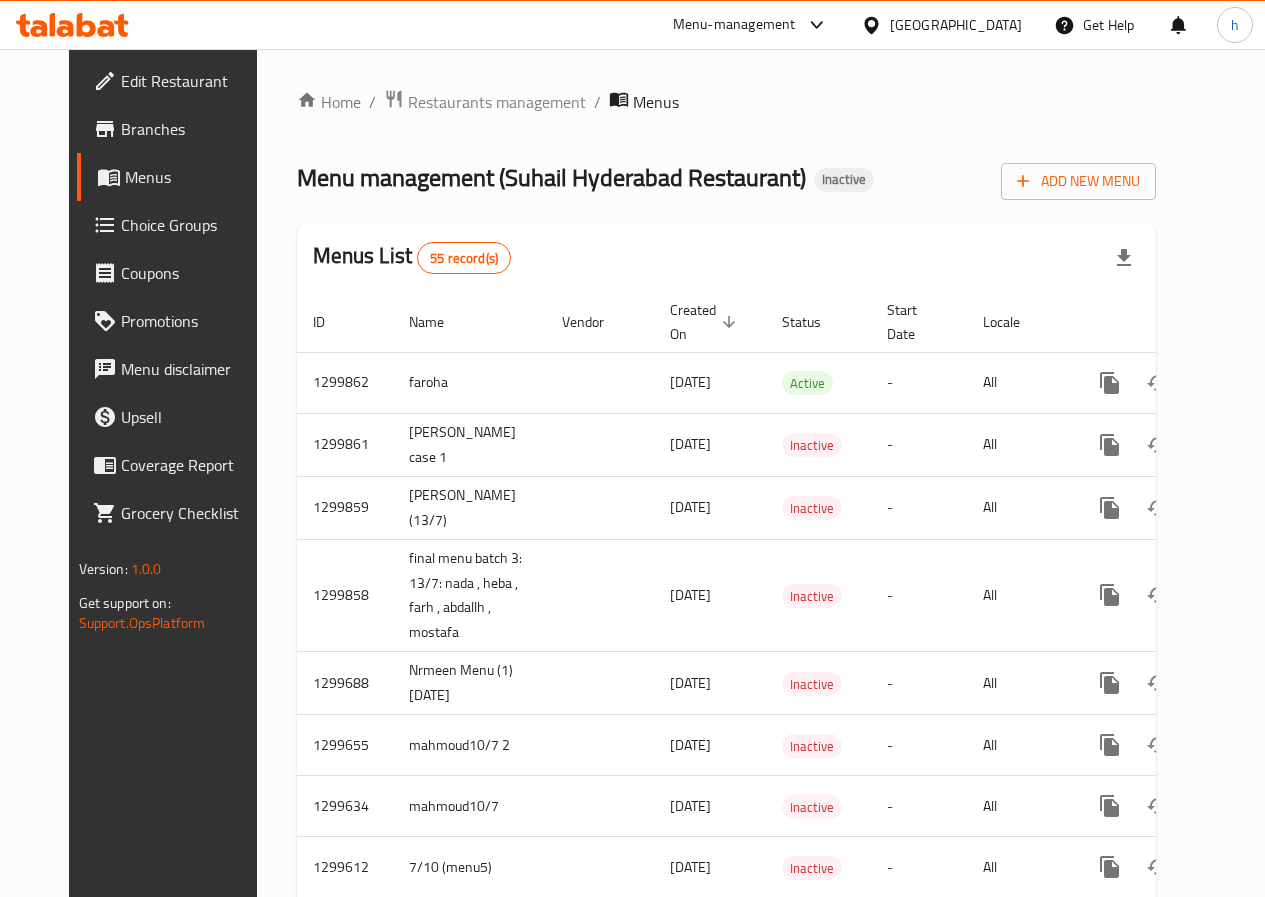 scroll, scrollTop: 0, scrollLeft: 0, axis: both 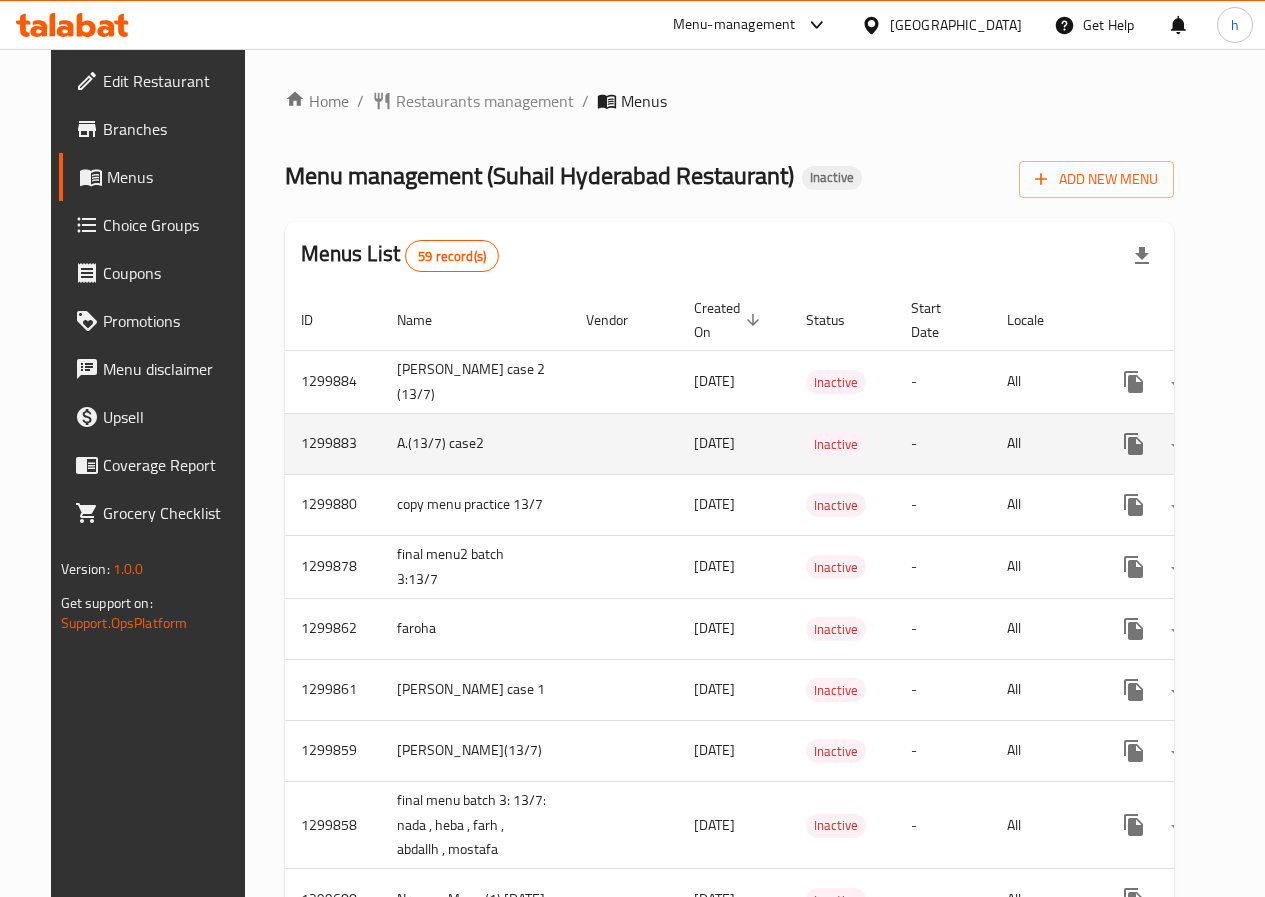 click on "A.(13/7) case2" at bounding box center (475, 443) 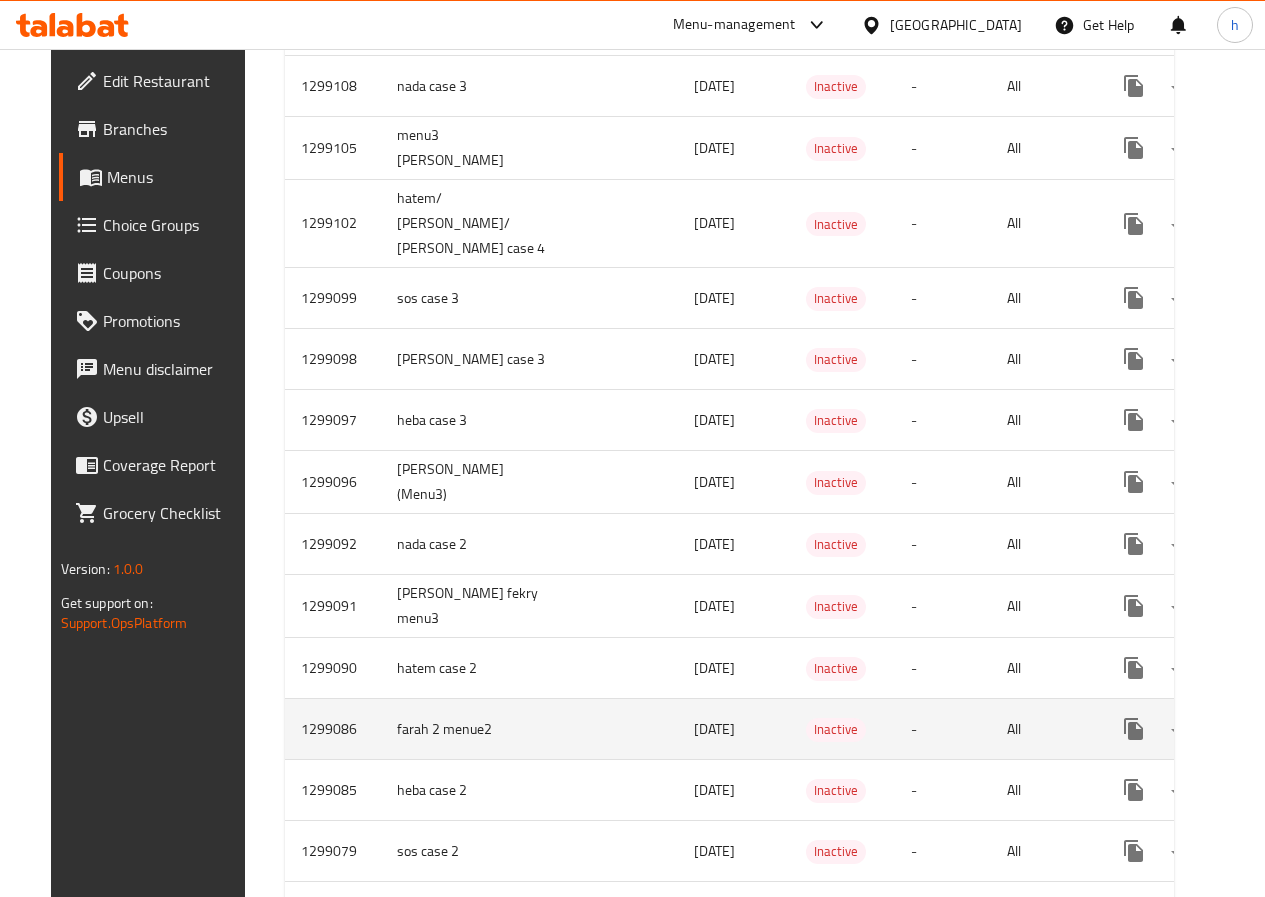 scroll, scrollTop: 3166, scrollLeft: 0, axis: vertical 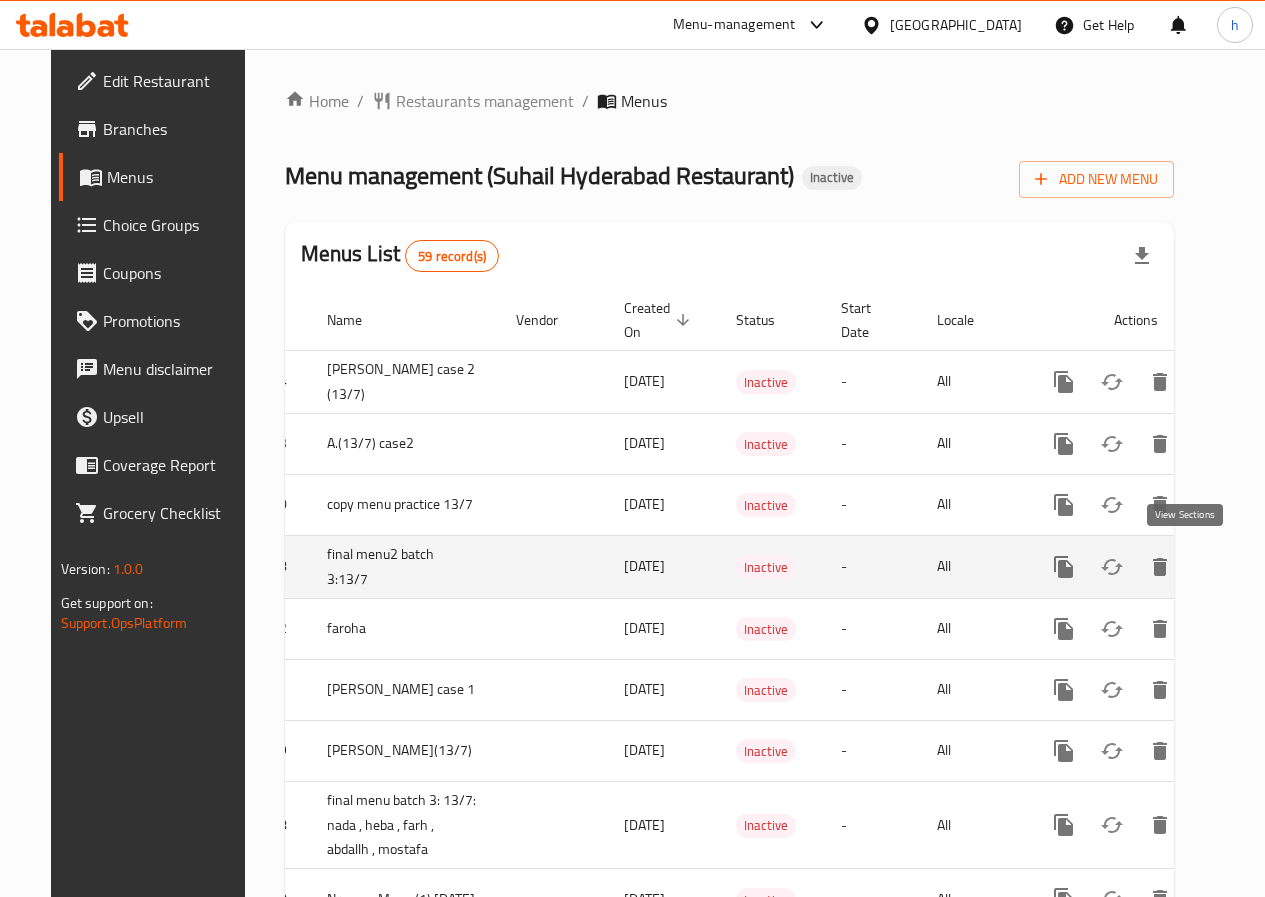 click 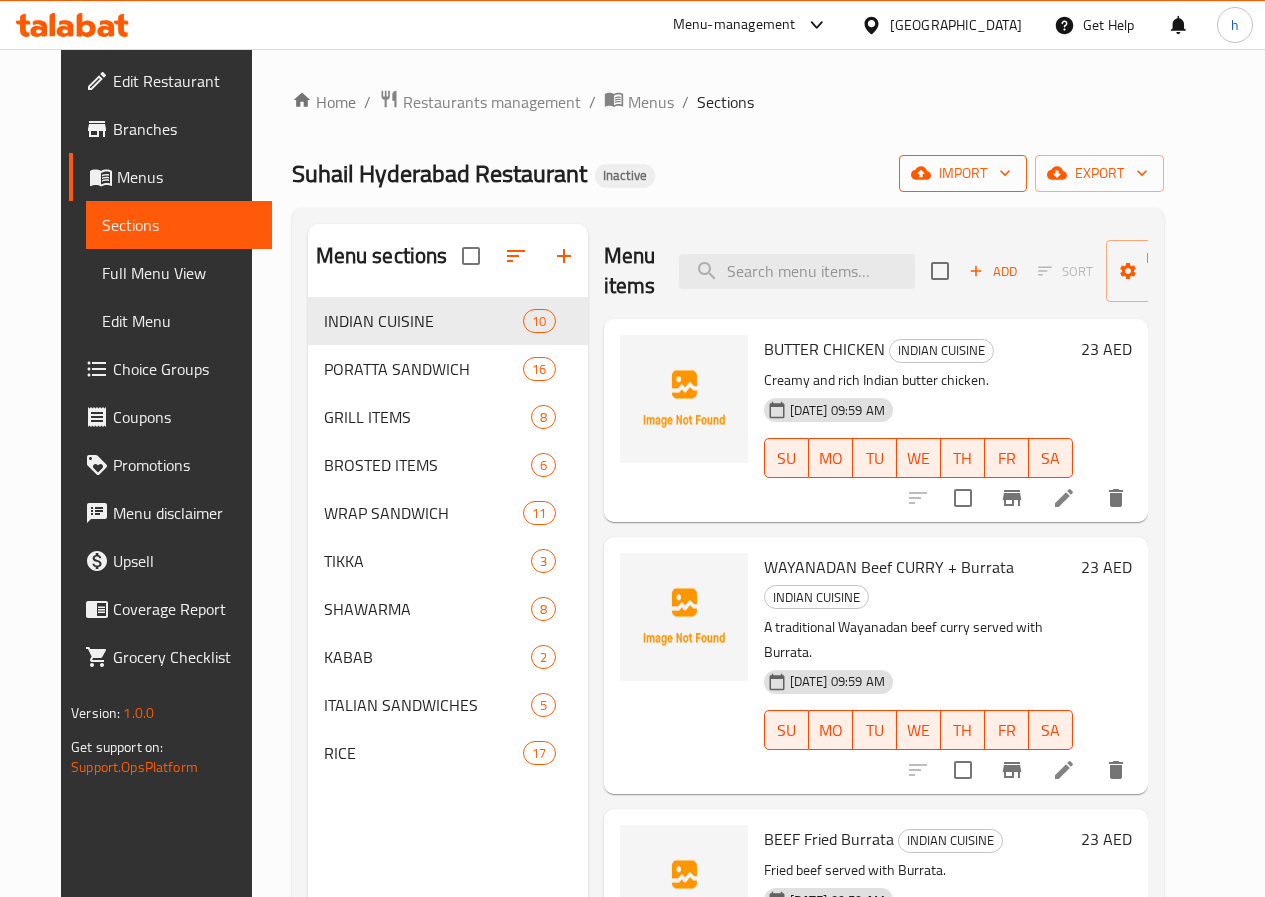 click on "import" at bounding box center (963, 173) 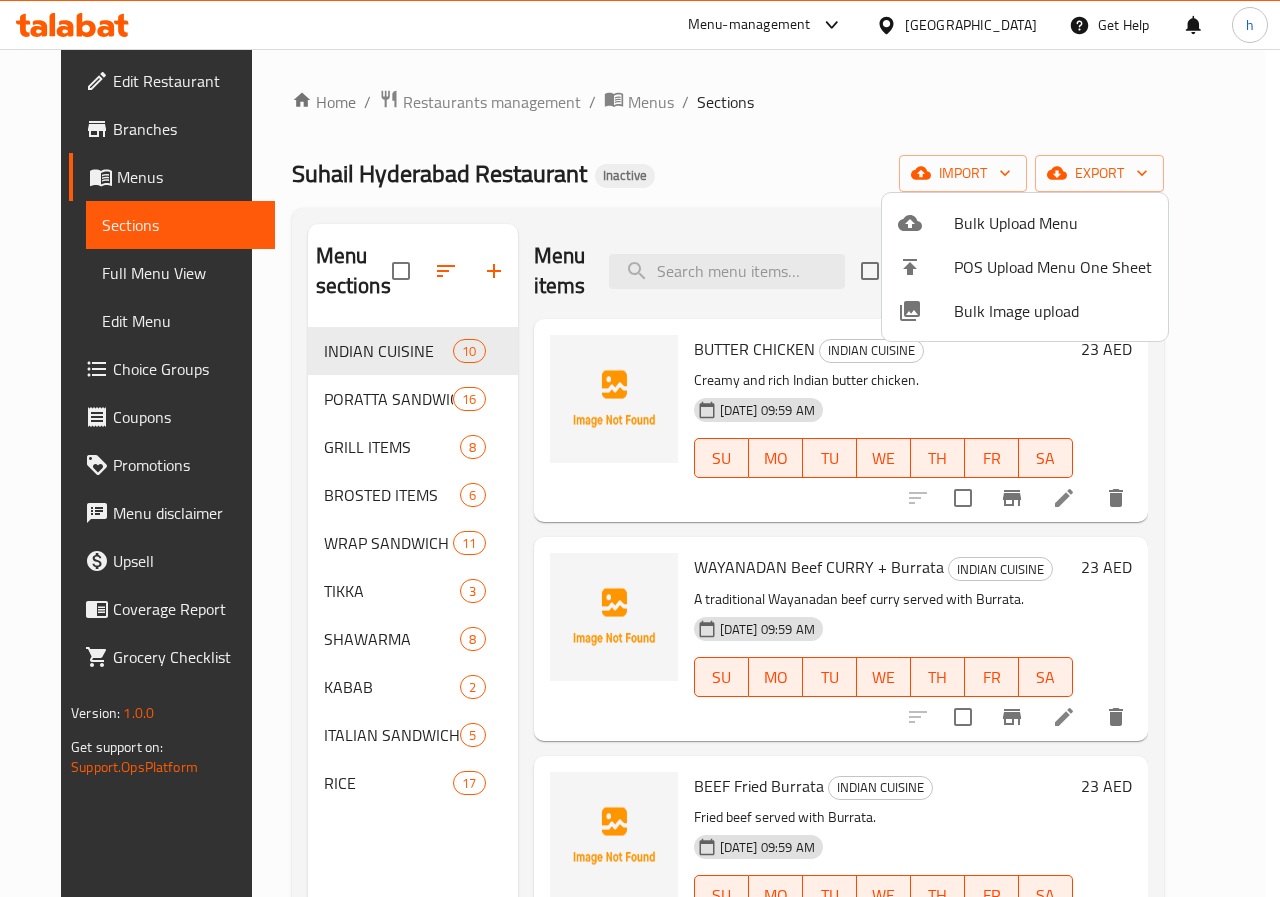 click on "Bulk Upload Menu" at bounding box center (1053, 223) 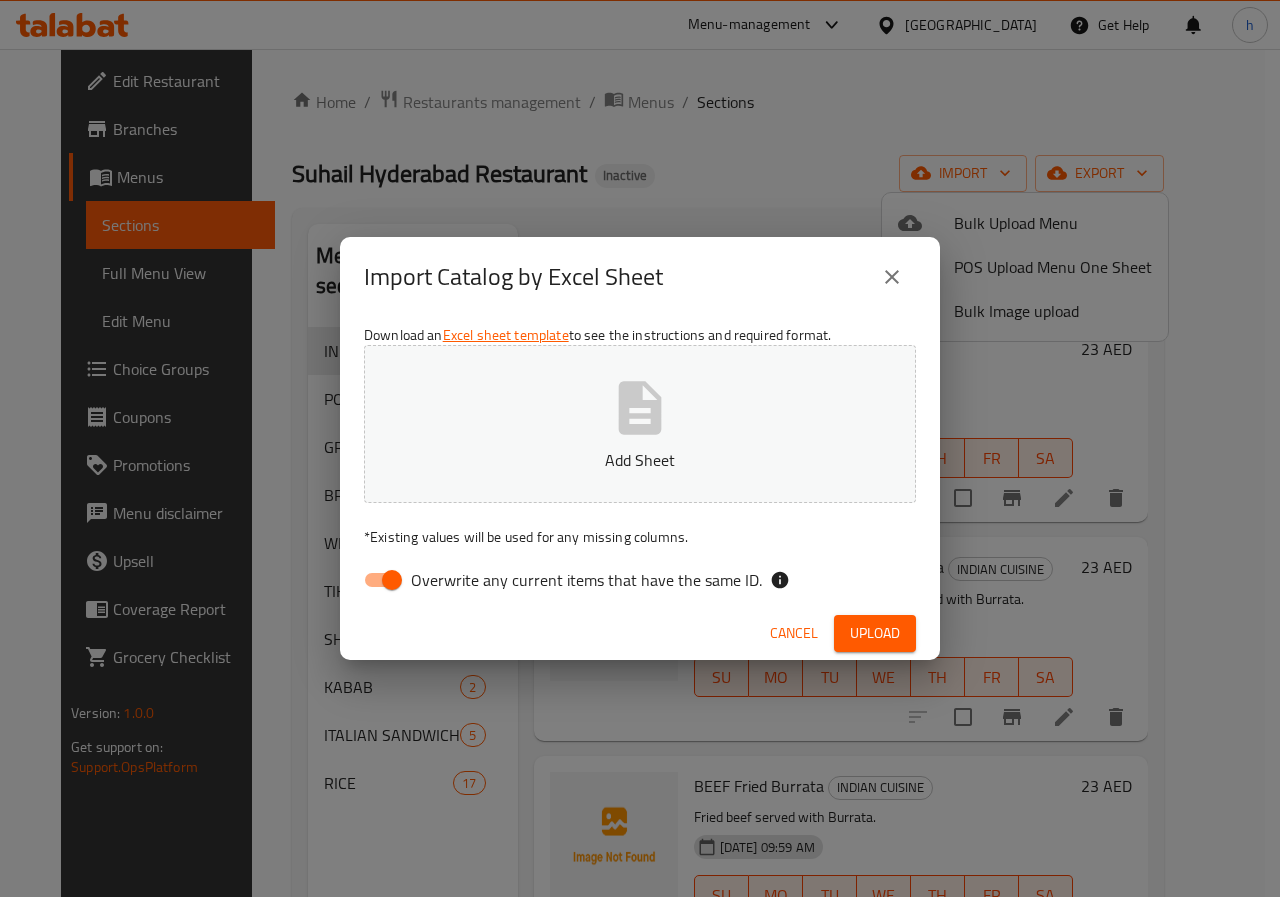 click on "Overwrite any current items that have the same ID." at bounding box center [392, 580] 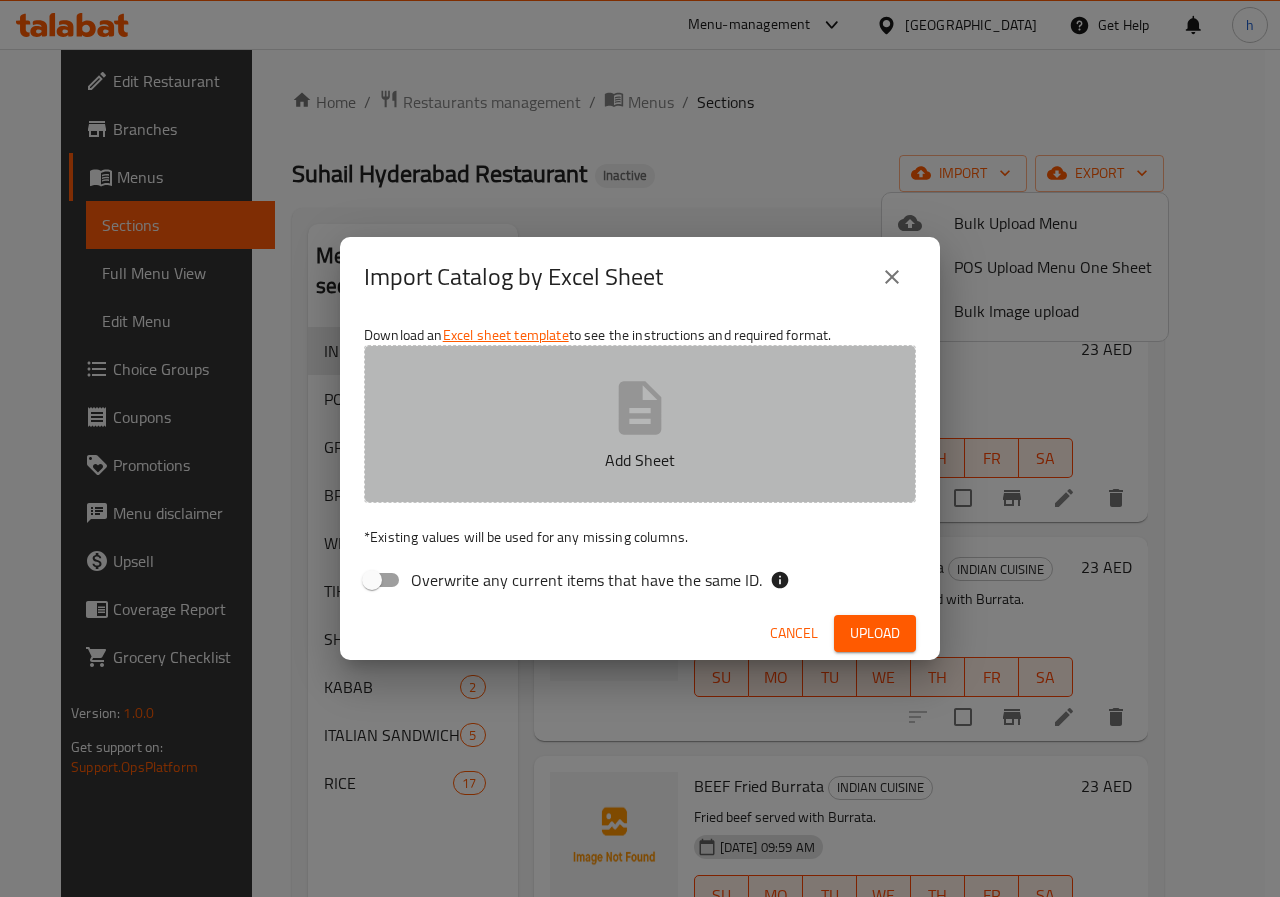 click 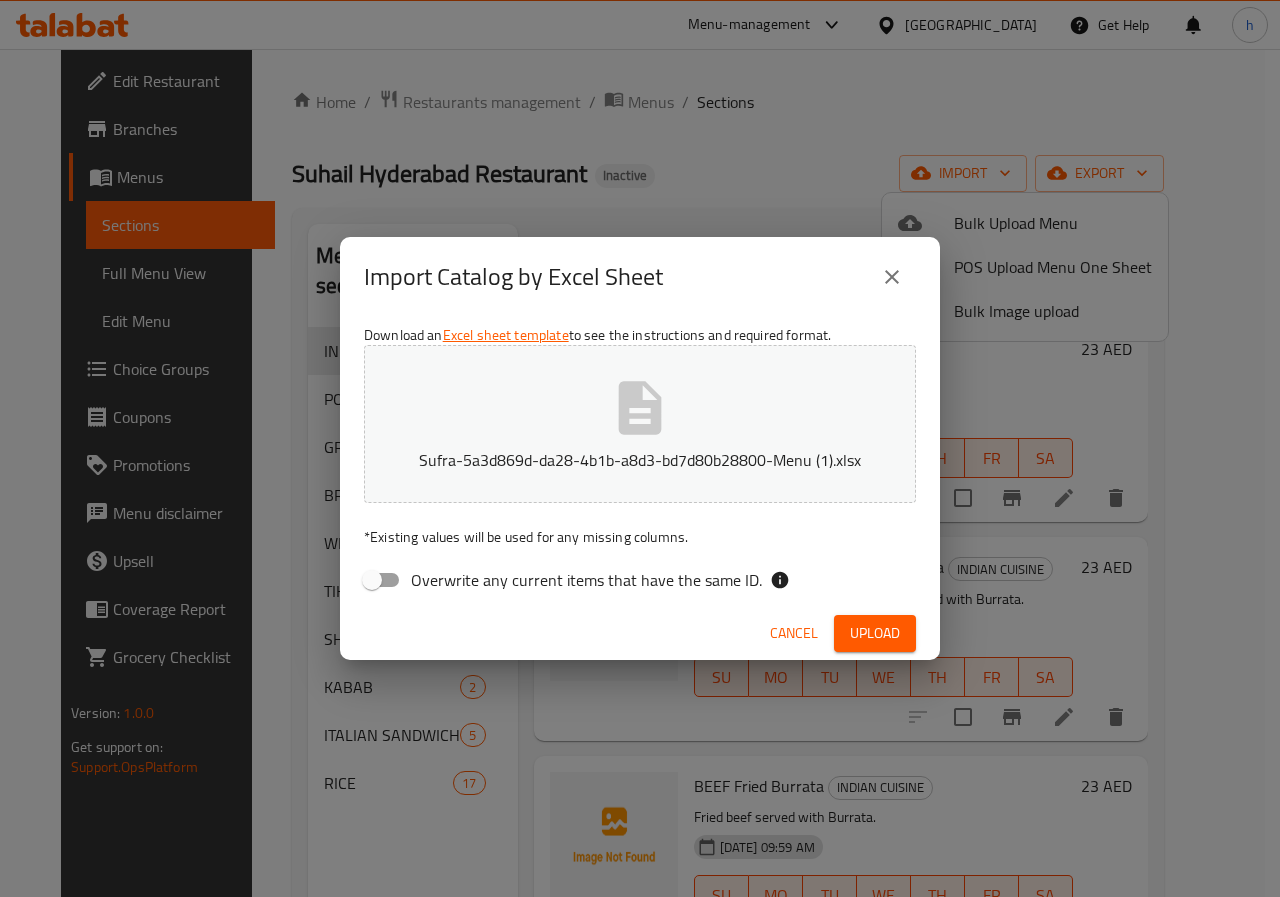 click on "Upload" at bounding box center [875, 633] 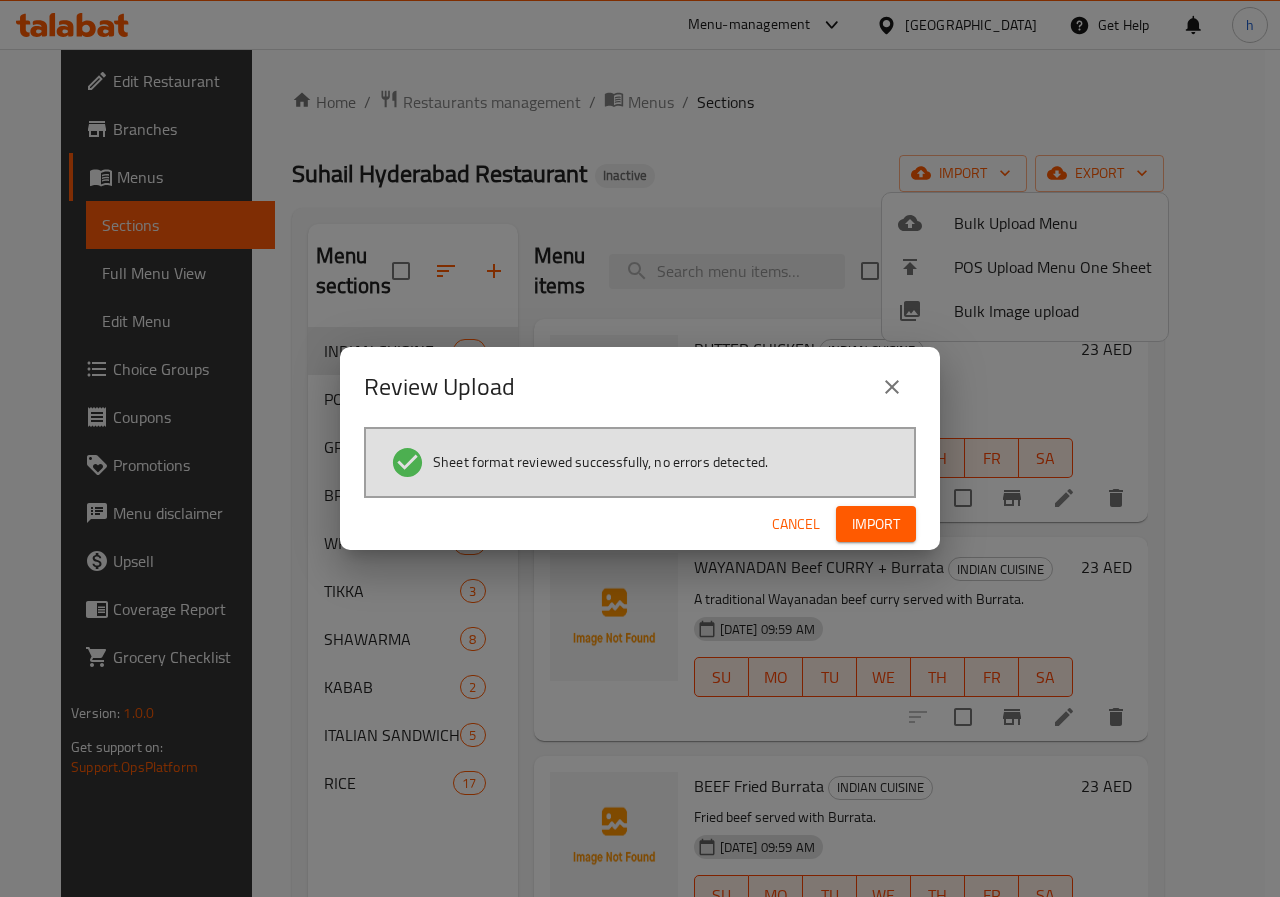 click on "Import" at bounding box center [876, 524] 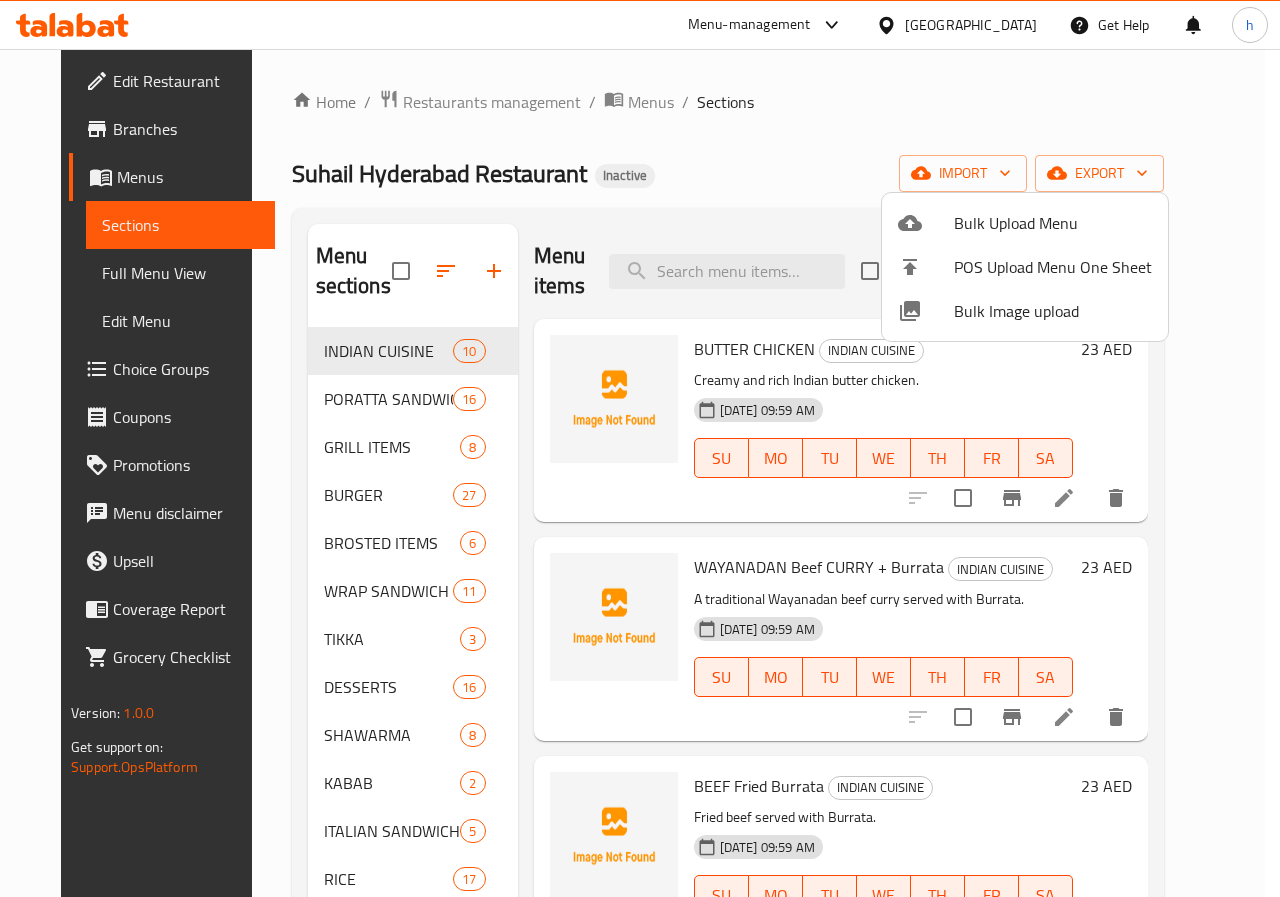click at bounding box center (640, 448) 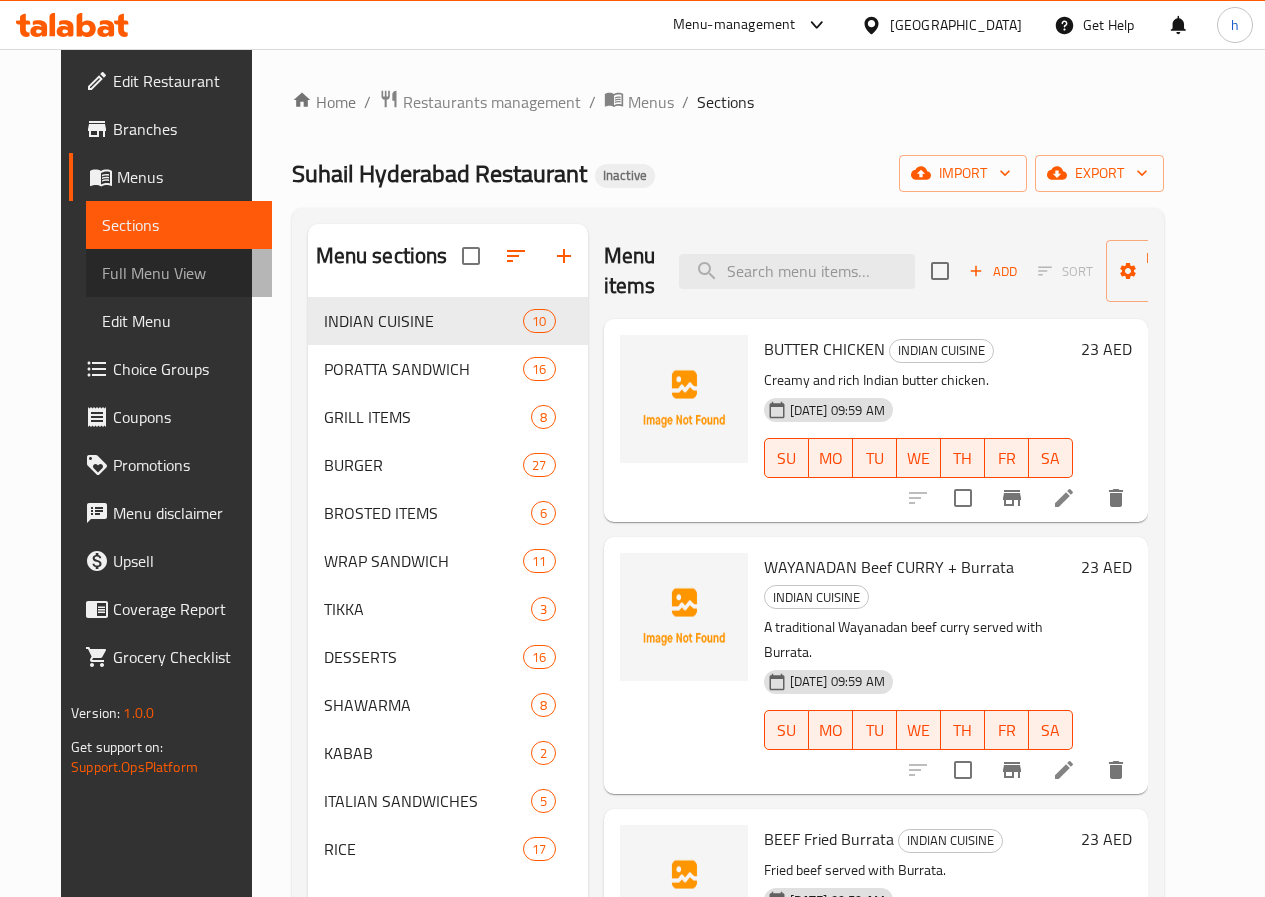 click on "Full Menu View" at bounding box center (179, 273) 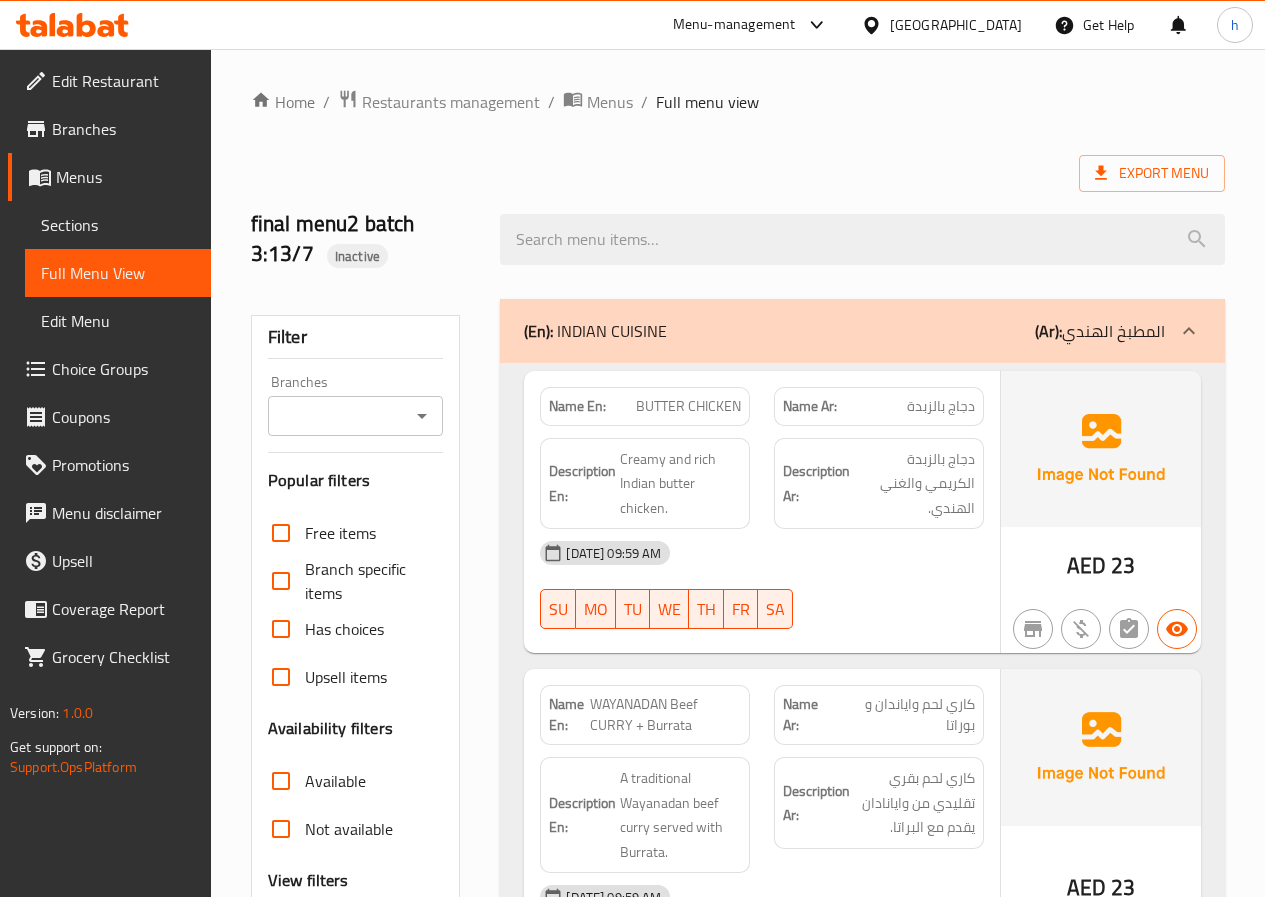 scroll, scrollTop: 300, scrollLeft: 0, axis: vertical 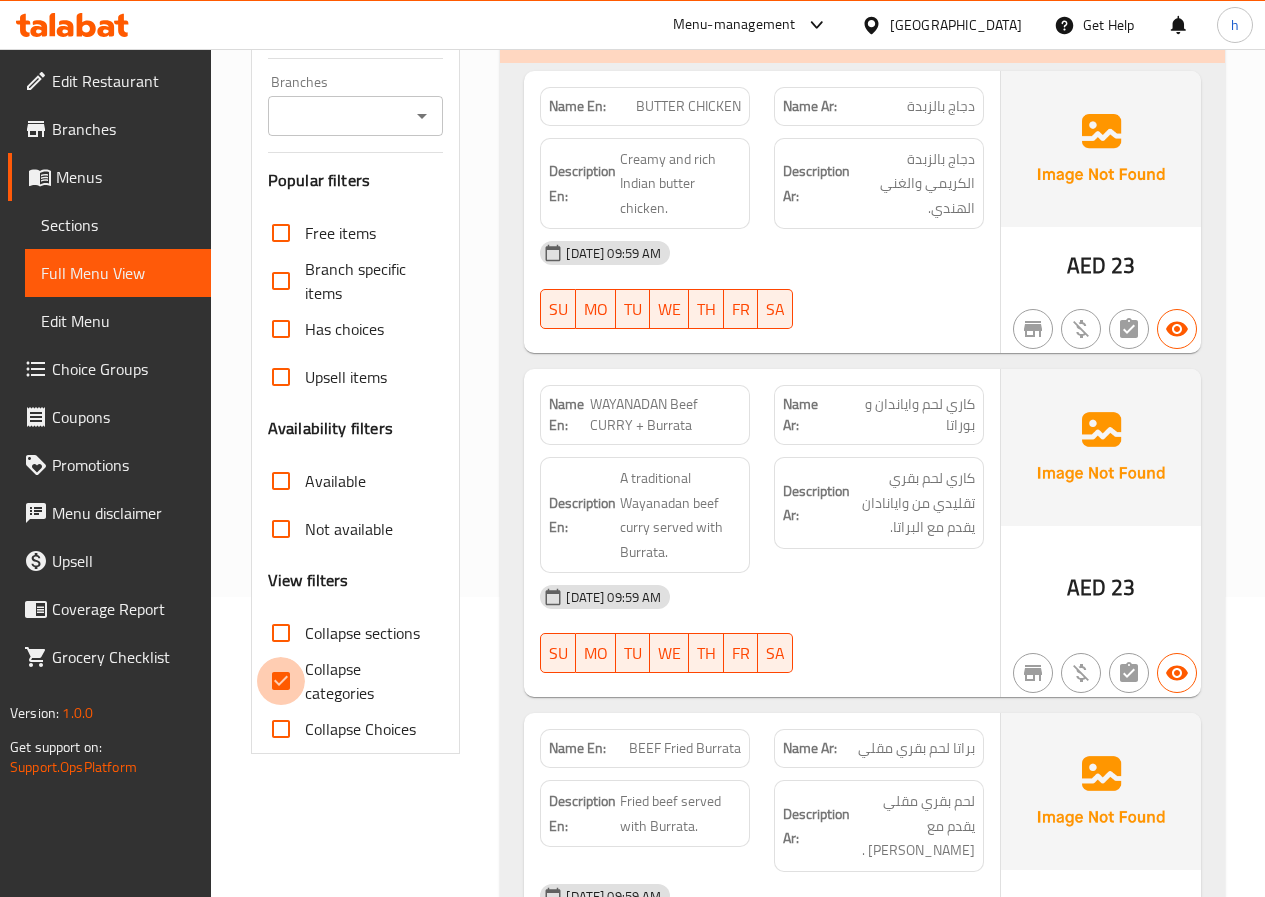 click on "Collapse categories" at bounding box center (281, 681) 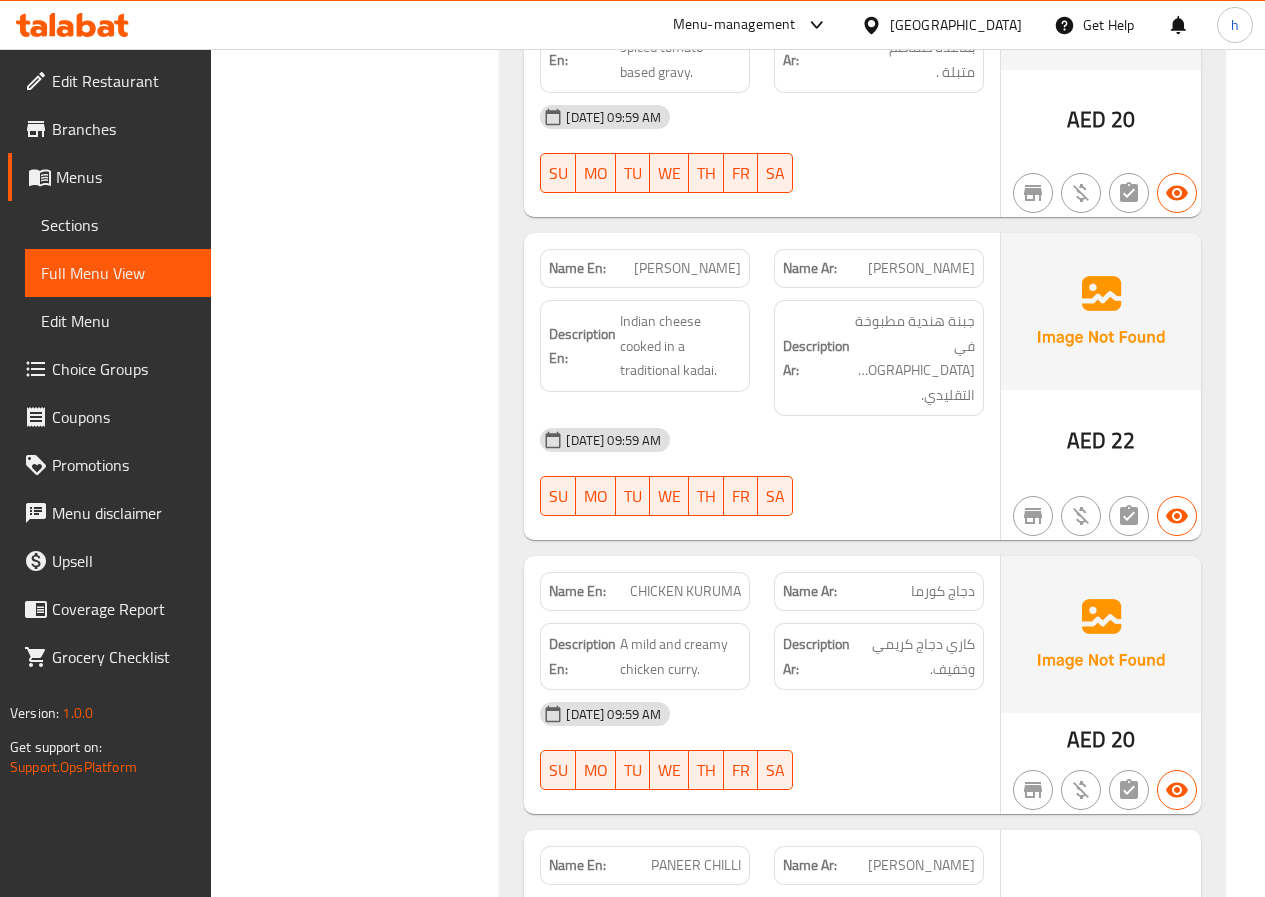 scroll, scrollTop: 2300, scrollLeft: 0, axis: vertical 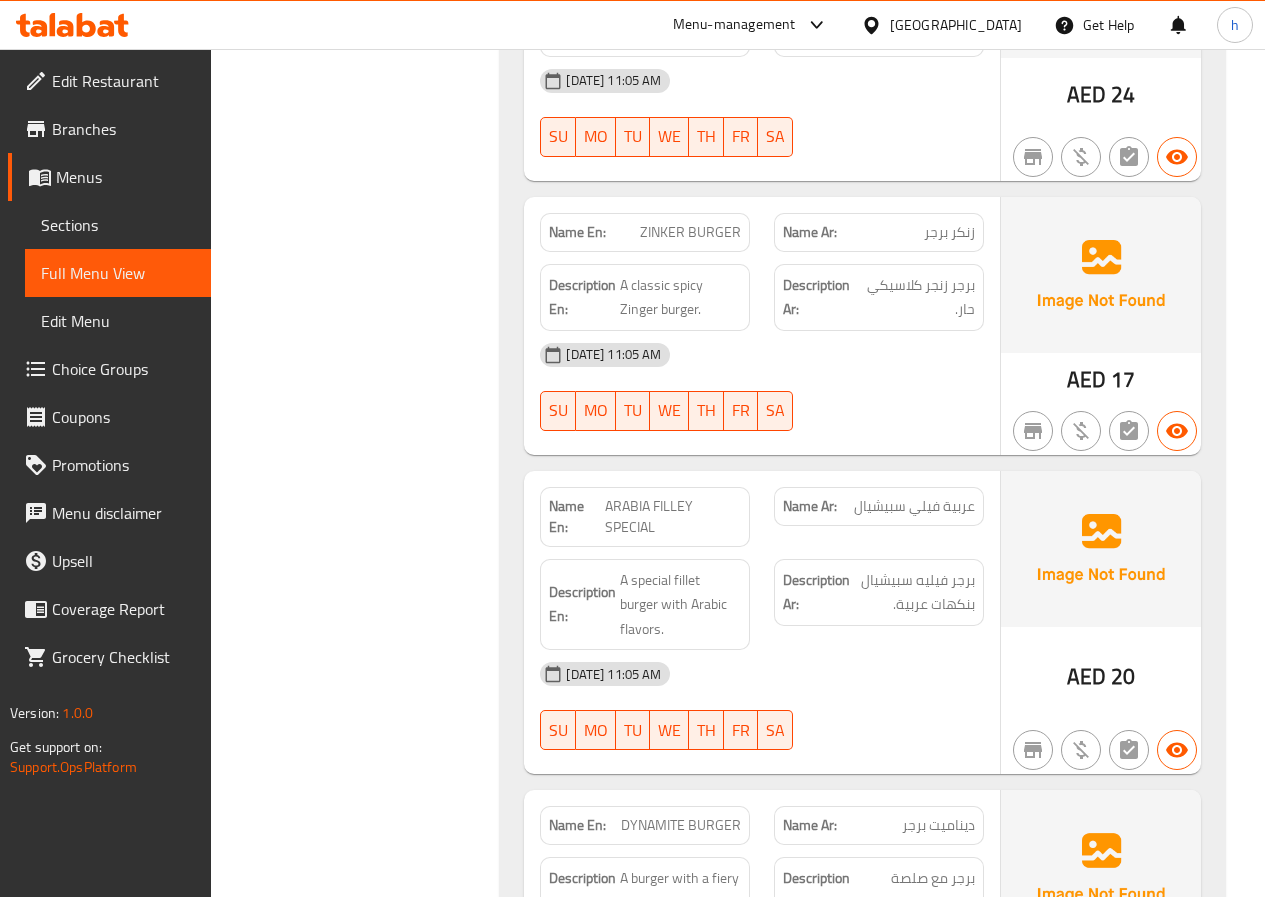 click on "عربية فيلي سبيشيال" at bounding box center [942, -13033] 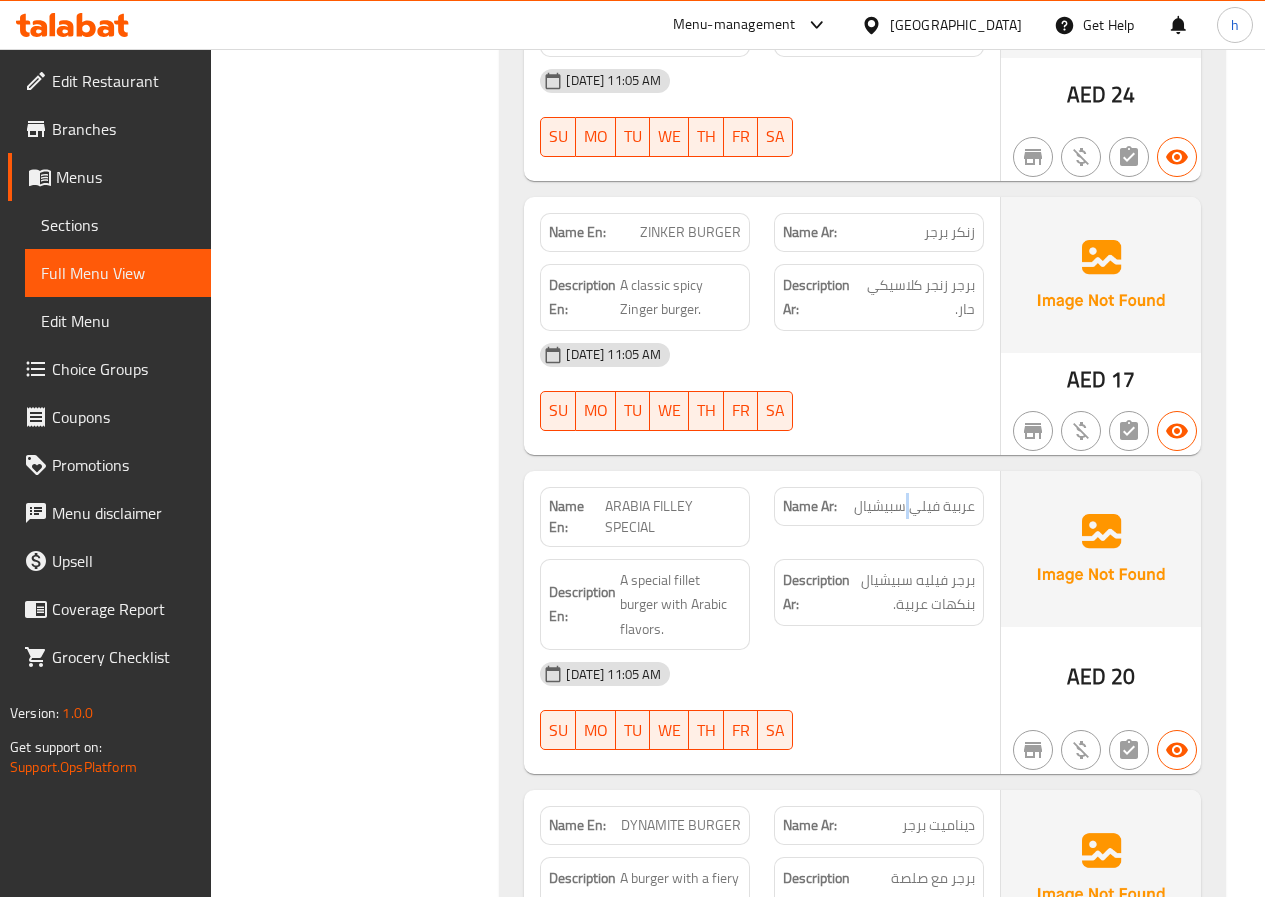 click on "عربية فيلي سبيشيال" at bounding box center (942, -13033) 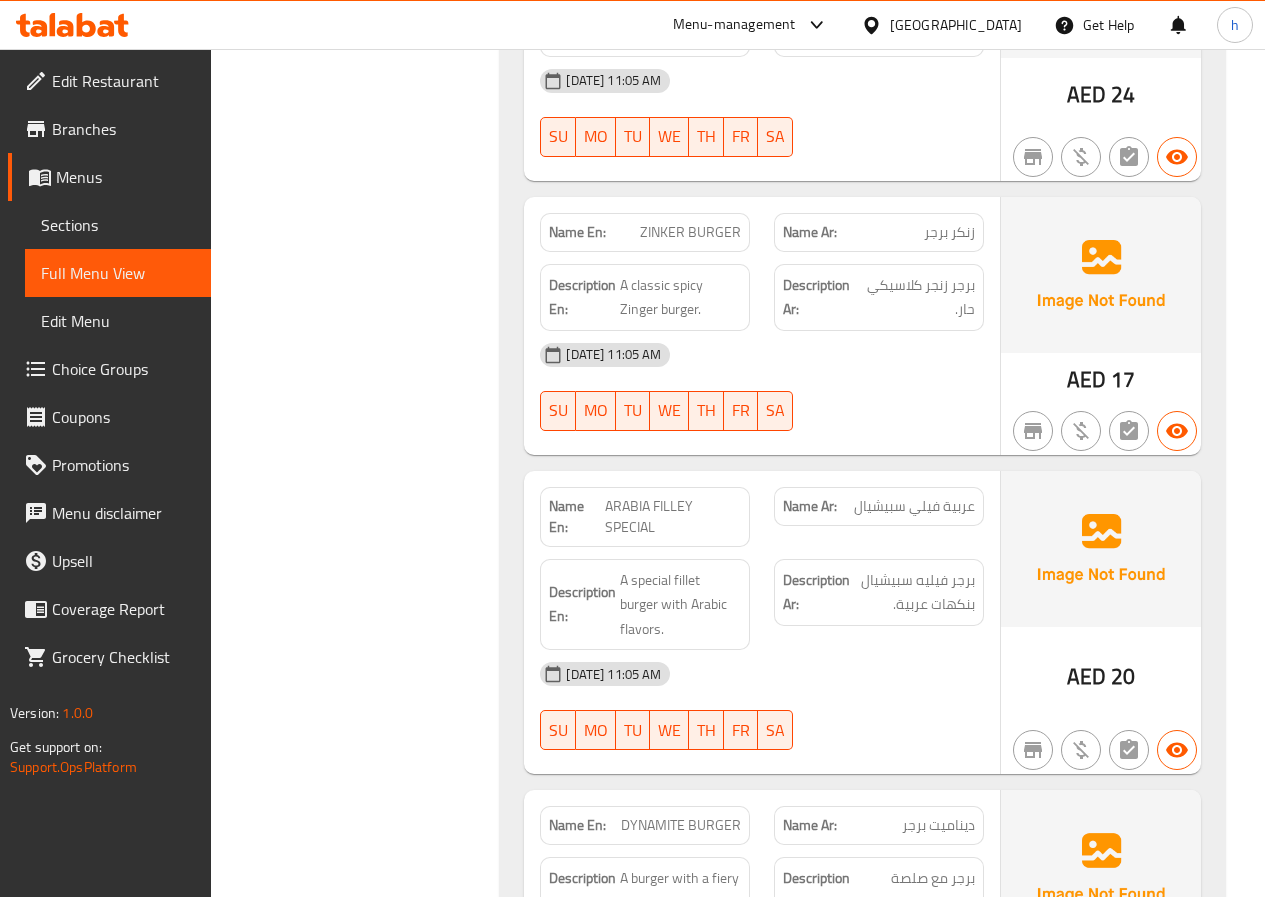 click on "عربية فيلي سبيشيال" at bounding box center (942, -13033) 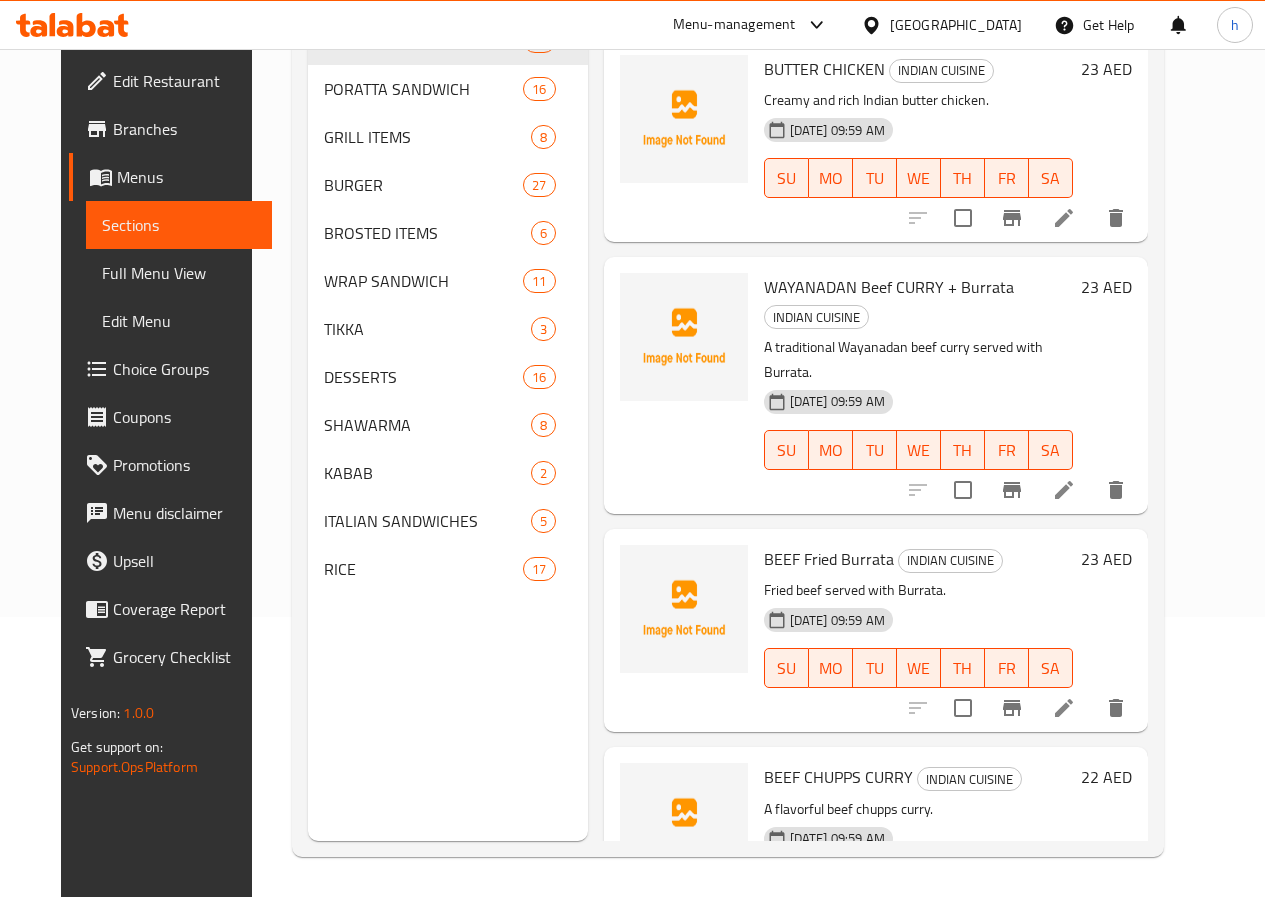 scroll, scrollTop: 280, scrollLeft: 0, axis: vertical 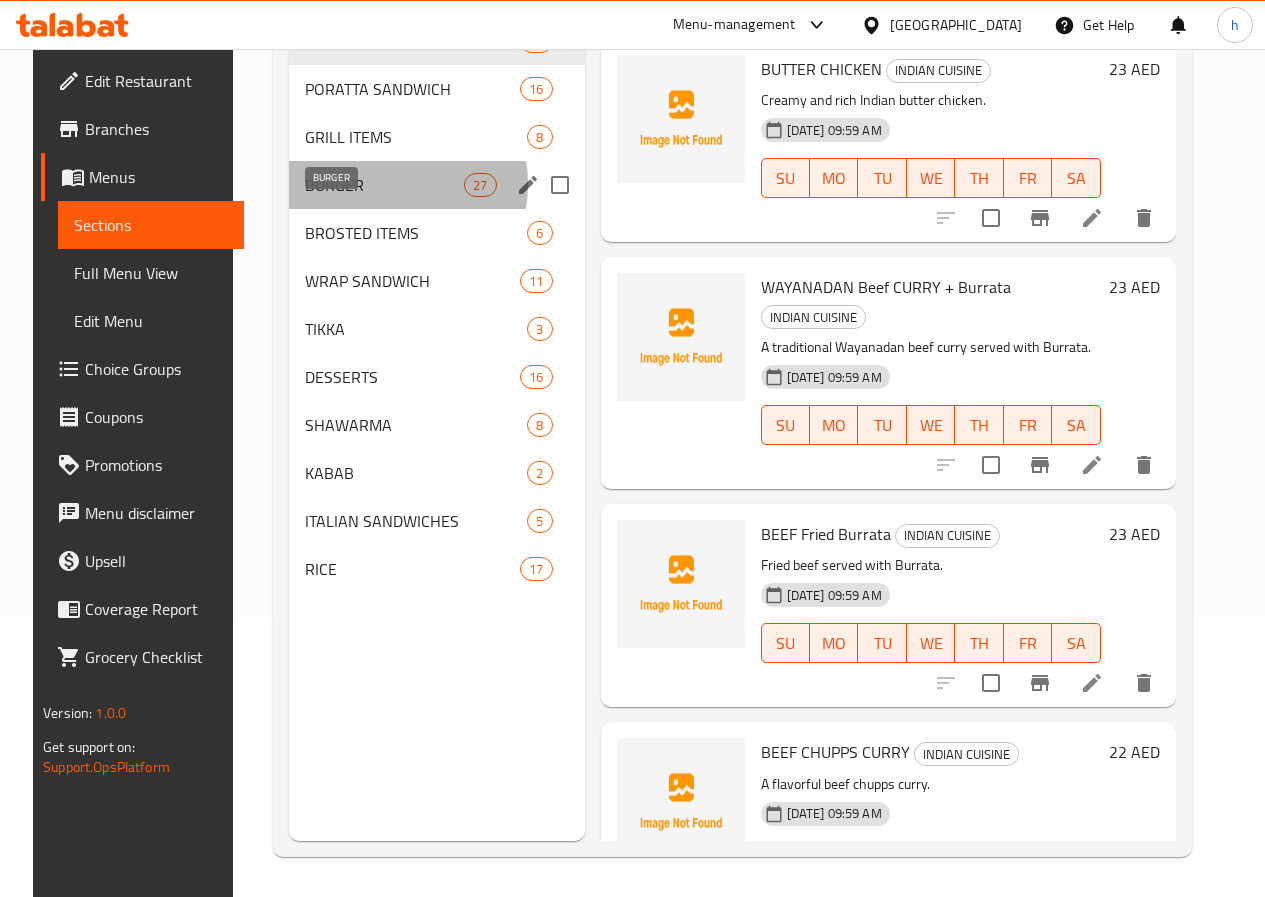 click on "BURGER" at bounding box center [384, 185] 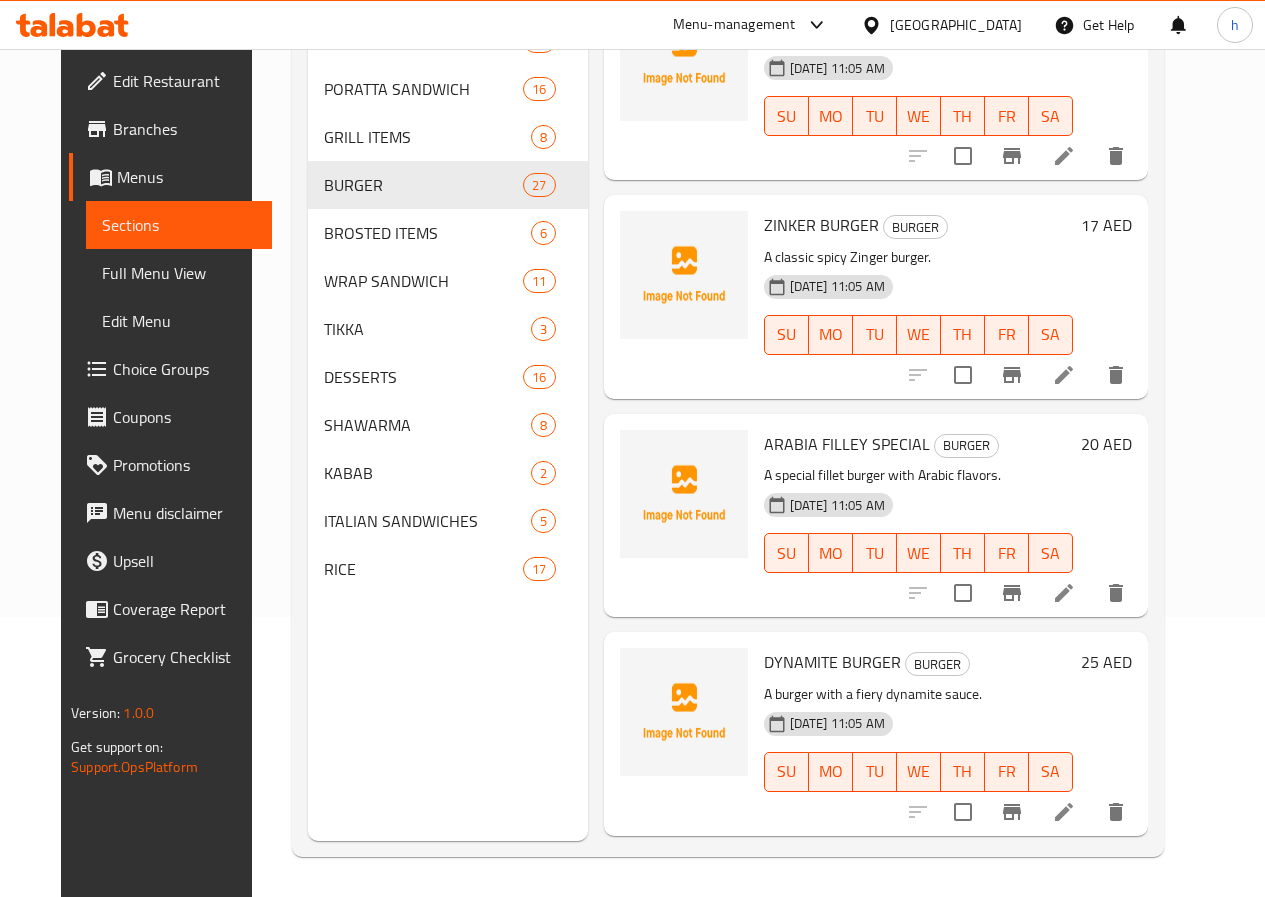 scroll, scrollTop: 500, scrollLeft: 0, axis: vertical 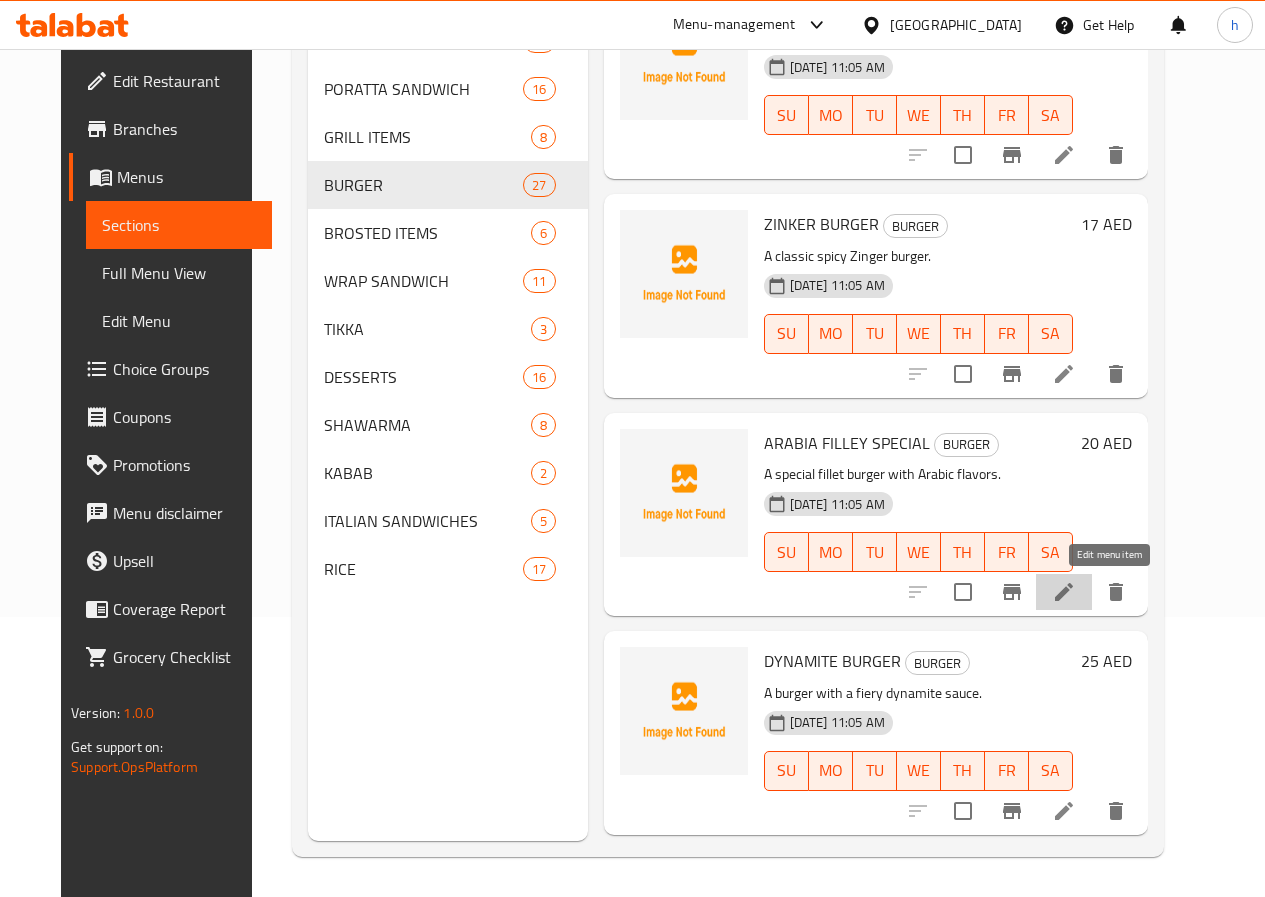 click 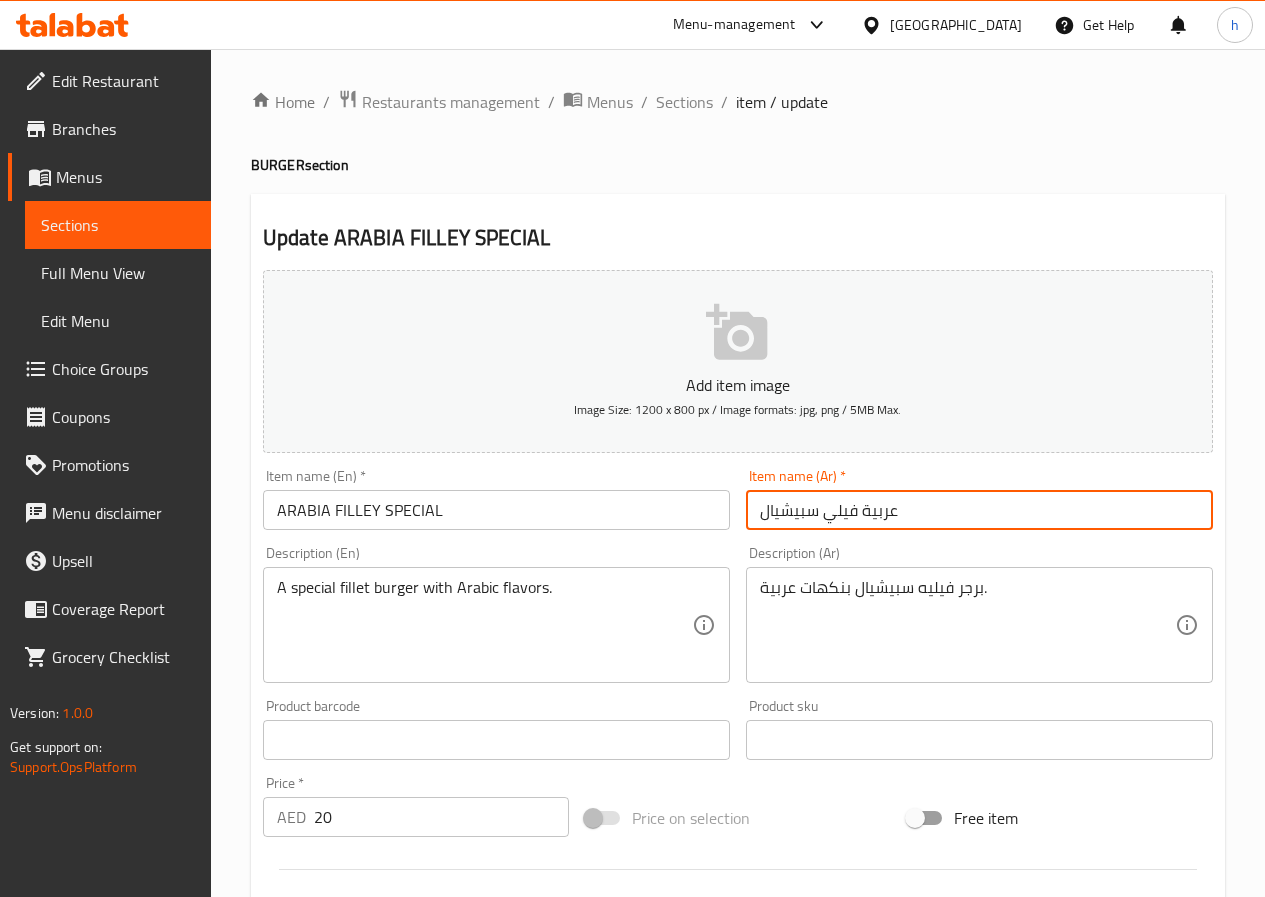 click on "عربية فيلي سبيشيال" at bounding box center (979, 510) 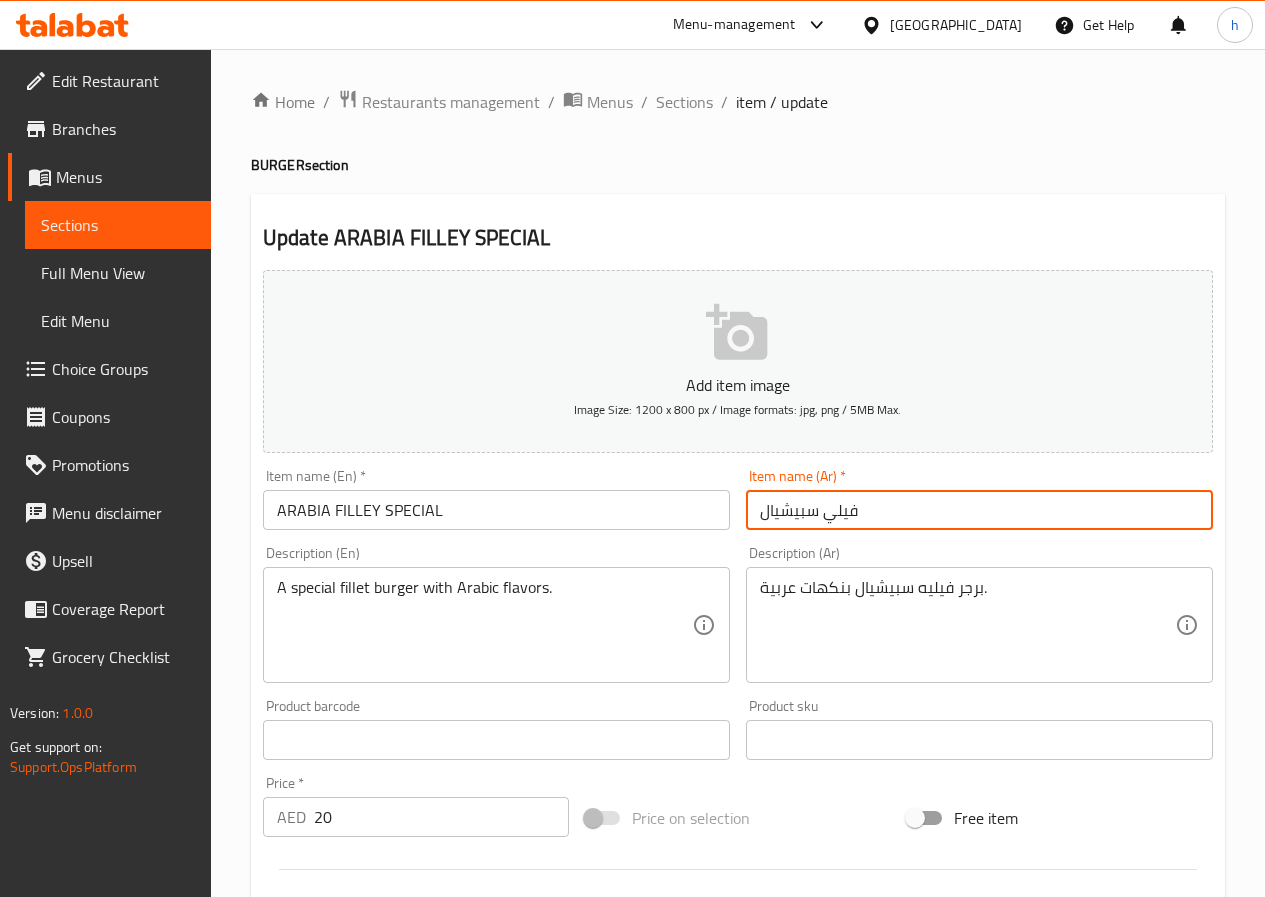 click on "فيلي سبيشيال" at bounding box center [979, 510] 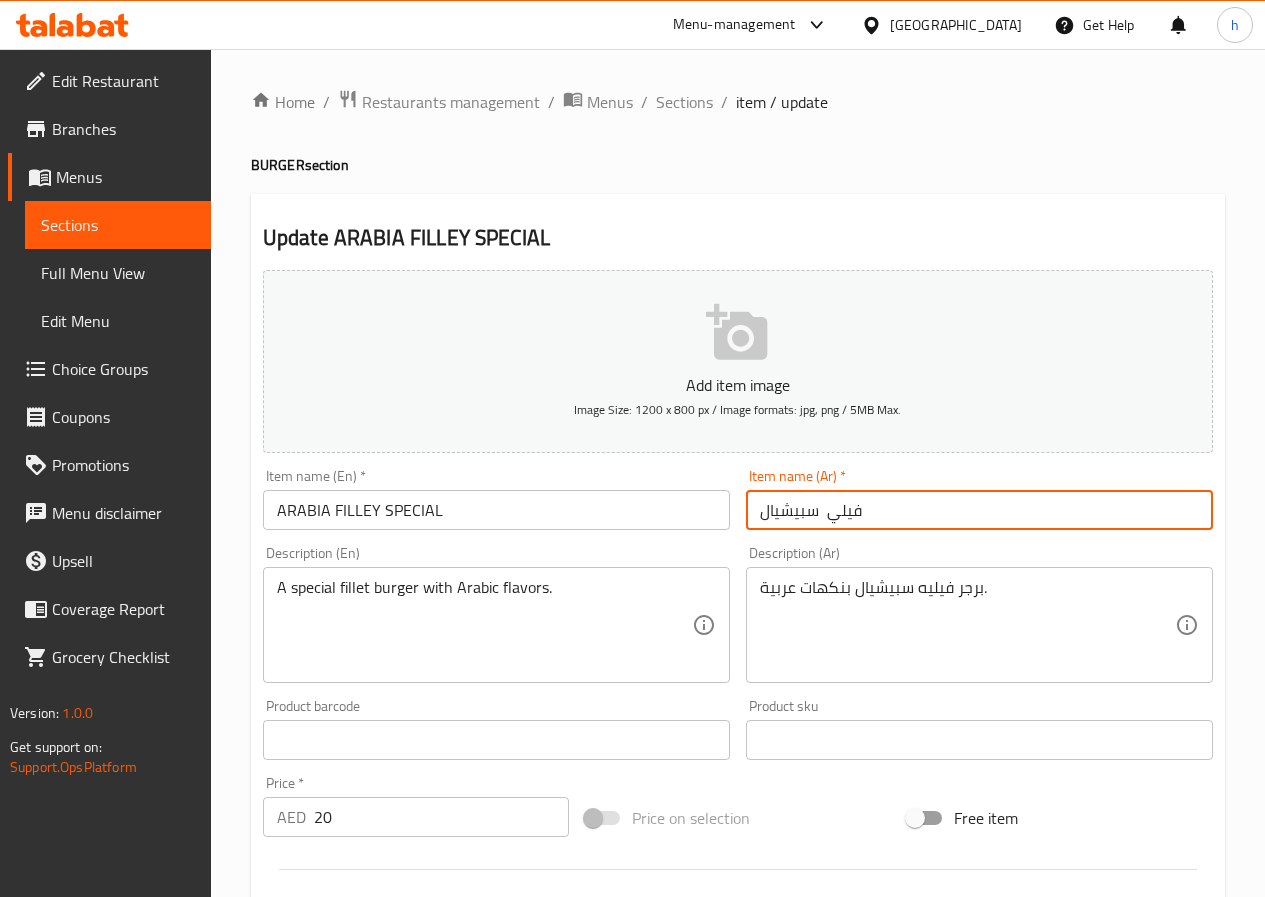 paste on "عربية" 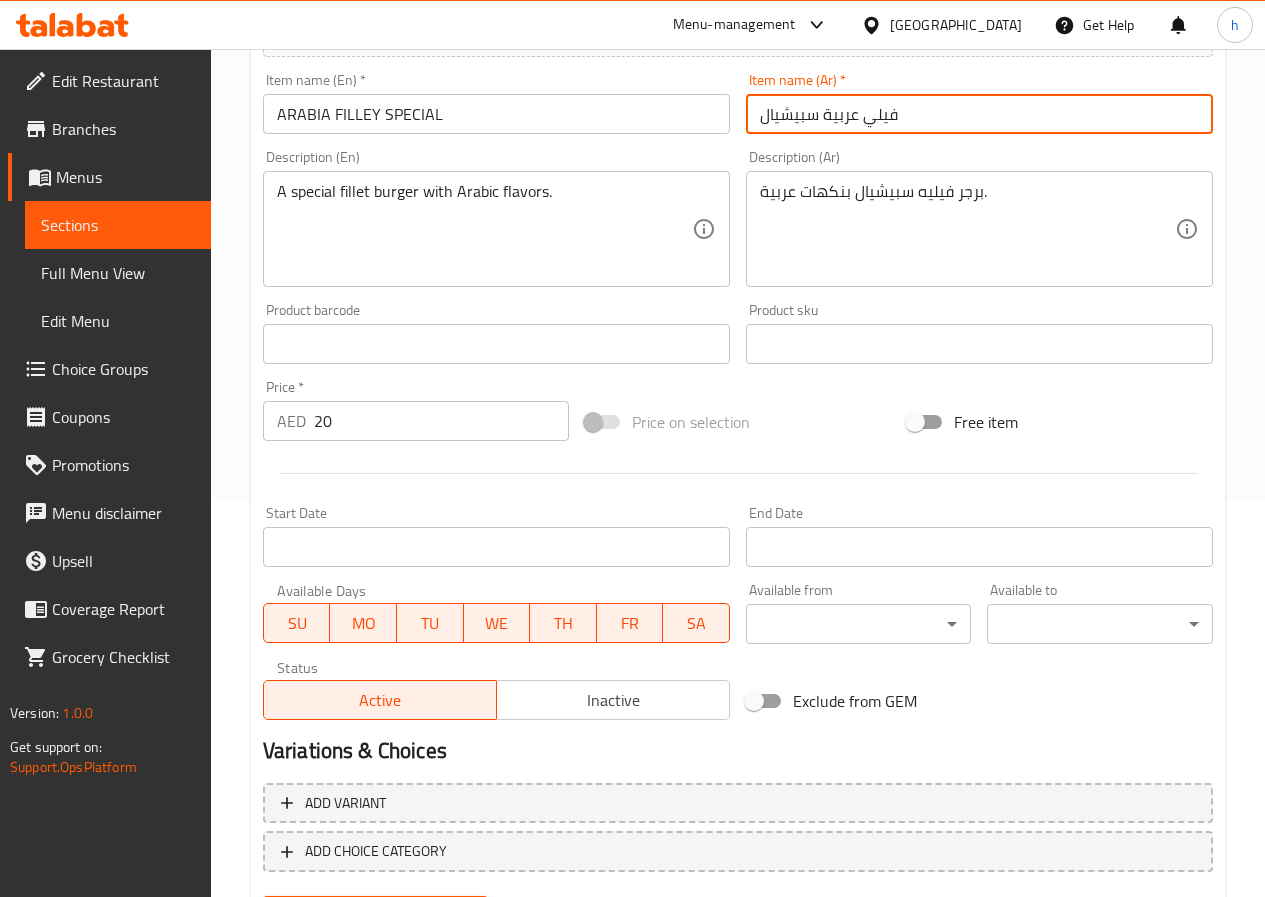 scroll, scrollTop: 500, scrollLeft: 0, axis: vertical 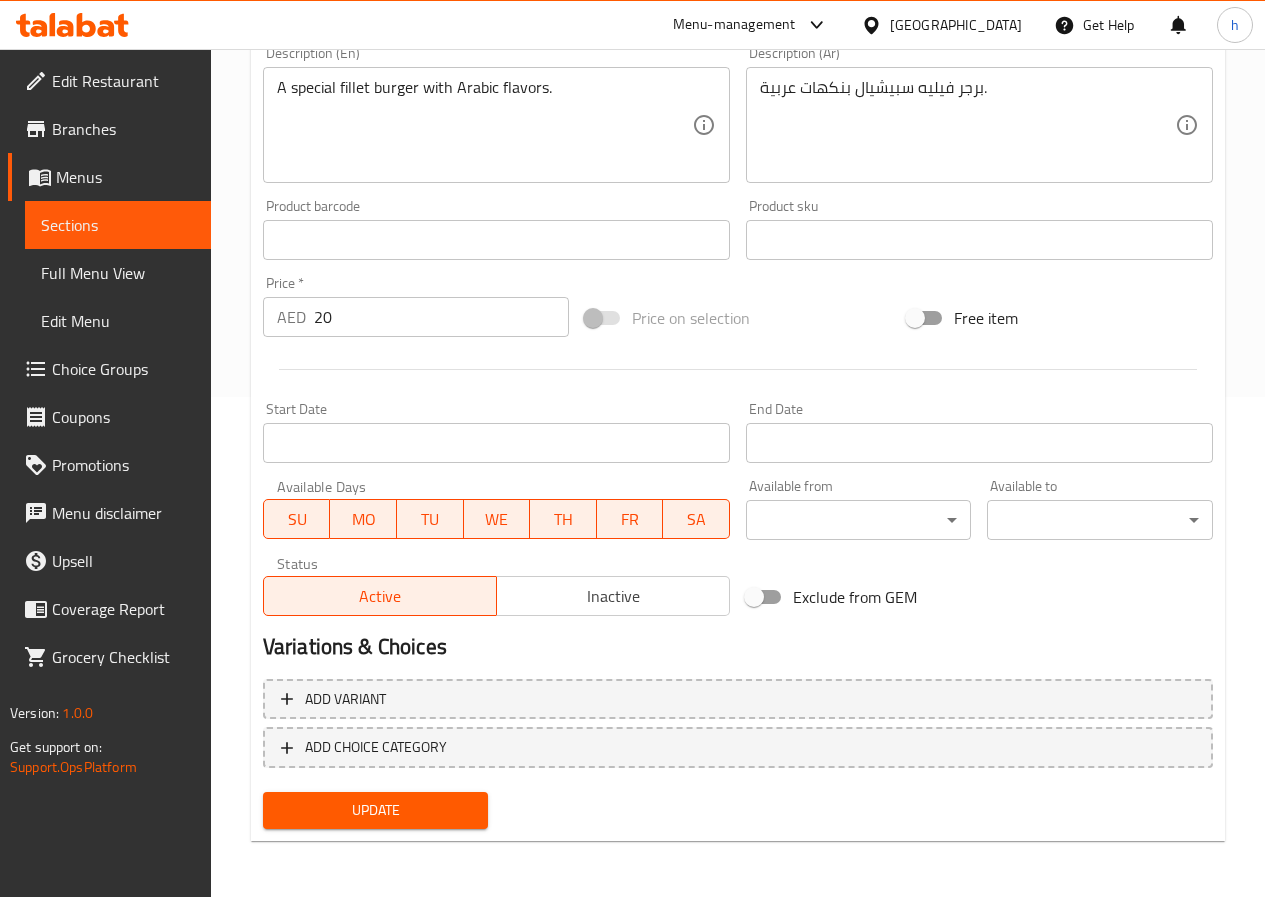 type on "فيلي عربية سبيشيال" 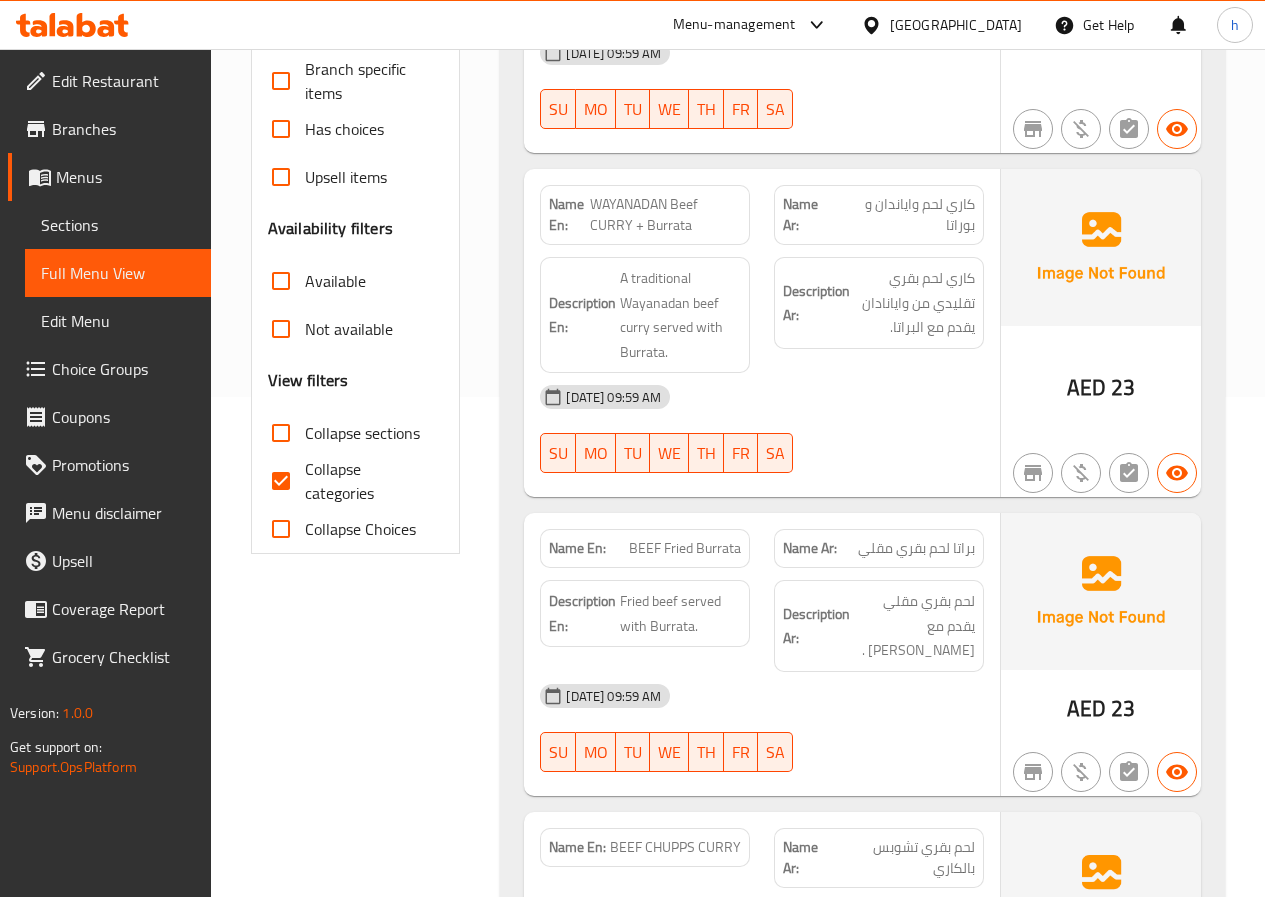 click on "Collapse categories" at bounding box center (281, 481) 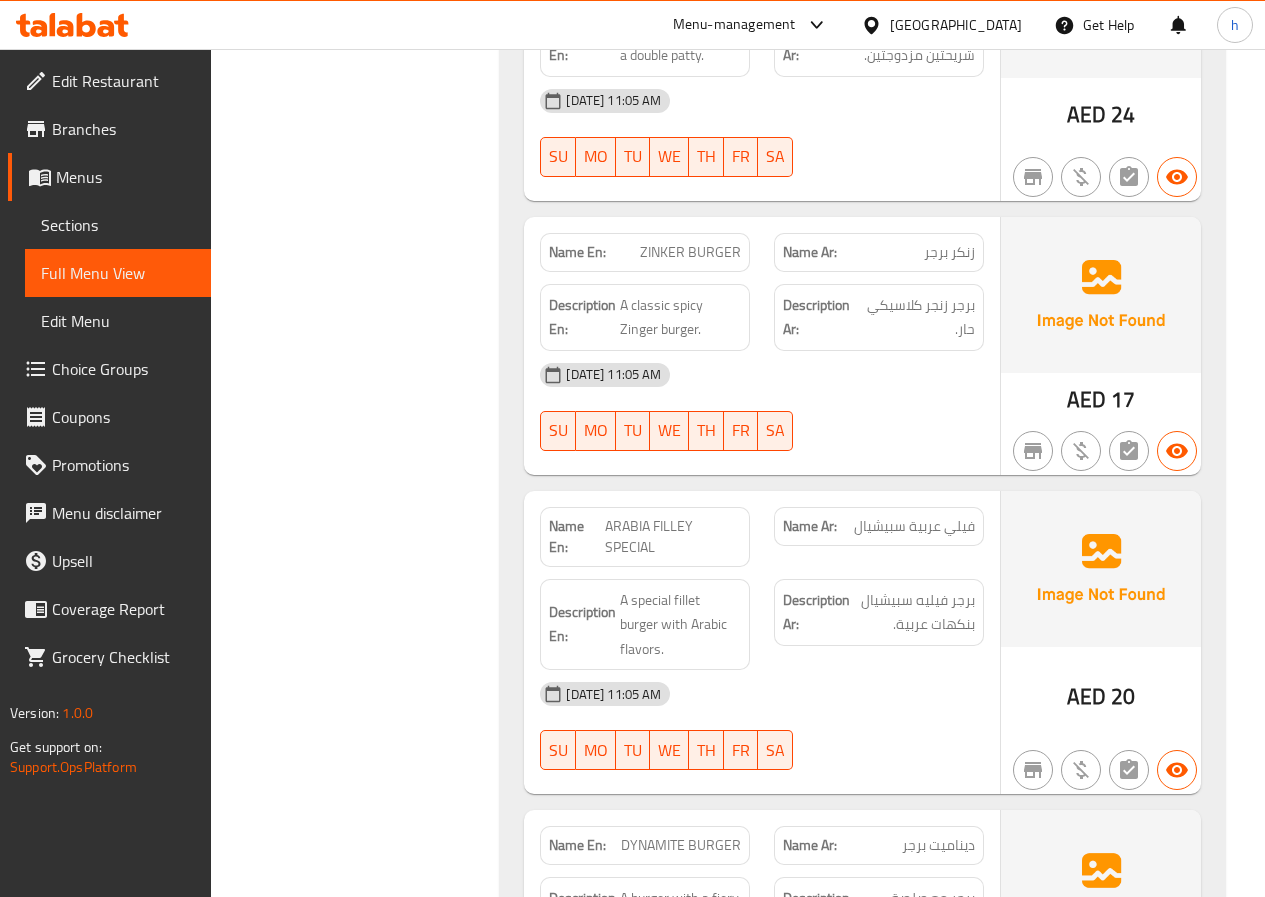 scroll, scrollTop: 18335, scrollLeft: 0, axis: vertical 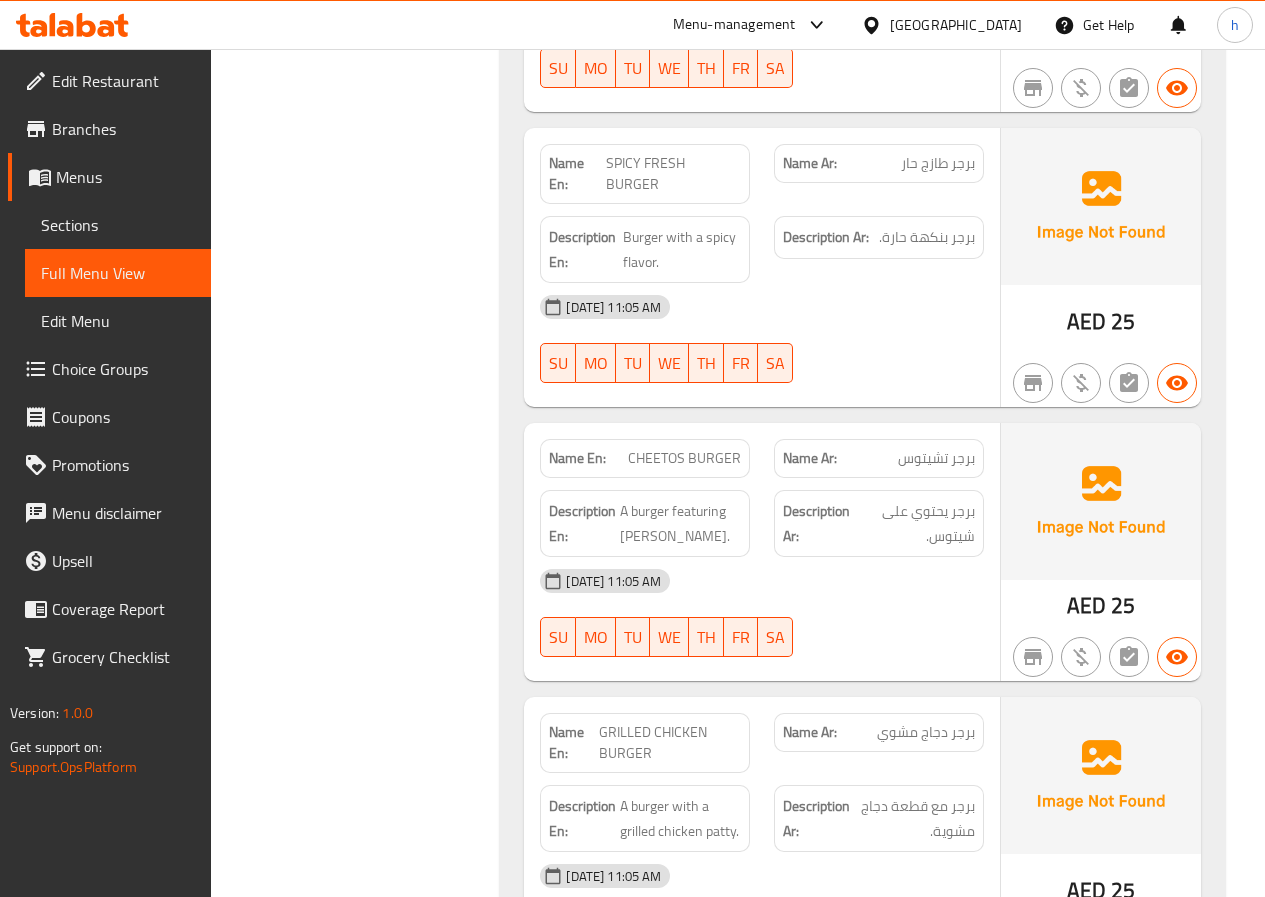 click on "برجر تشيتوس" at bounding box center (921, -13053) 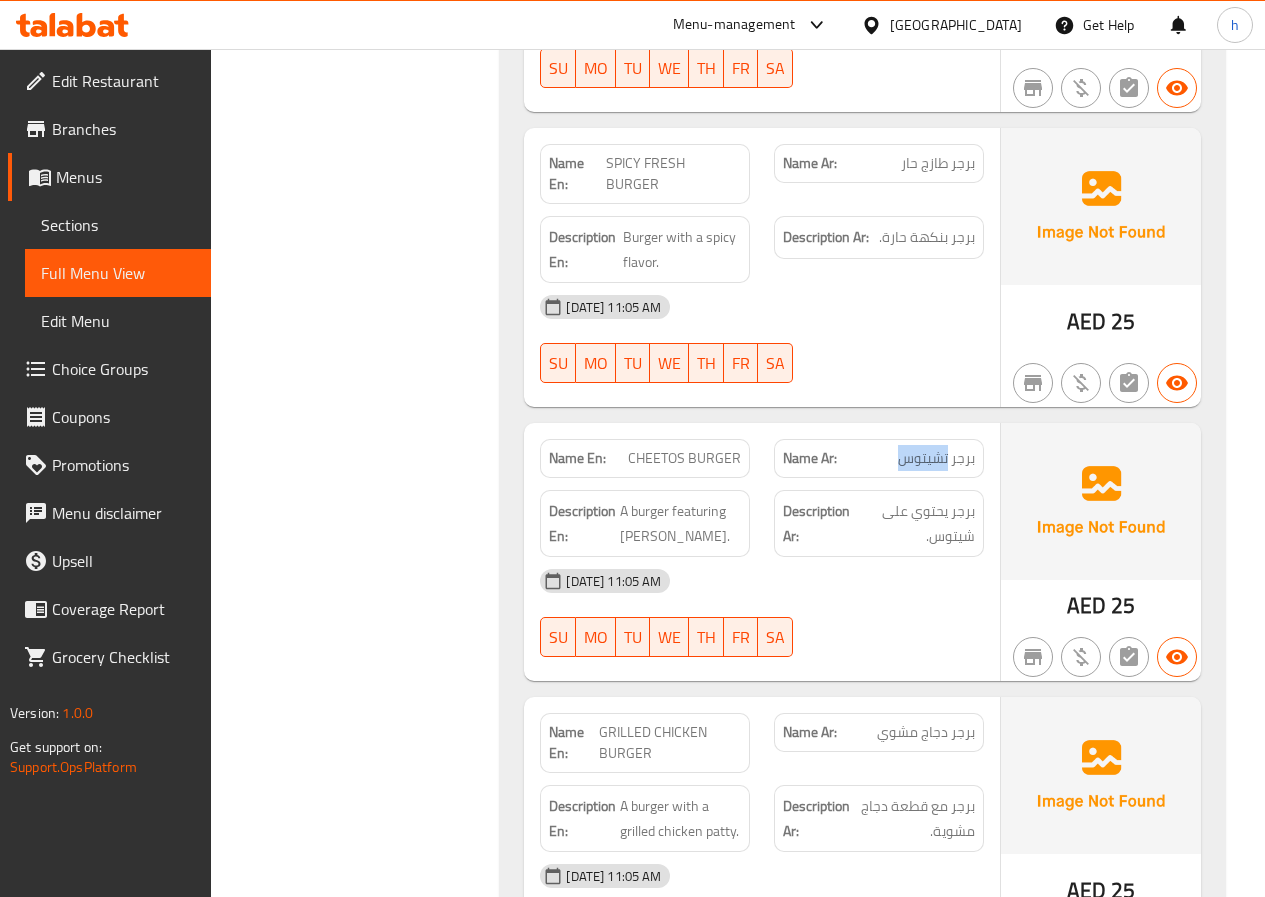 click on "برجر تشيتوس" at bounding box center [921, -13053] 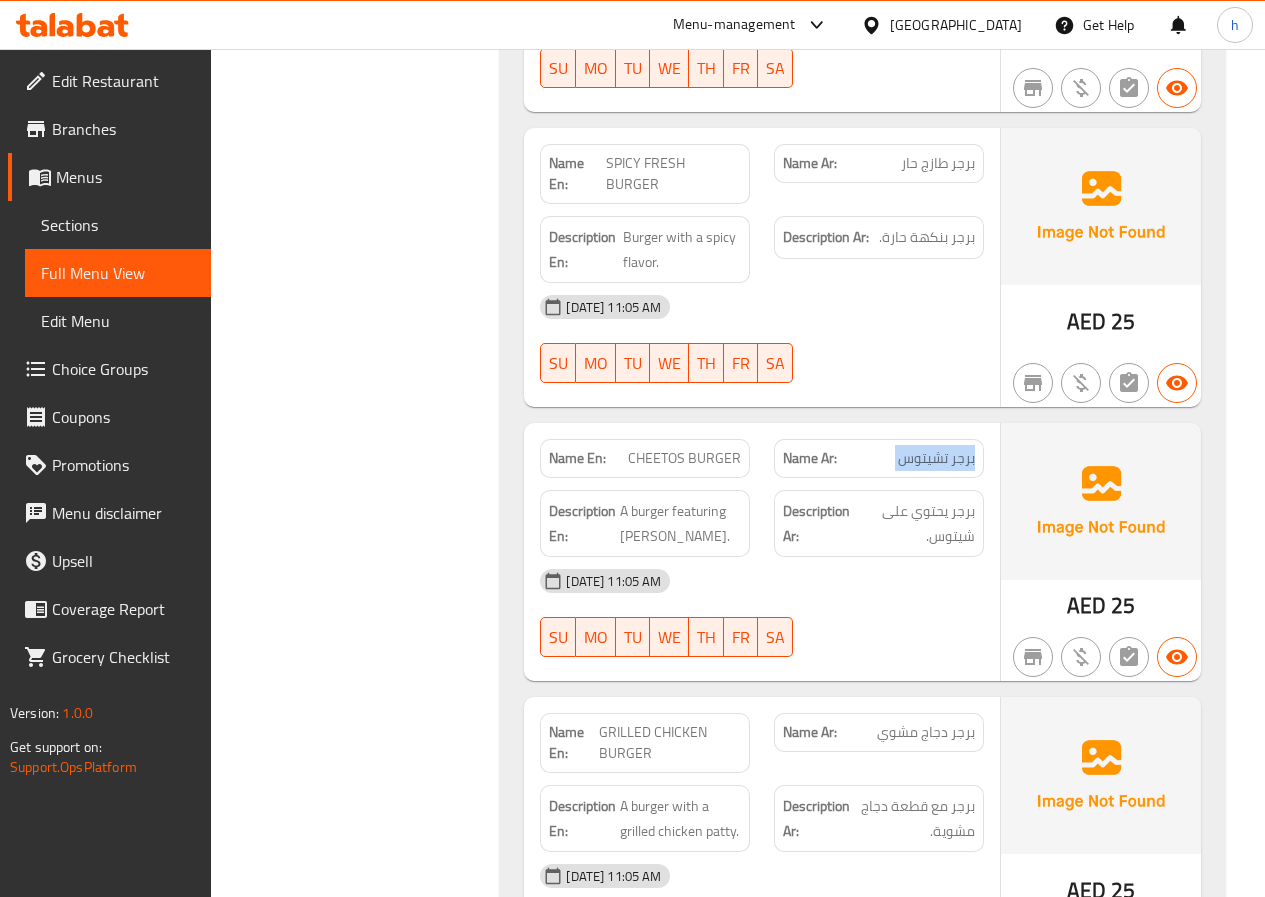 click on "برجر تشيتوس" at bounding box center (921, -13053) 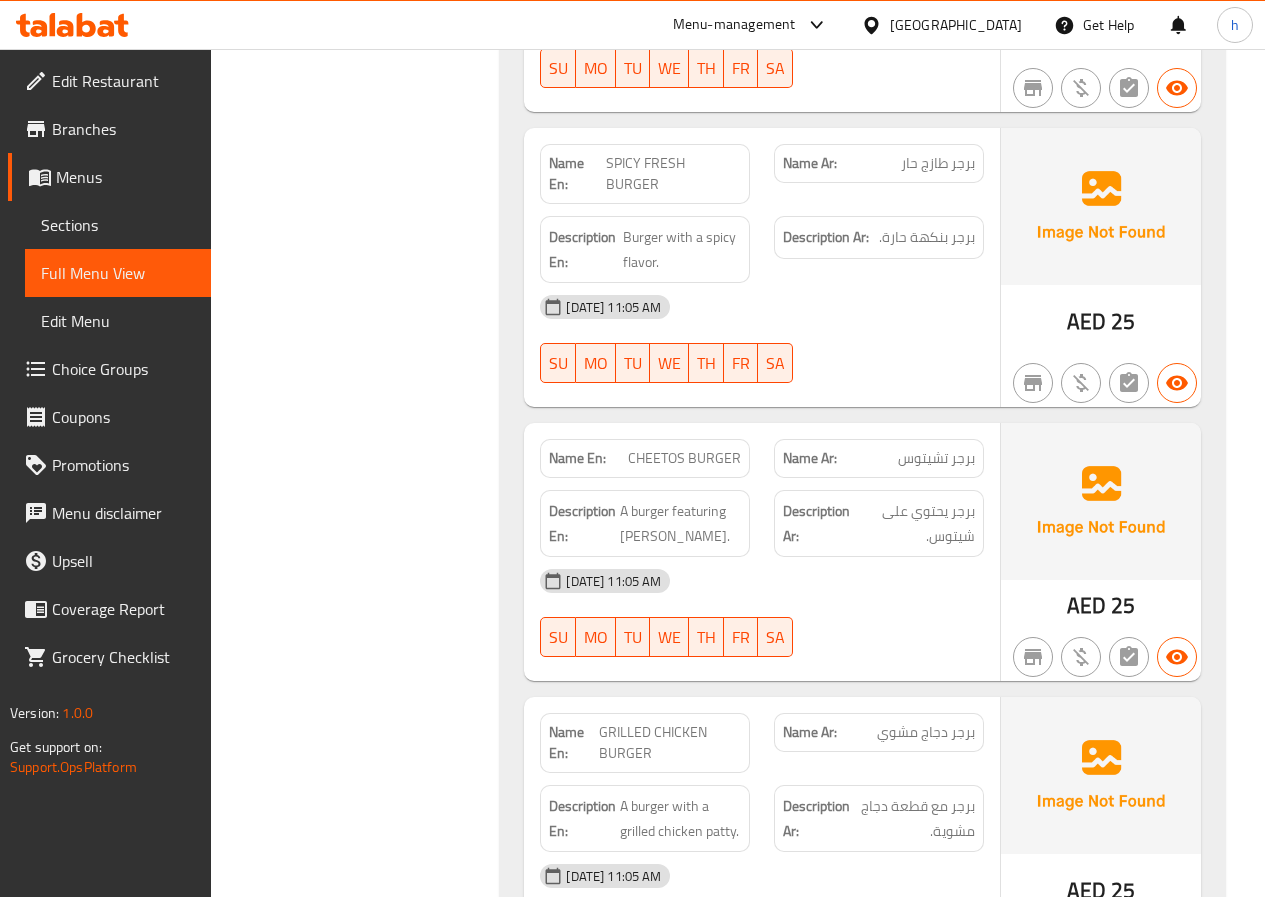 click on "برجر يحتوي على شيتوس." at bounding box center [914, -12963] 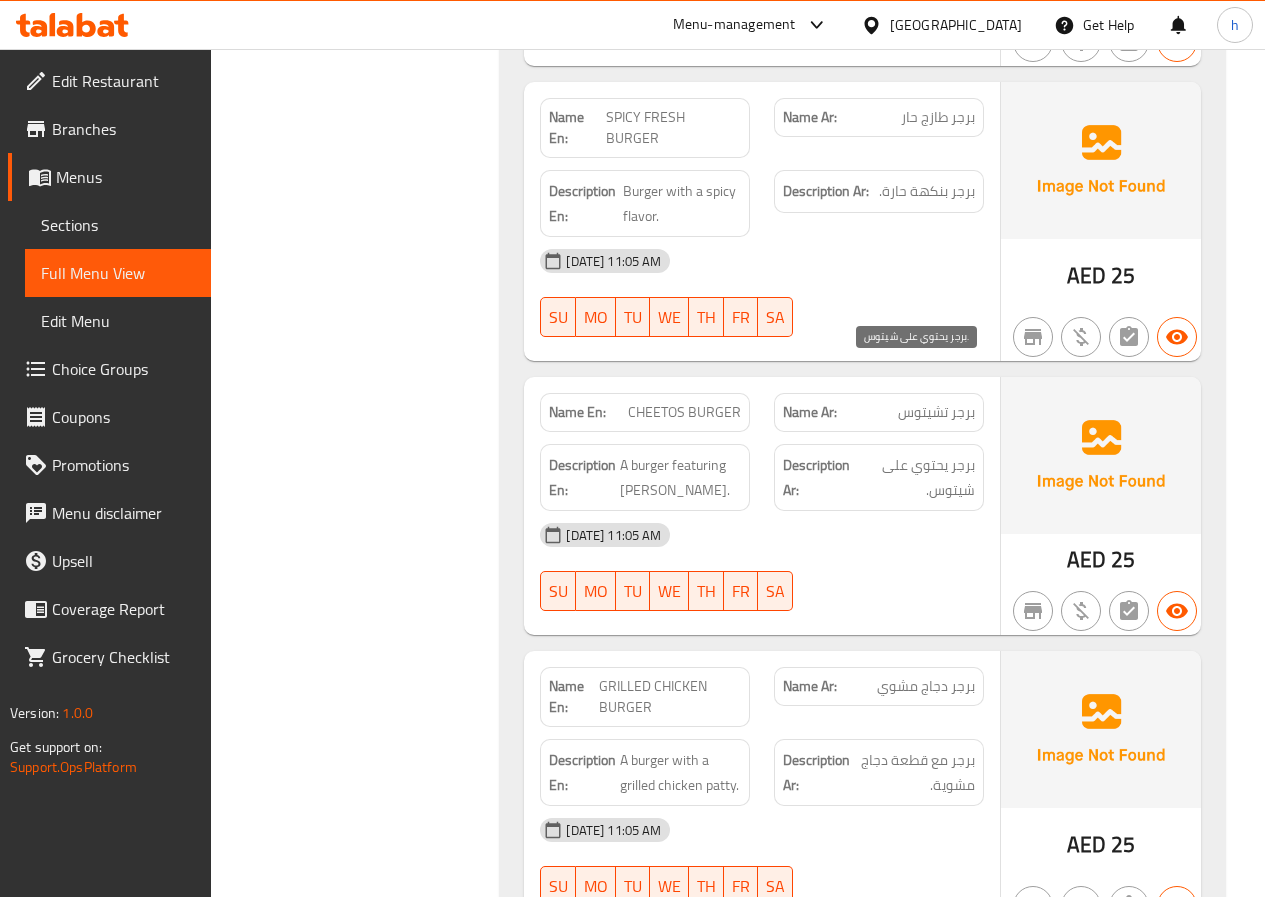 scroll, scrollTop: 15711, scrollLeft: 0, axis: vertical 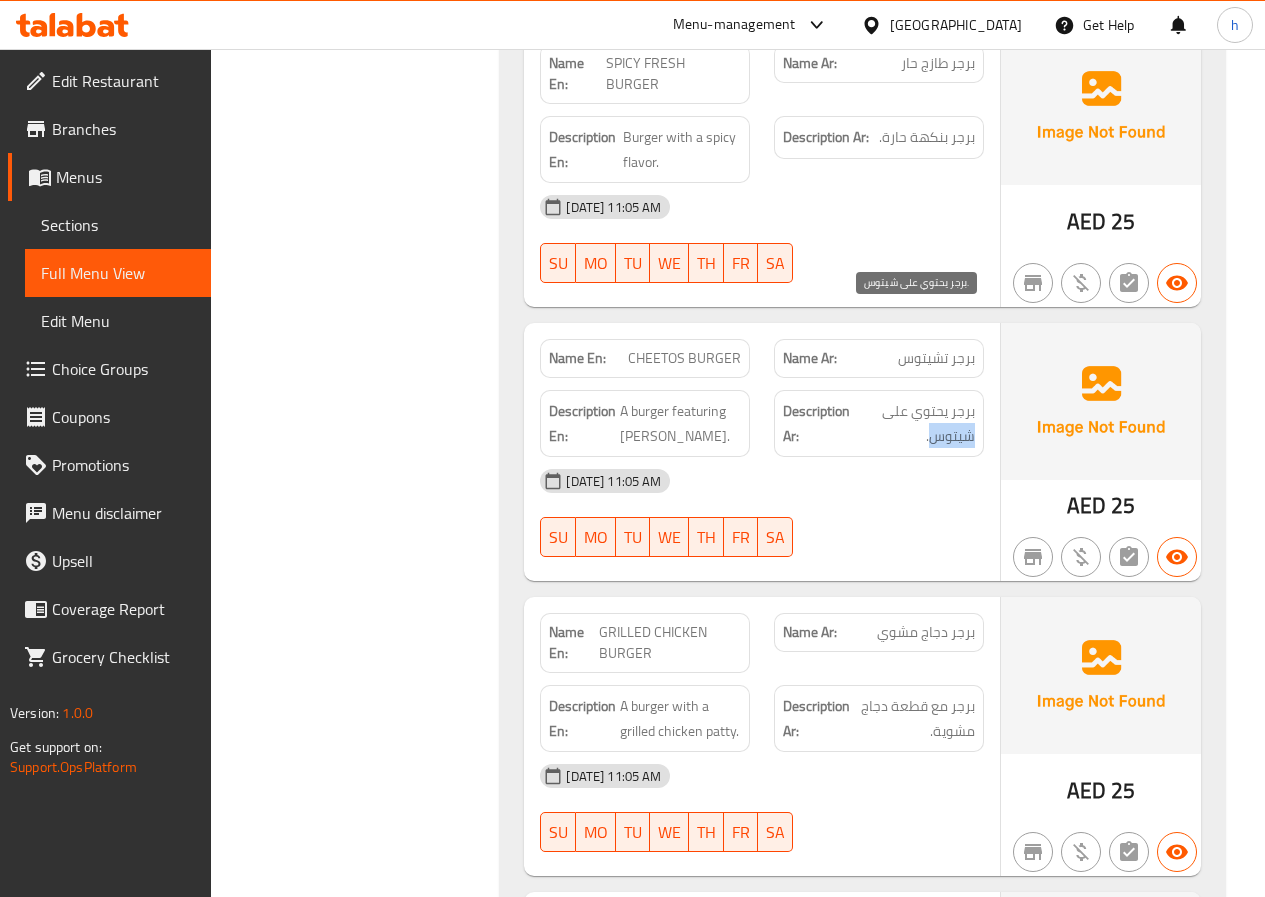 drag, startPoint x: 931, startPoint y: 348, endPoint x: 1001, endPoint y: 375, distance: 75.026665 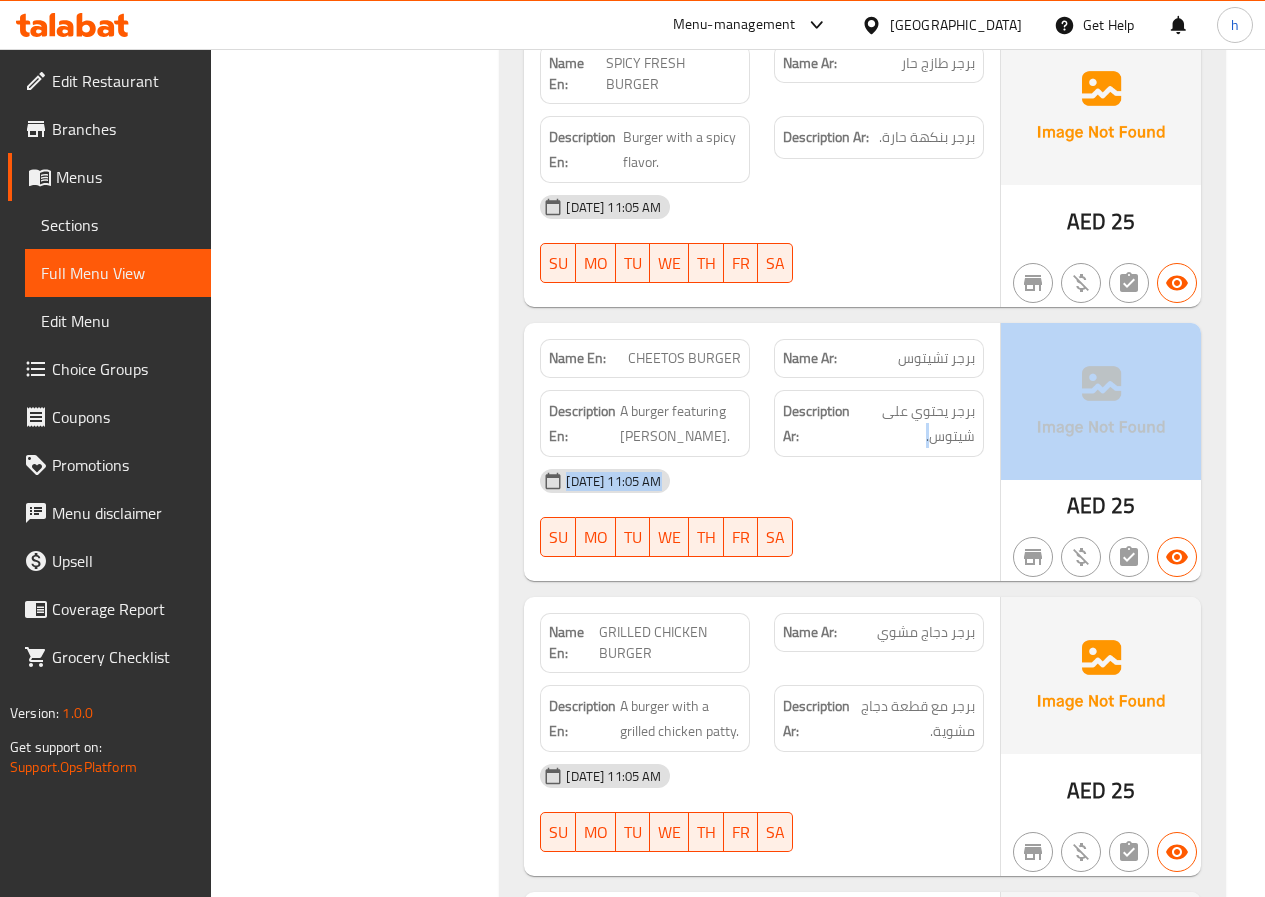 click on "[DATE] 11:05 AM" at bounding box center (762, -12981) 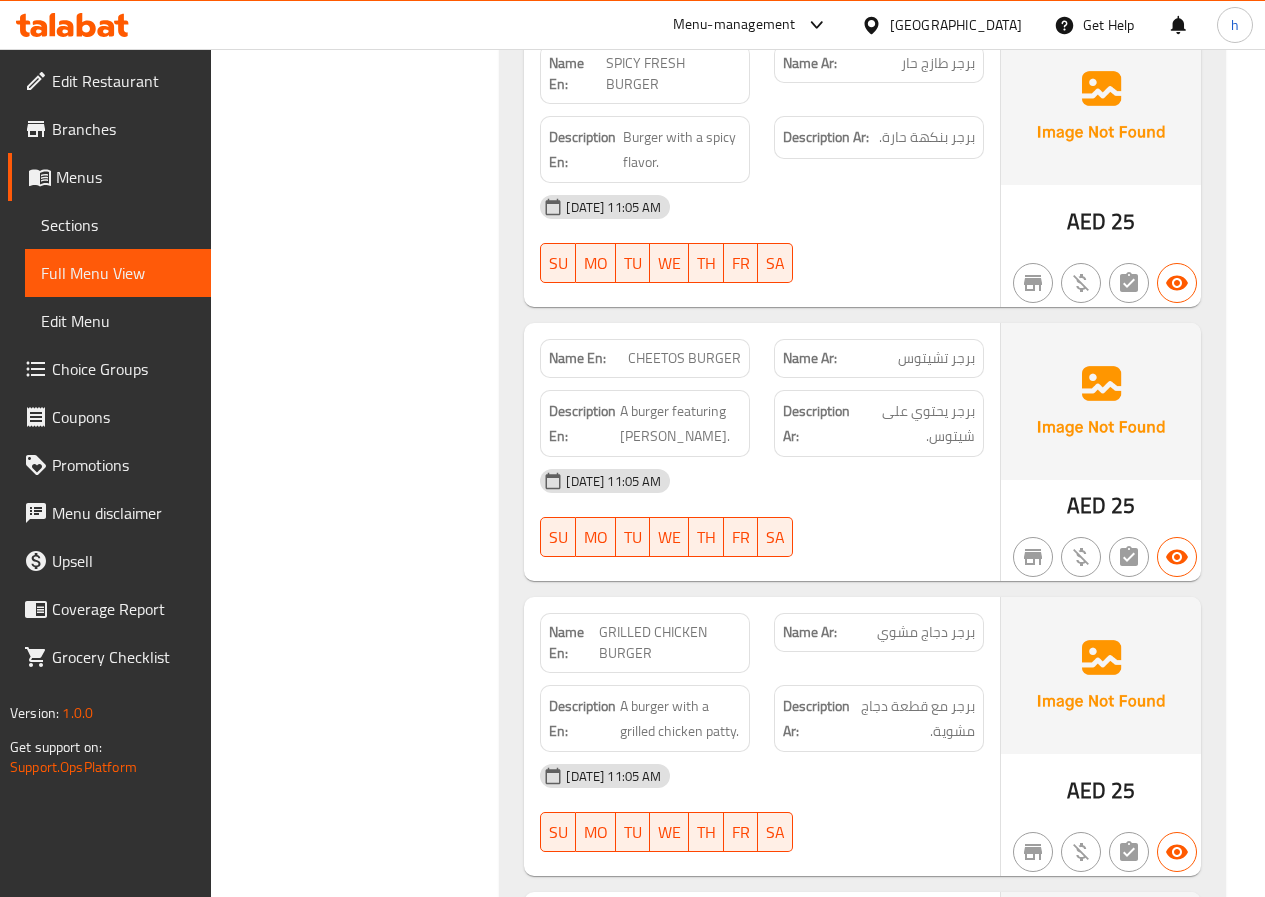 click on "CHEETOS BURGER" at bounding box center [687, -13153] 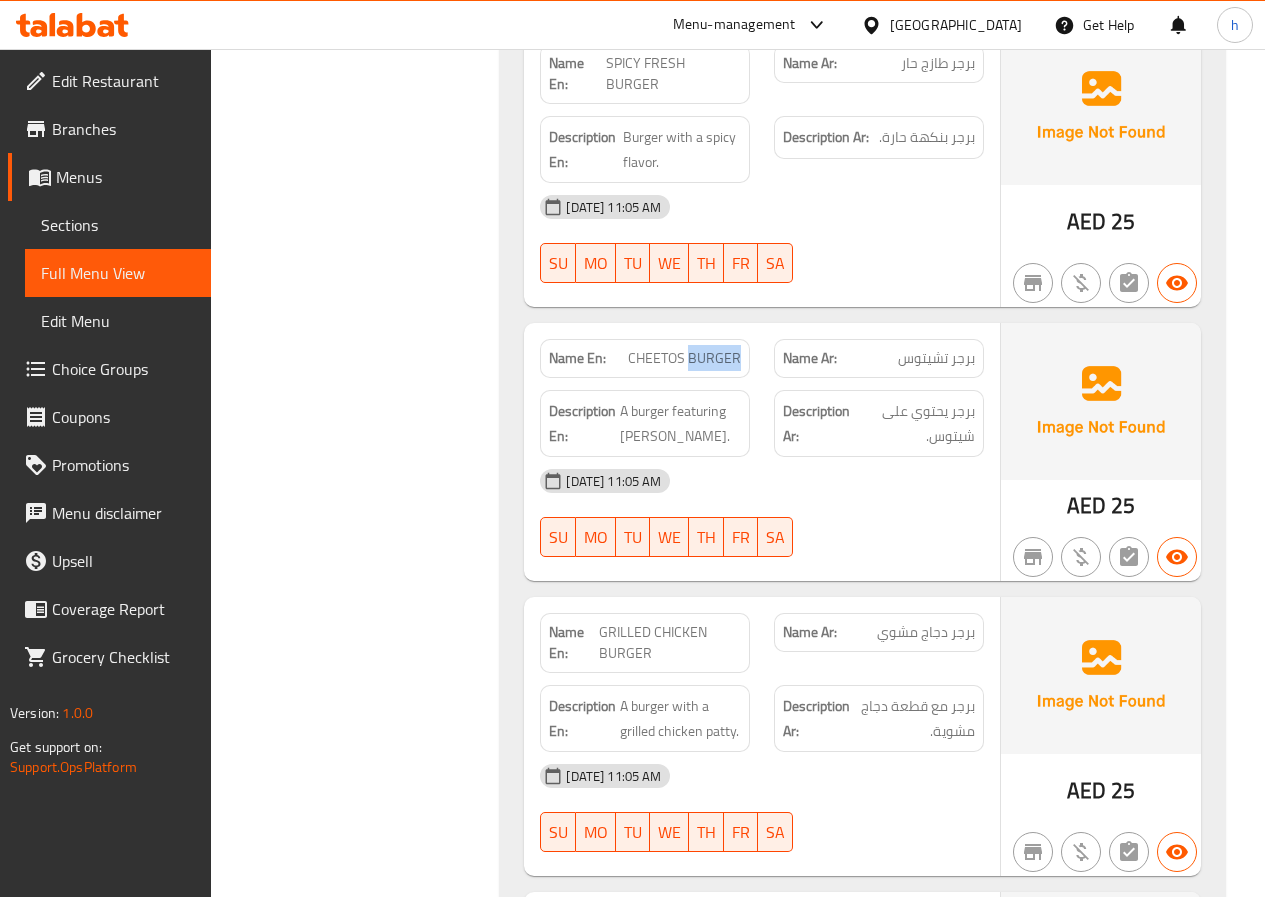 click on "CHEETOS BURGER" at bounding box center (687, -13153) 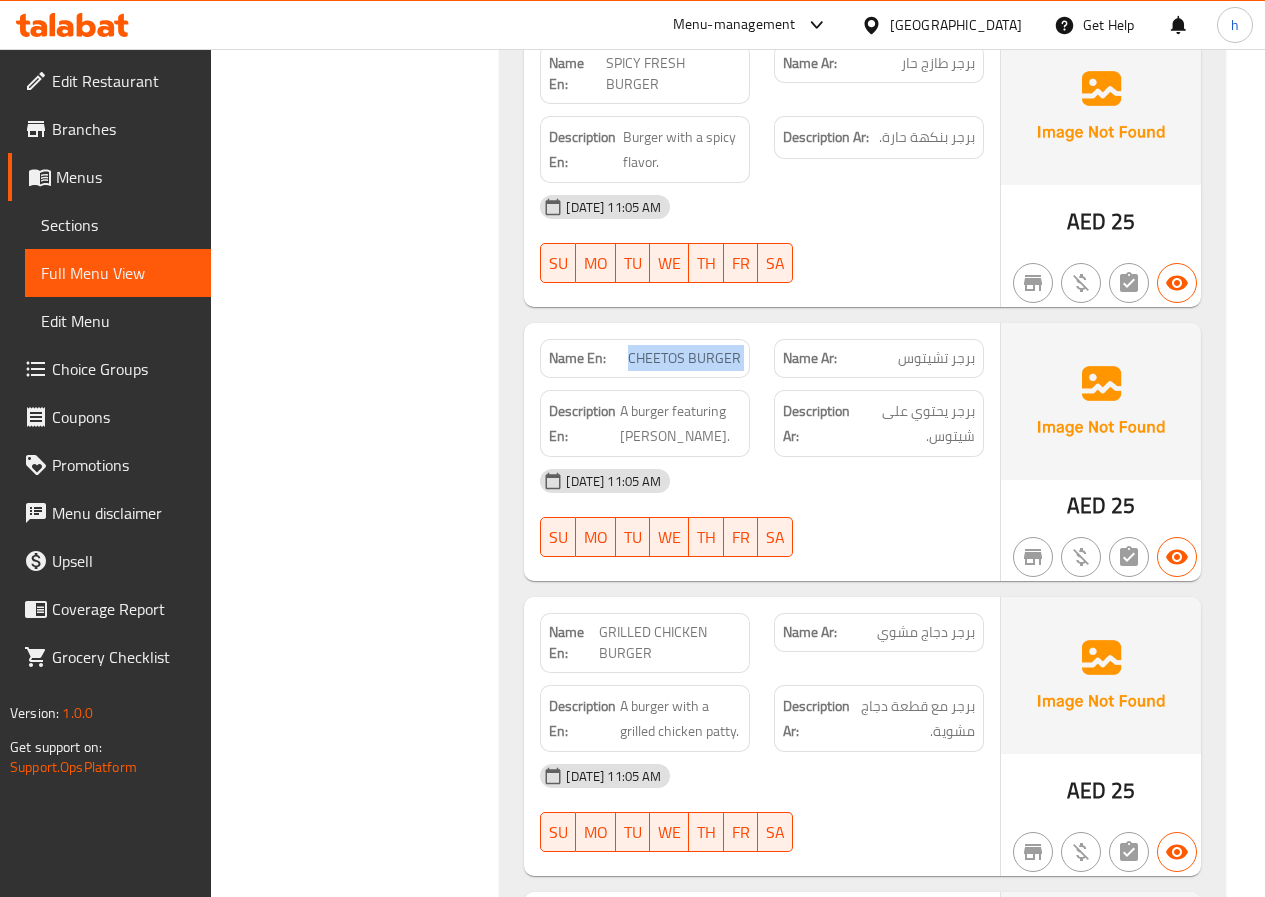 click on "CHEETOS BURGER" at bounding box center [687, -13153] 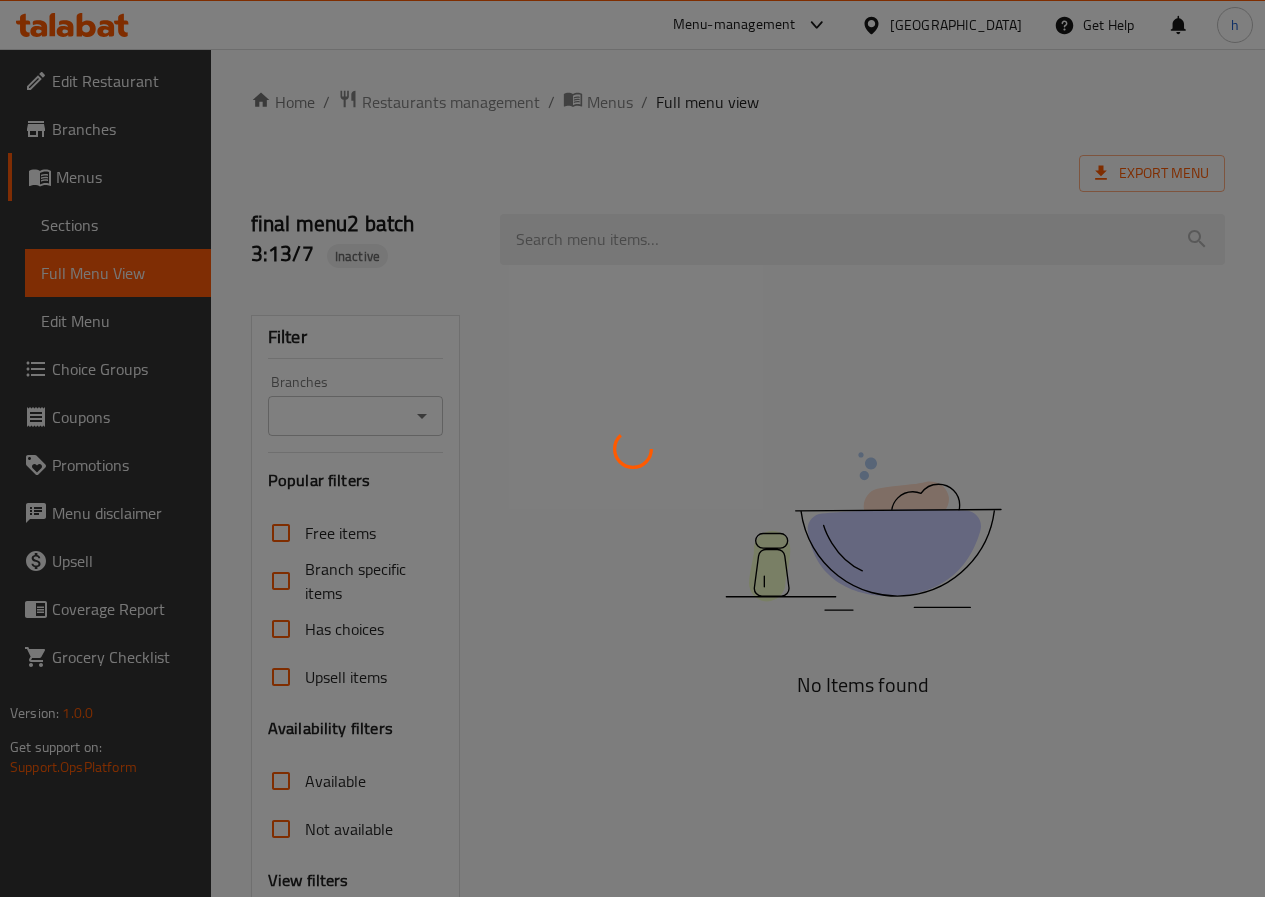scroll, scrollTop: 0, scrollLeft: 0, axis: both 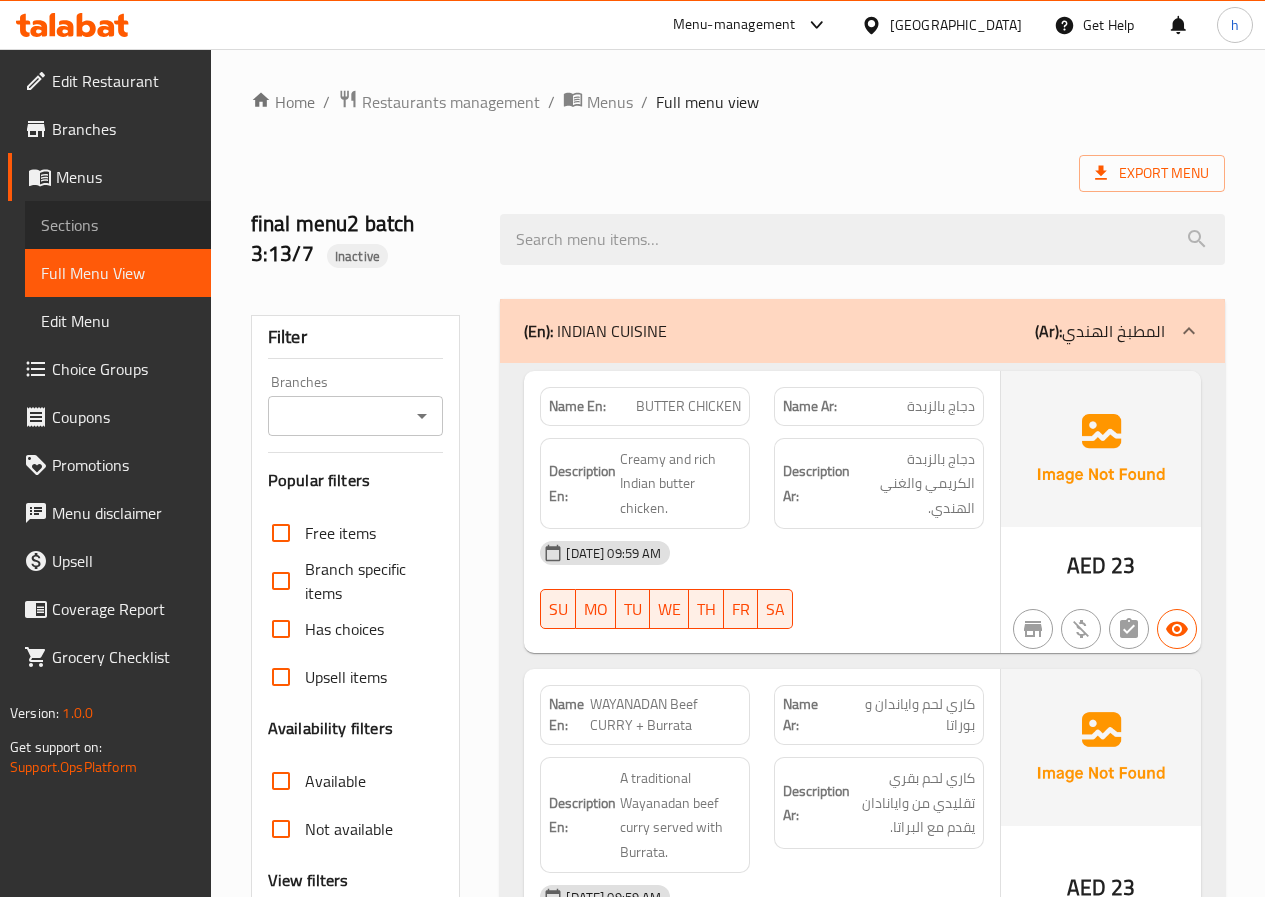 click on "Sections" at bounding box center (118, 225) 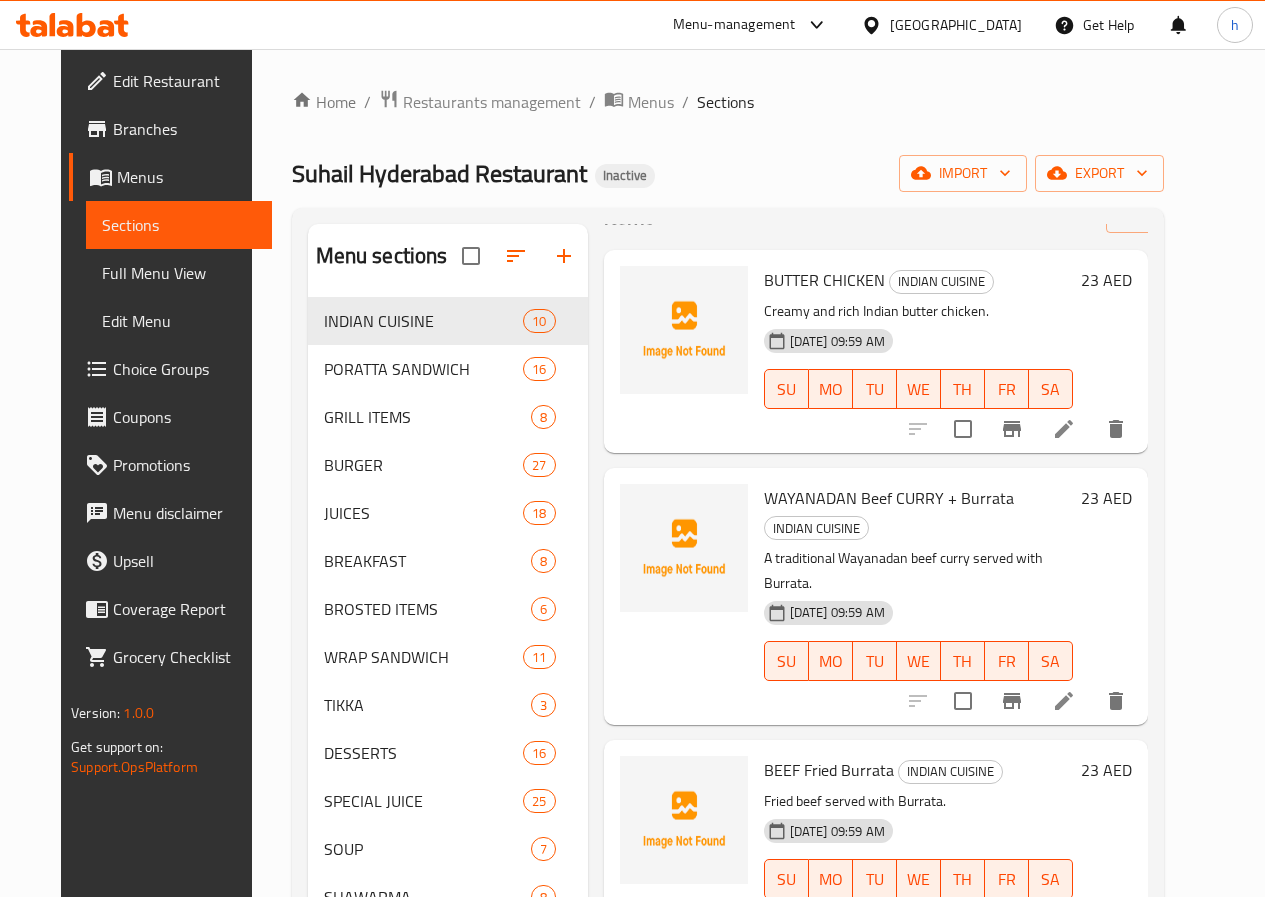 scroll, scrollTop: 200, scrollLeft: 0, axis: vertical 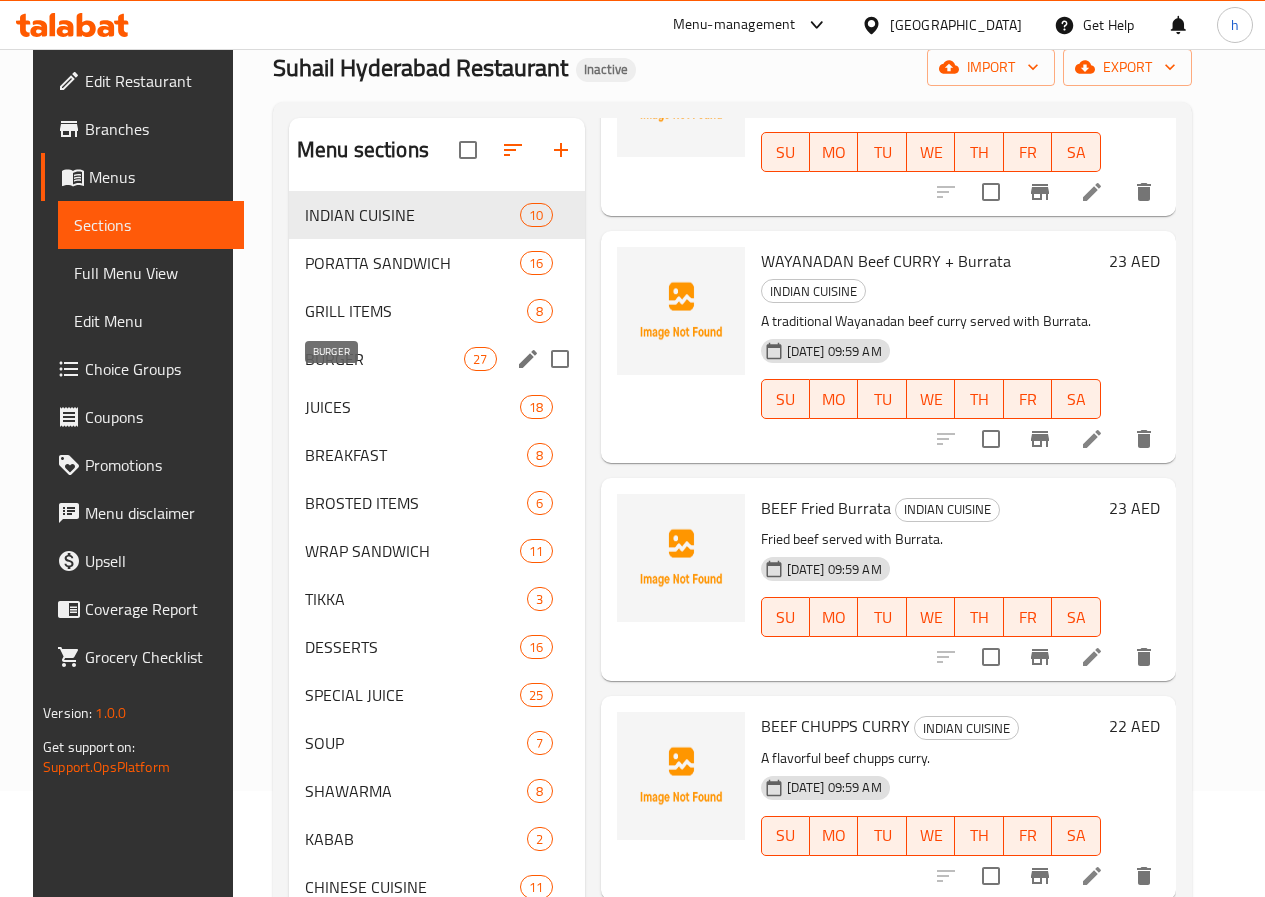 click on "BURGER" at bounding box center (384, 359) 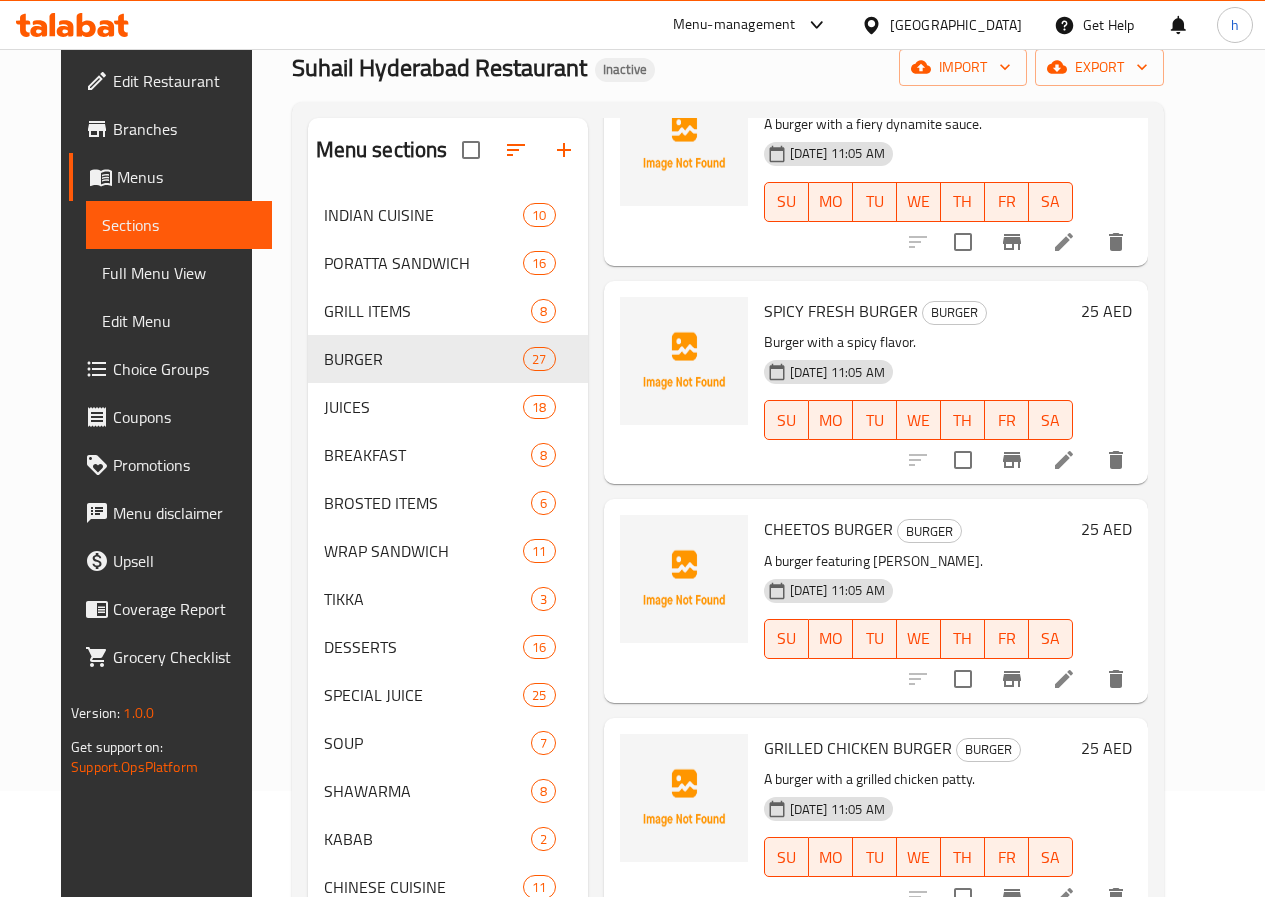 scroll, scrollTop: 1300, scrollLeft: 0, axis: vertical 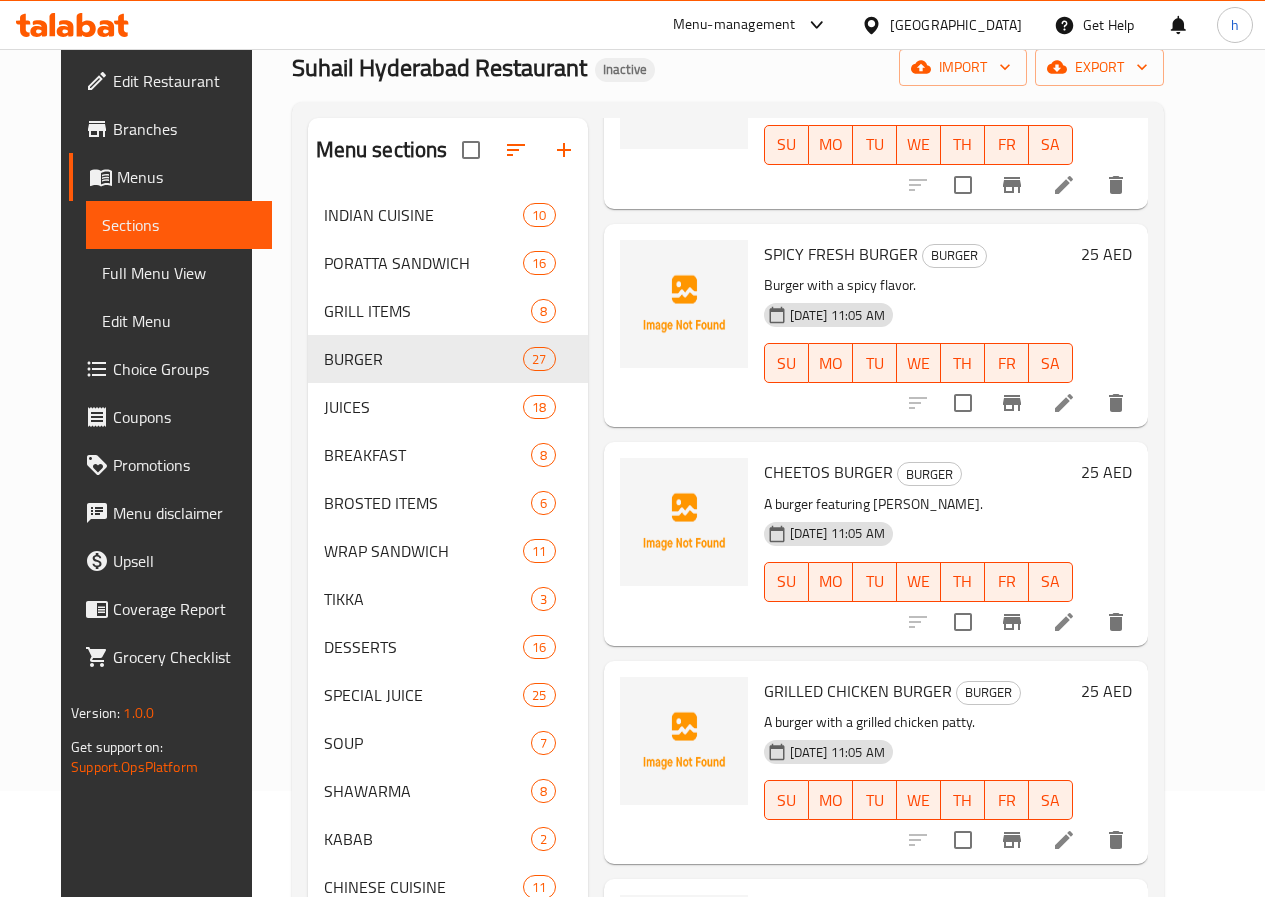 click at bounding box center (1064, 622) 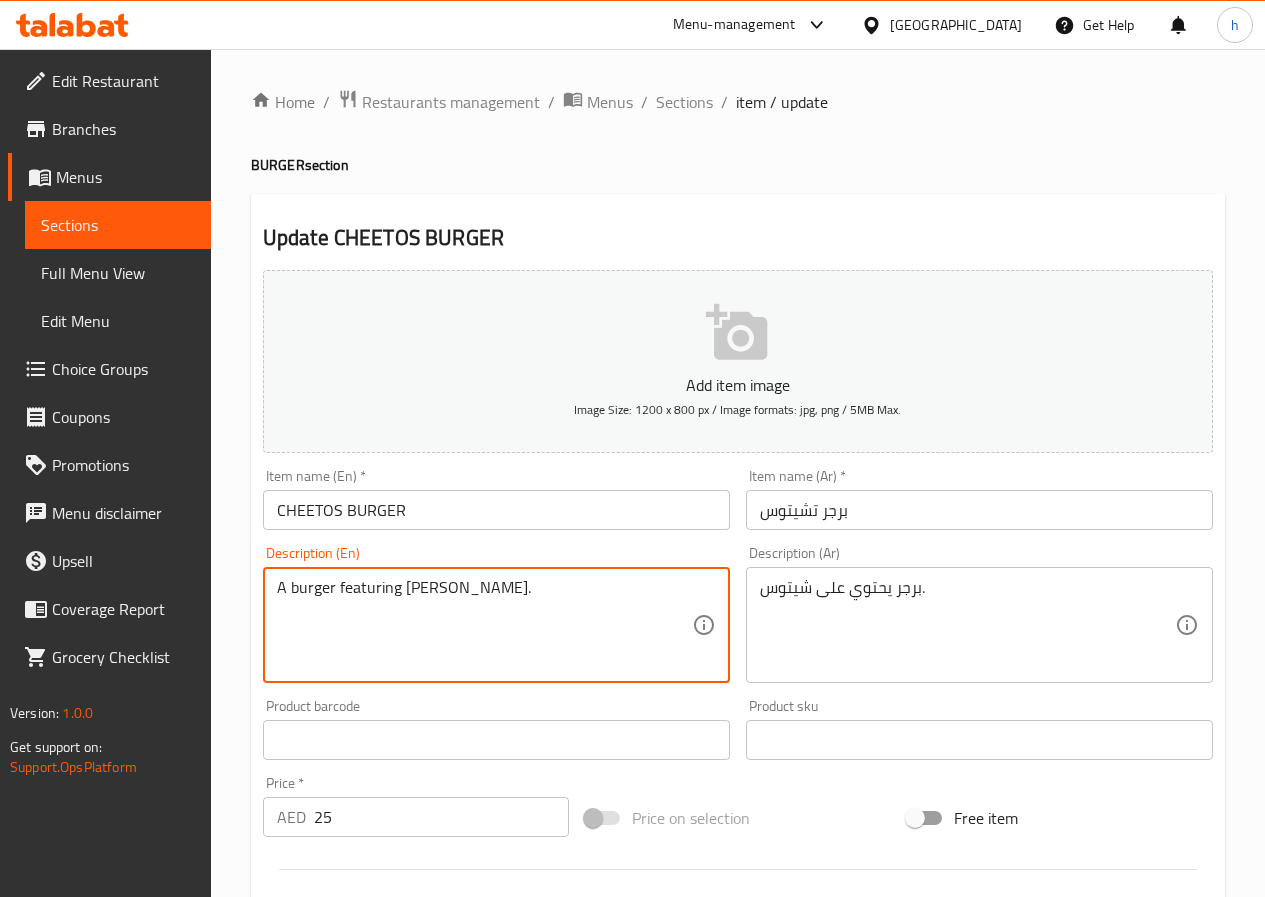 click on "A burger featuring Cheetos." at bounding box center [484, 625] 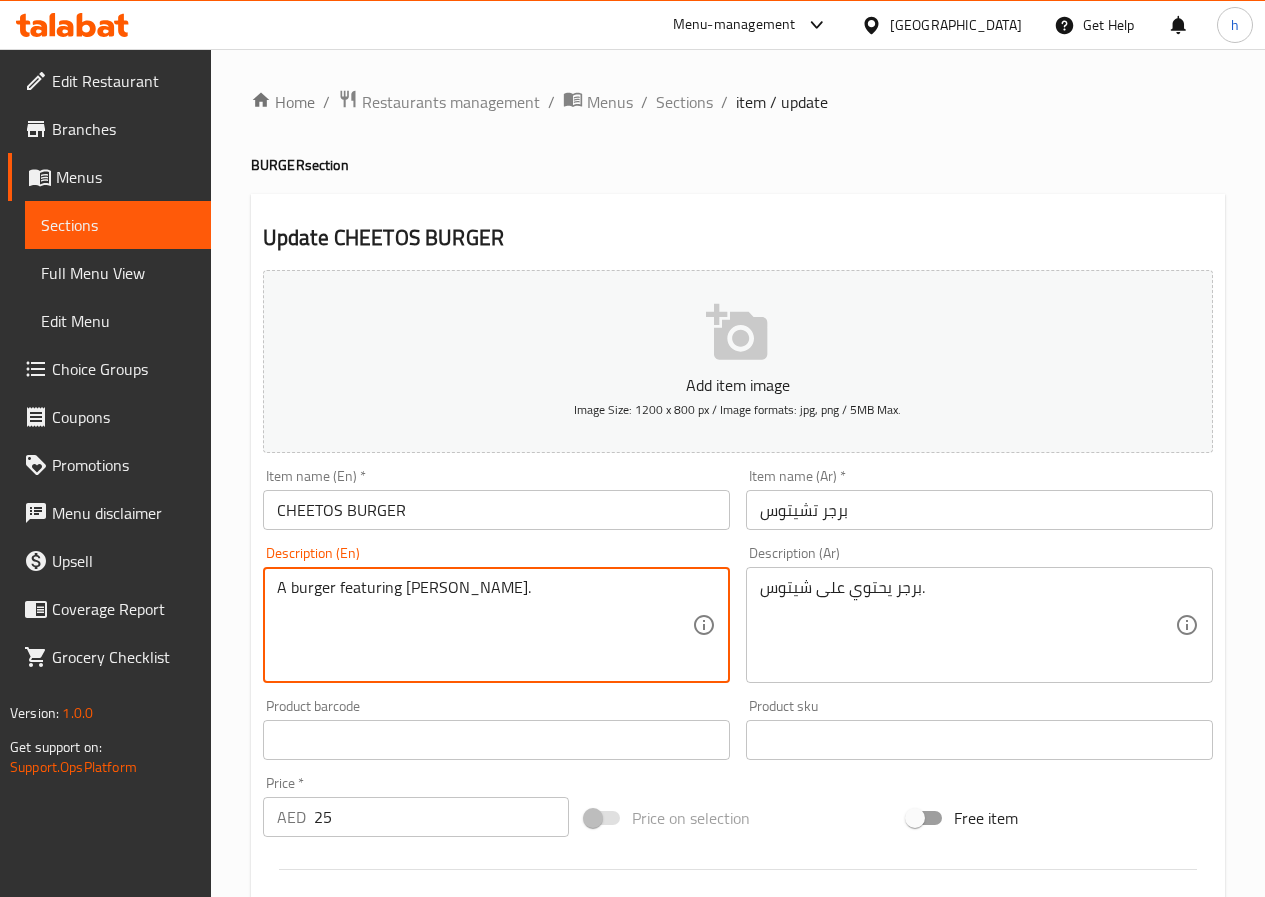 paste on "Ground beef, Cheetos , burger bun, lettuce, tomato, cheese, pickles, onions, ketchup, mustard, mayonnaise" 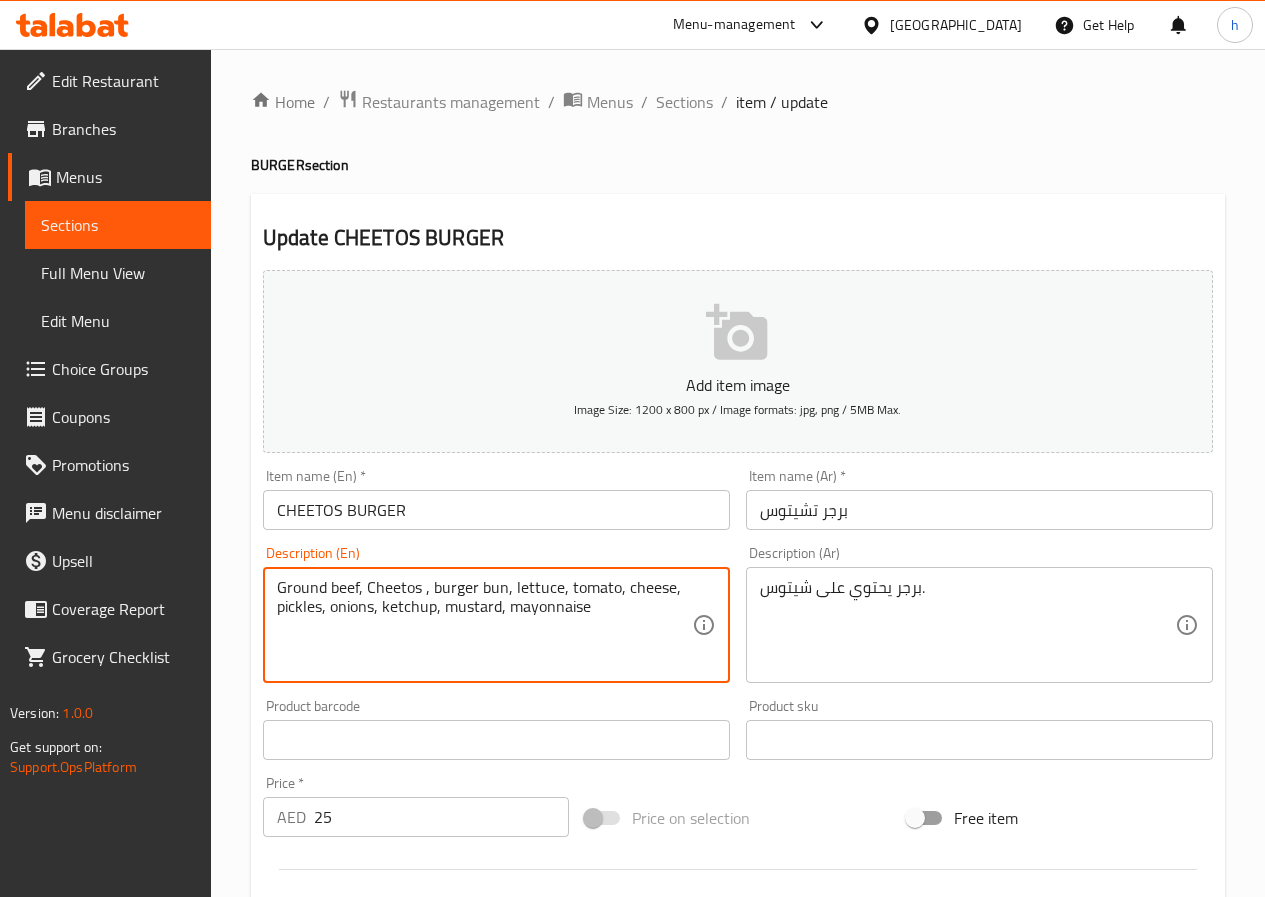type on "Ground beef, Cheetos , burger bun, lettuce, tomato, cheese, pickles, onions, ketchup, mustard, mayonnaise" 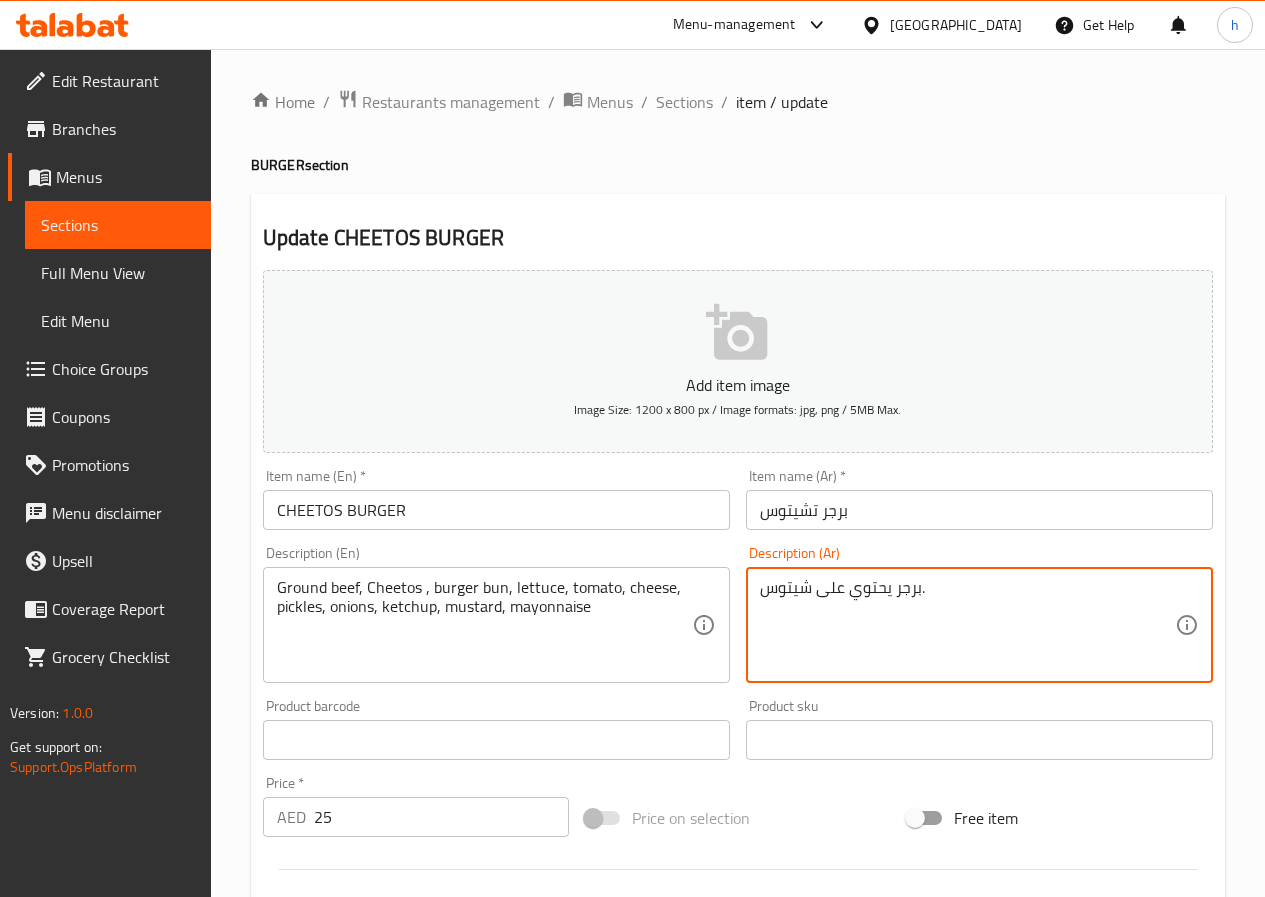 click on "برجر يحتوي على شيتوس." at bounding box center [967, 625] 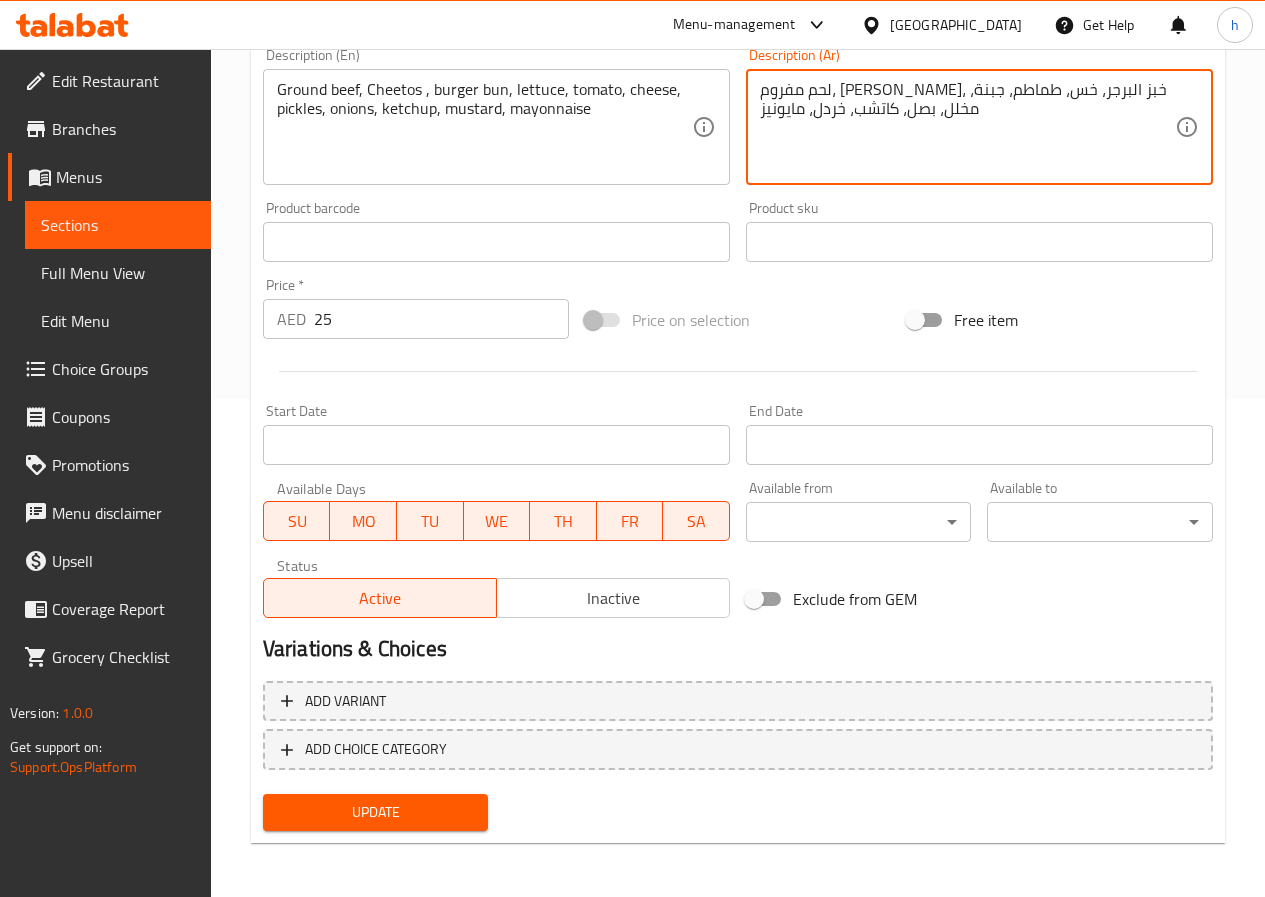 scroll, scrollTop: 500, scrollLeft: 0, axis: vertical 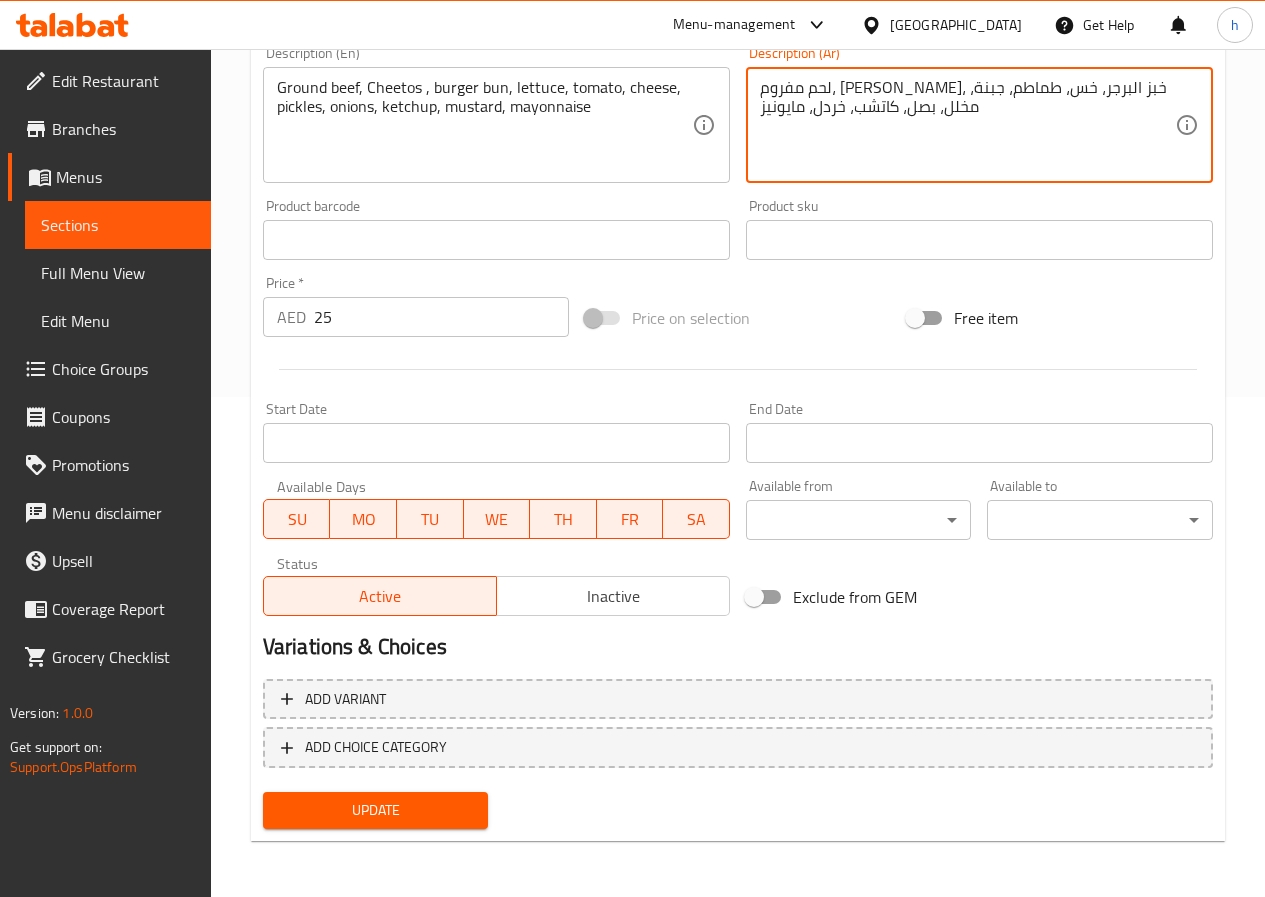 type on "لحم مفروم، [PERSON_NAME]، خبز البرجر، خس، طماطم، جبنة، مخلل، بصل، كاتشب، خردل، مايونيز" 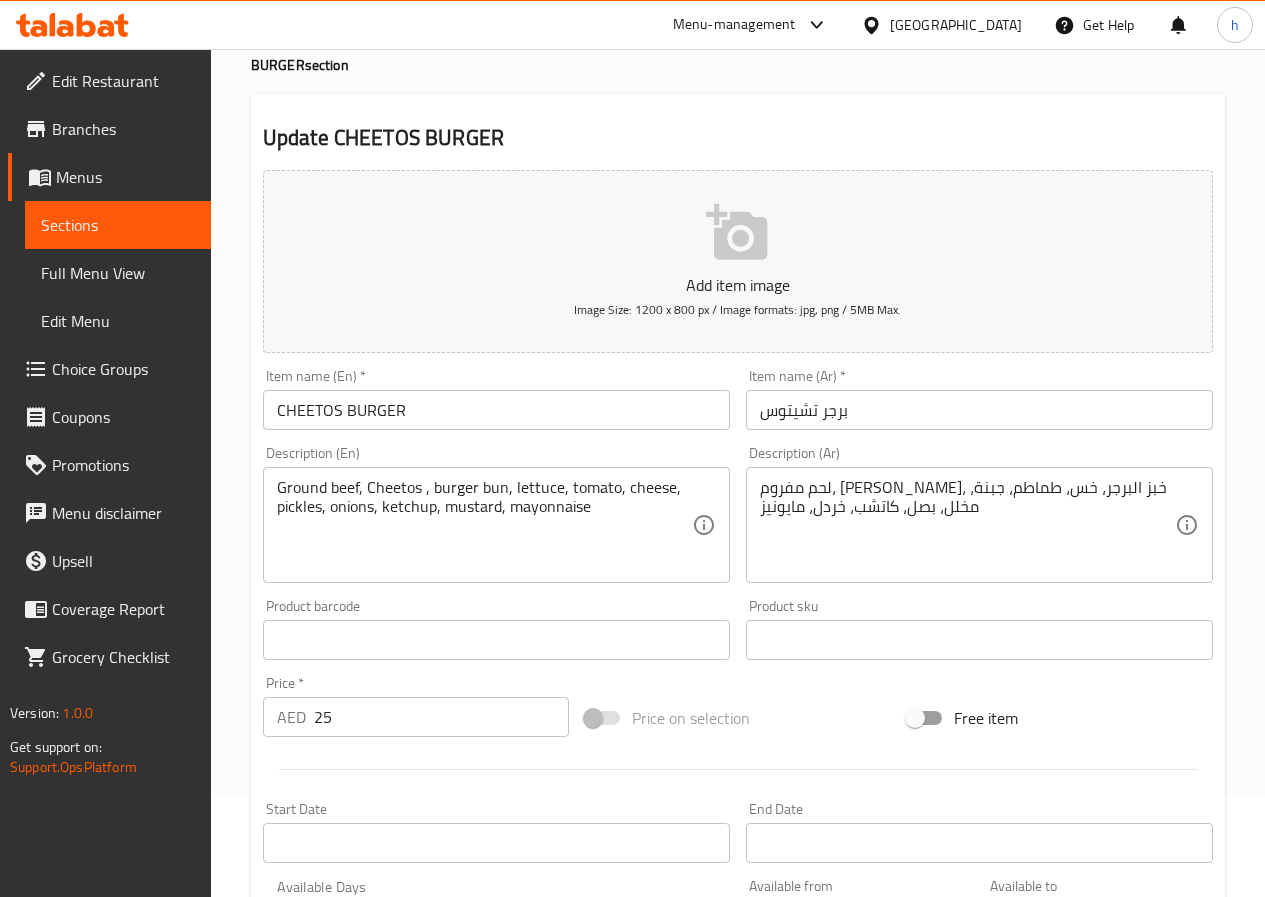 scroll, scrollTop: 0, scrollLeft: 0, axis: both 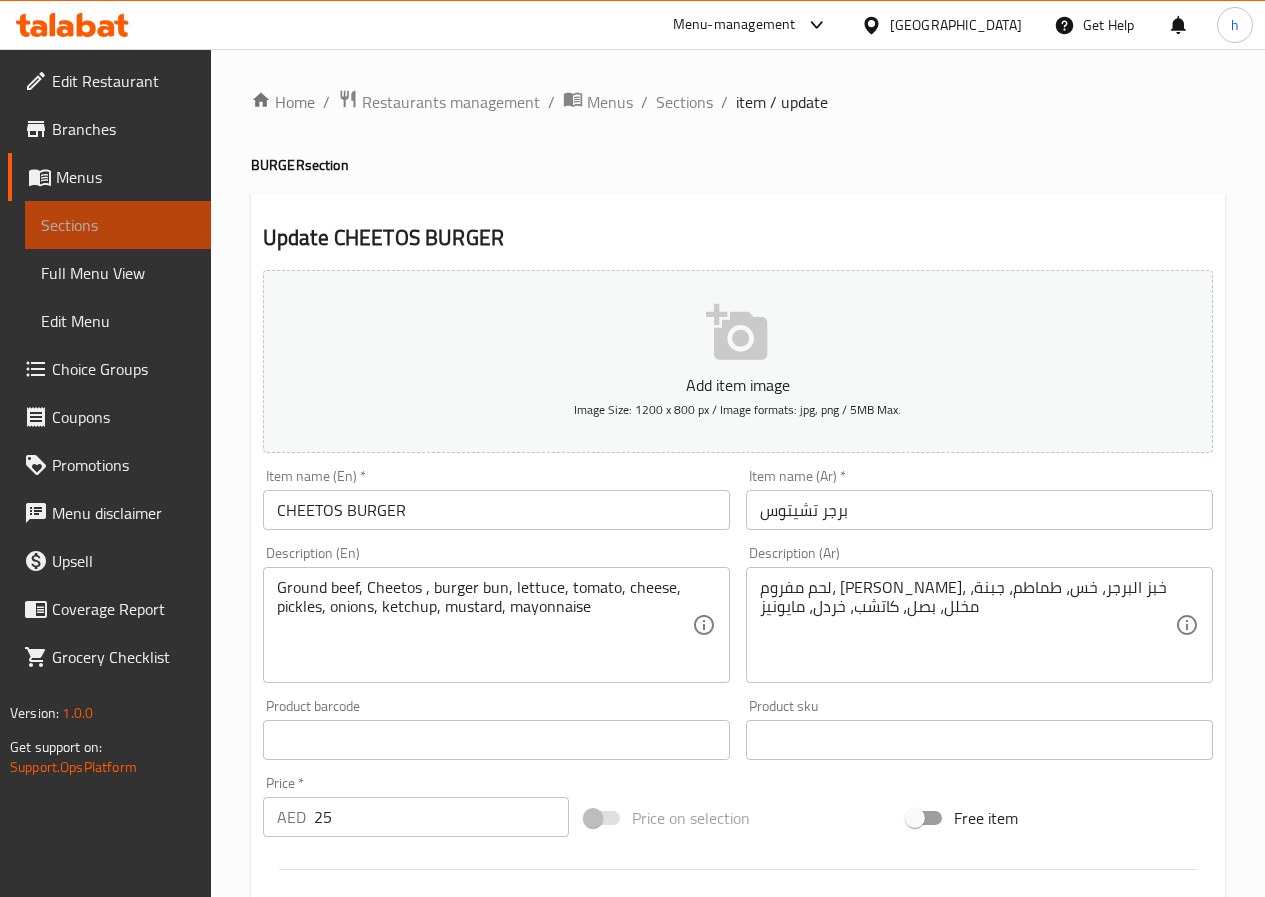 click on "Sections" at bounding box center [118, 225] 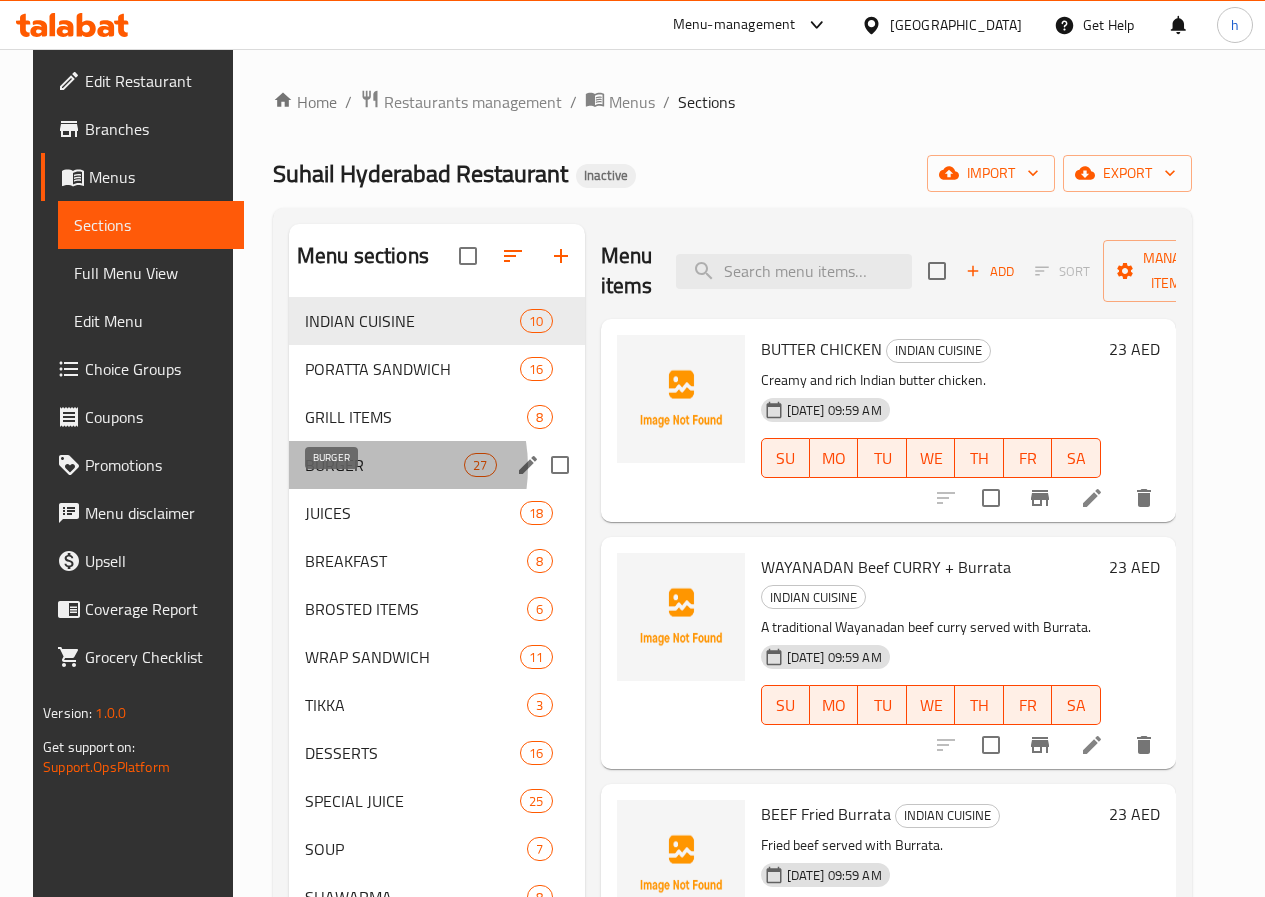 click on "BURGER" at bounding box center [384, 465] 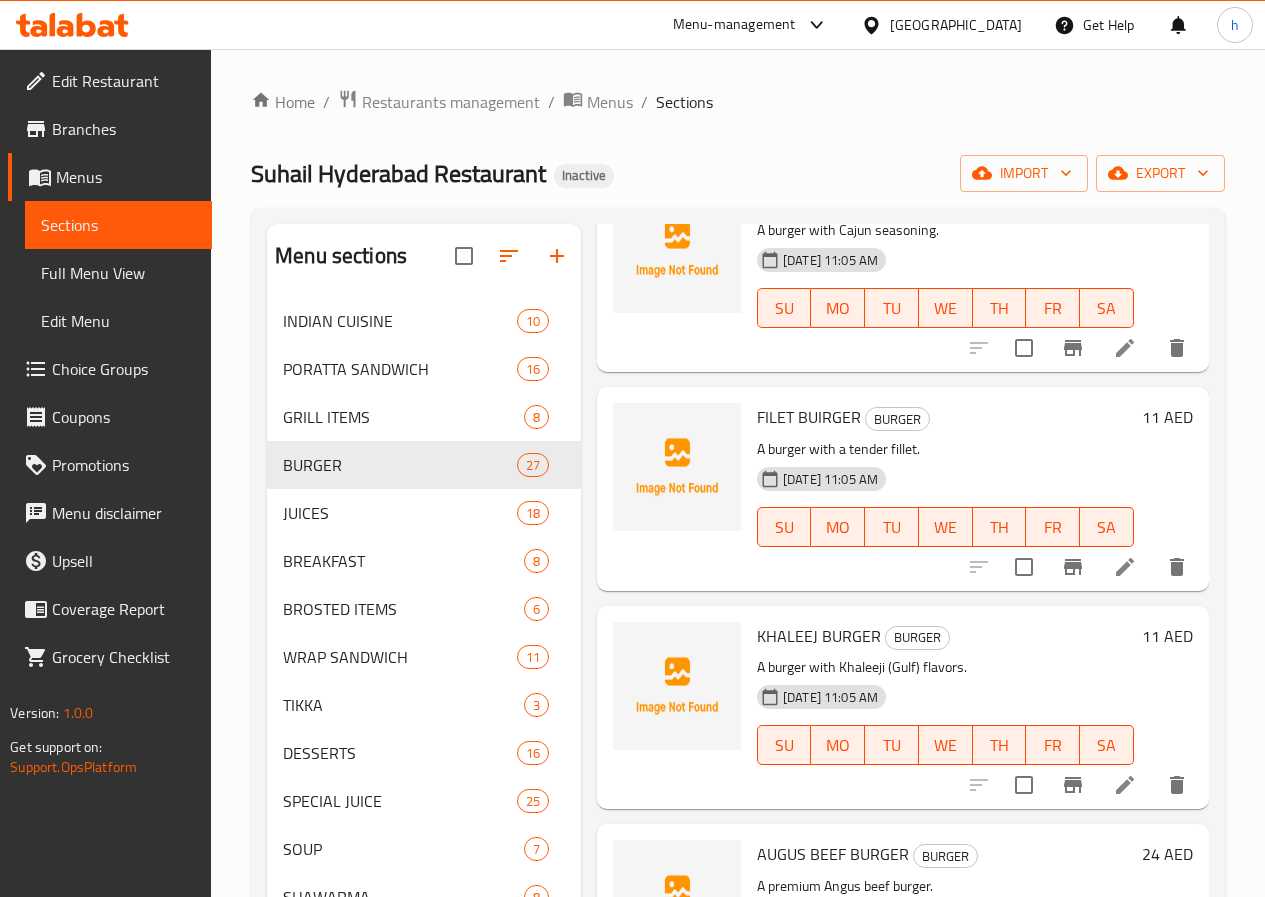 scroll, scrollTop: 4396, scrollLeft: 0, axis: vertical 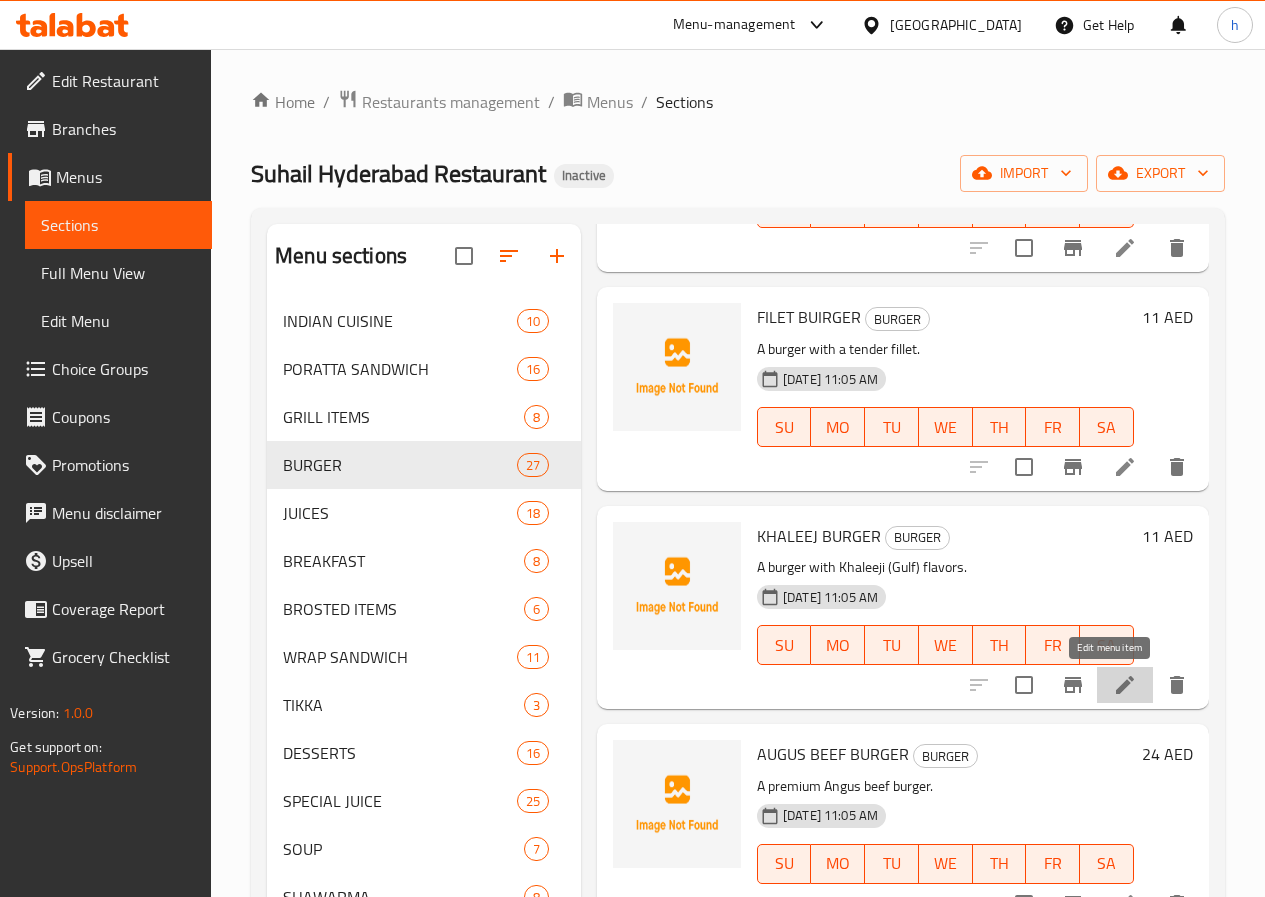 click 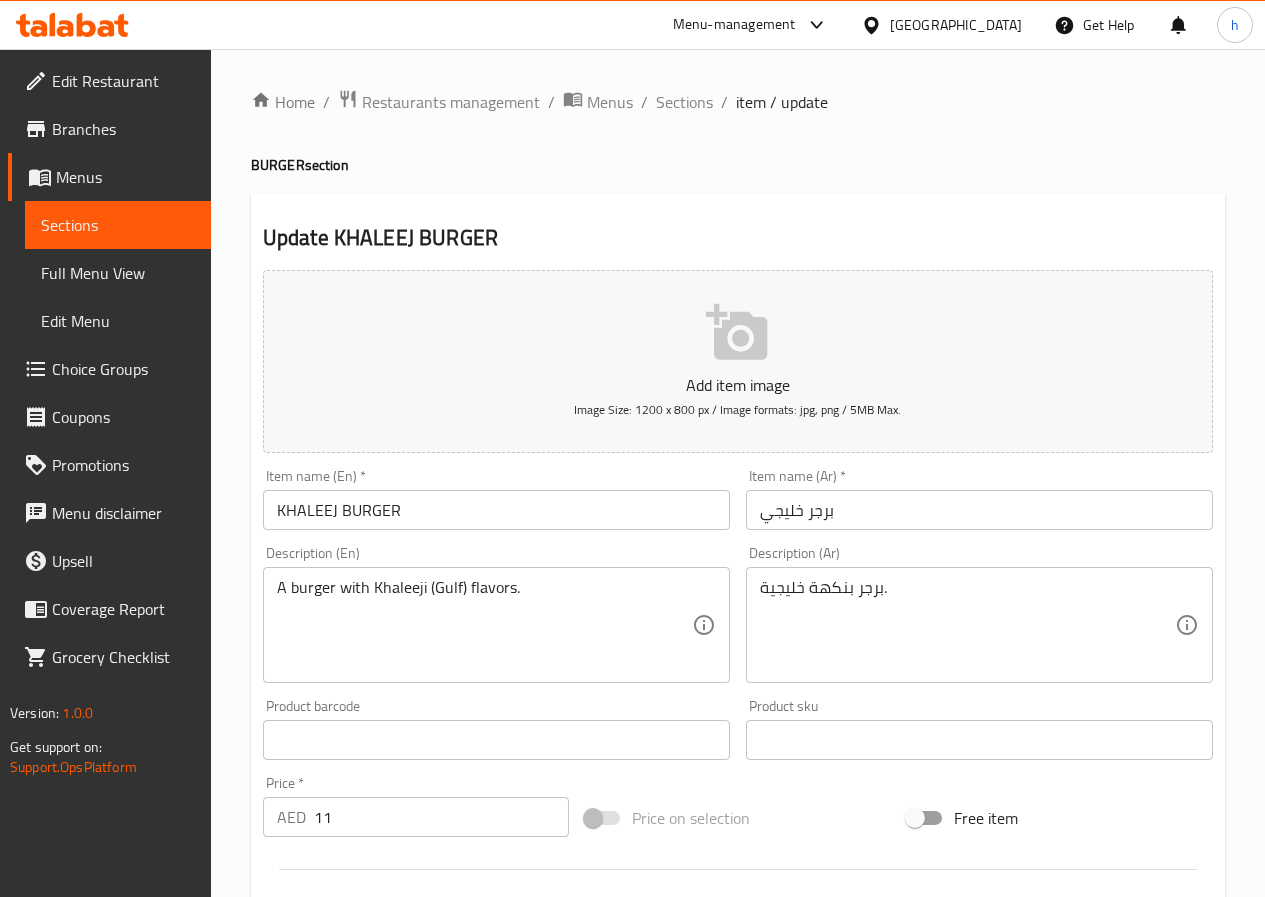 click on "A burger with Khaleeji (Gulf) flavors." at bounding box center [484, 625] 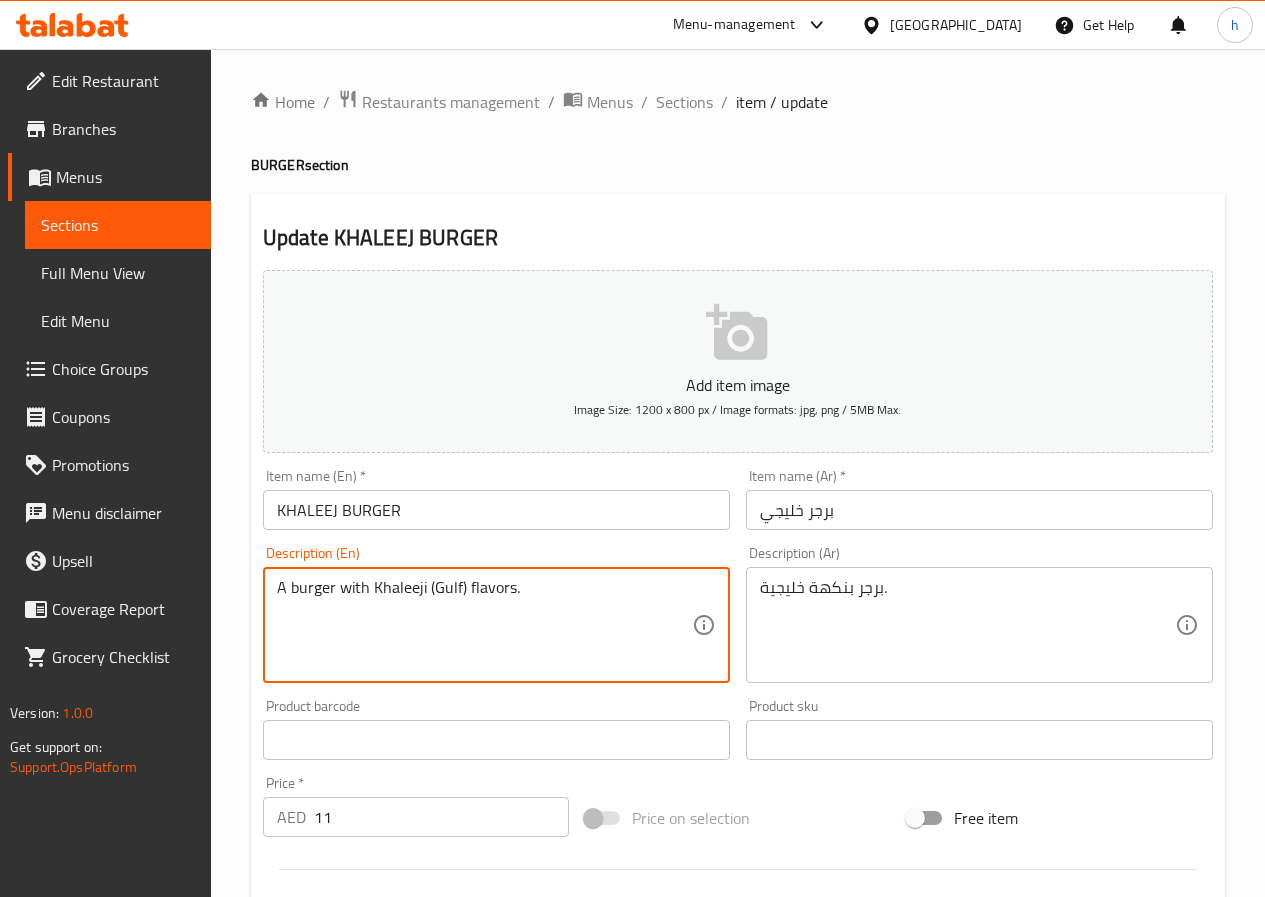 click on "A burger with Khaleeji (Gulf) flavors." at bounding box center [484, 625] 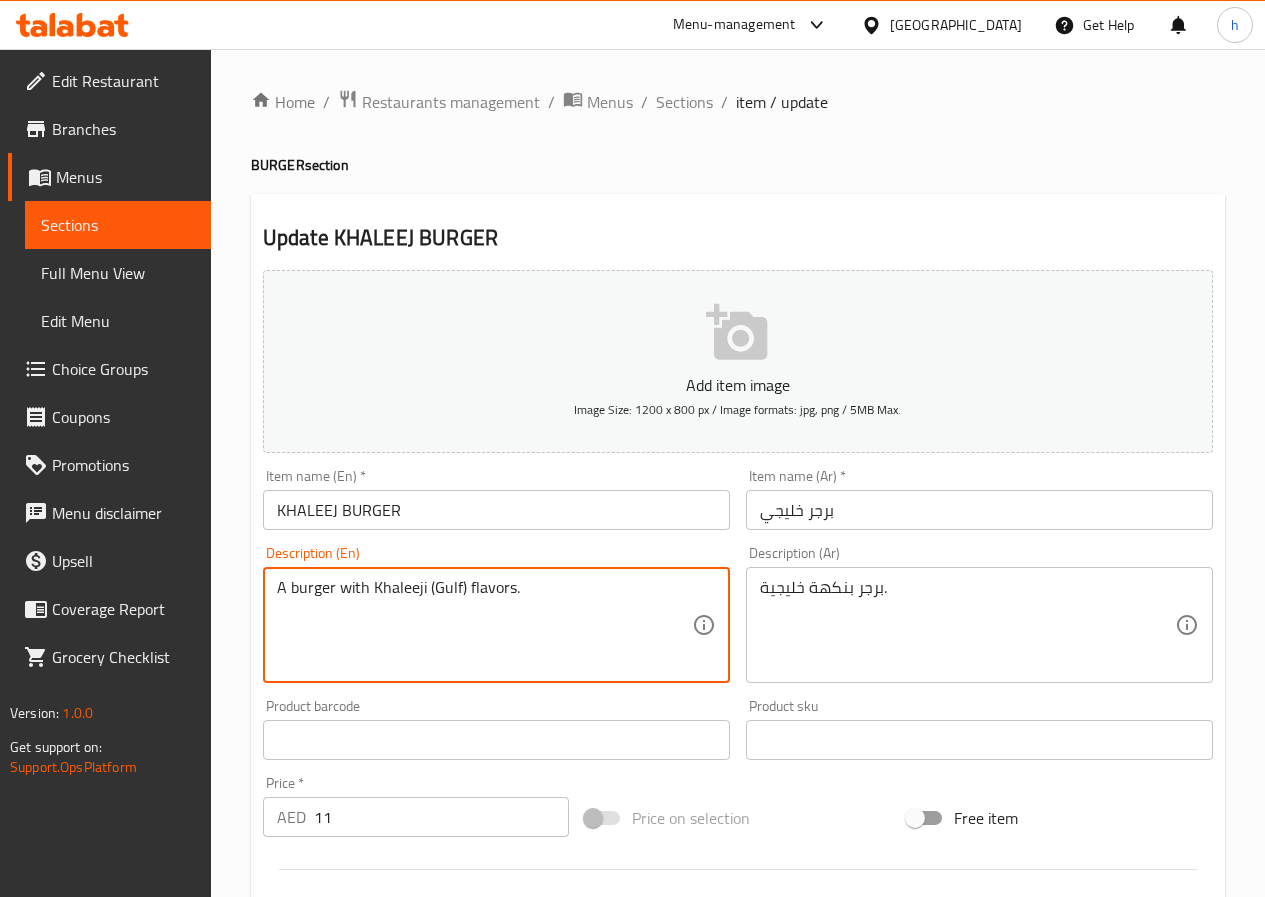 paste on "Featuring succulent beef patty smothered in creamy cheese, crisp lettuce, juicy tomato, and a tangy sauce" 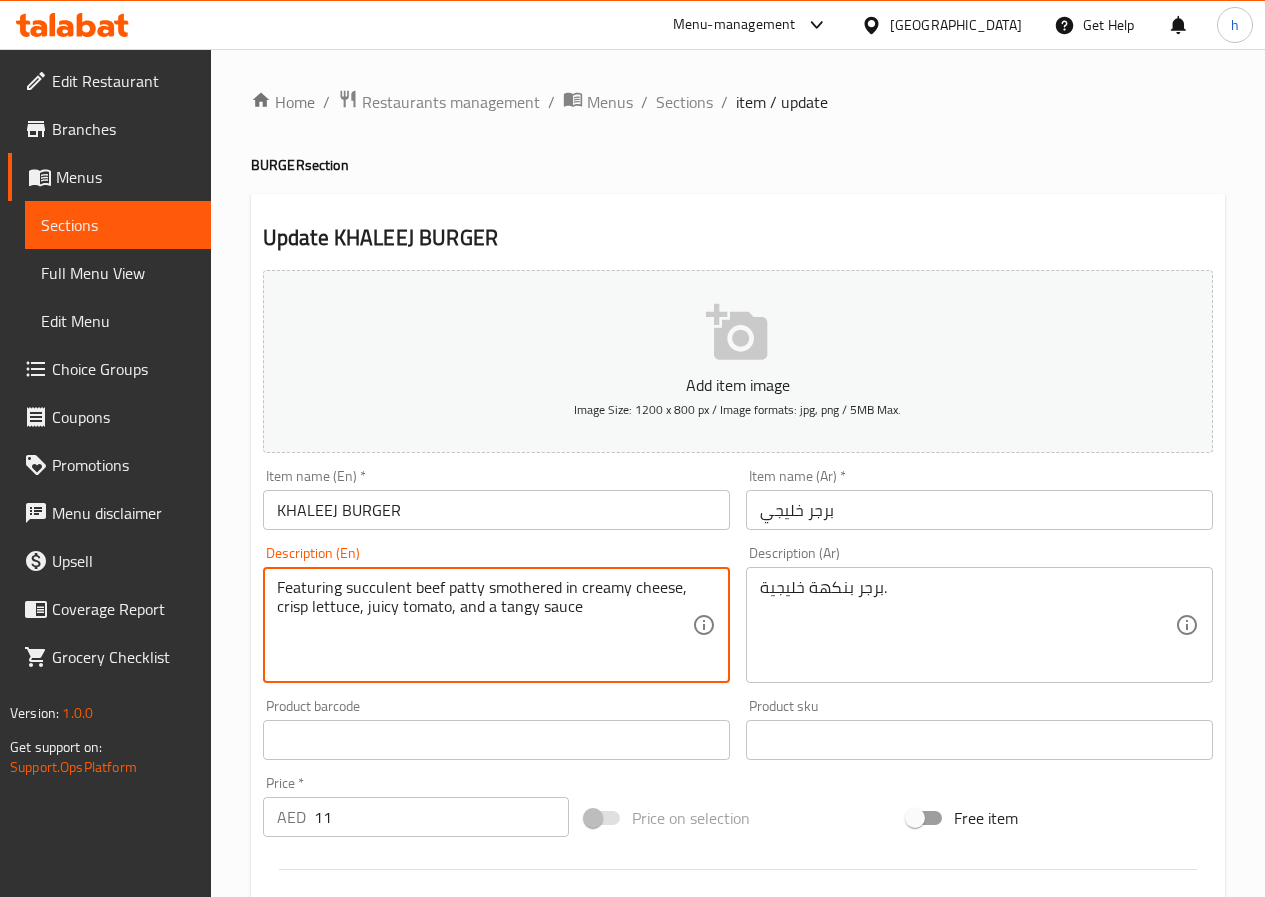 type on "Featuring succulent beef patty smothered in creamy cheese, crisp lettuce, juicy tomato, and a tangy sauce" 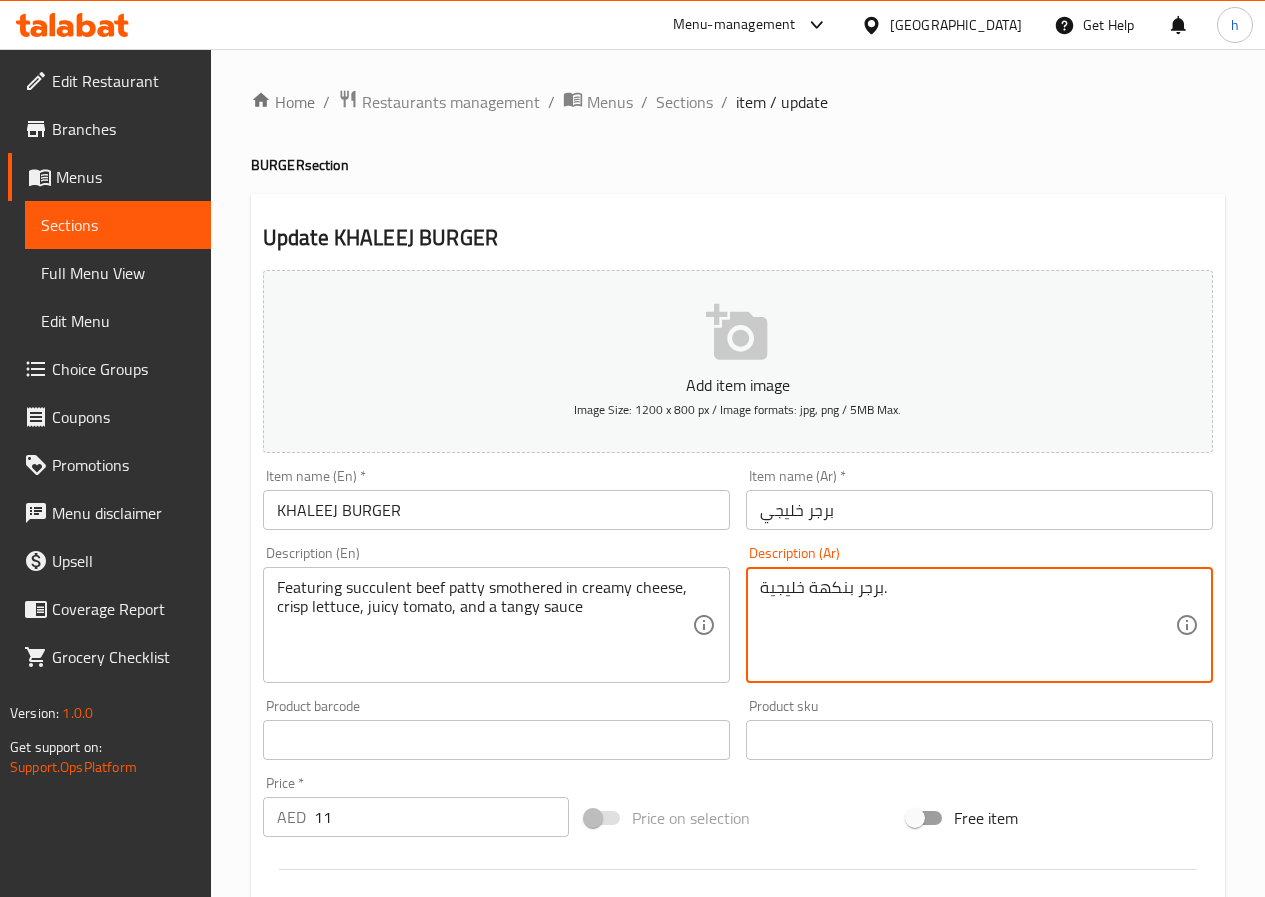 click on "برجر بنكهة خليجية." at bounding box center (967, 625) 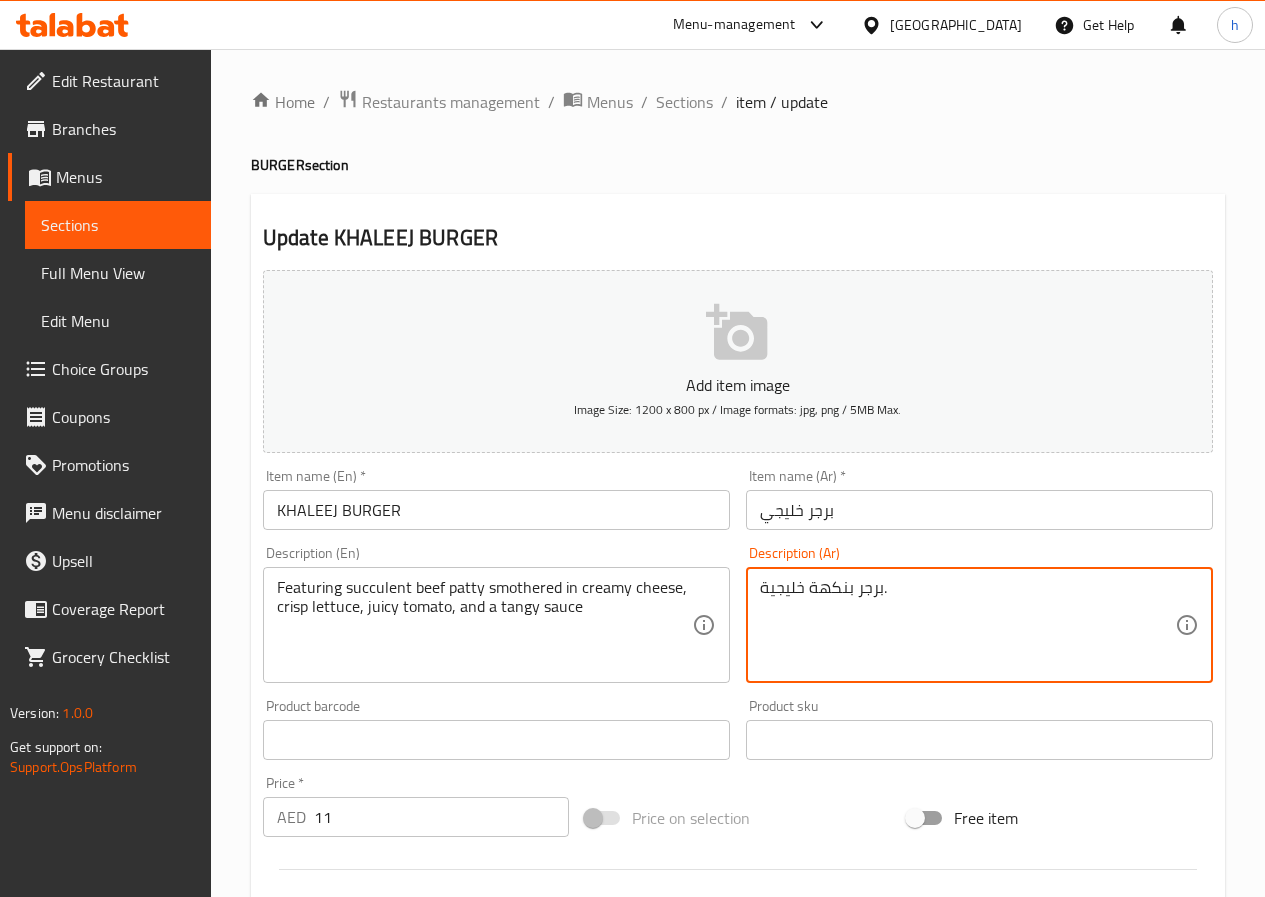 paste on "لحم بقري طري مغموس بجبنة كريمية ، خس مقرمش ، طماطم طرية ، وصلصة منعشة" 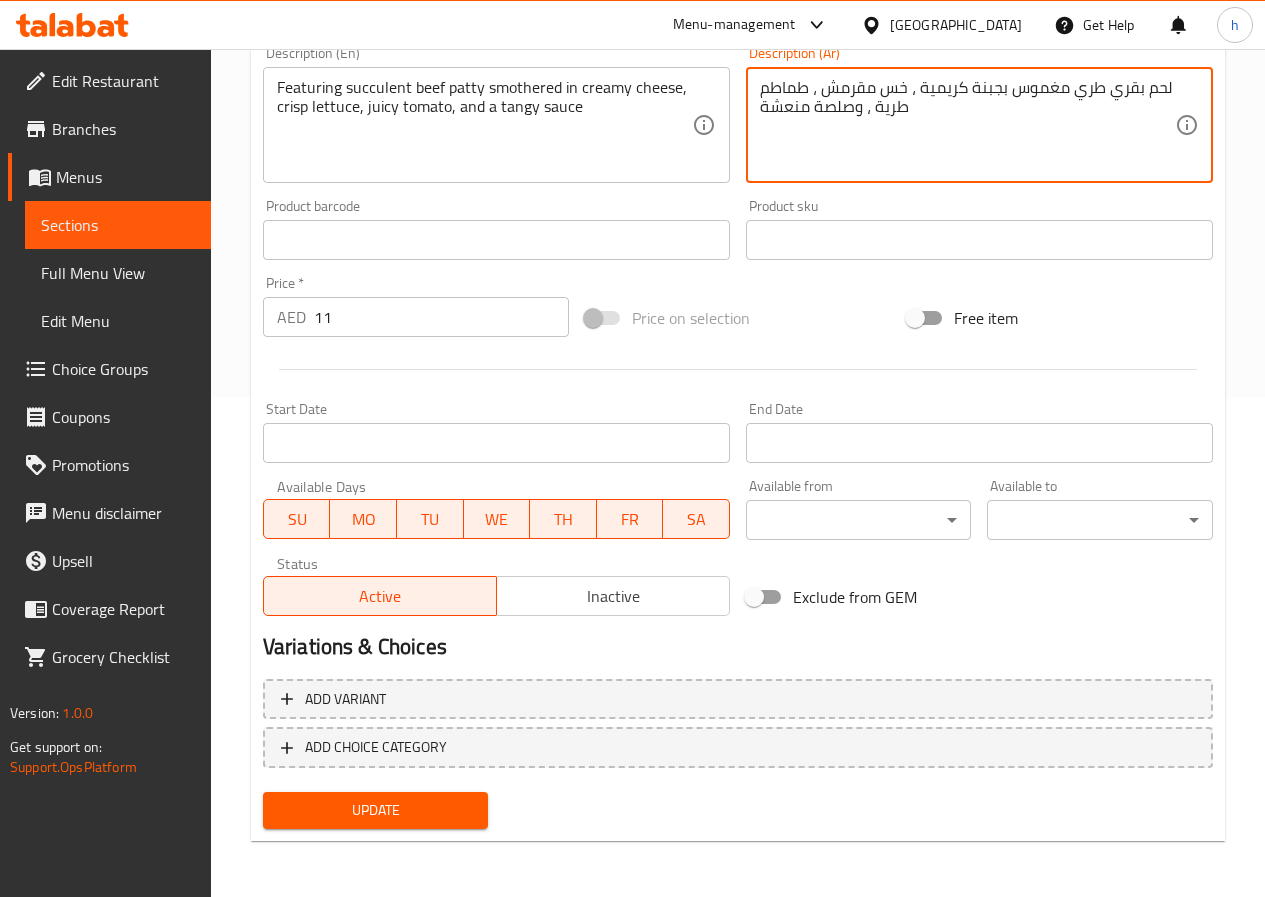scroll, scrollTop: 100, scrollLeft: 0, axis: vertical 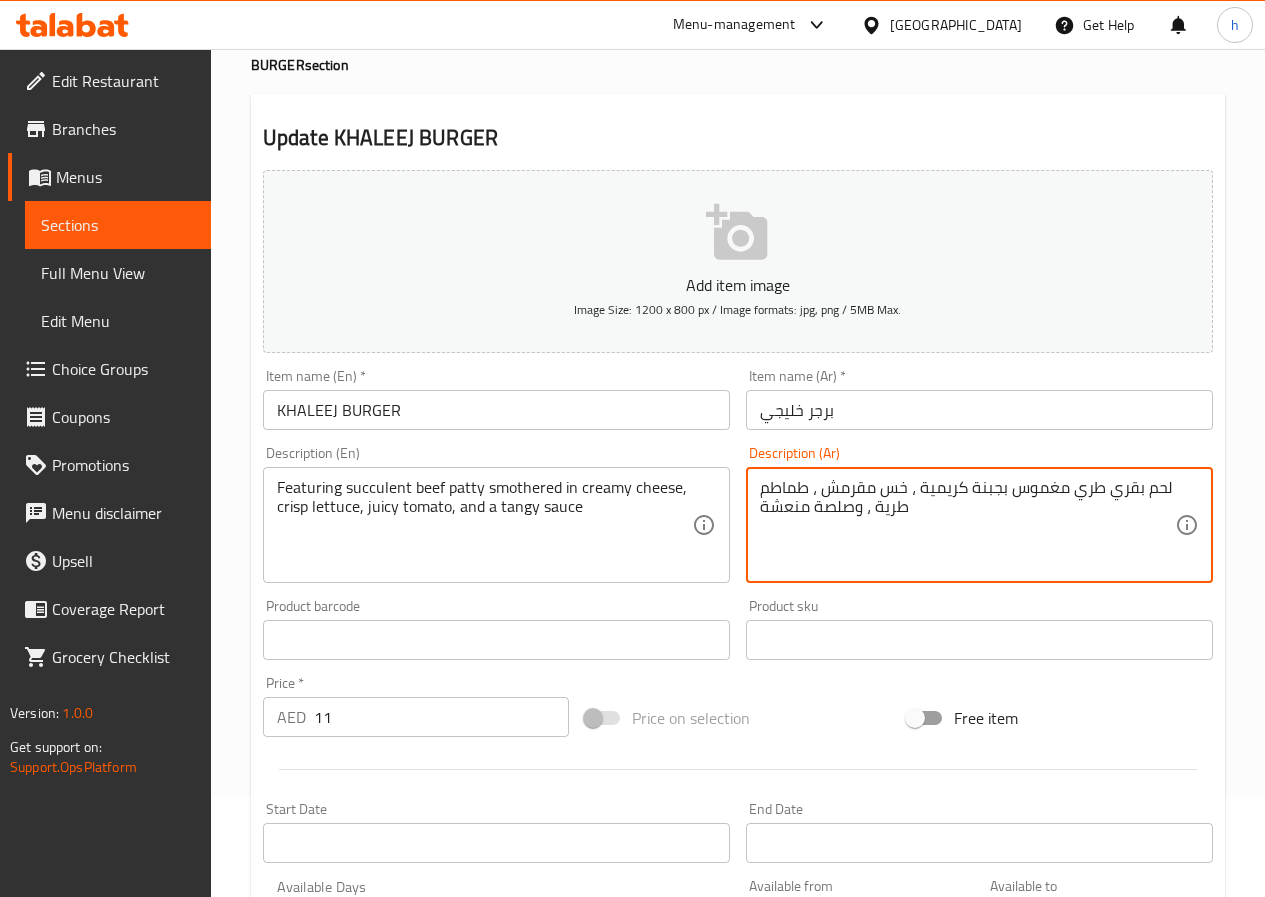 type on "لحم بقري طري مغموس بجبنة كريمية ، خس مقرمش ، طماطم طرية ، وصلصة منعشة" 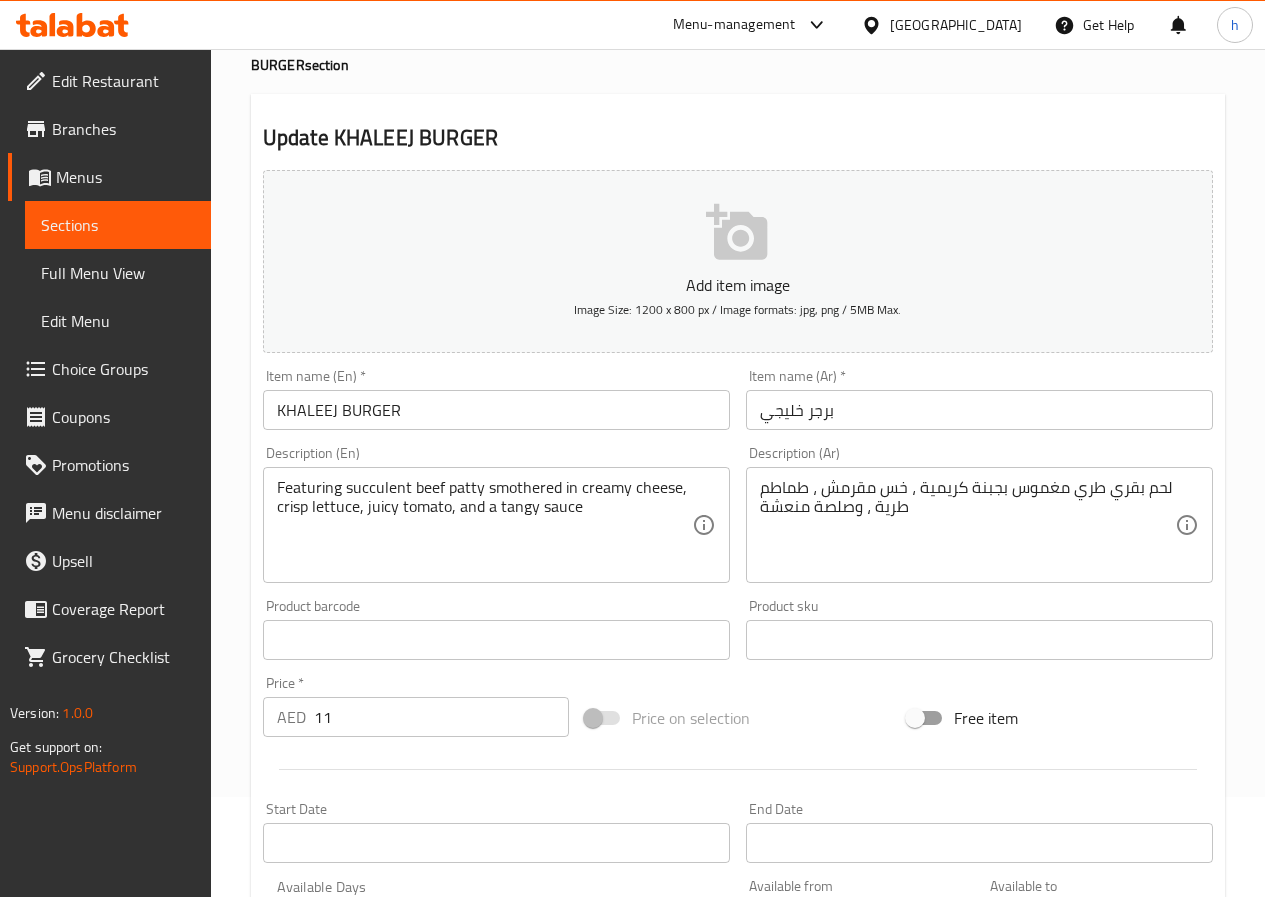 click on "KHALEEJ BURGER" at bounding box center [496, 410] 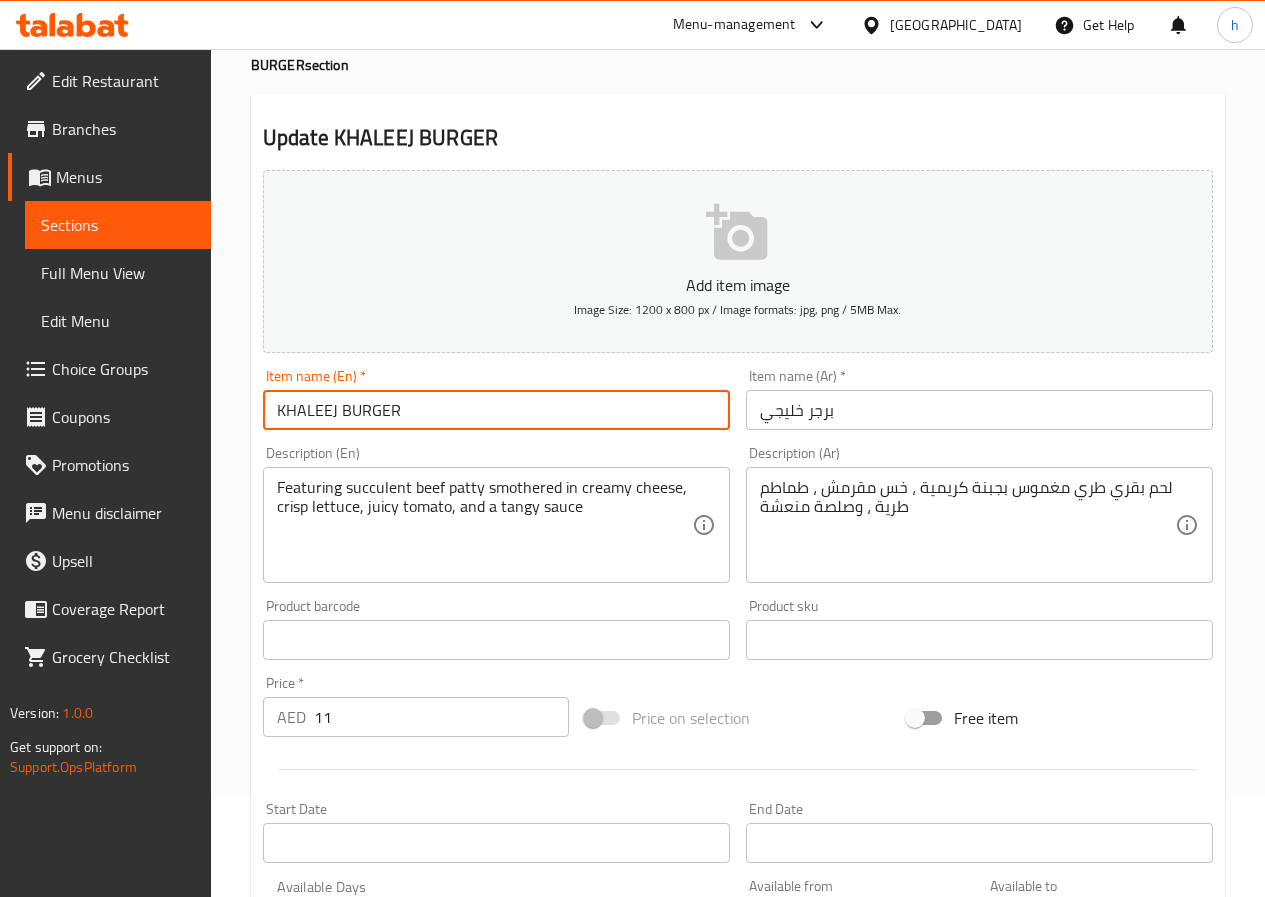 click on "KHALEEJ BURGER" at bounding box center [496, 410] 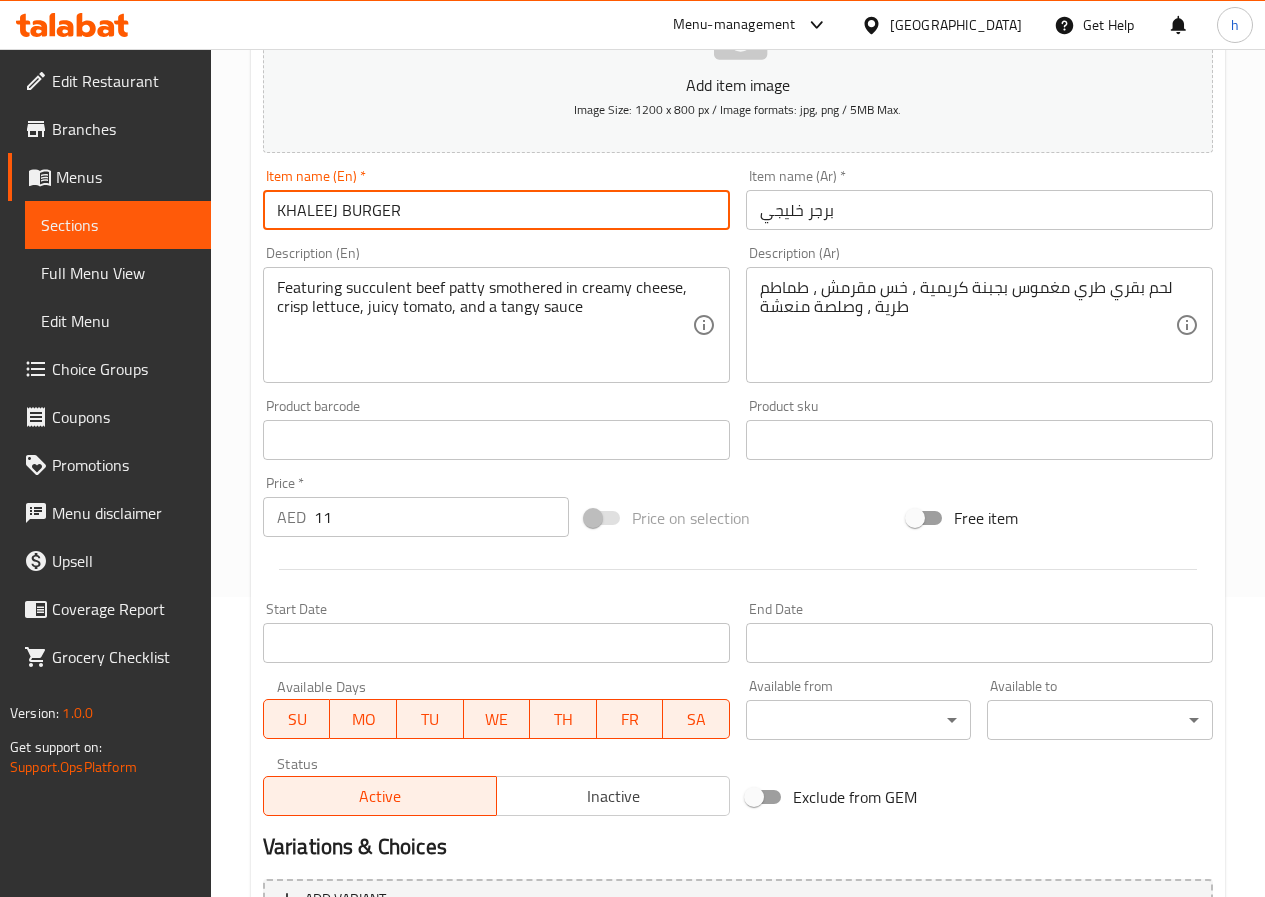 scroll, scrollTop: 500, scrollLeft: 0, axis: vertical 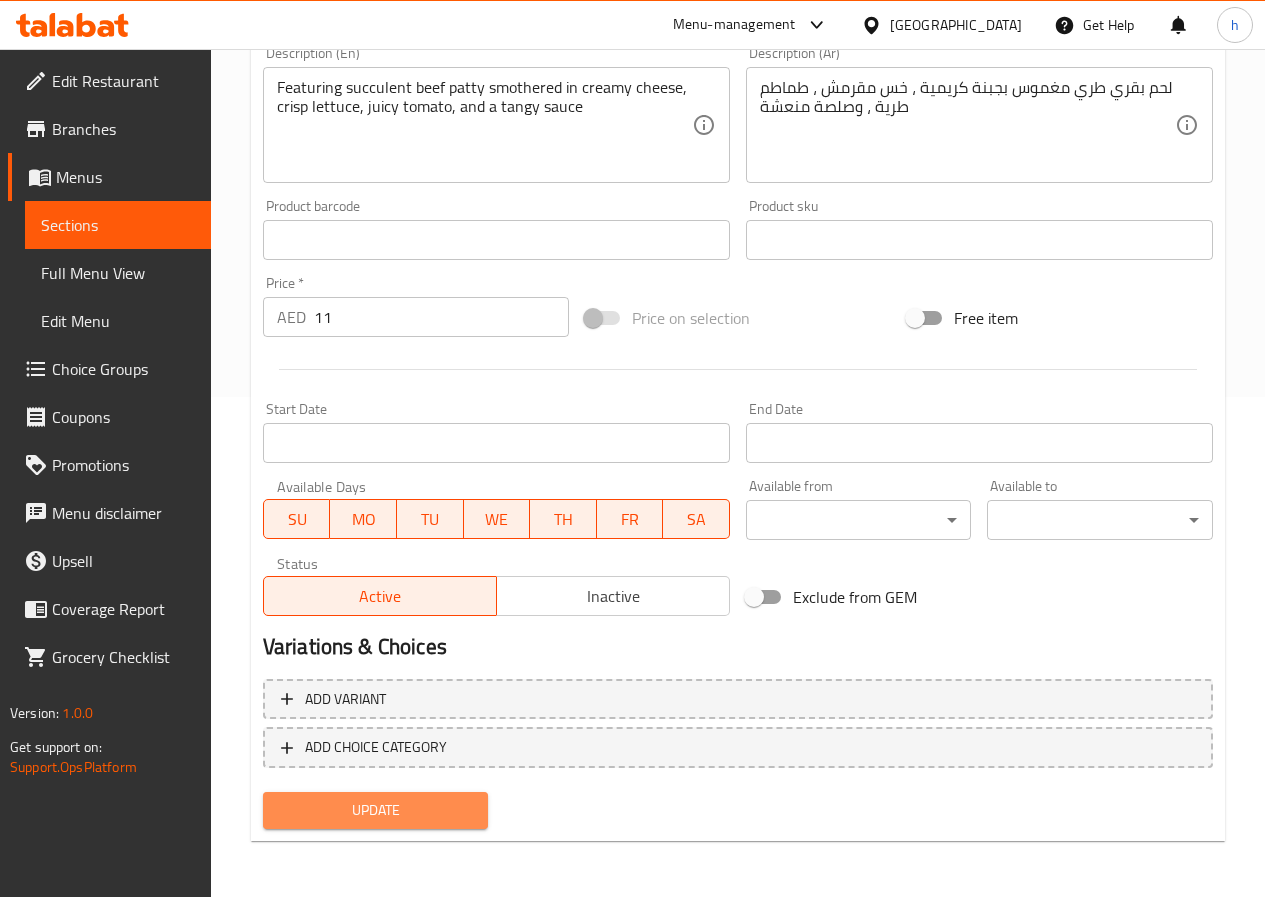 click on "Update" at bounding box center [376, 810] 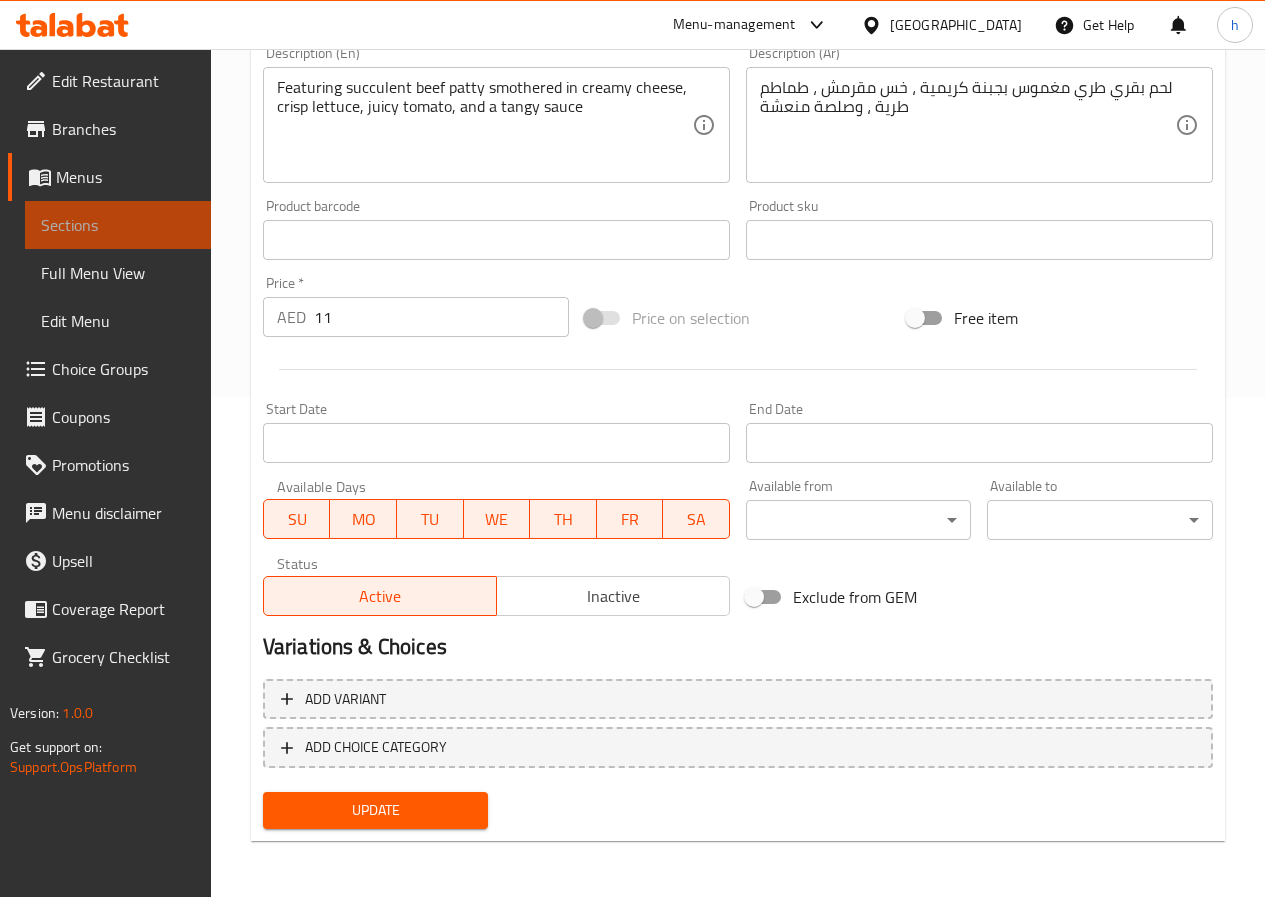 click on "Sections" at bounding box center [118, 225] 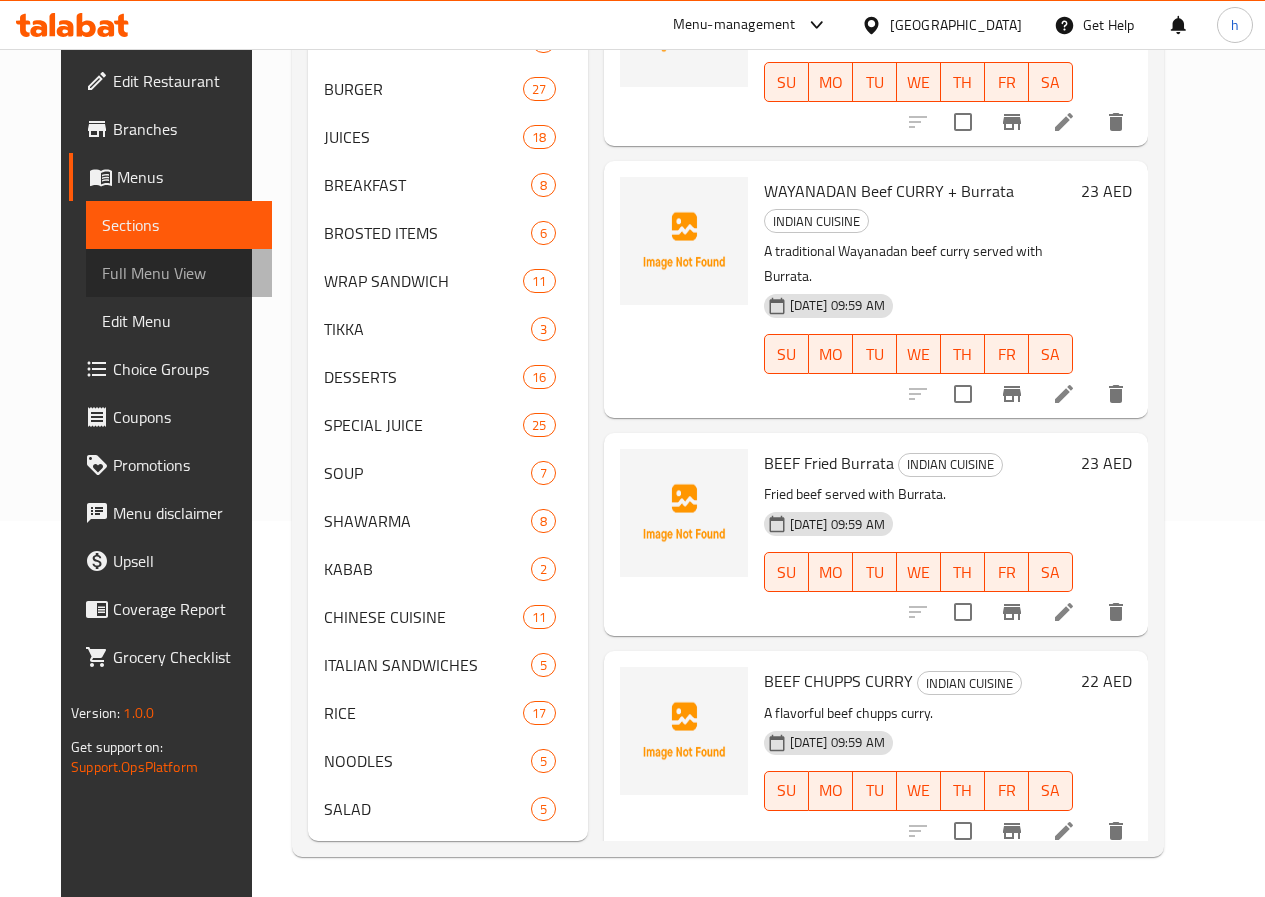 click on "Full Menu View" at bounding box center [179, 273] 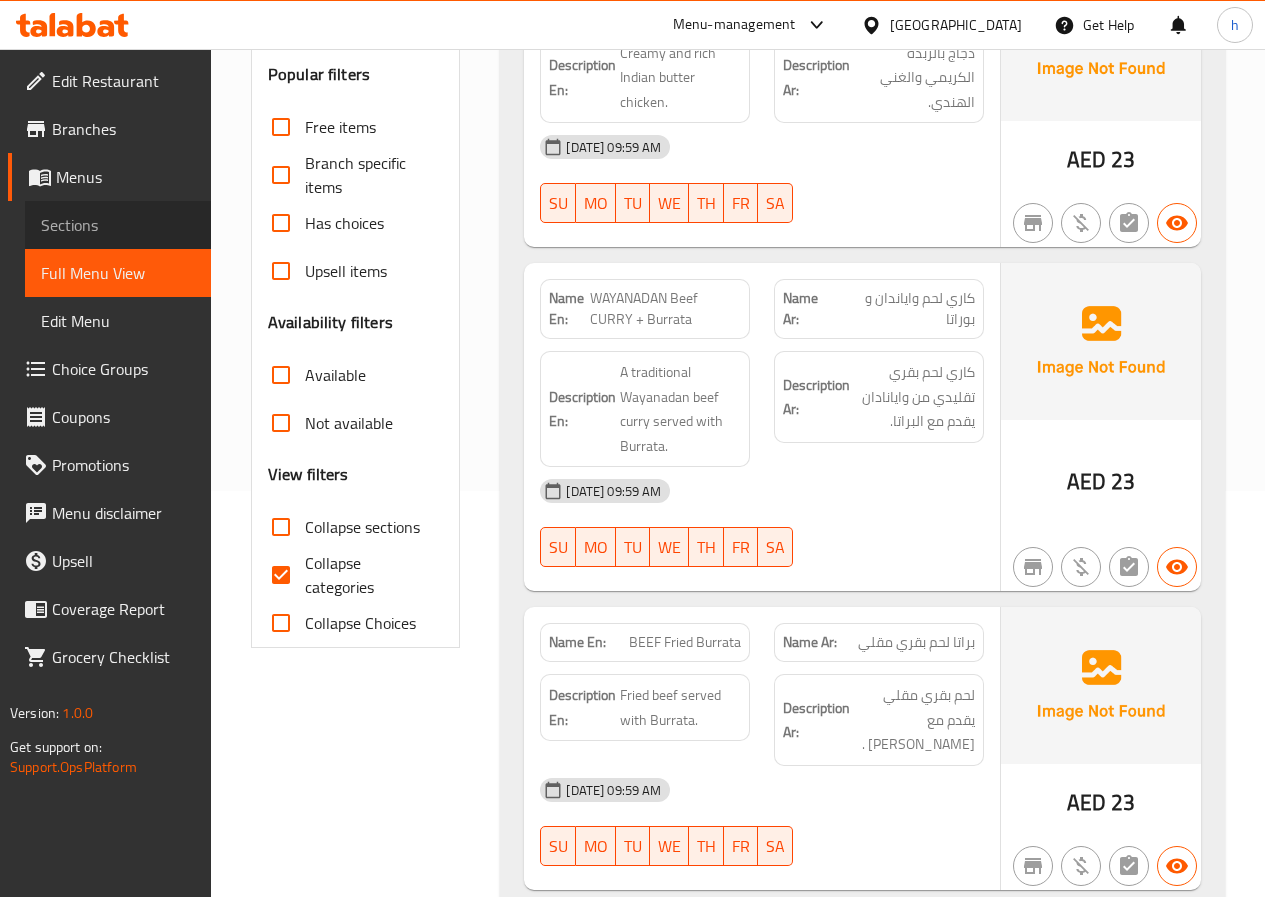 click on "Sections" at bounding box center (118, 225) 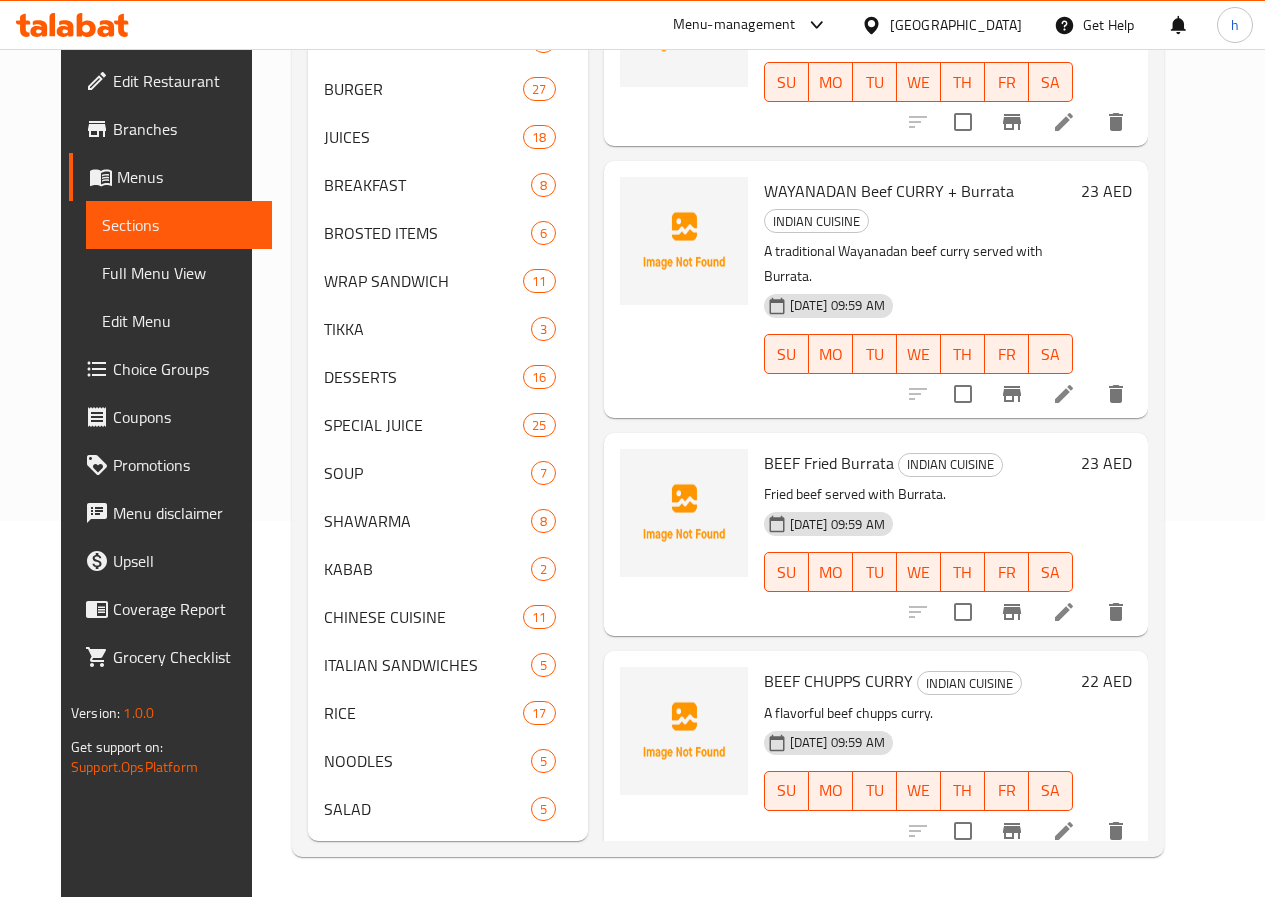 scroll, scrollTop: 280, scrollLeft: 0, axis: vertical 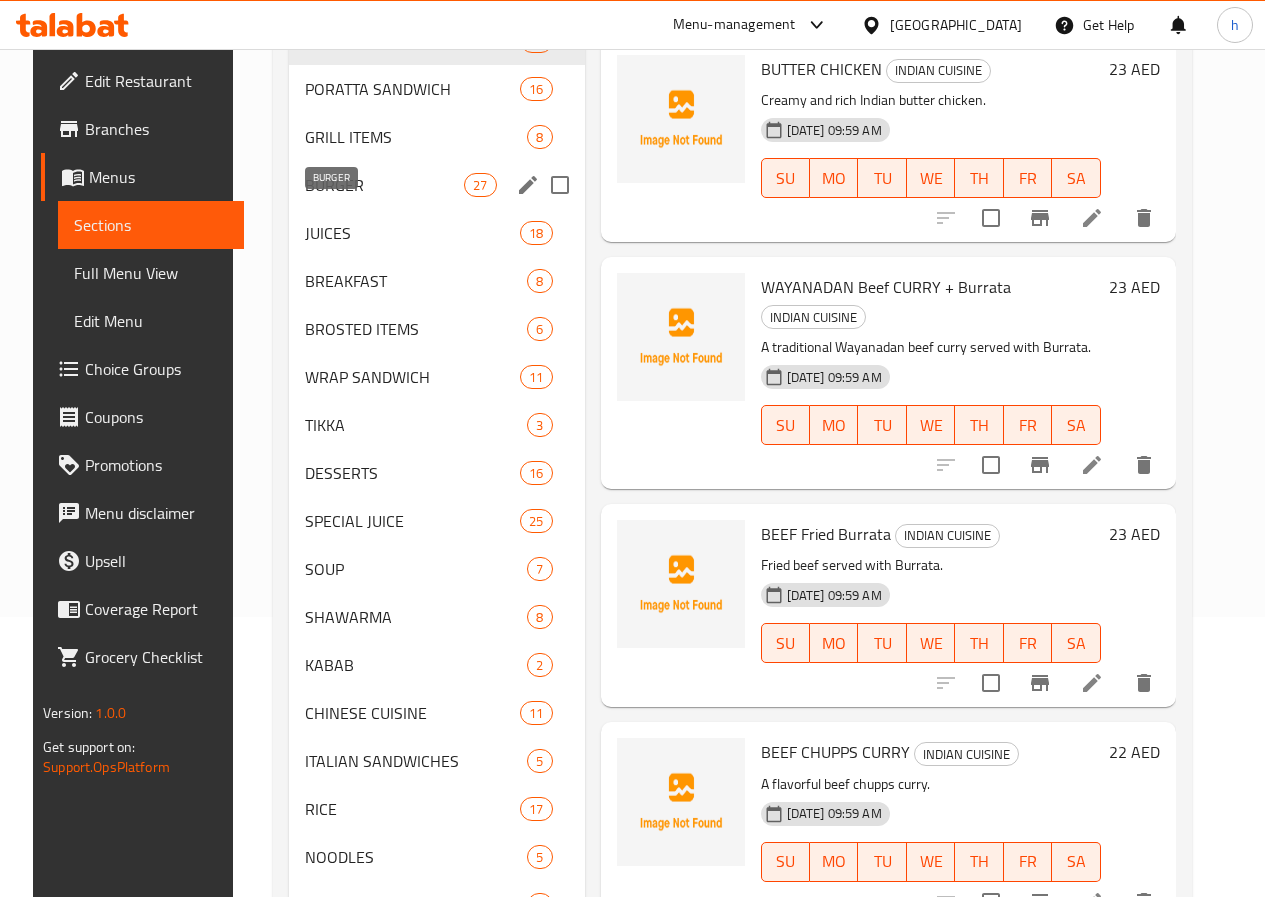 click on "BURGER" at bounding box center [384, 185] 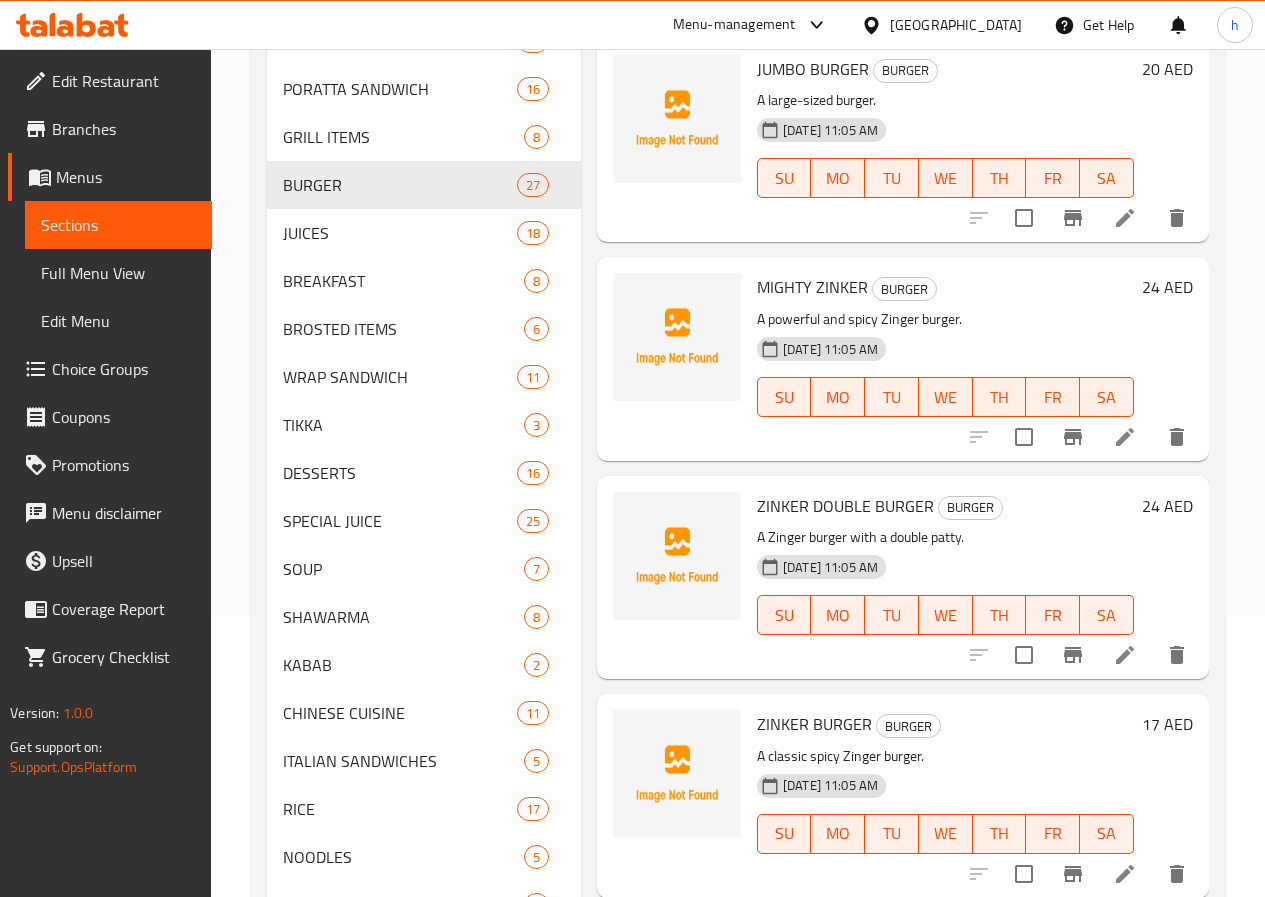 scroll, scrollTop: 4658, scrollLeft: 0, axis: vertical 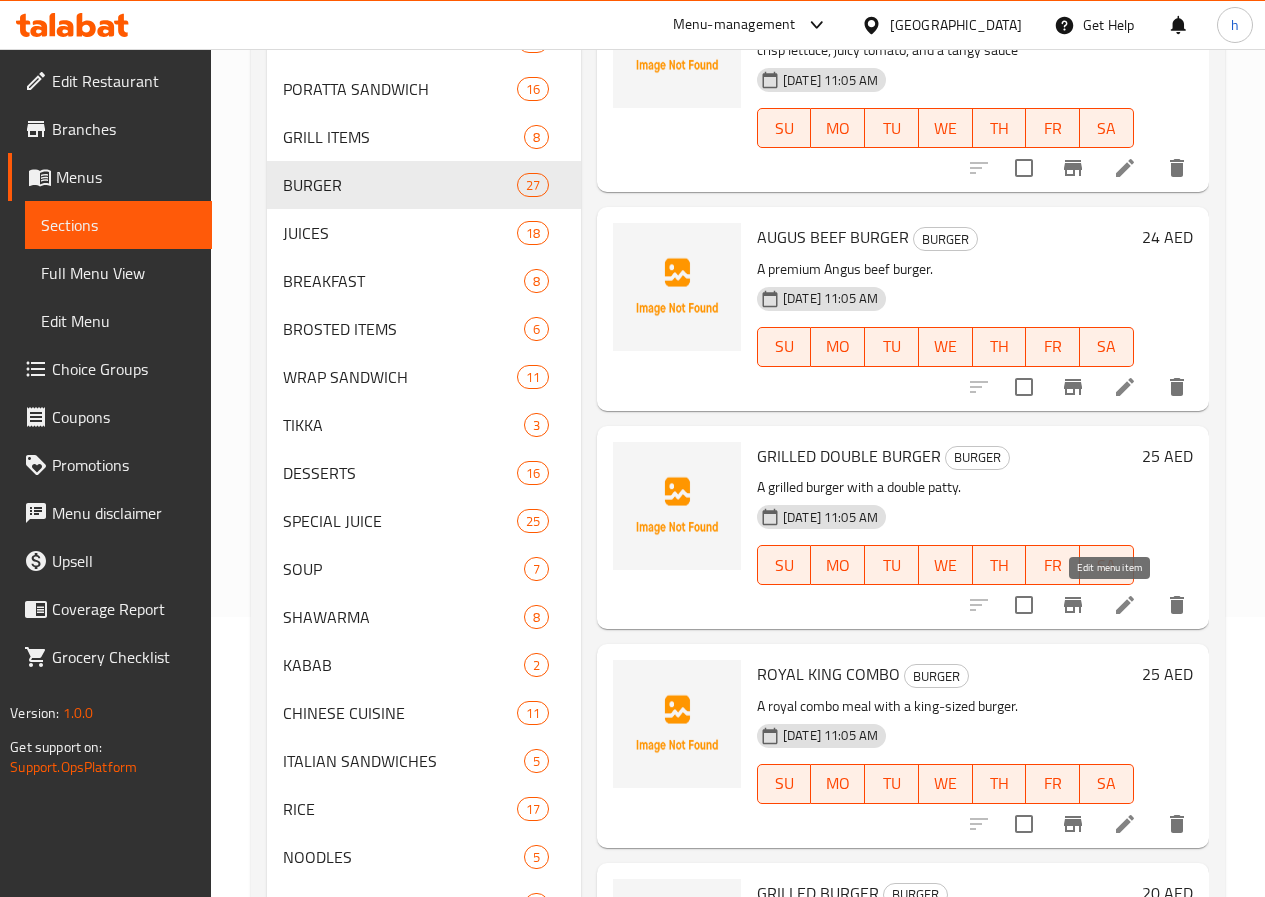 click 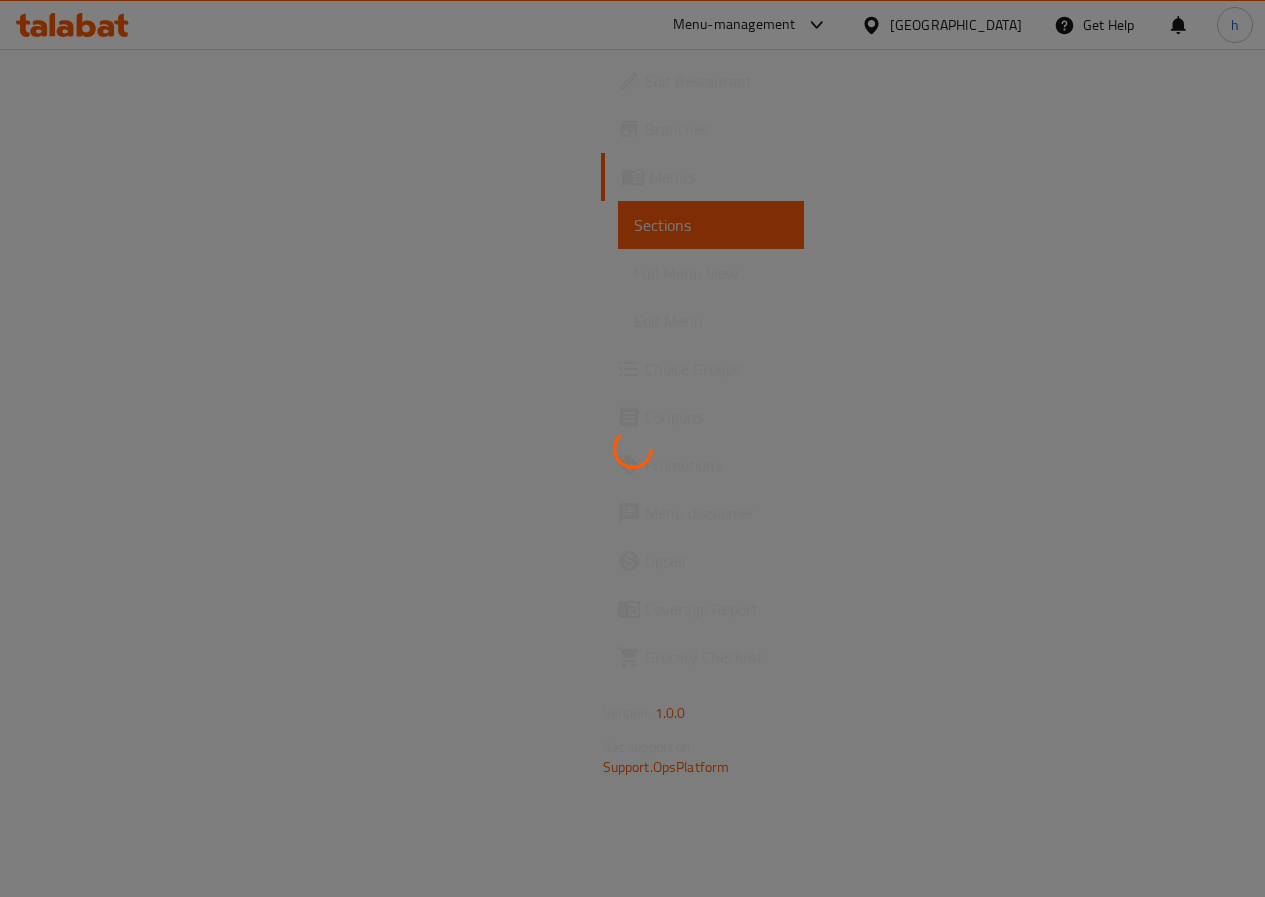 scroll, scrollTop: 0, scrollLeft: 0, axis: both 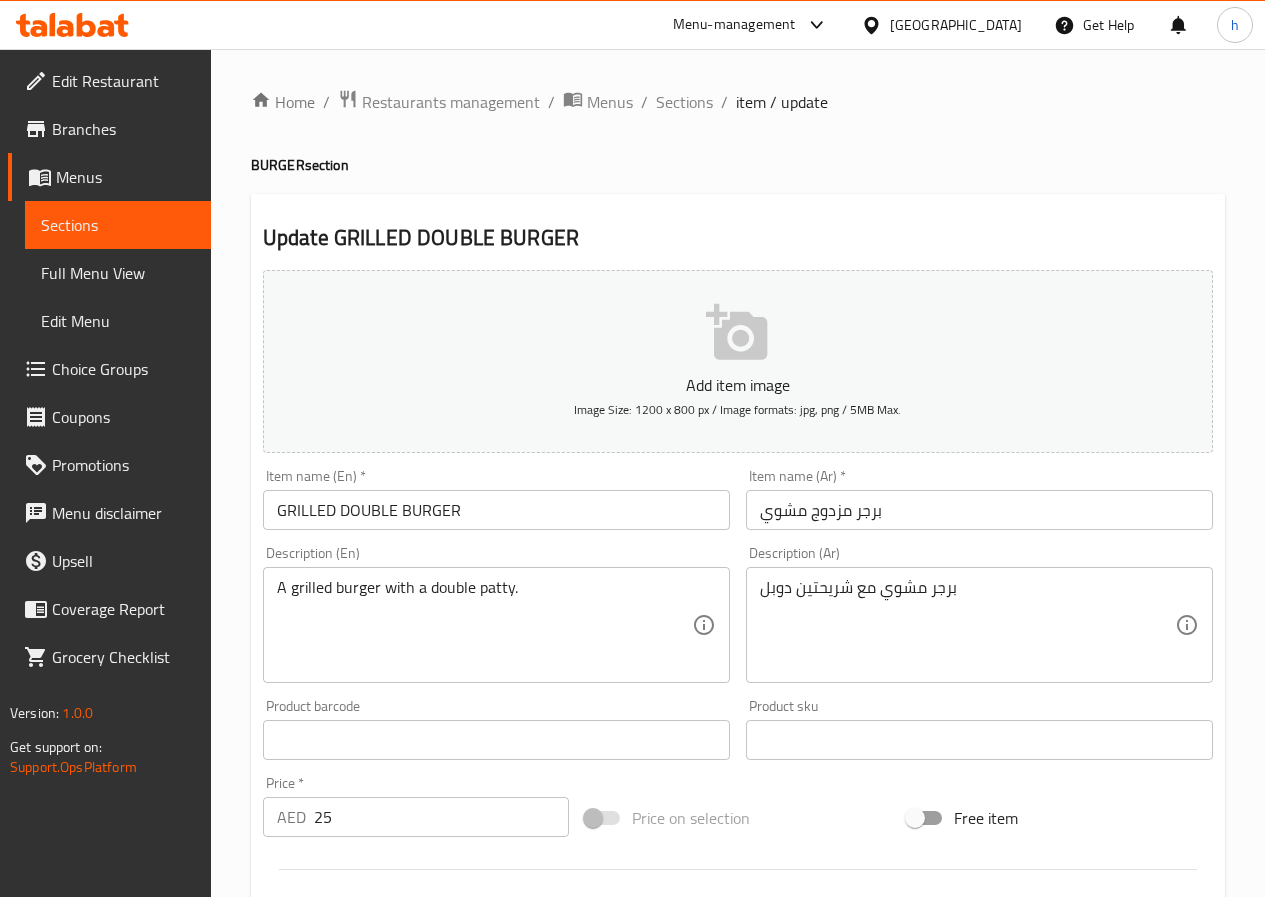 click on "برجر مزدوج مشوي" at bounding box center (979, 510) 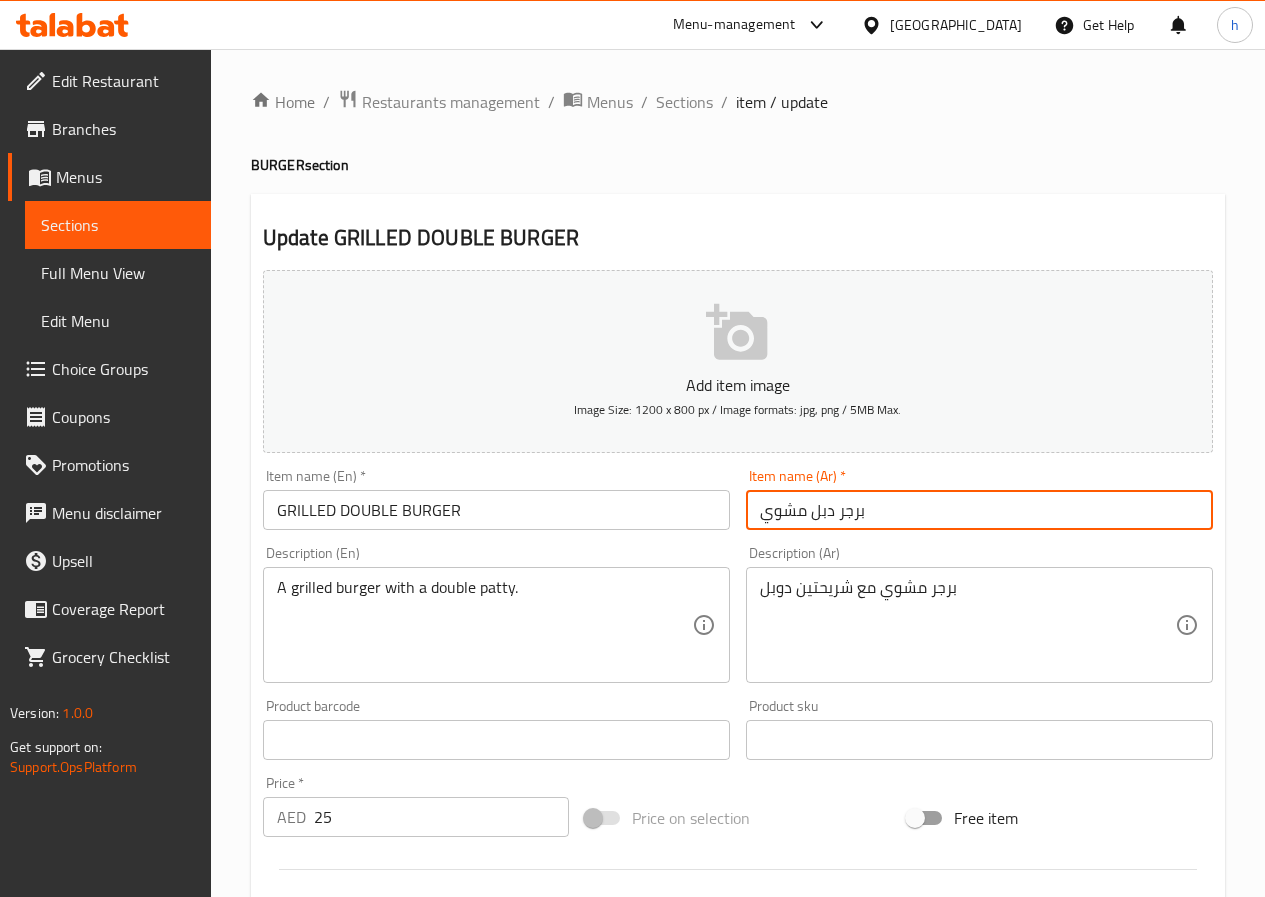 click on "GRILLED DOUBLE BURGER" at bounding box center (496, 510) 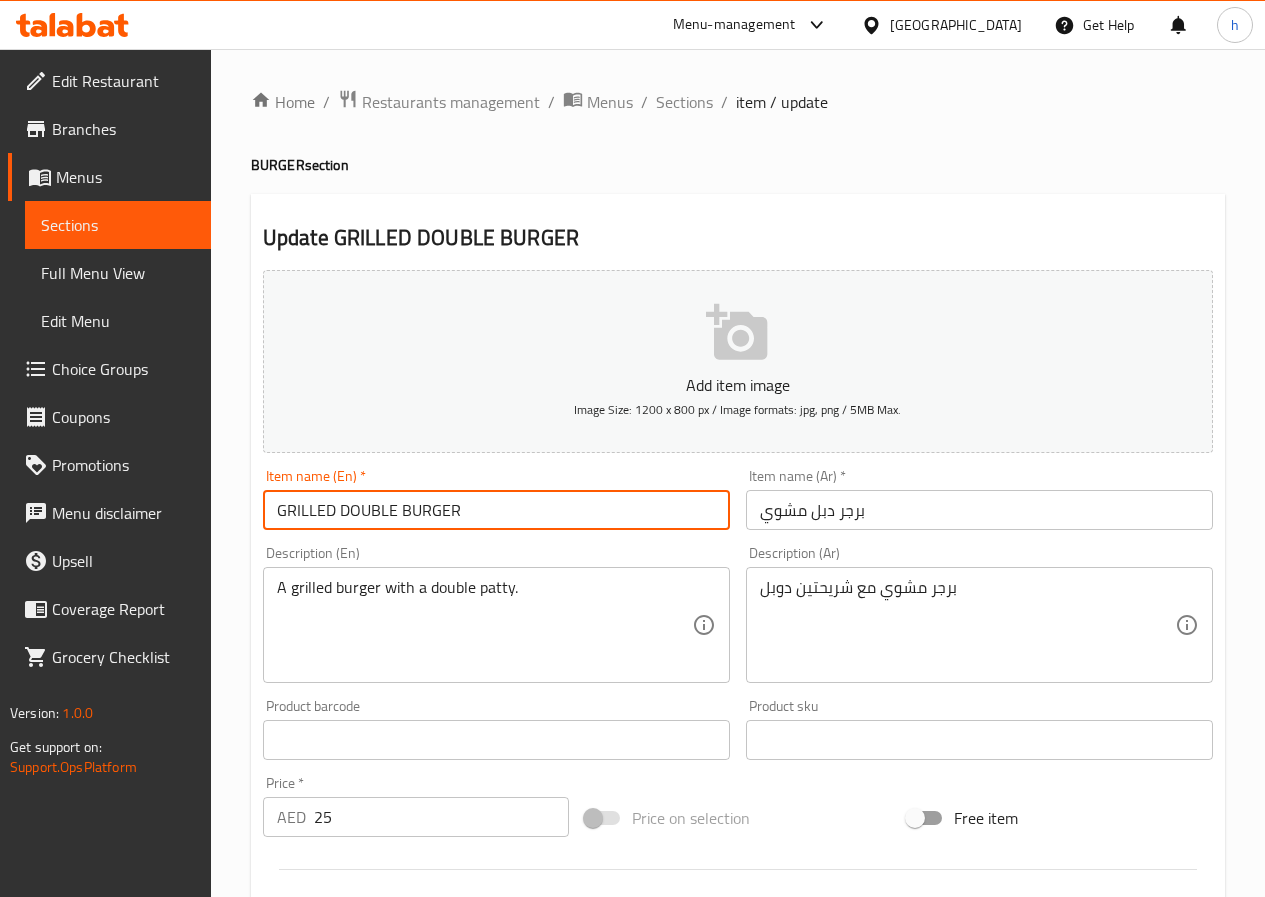 click on "GRILLED DOUBLE BURGER" at bounding box center [496, 510] 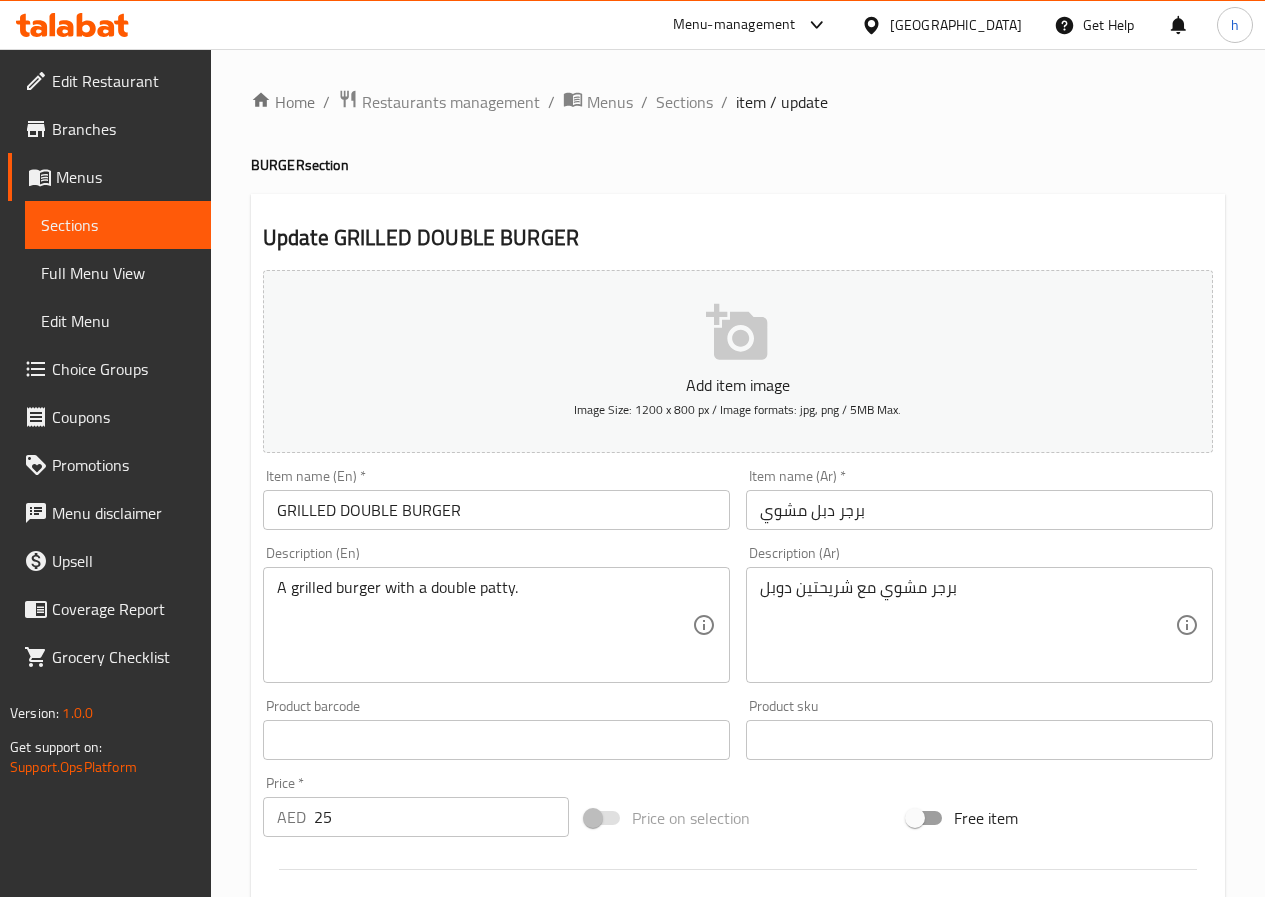 click on "برجر دبل مشوي" at bounding box center [979, 510] 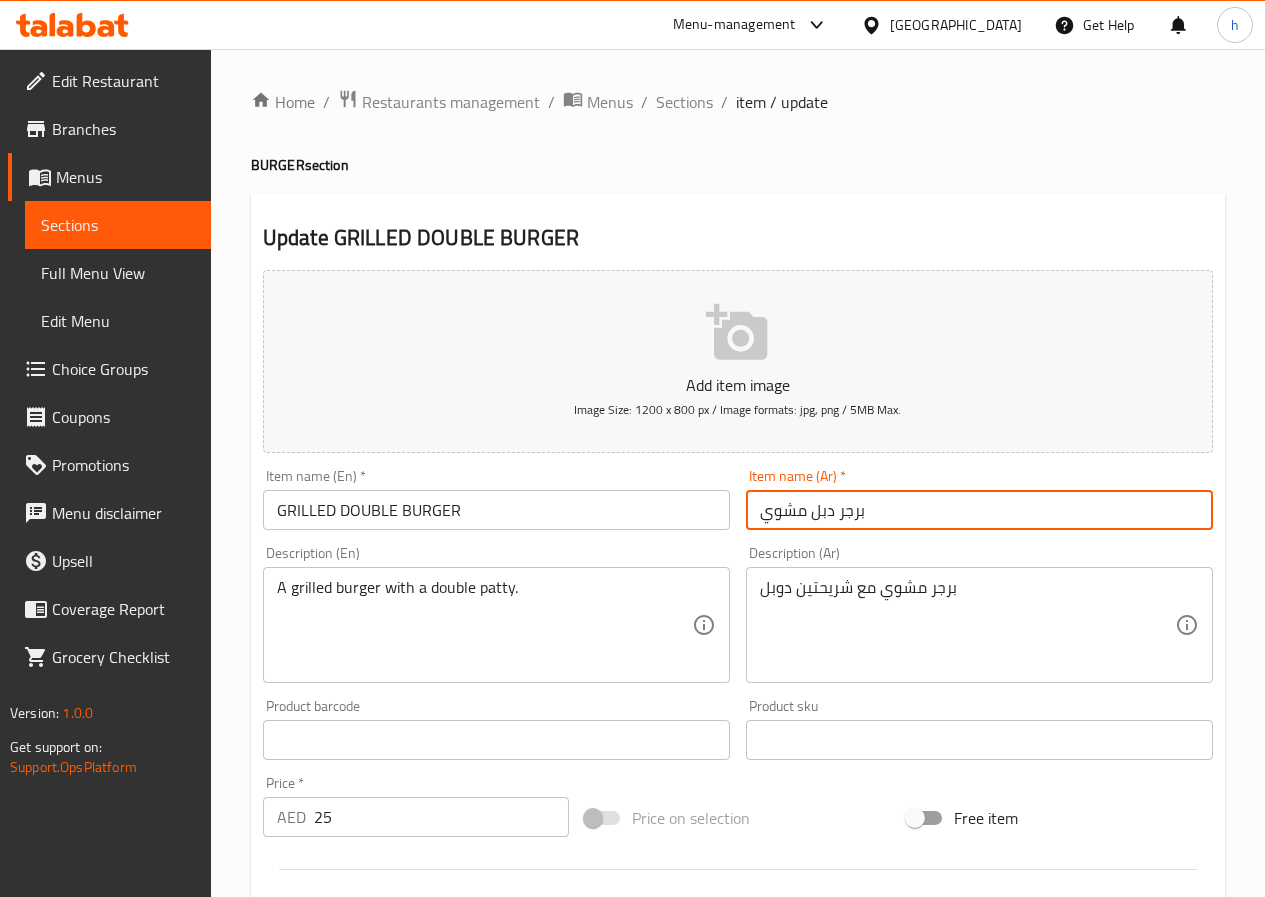 click on "برجر دبل مشوي" at bounding box center [979, 510] 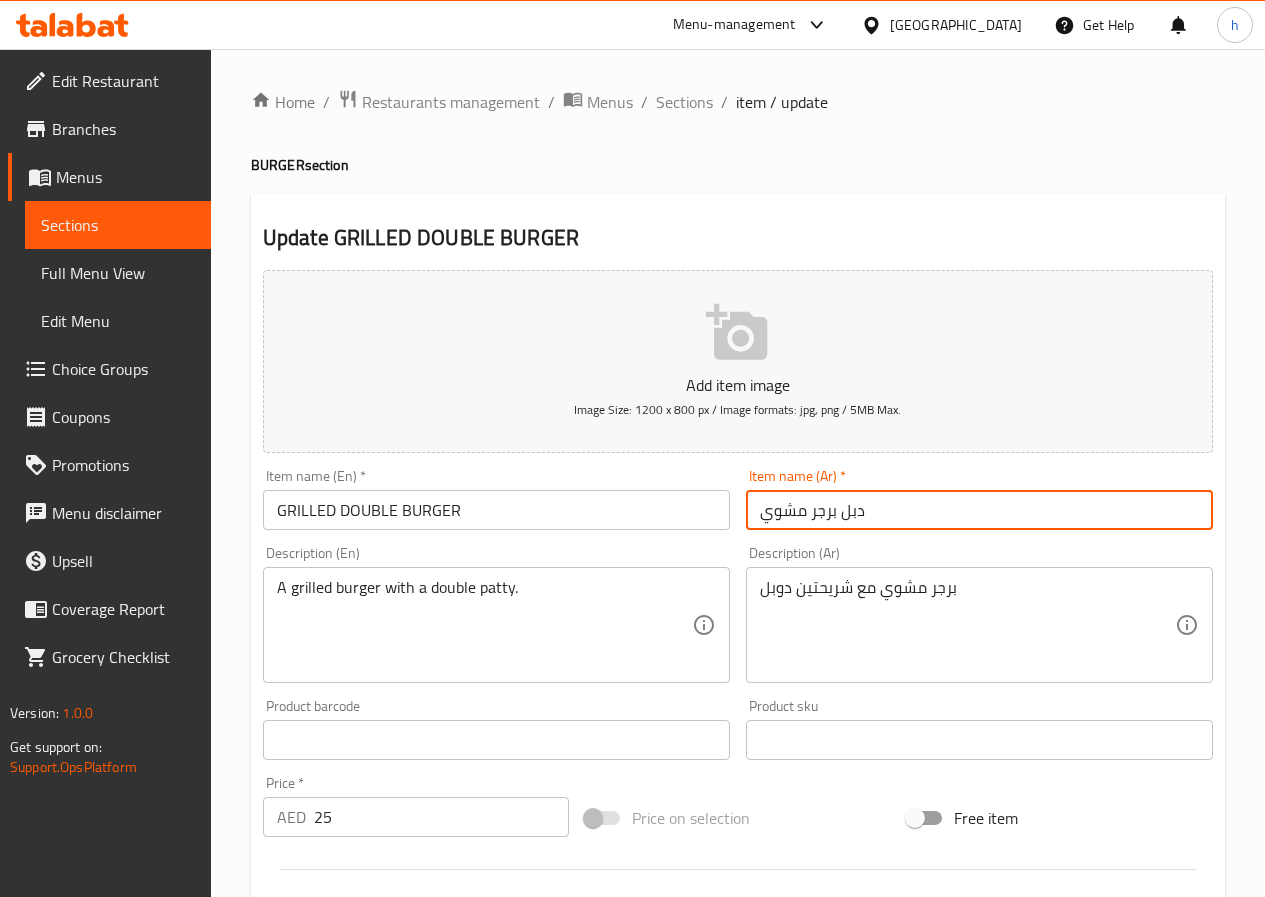 click on "دبل برجر مشوي" at bounding box center (979, 510) 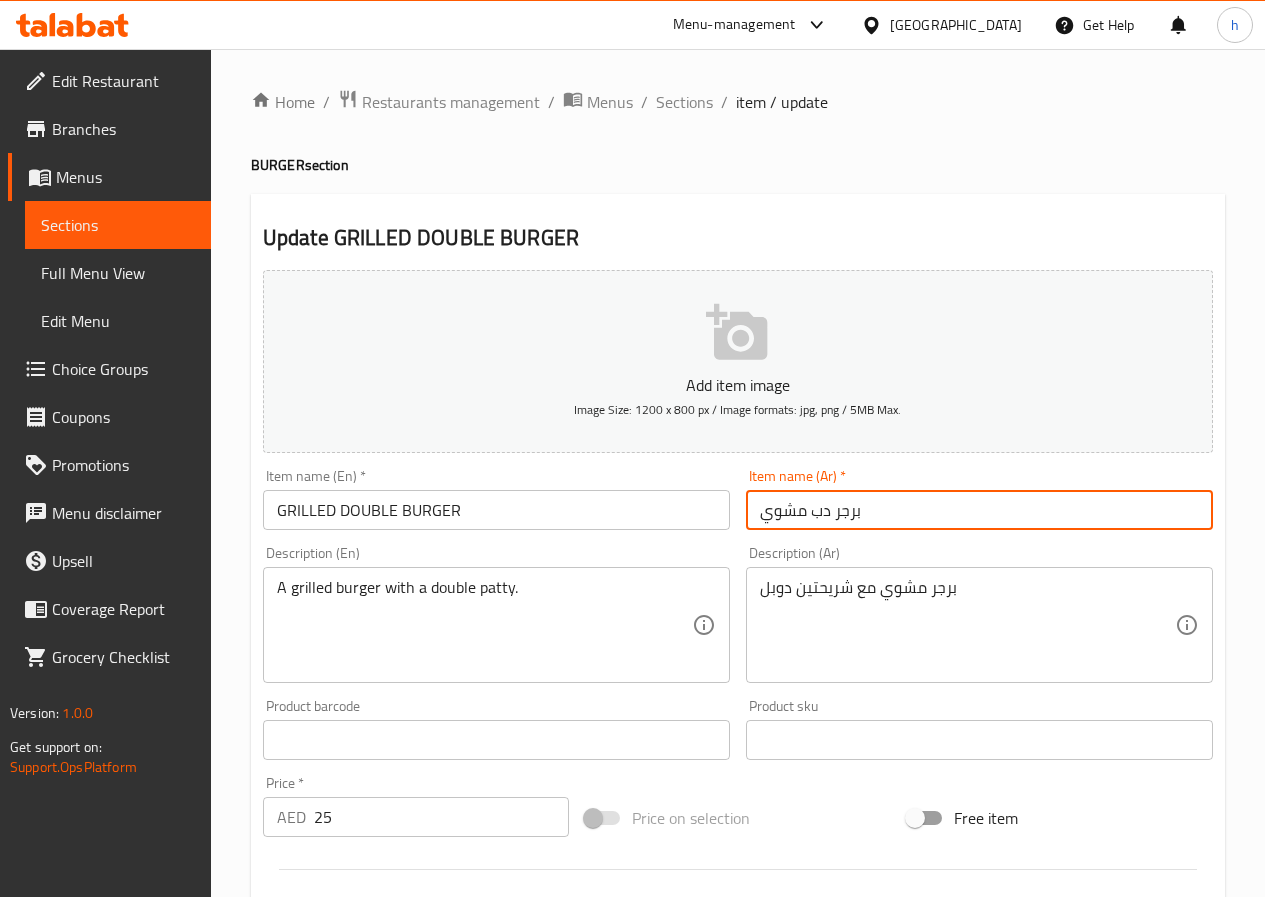 type on "برجر دبل مشوي" 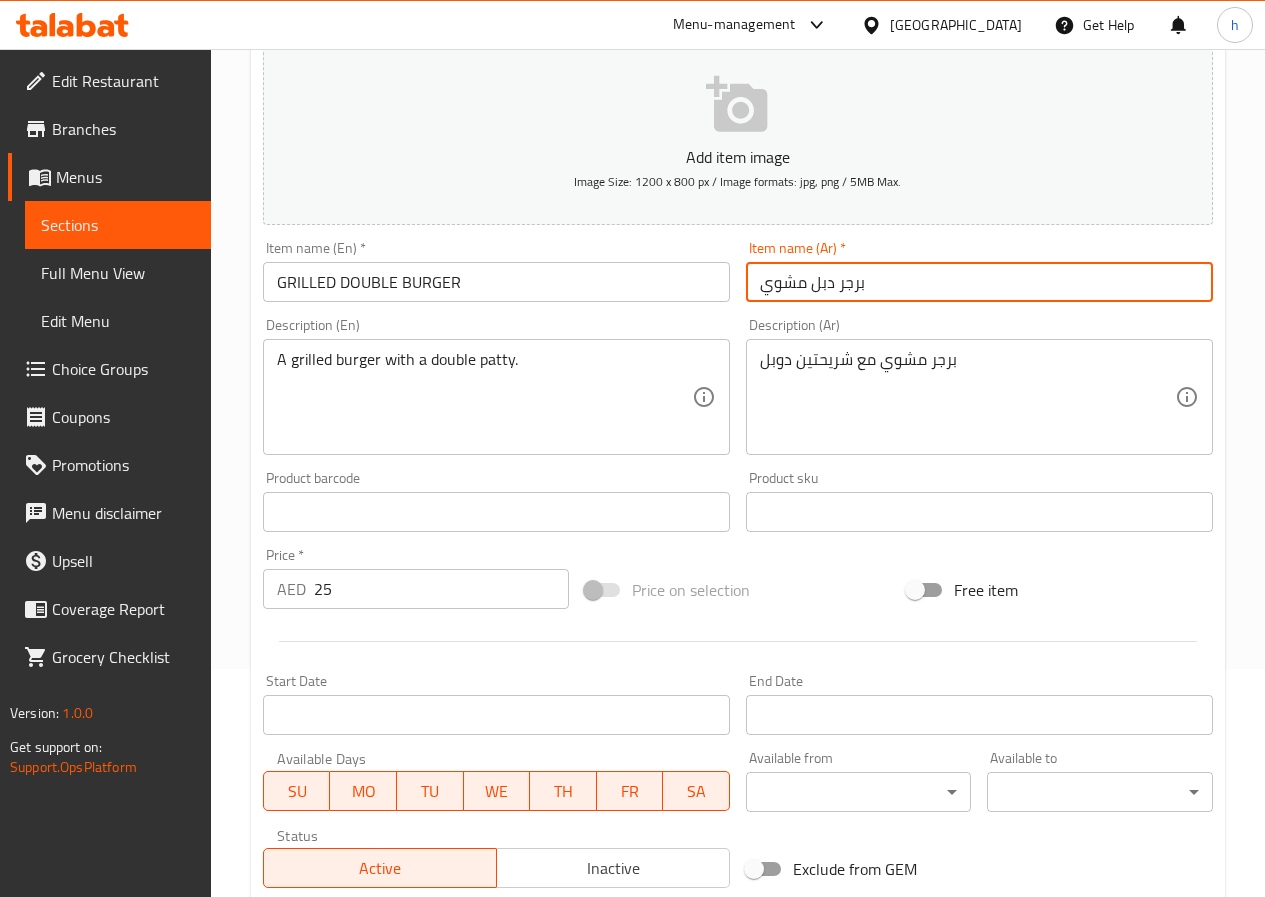 scroll, scrollTop: 500, scrollLeft: 0, axis: vertical 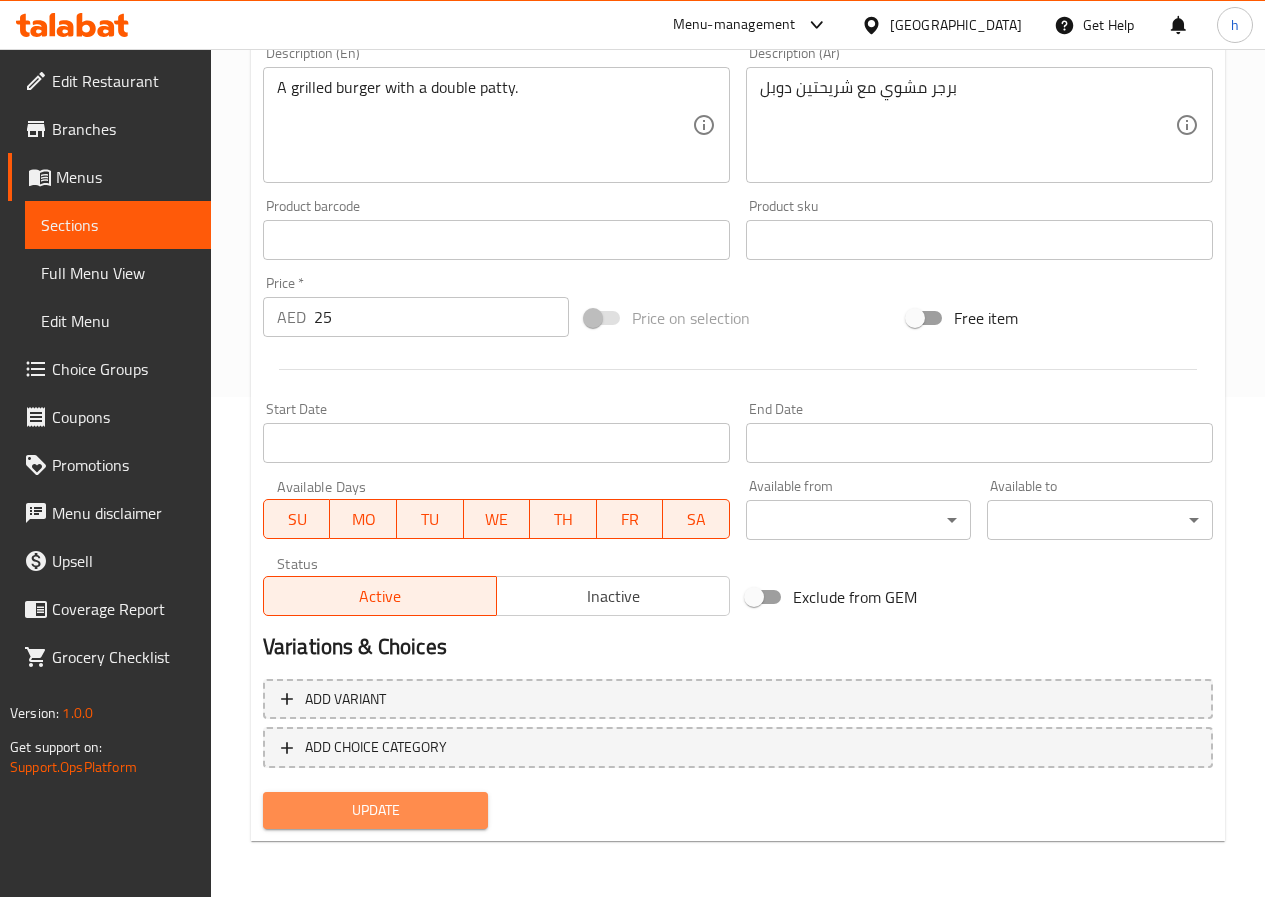click on "Update" at bounding box center [376, 810] 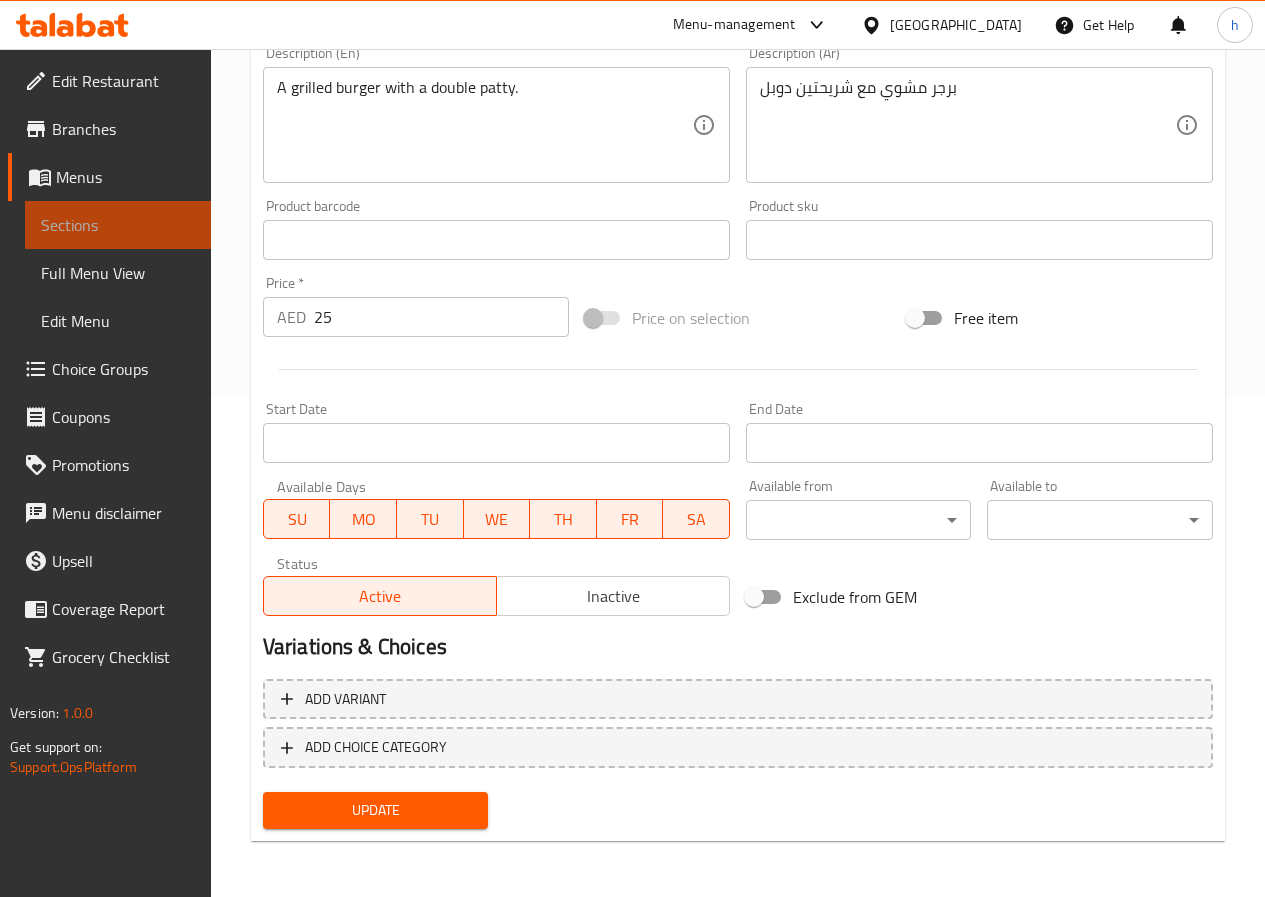 click on "Sections" at bounding box center (118, 225) 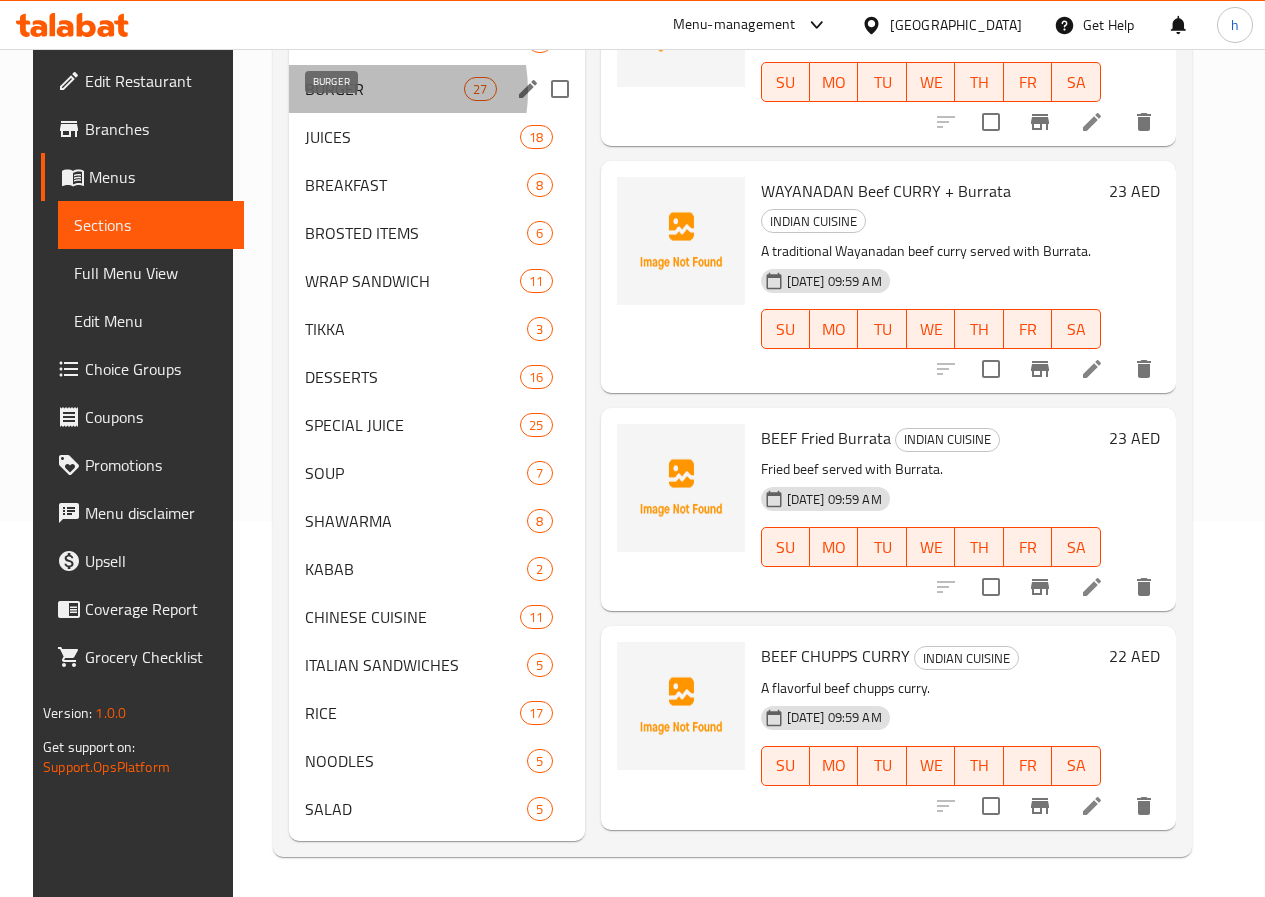 click on "BURGER" at bounding box center (384, 89) 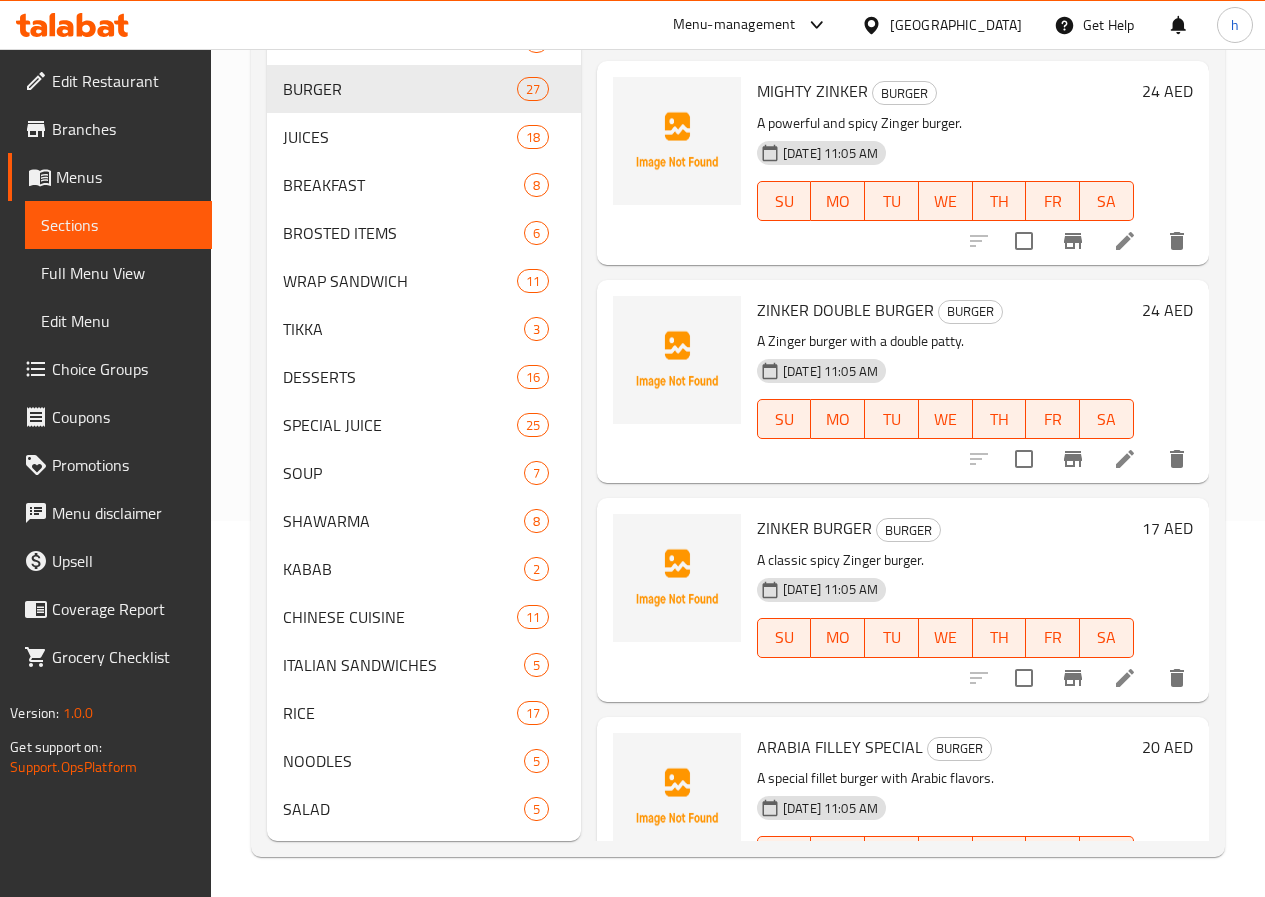 scroll, scrollTop: 0, scrollLeft: 0, axis: both 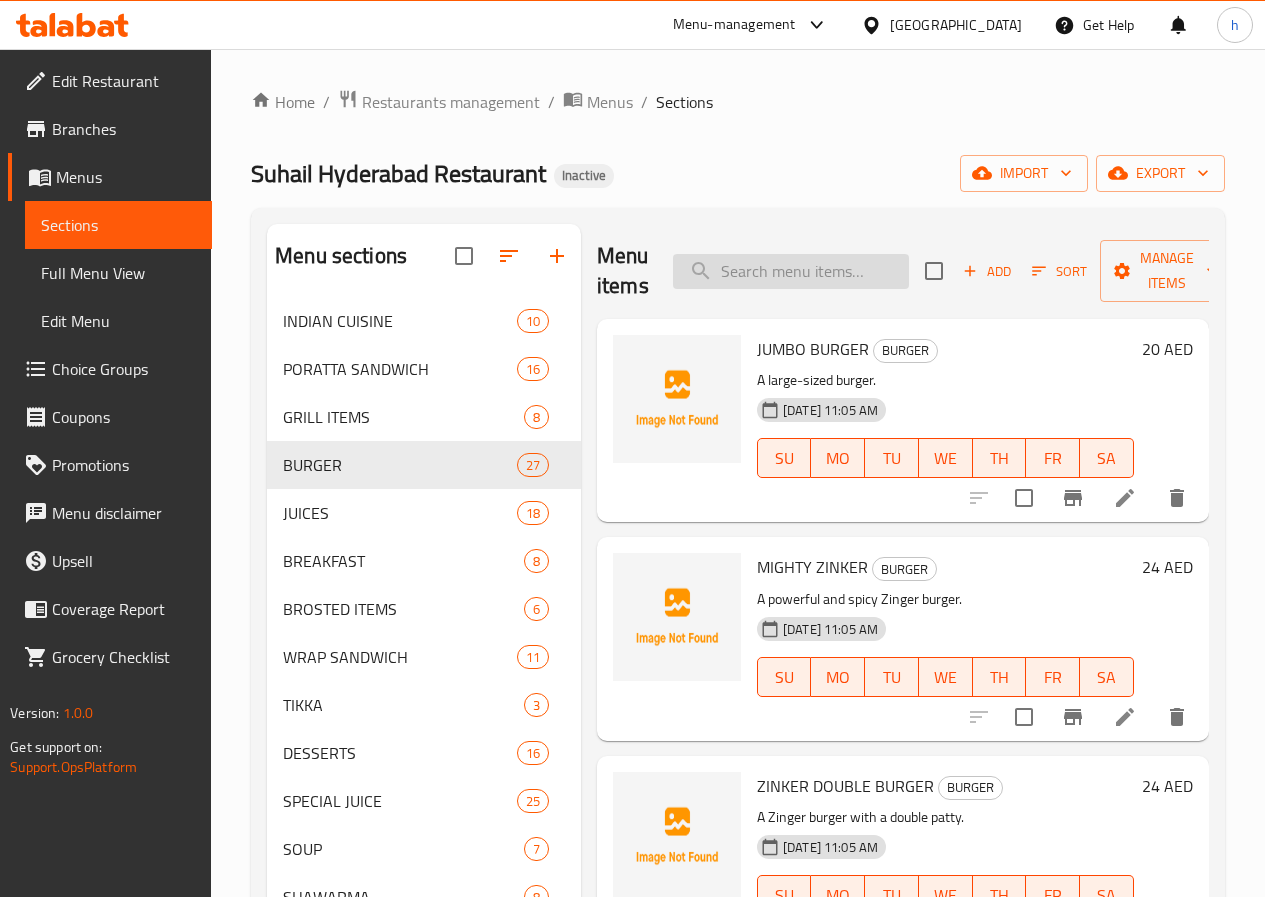 click at bounding box center [791, 271] 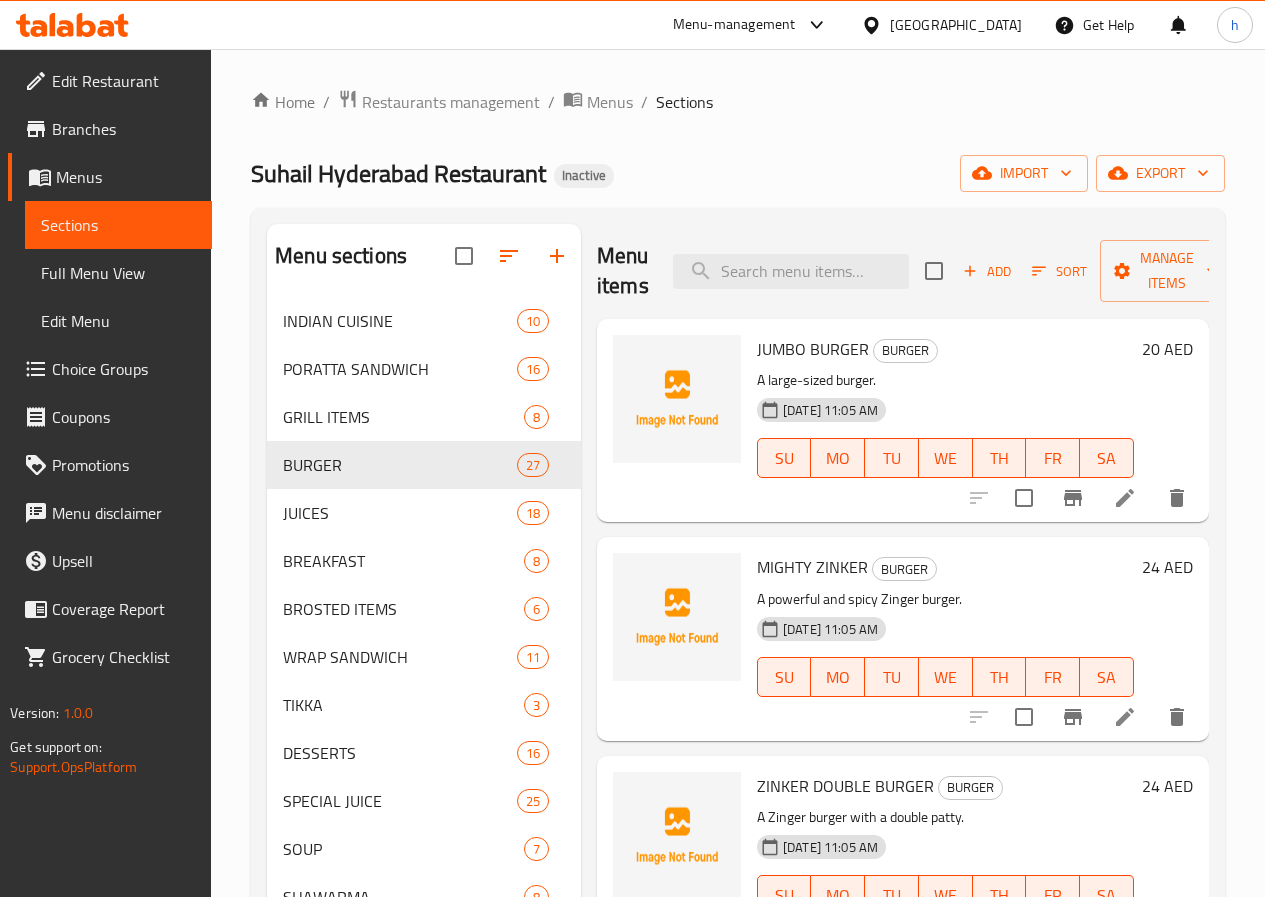 scroll, scrollTop: 406, scrollLeft: 0, axis: vertical 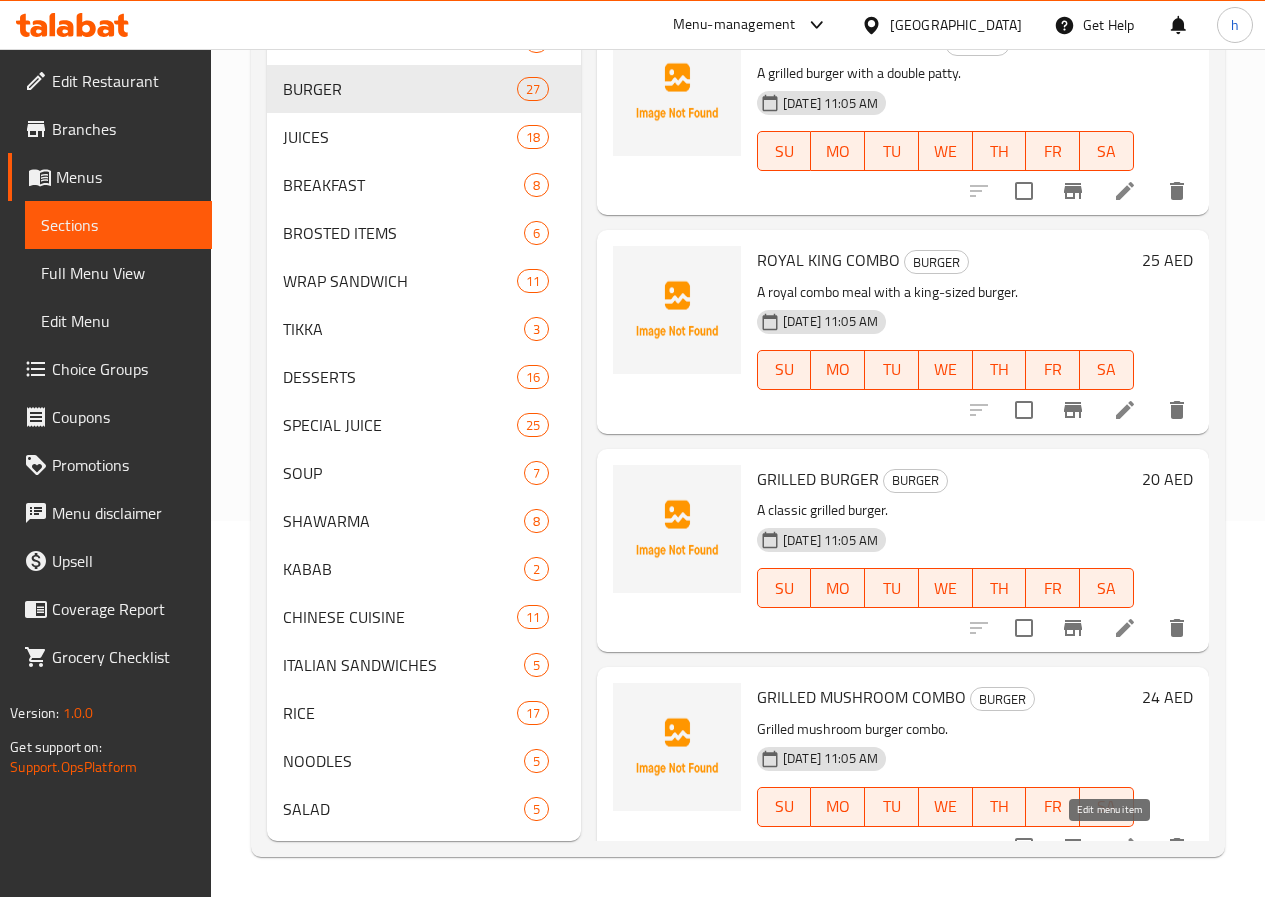 click 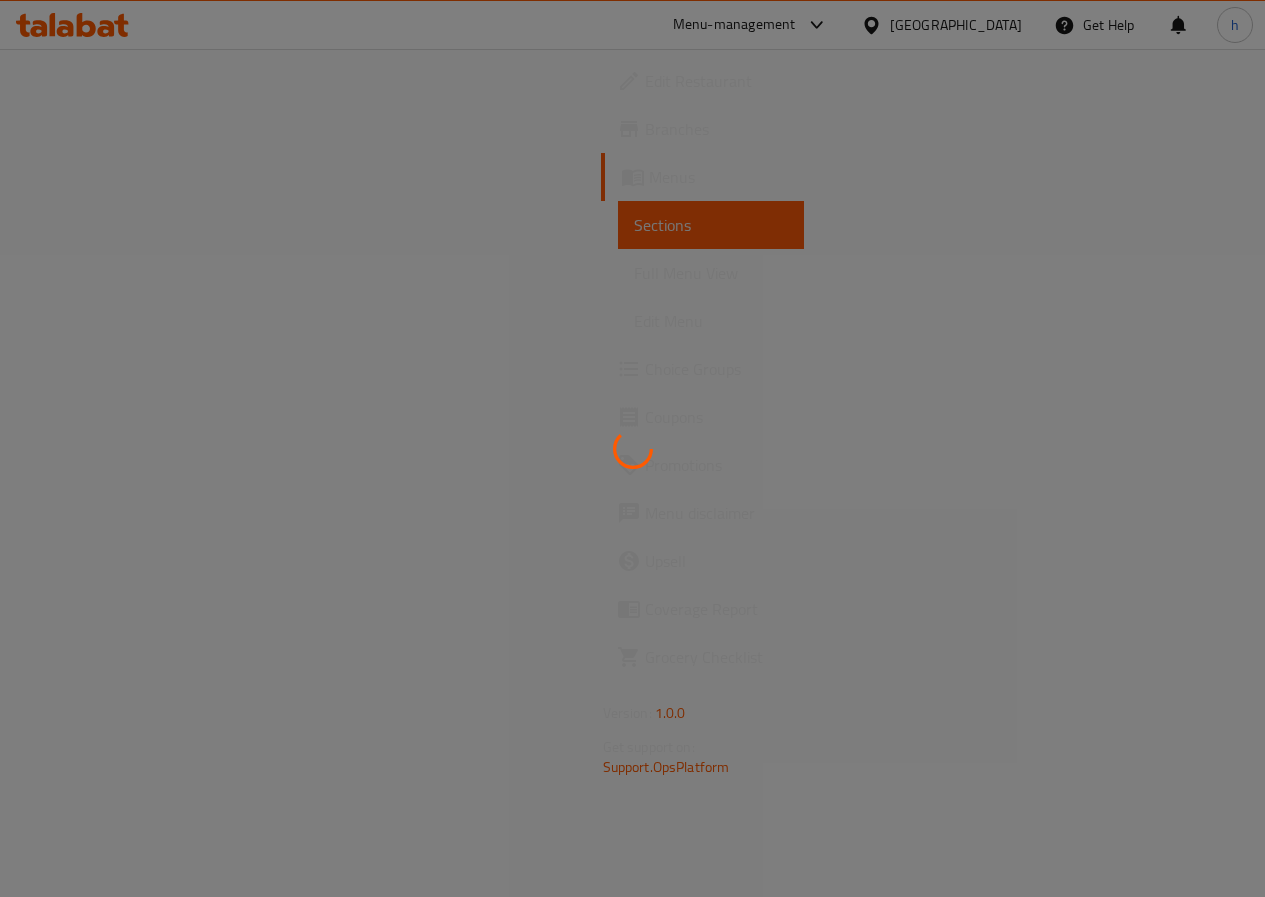 scroll, scrollTop: 0, scrollLeft: 0, axis: both 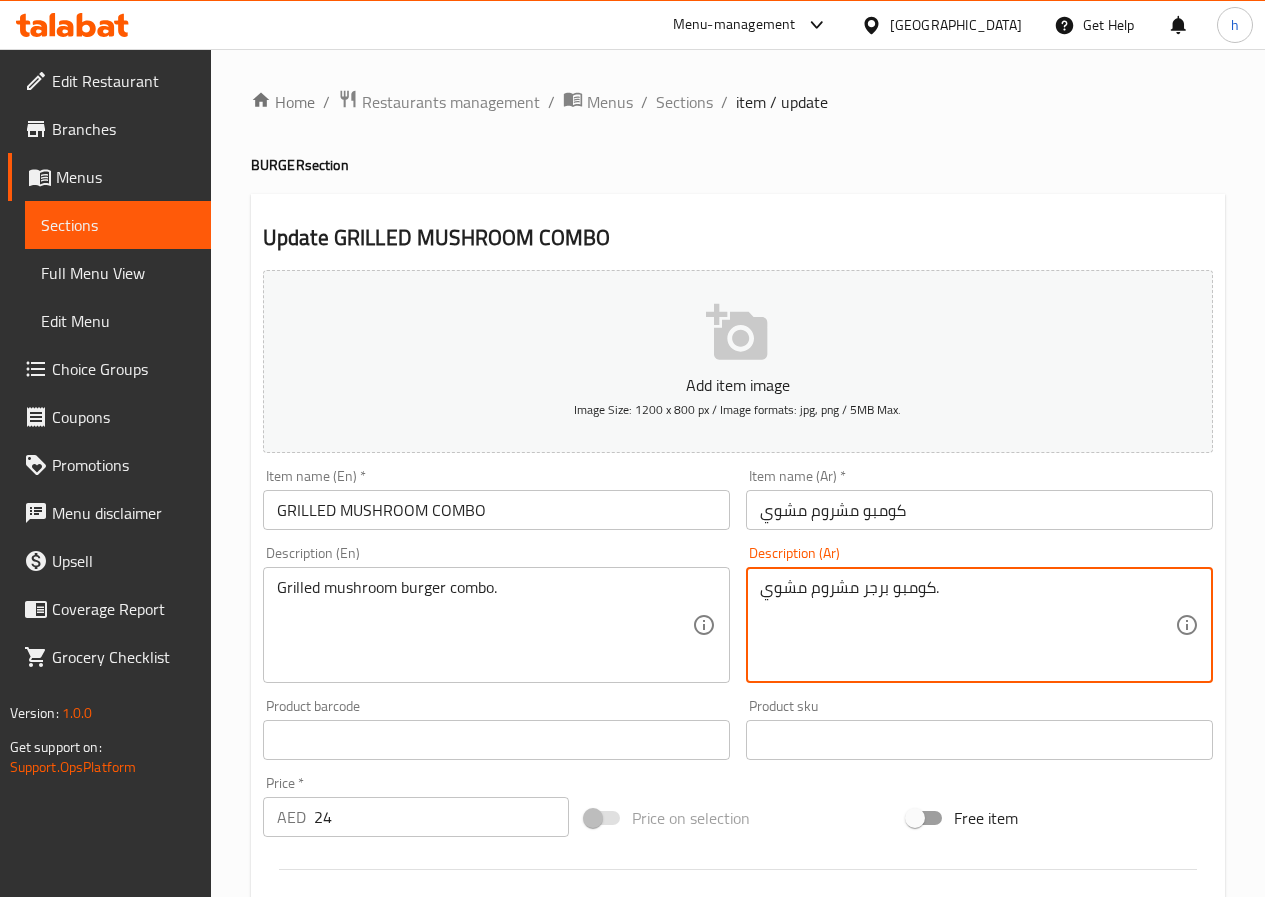 drag, startPoint x: 963, startPoint y: 600, endPoint x: 690, endPoint y: 588, distance: 273.2636 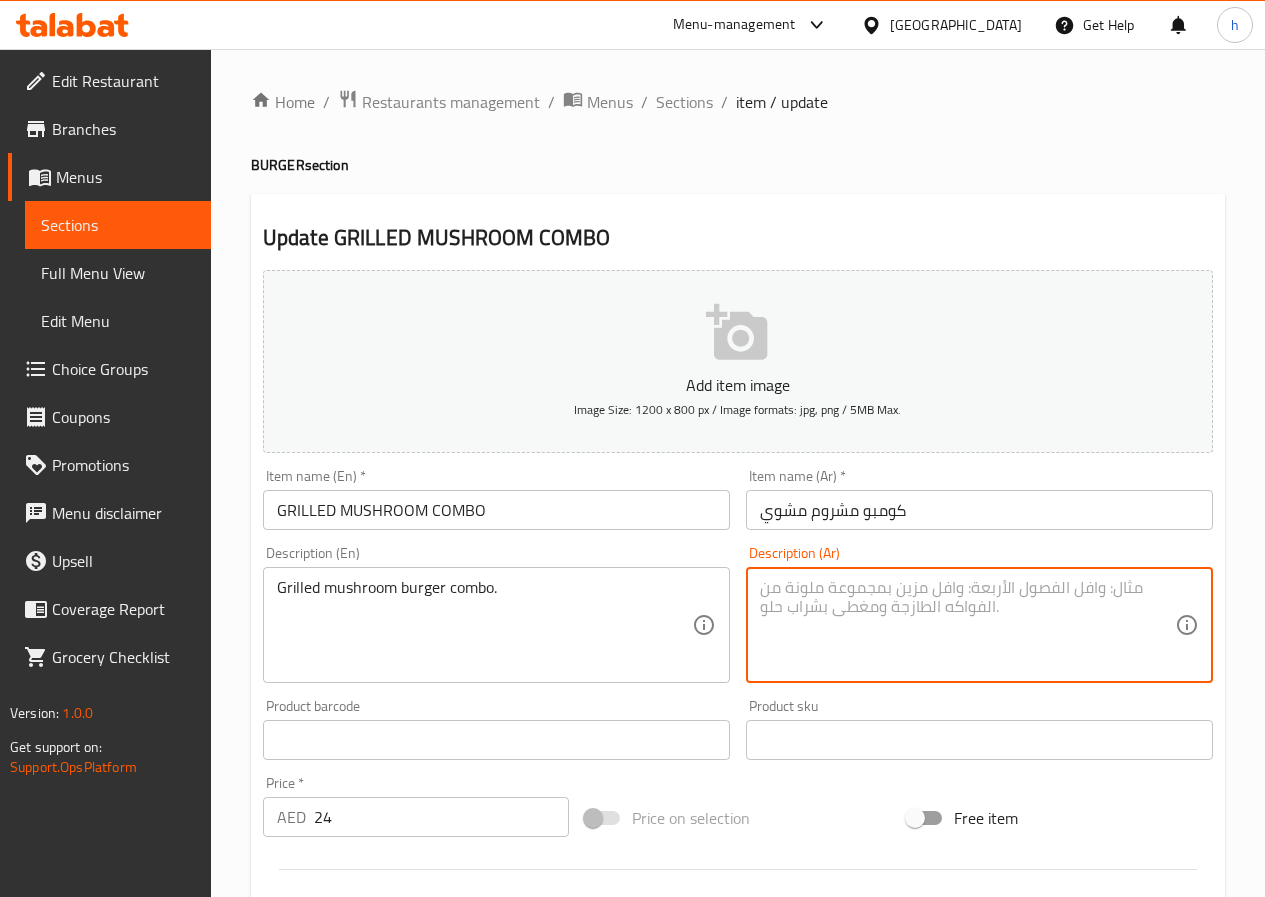 type 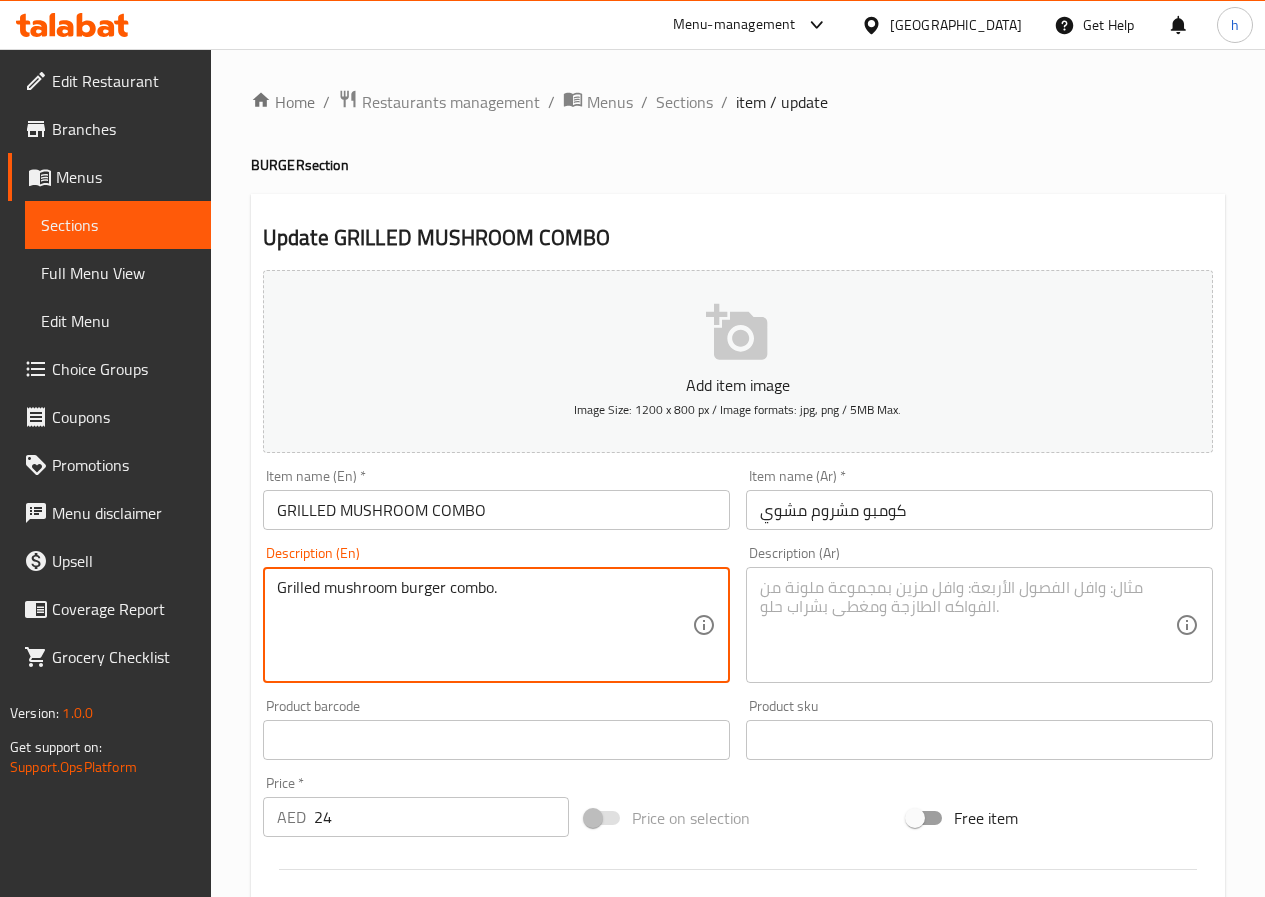 drag, startPoint x: 509, startPoint y: 589, endPoint x: 192, endPoint y: 589, distance: 317 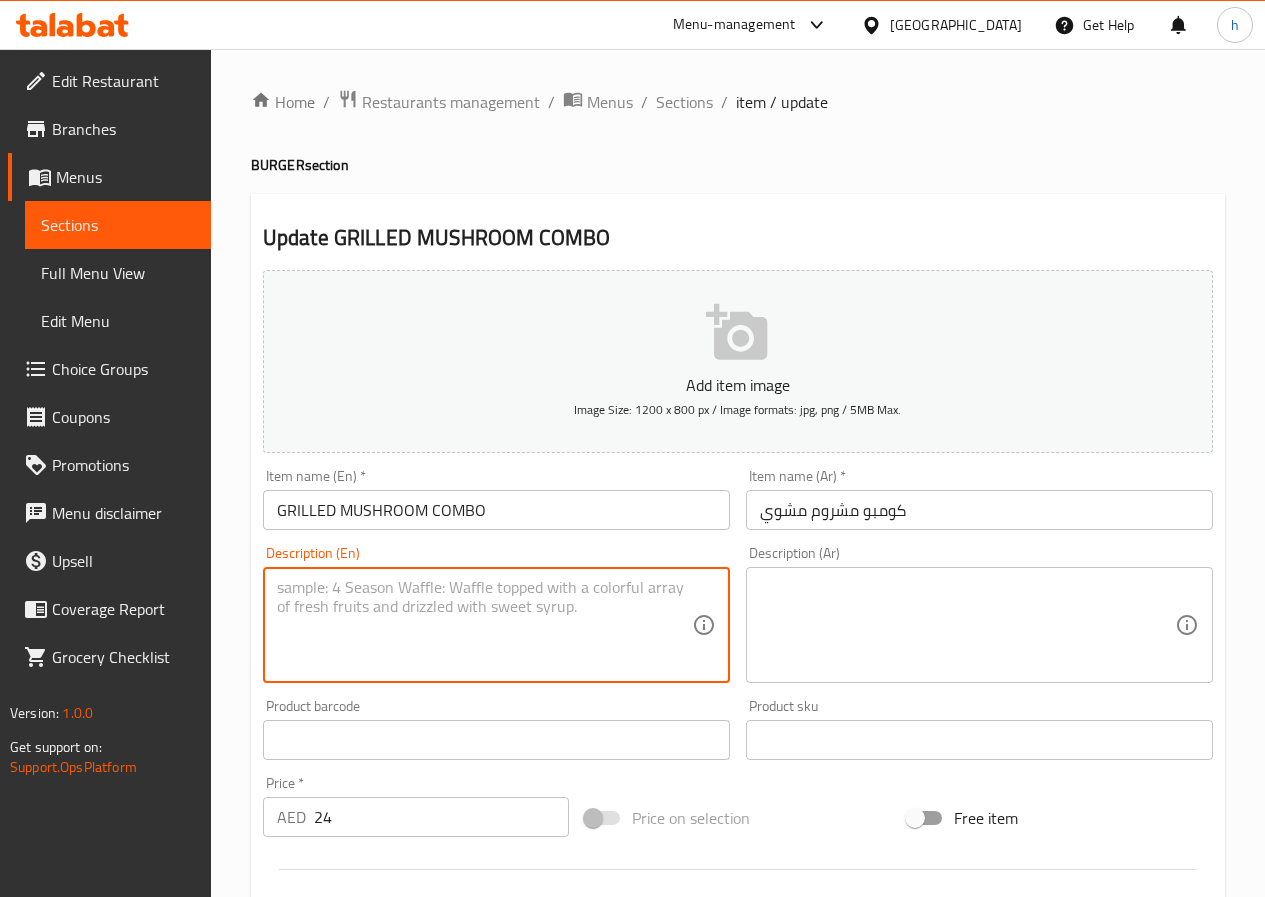 type 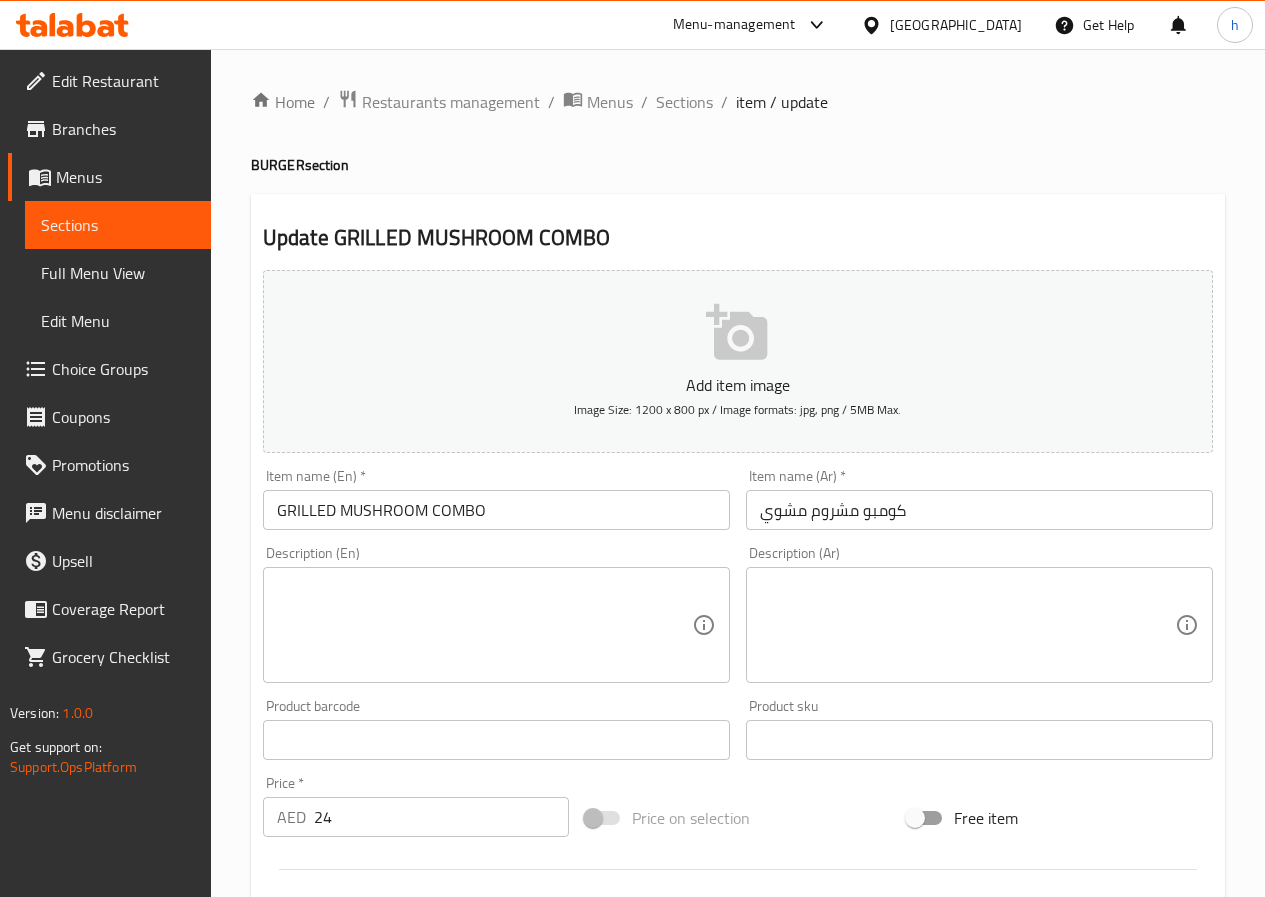 click on "GRILLED MUSHROOM COMBO" at bounding box center (496, 510) 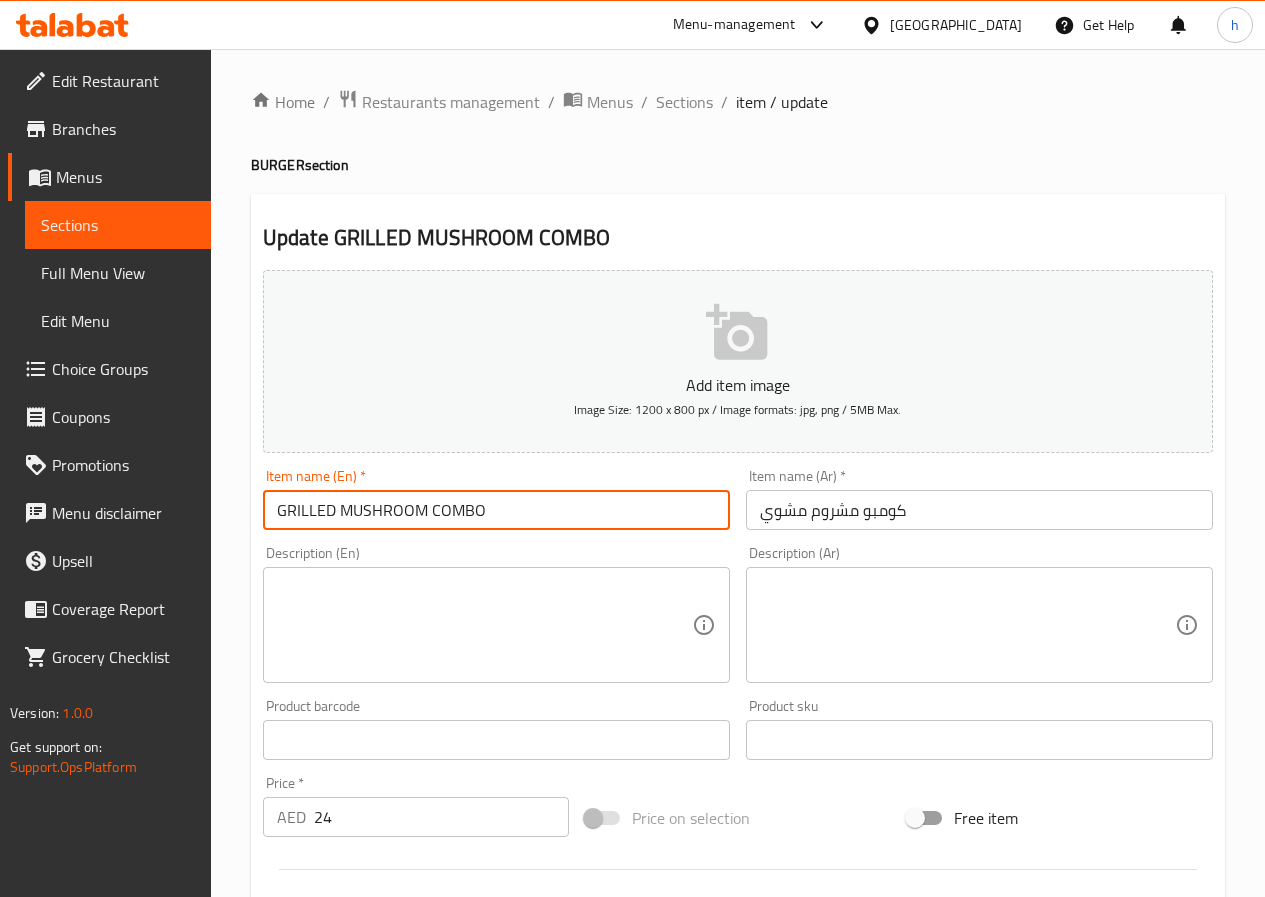 click on "GRILLED MUSHROOM COMBO" at bounding box center (496, 510) 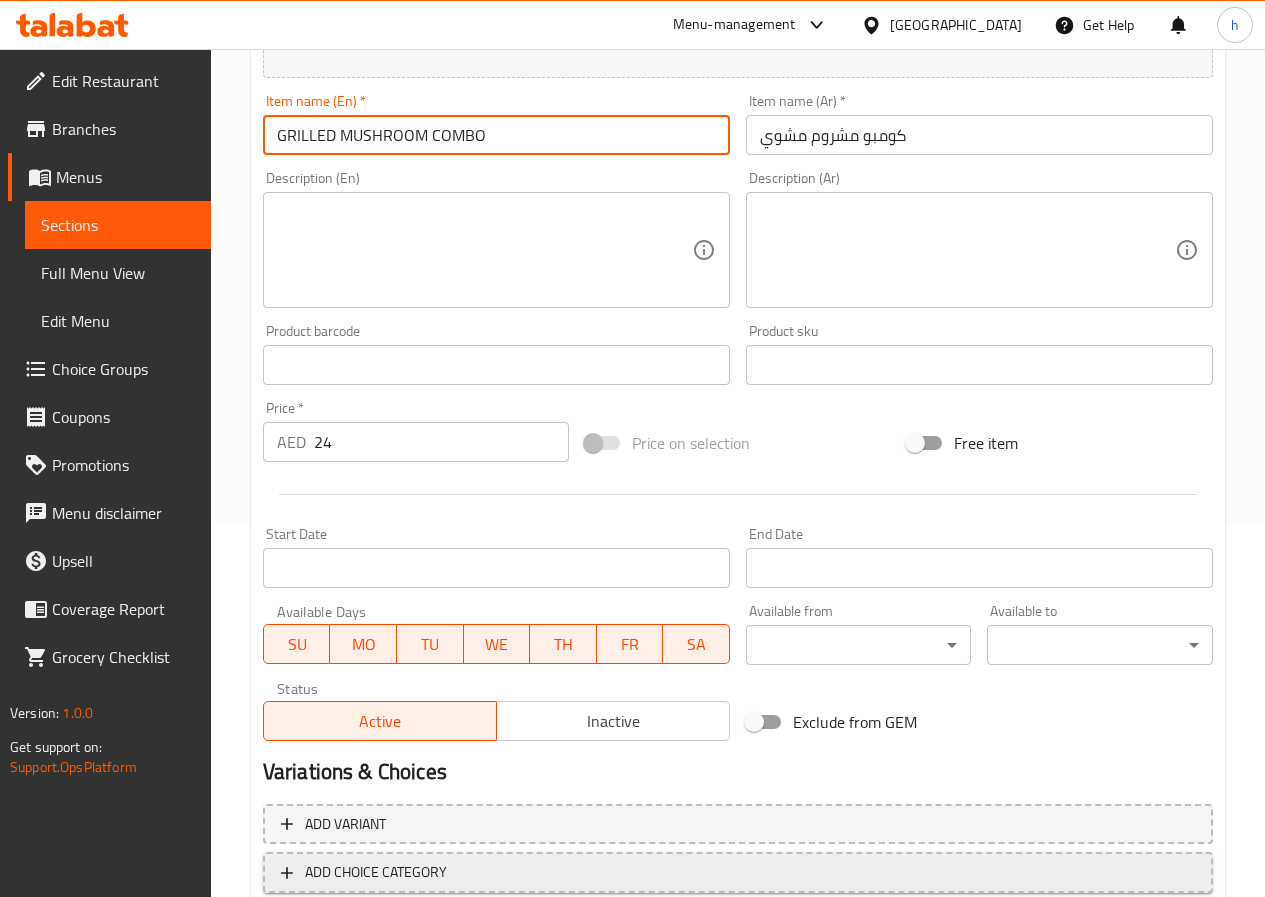 scroll, scrollTop: 500, scrollLeft: 0, axis: vertical 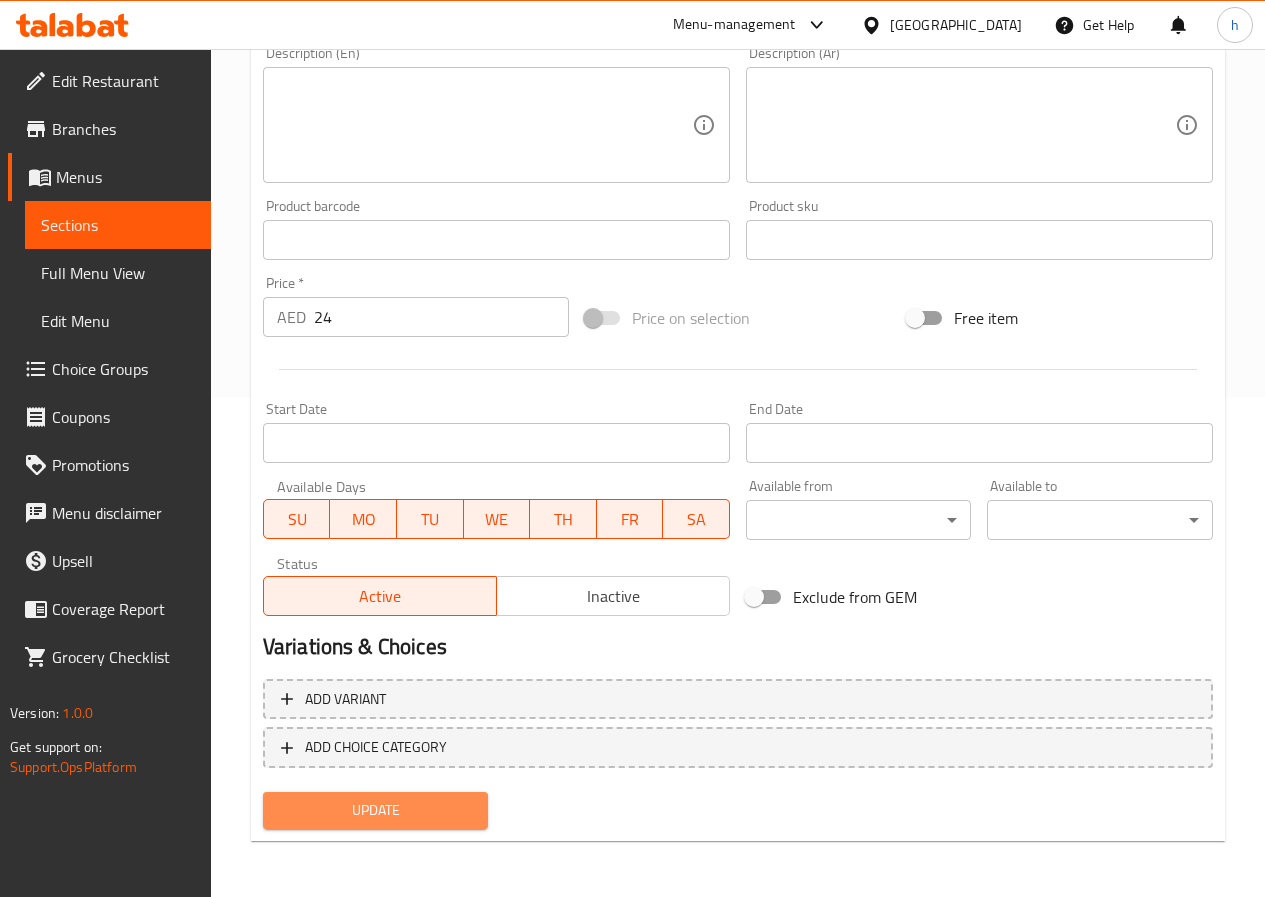 click on "Update" at bounding box center [376, 810] 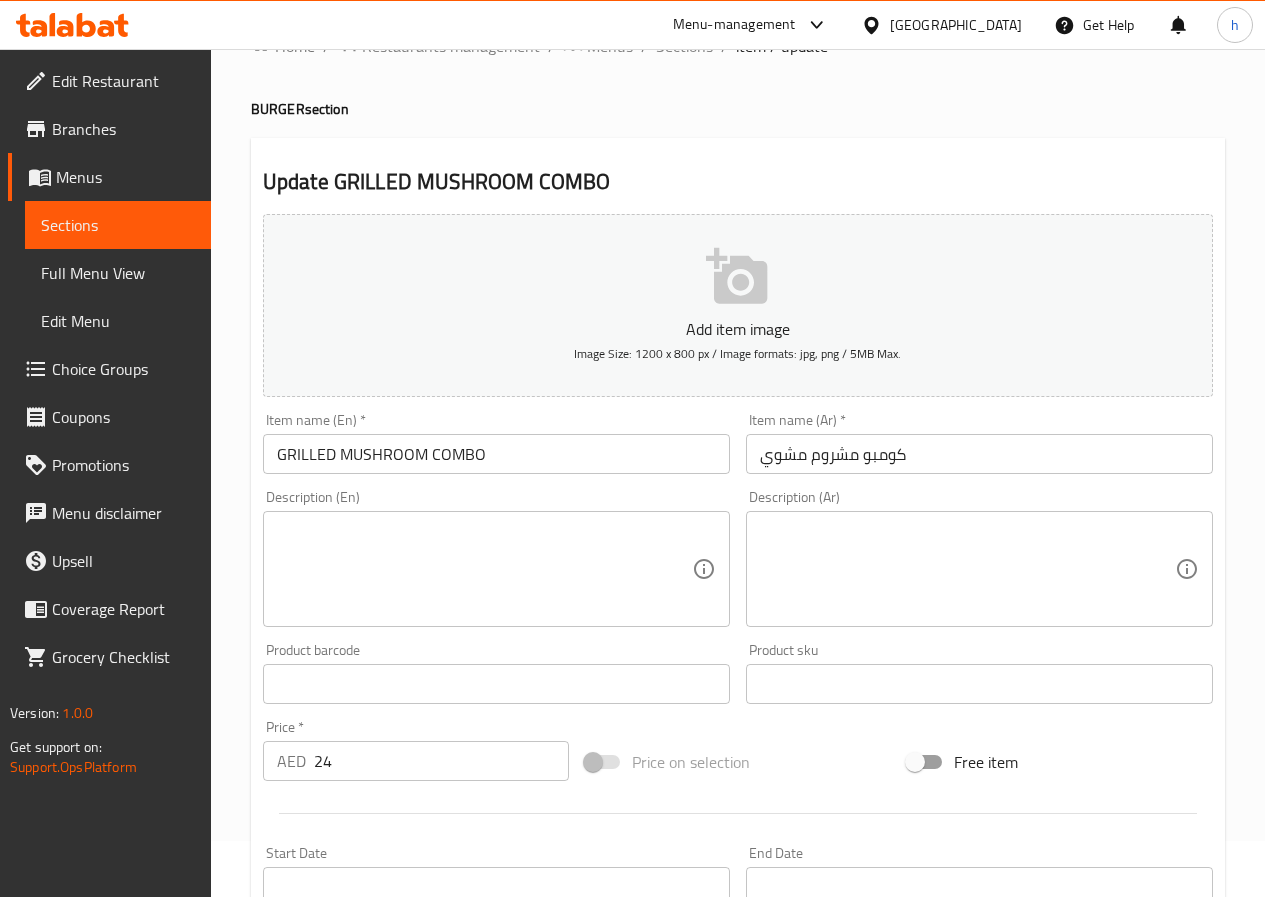 scroll, scrollTop: 0, scrollLeft: 0, axis: both 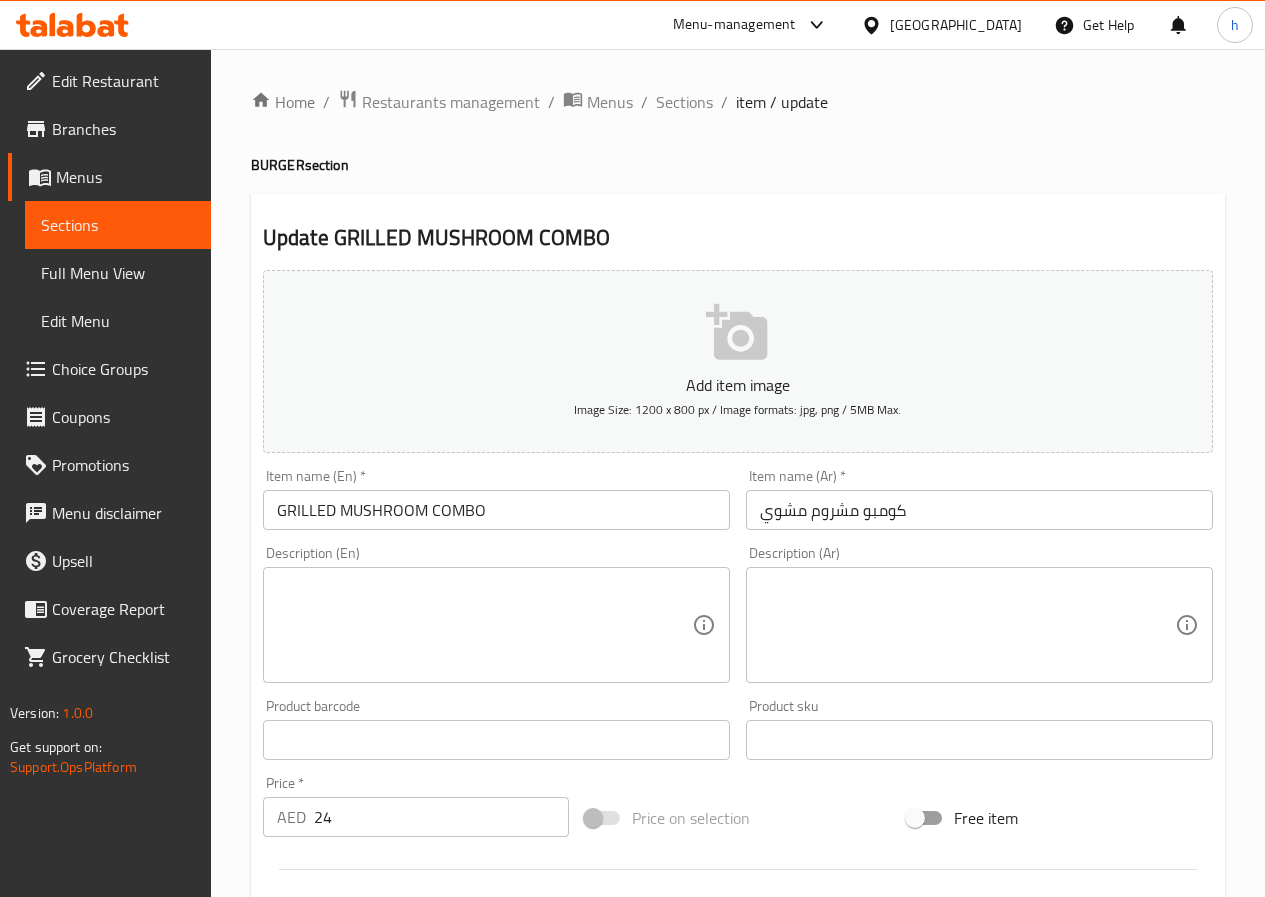 click on "Sections" at bounding box center [118, 225] 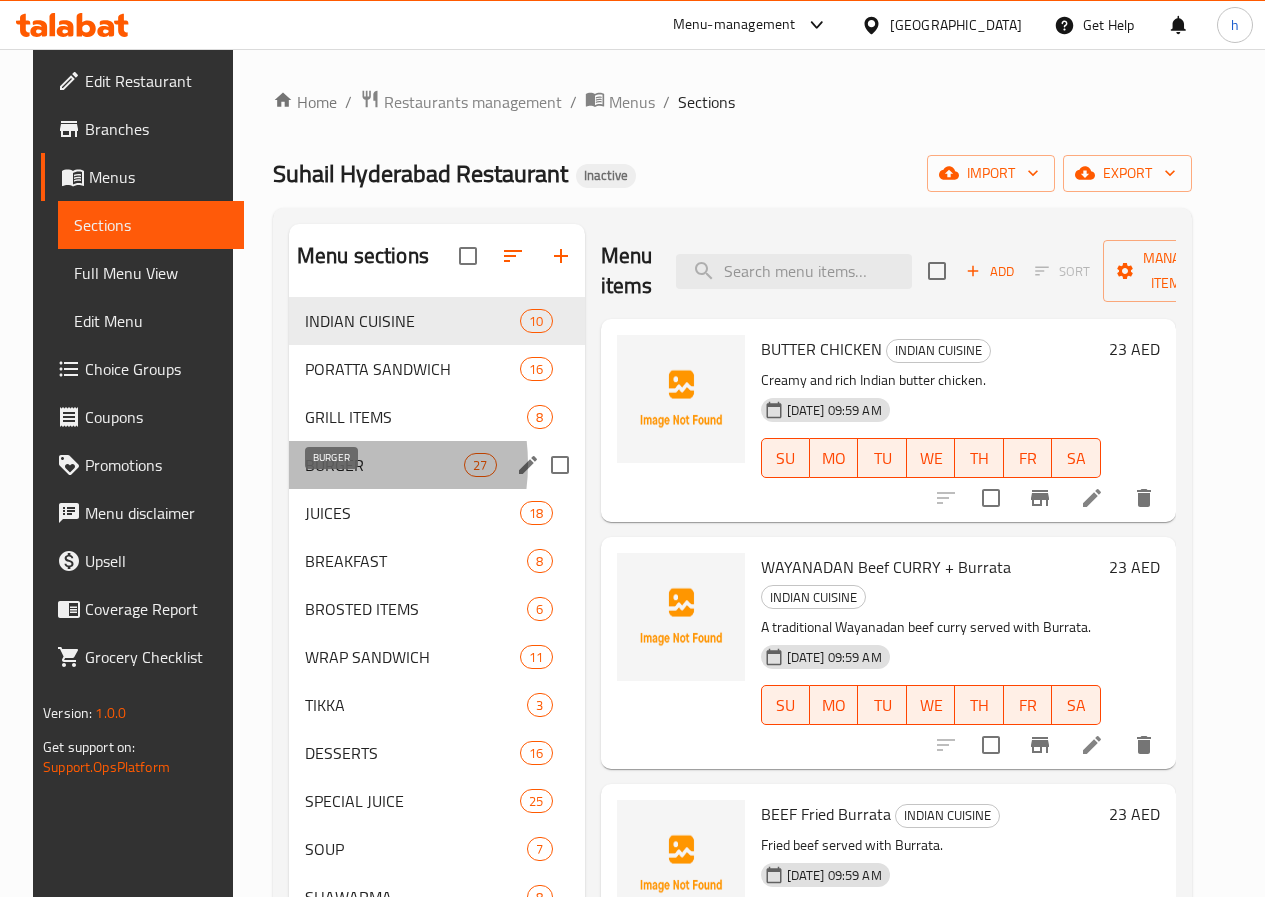 click on "BURGER" at bounding box center (384, 465) 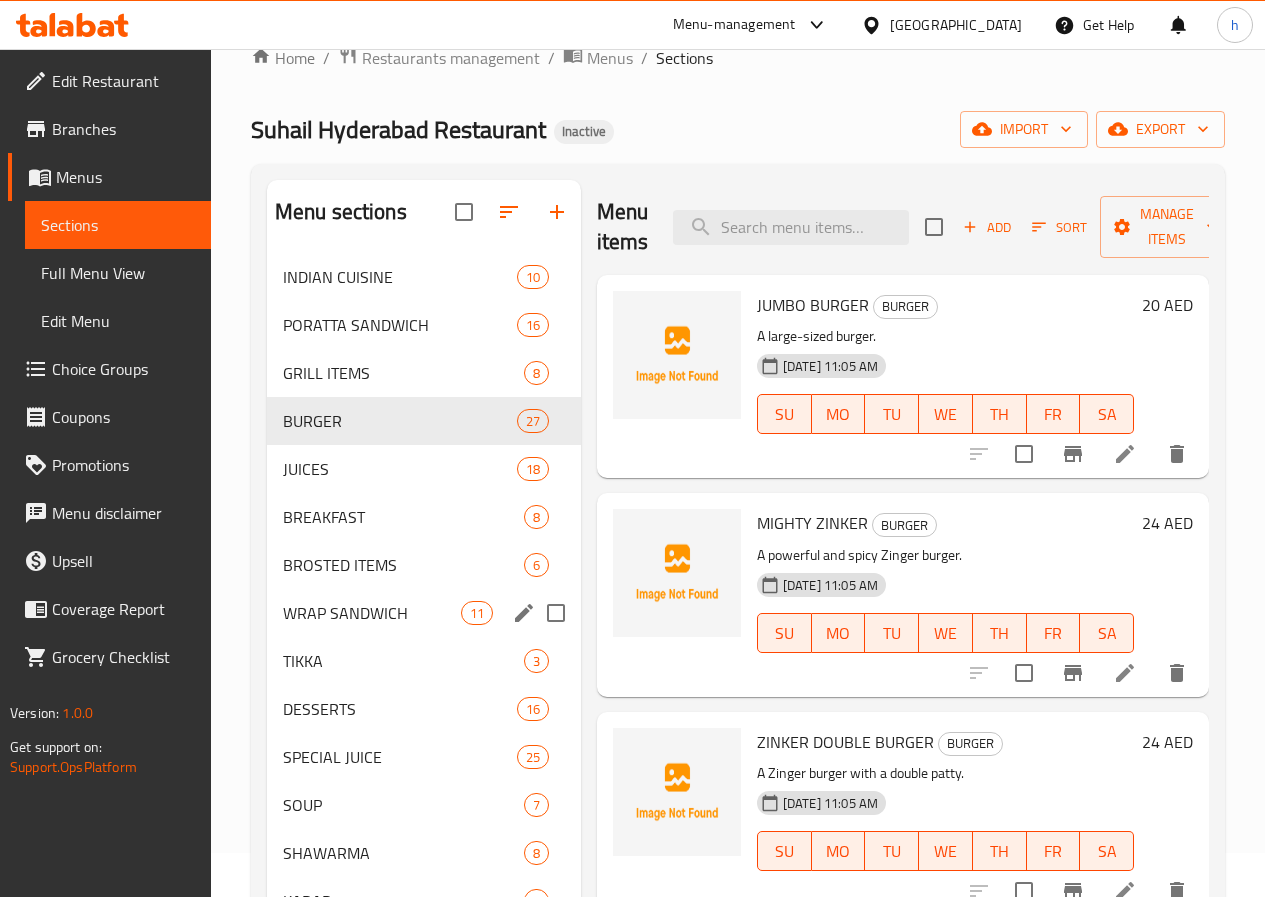 scroll, scrollTop: 100, scrollLeft: 0, axis: vertical 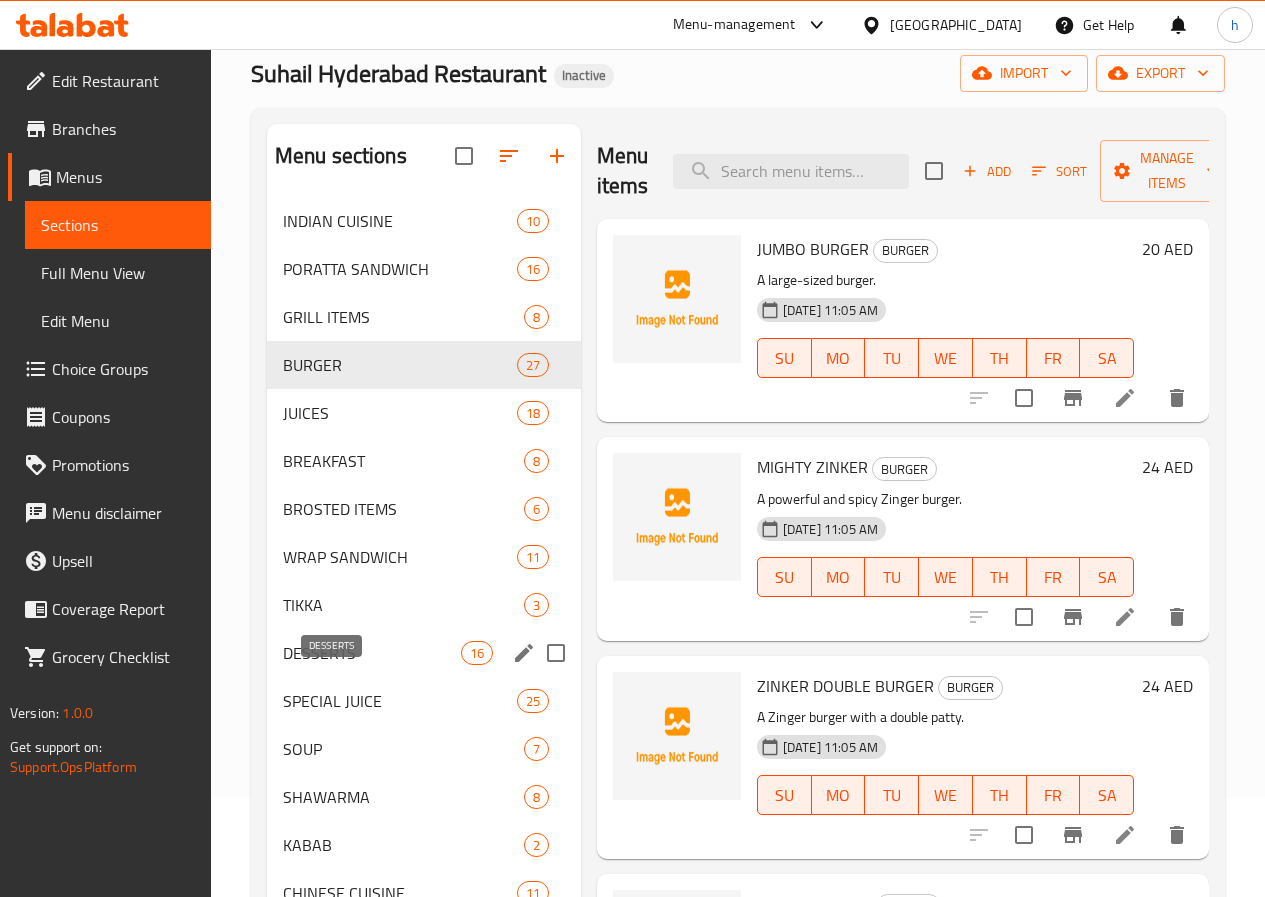 click on "DESSERTS" at bounding box center [372, 653] 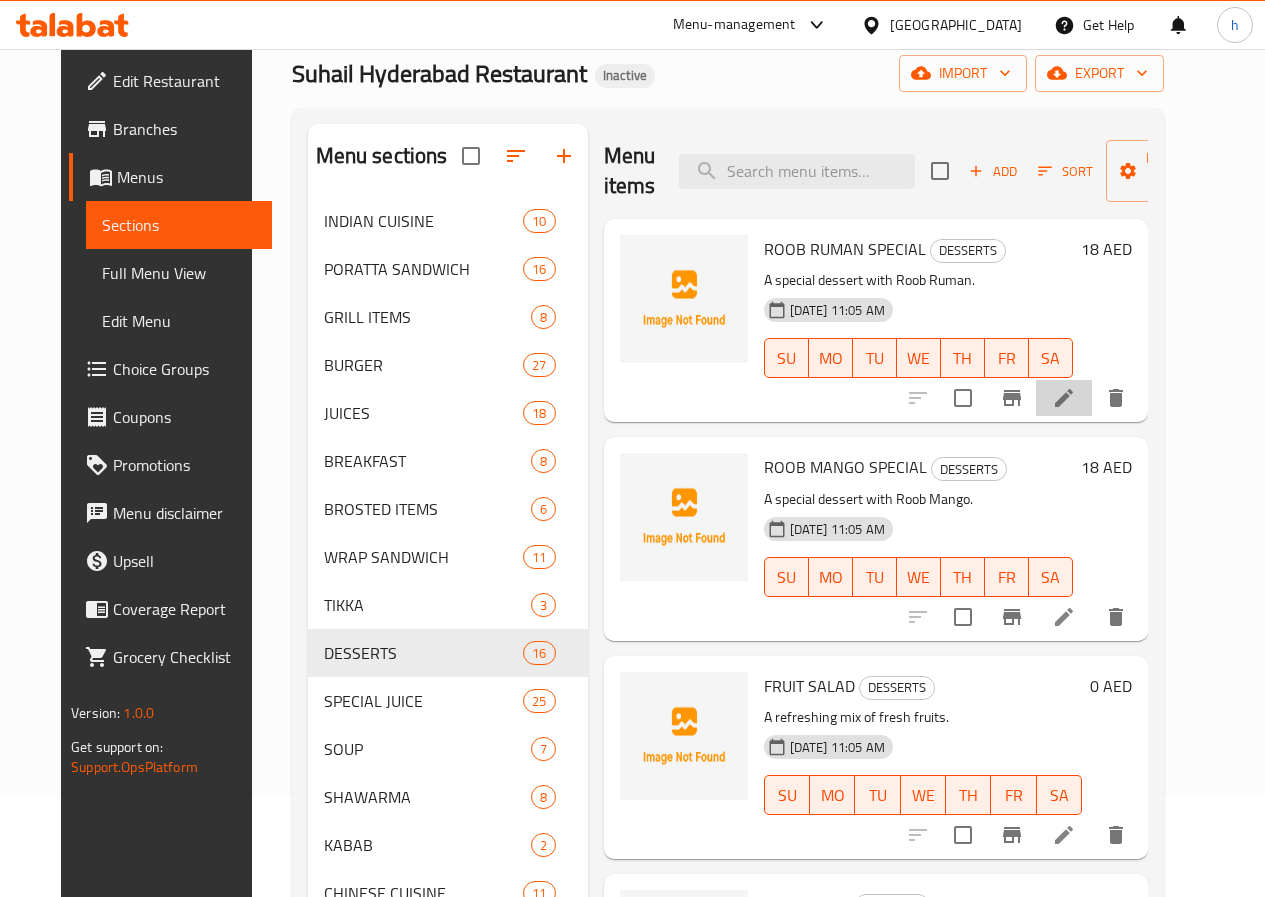 click 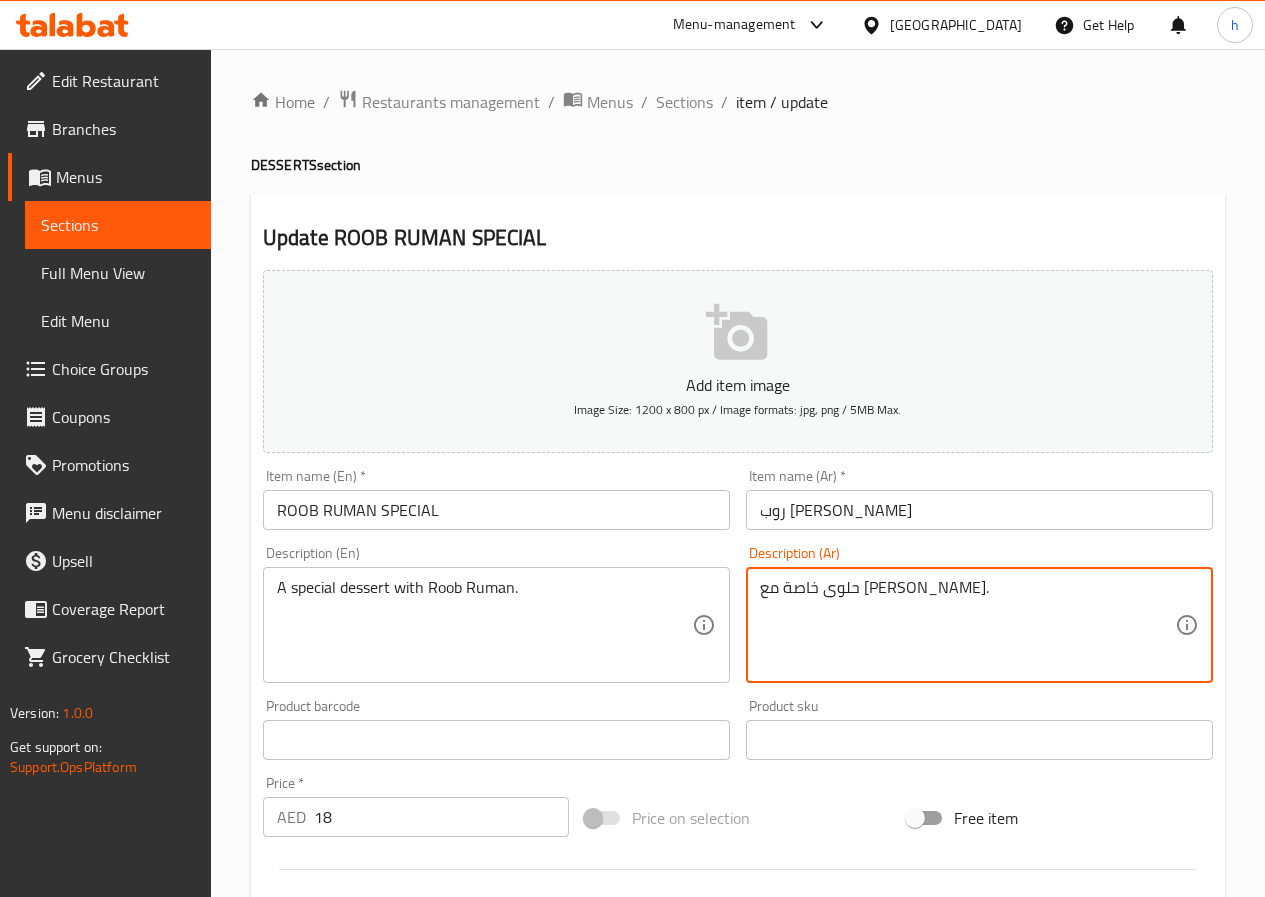 click on "حلوى خاصة مع [PERSON_NAME]." at bounding box center (967, 625) 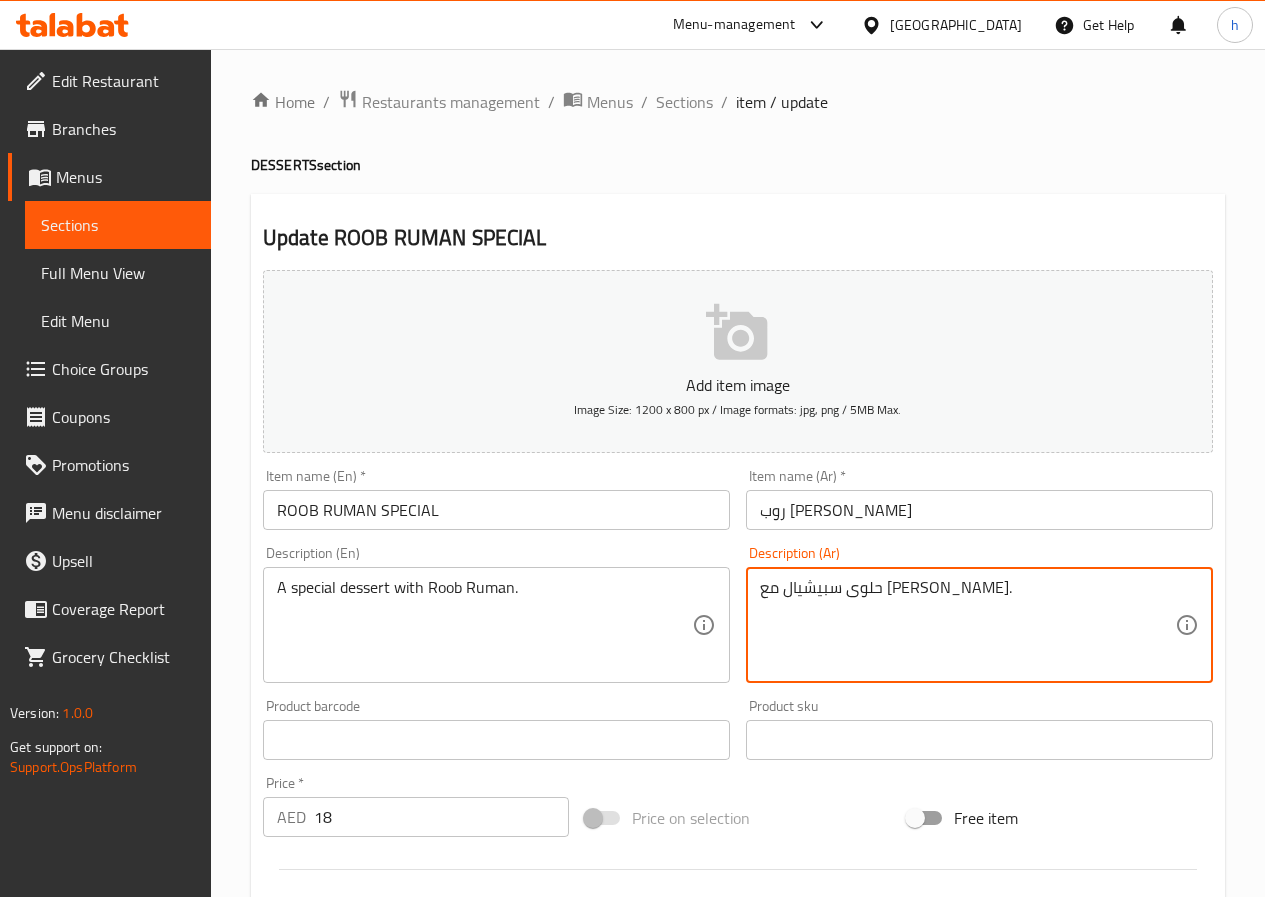 click on "حلوى سبيشيال مع روب رومان." at bounding box center [967, 625] 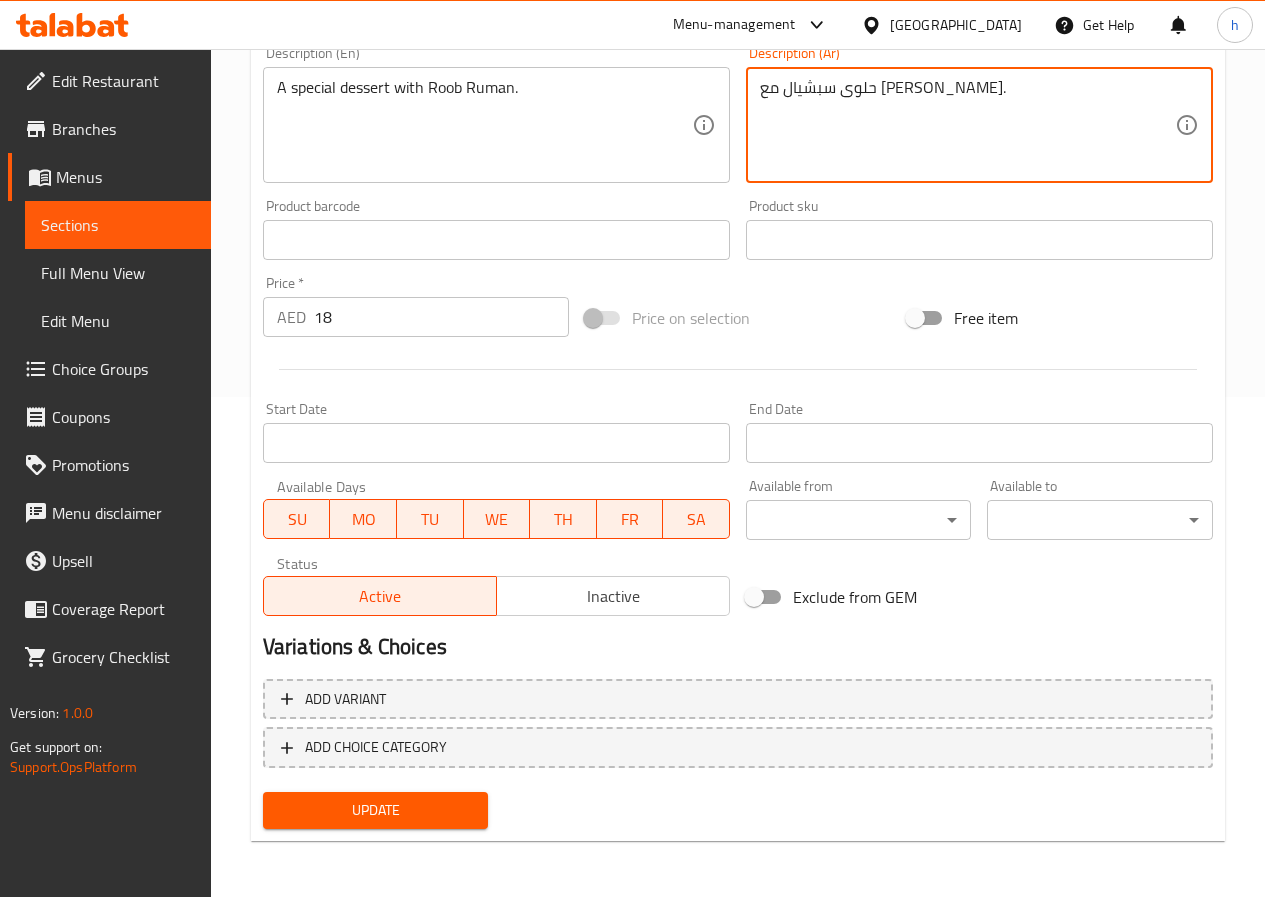 scroll, scrollTop: 0, scrollLeft: 0, axis: both 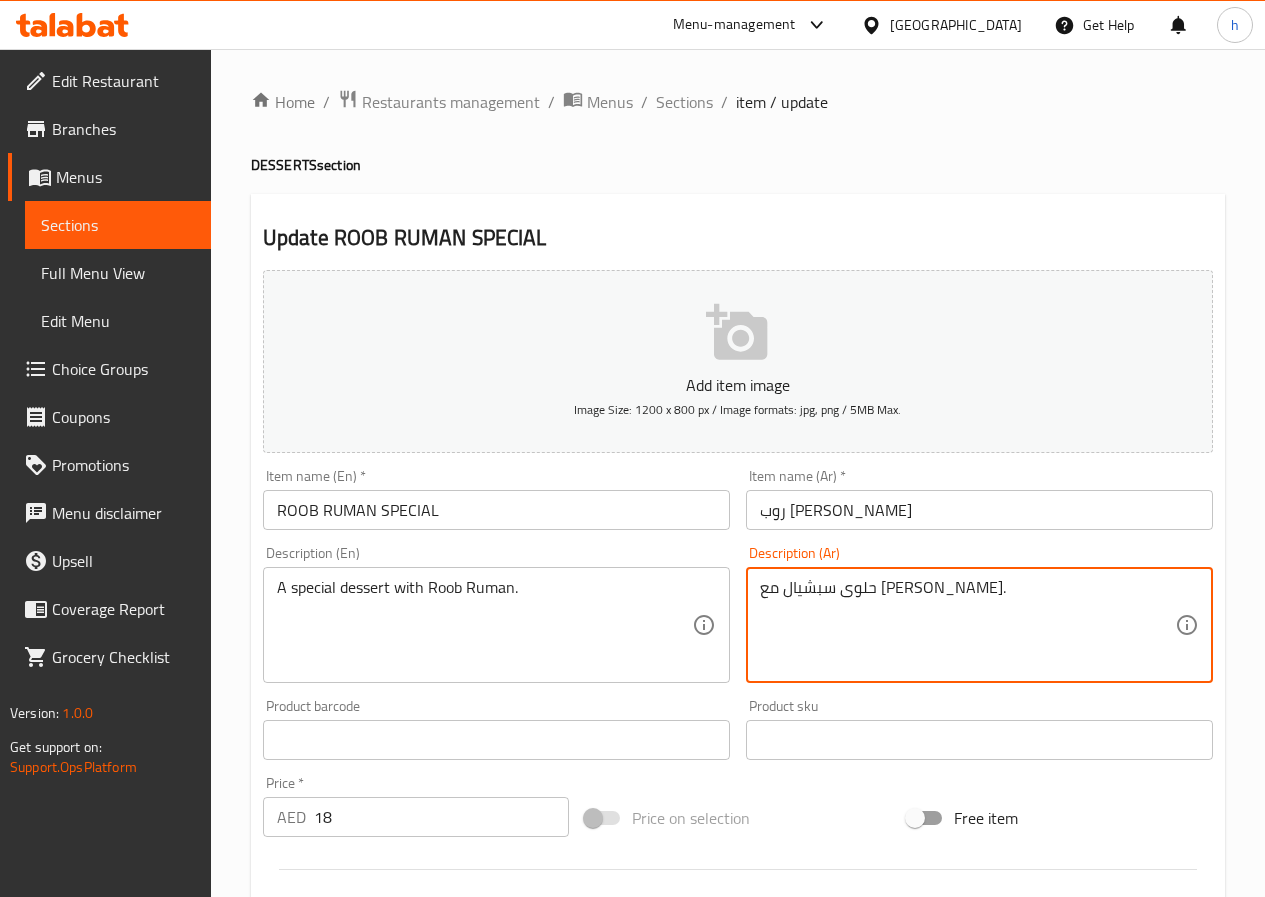 type on "حلوى سبشيال مع روب رومان." 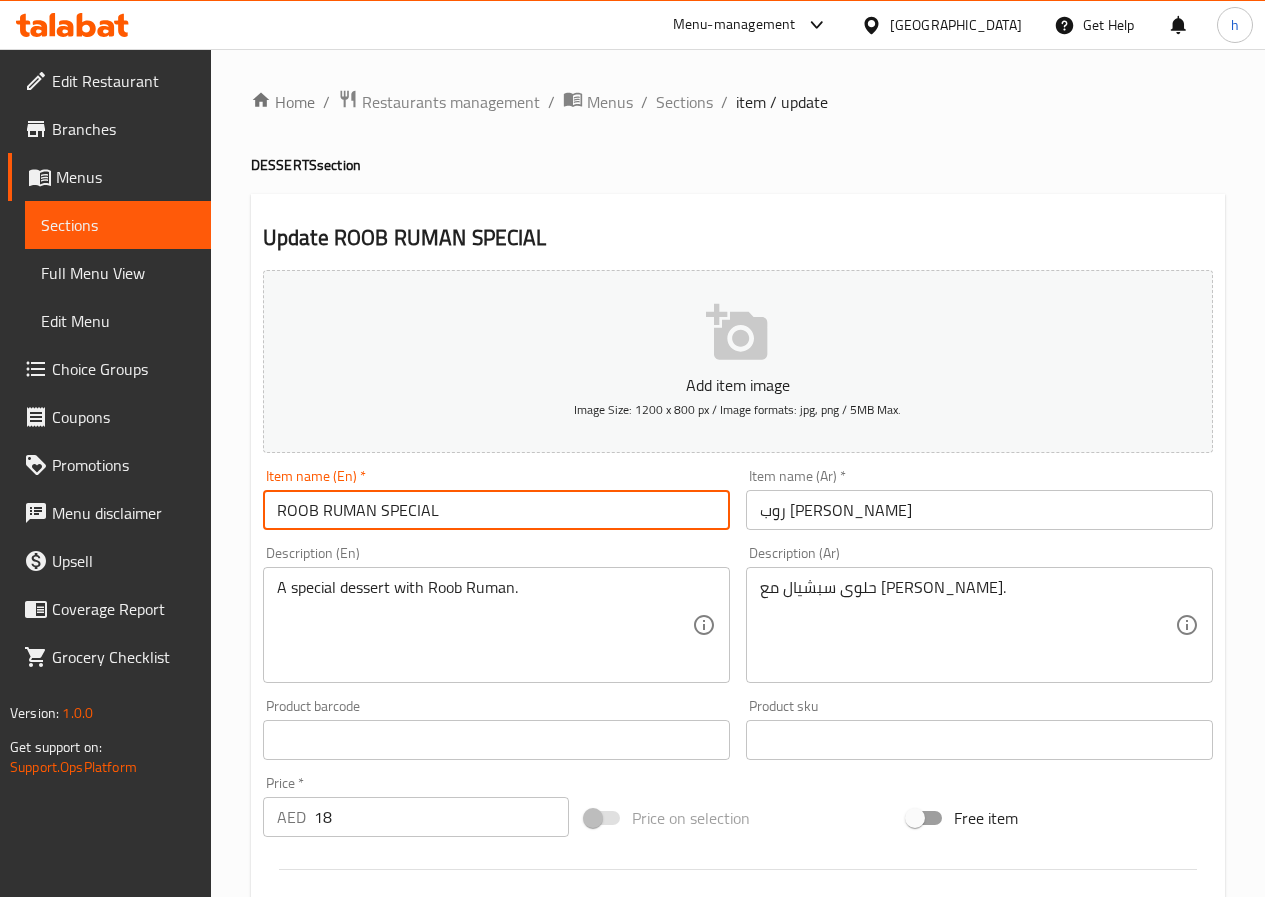 click on "ROOB RUMAN SPECIAL" at bounding box center (496, 510) 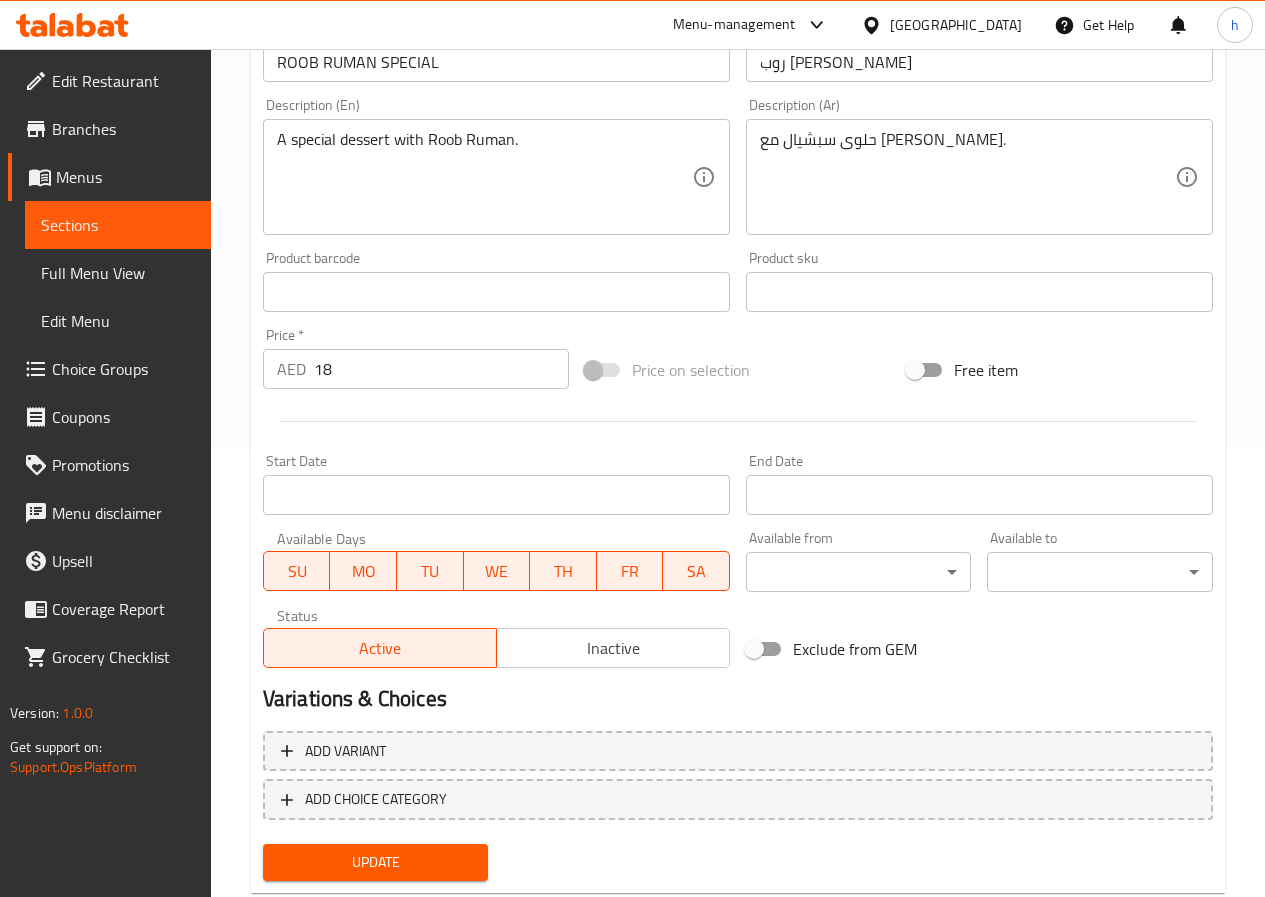 scroll, scrollTop: 500, scrollLeft: 0, axis: vertical 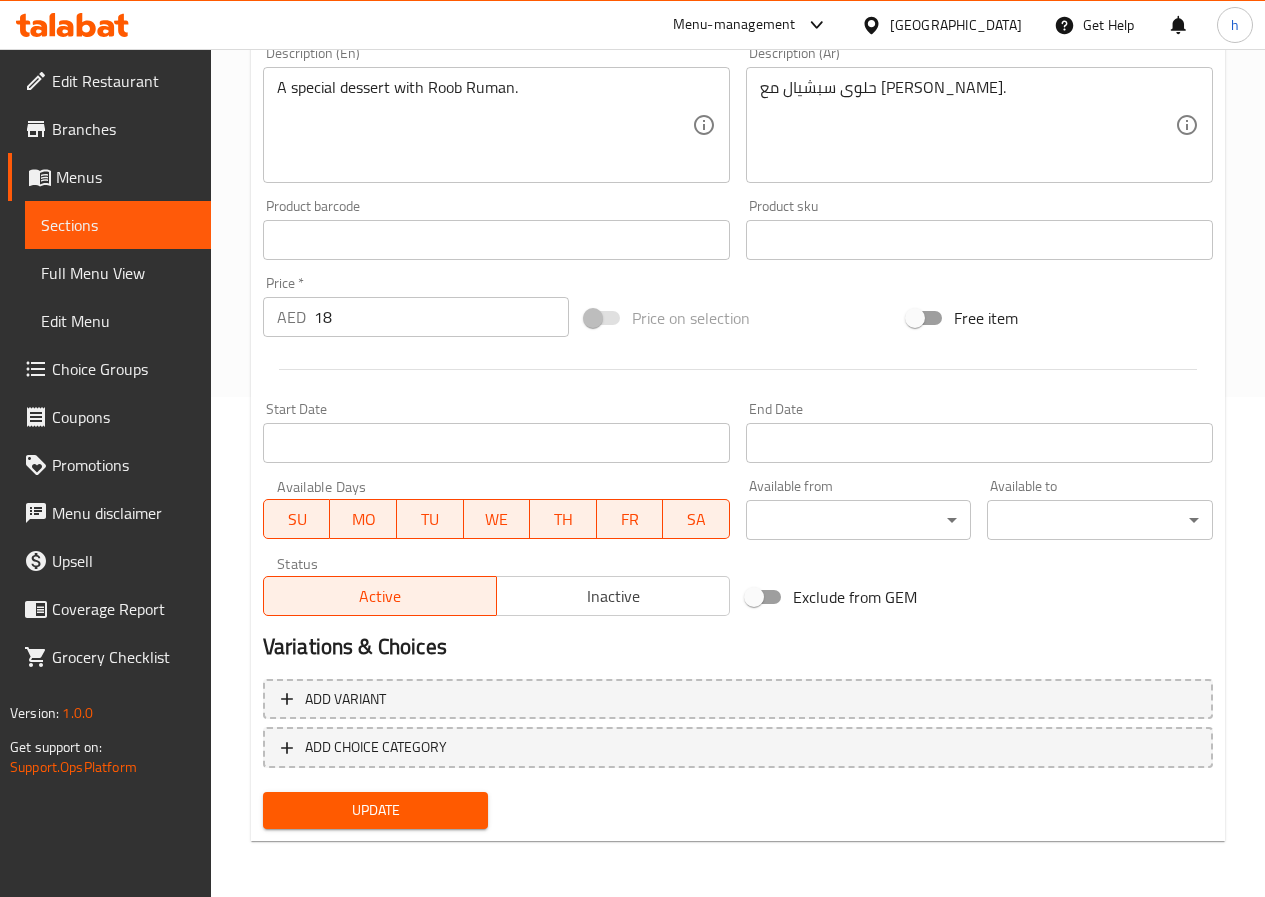 click on "Update" at bounding box center (376, 810) 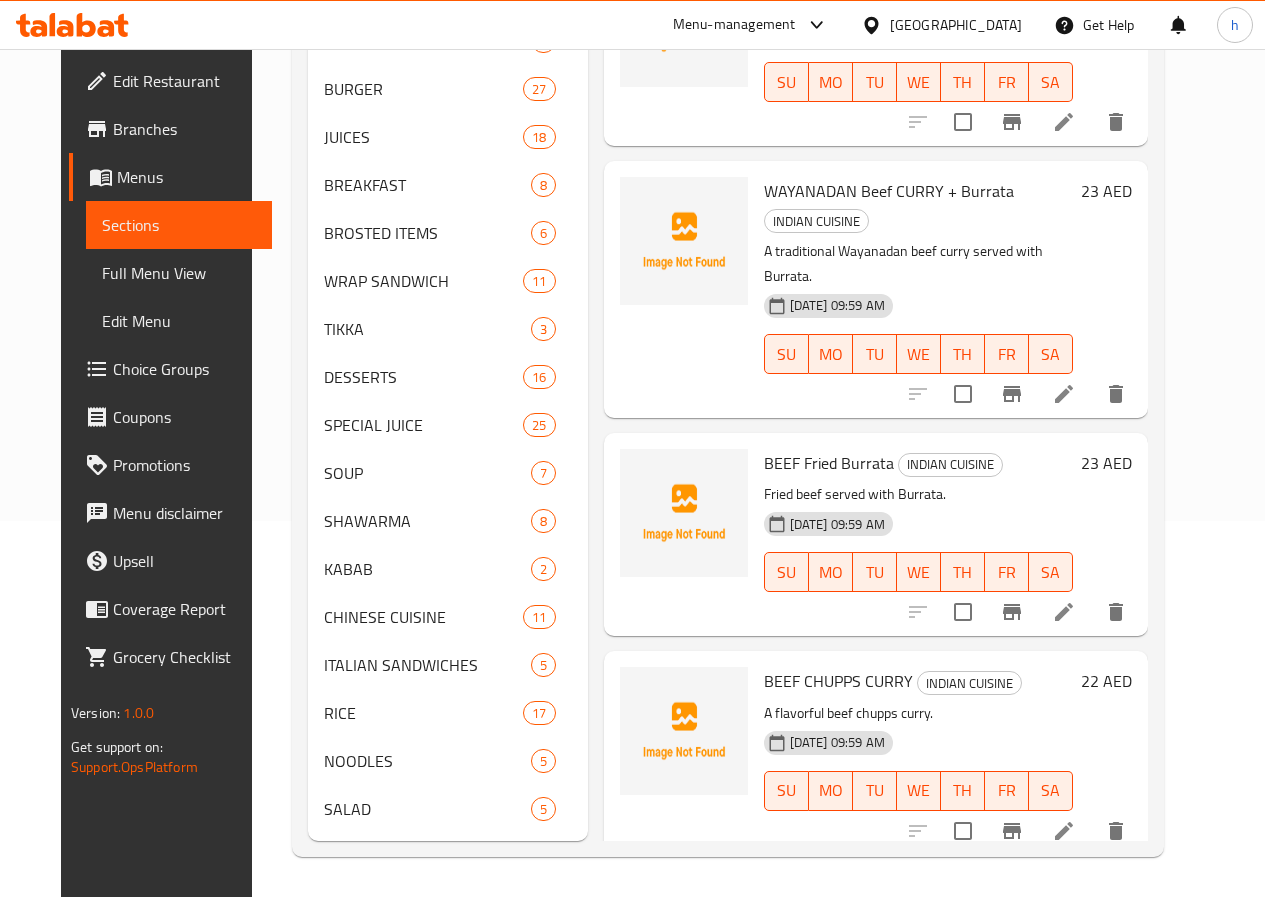 scroll, scrollTop: 406, scrollLeft: 0, axis: vertical 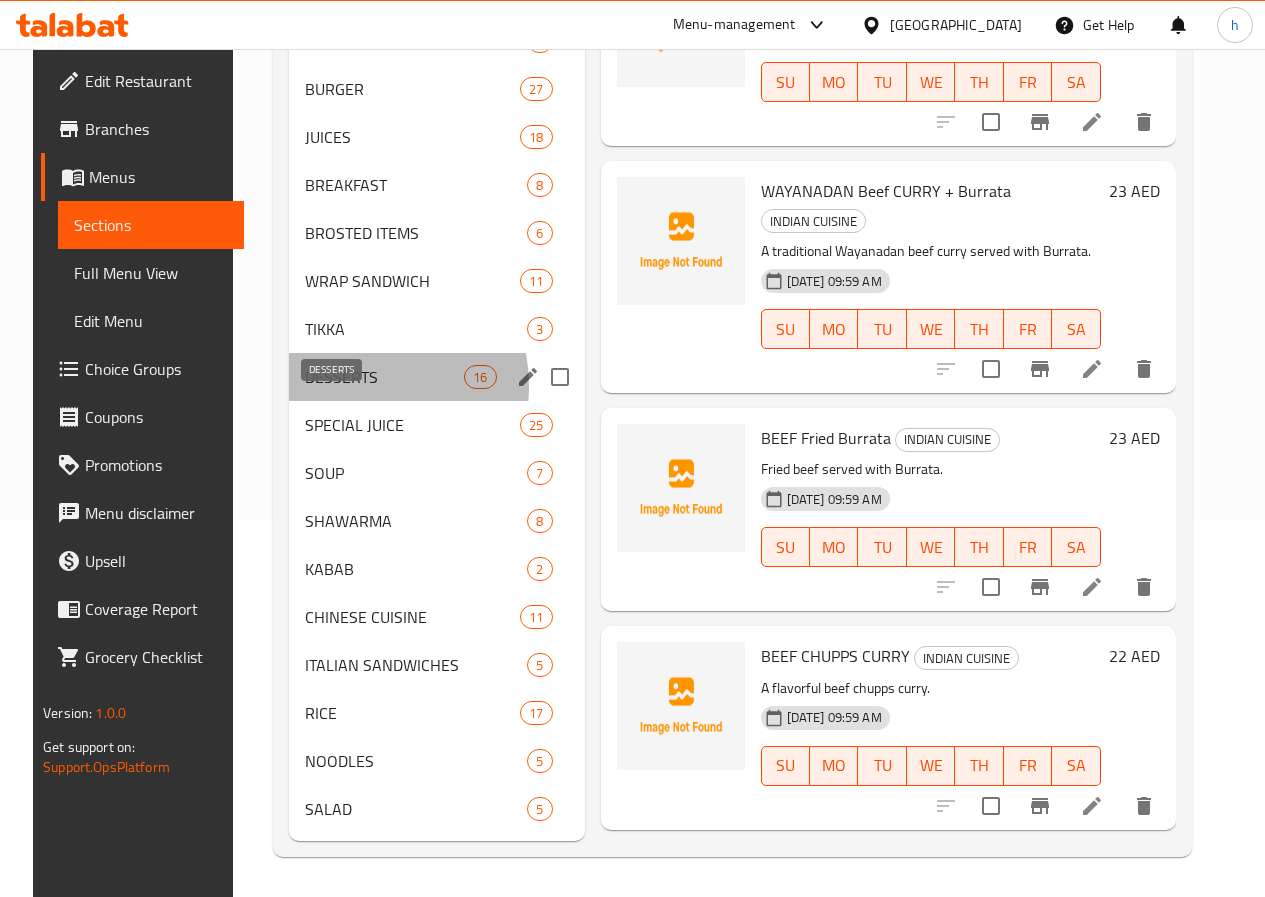 click on "DESSERTS" at bounding box center (384, 377) 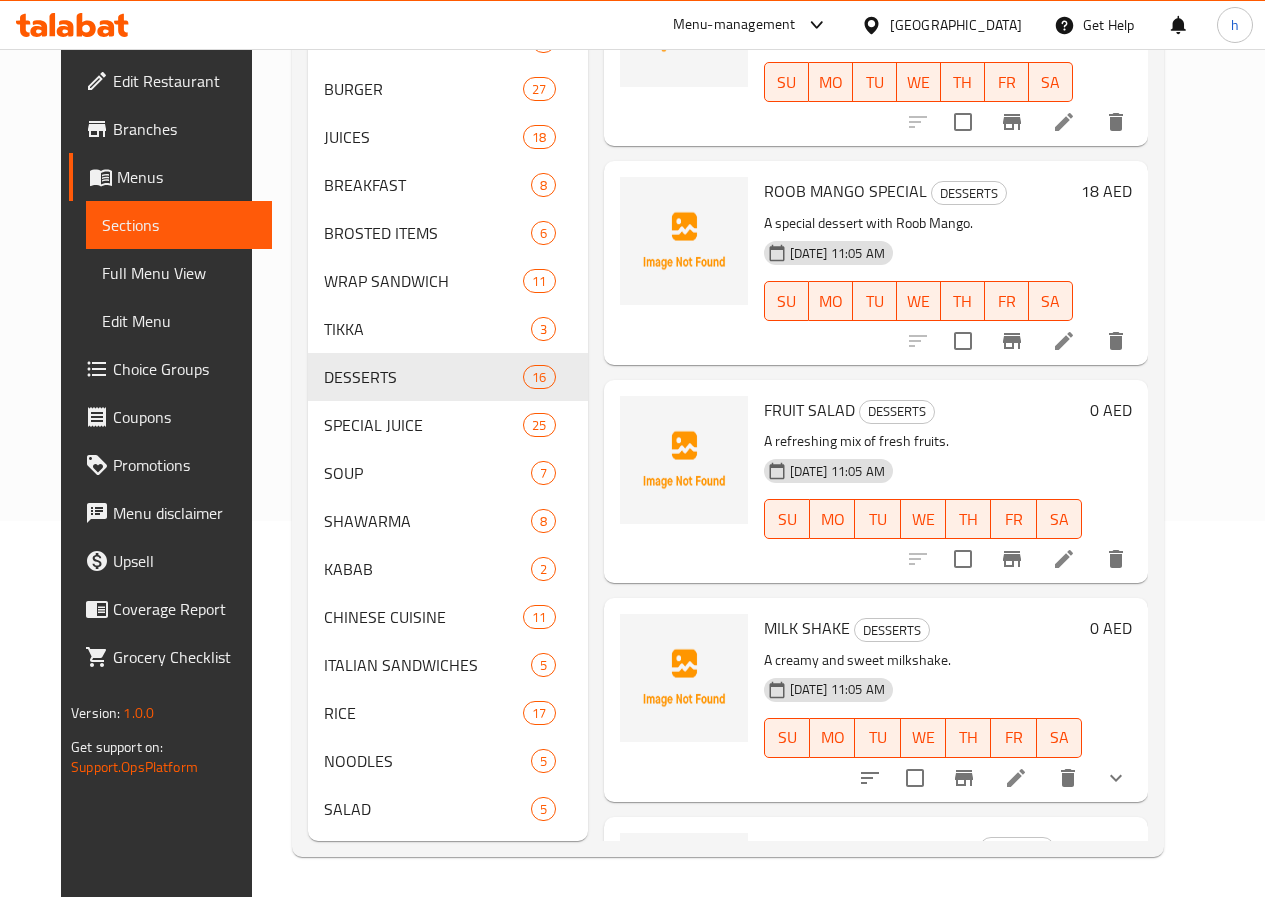 scroll, scrollTop: 0, scrollLeft: 0, axis: both 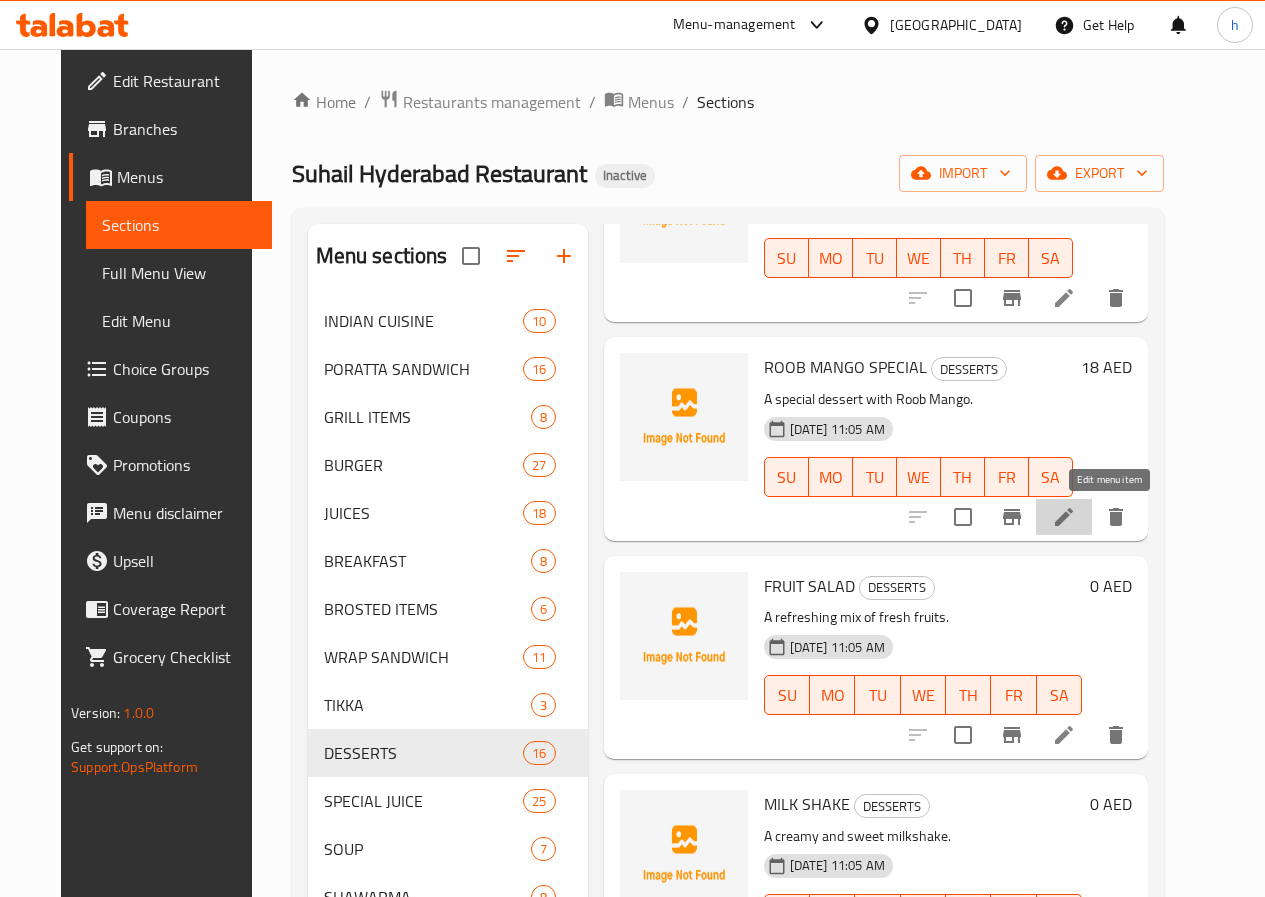click 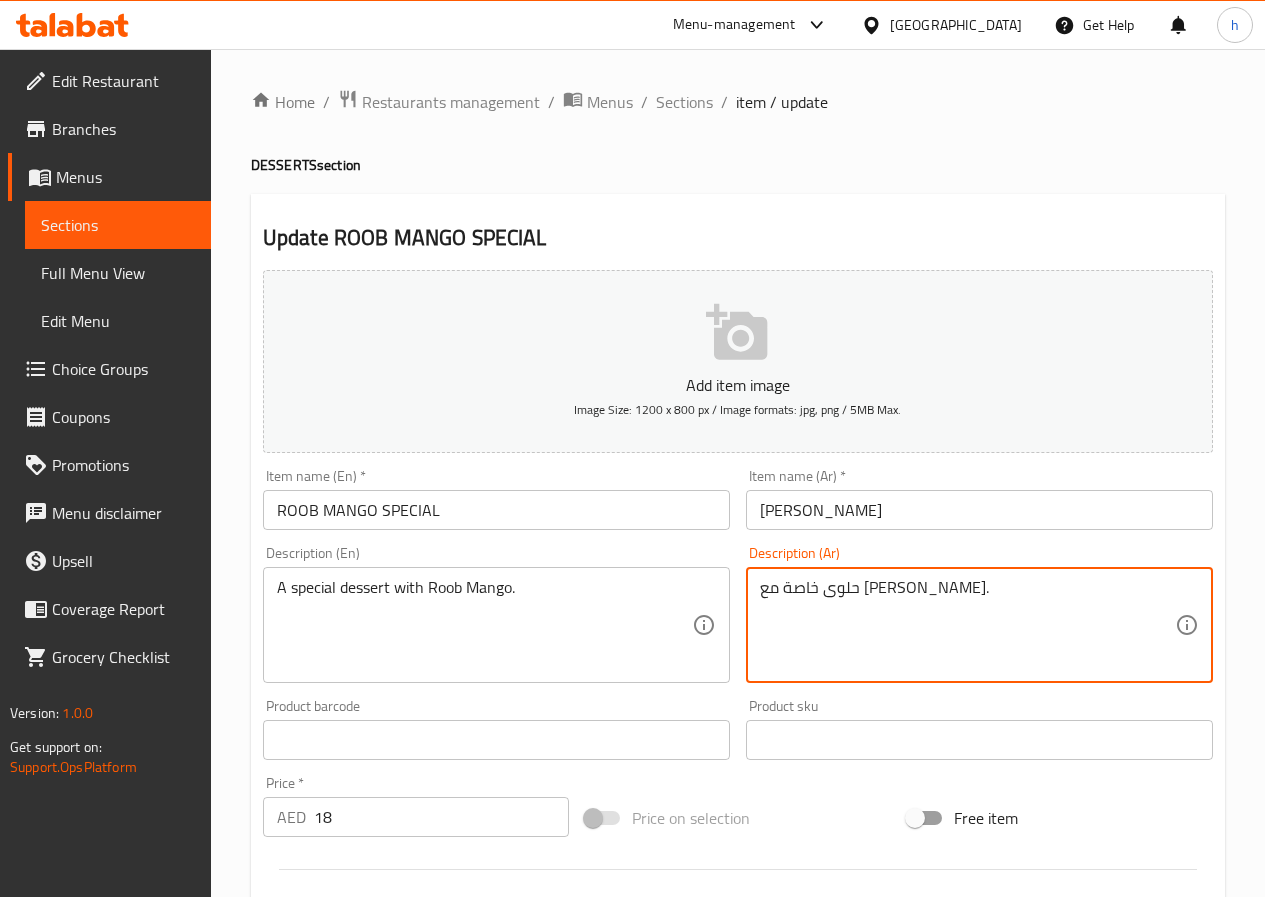 click on "حلوى خاصة مع [PERSON_NAME]." at bounding box center (967, 625) 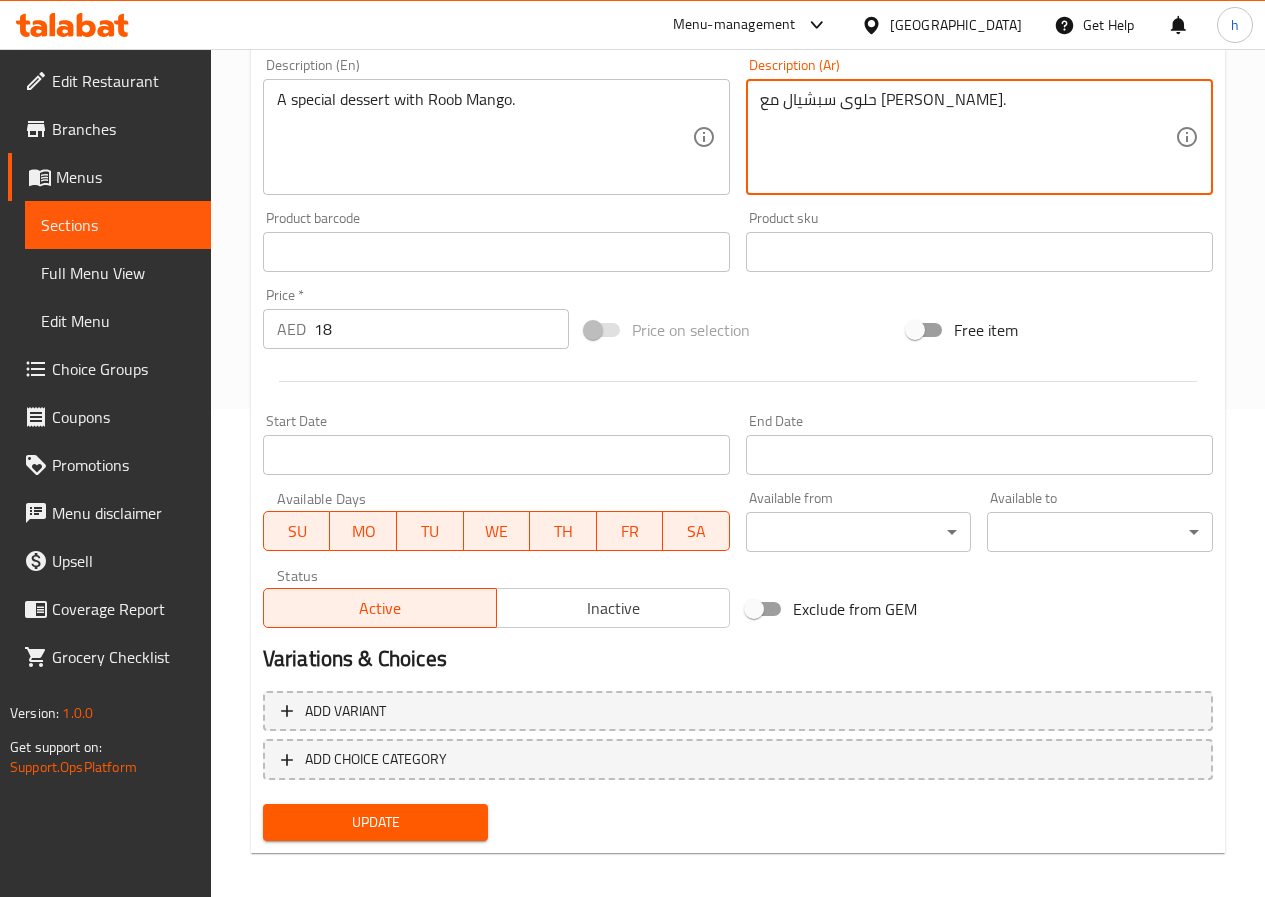 scroll, scrollTop: 500, scrollLeft: 0, axis: vertical 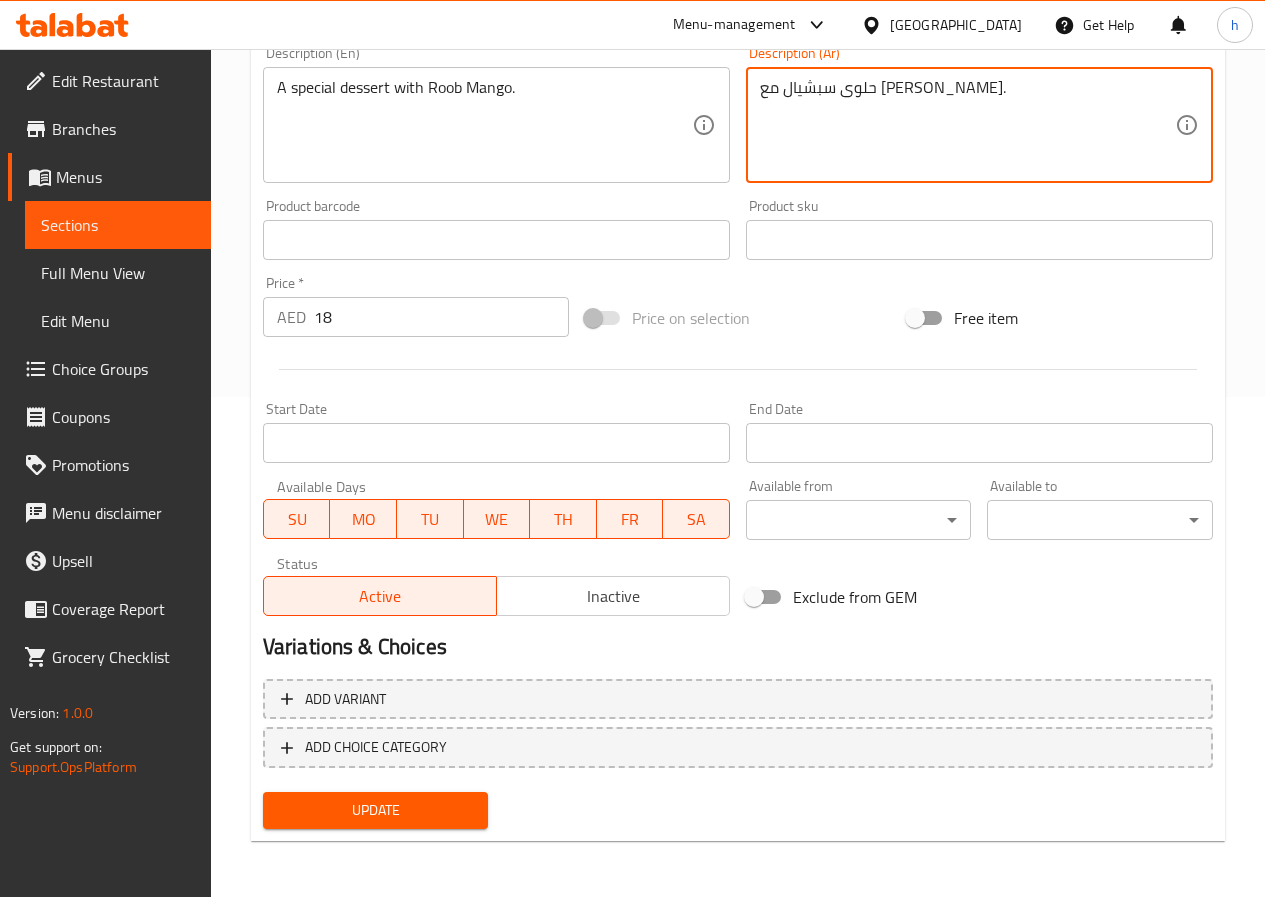 type on "حلوى سبشيال مع روب مانجو." 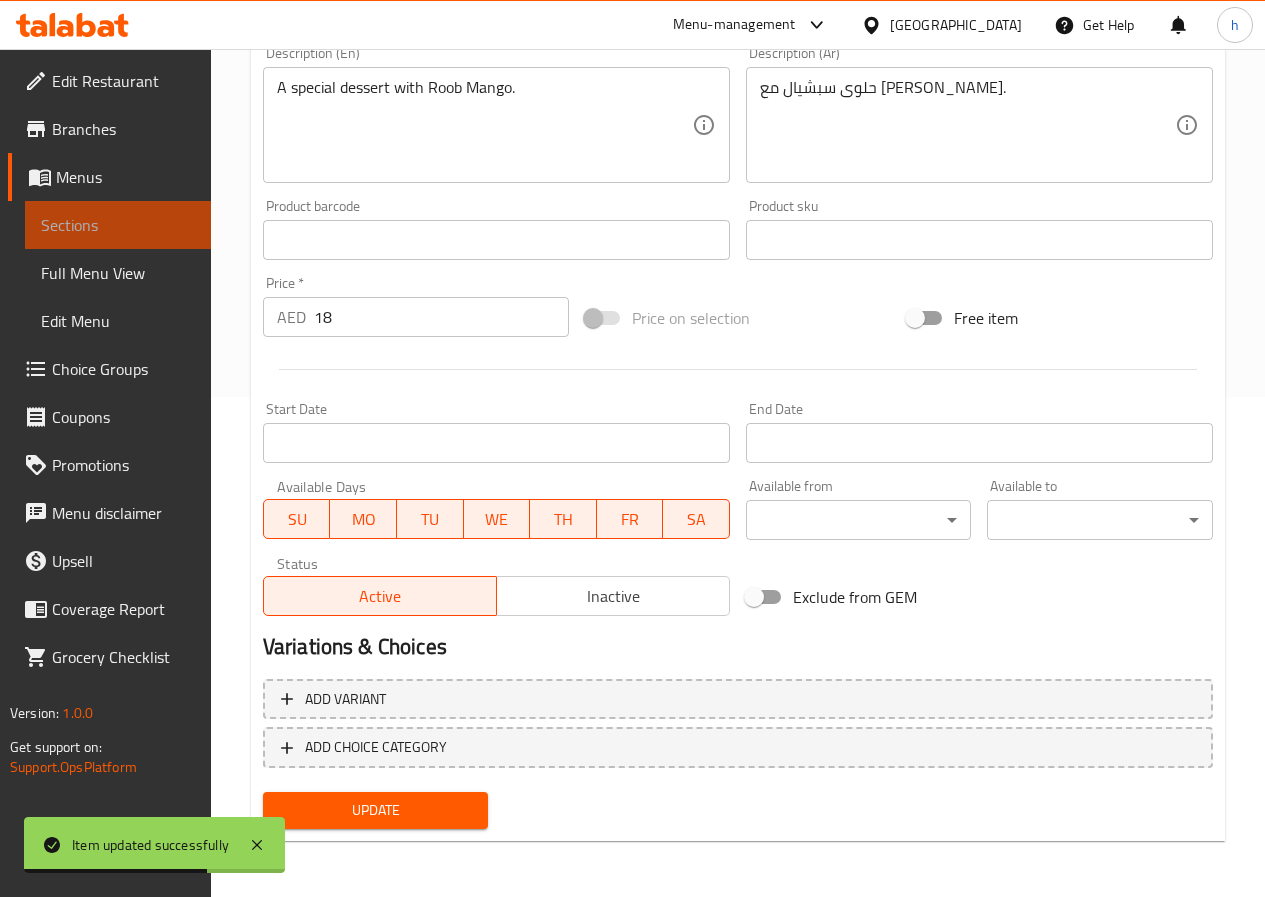 click on "Sections" at bounding box center [118, 225] 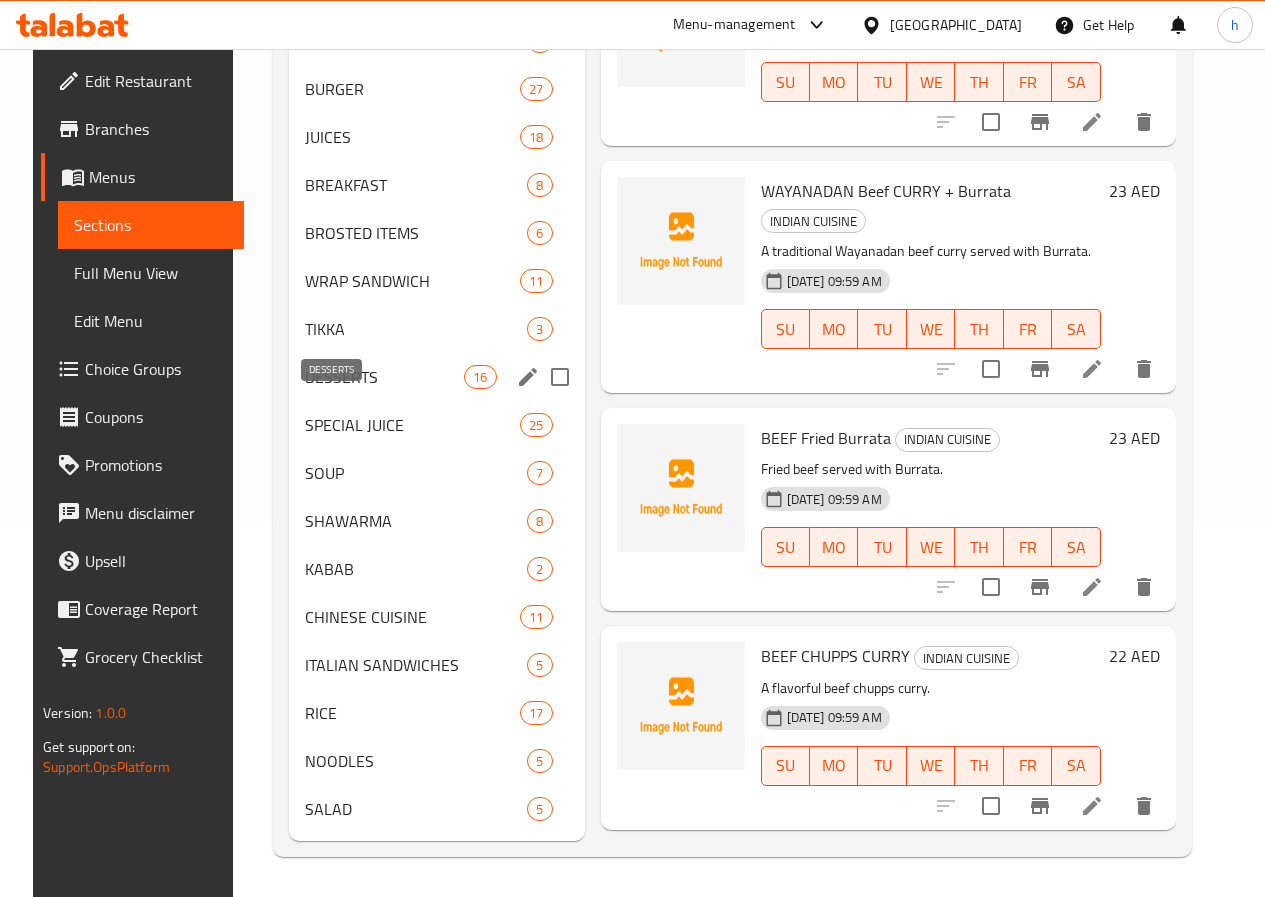 click on "DESSERTS" at bounding box center [384, 377] 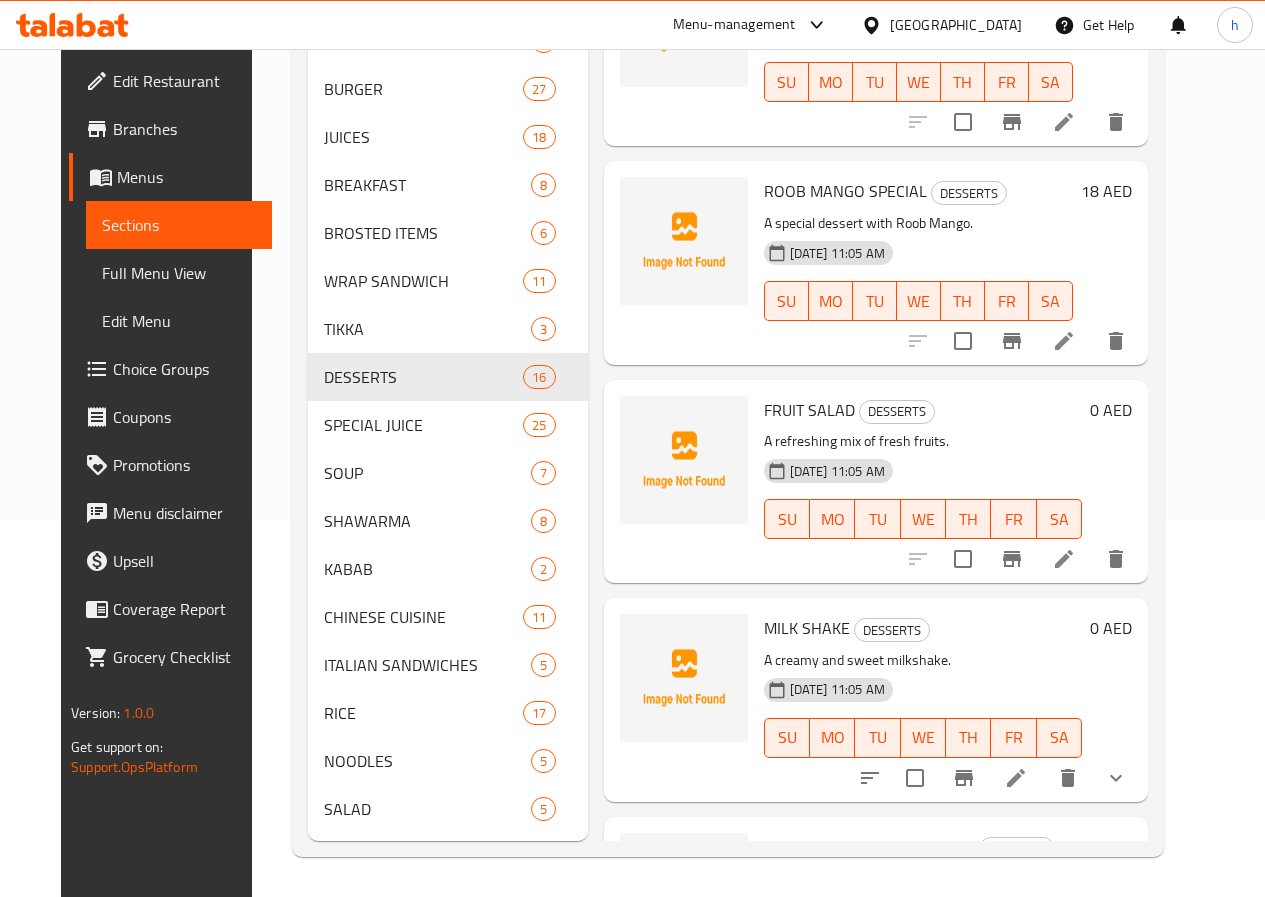 scroll, scrollTop: 706, scrollLeft: 0, axis: vertical 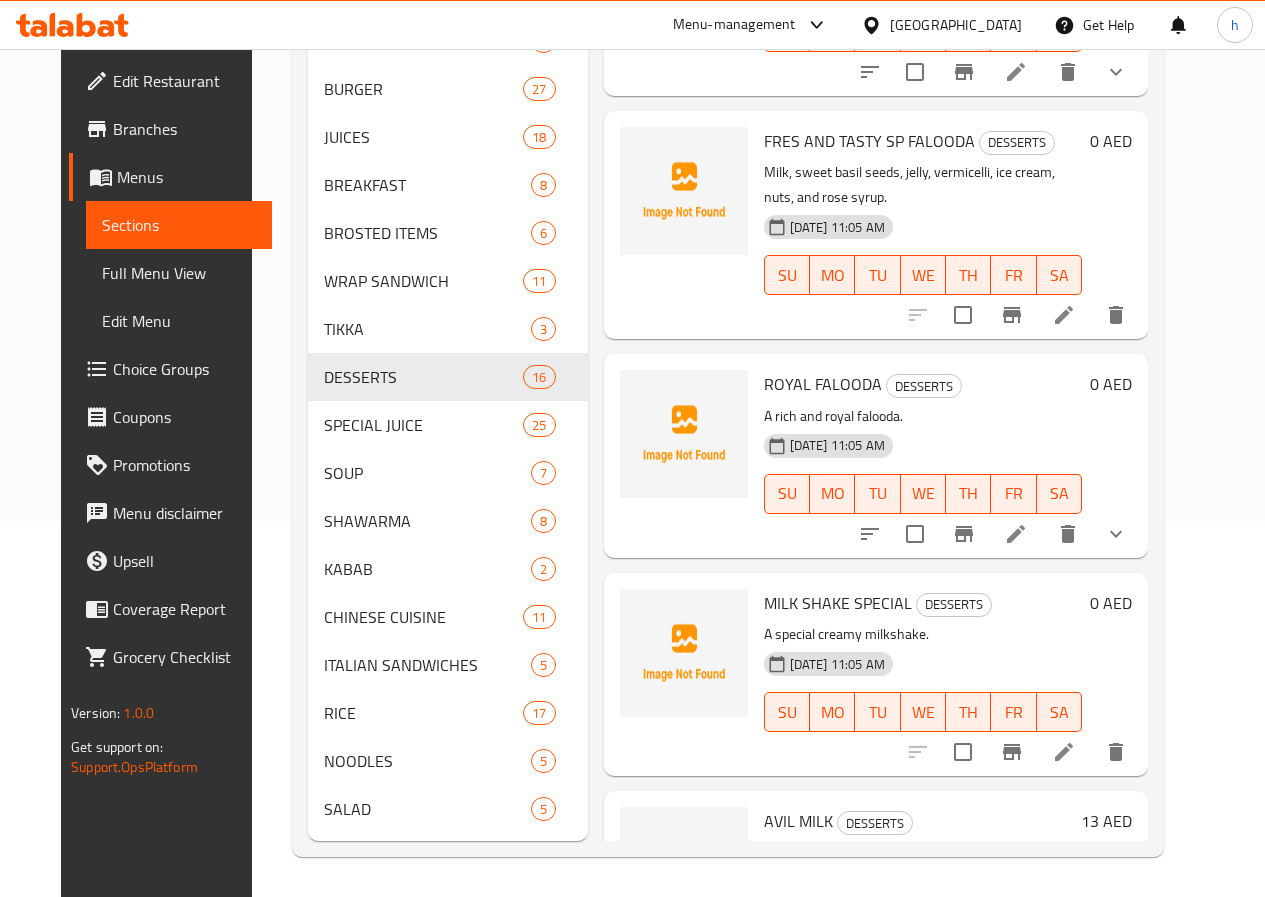 click at bounding box center (1016, 534) 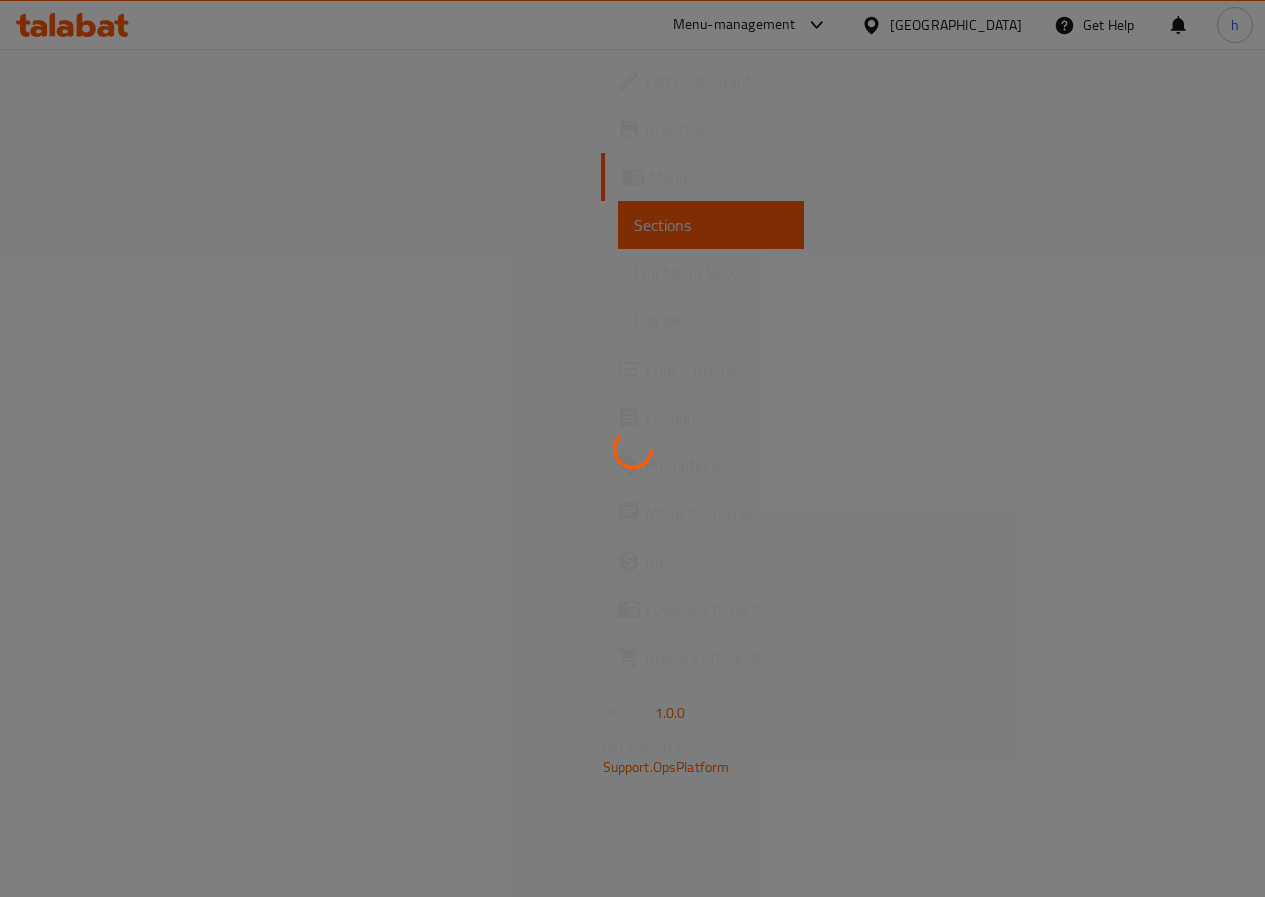 scroll, scrollTop: 0, scrollLeft: 0, axis: both 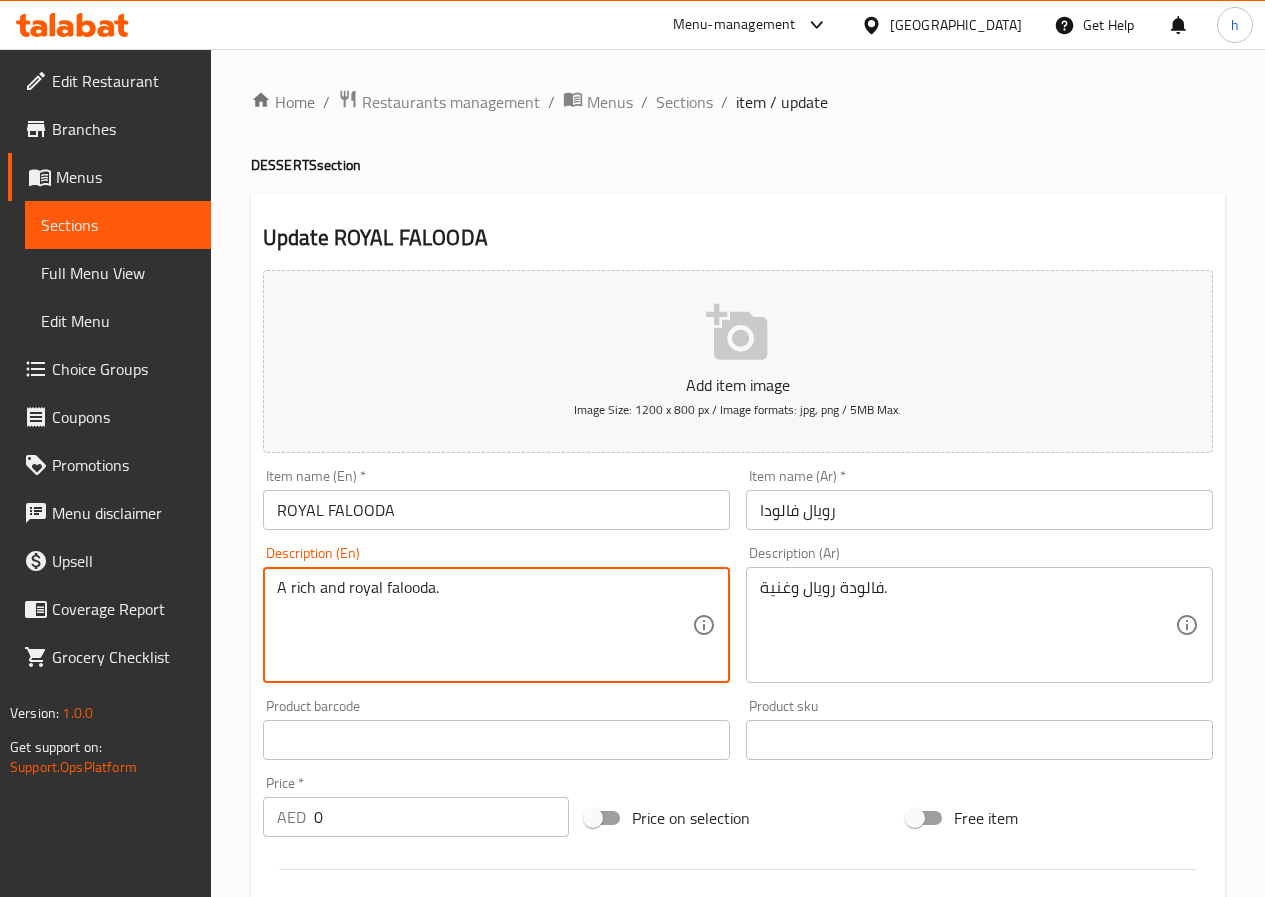 click on "A rich and royal falooda." at bounding box center [484, 625] 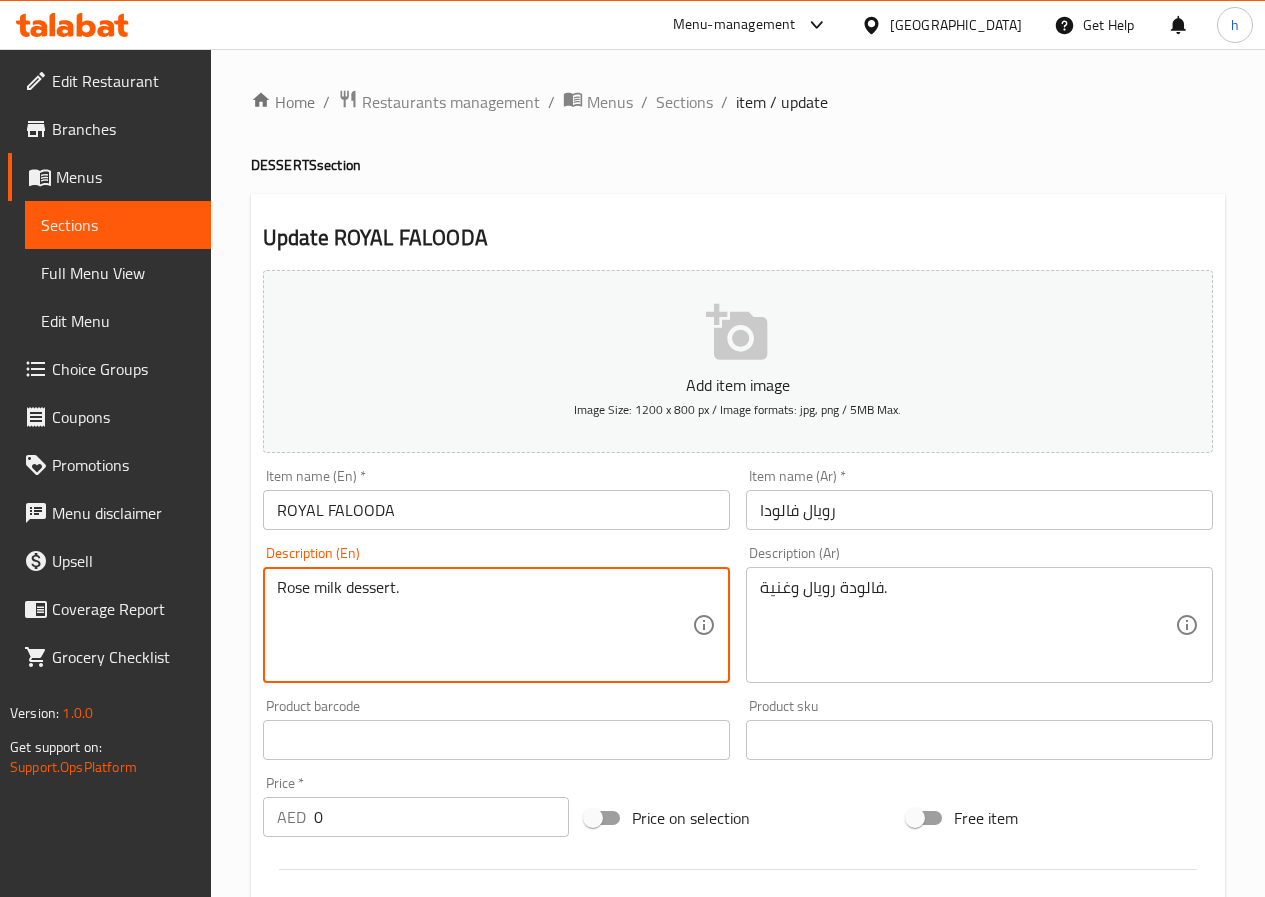 type on "Rose milk dessert." 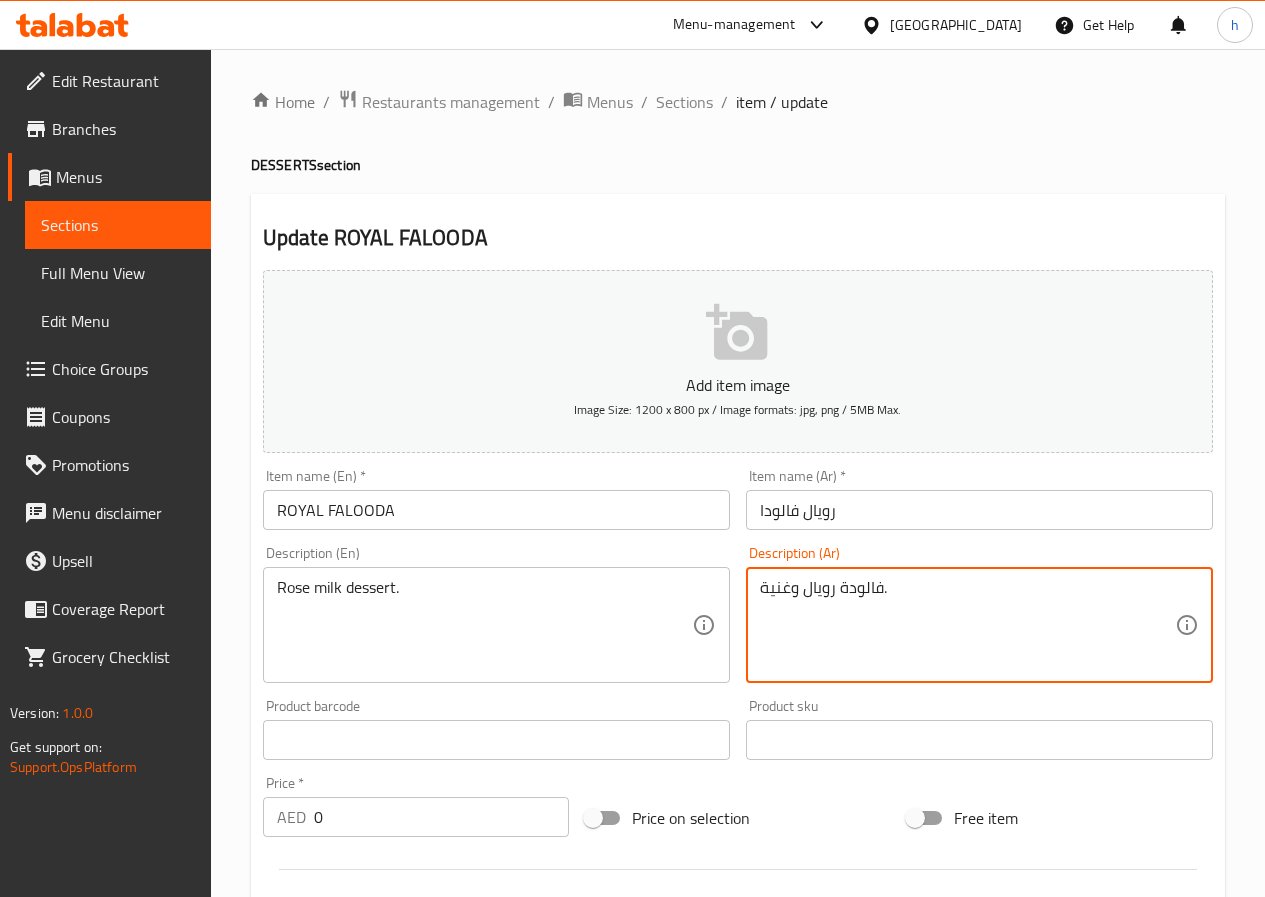 click on "فالودة رويال وغنية." at bounding box center [967, 625] 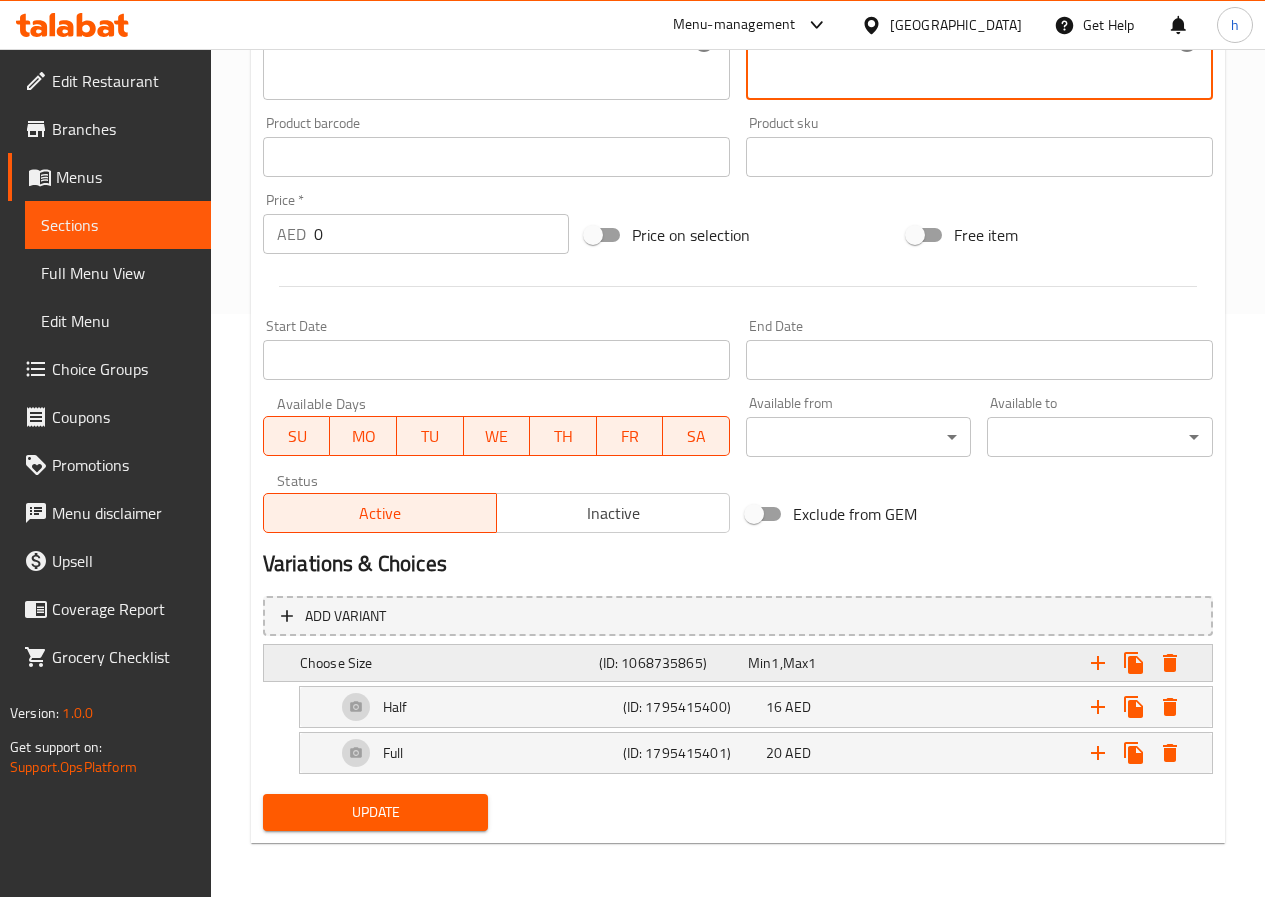 scroll, scrollTop: 585, scrollLeft: 0, axis: vertical 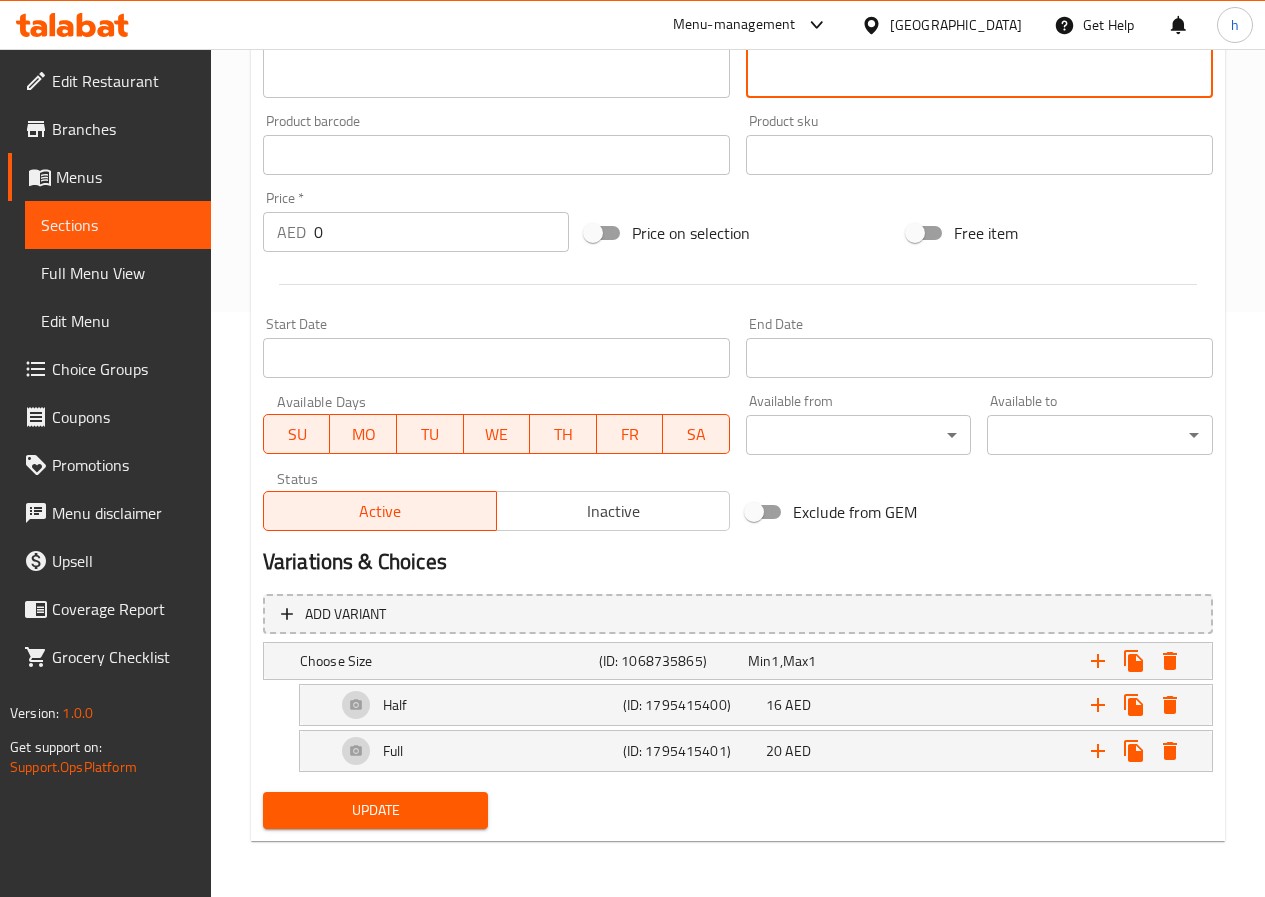 type on "حلوى حليب الورد." 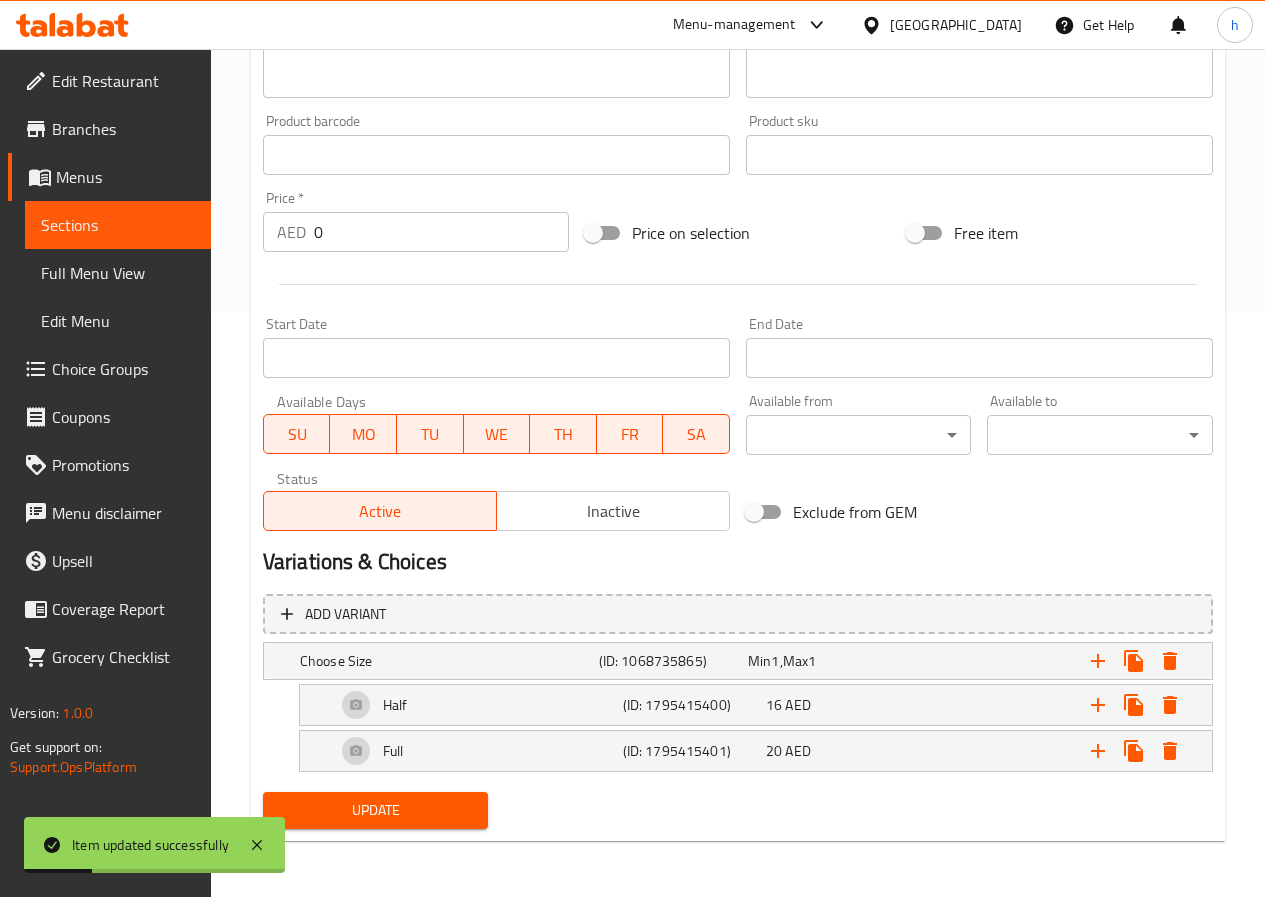 click on "Sections" at bounding box center (118, 225) 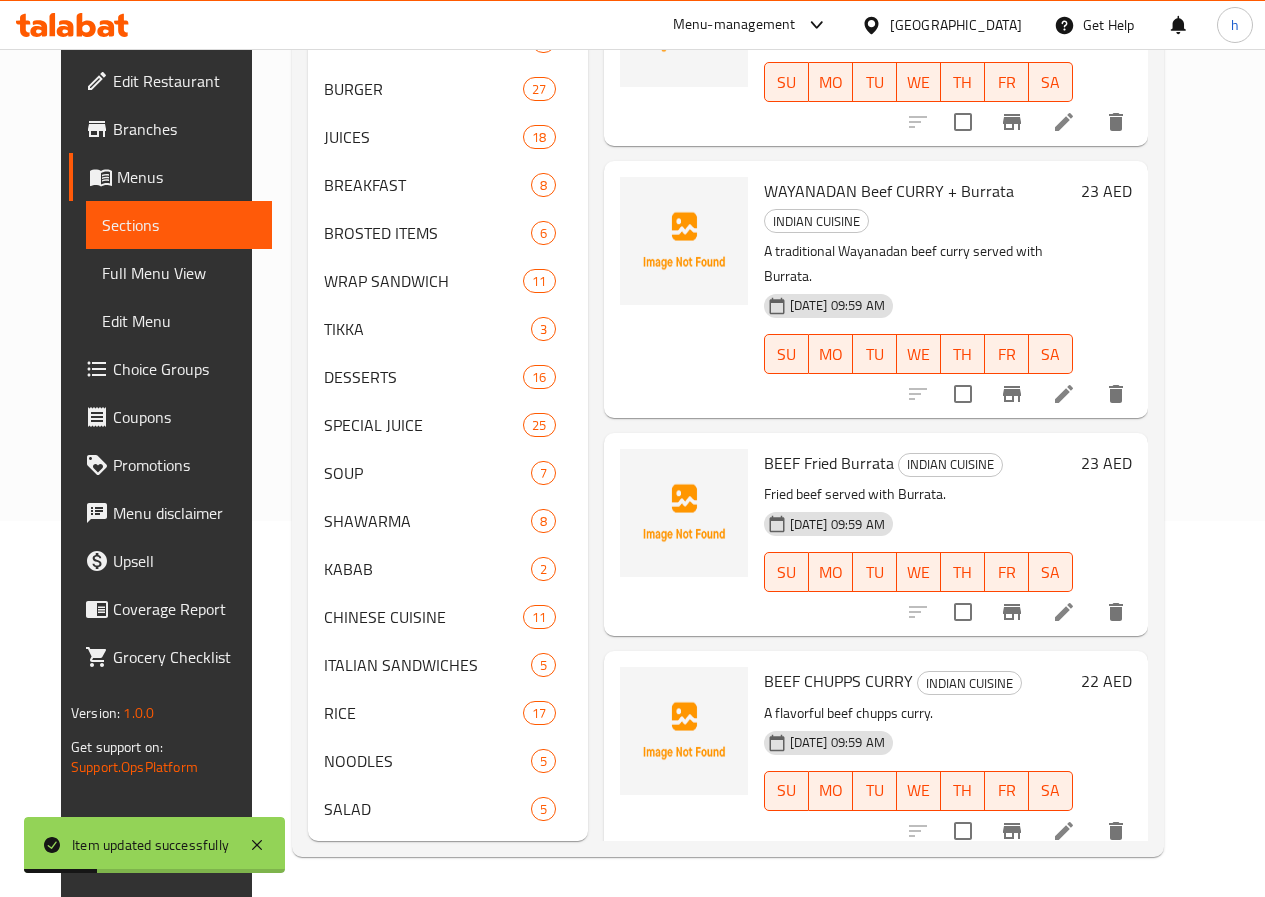 scroll, scrollTop: 406, scrollLeft: 0, axis: vertical 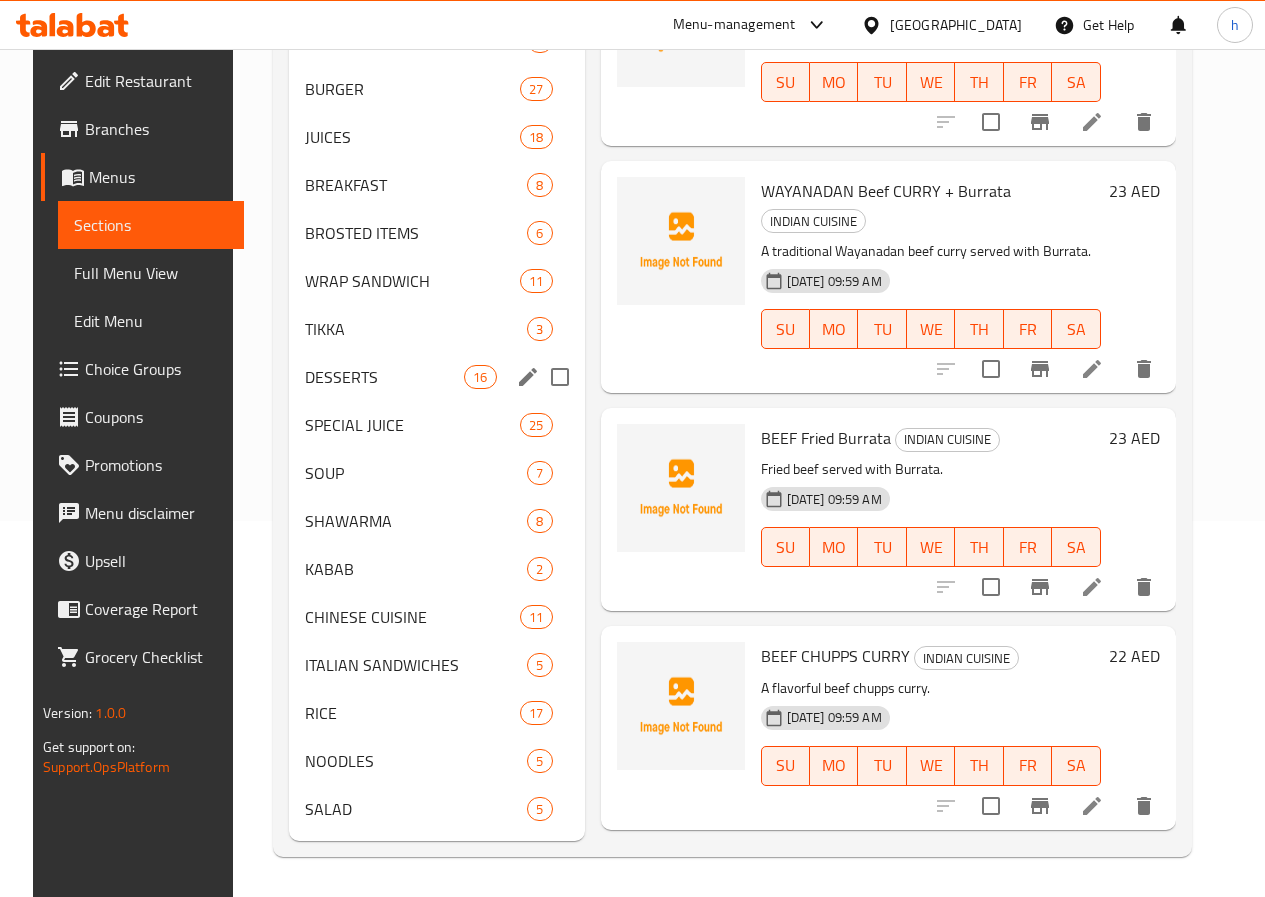 click on "DESSERTS" at bounding box center (384, 377) 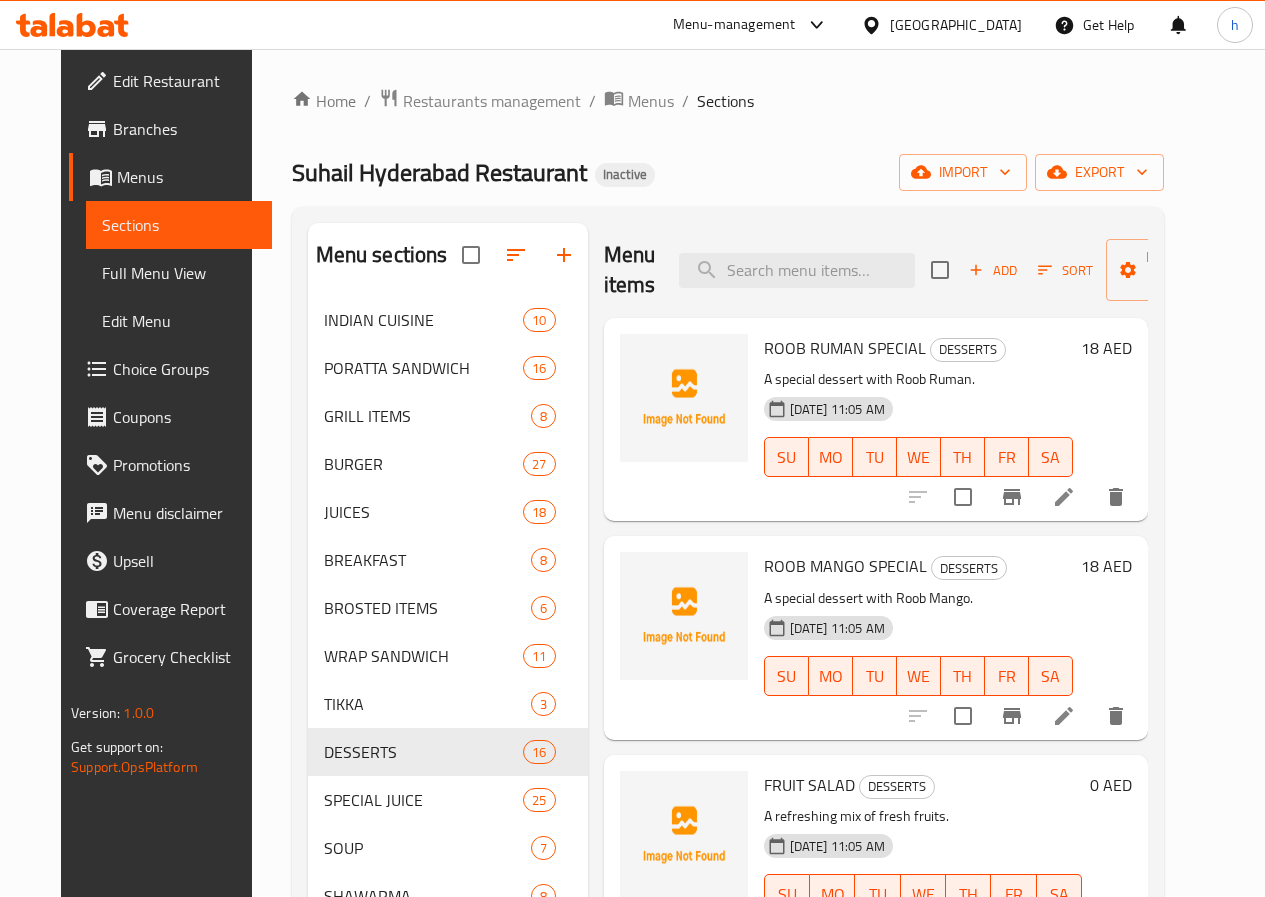 scroll, scrollTop: 0, scrollLeft: 0, axis: both 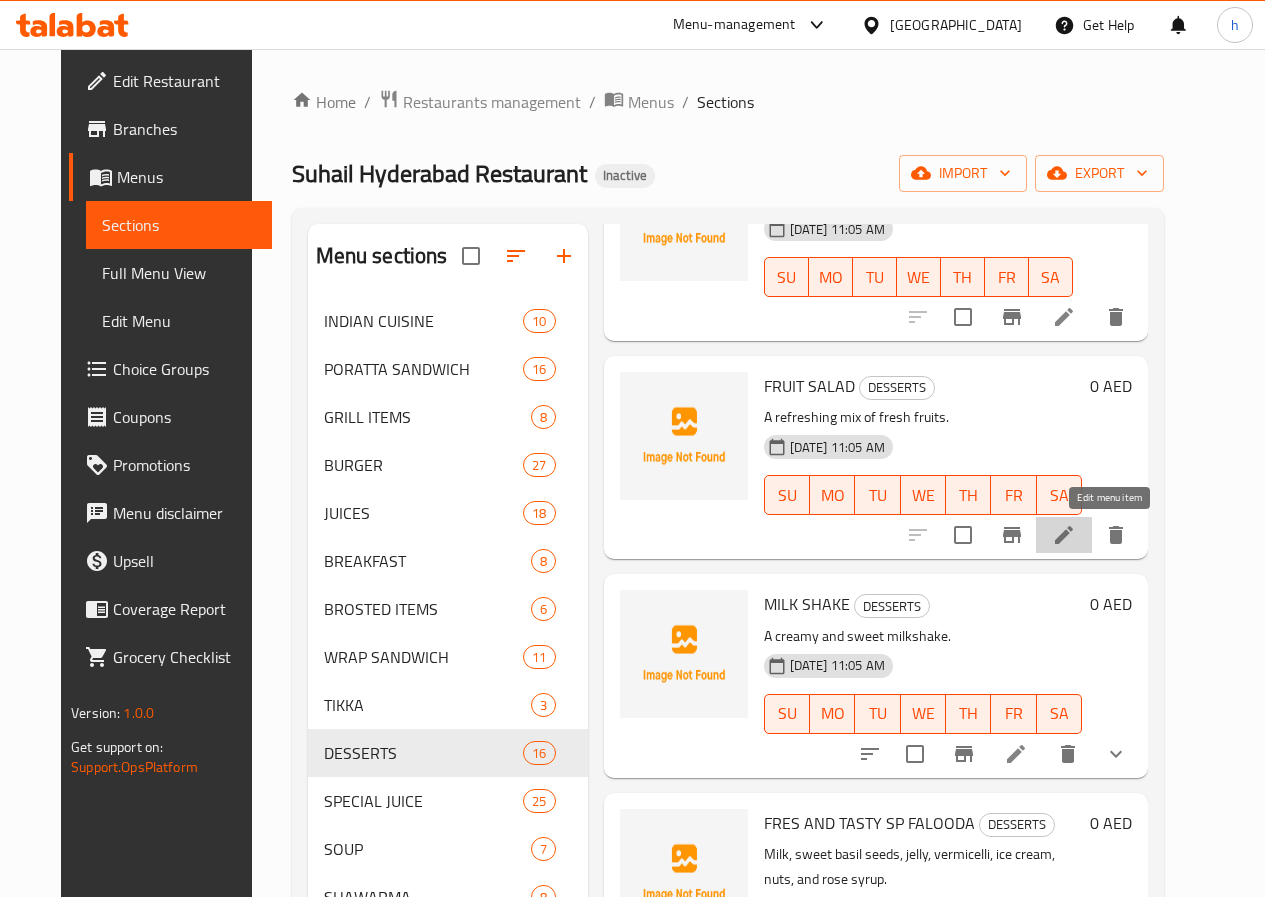 click 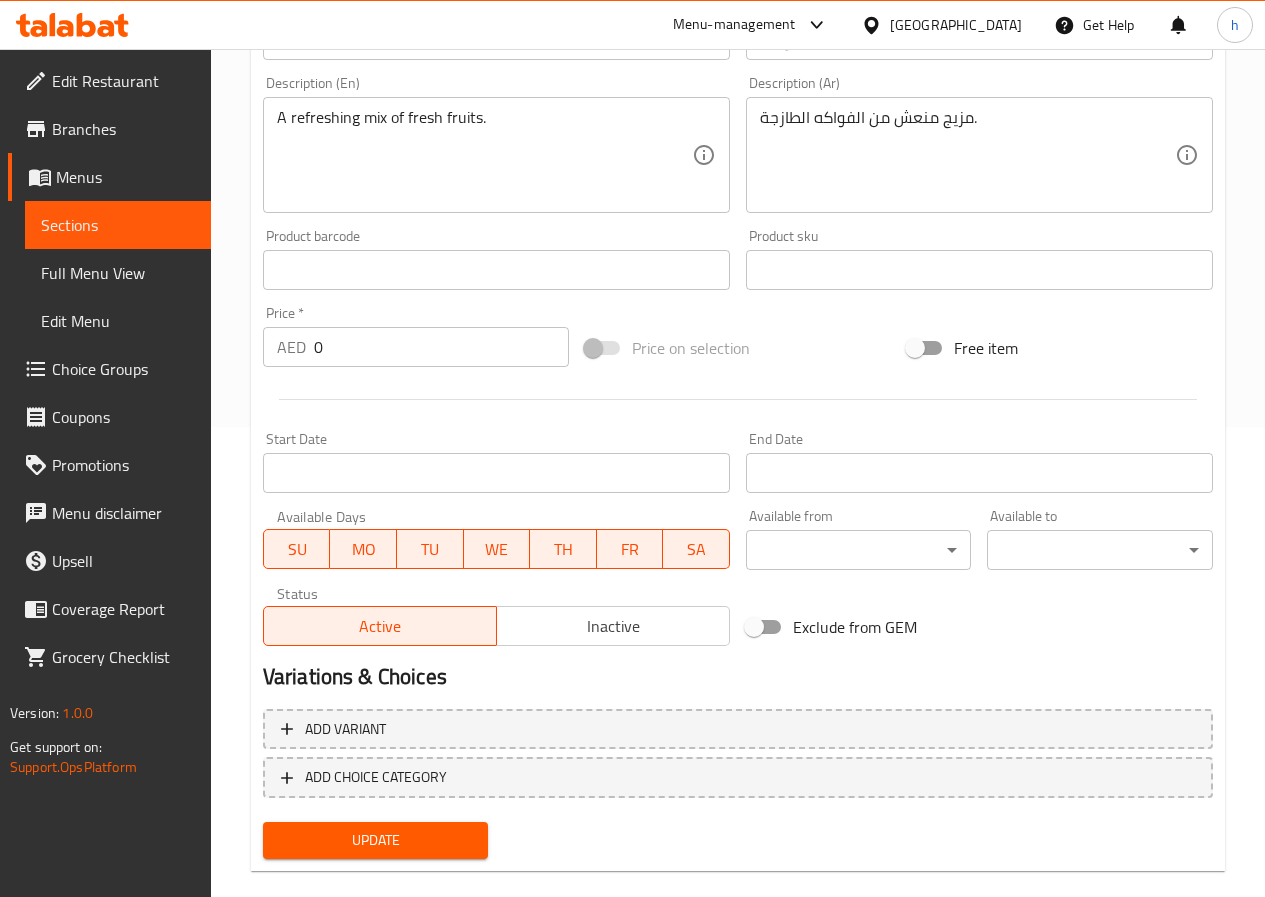 scroll, scrollTop: 500, scrollLeft: 0, axis: vertical 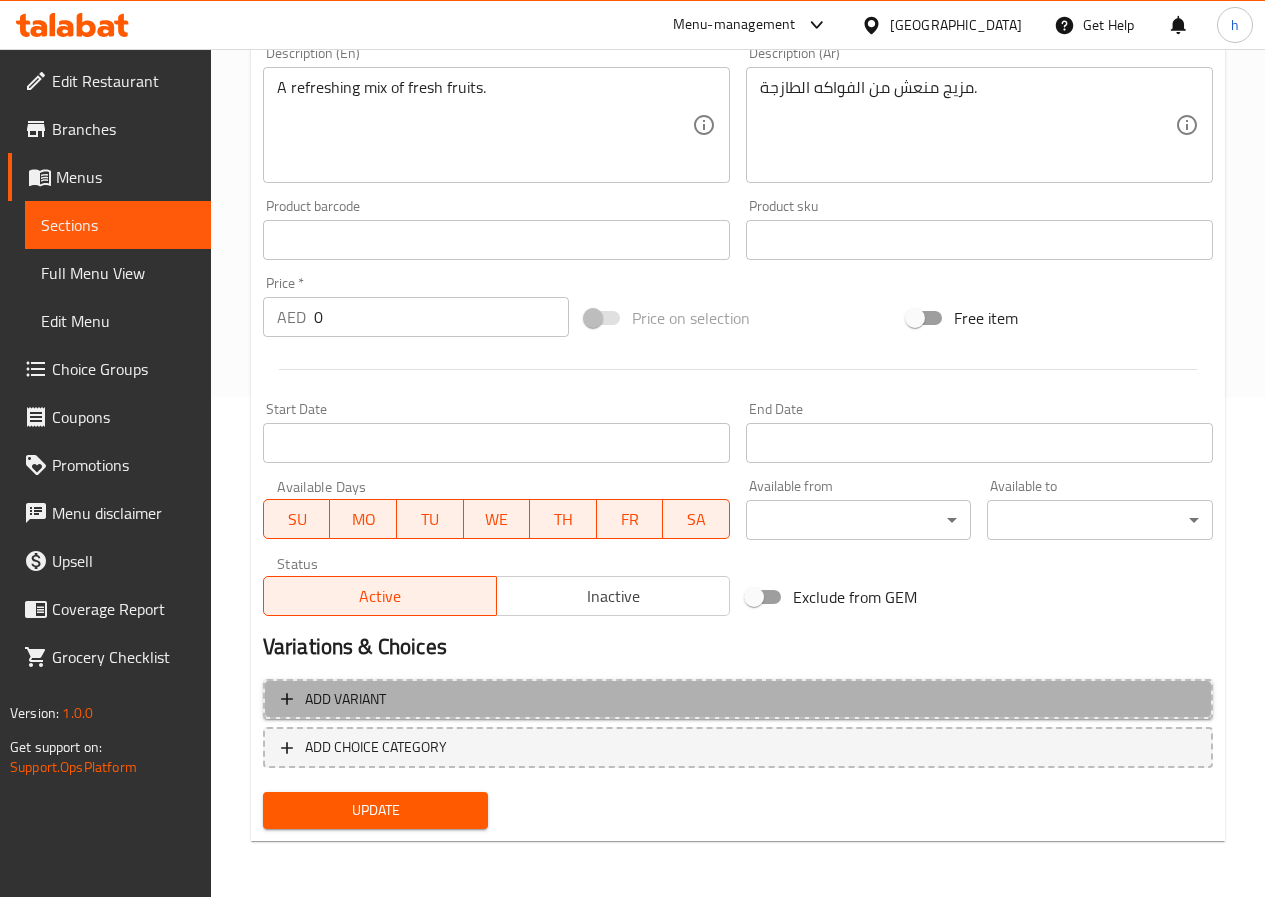 click on "Add variant" at bounding box center (738, 699) 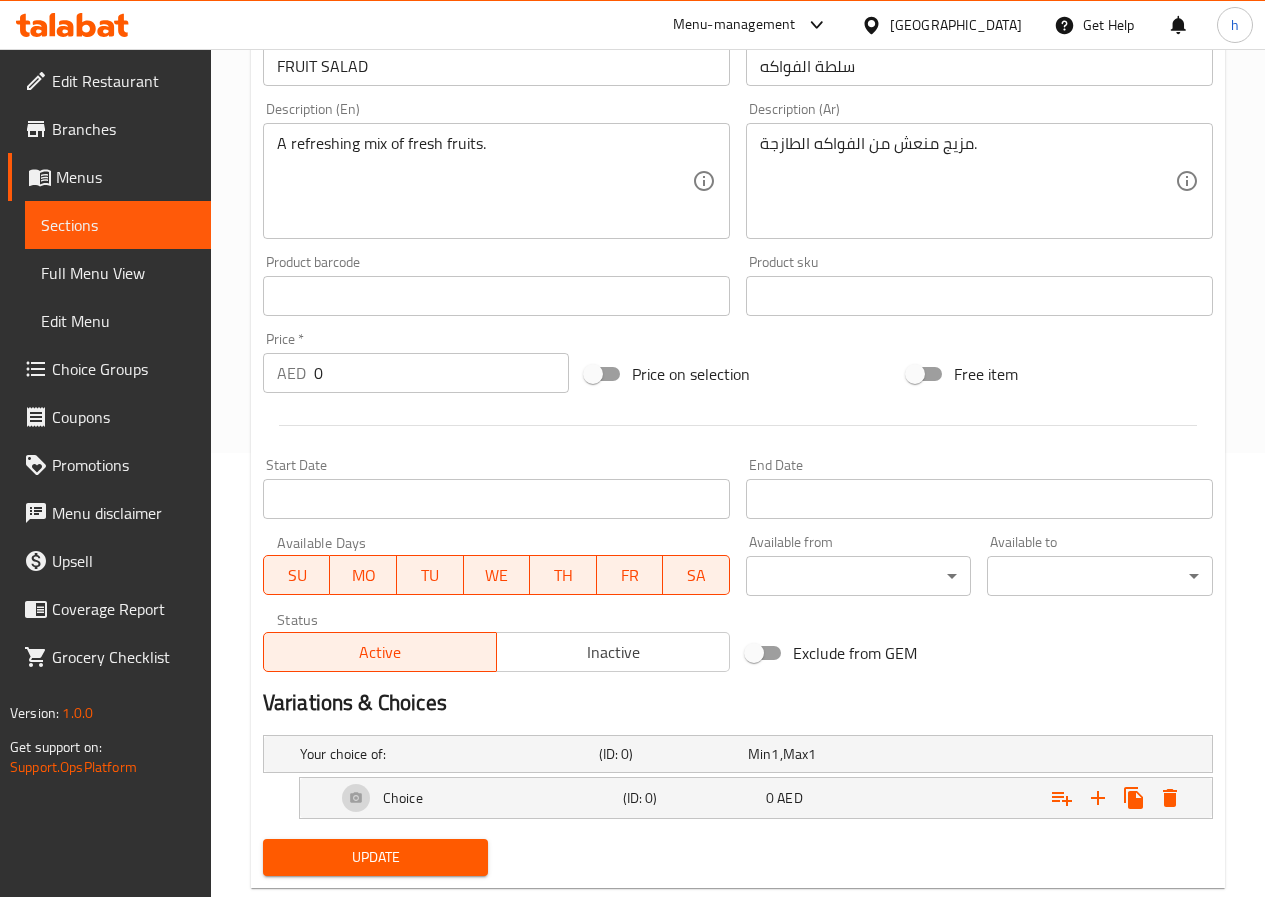 scroll, scrollTop: 491, scrollLeft: 0, axis: vertical 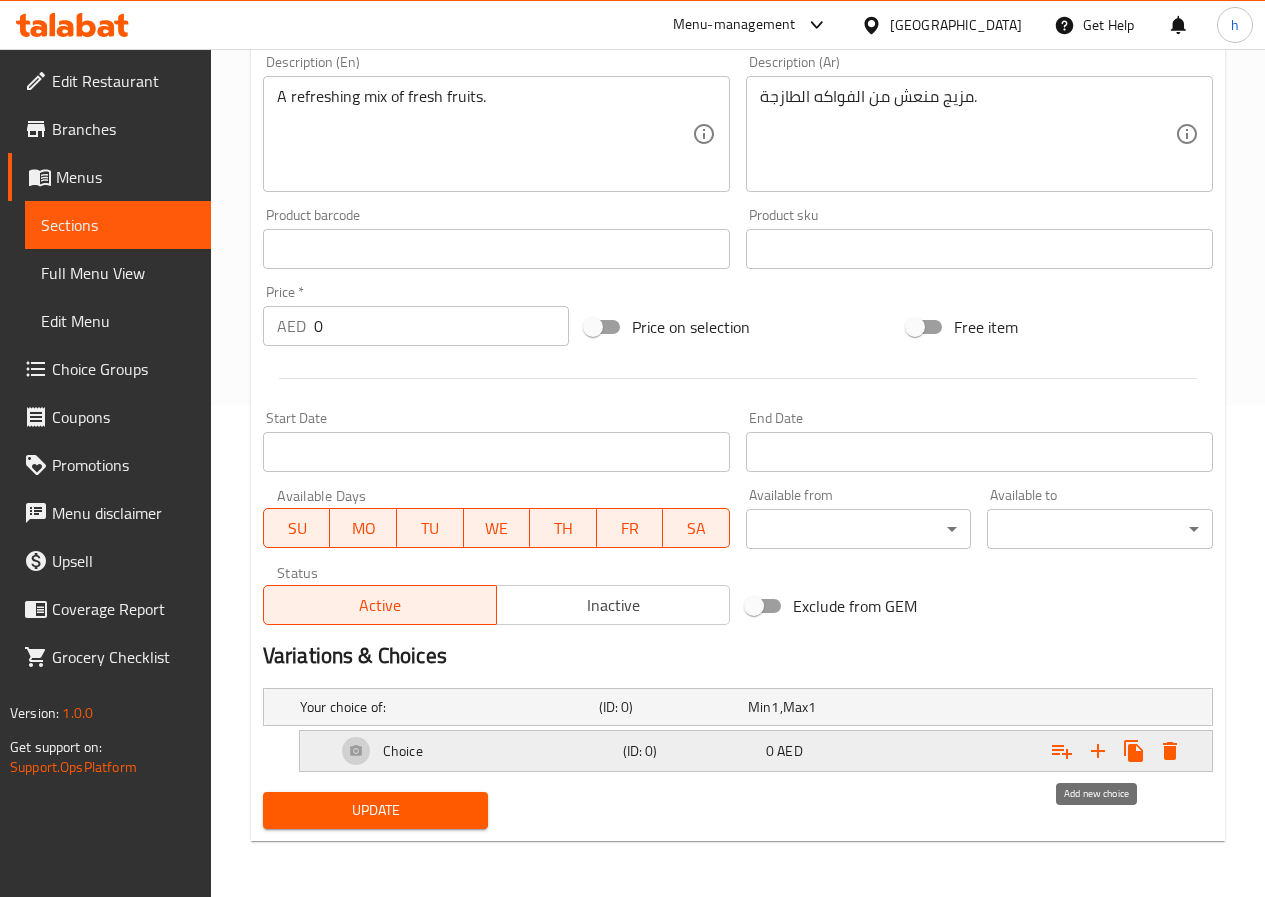 click 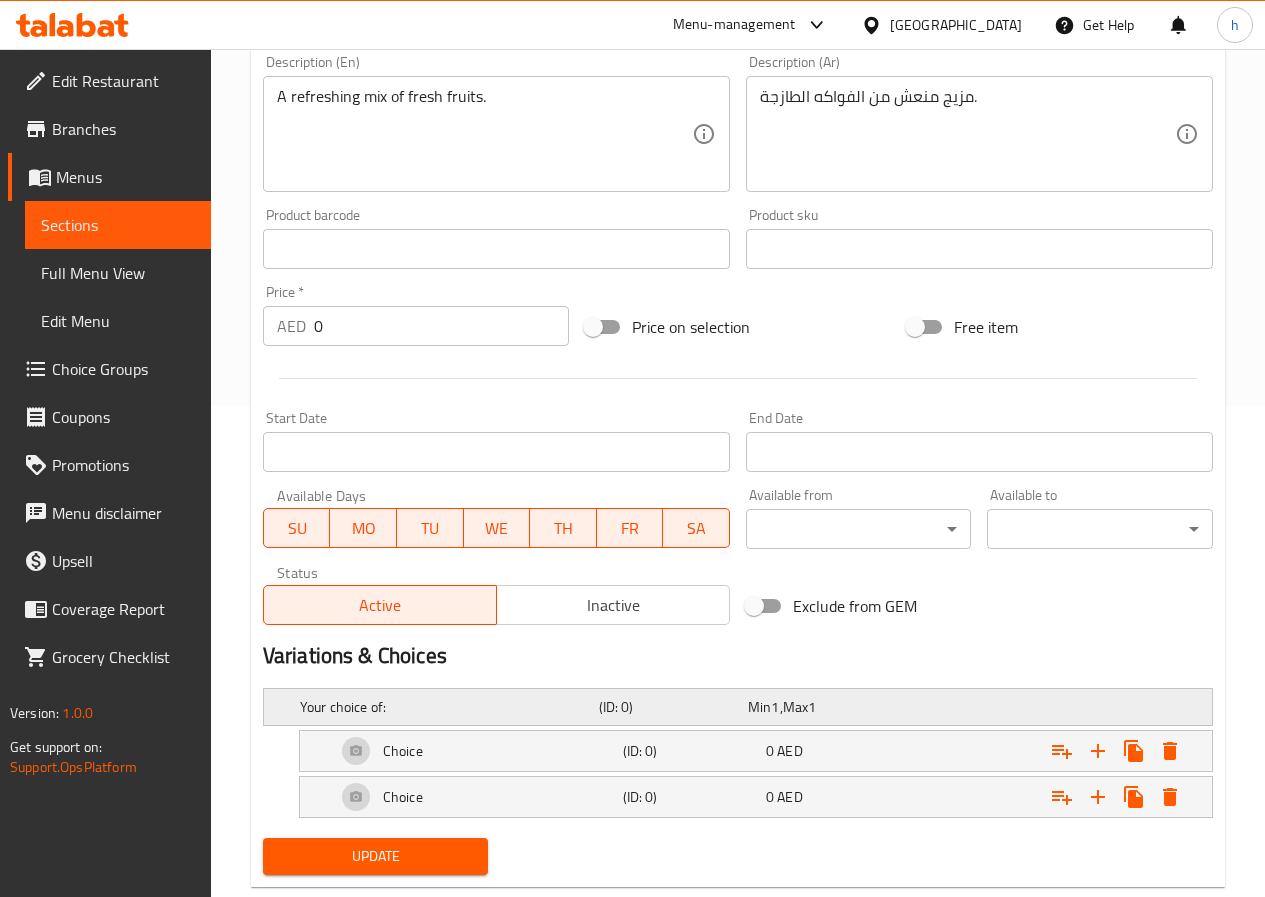 click on "(ID: 0)" at bounding box center (669, 707) 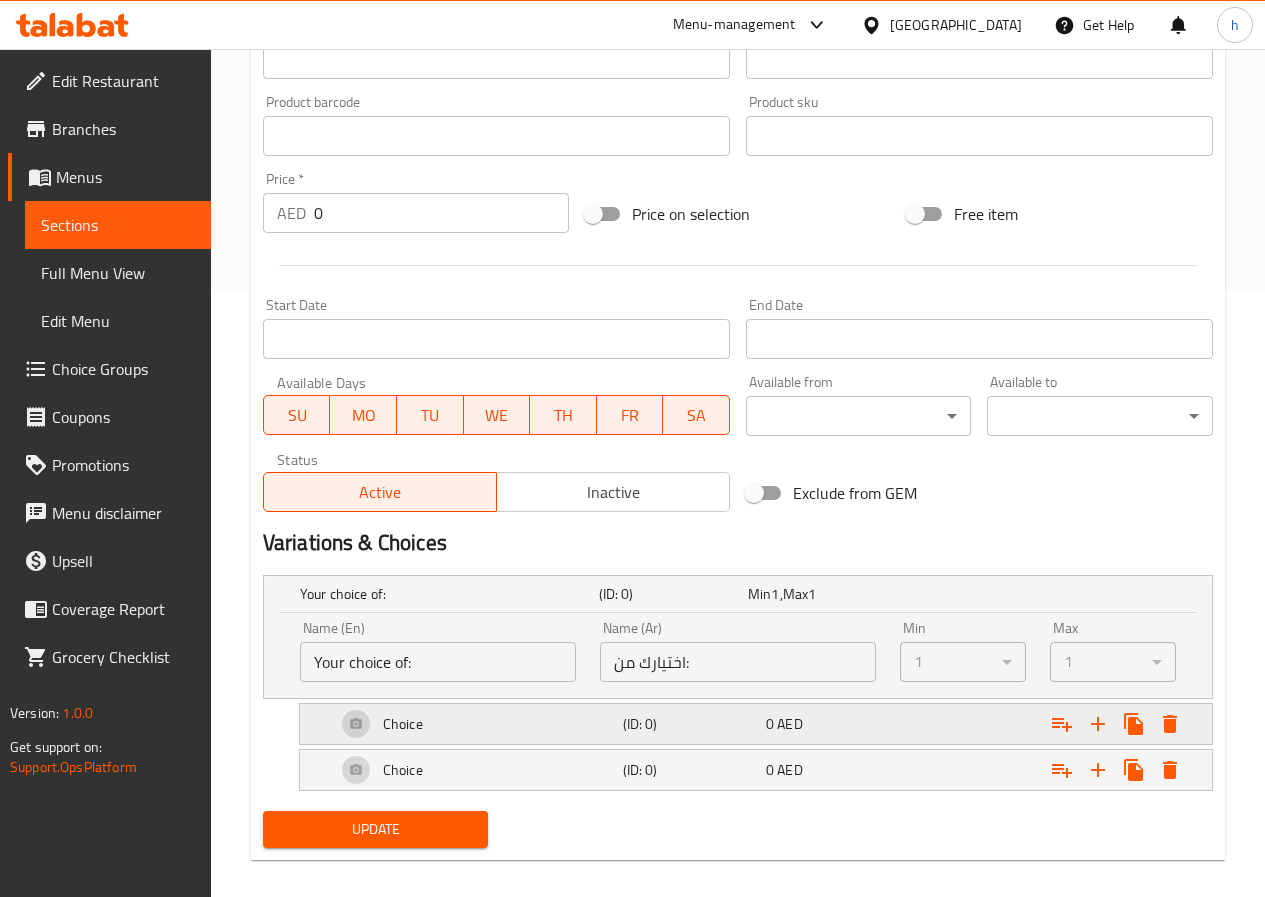 scroll, scrollTop: 623, scrollLeft: 0, axis: vertical 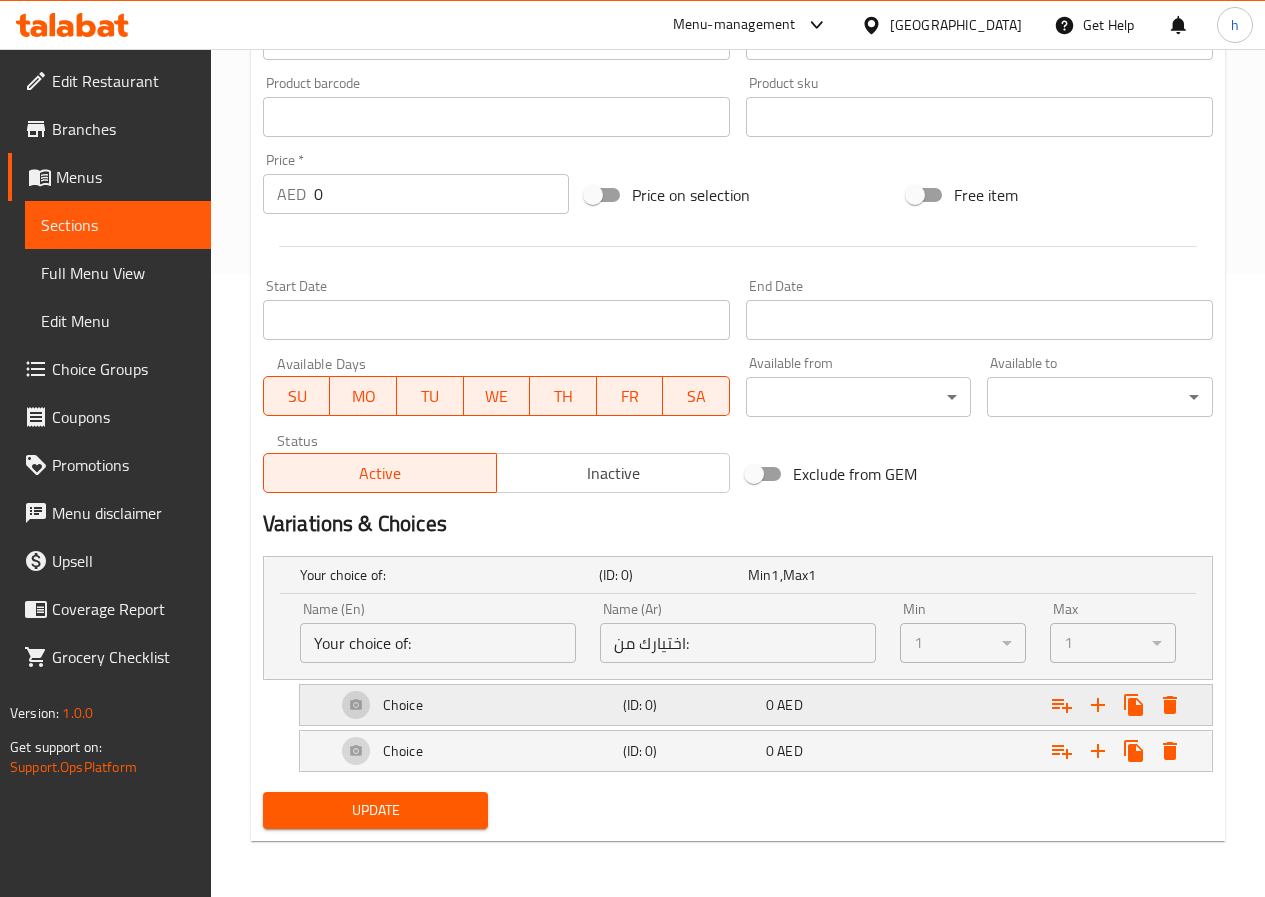 click on "0   AED" at bounding box center [818, 575] 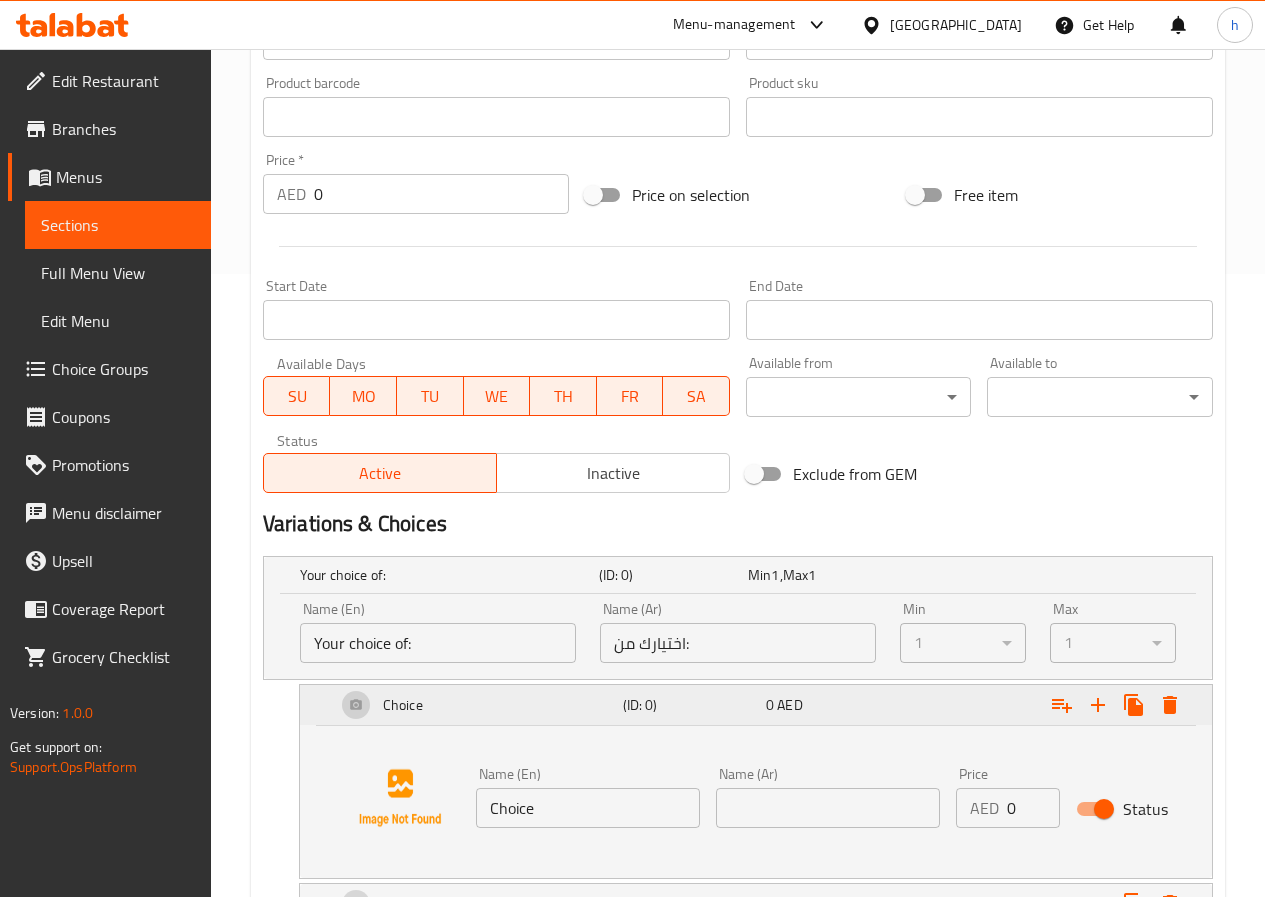 scroll, scrollTop: 723, scrollLeft: 0, axis: vertical 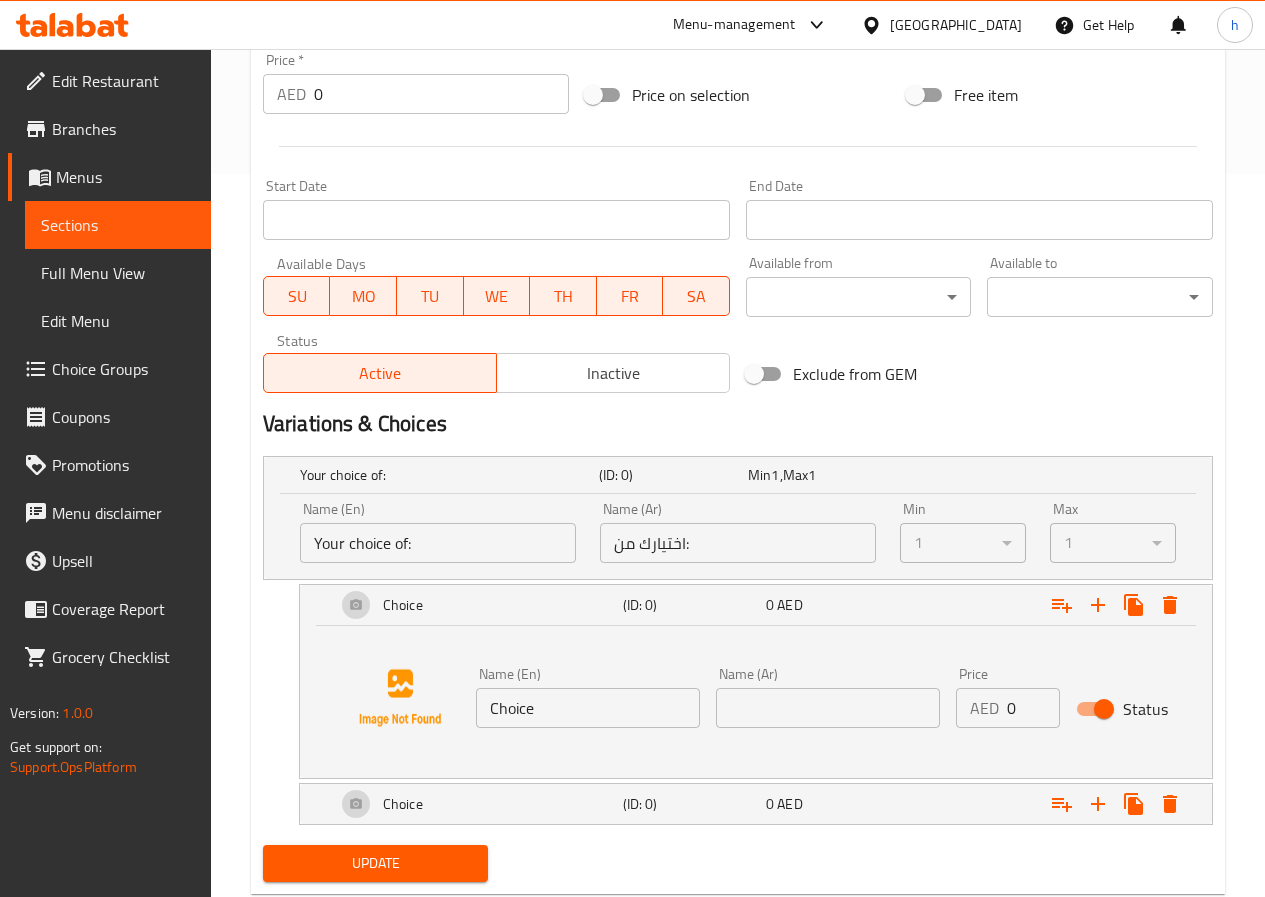 click on "Choice" at bounding box center [588, 708] 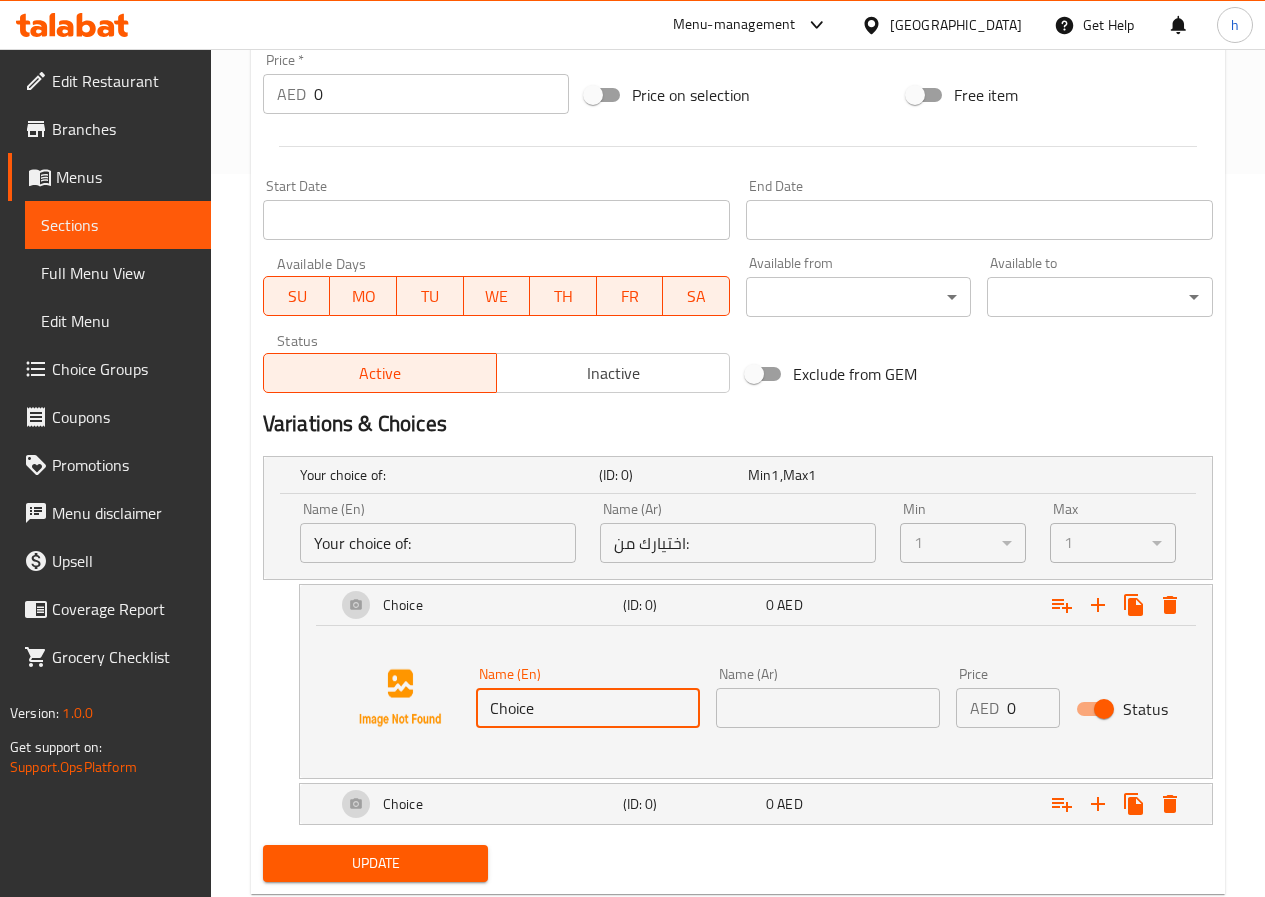 click on "Choice" at bounding box center [588, 708] 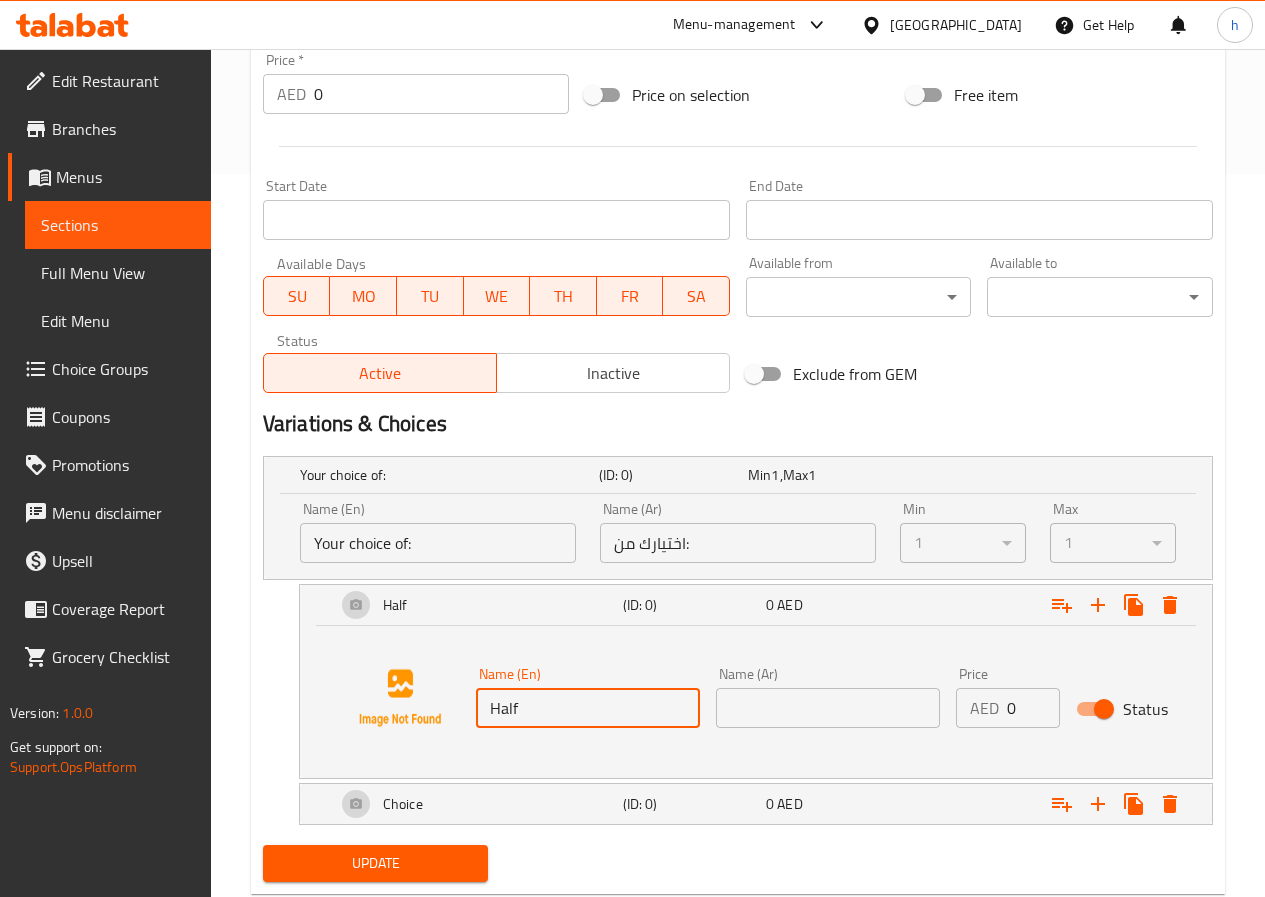 type on "Half" 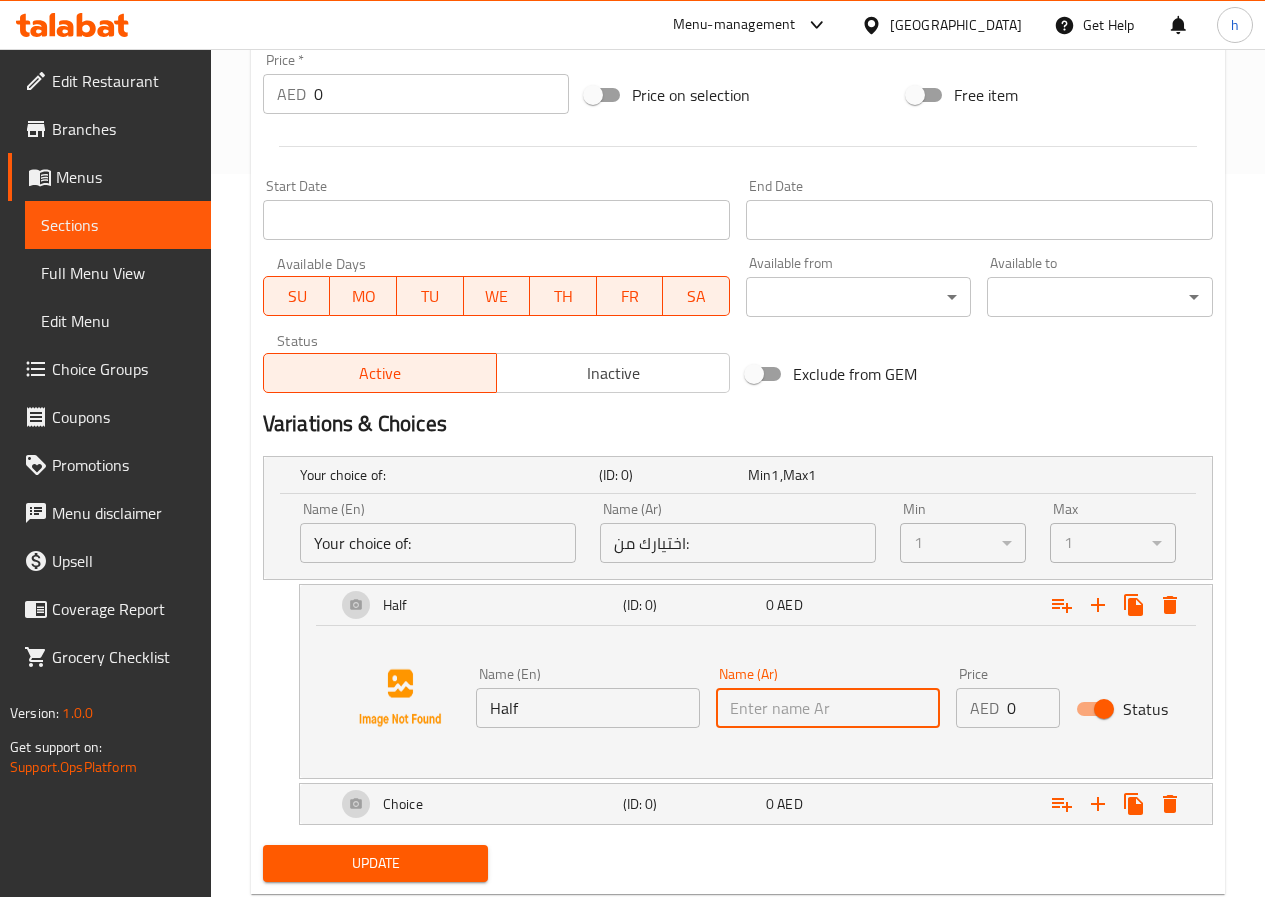 click at bounding box center (828, 708) 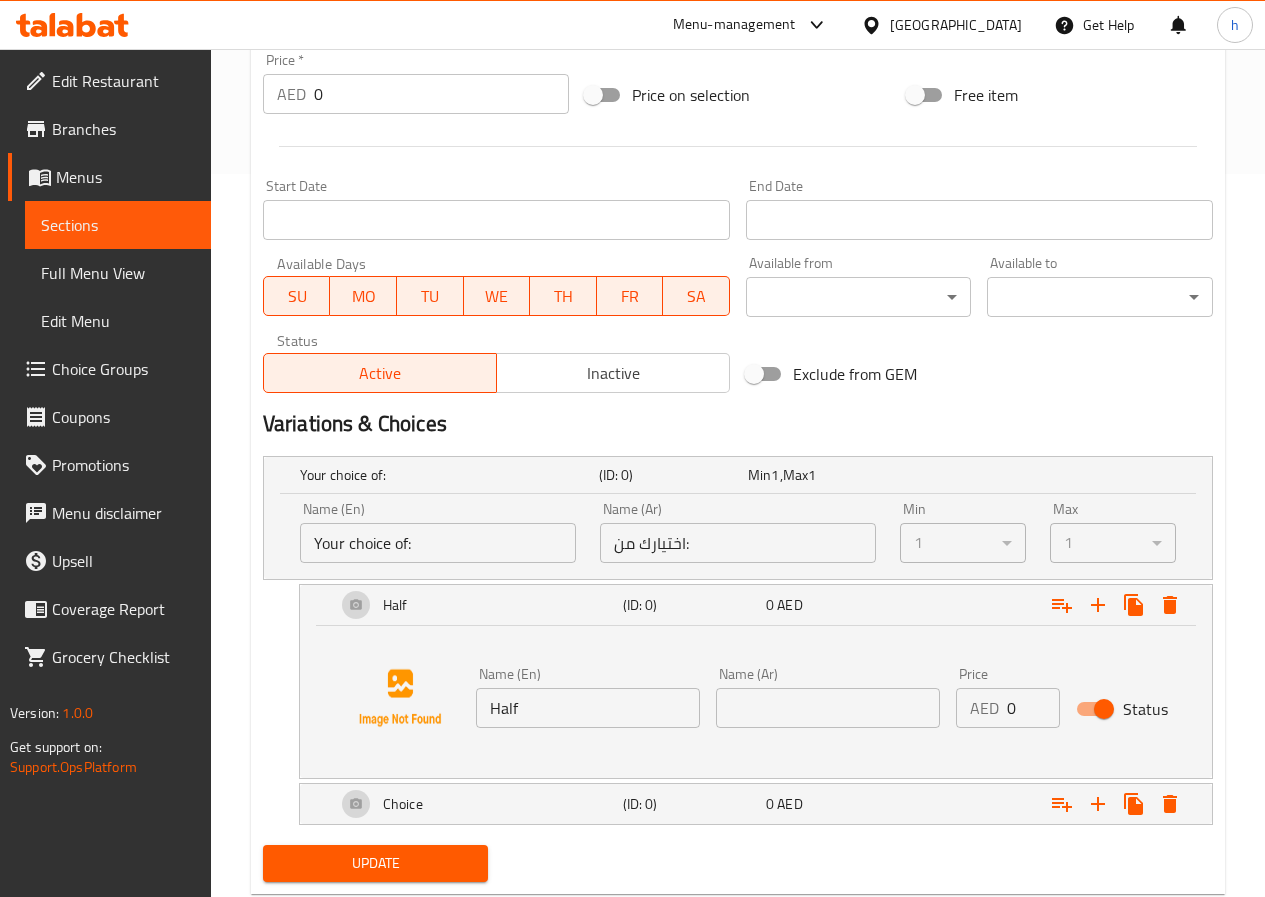 click at bounding box center (828, 708) 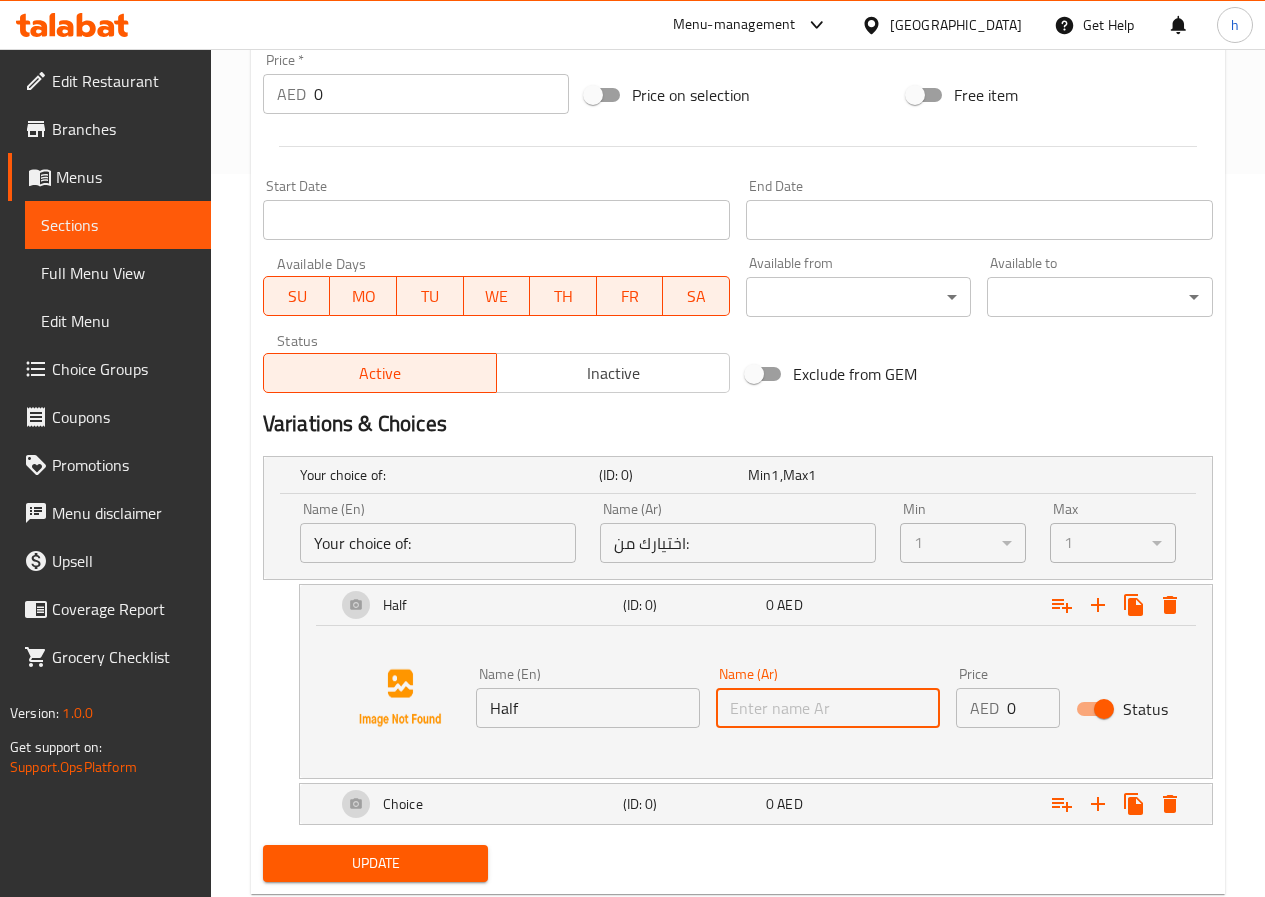 paste on "نصف" 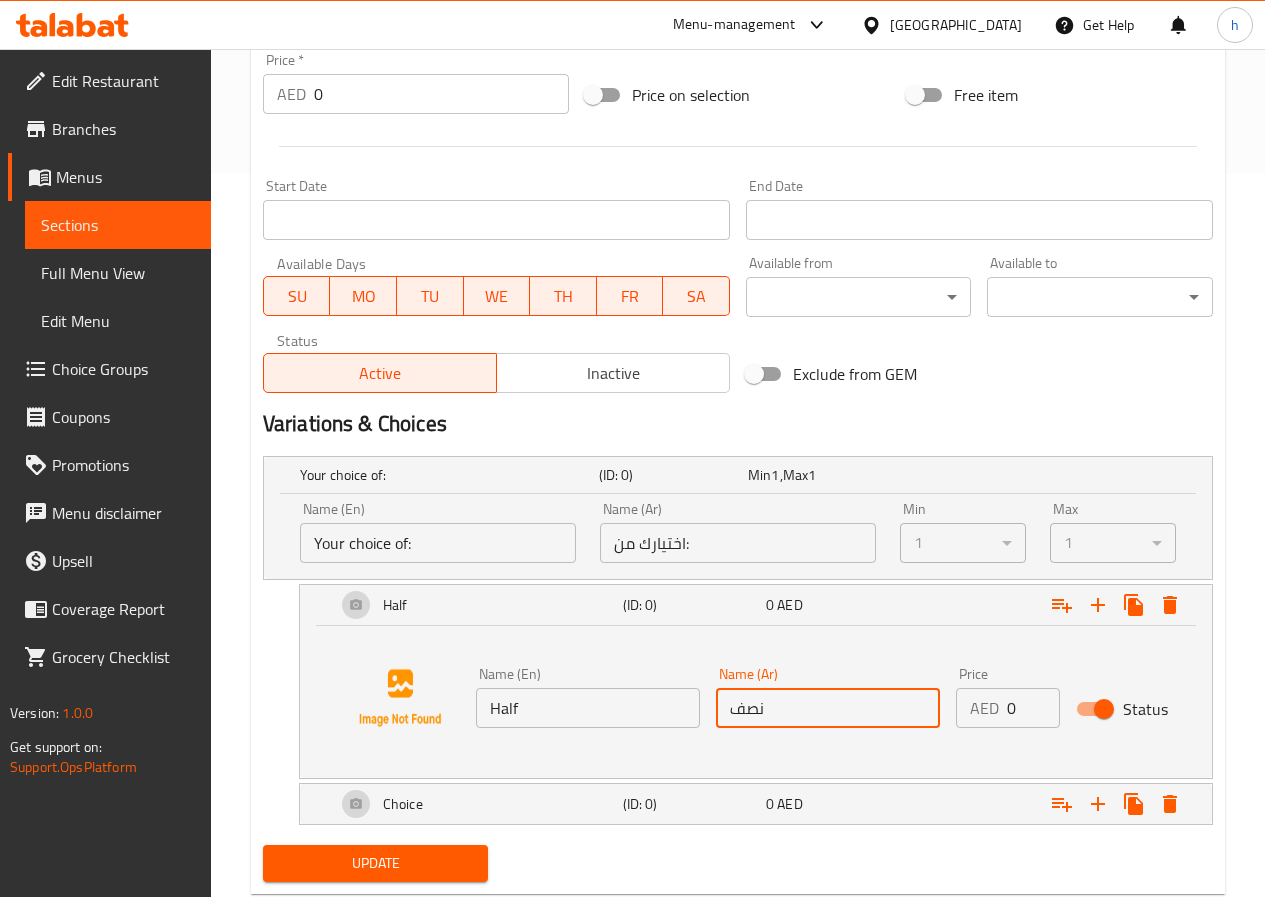type on "نصف" 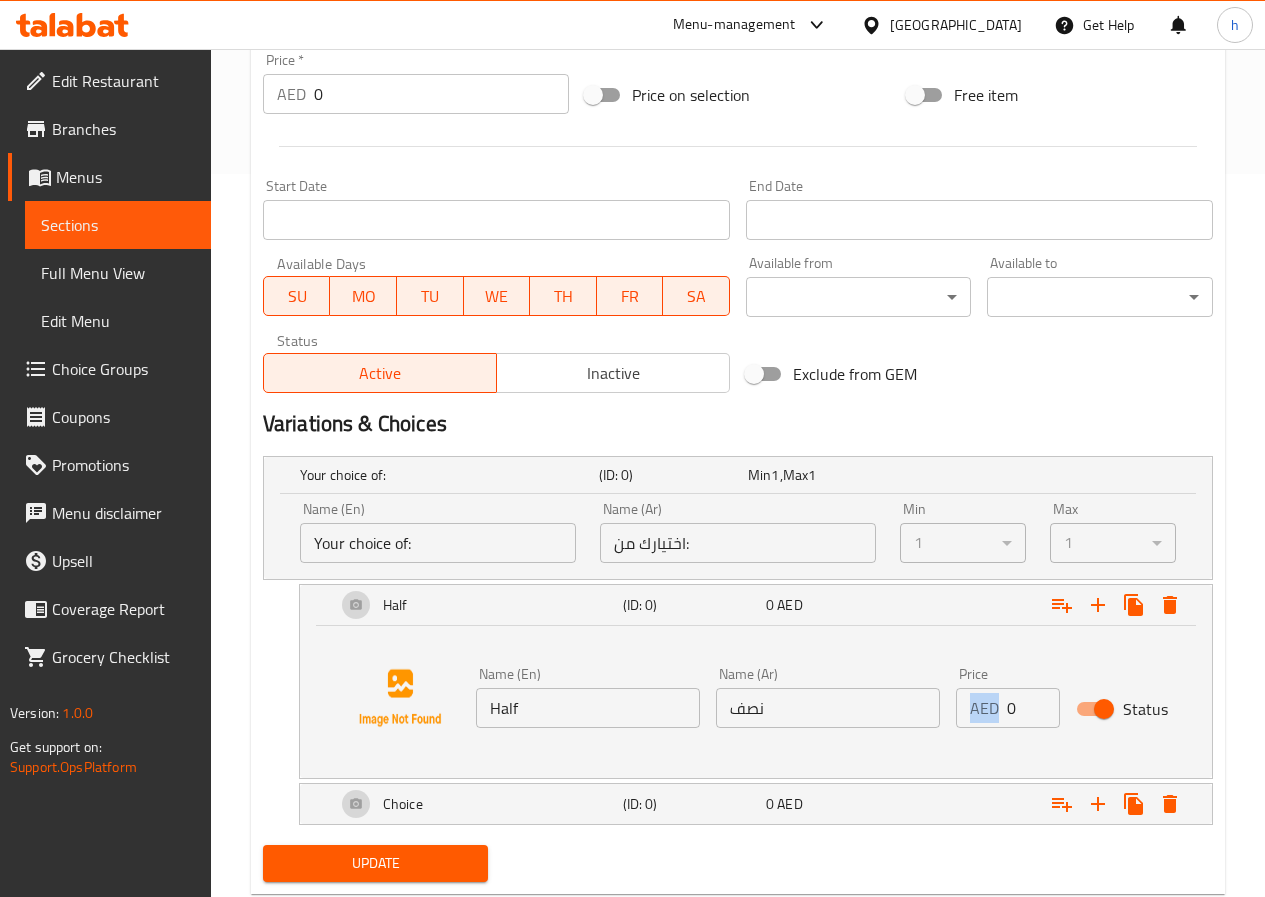 click on "AED" at bounding box center (984, 708) 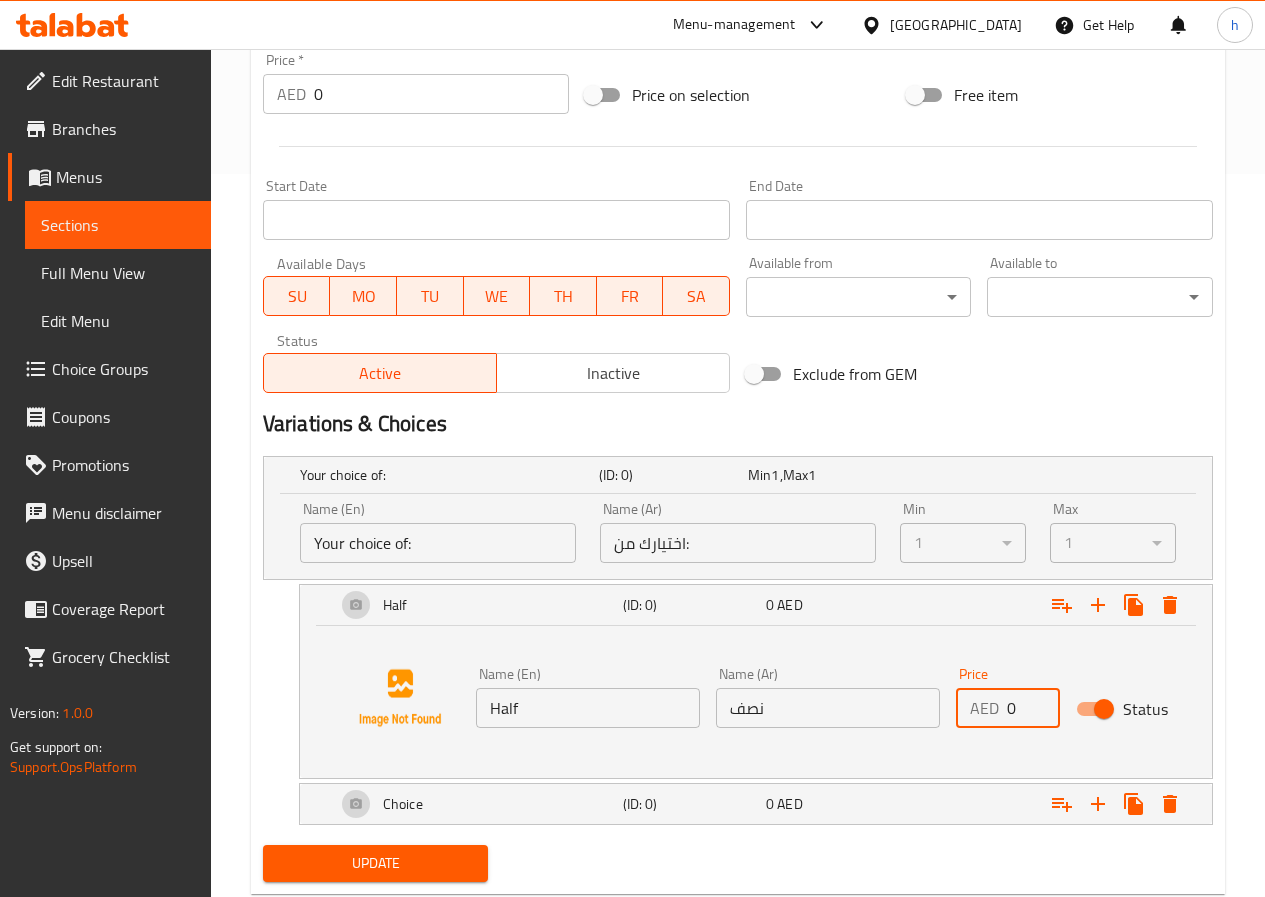 click on "0" at bounding box center (1033, 708) 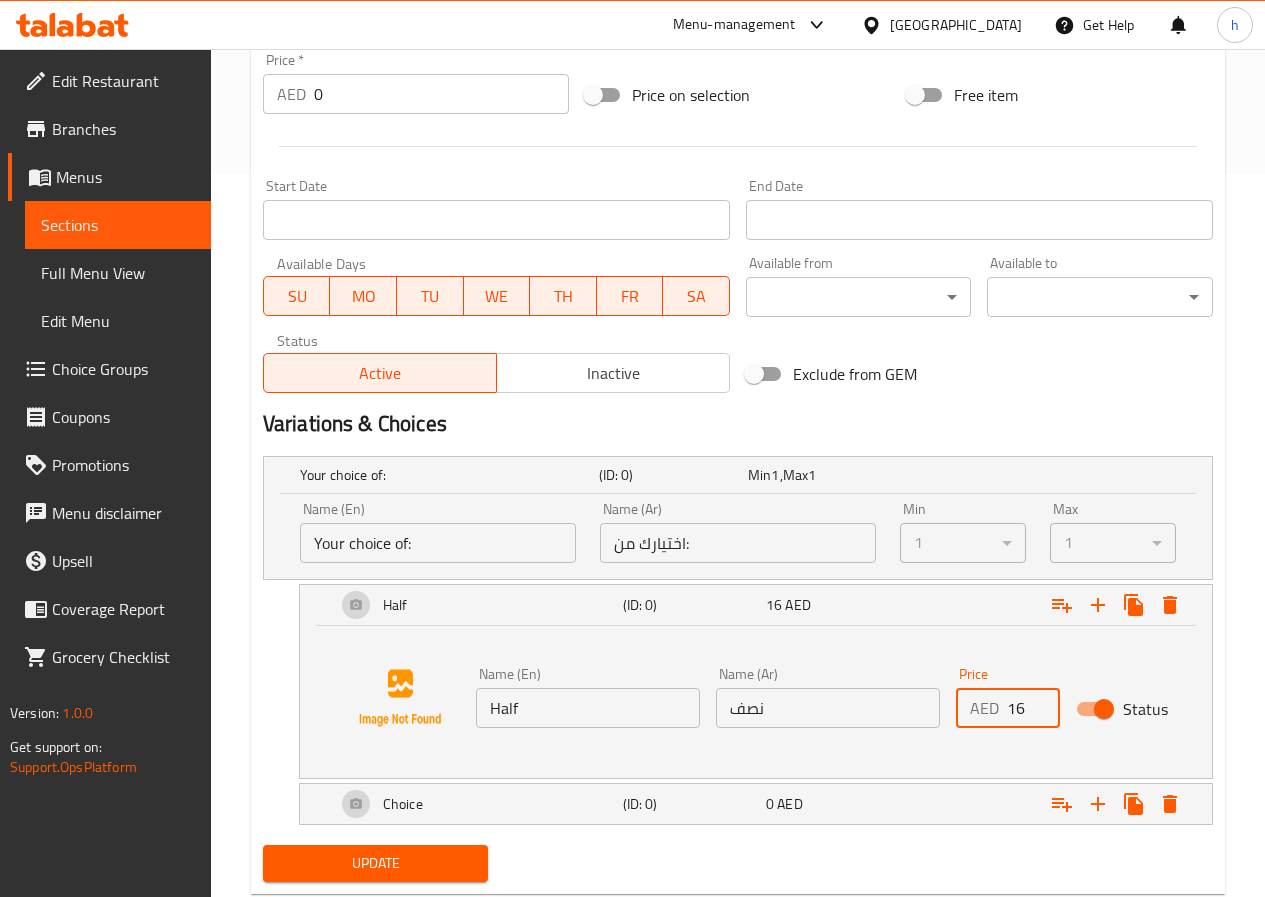 type on "16" 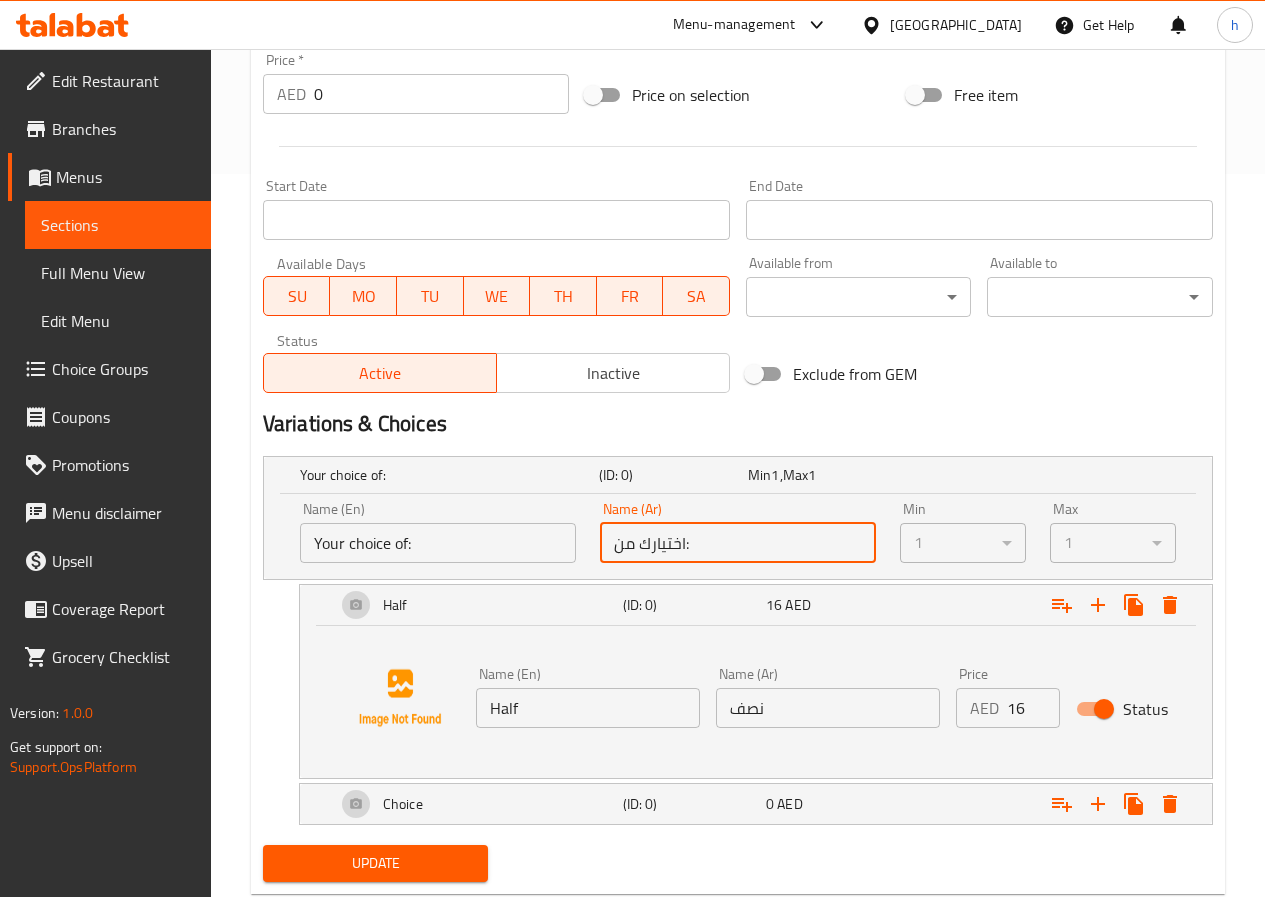 click on "اختيارك من:" at bounding box center (738, 543) 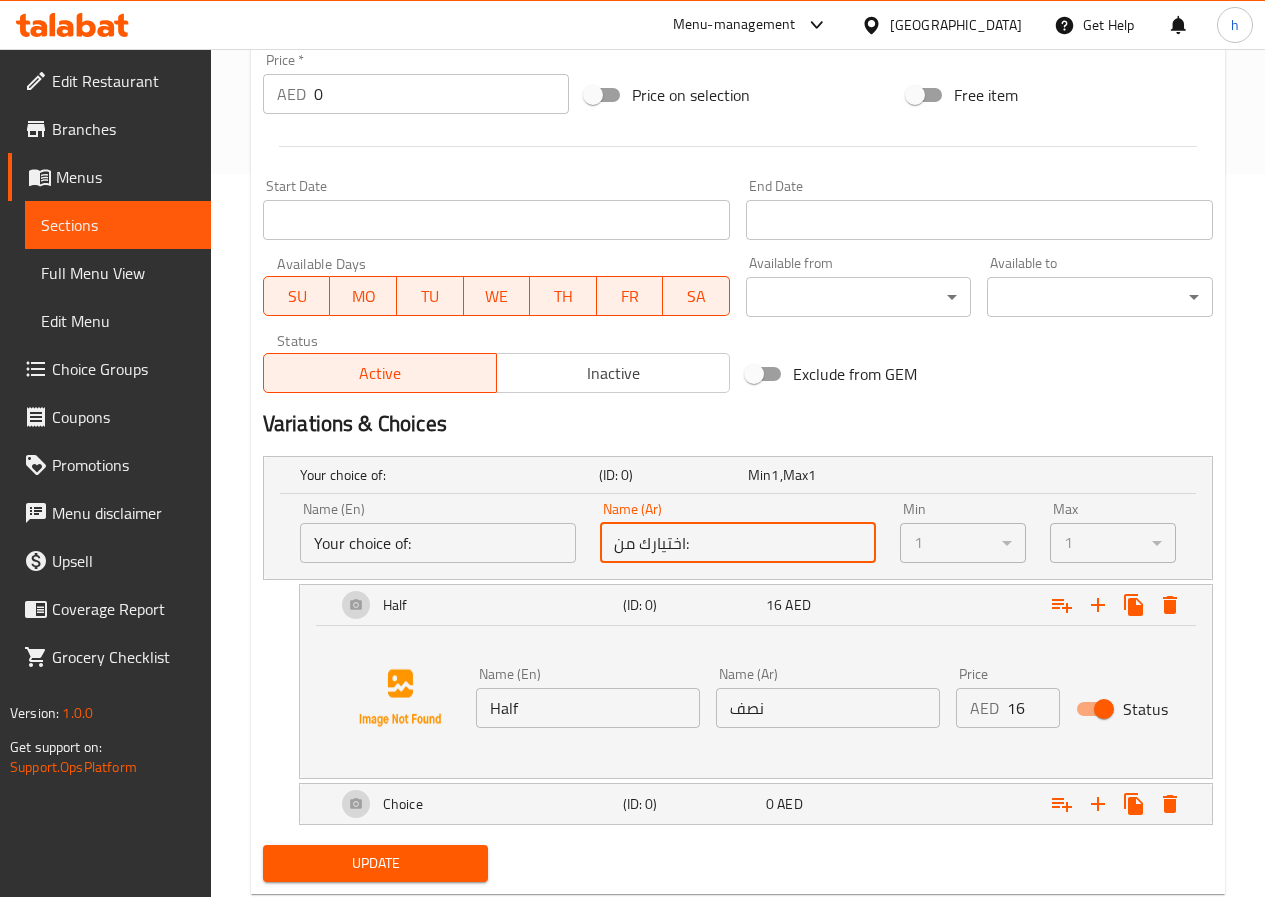 click on "Your choice of:" at bounding box center (438, 543) 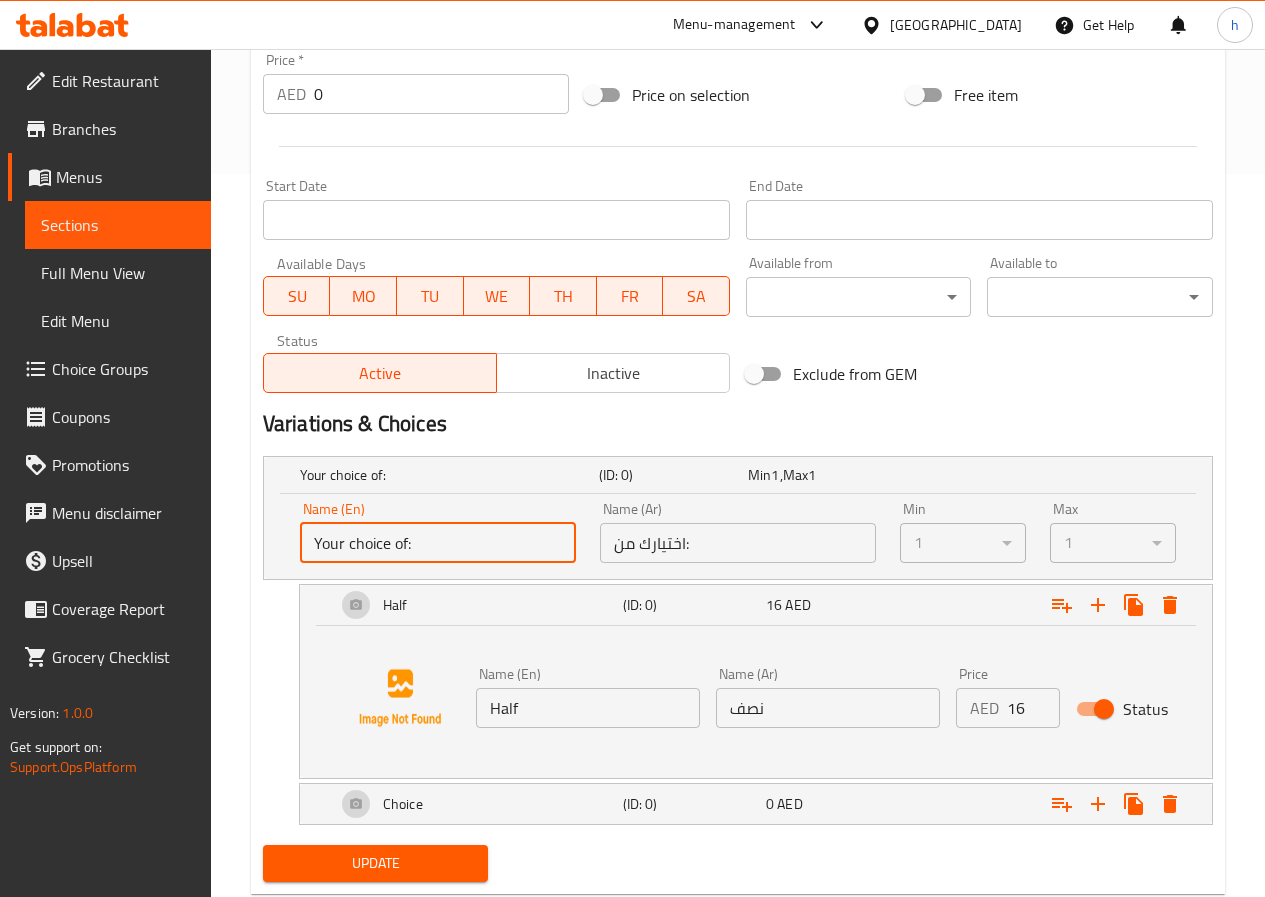 click on "Your choice of:" at bounding box center (438, 543) 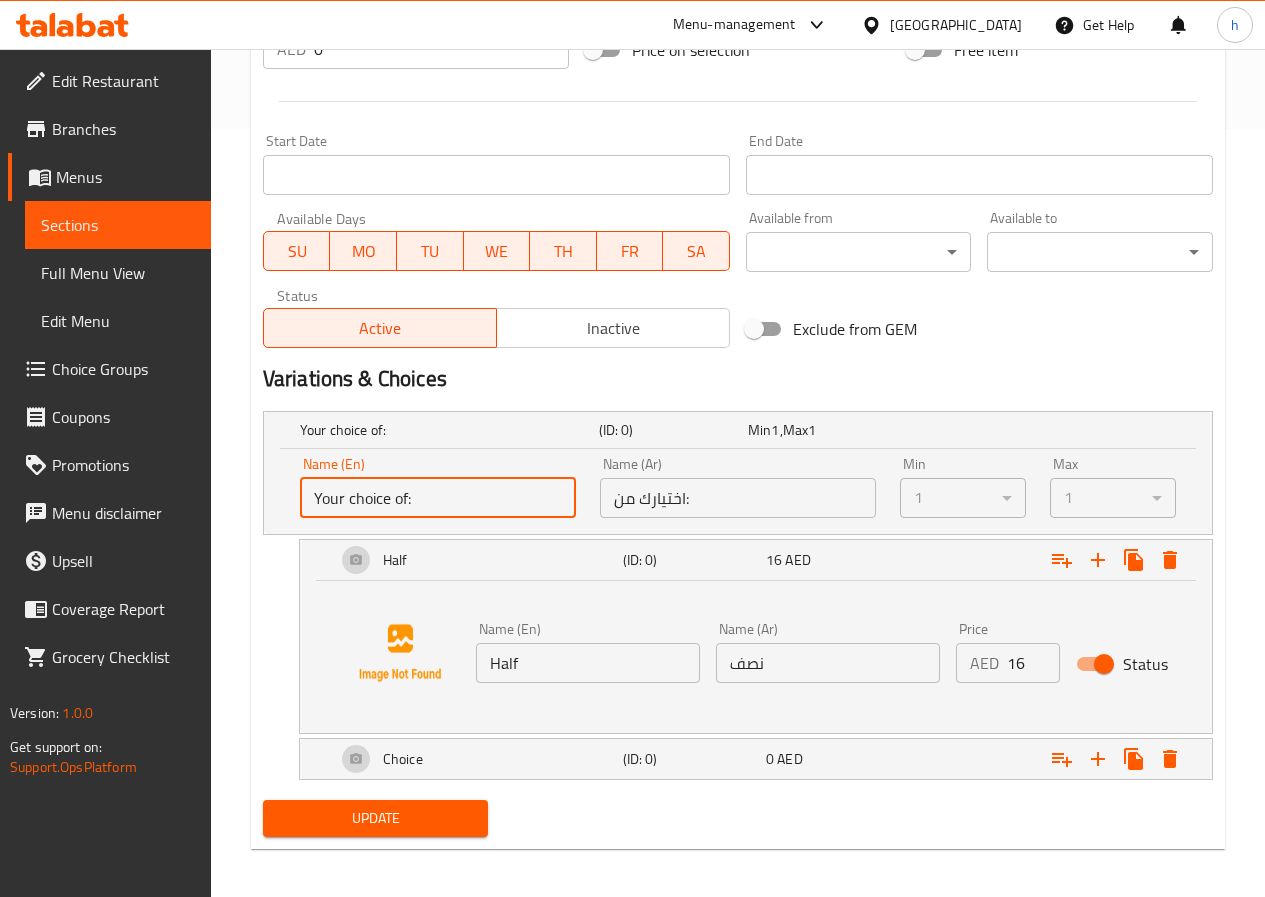 scroll, scrollTop: 776, scrollLeft: 0, axis: vertical 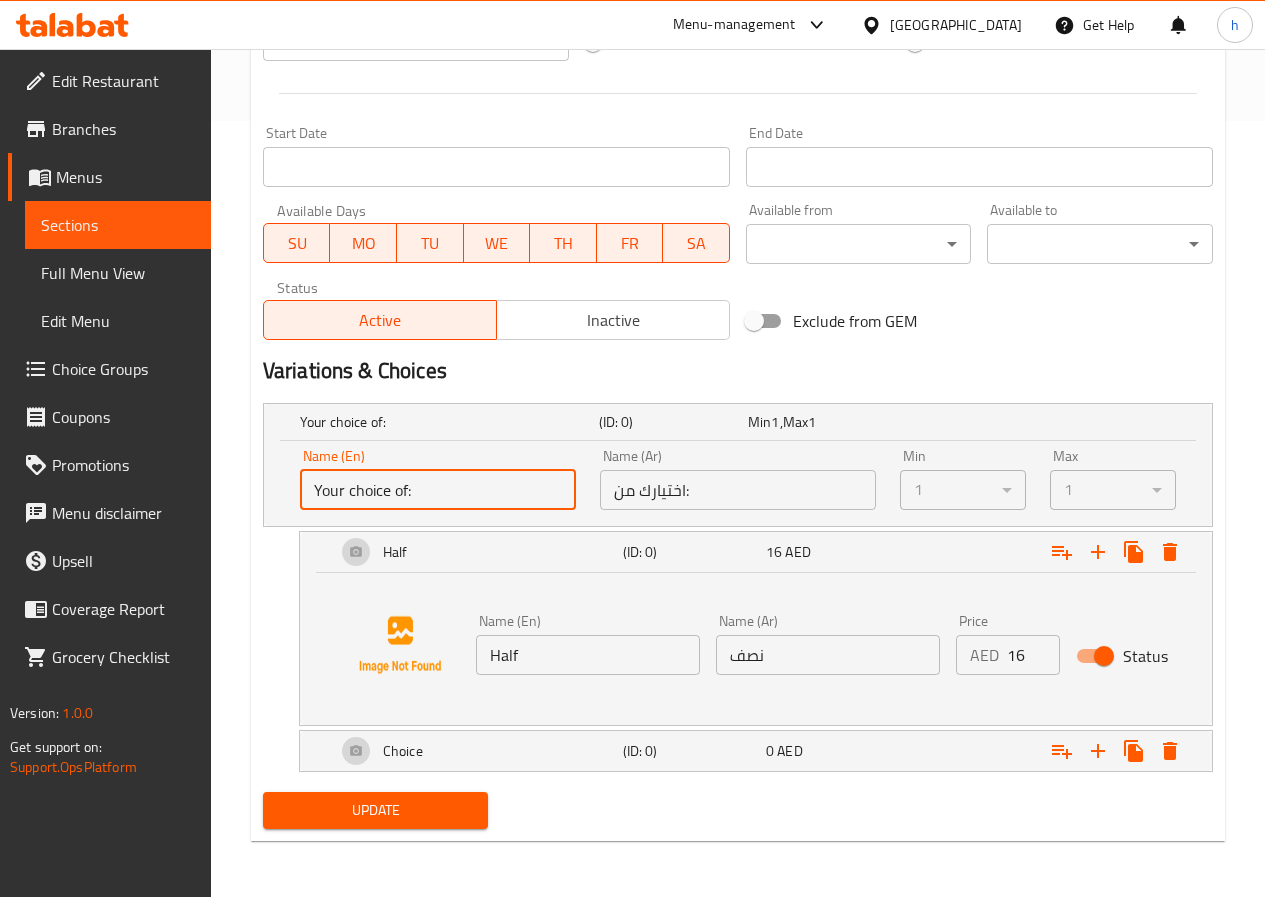 click on "Name (En) Your choice of: Name (En)" at bounding box center (438, 479) 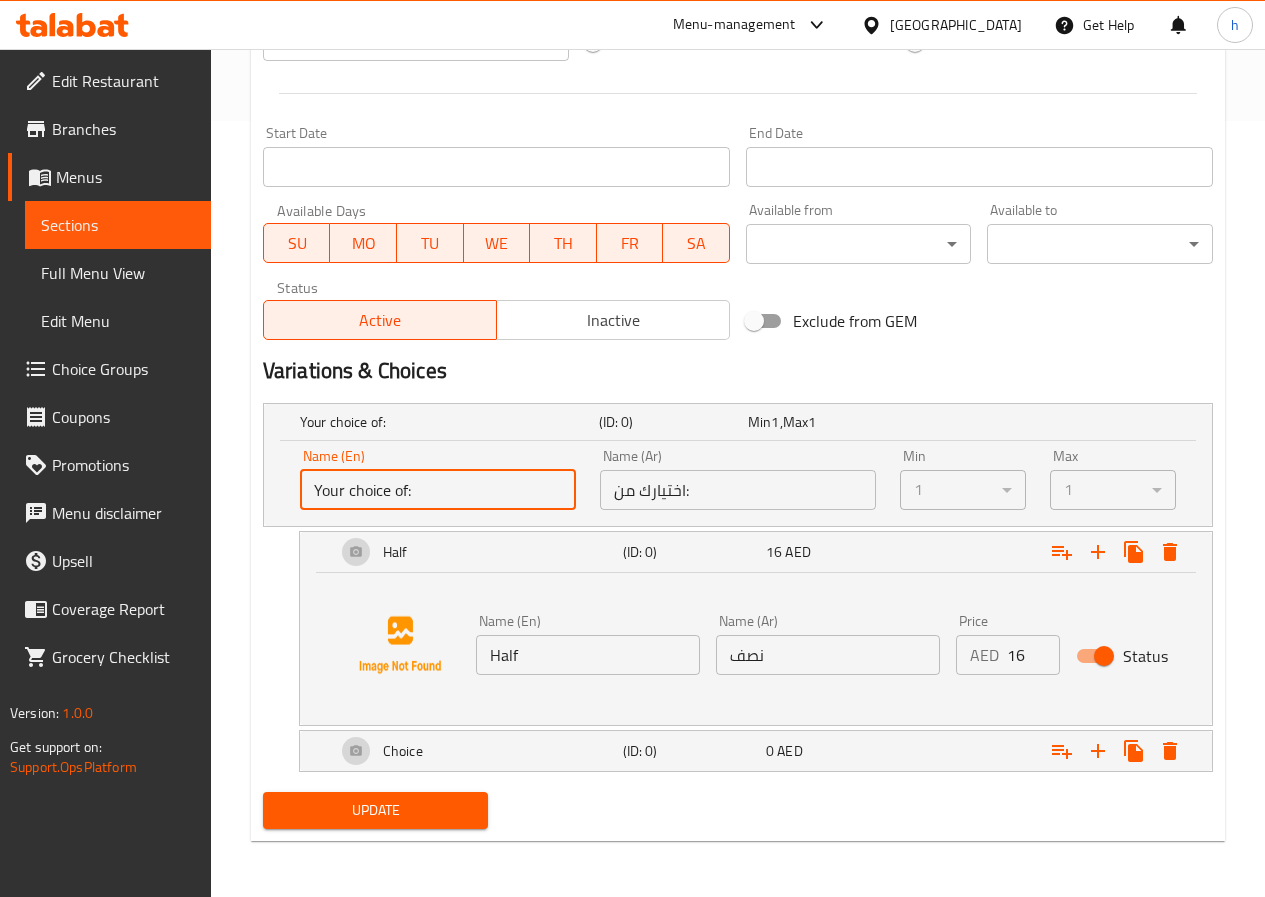 click on "Your choice of:" at bounding box center [438, 490] 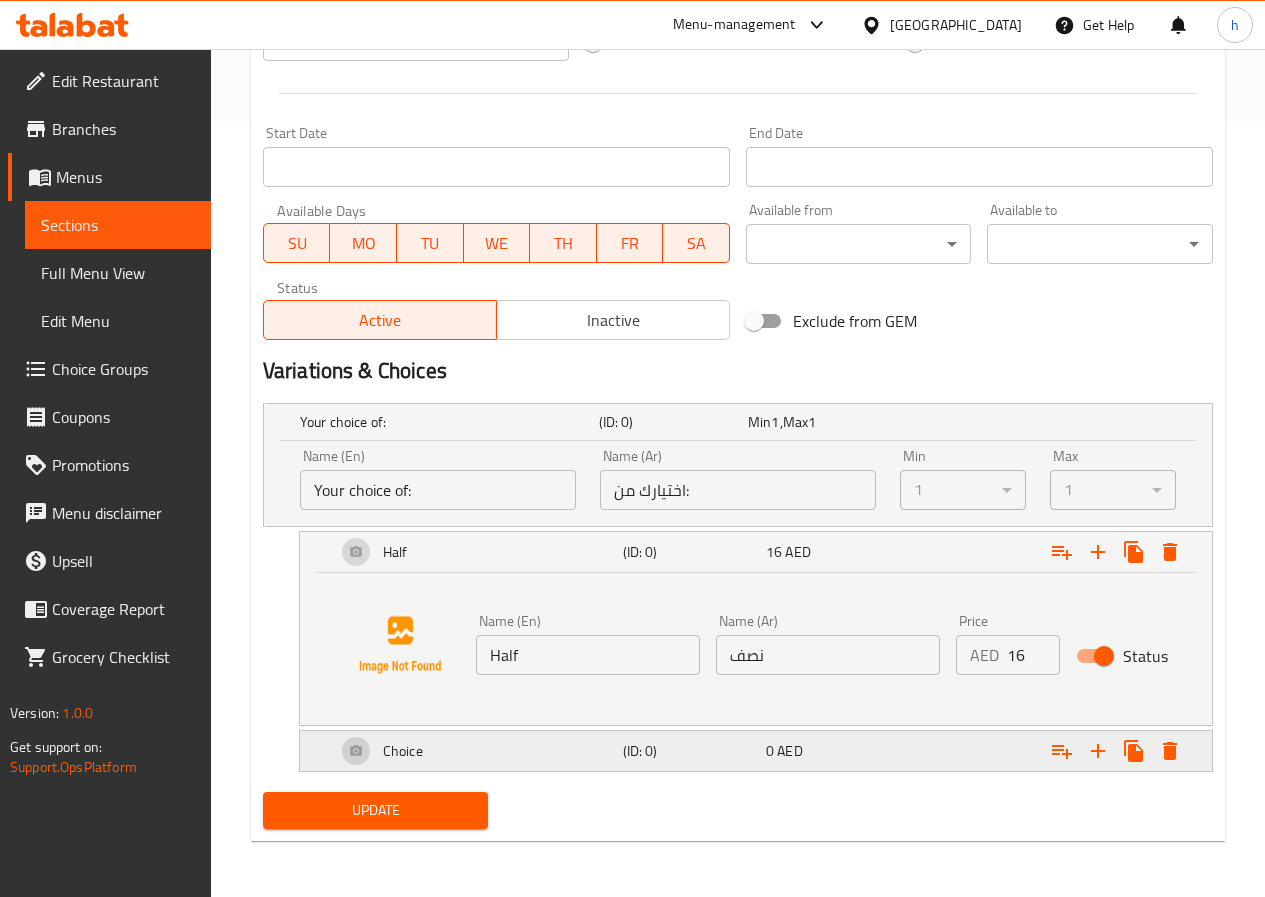 click at bounding box center [1042, 422] 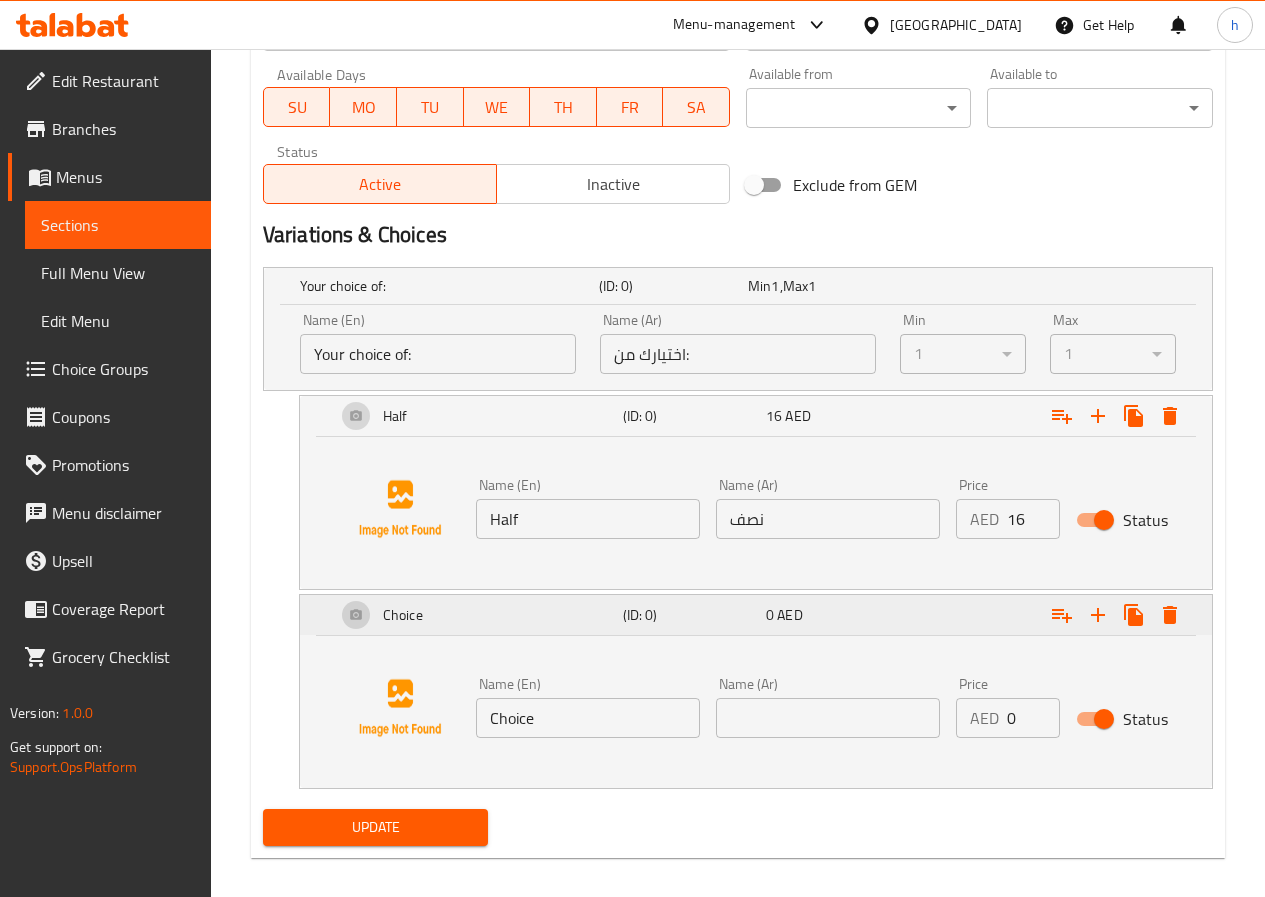 scroll, scrollTop: 929, scrollLeft: 0, axis: vertical 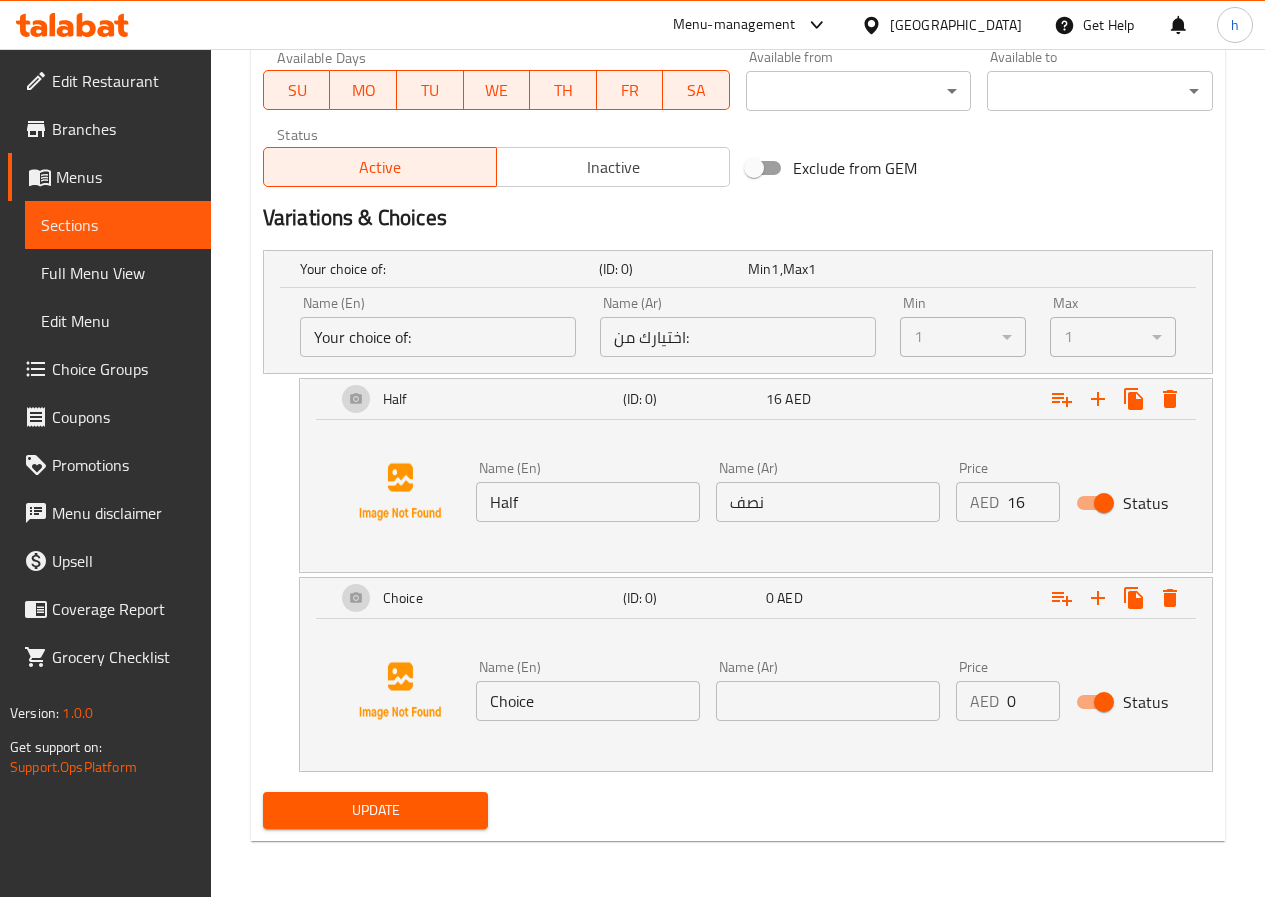 click on "Choice" at bounding box center [588, 701] 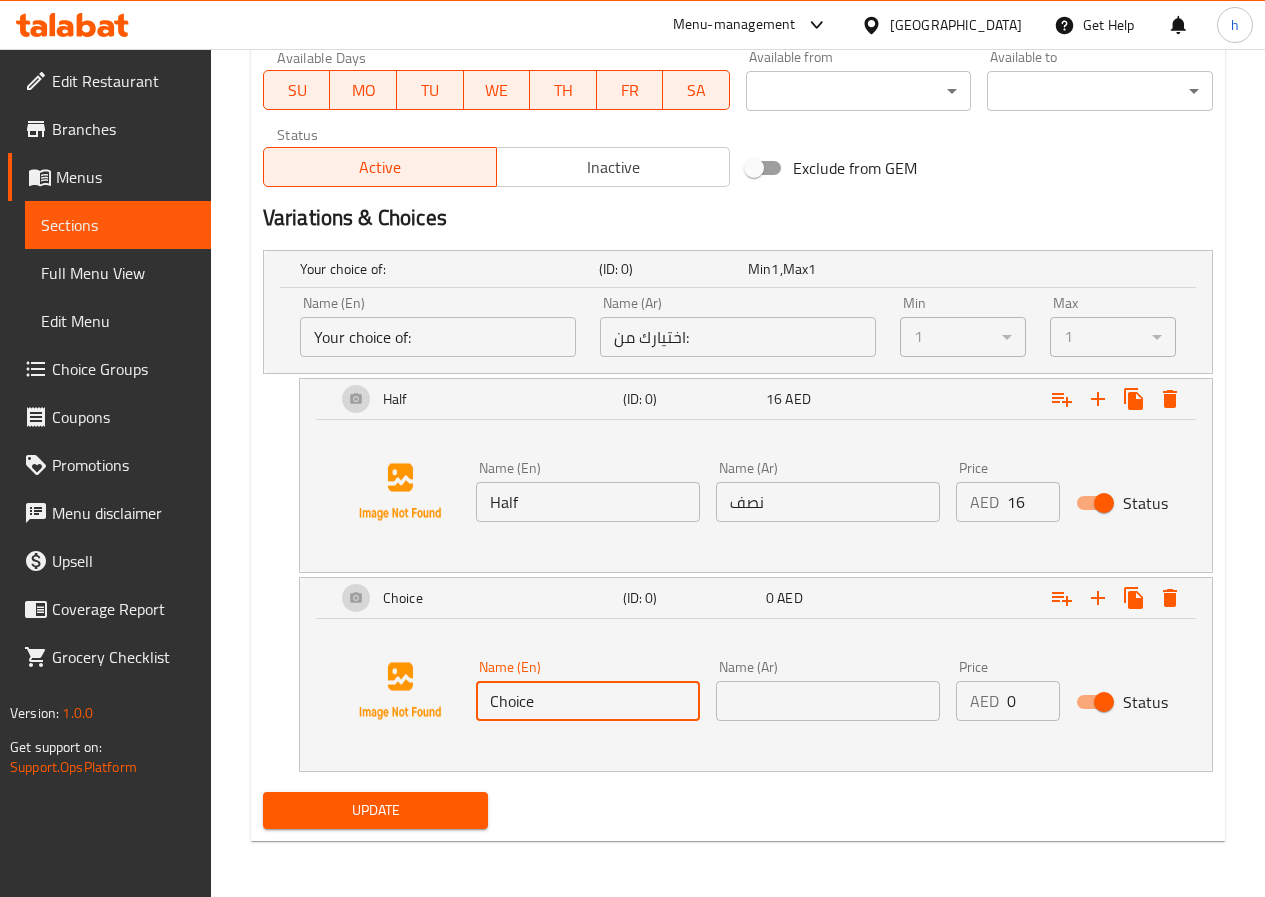 click on "Choice" at bounding box center [588, 701] 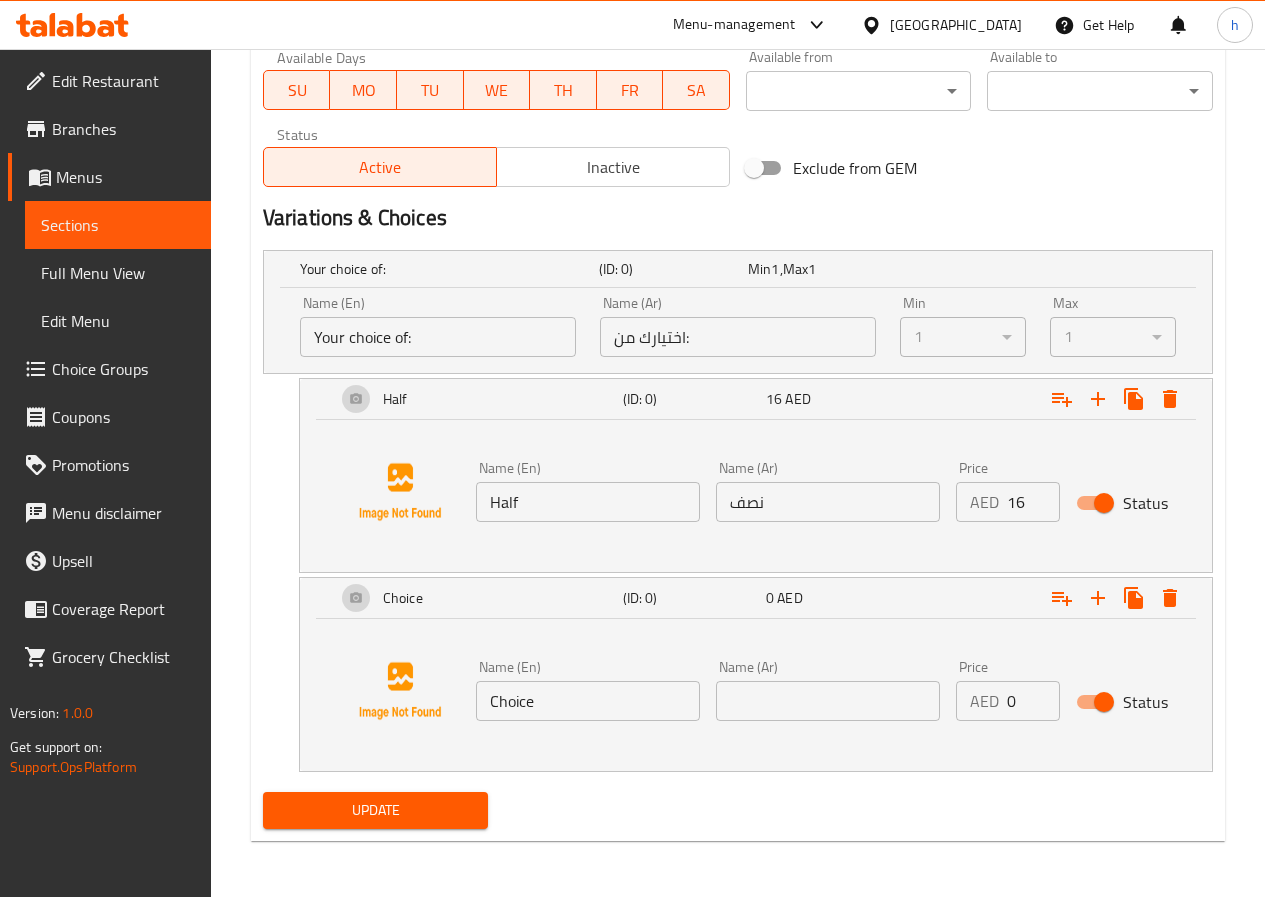 click on "Choice" at bounding box center [588, 701] 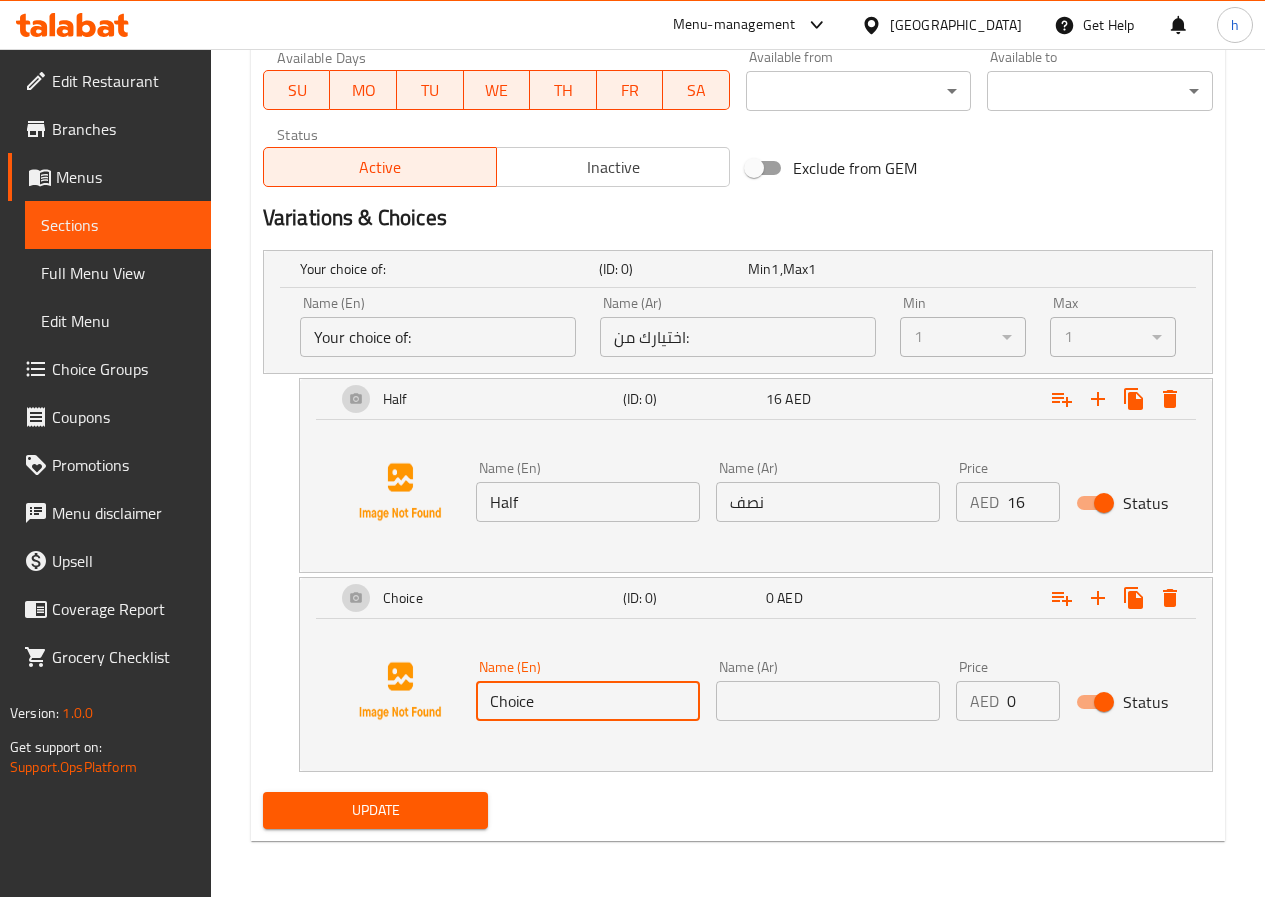 click on "Choice" at bounding box center (588, 701) 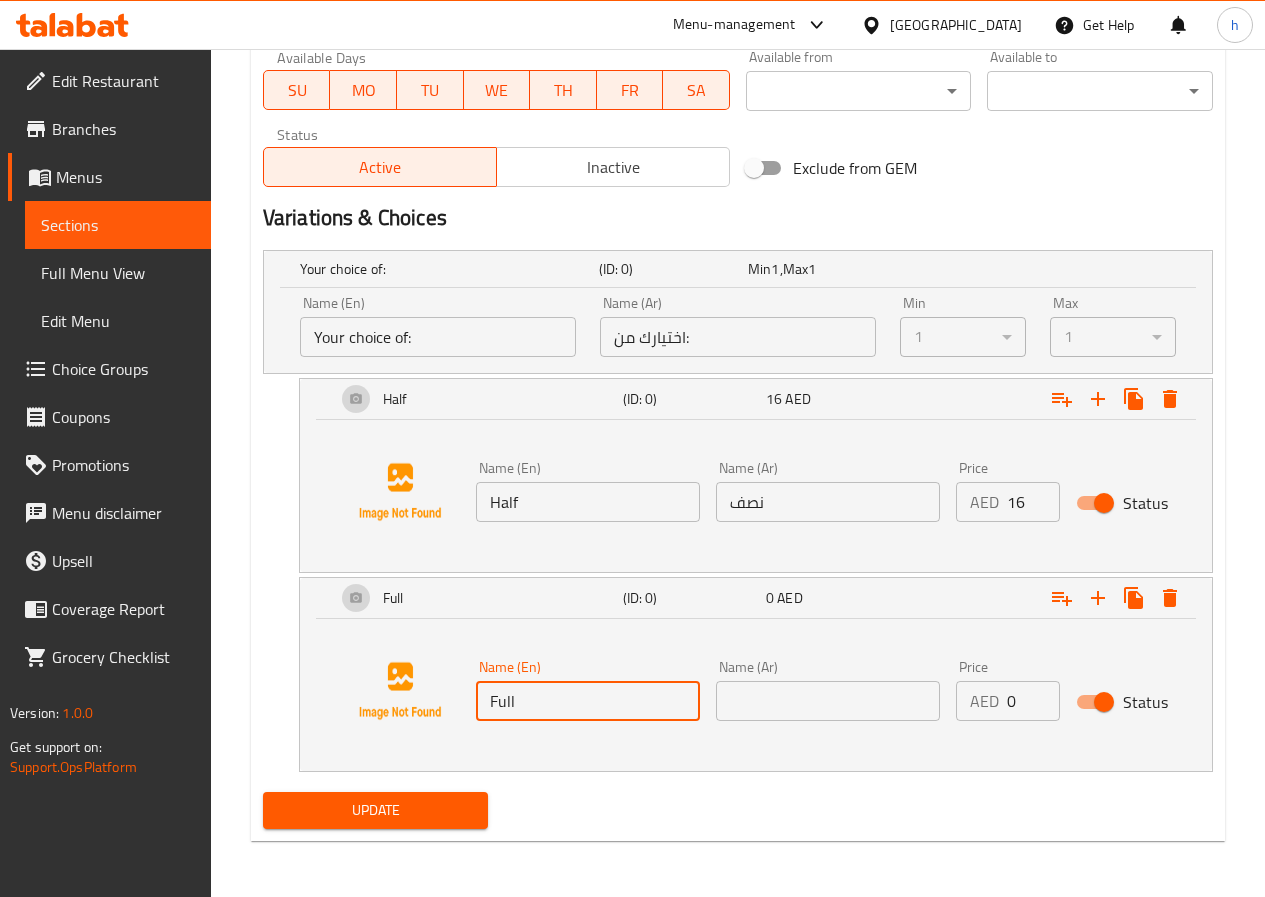 type on "Full" 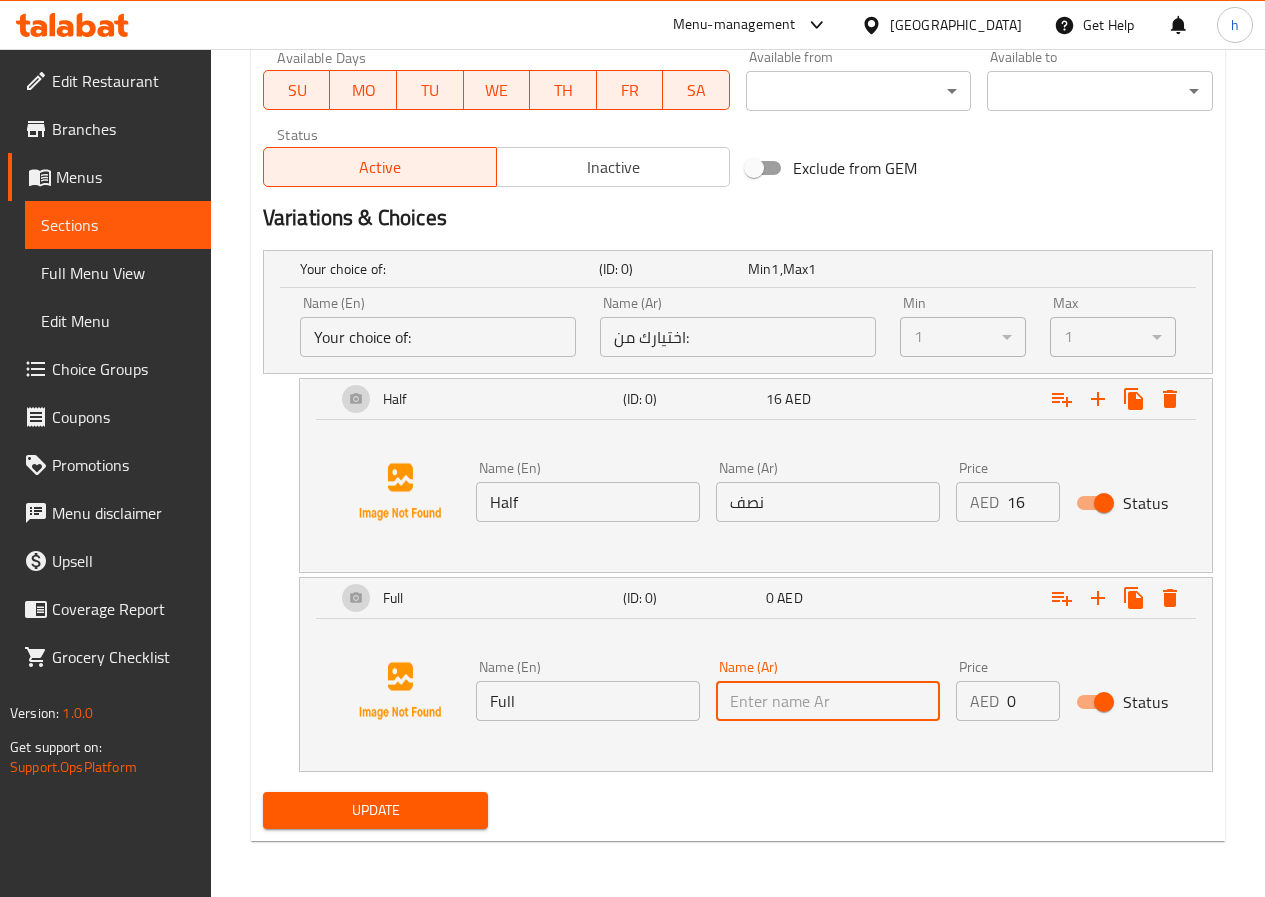 click at bounding box center [828, 701] 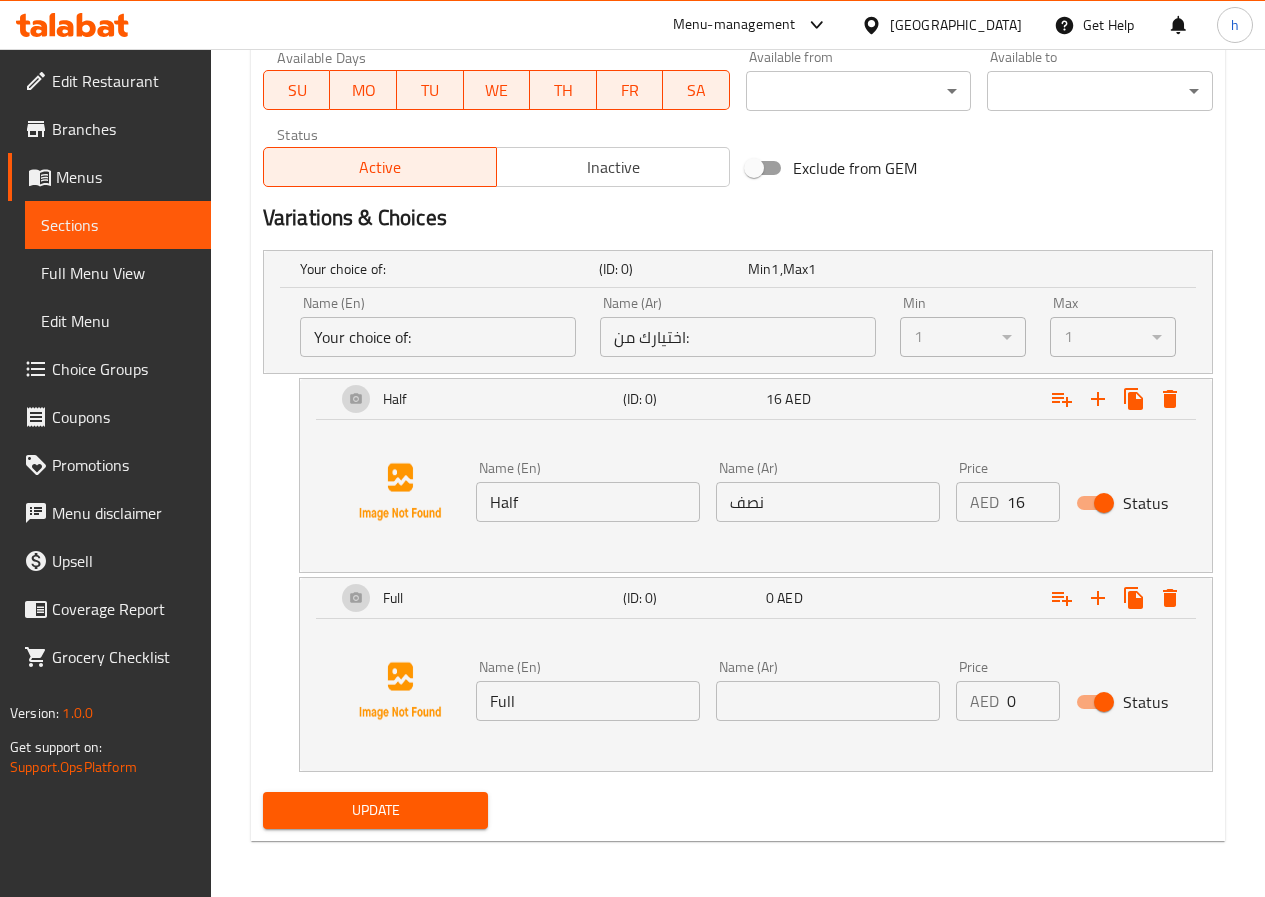 click at bounding box center (828, 701) 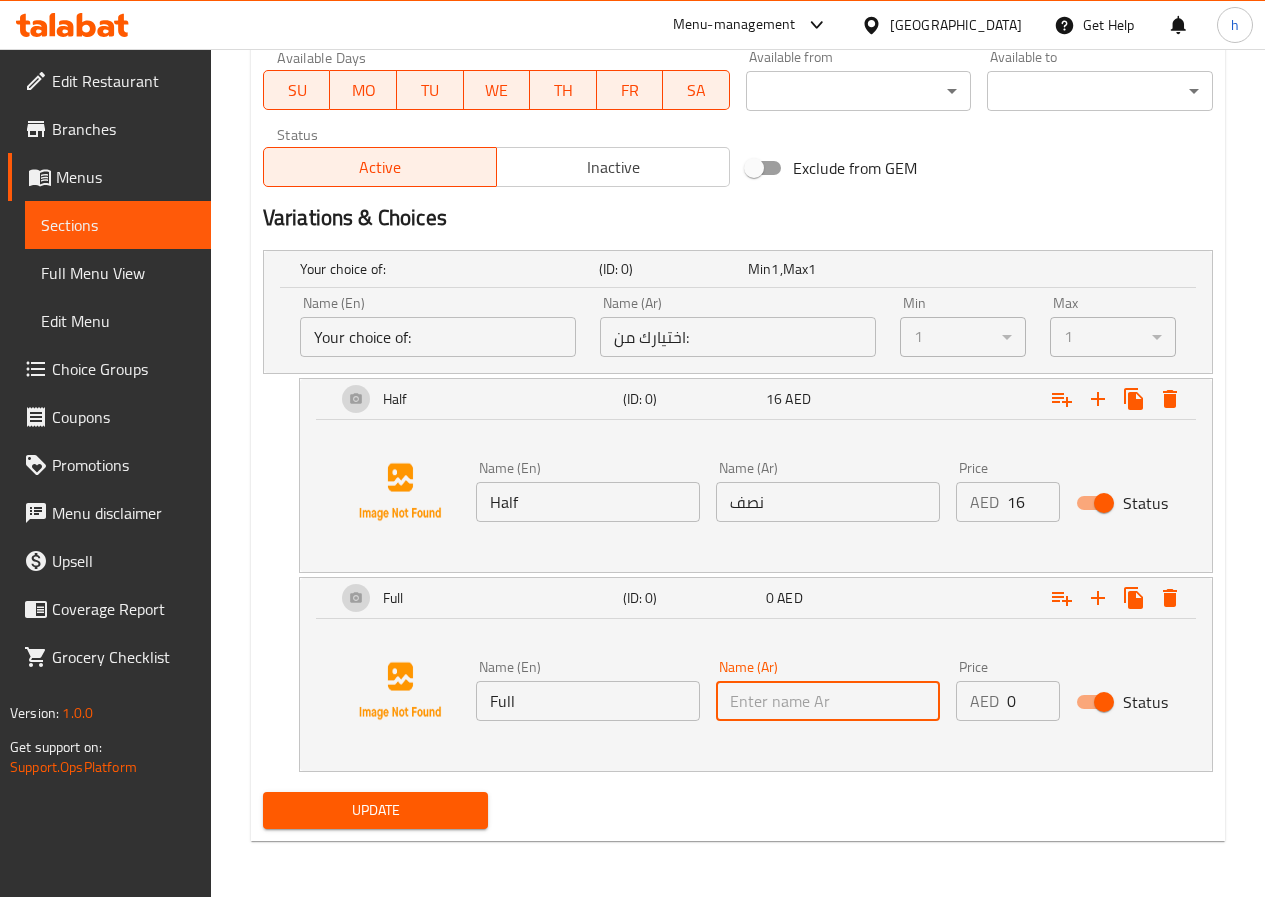 paste on "كاملة" 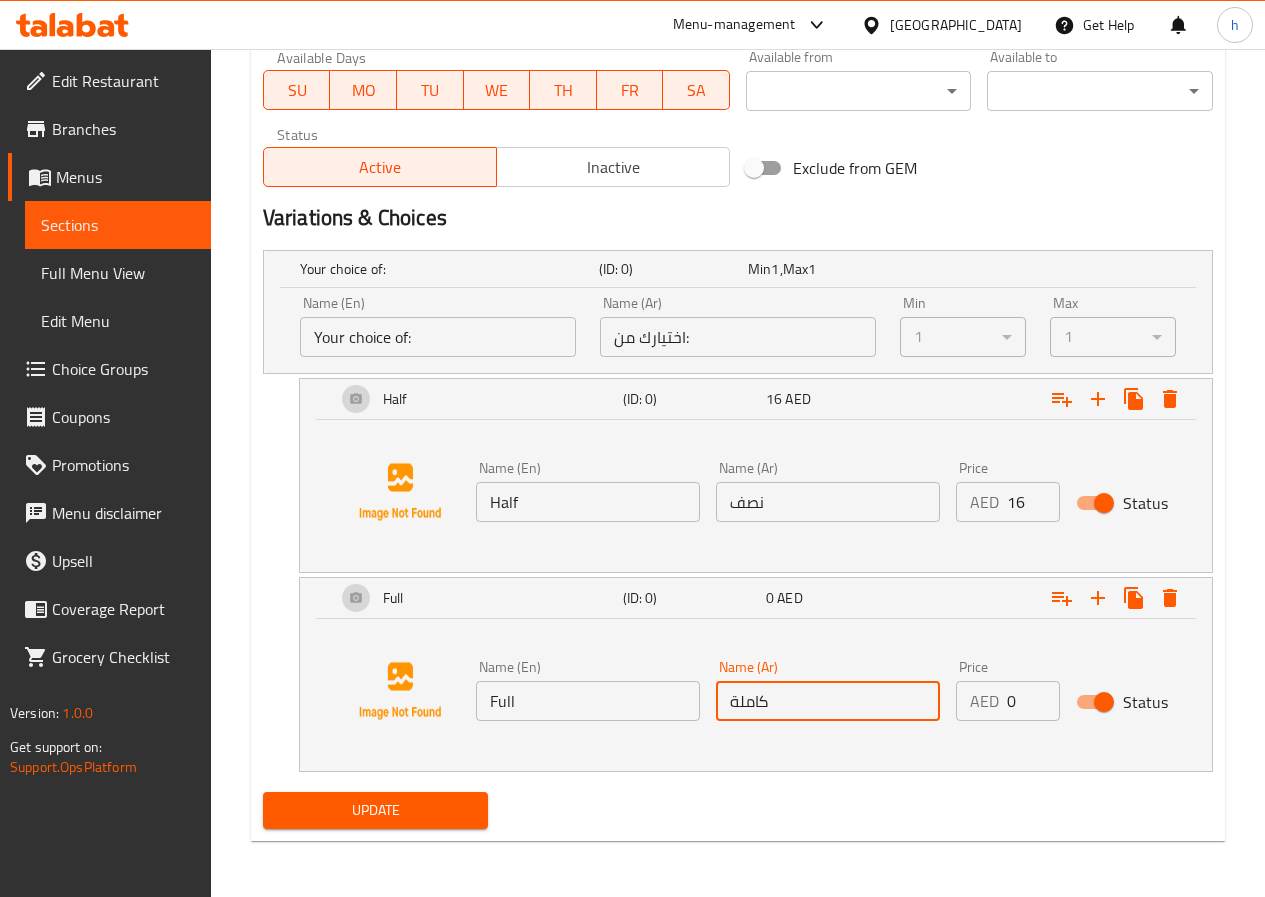 type on "كاملة" 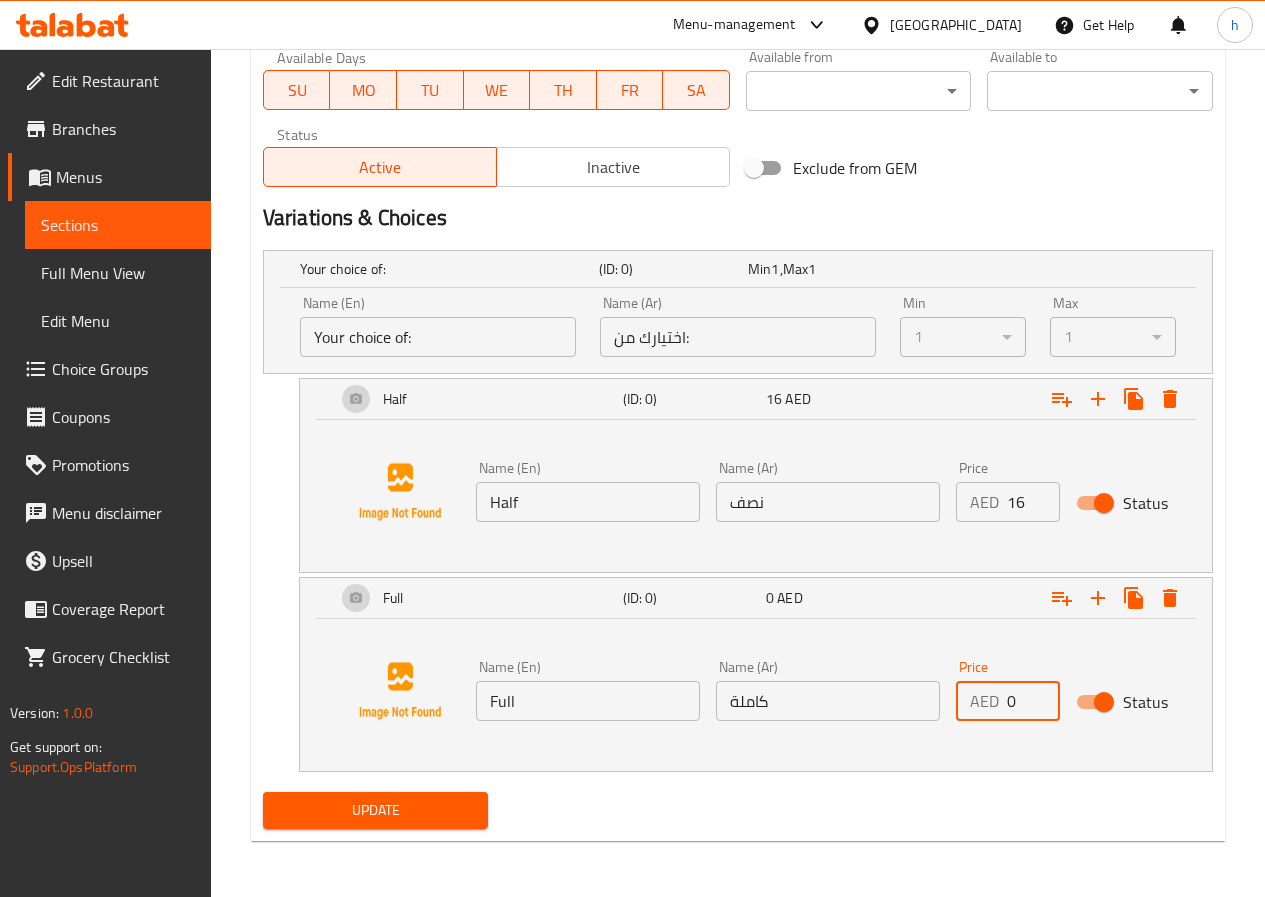 click on "0" at bounding box center (1033, 701) 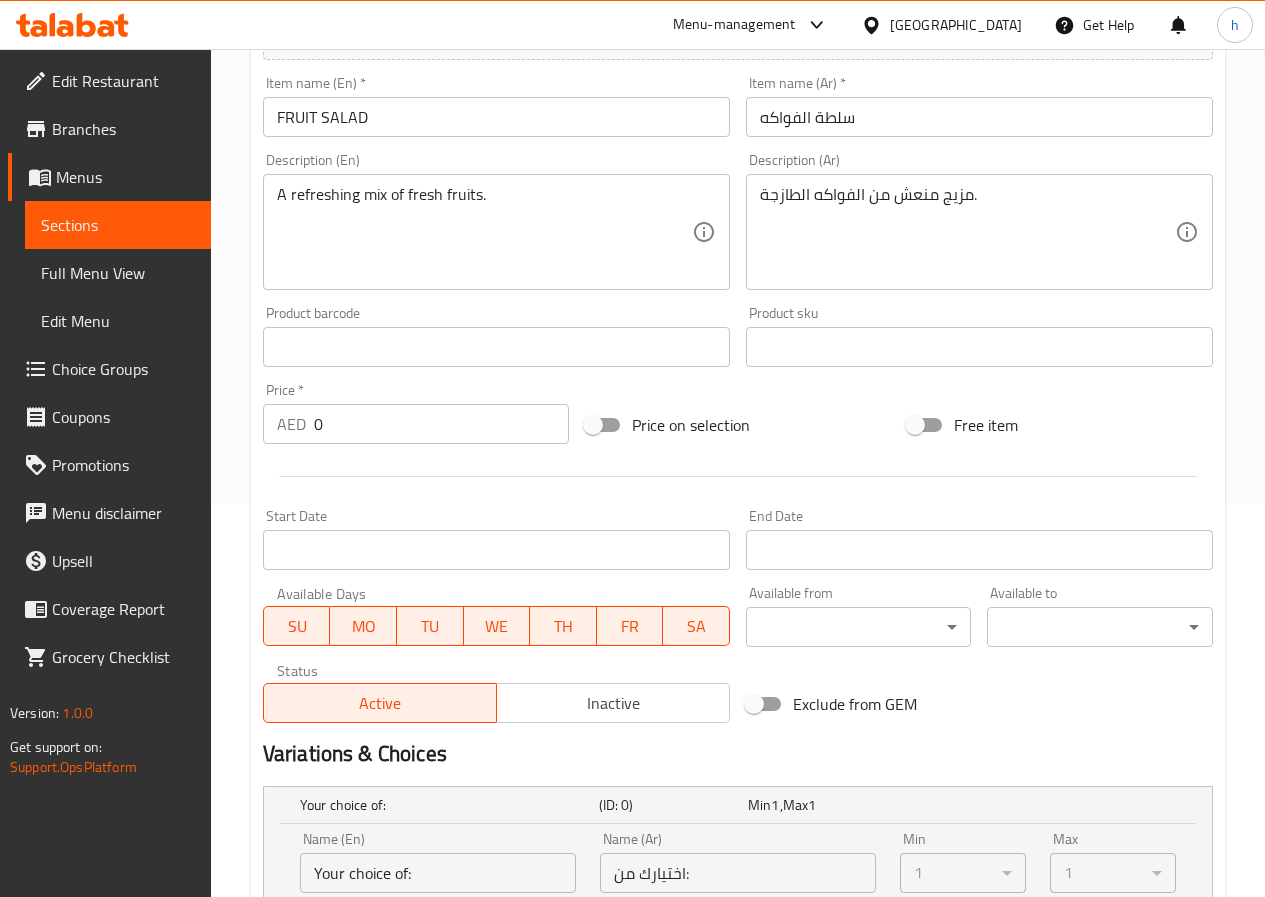 scroll, scrollTop: 400, scrollLeft: 0, axis: vertical 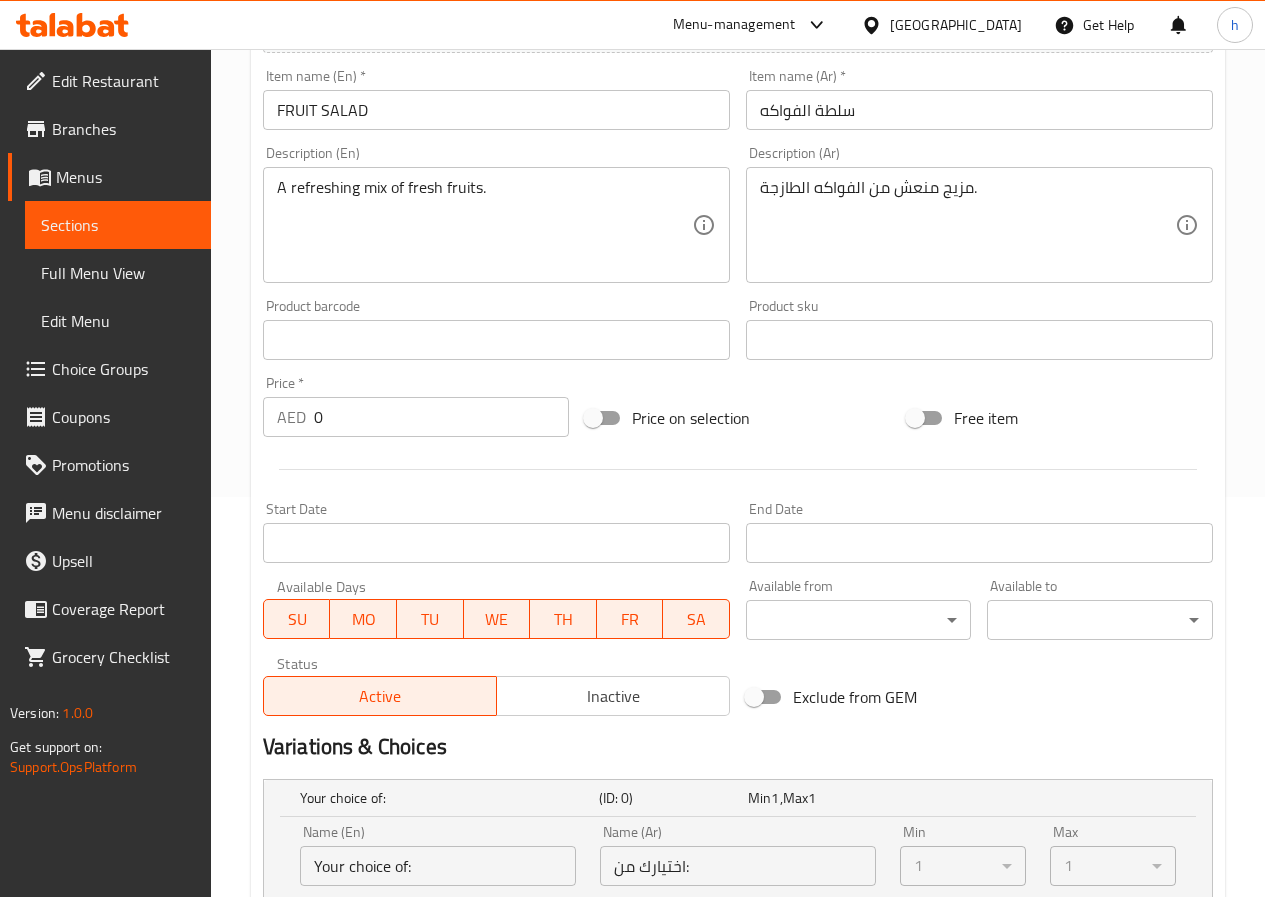 type on "20" 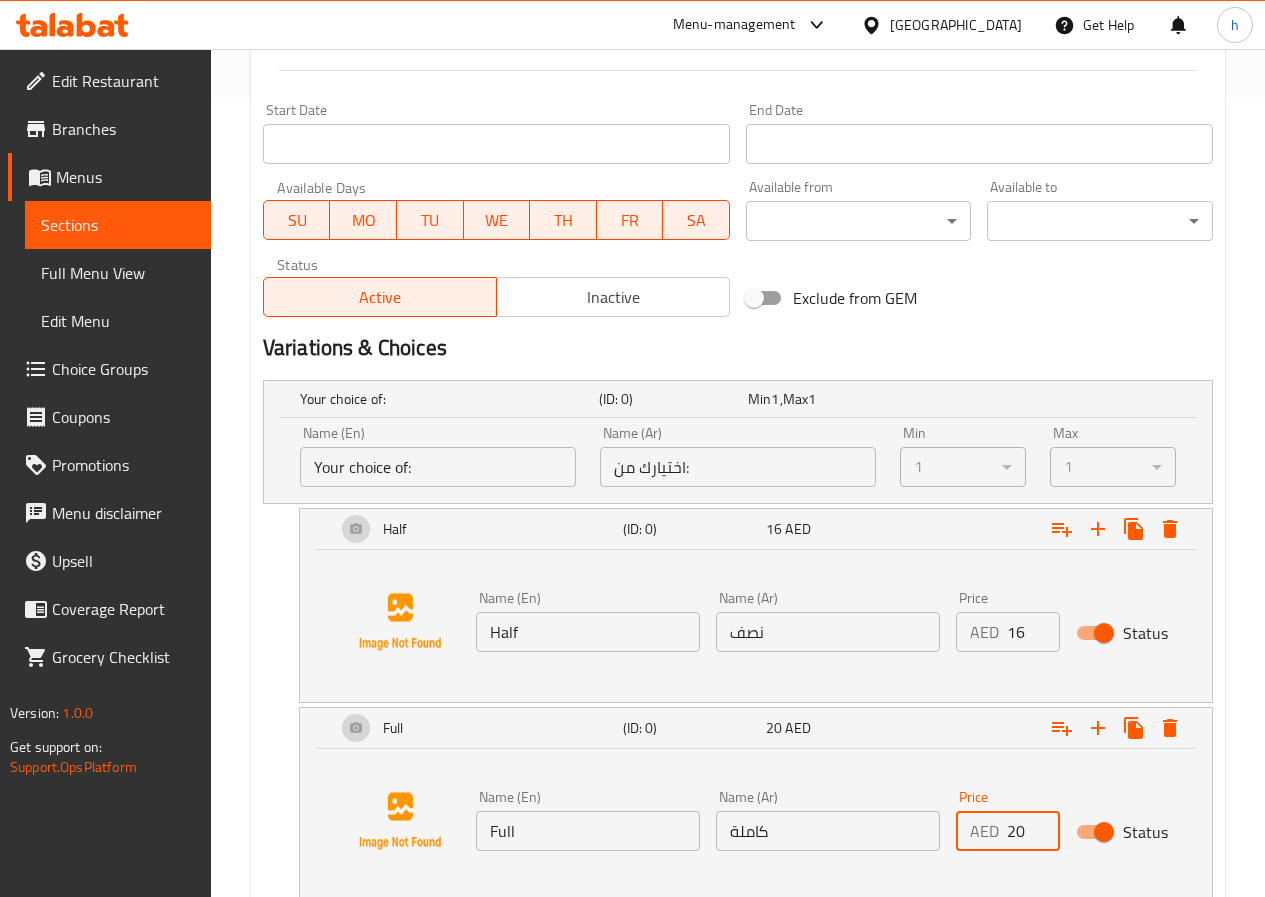 scroll, scrollTop: 800, scrollLeft: 0, axis: vertical 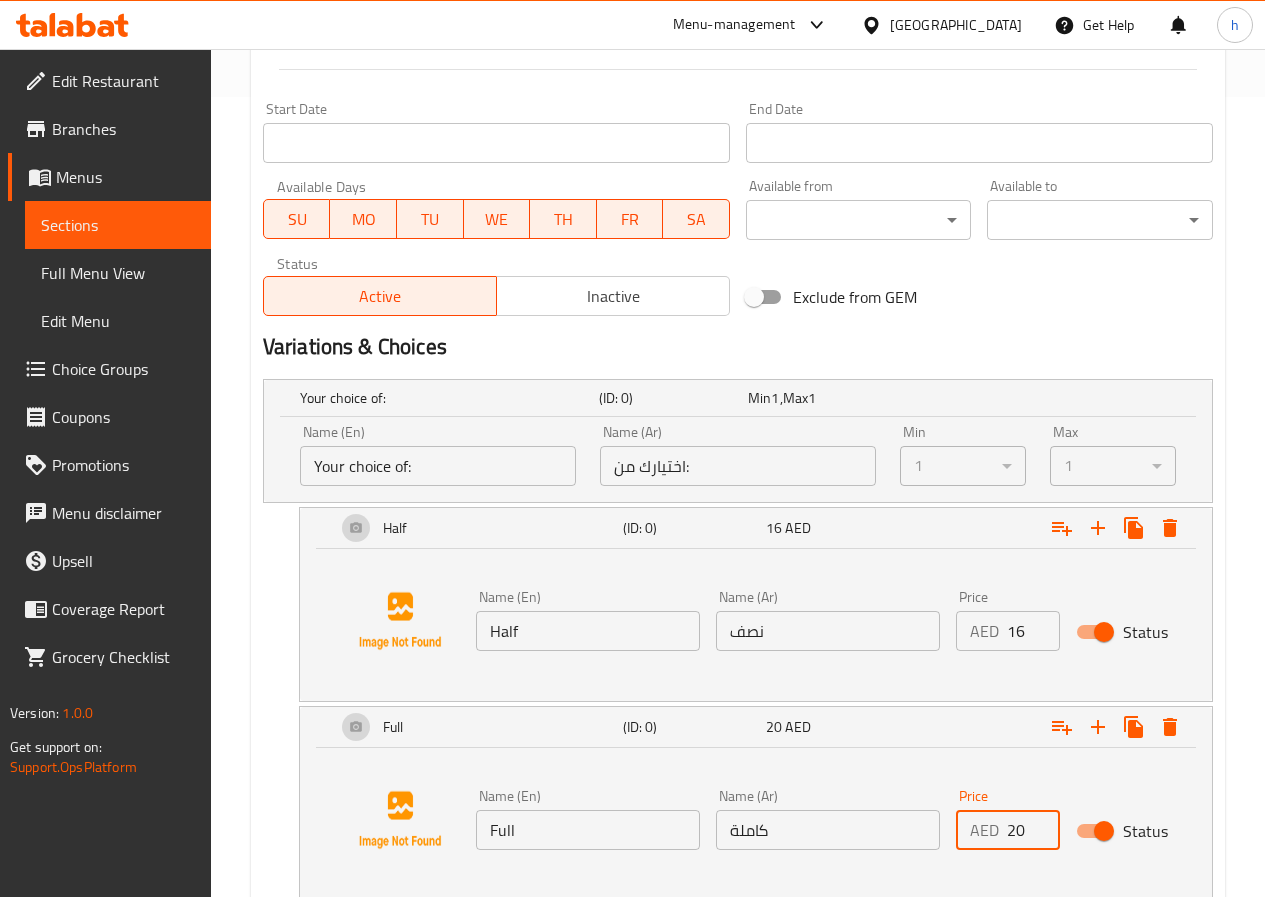 click on "اختيارك من:" at bounding box center [738, 466] 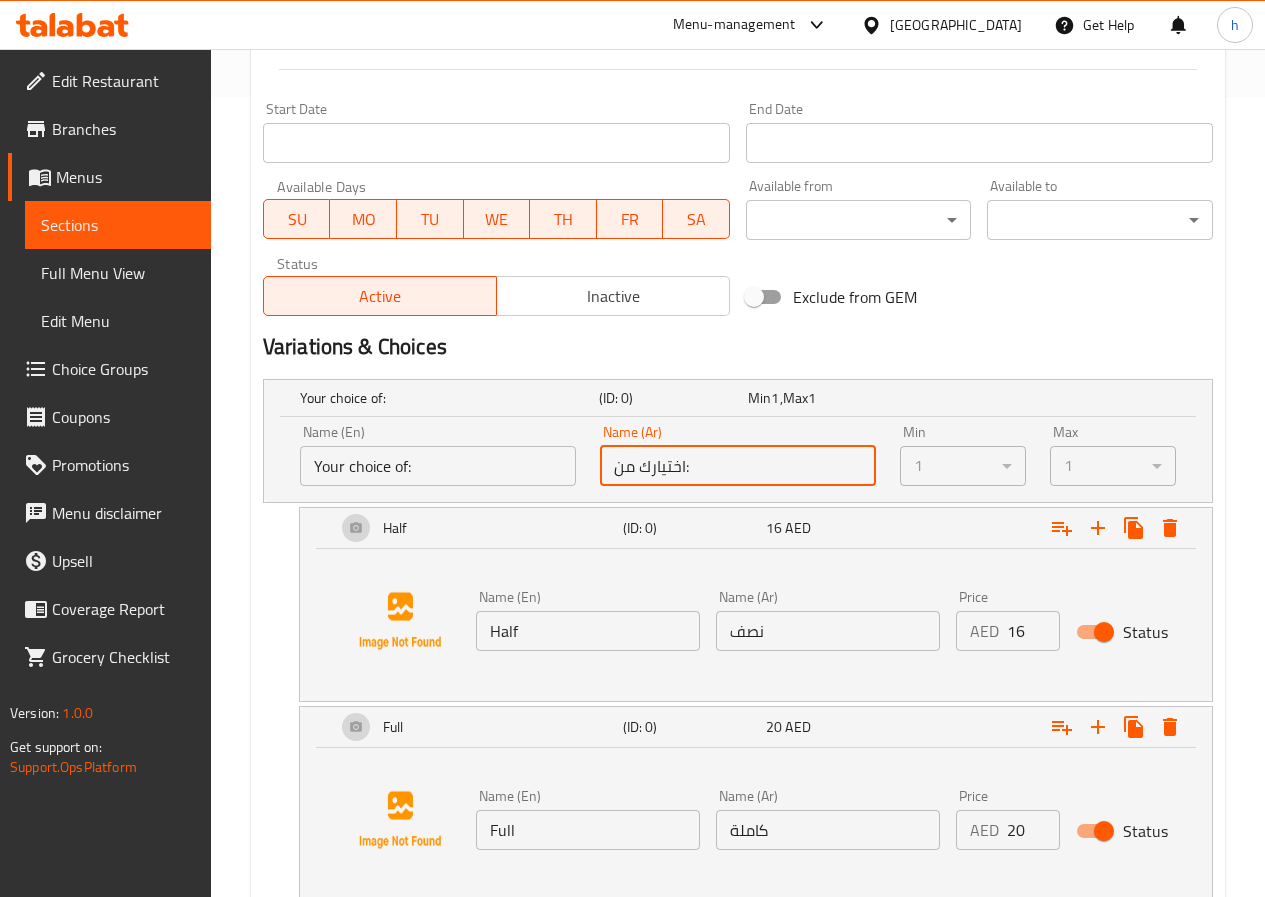 click on "اختيارك من:" at bounding box center (738, 466) 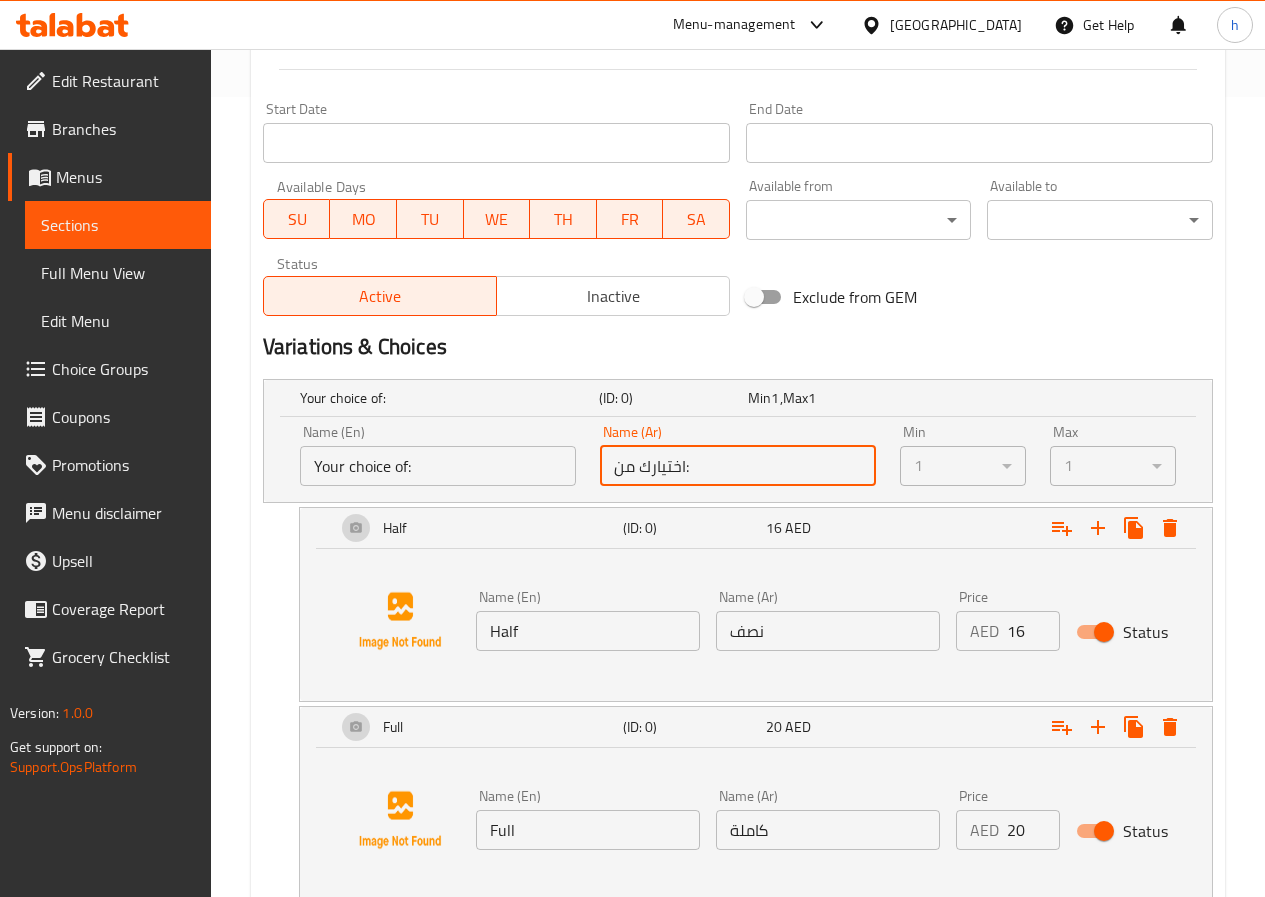 click on "اختيارك من:" at bounding box center (738, 466) 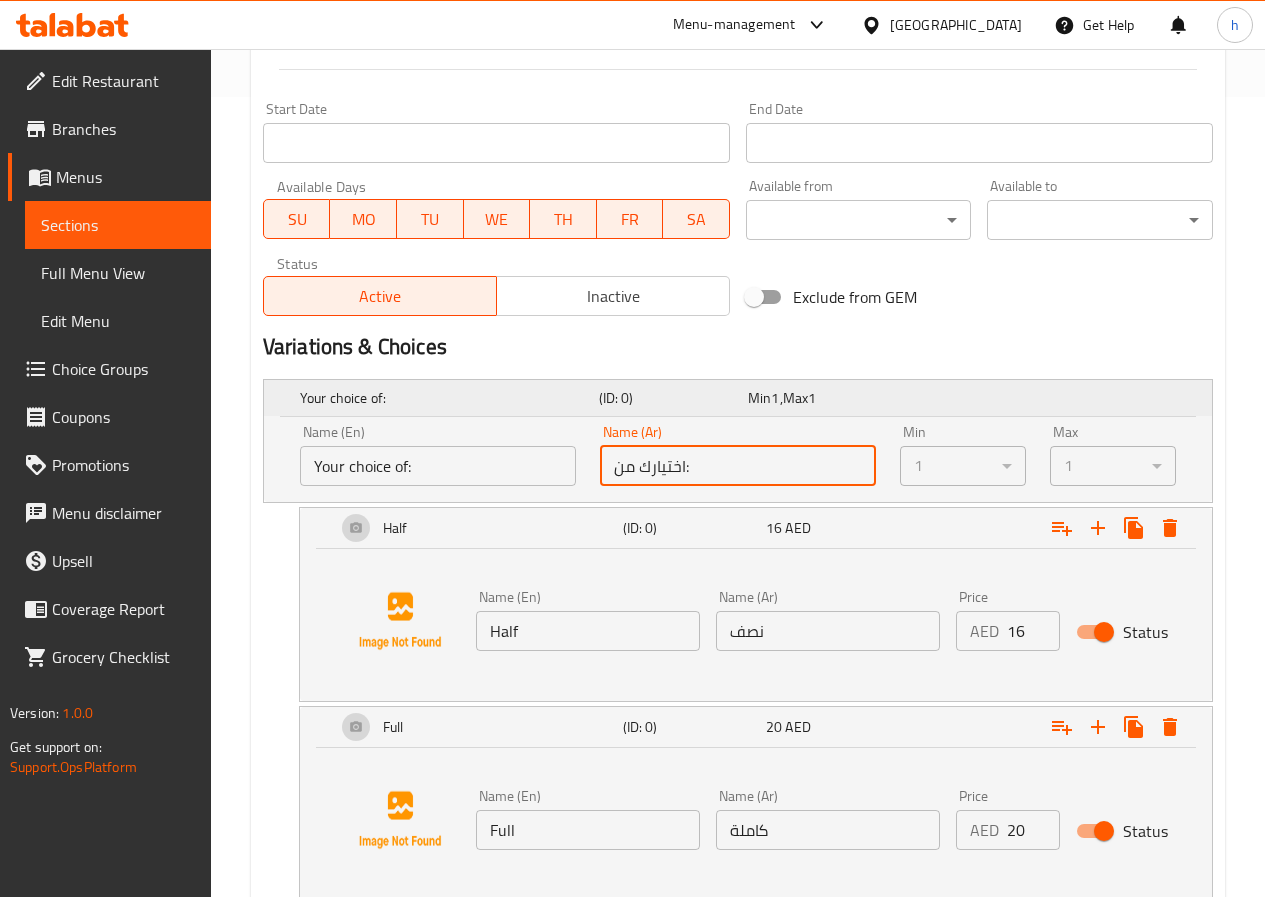 click on "Min 1  ,  Max 1" at bounding box center [818, 398] 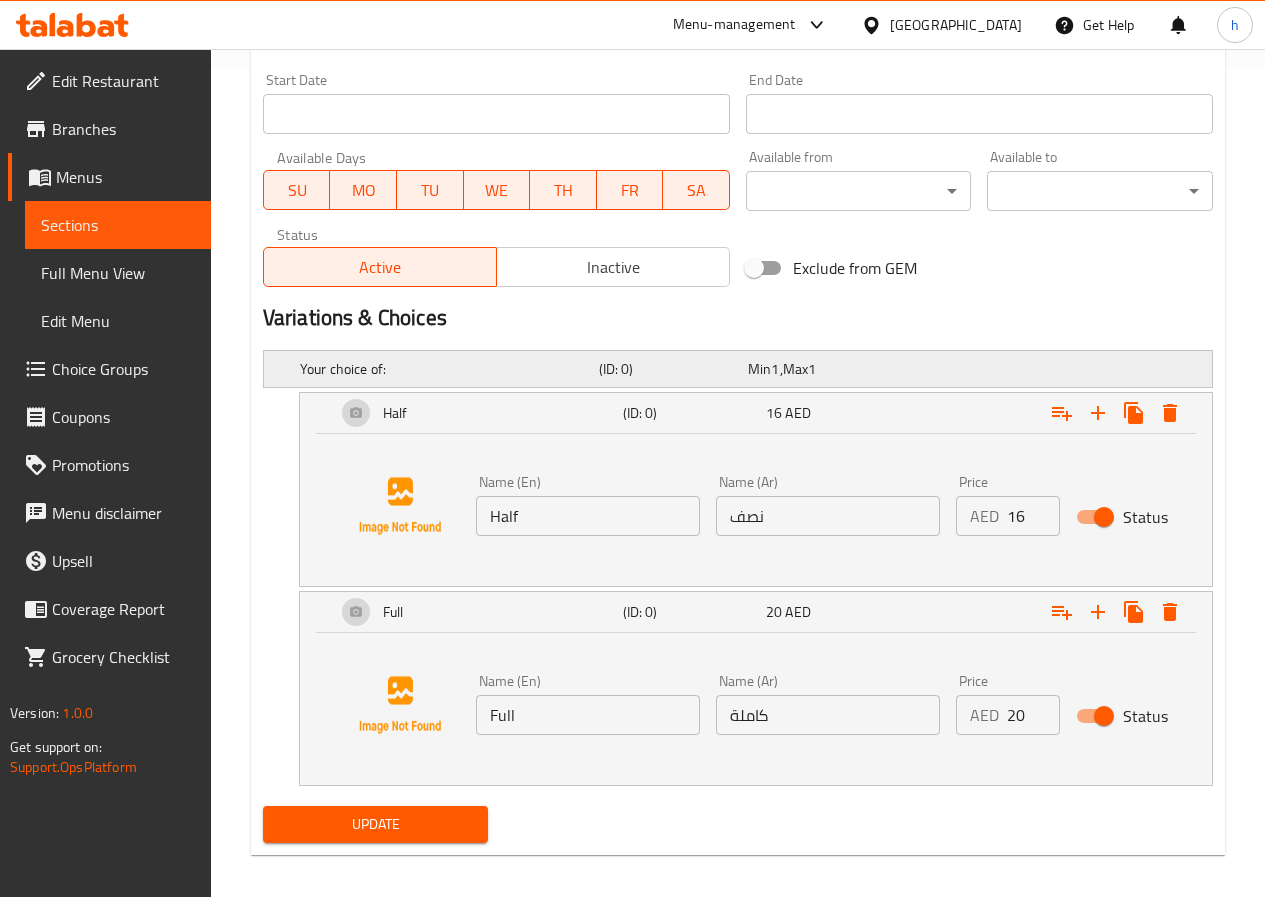 scroll, scrollTop: 843, scrollLeft: 0, axis: vertical 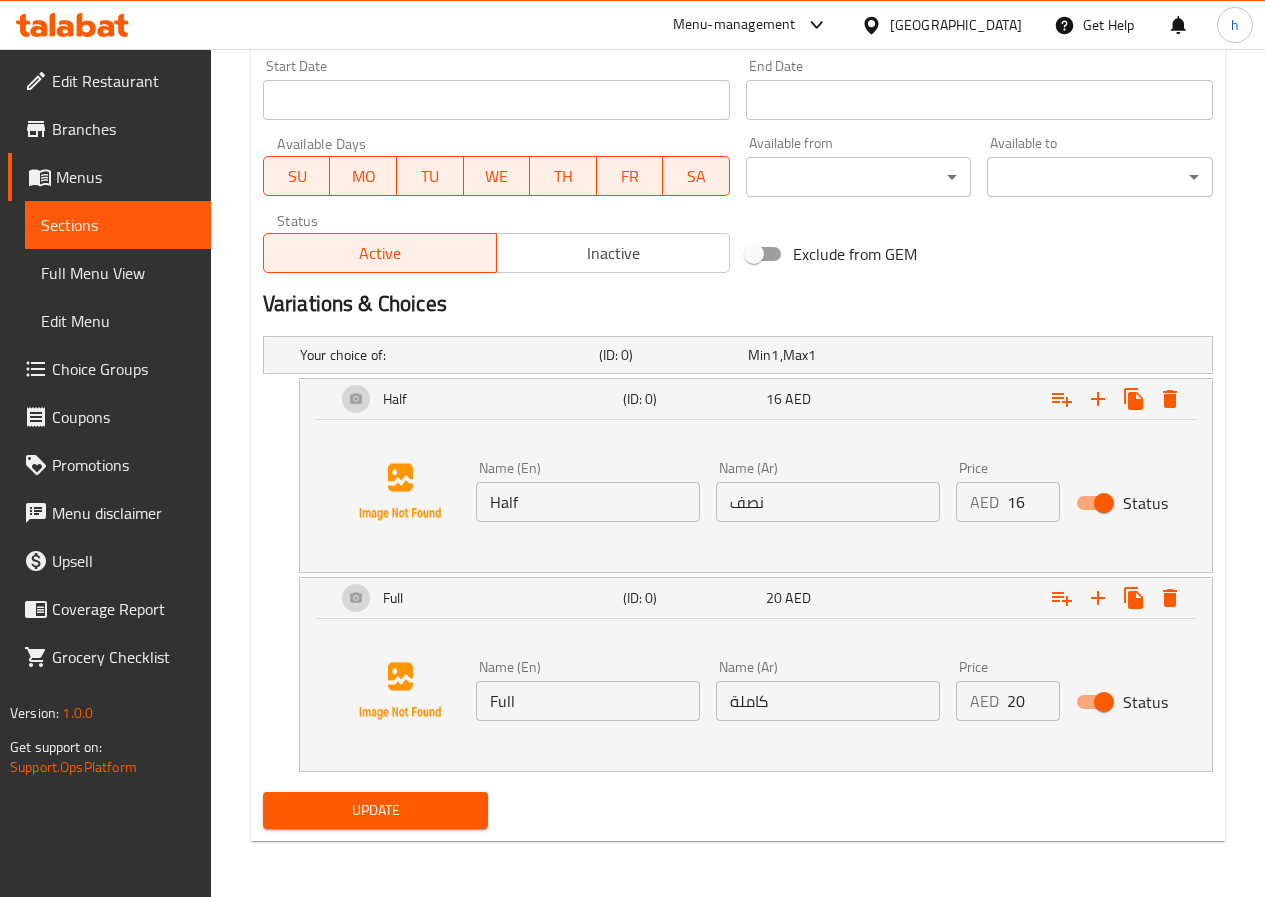 click on "Update" at bounding box center (376, 810) 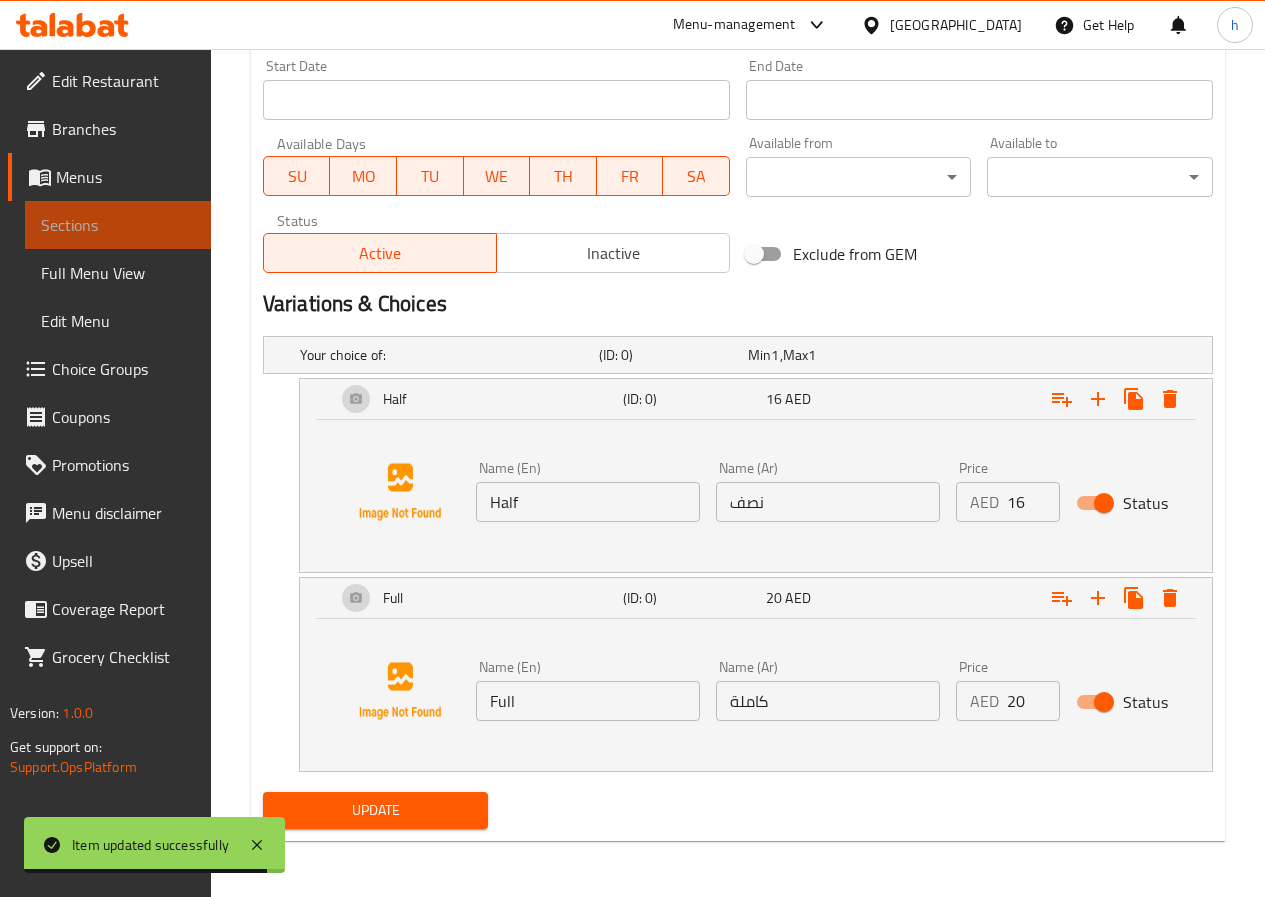 click on "Sections" at bounding box center (118, 225) 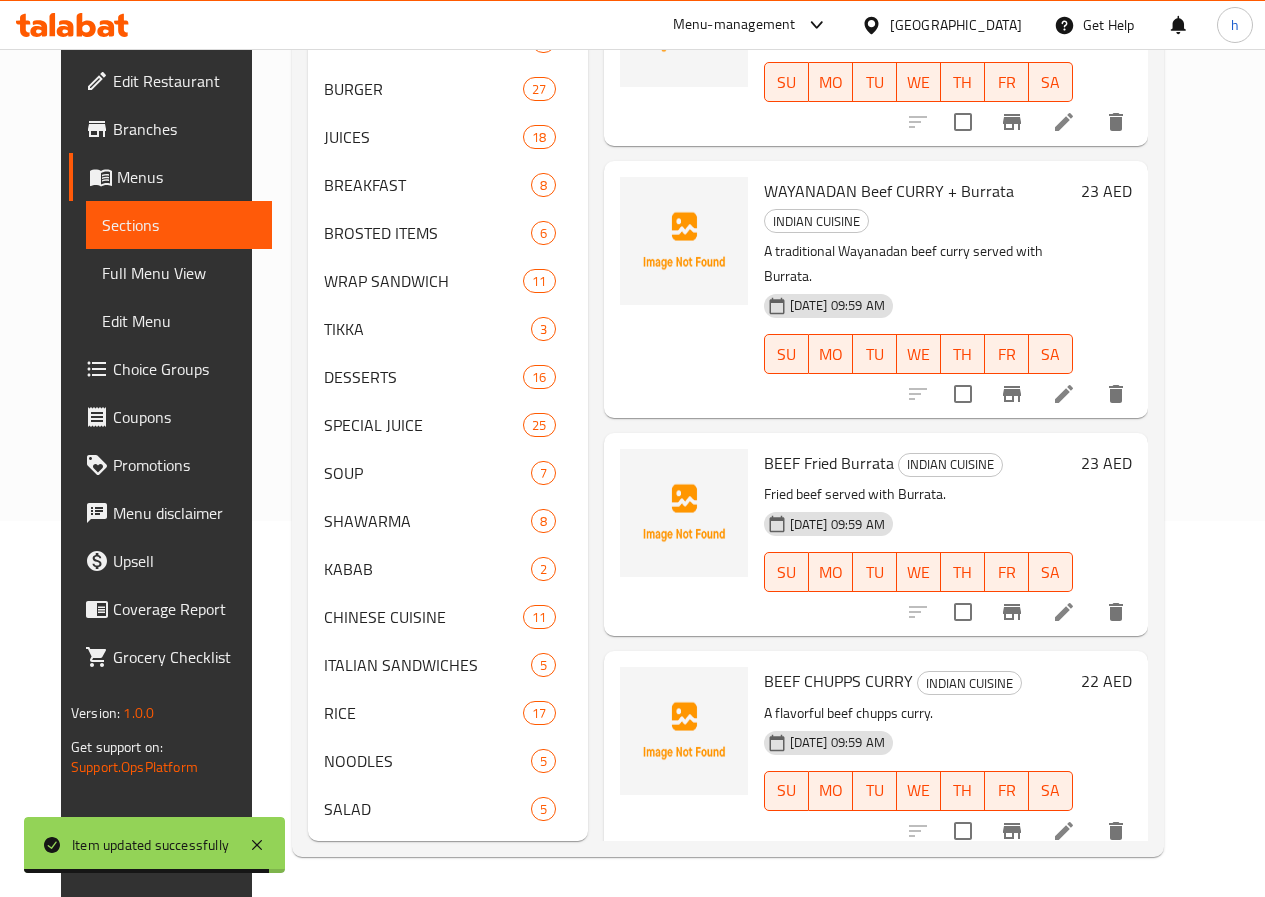 scroll, scrollTop: 406, scrollLeft: 0, axis: vertical 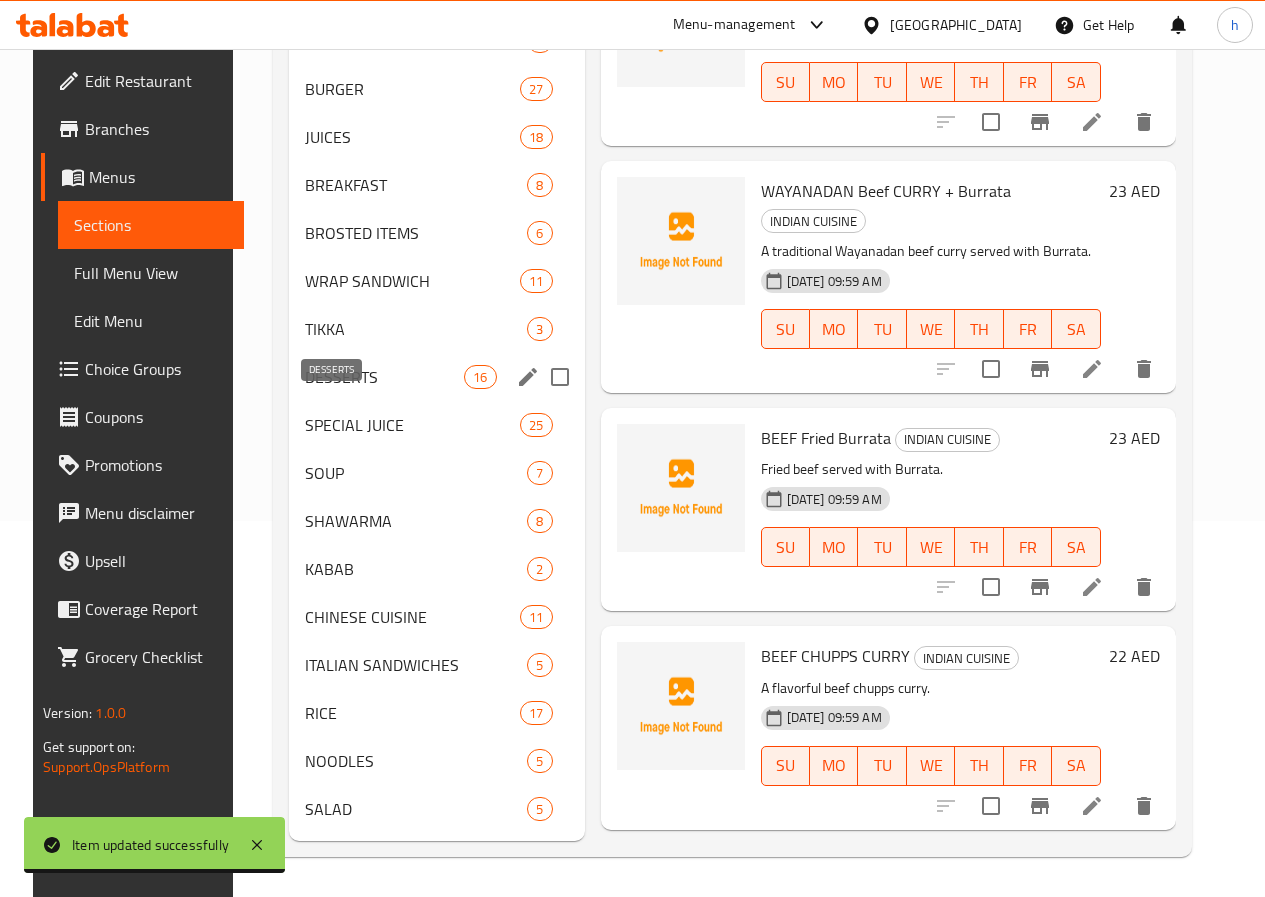 click on "DESSERTS" at bounding box center (384, 377) 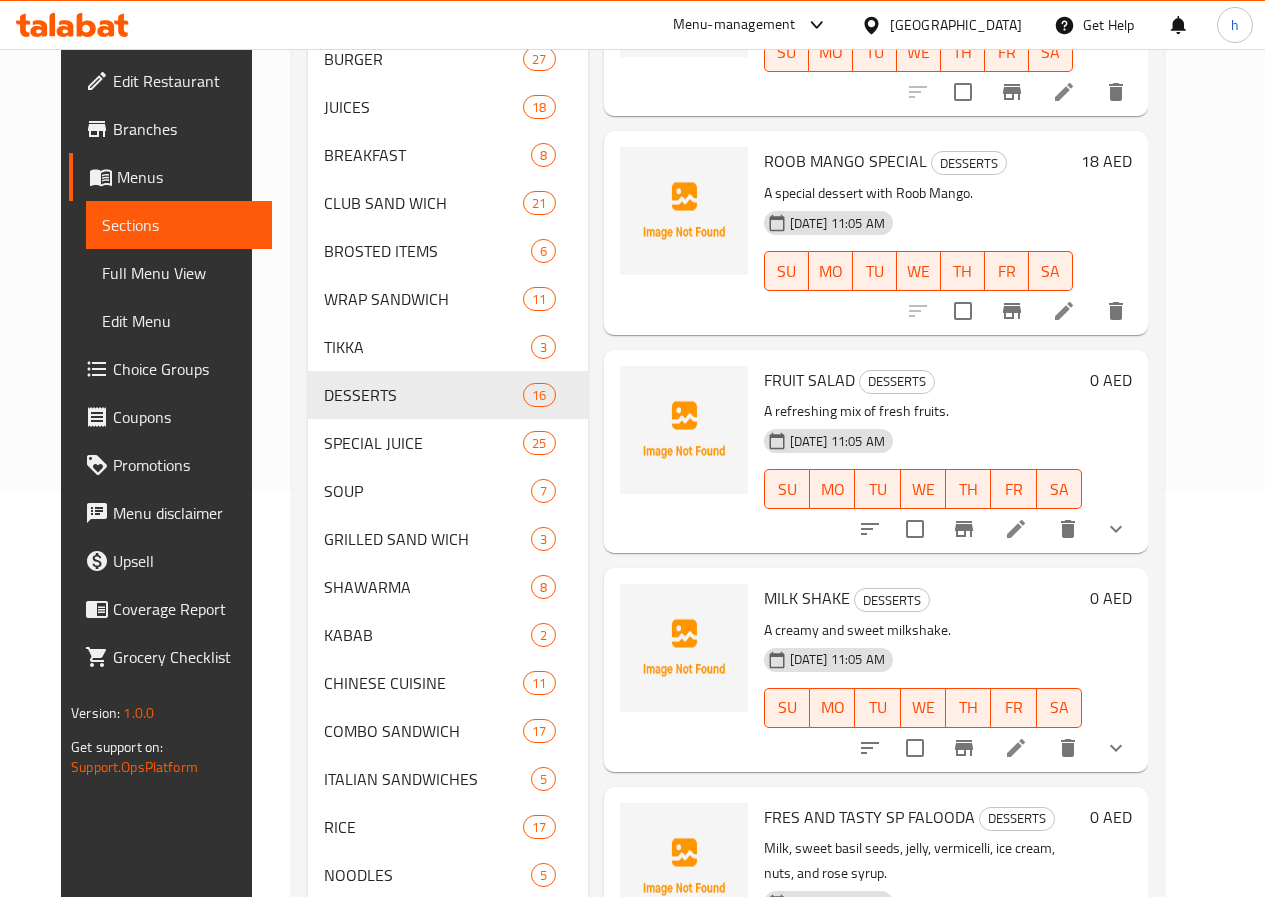 scroll, scrollTop: 852, scrollLeft: 0, axis: vertical 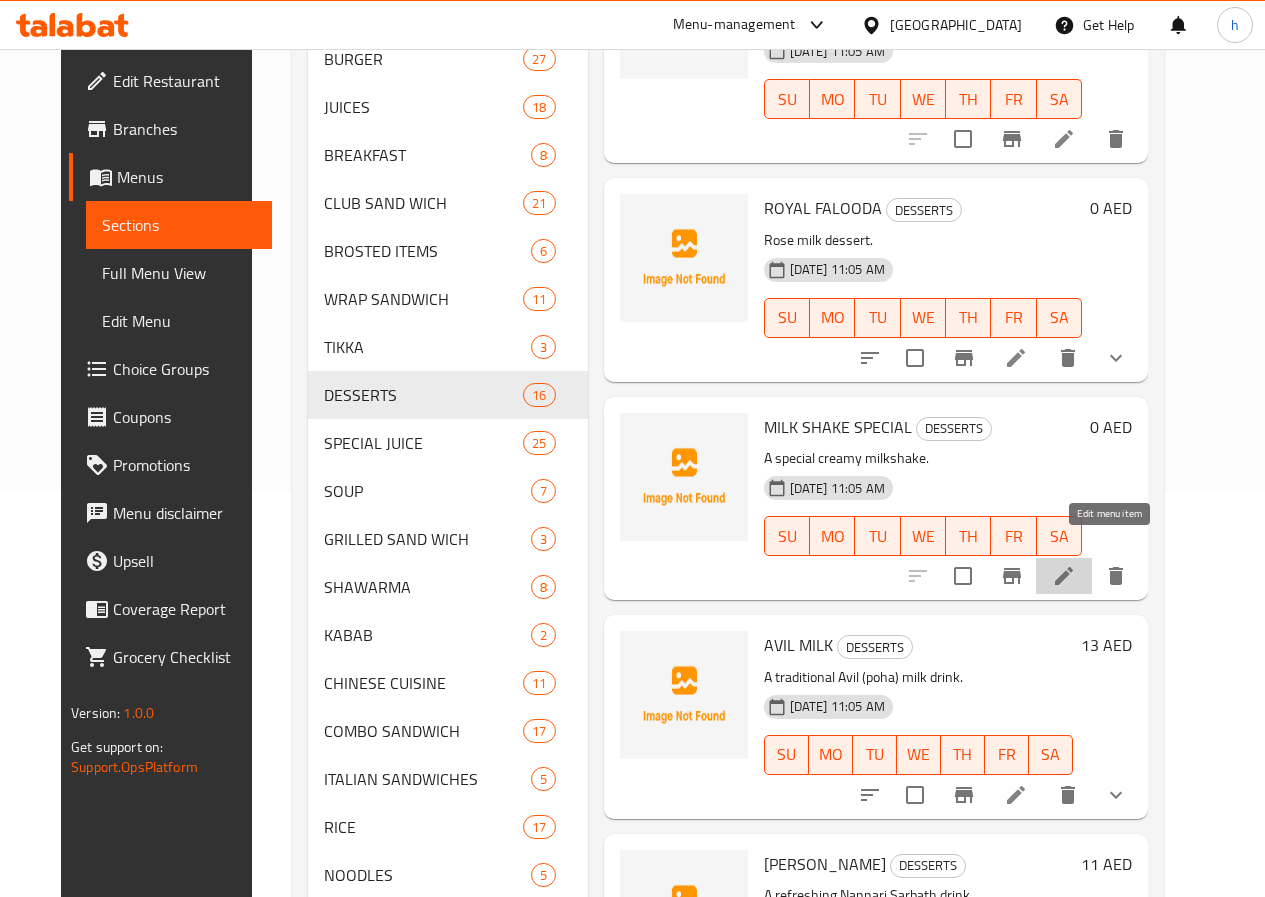 click 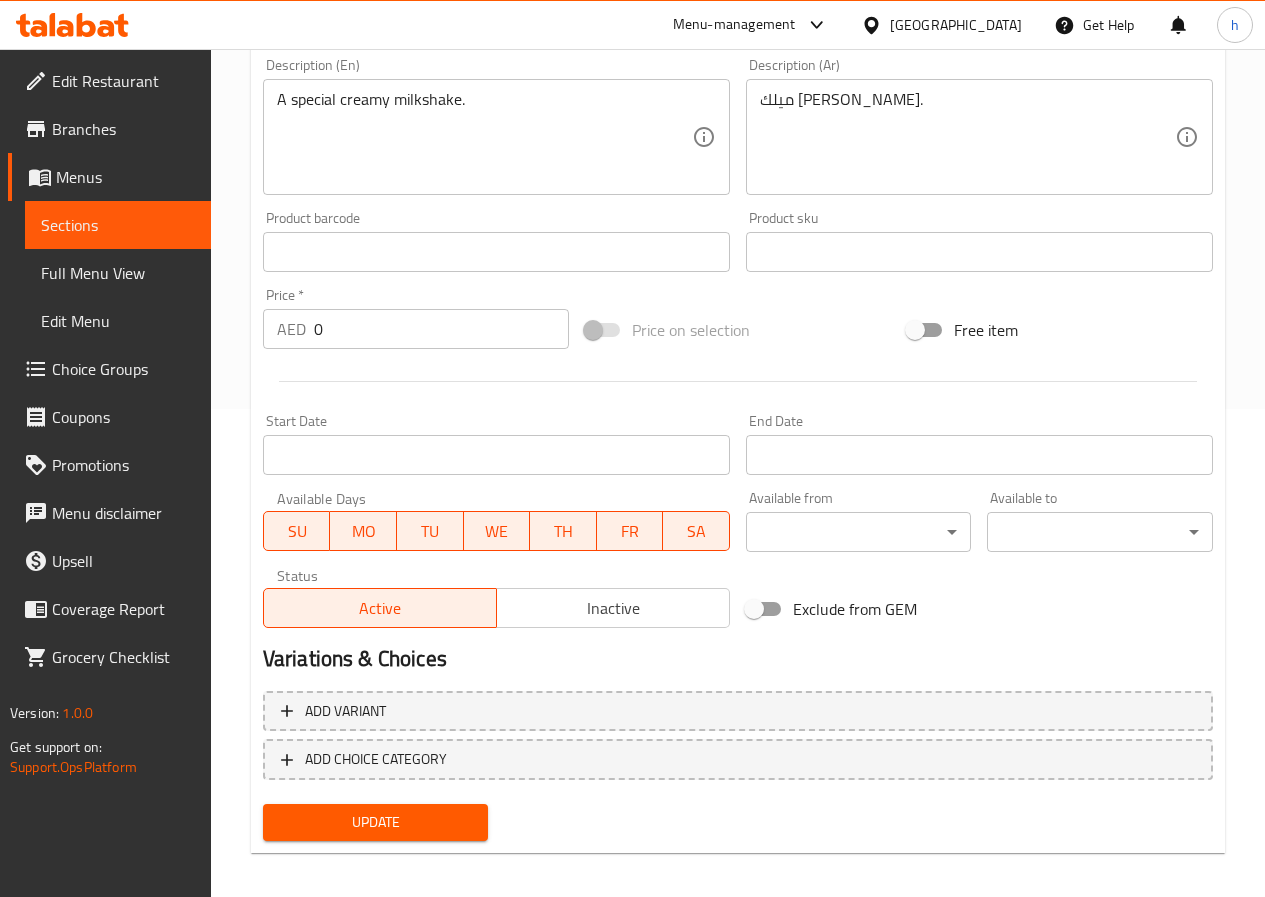 scroll, scrollTop: 500, scrollLeft: 0, axis: vertical 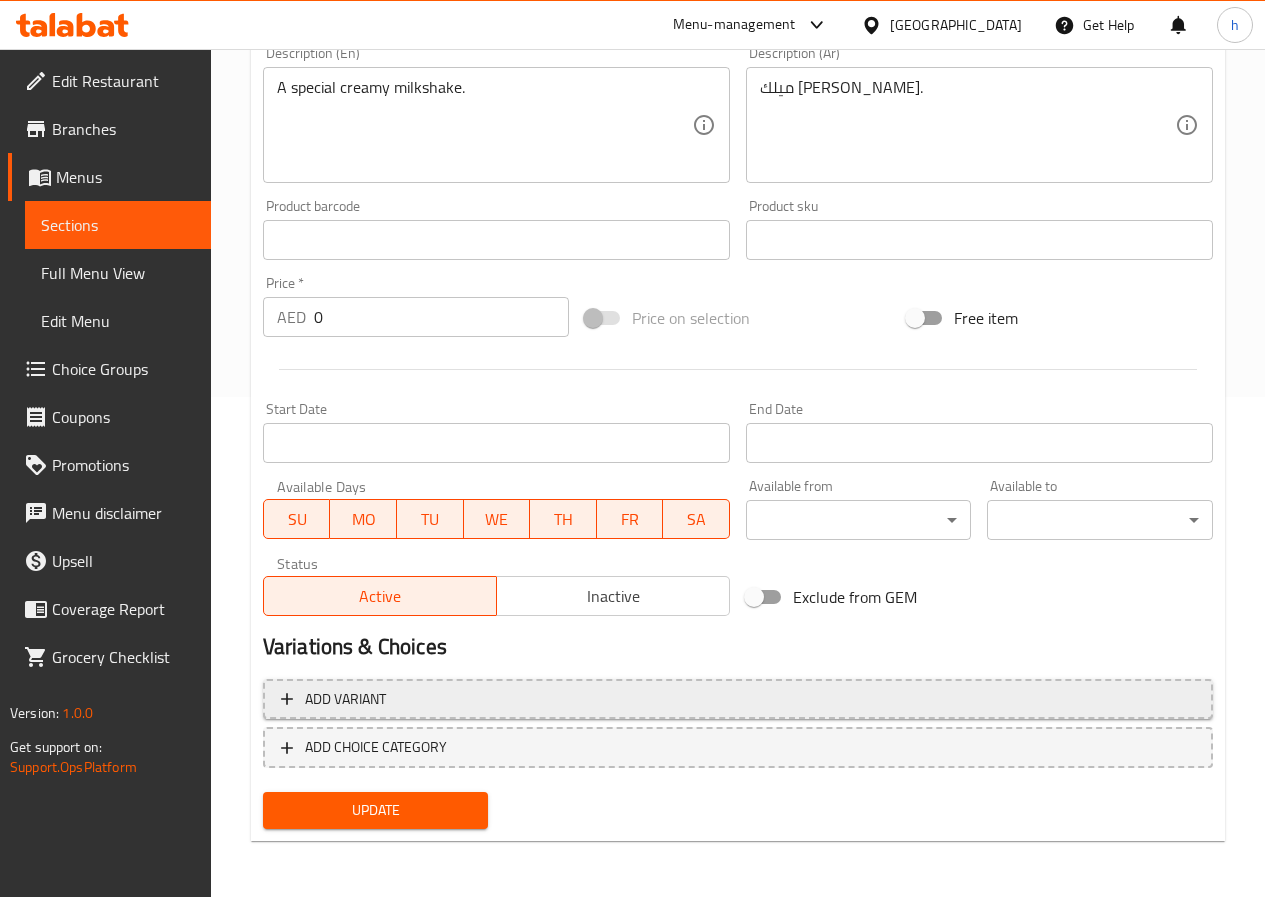 click on "Add variant" at bounding box center [738, 699] 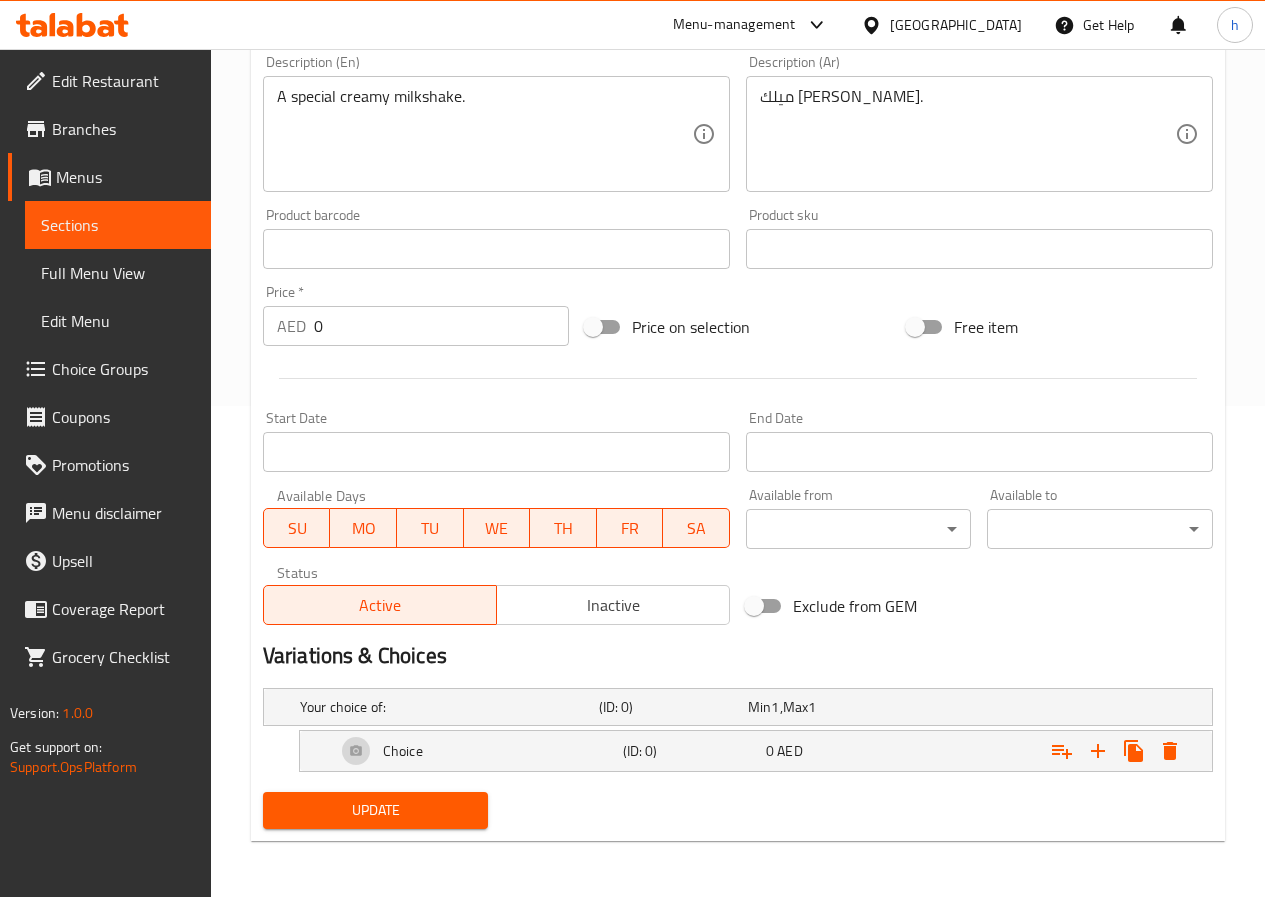 scroll, scrollTop: 491, scrollLeft: 0, axis: vertical 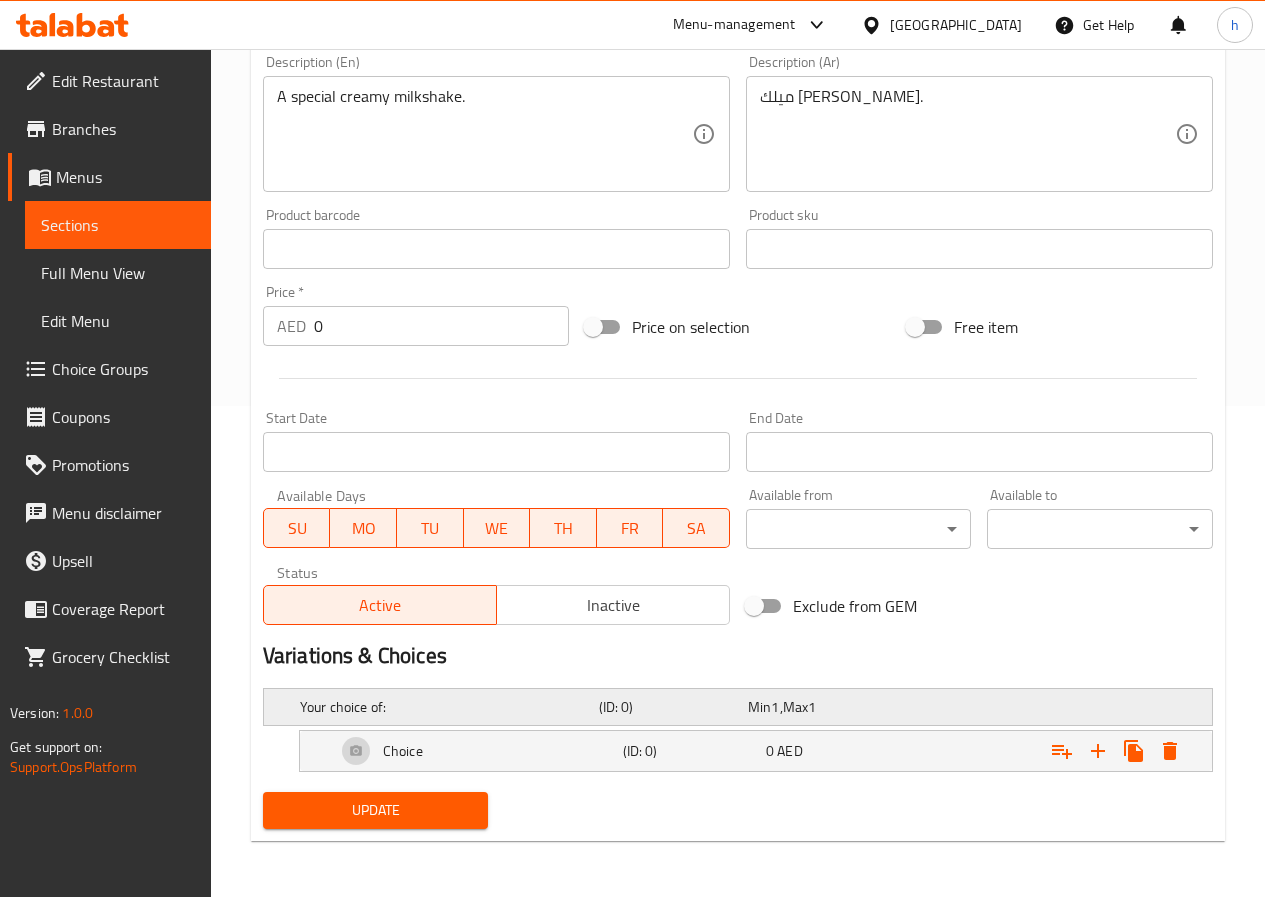 click on "(ID: 0)" at bounding box center (669, 707) 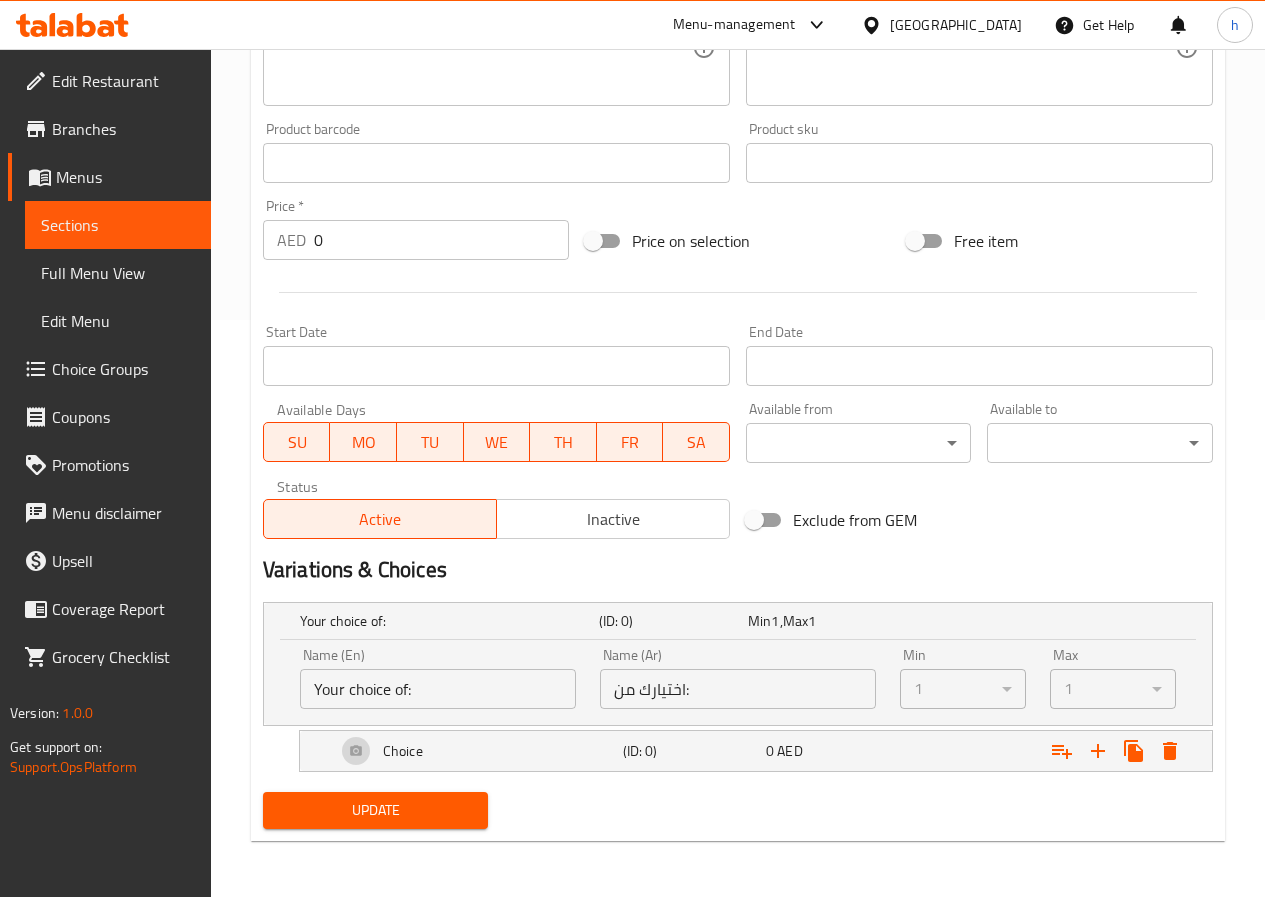 click on "0" at bounding box center [759, 621] 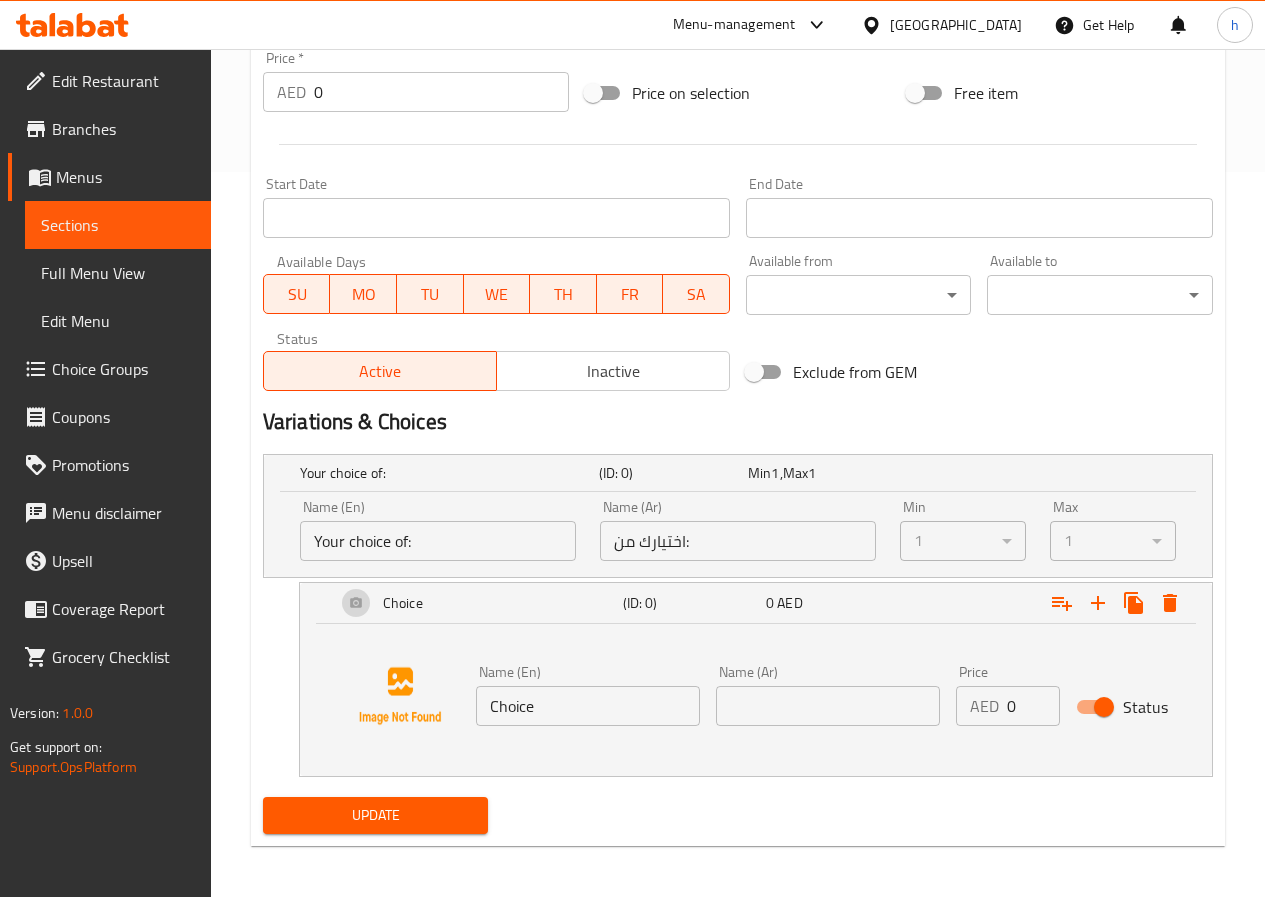 scroll, scrollTop: 730, scrollLeft: 0, axis: vertical 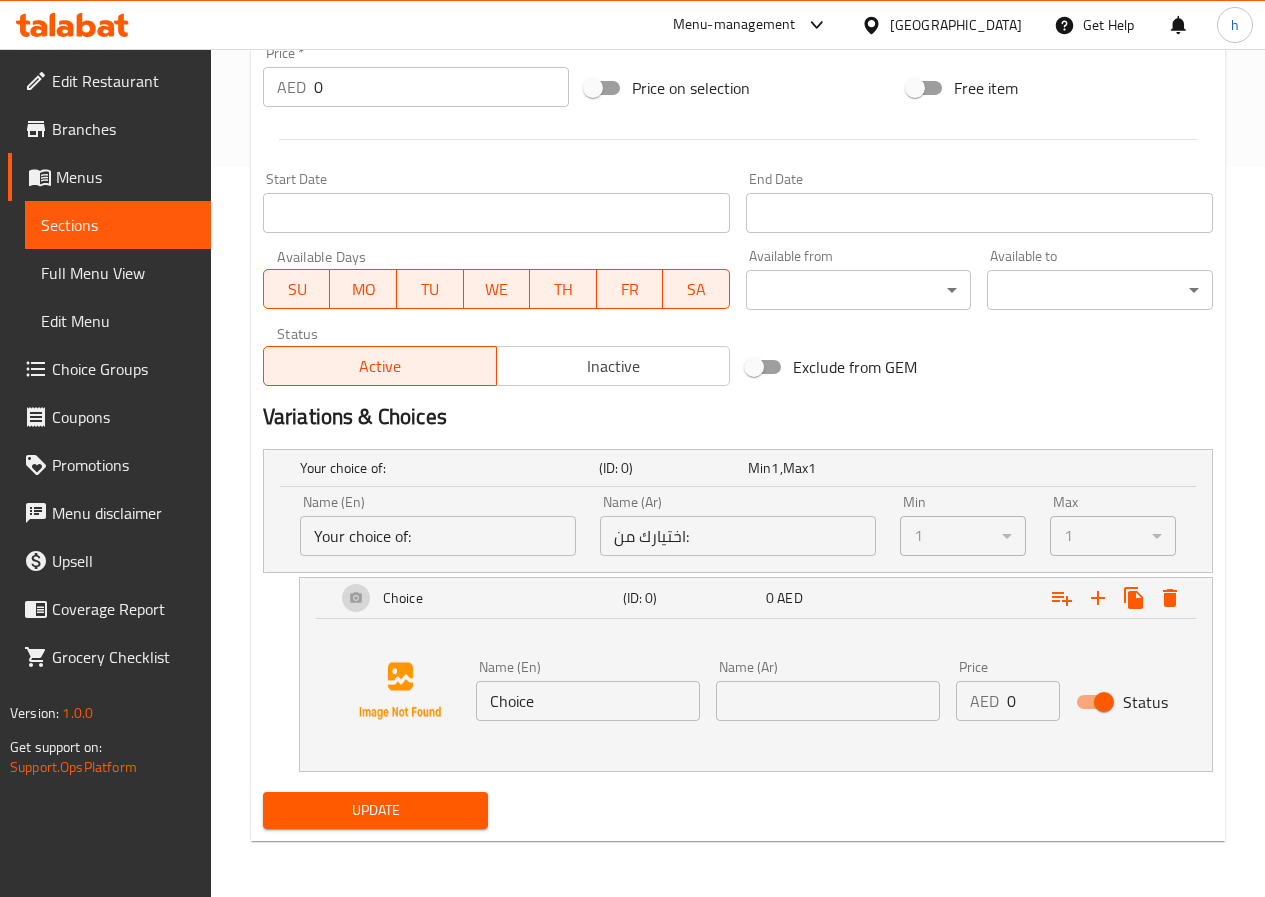 click on "Choice" at bounding box center (588, 701) 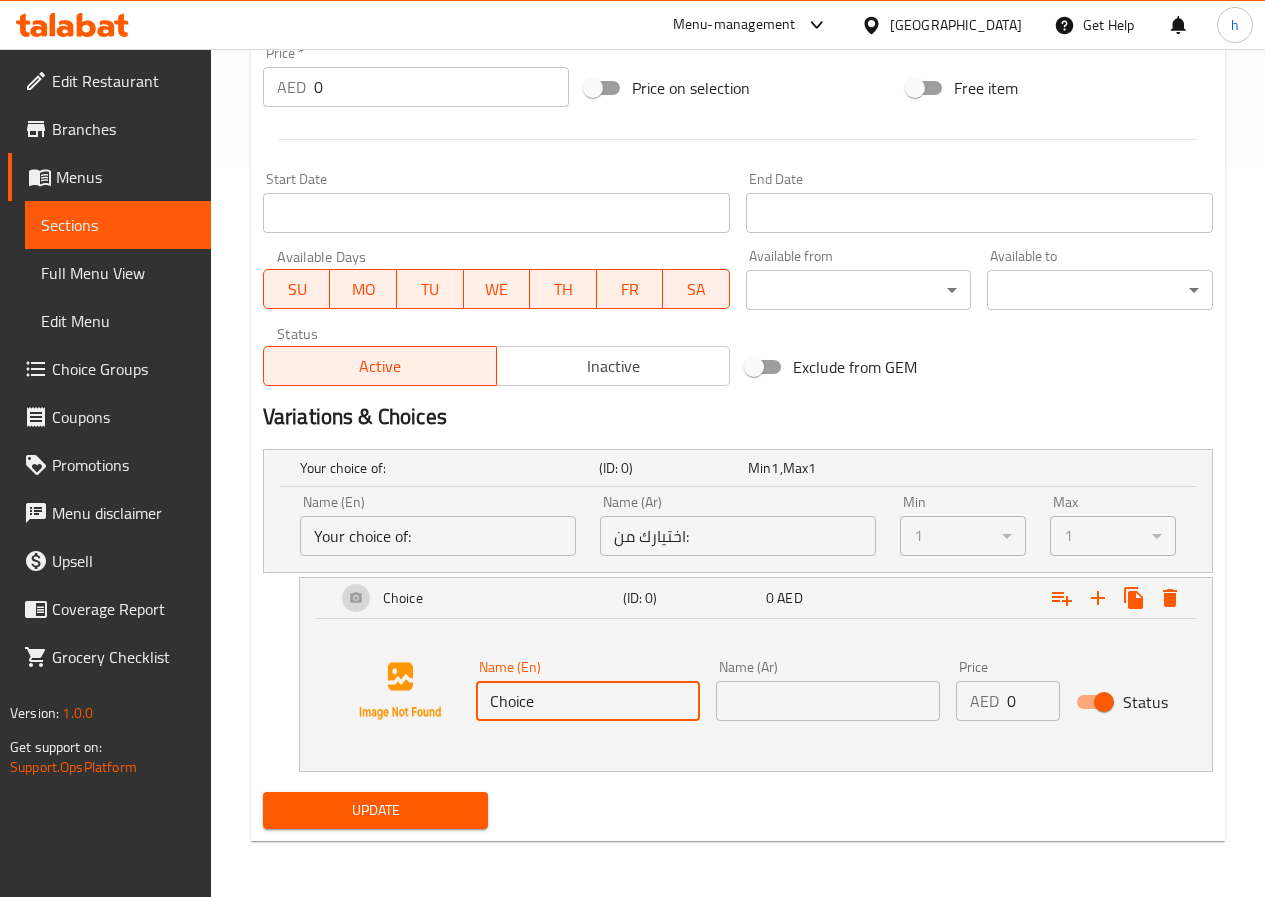 click on "Choice" at bounding box center [588, 701] 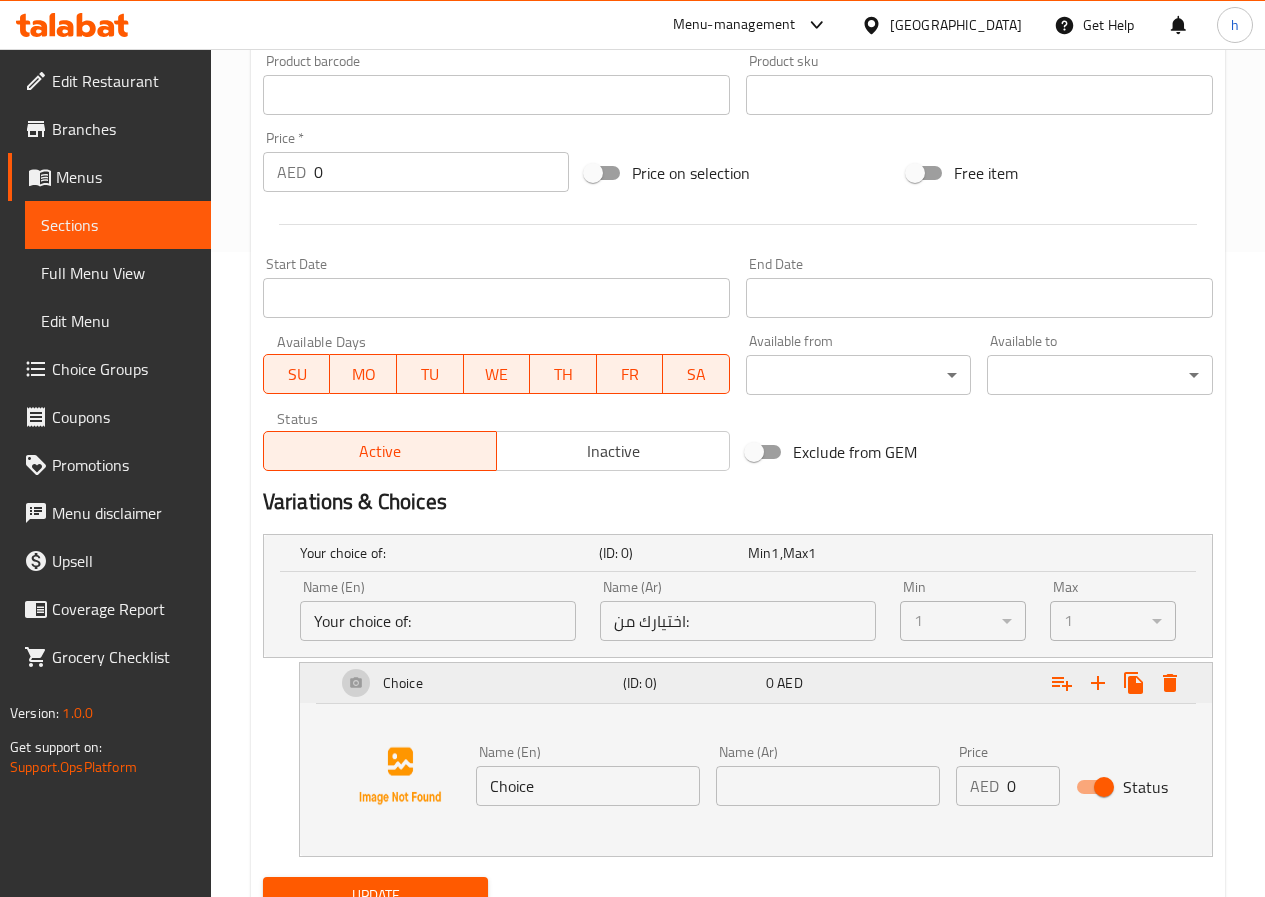 scroll, scrollTop: 730, scrollLeft: 0, axis: vertical 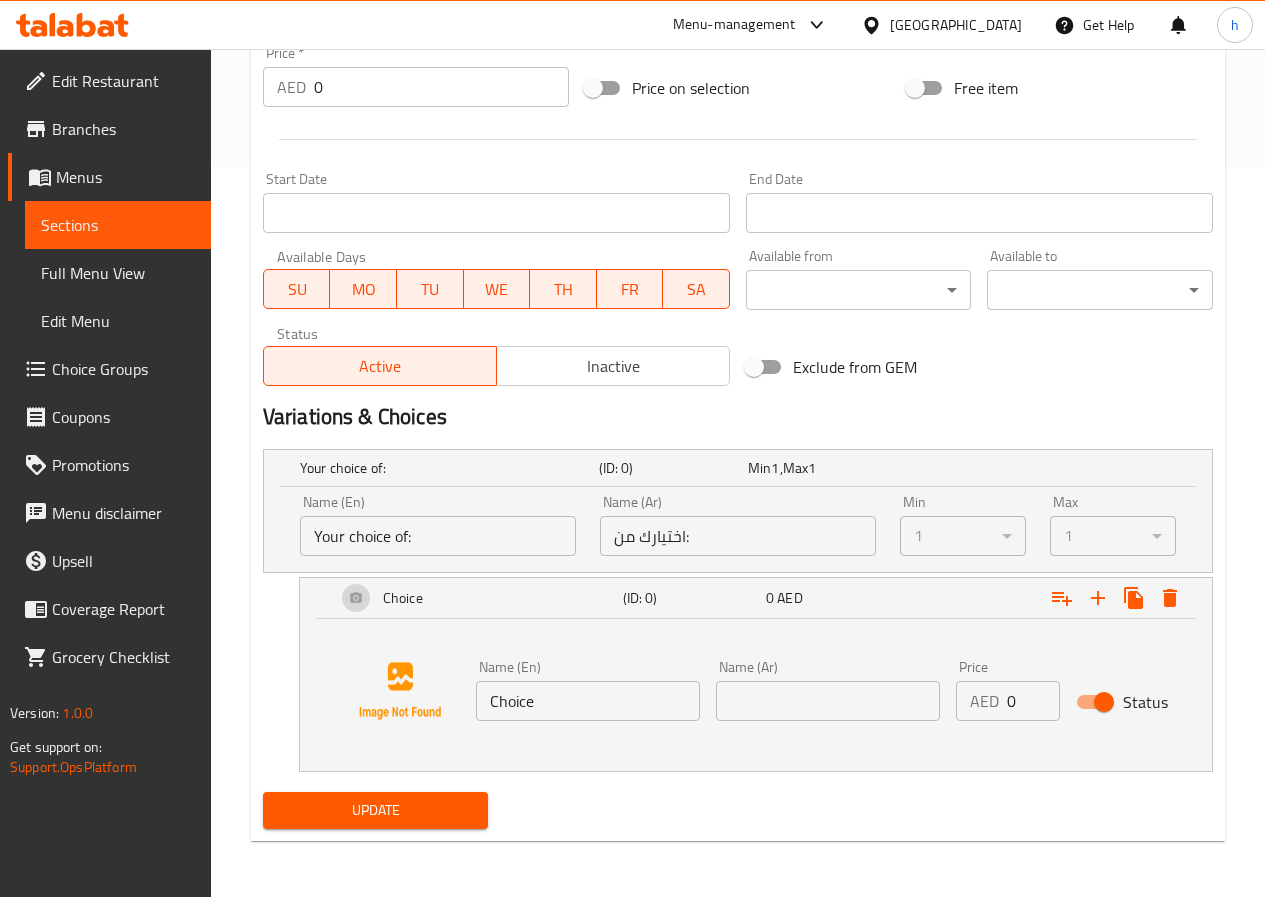 click on "Choice" at bounding box center (588, 701) 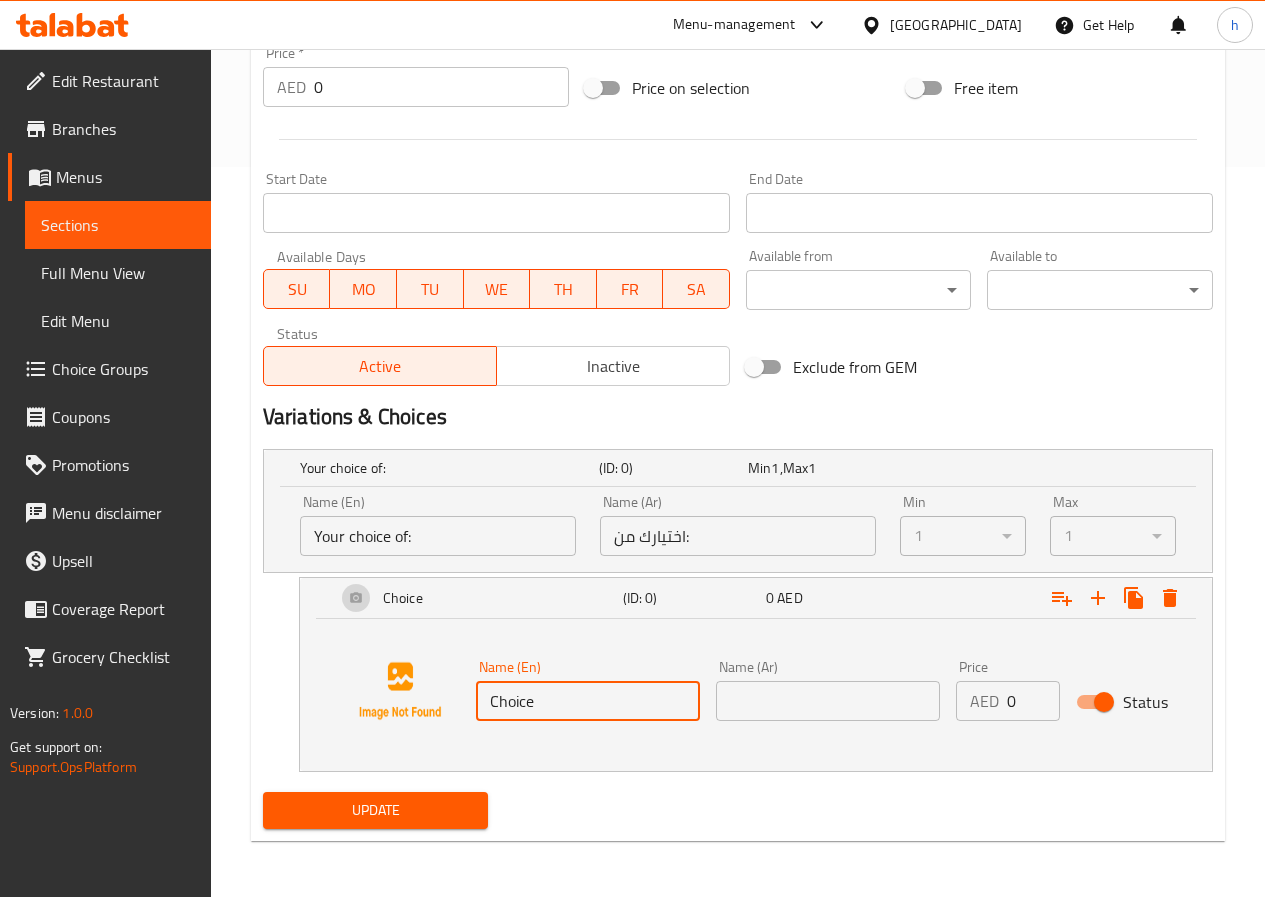 click on "Choice" at bounding box center (588, 701) 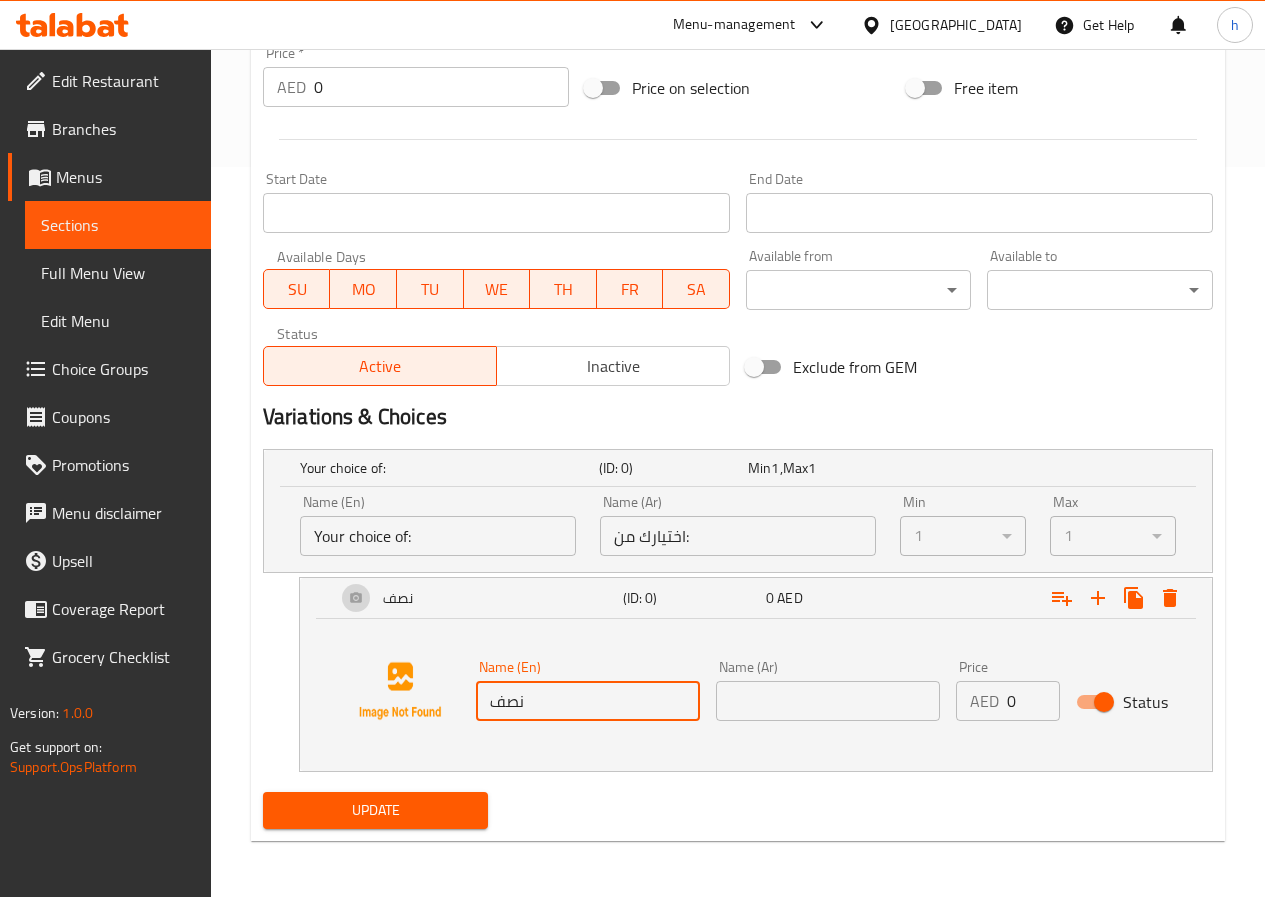 type on "نصف" 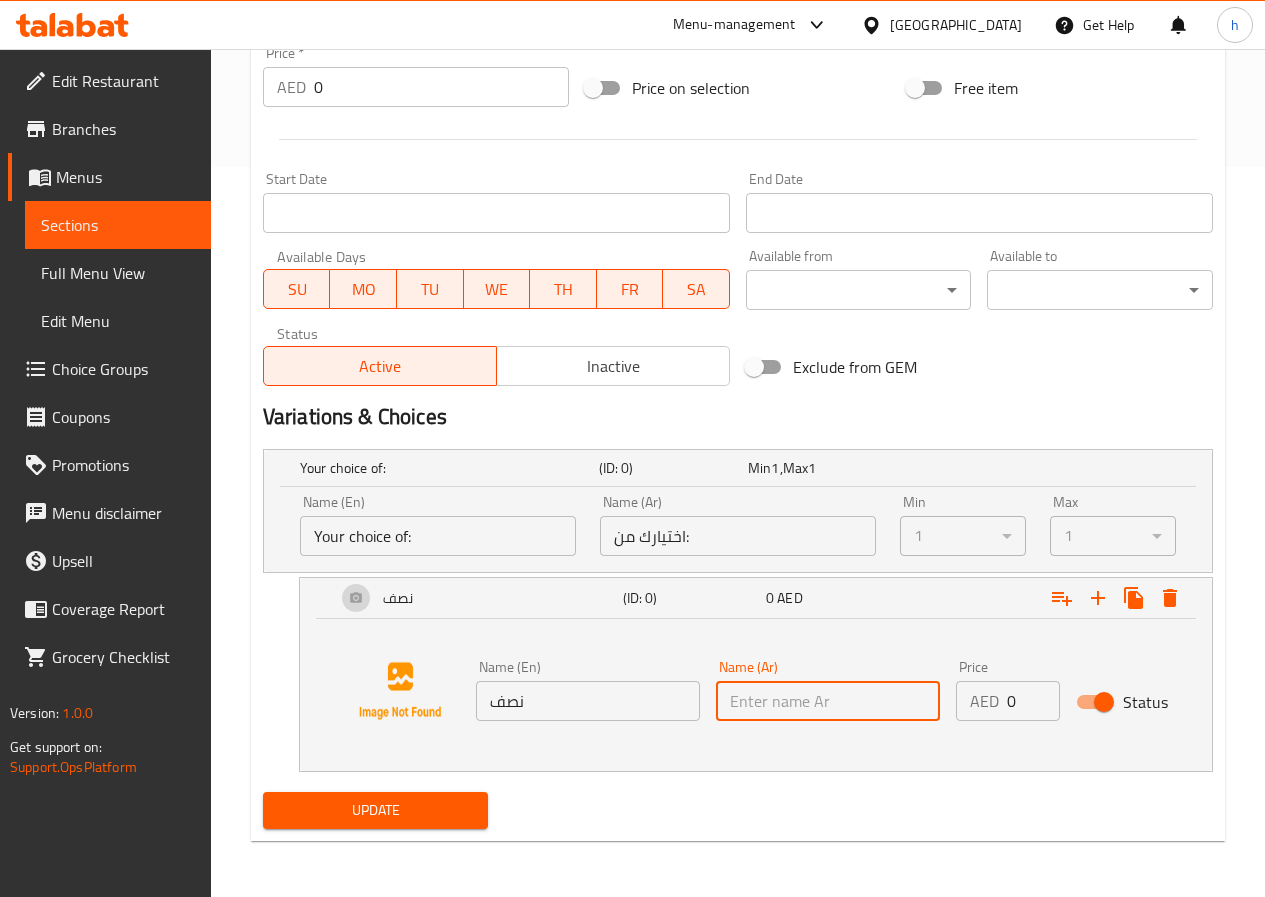 click on "نصف" at bounding box center [588, 701] 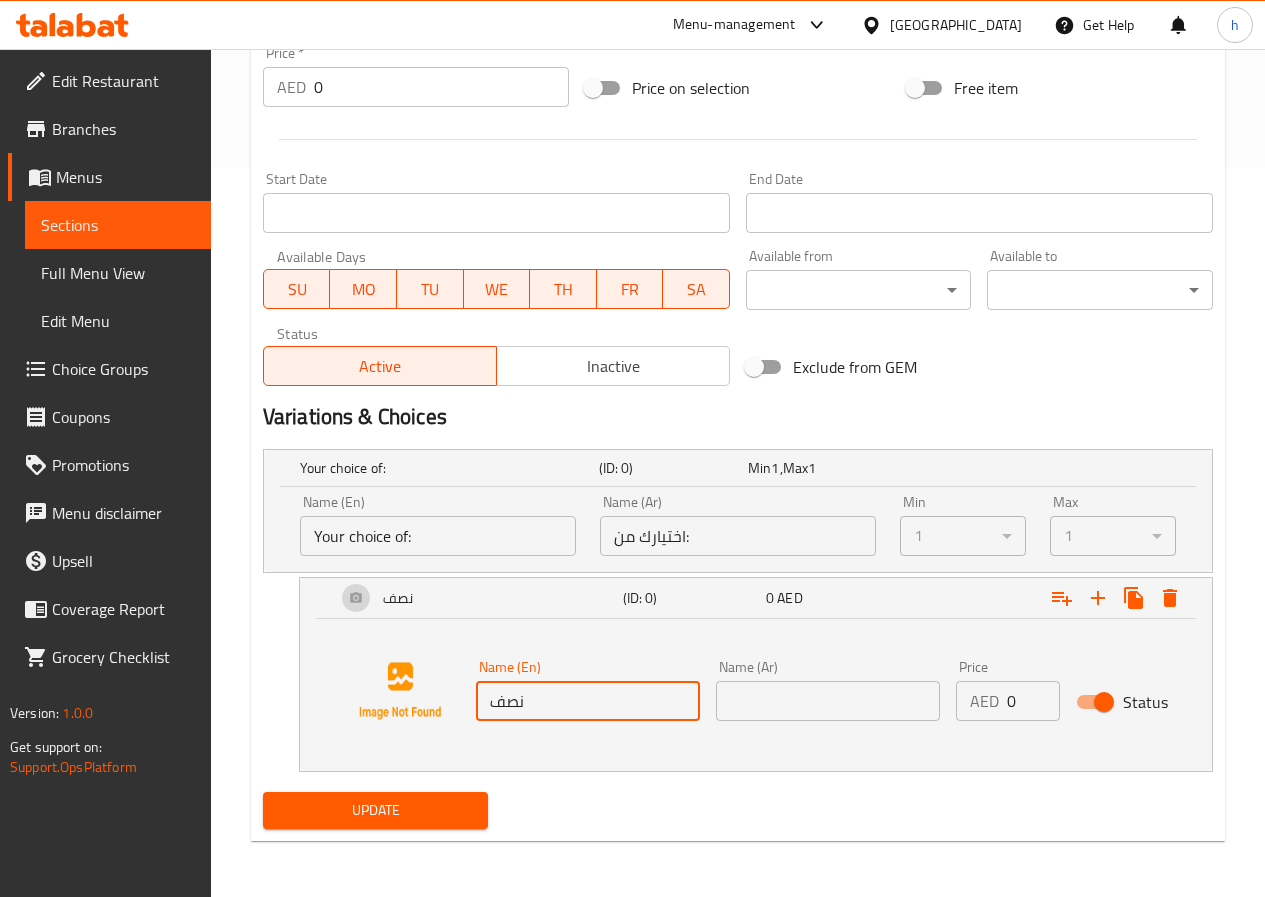 click on "نصف" at bounding box center [588, 701] 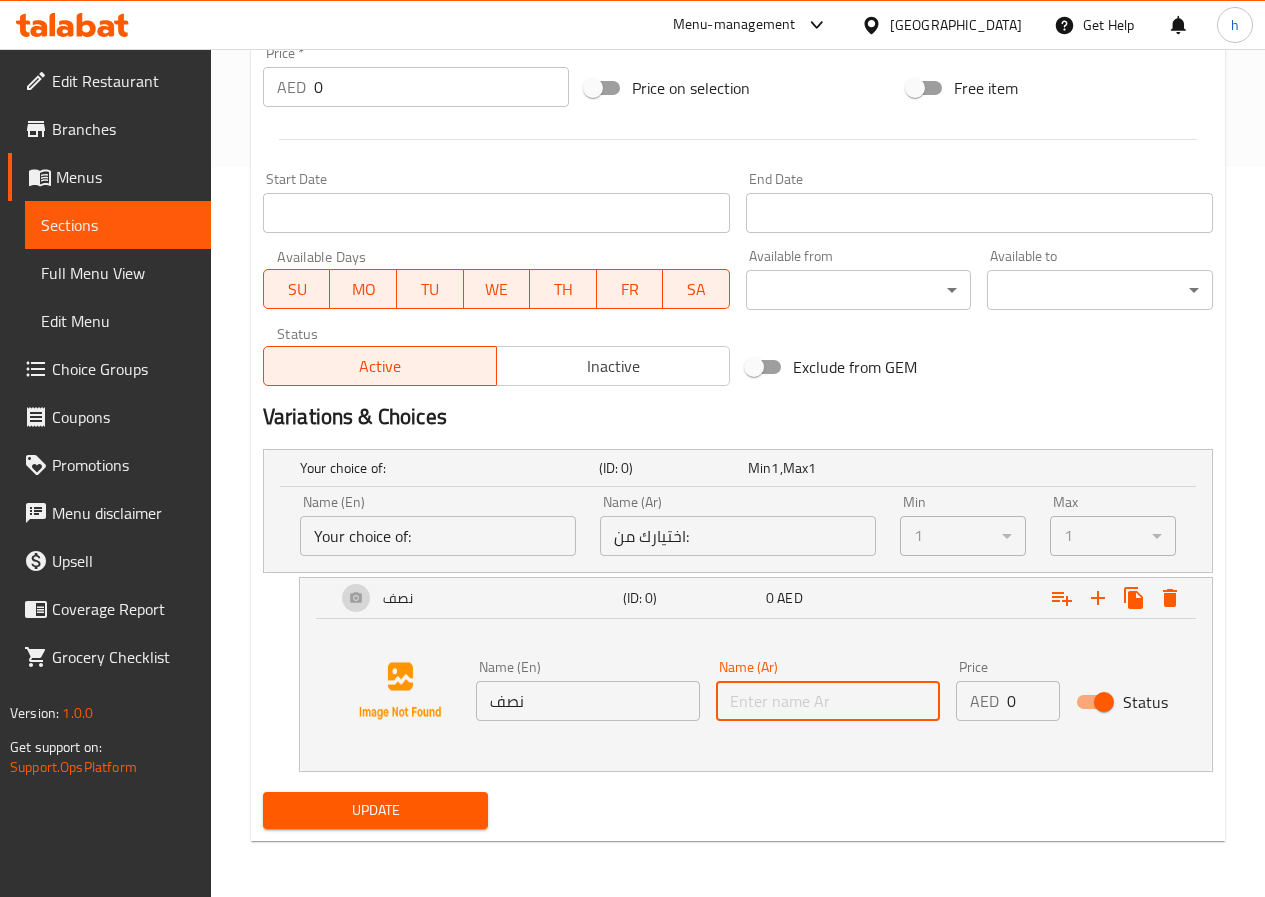 paste on "نصف" 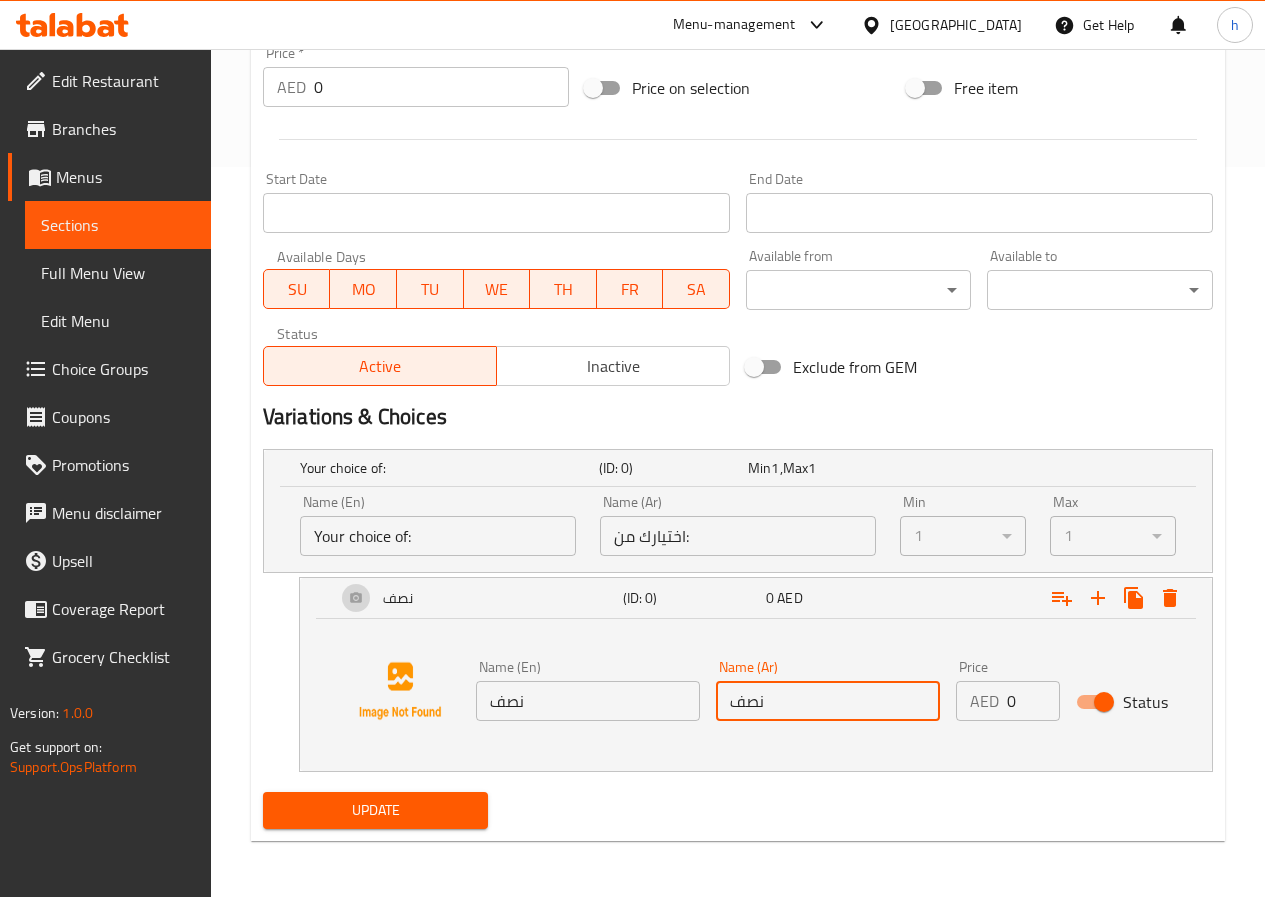 type on "نصف" 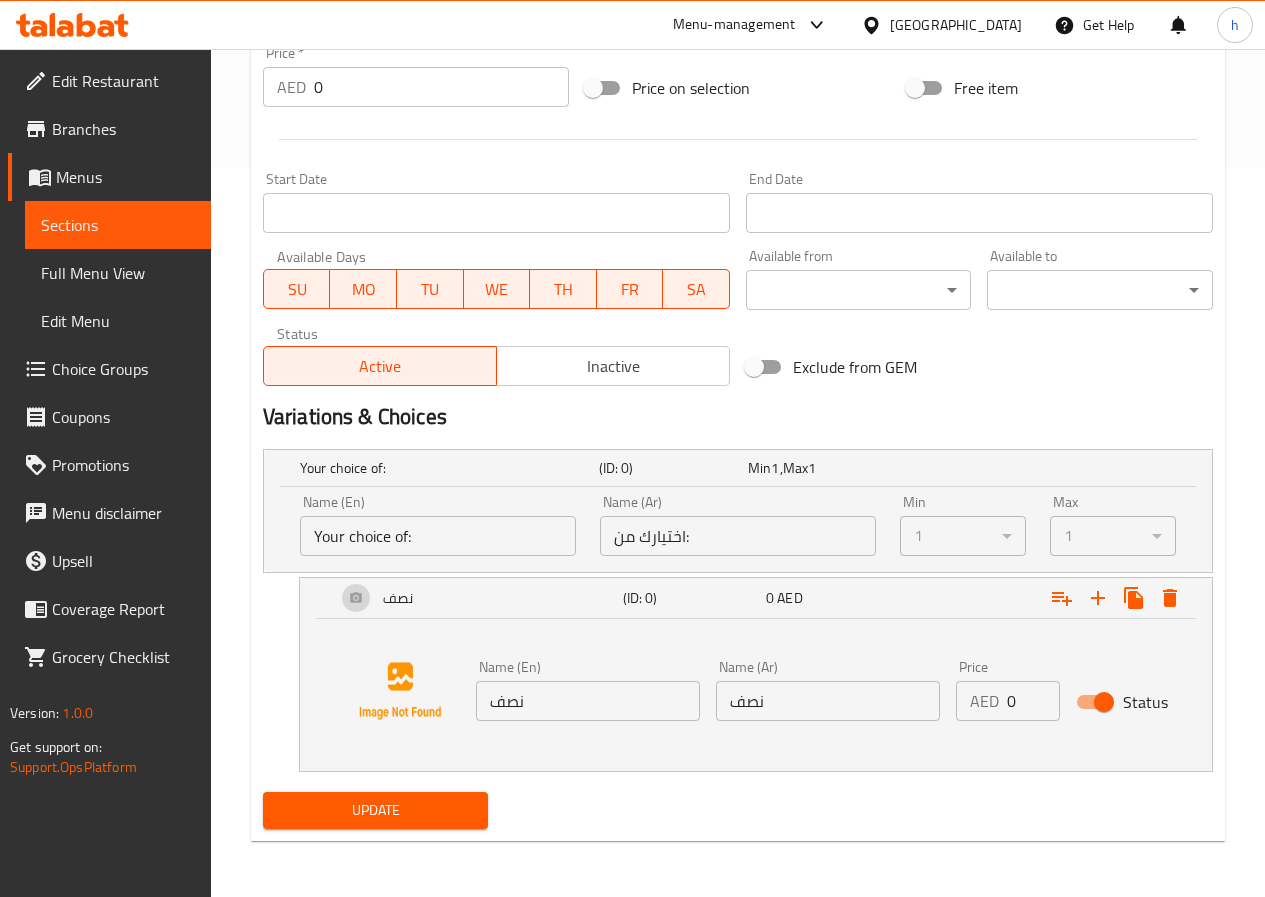 click on "نصف" at bounding box center (588, 701) 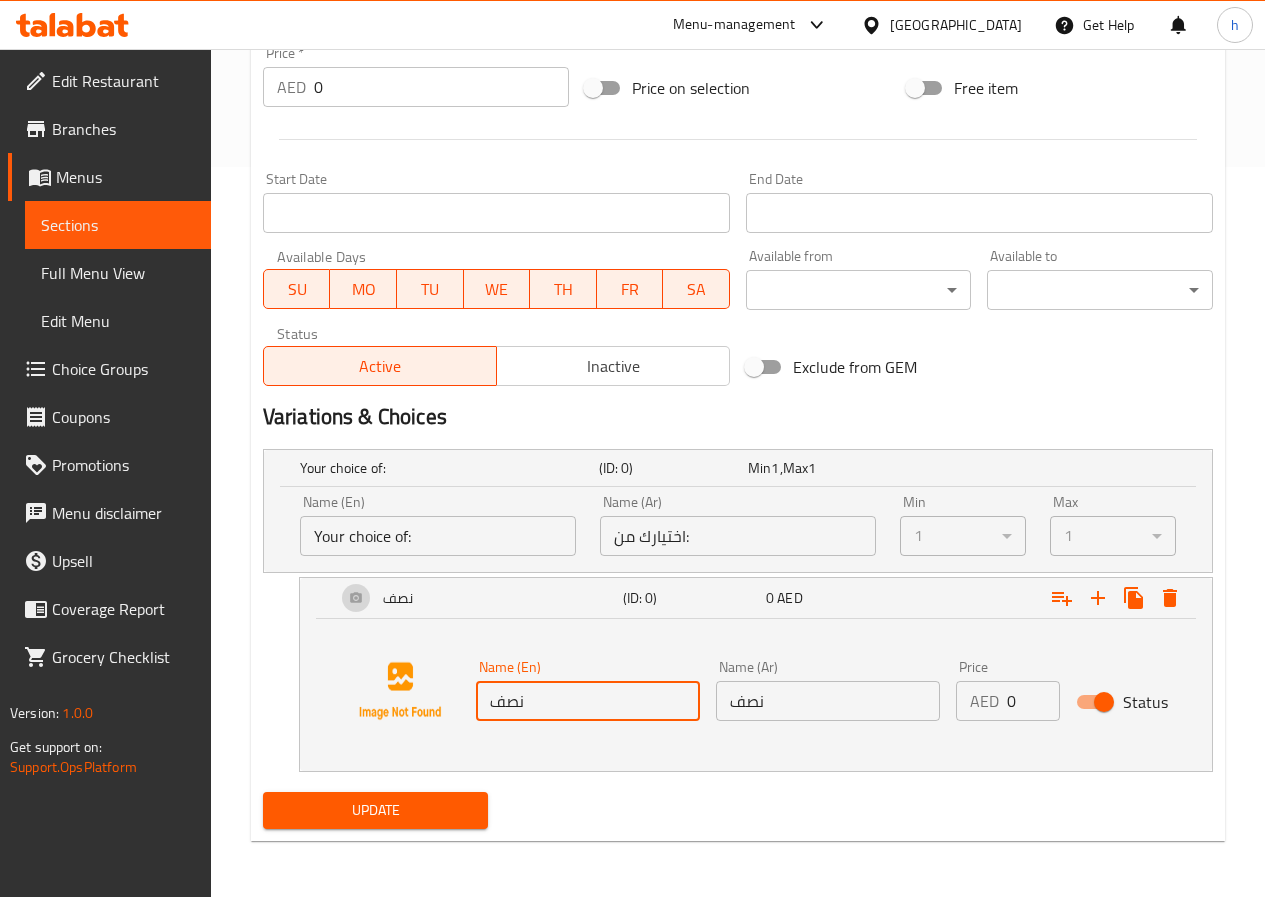 click on "نصف" at bounding box center [588, 701] 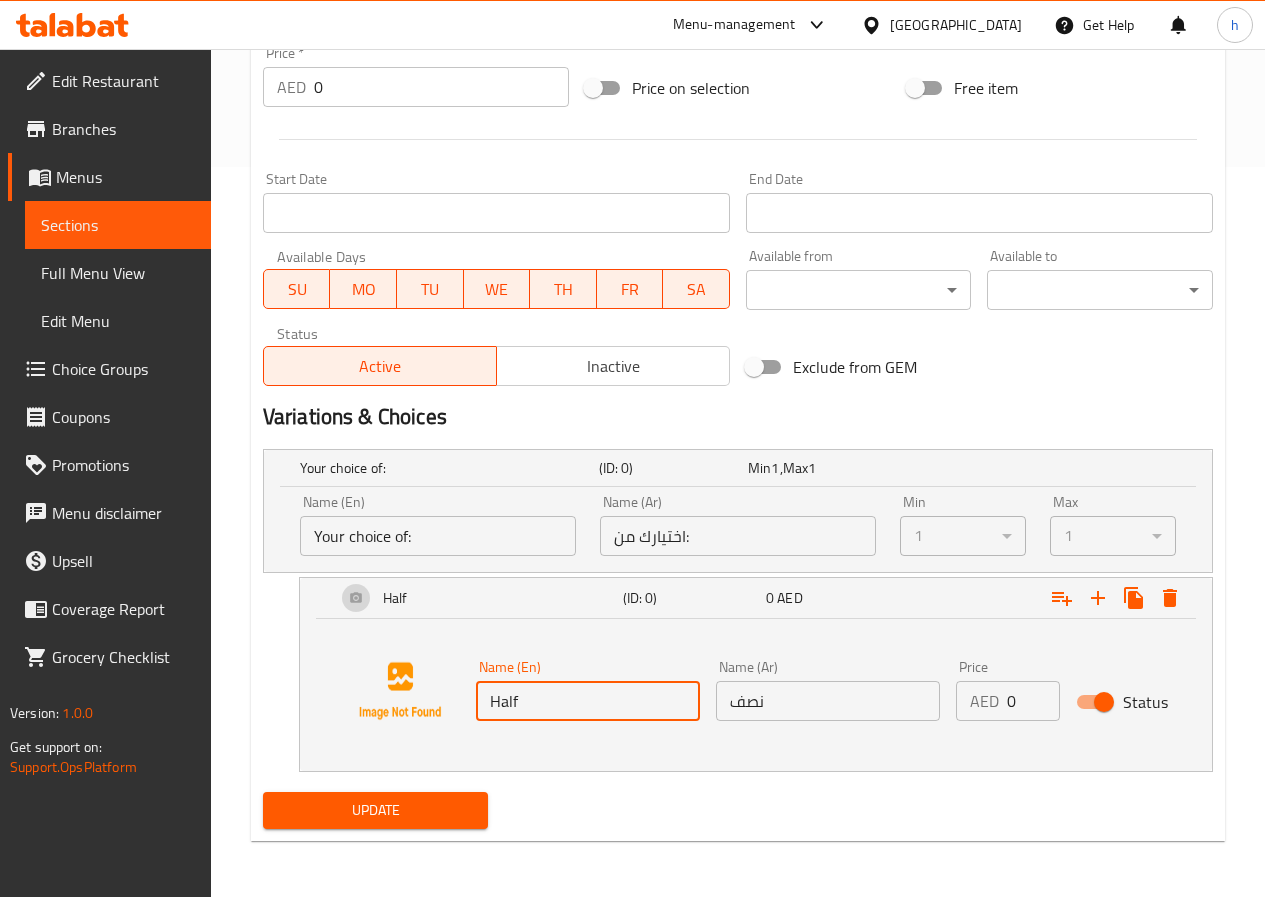 type on "Half" 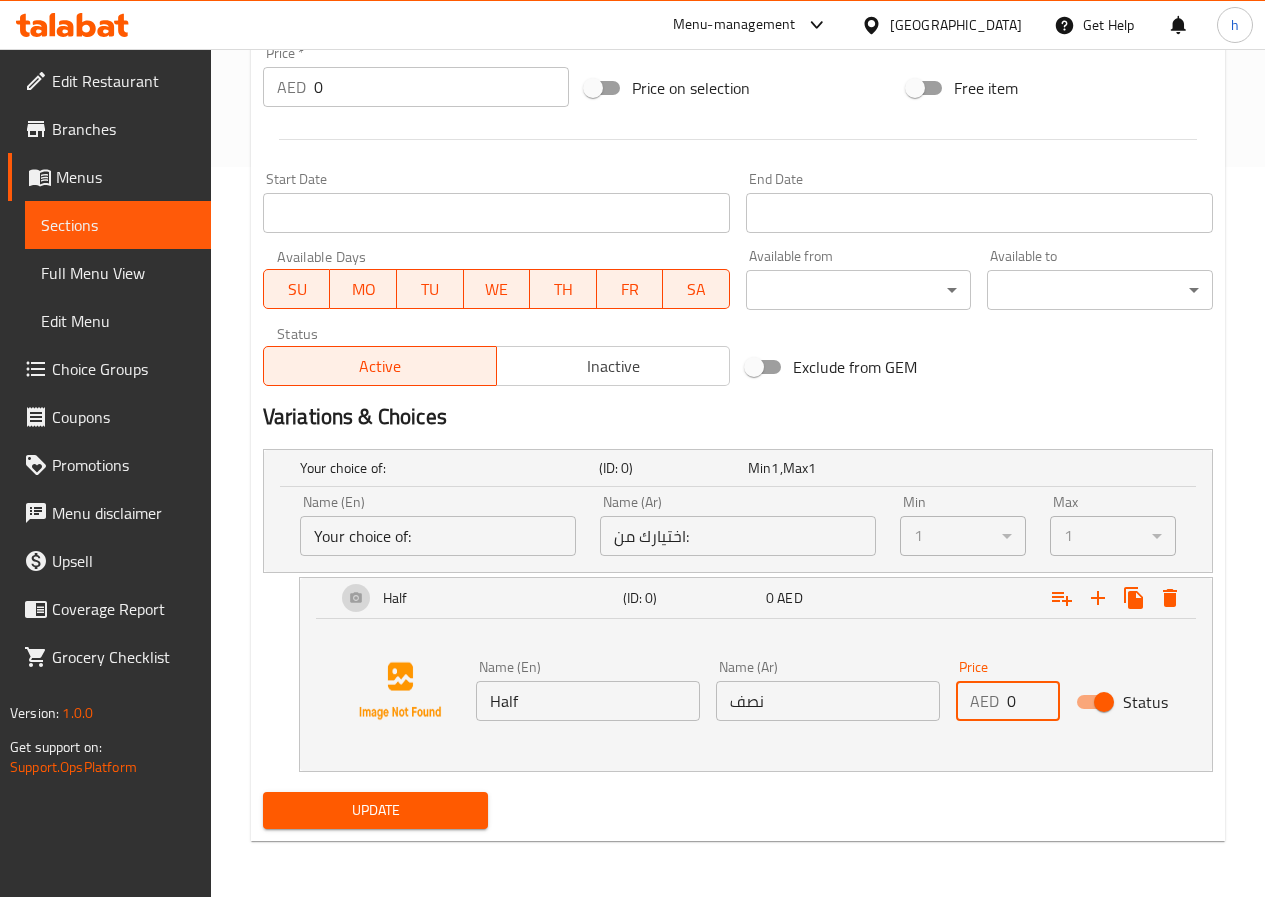 click on "0" at bounding box center [1033, 701] 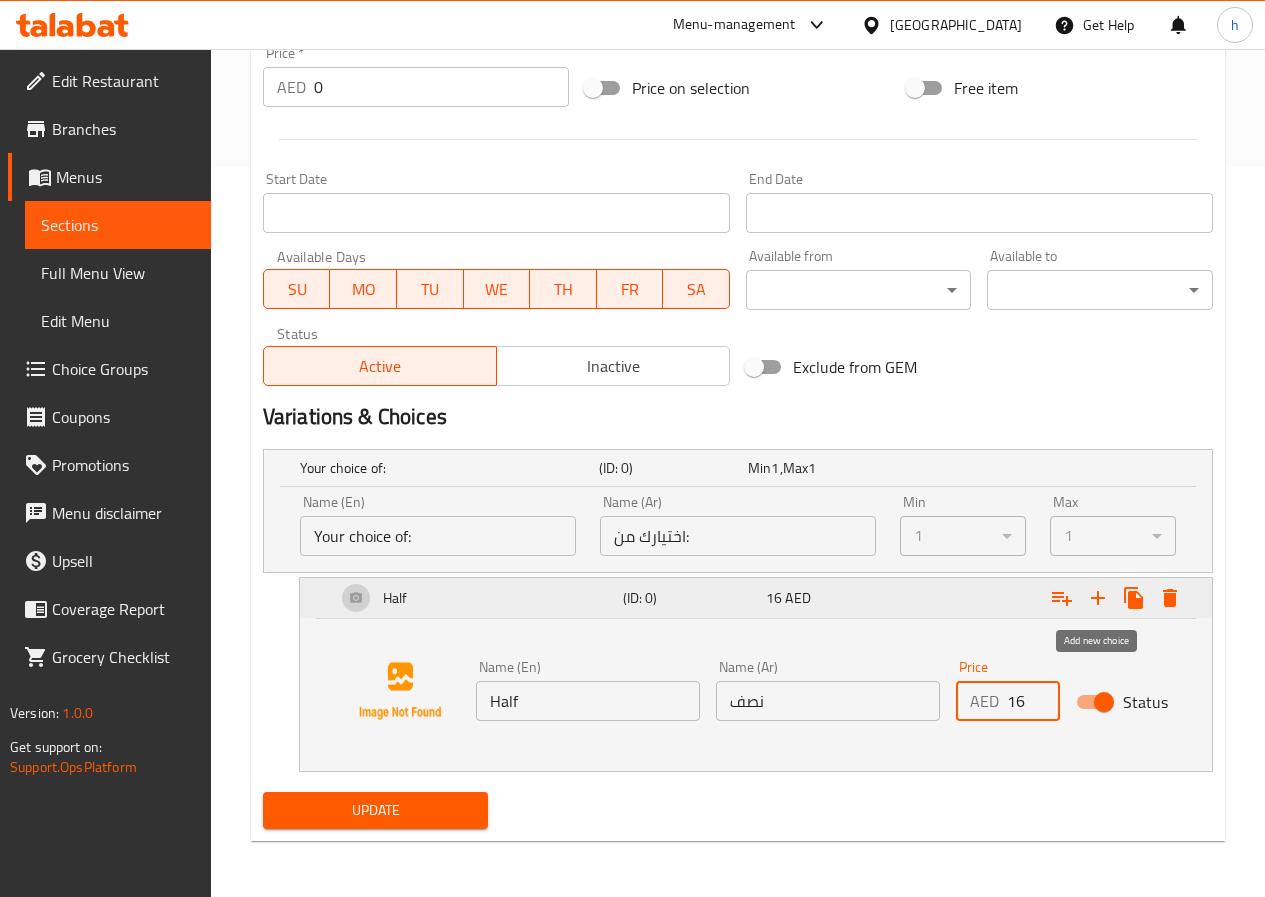 type on "16" 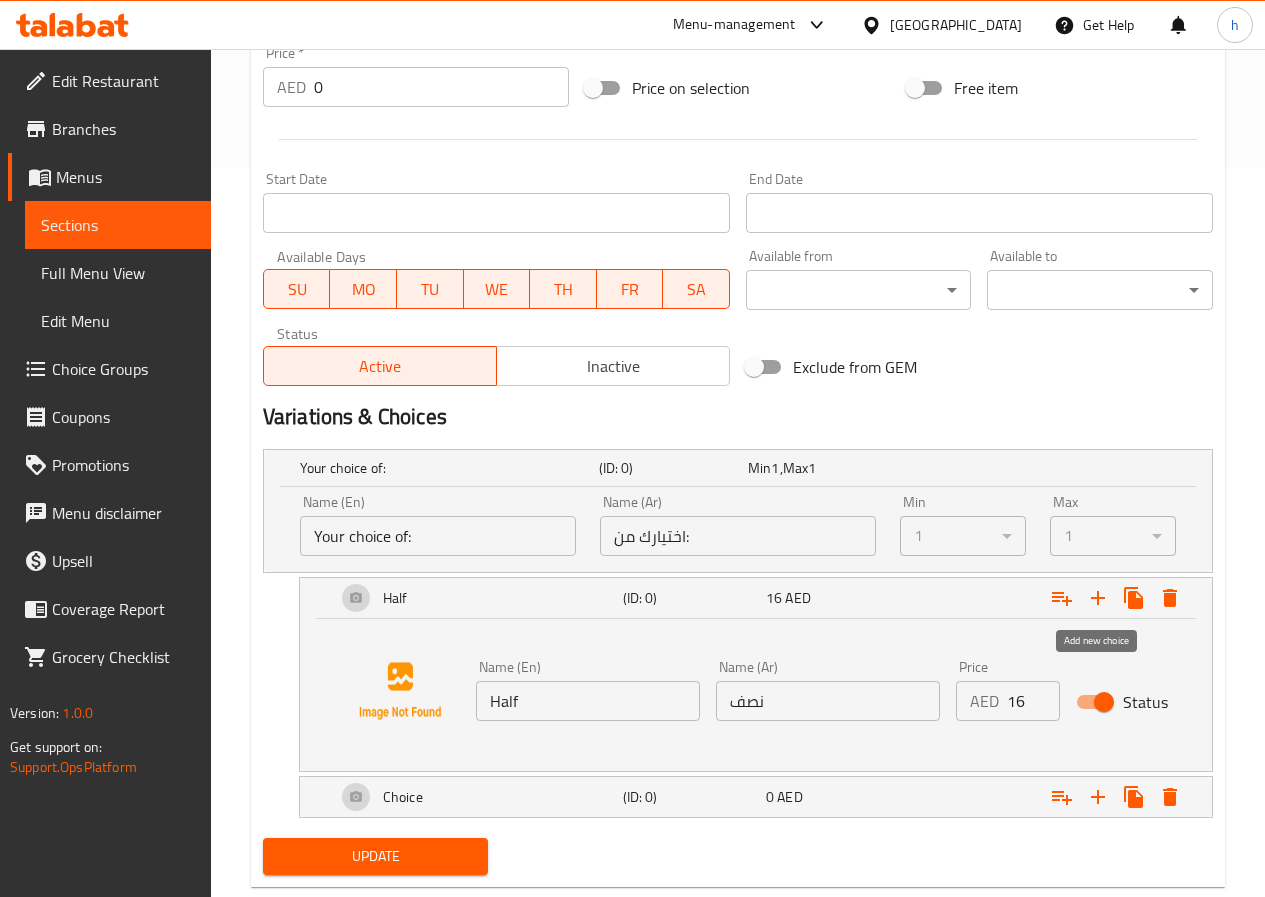 scroll, scrollTop: 776, scrollLeft: 0, axis: vertical 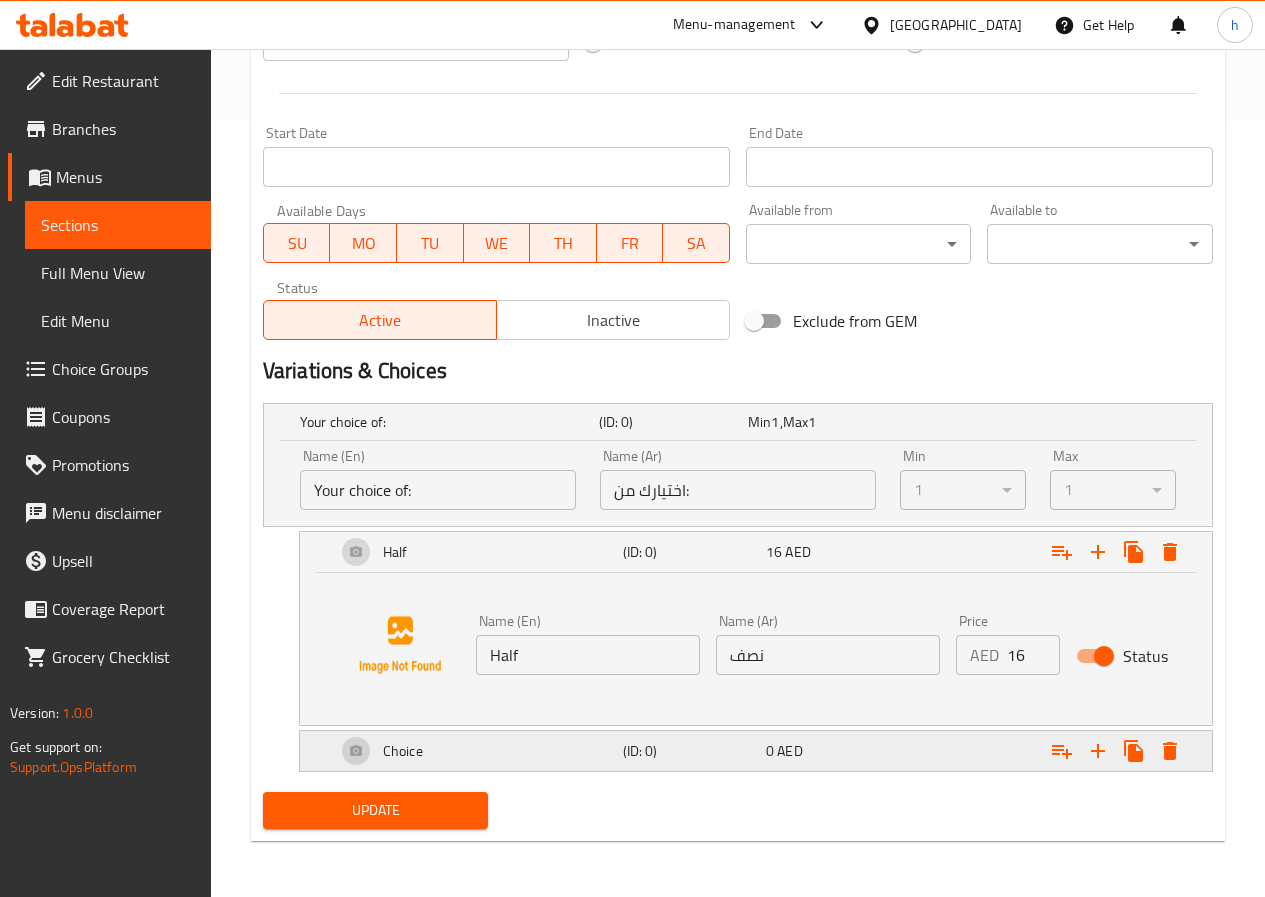 click on "(ID: 0)" at bounding box center (669, 422) 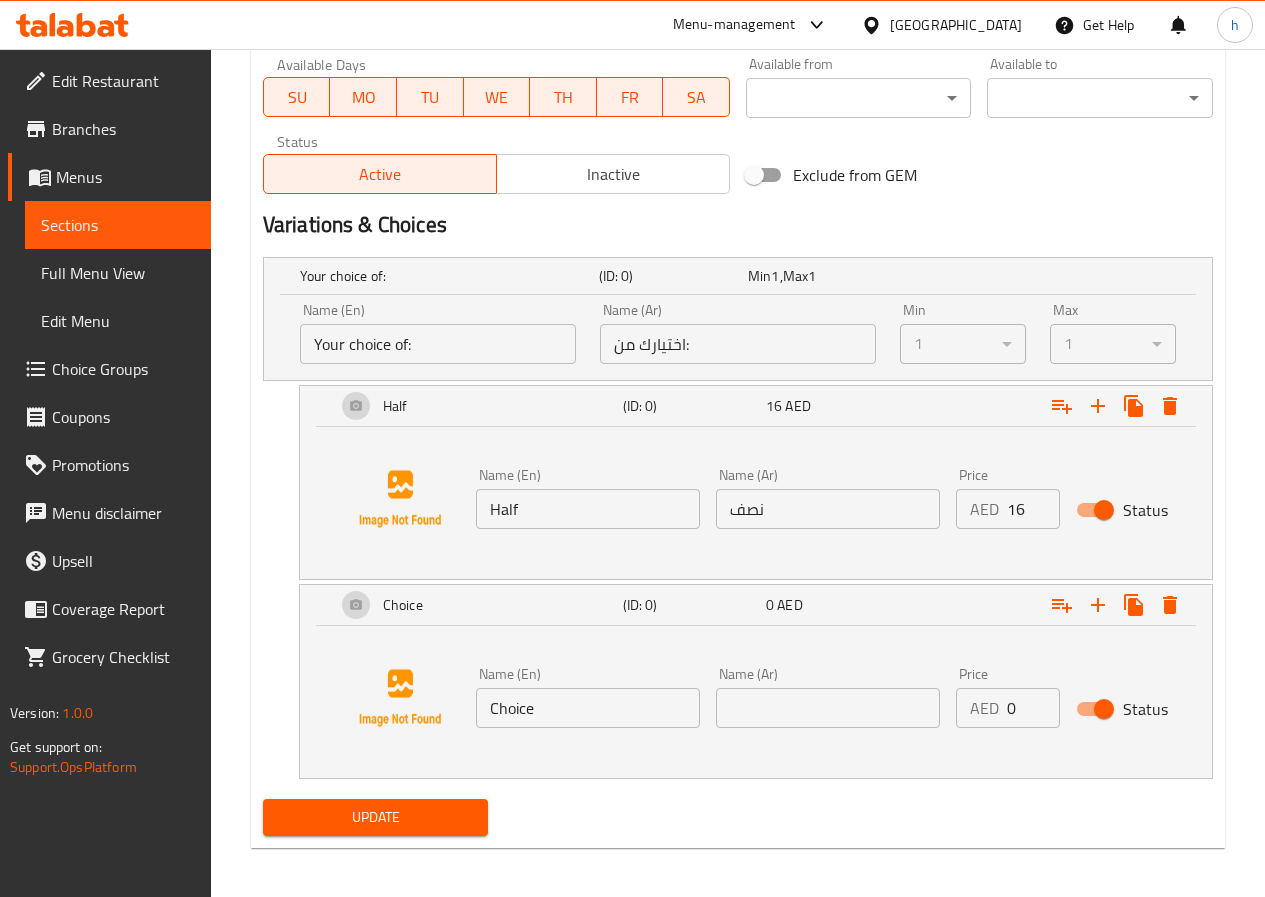 scroll, scrollTop: 929, scrollLeft: 0, axis: vertical 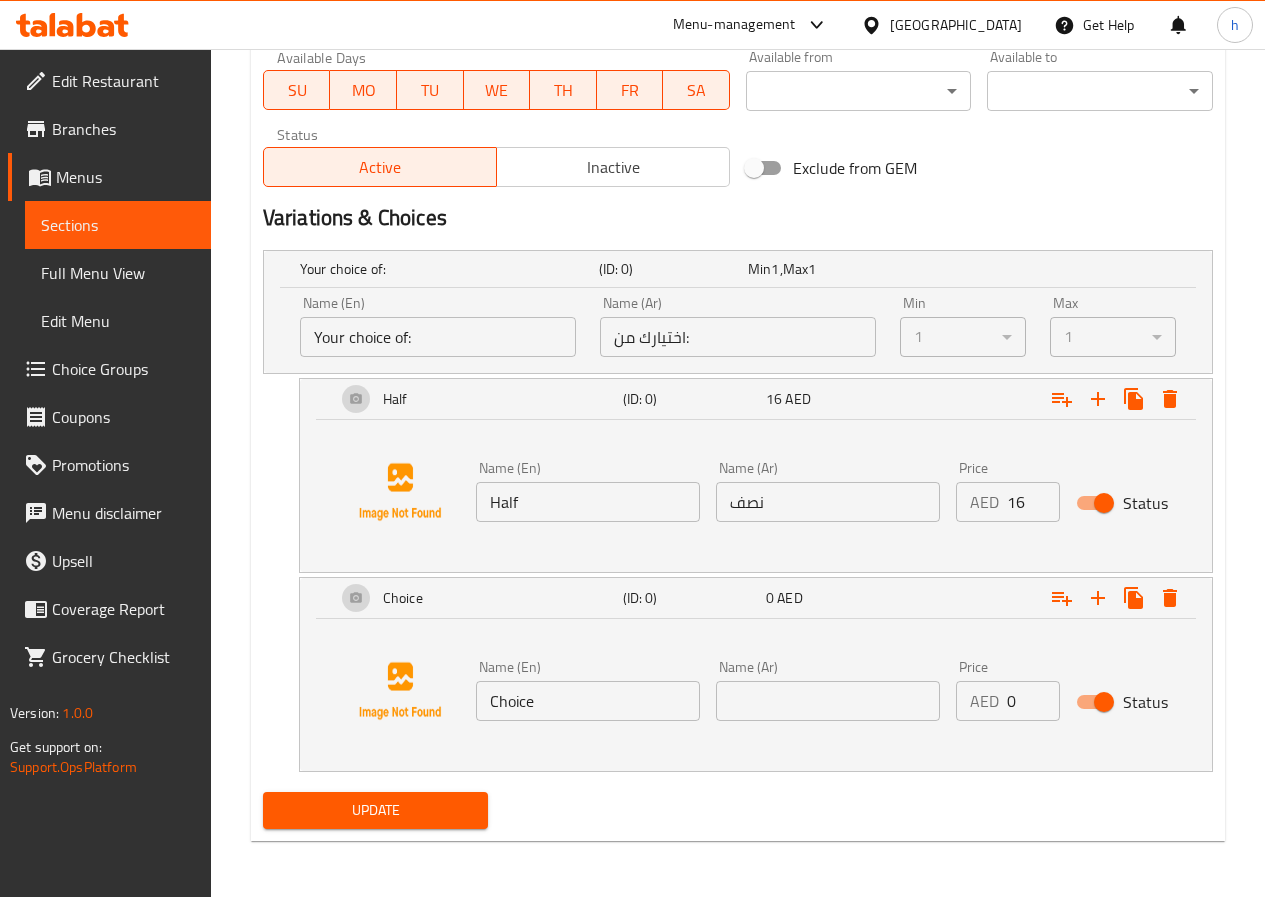 click on "Choice" at bounding box center (588, 701) 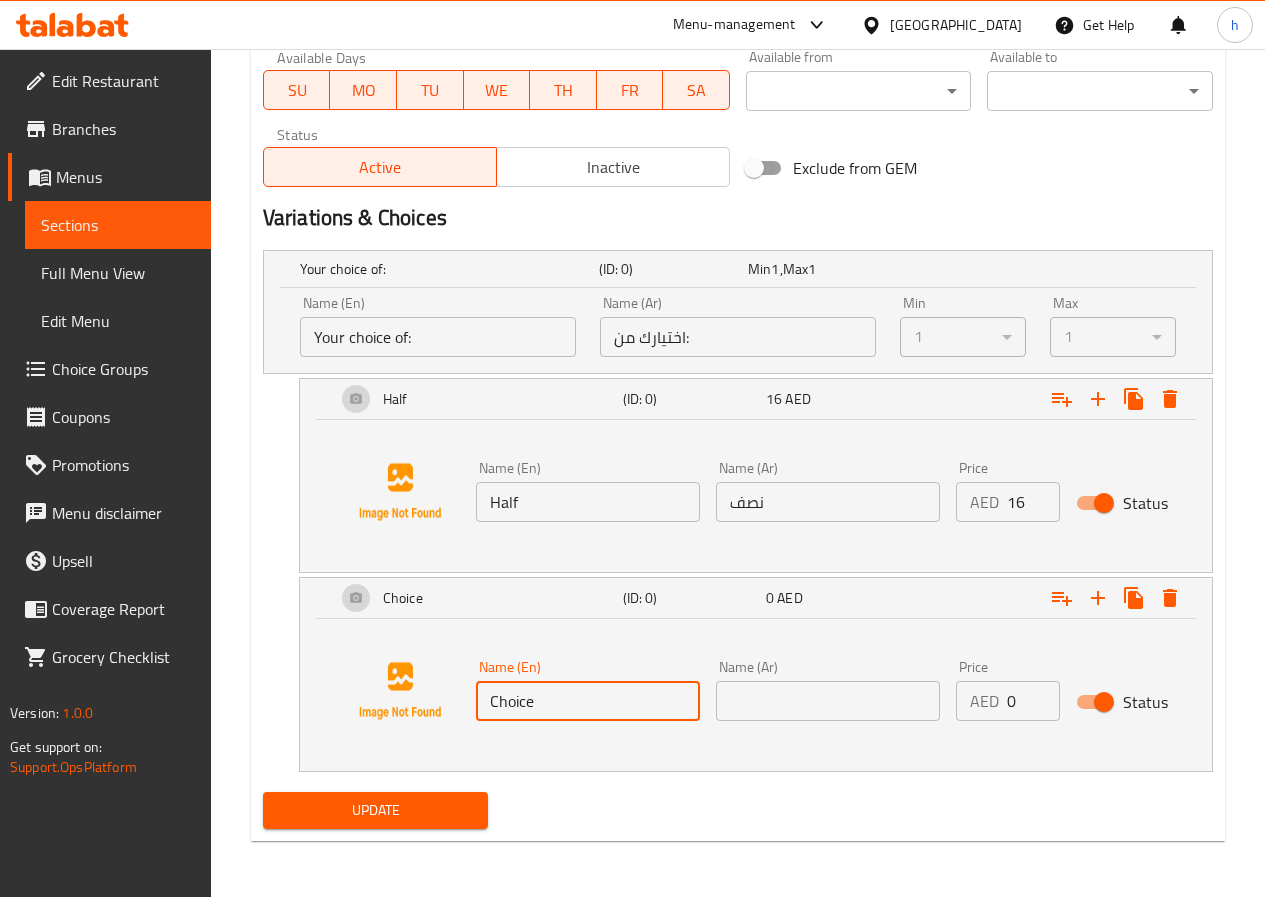 click on "Choice" at bounding box center [588, 701] 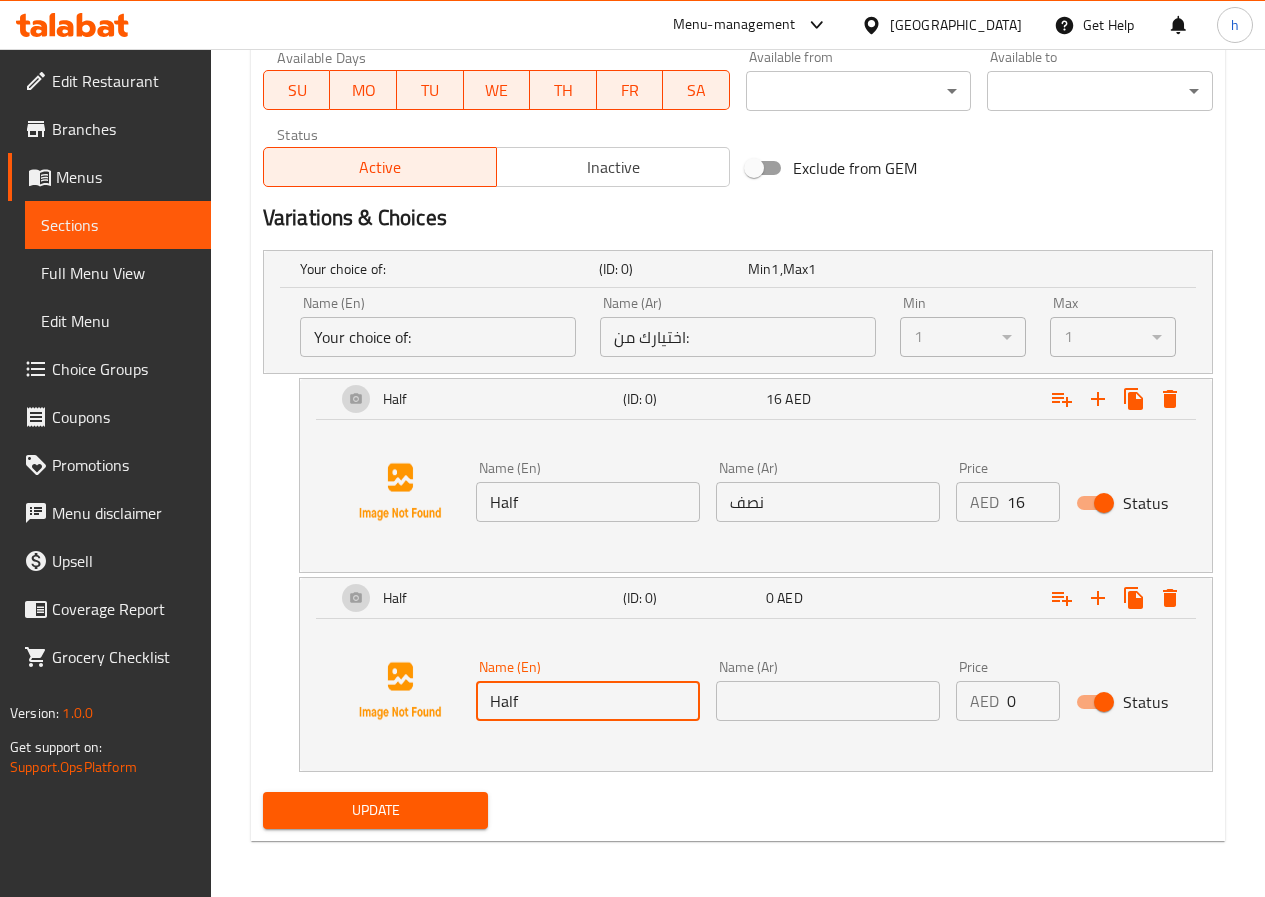 click on "Half" at bounding box center (588, 701) 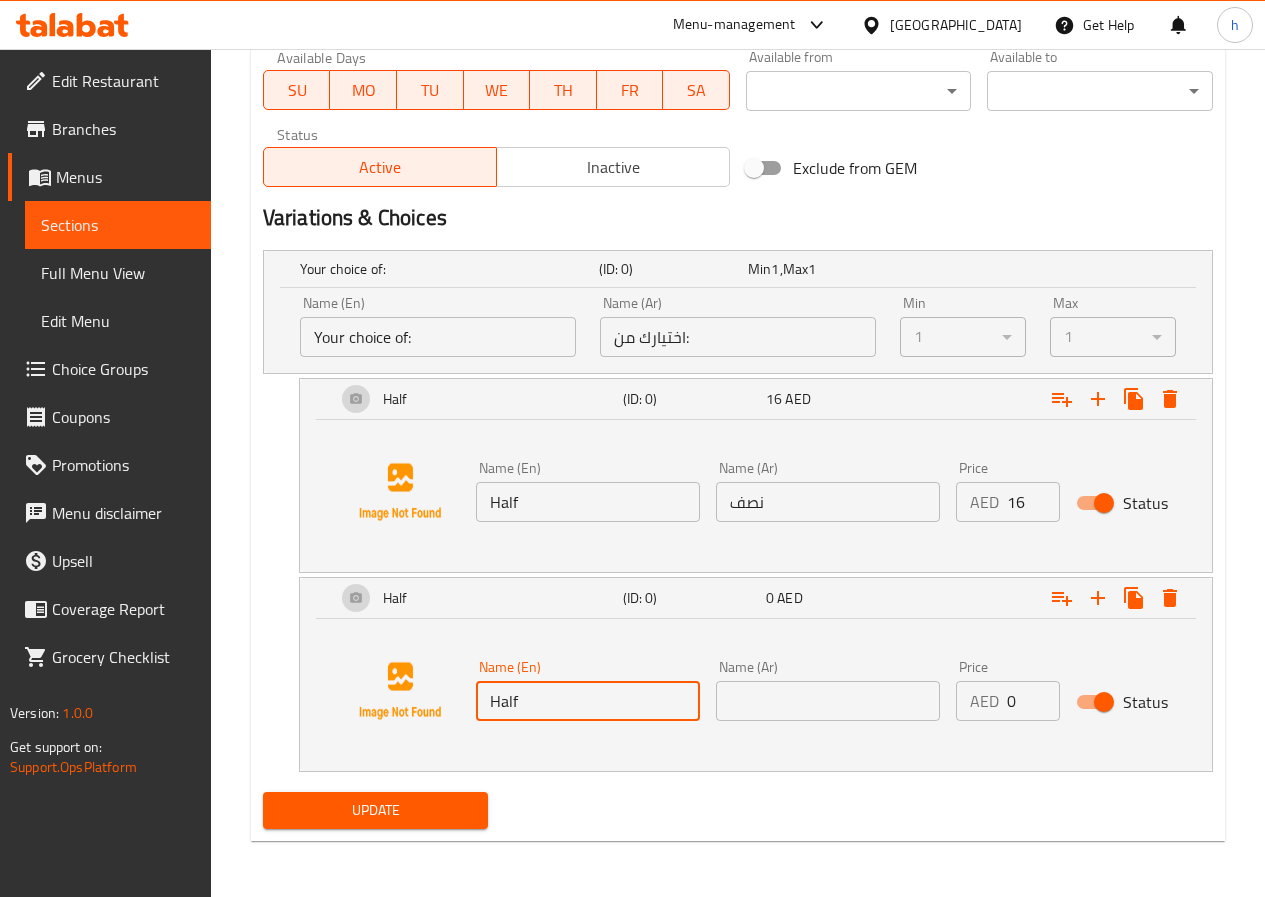 click on "Half" at bounding box center [588, 701] 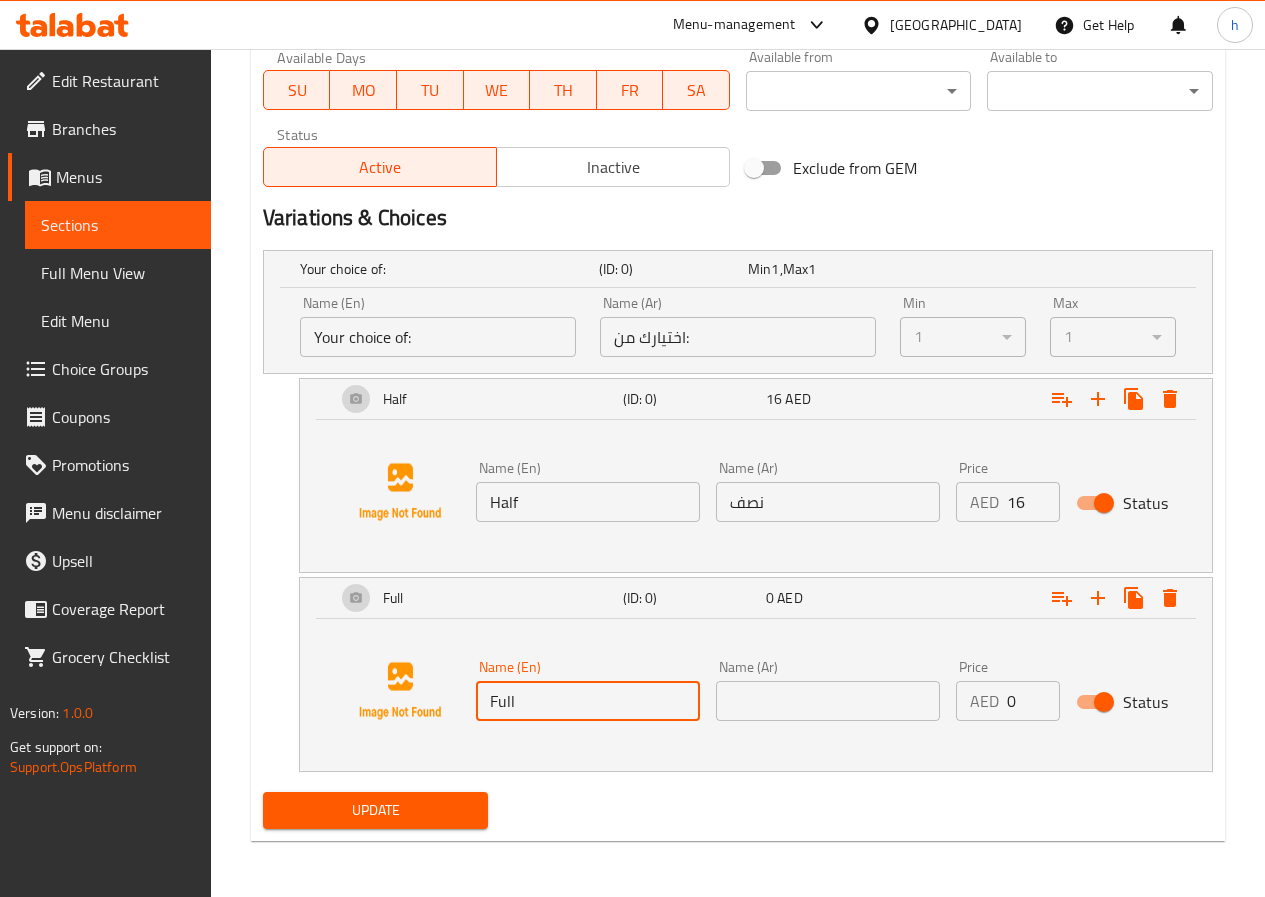 type on "Full" 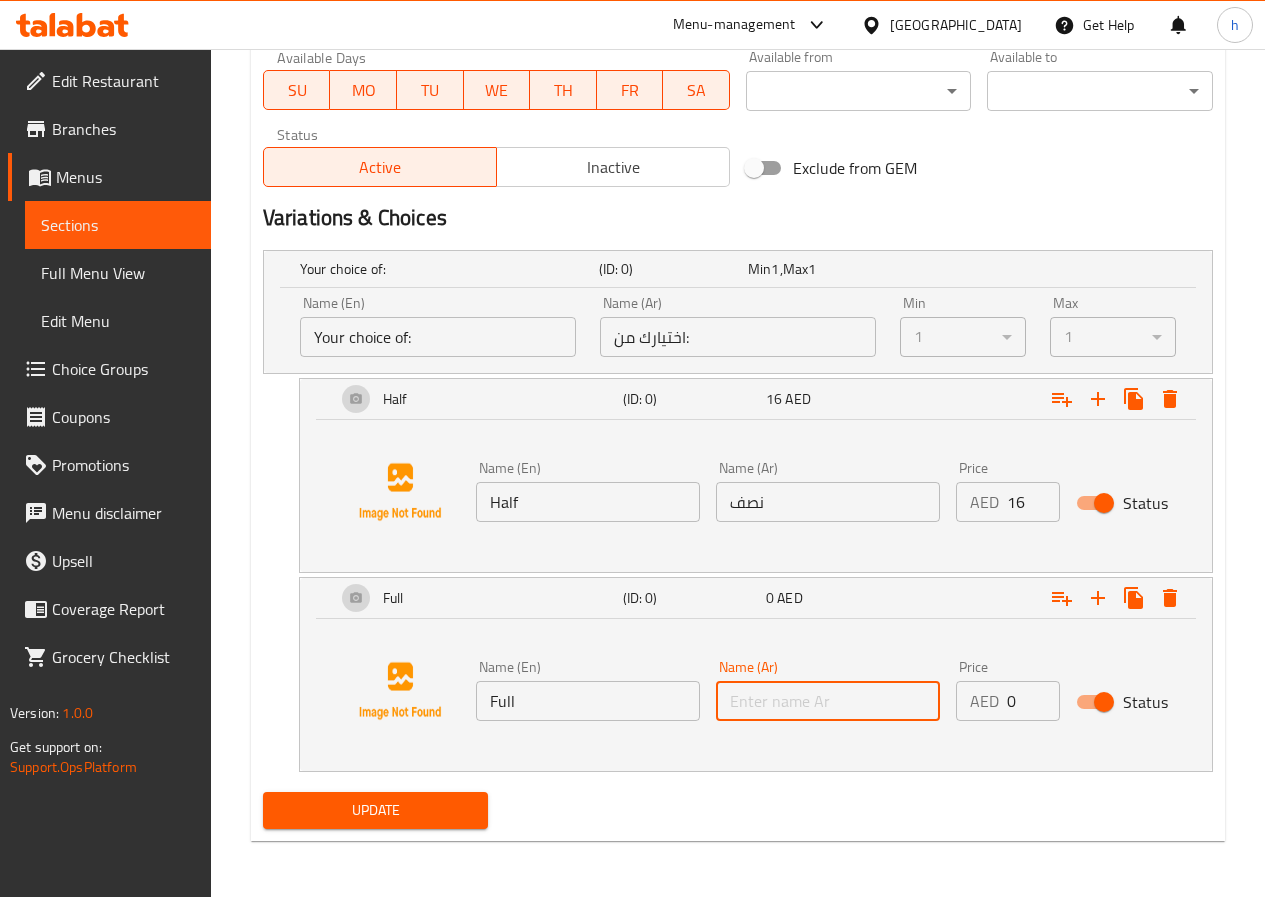 click at bounding box center [828, 701] 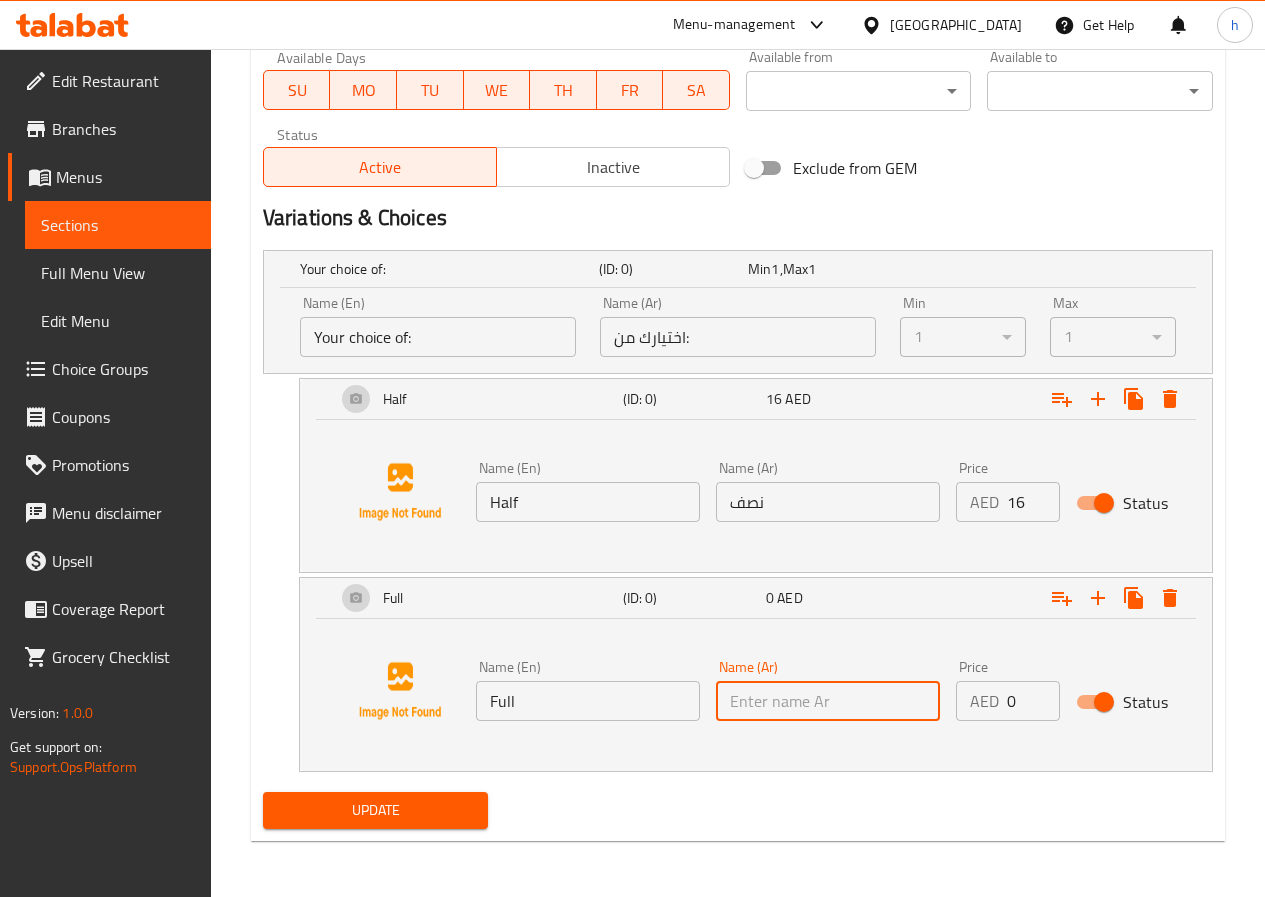 paste on "كاملة" 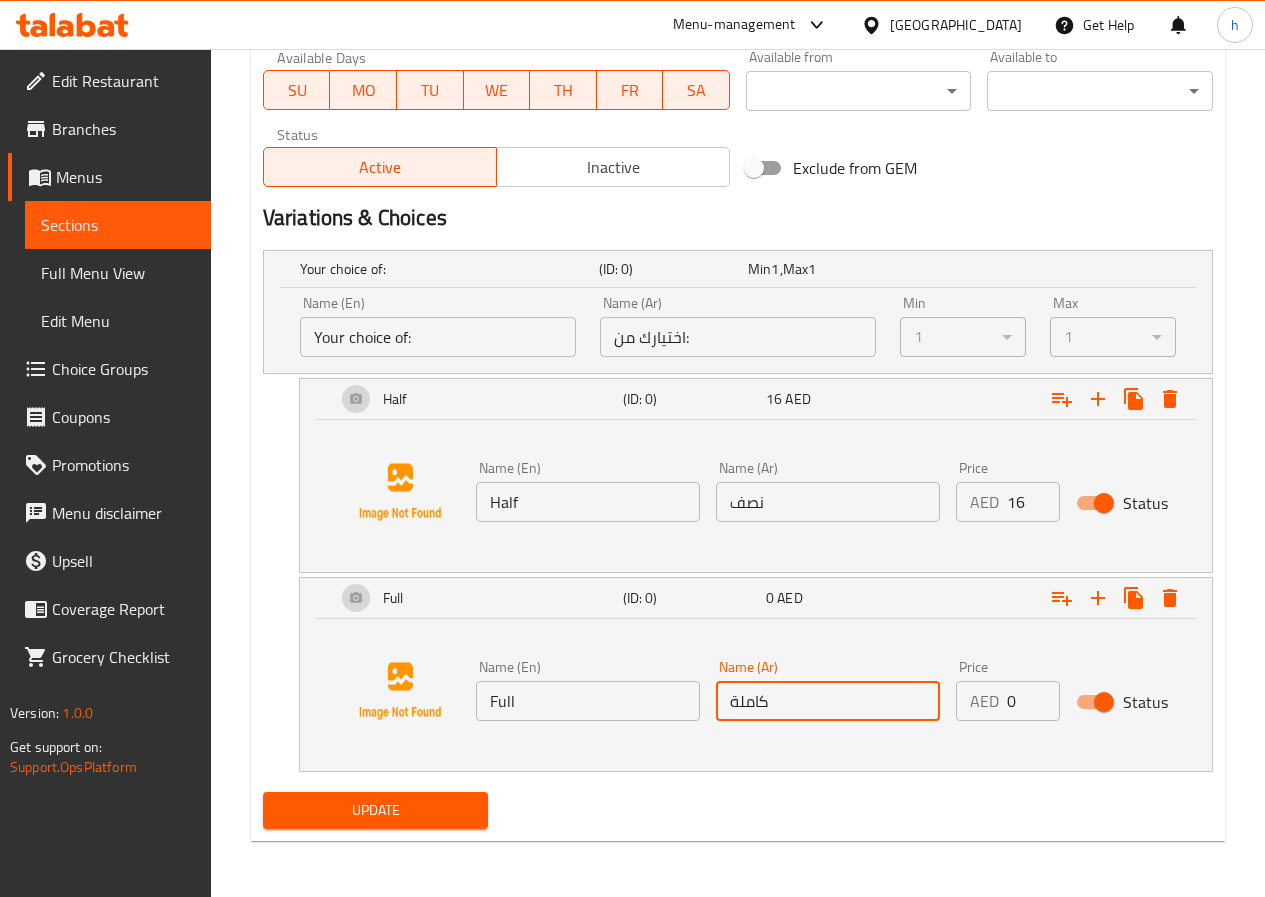 type on "كاملة" 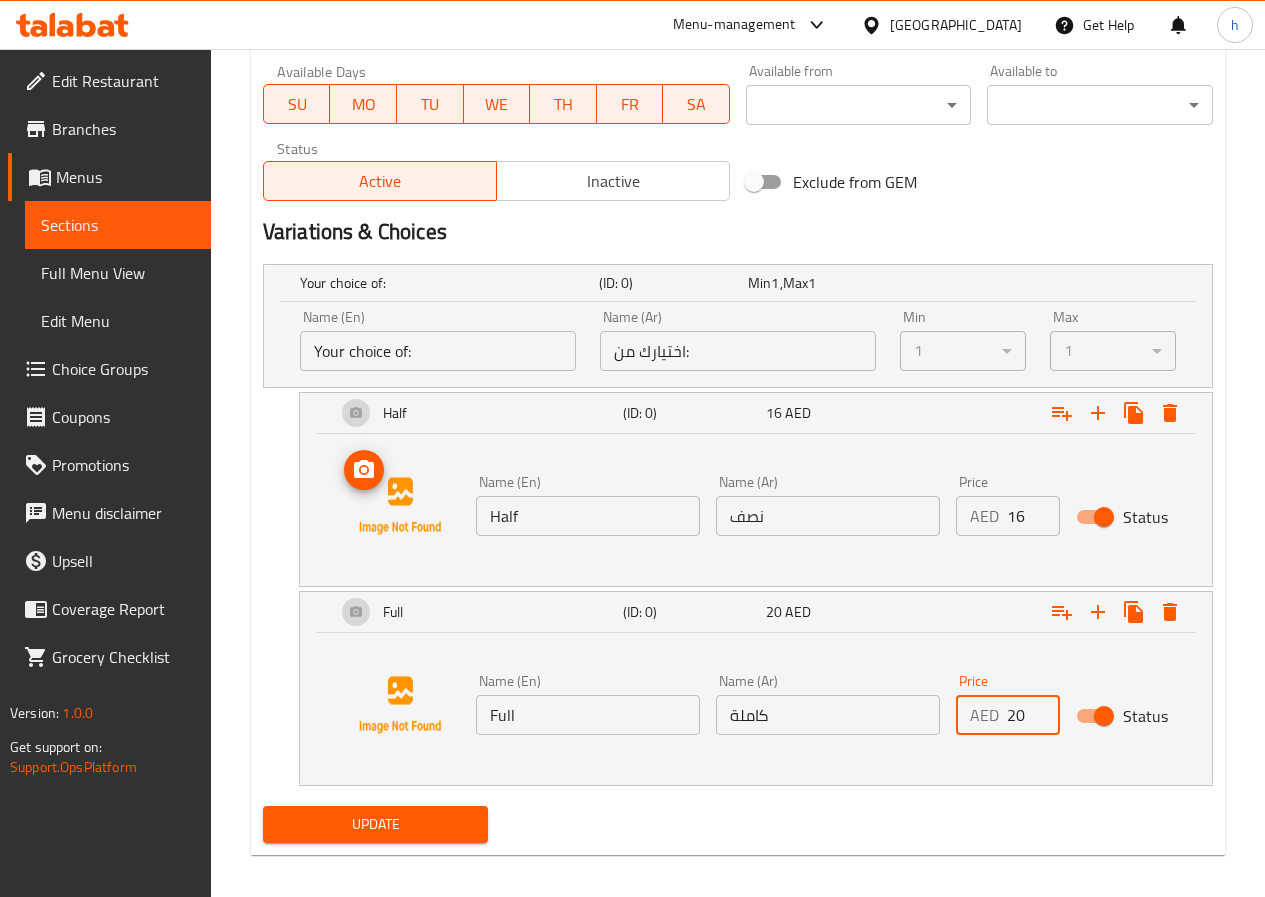 scroll, scrollTop: 929, scrollLeft: 0, axis: vertical 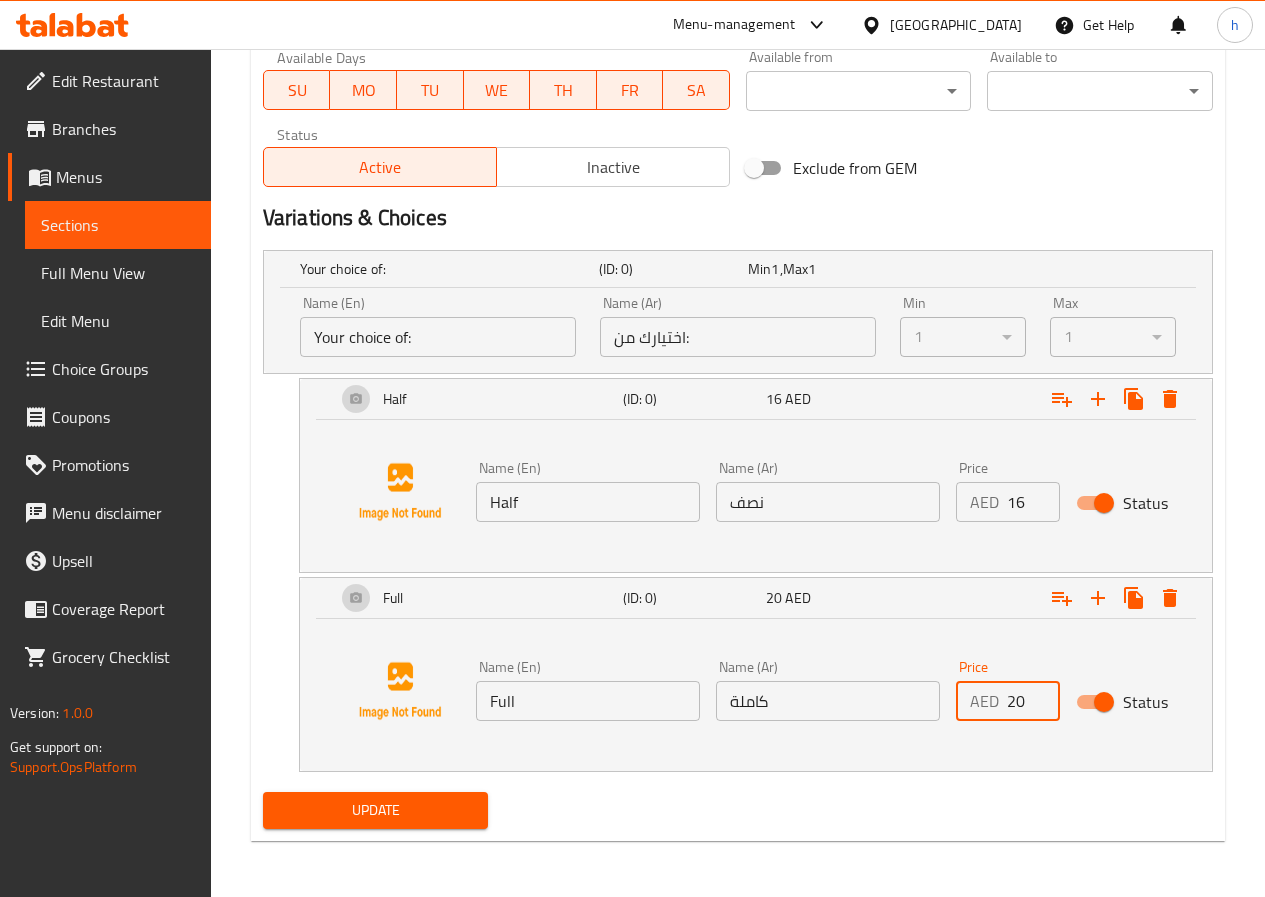 type on "20" 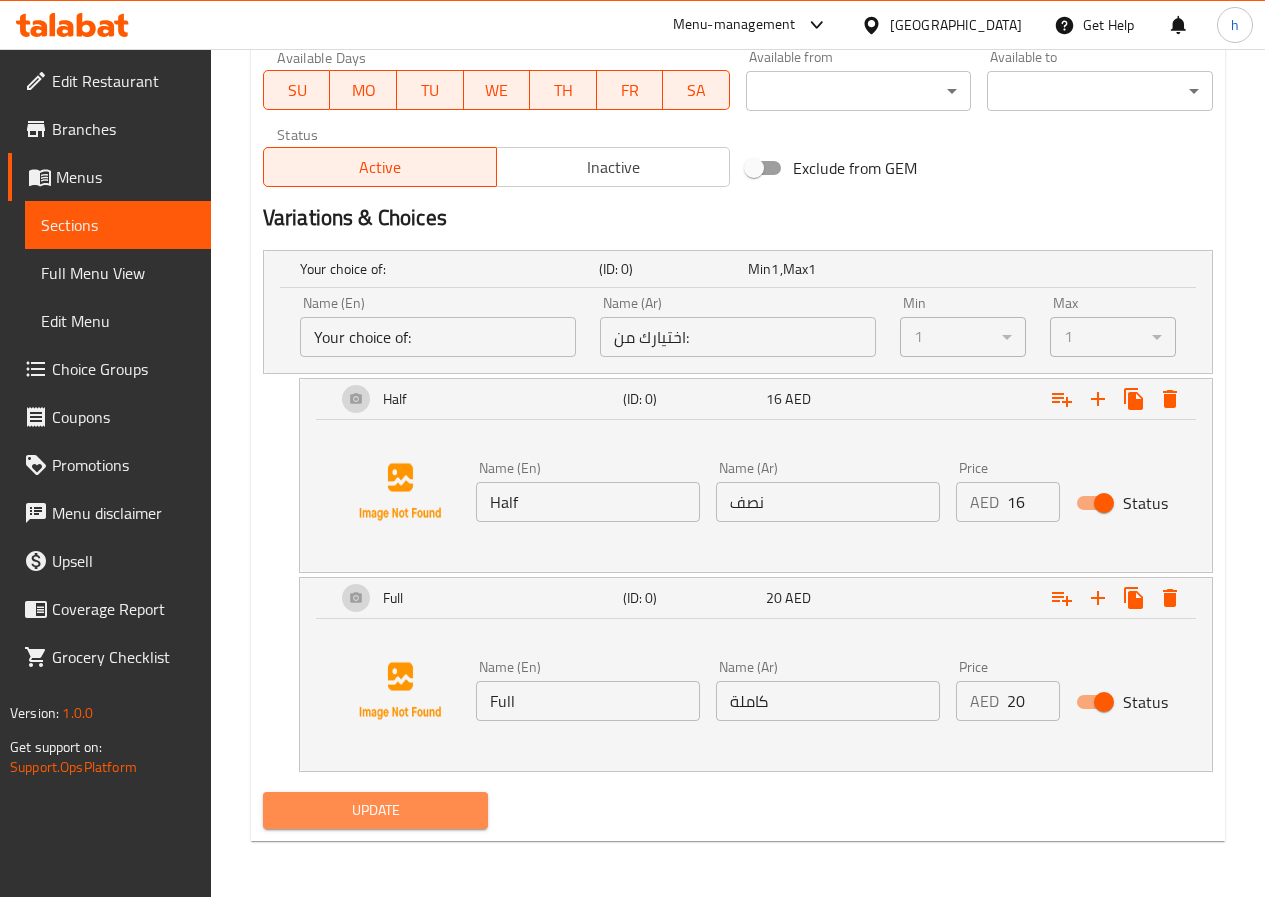 click on "Update" at bounding box center [376, 810] 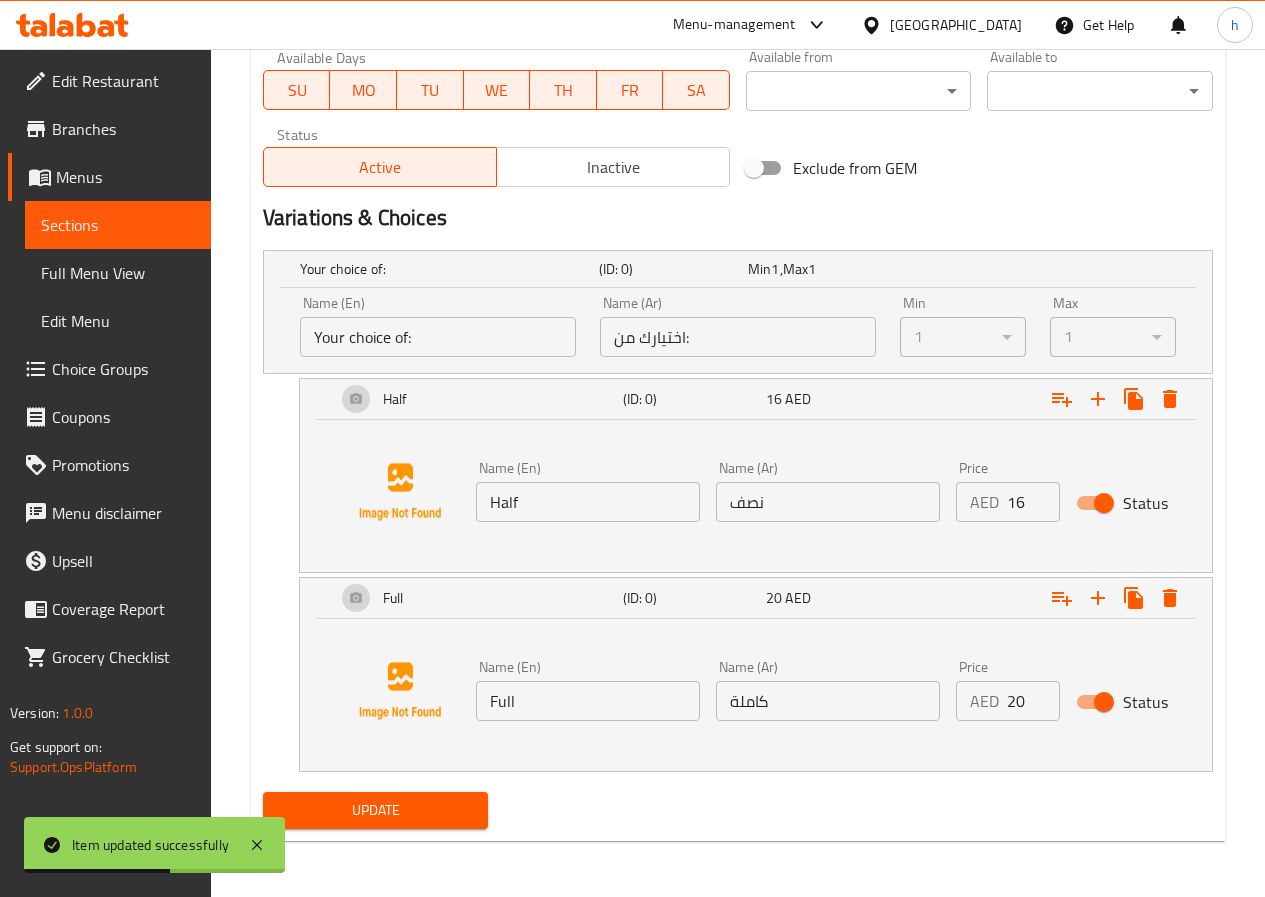 click on "Sections" at bounding box center [118, 225] 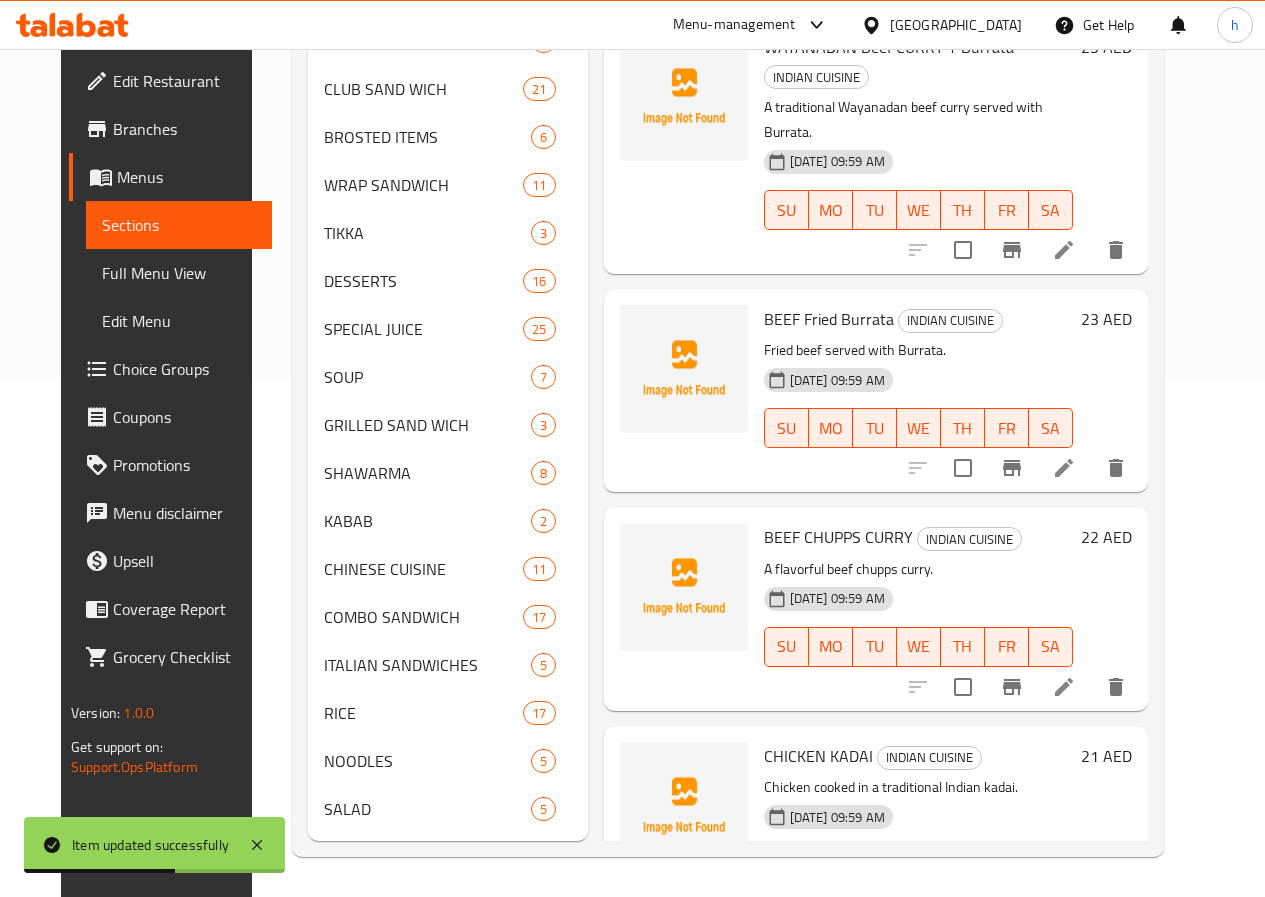 scroll, scrollTop: 550, scrollLeft: 0, axis: vertical 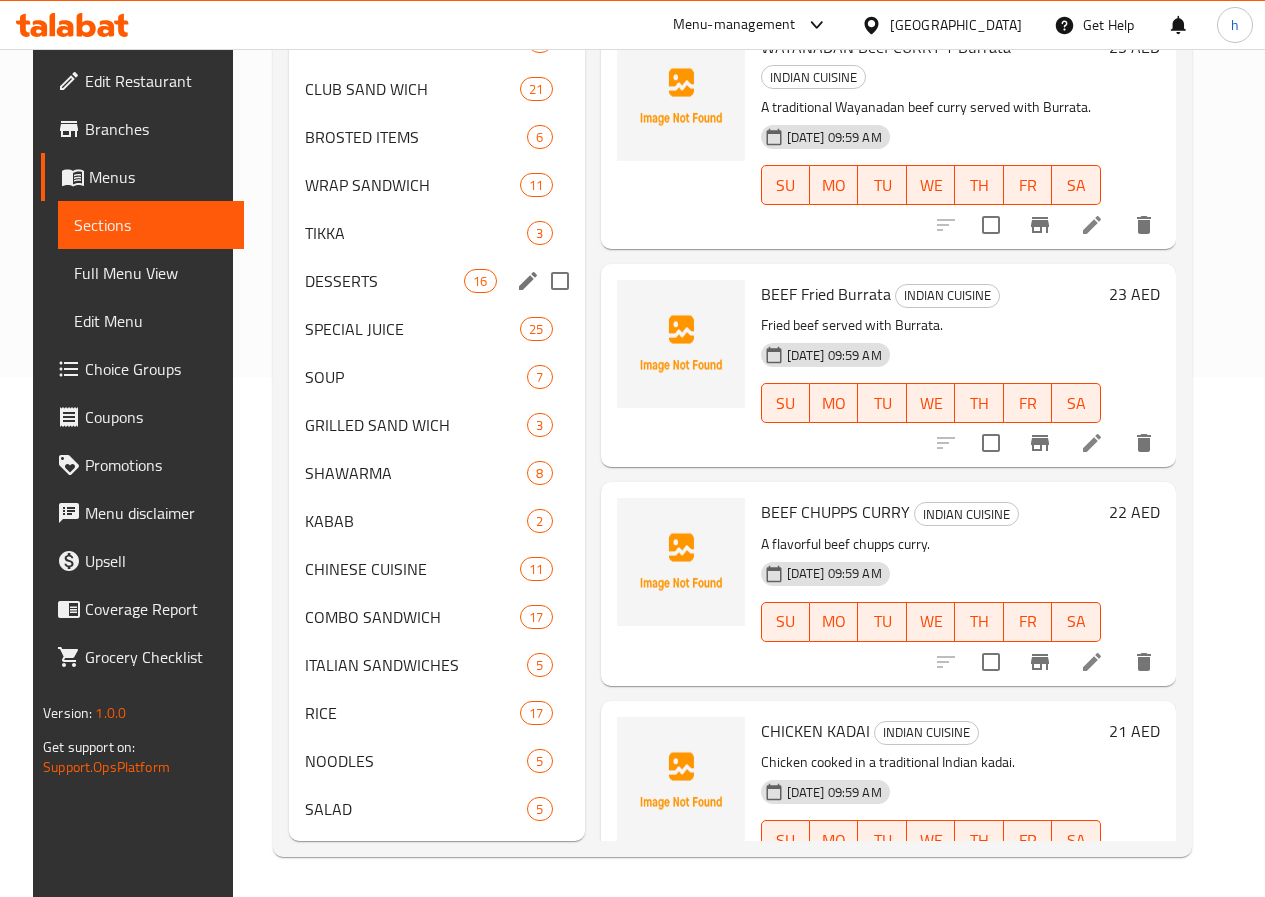 click on "DESSERTS" at bounding box center (384, 281) 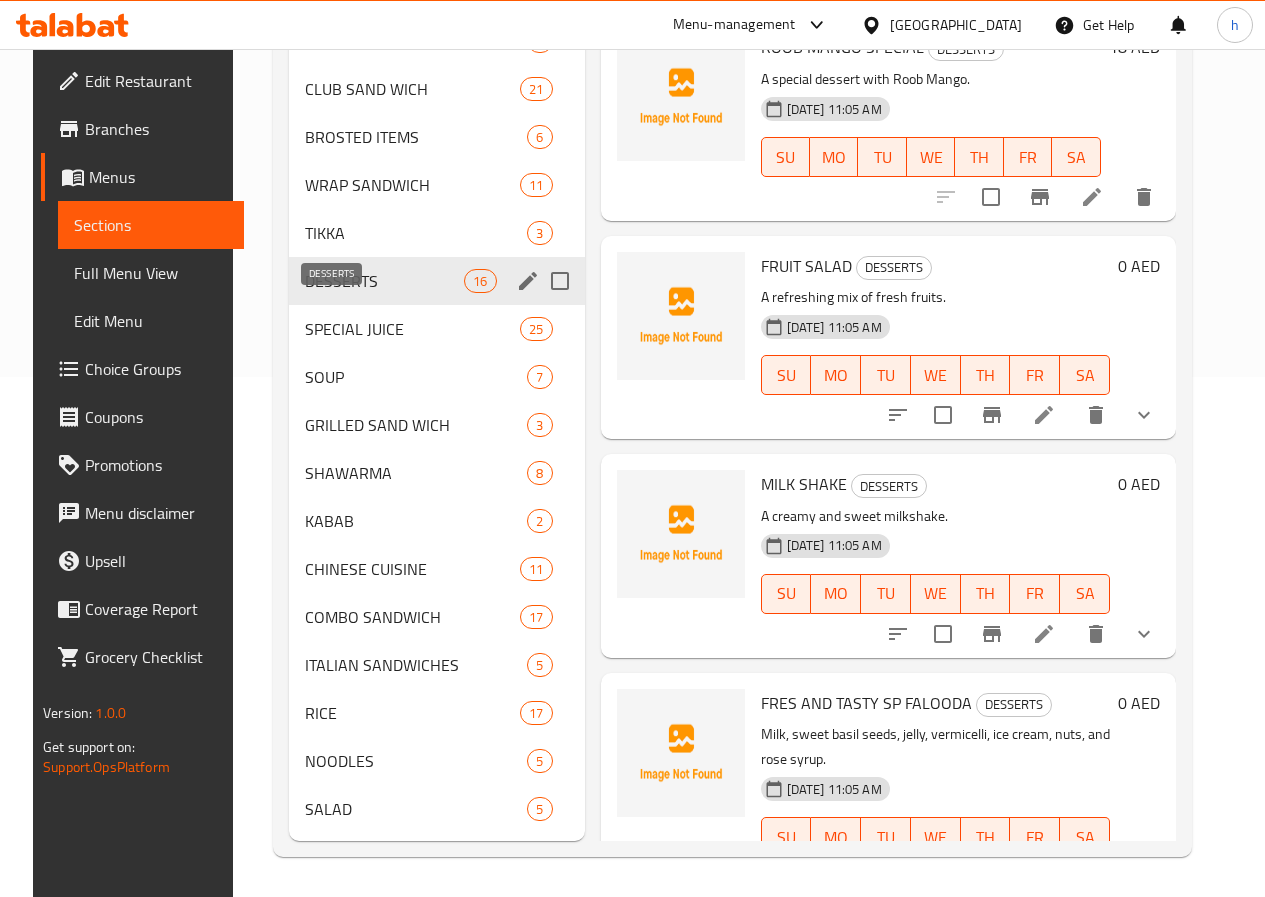 click on "DESSERTS" at bounding box center (384, 281) 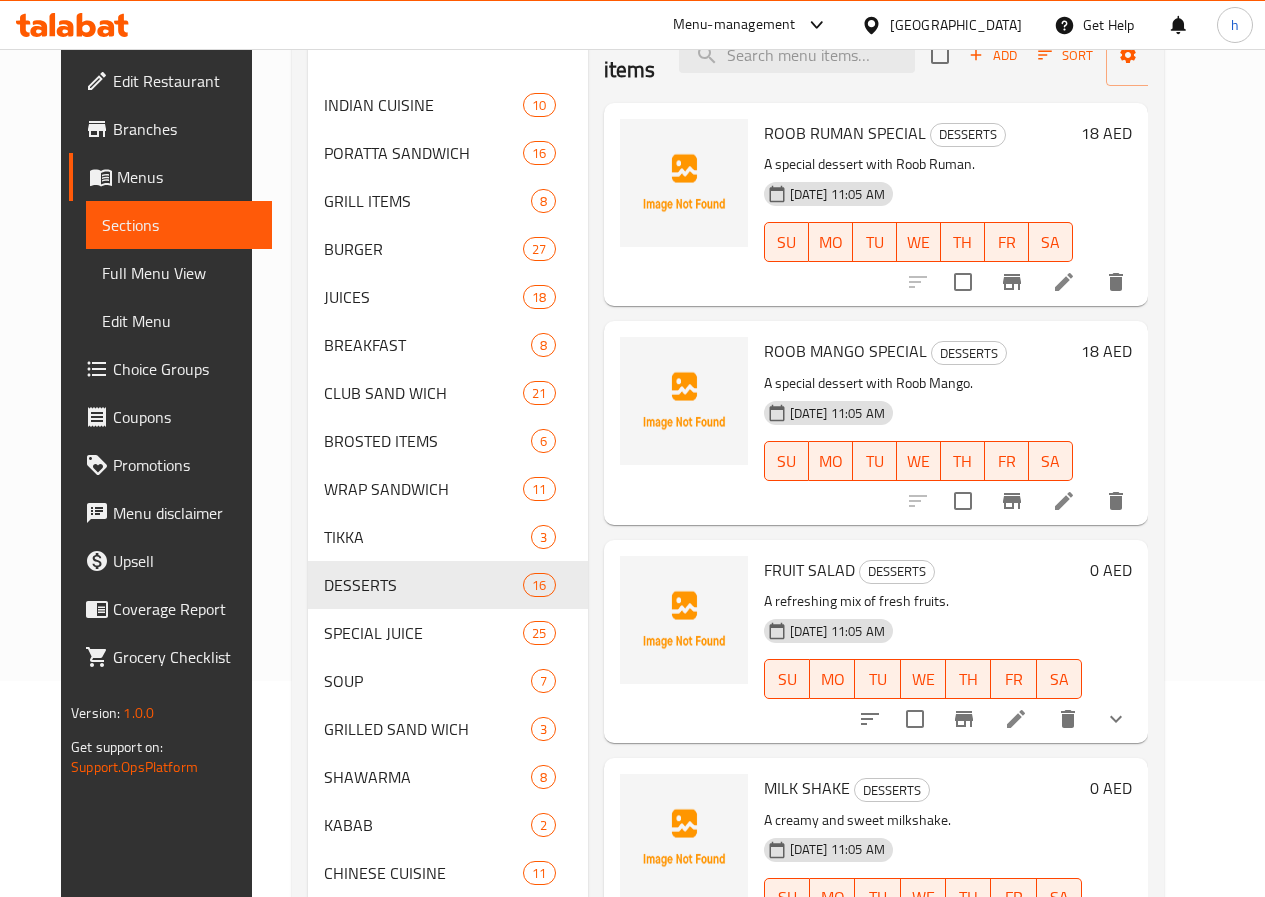 scroll, scrollTop: 150, scrollLeft: 0, axis: vertical 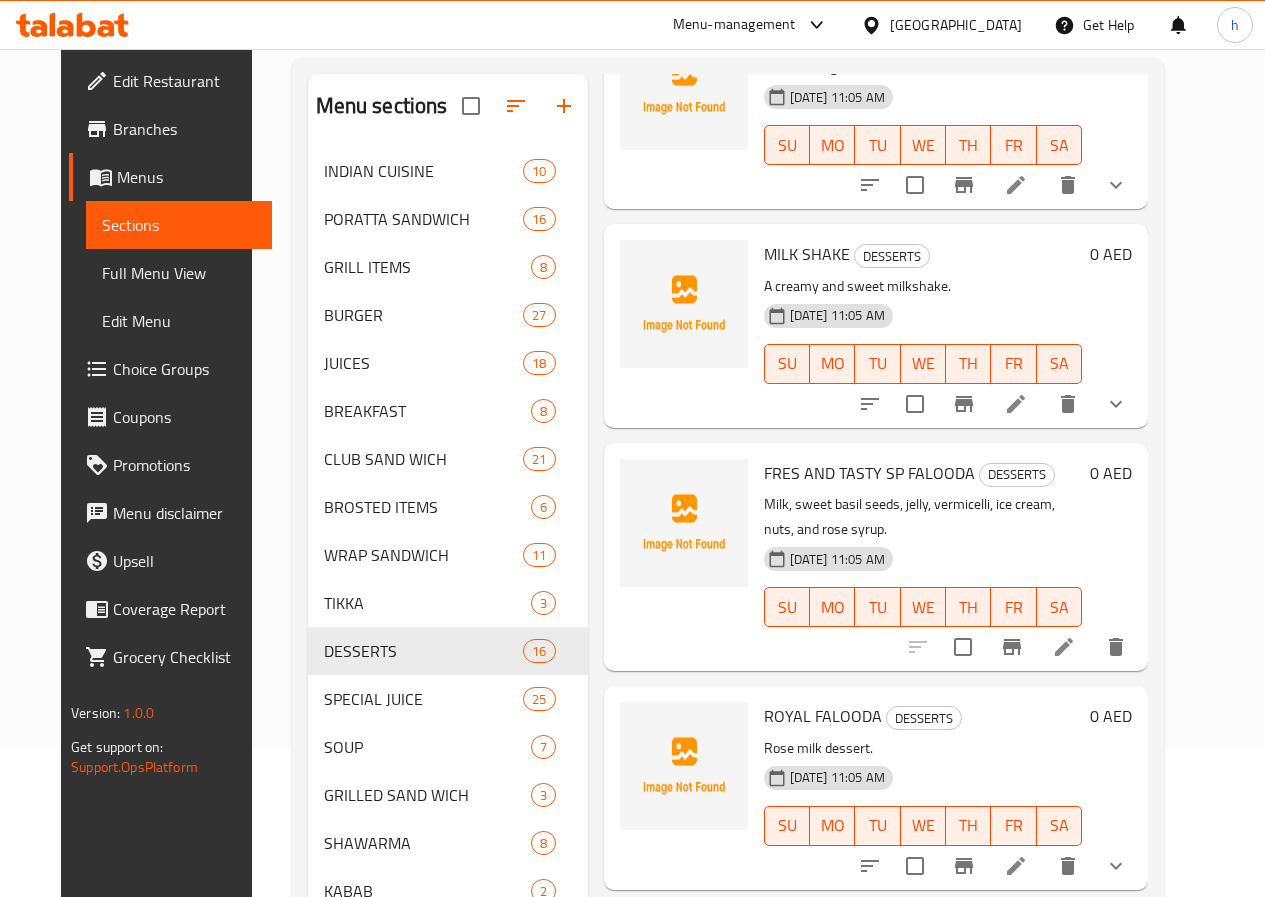click 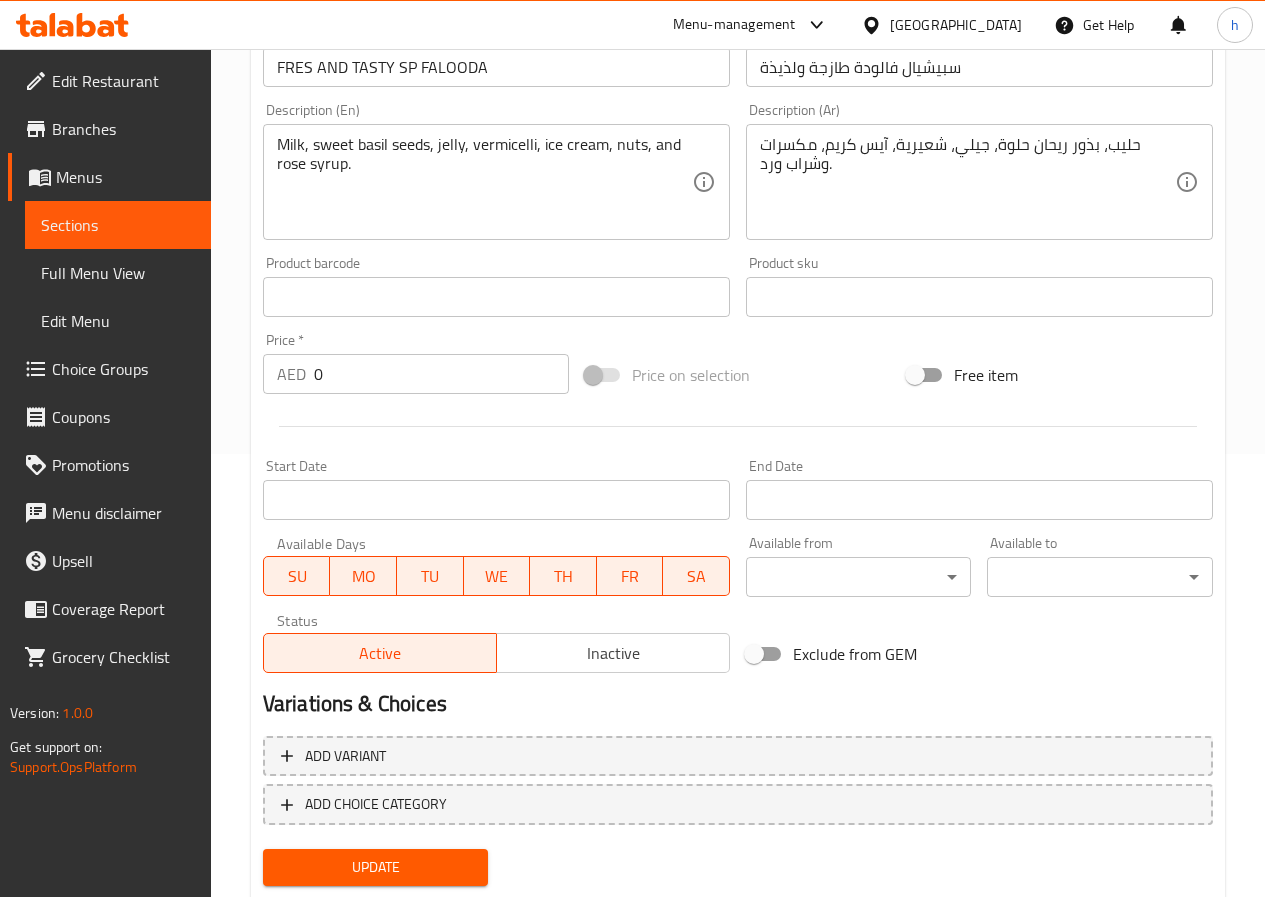 scroll, scrollTop: 500, scrollLeft: 0, axis: vertical 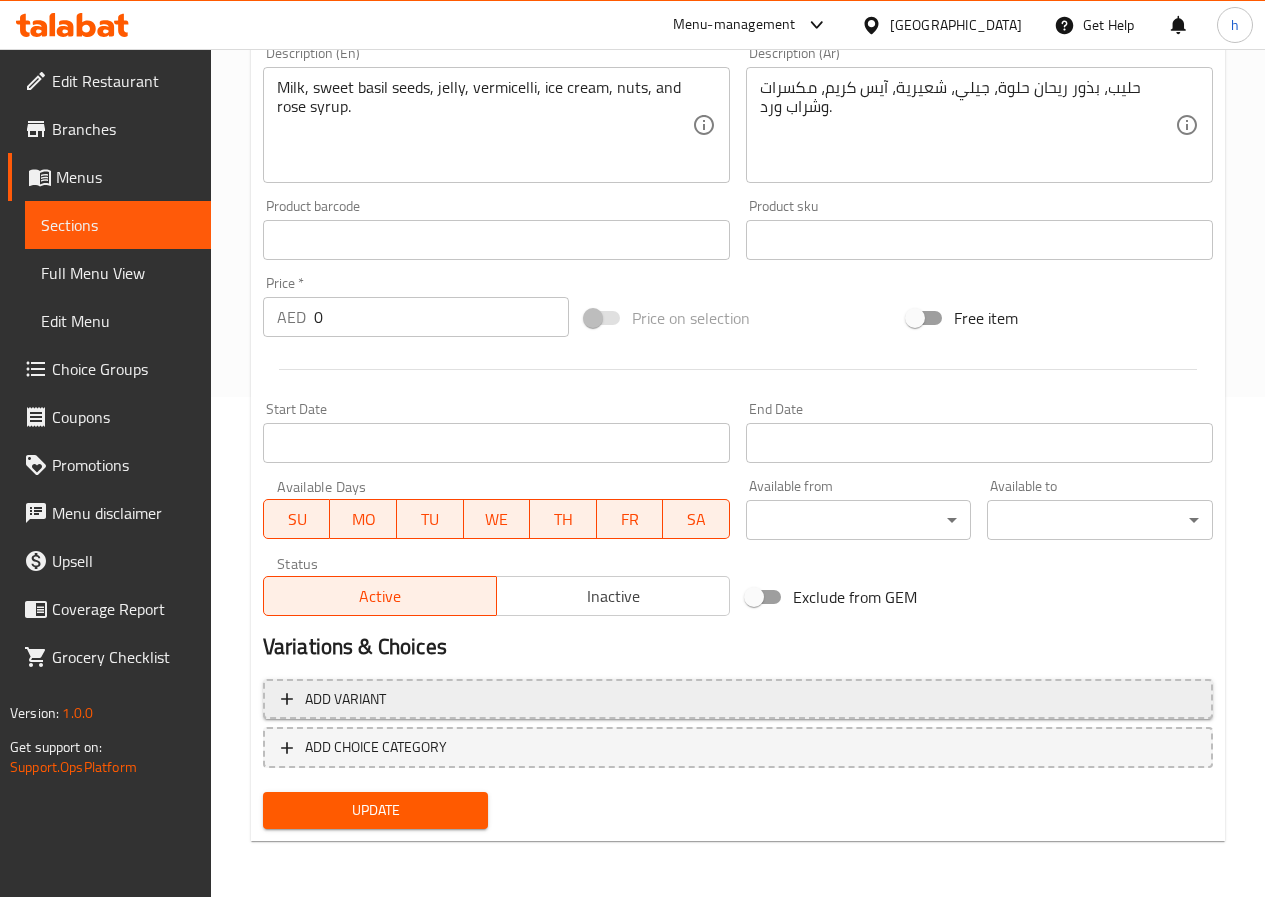 click on "Add variant" at bounding box center (738, 699) 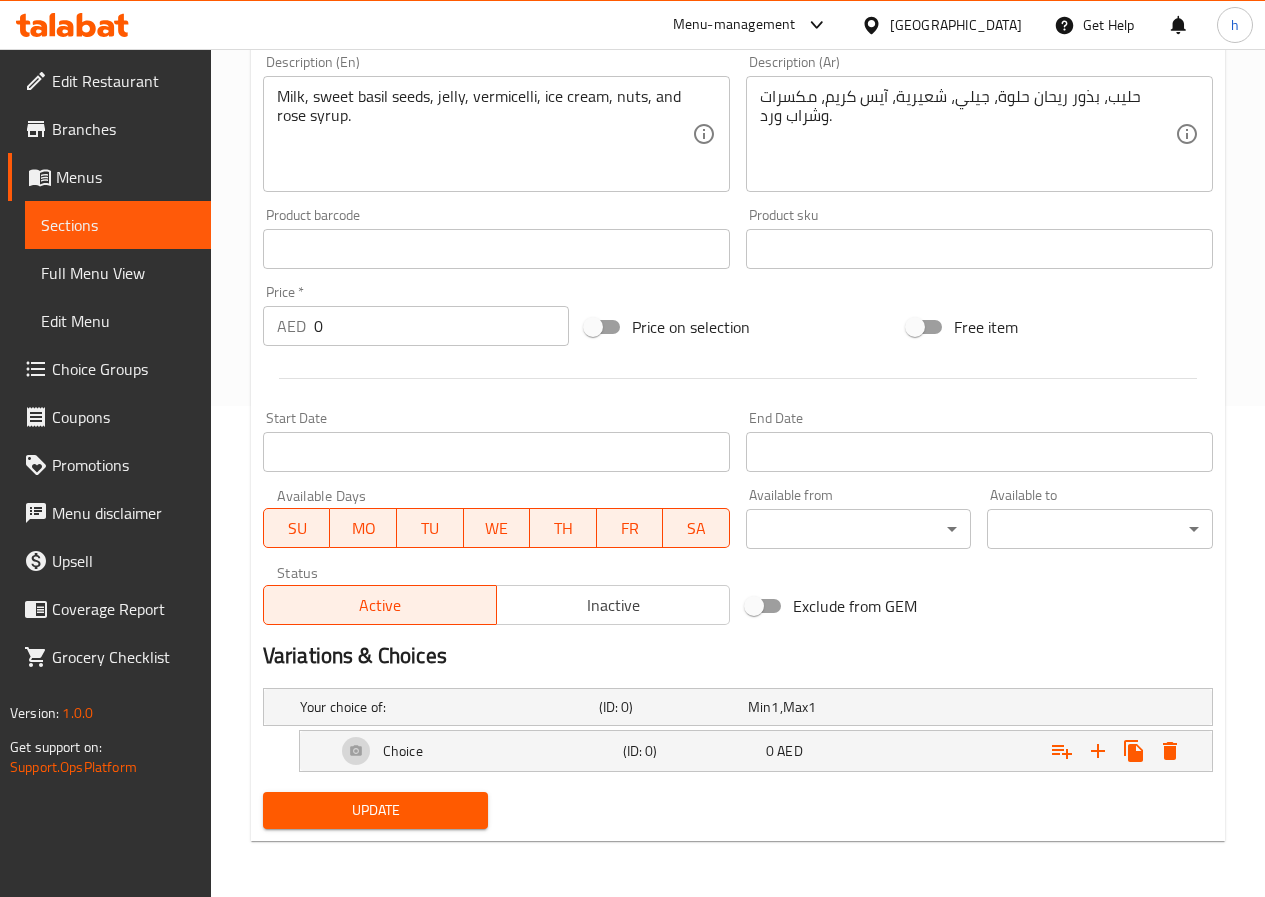 scroll, scrollTop: 491, scrollLeft: 0, axis: vertical 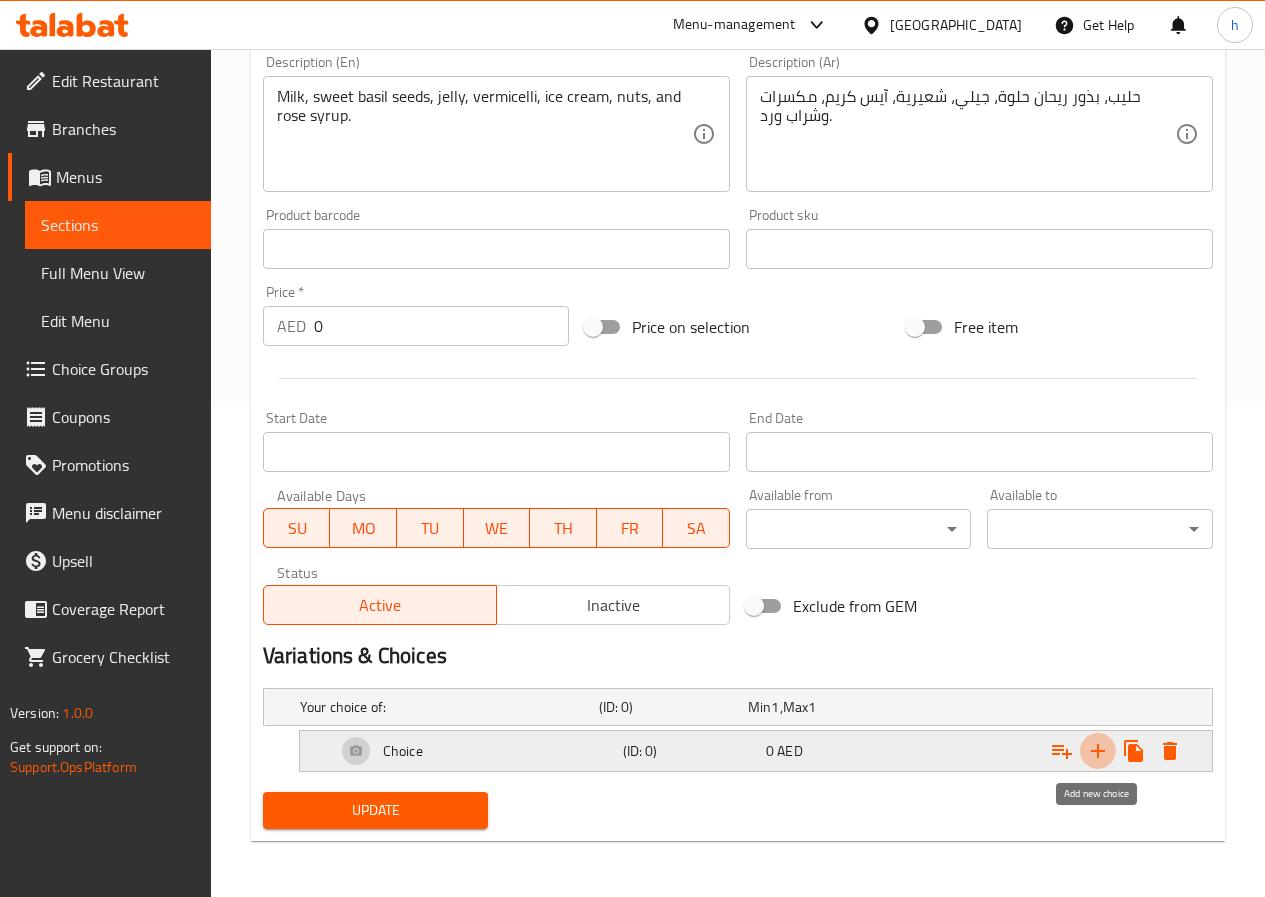 click 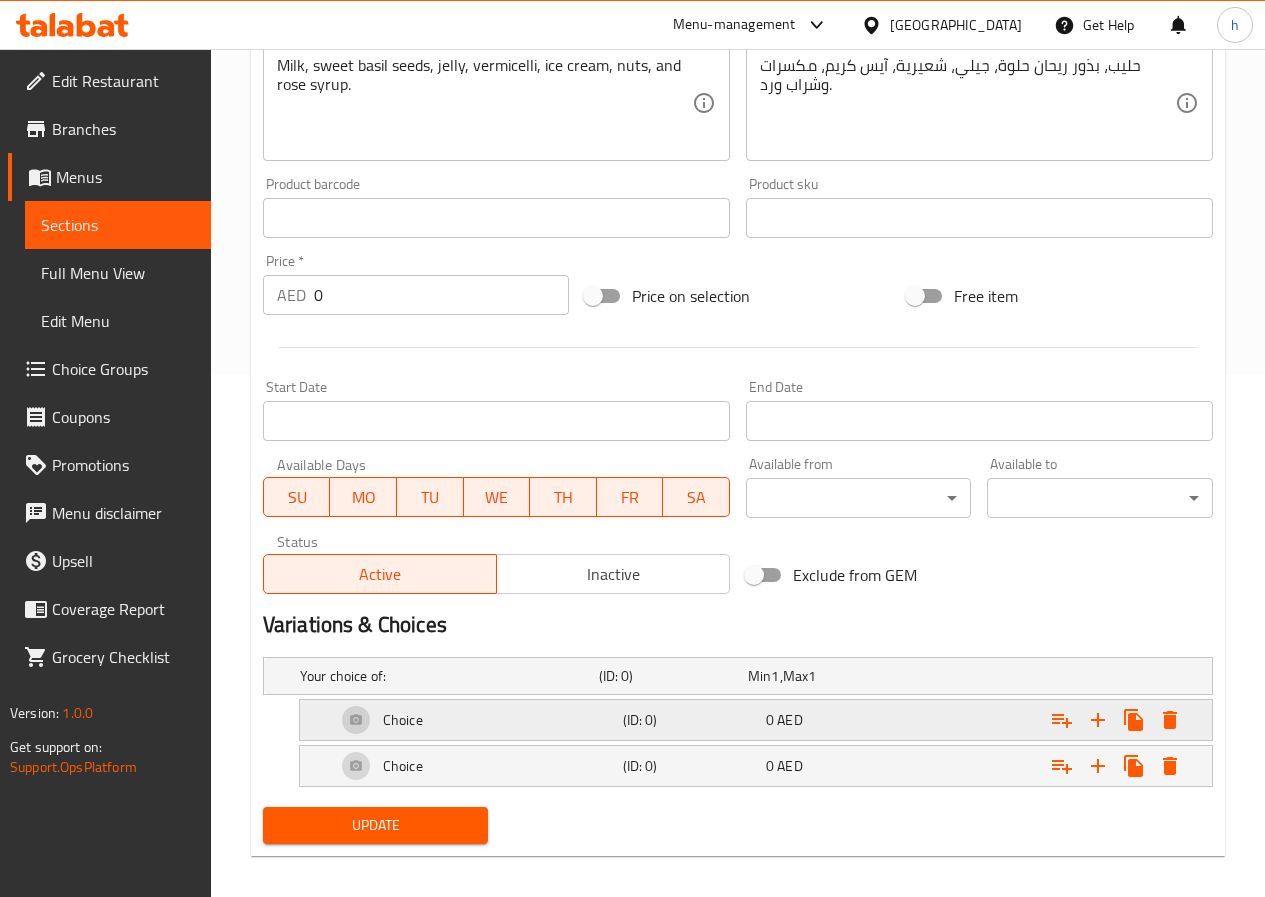 scroll, scrollTop: 537, scrollLeft: 0, axis: vertical 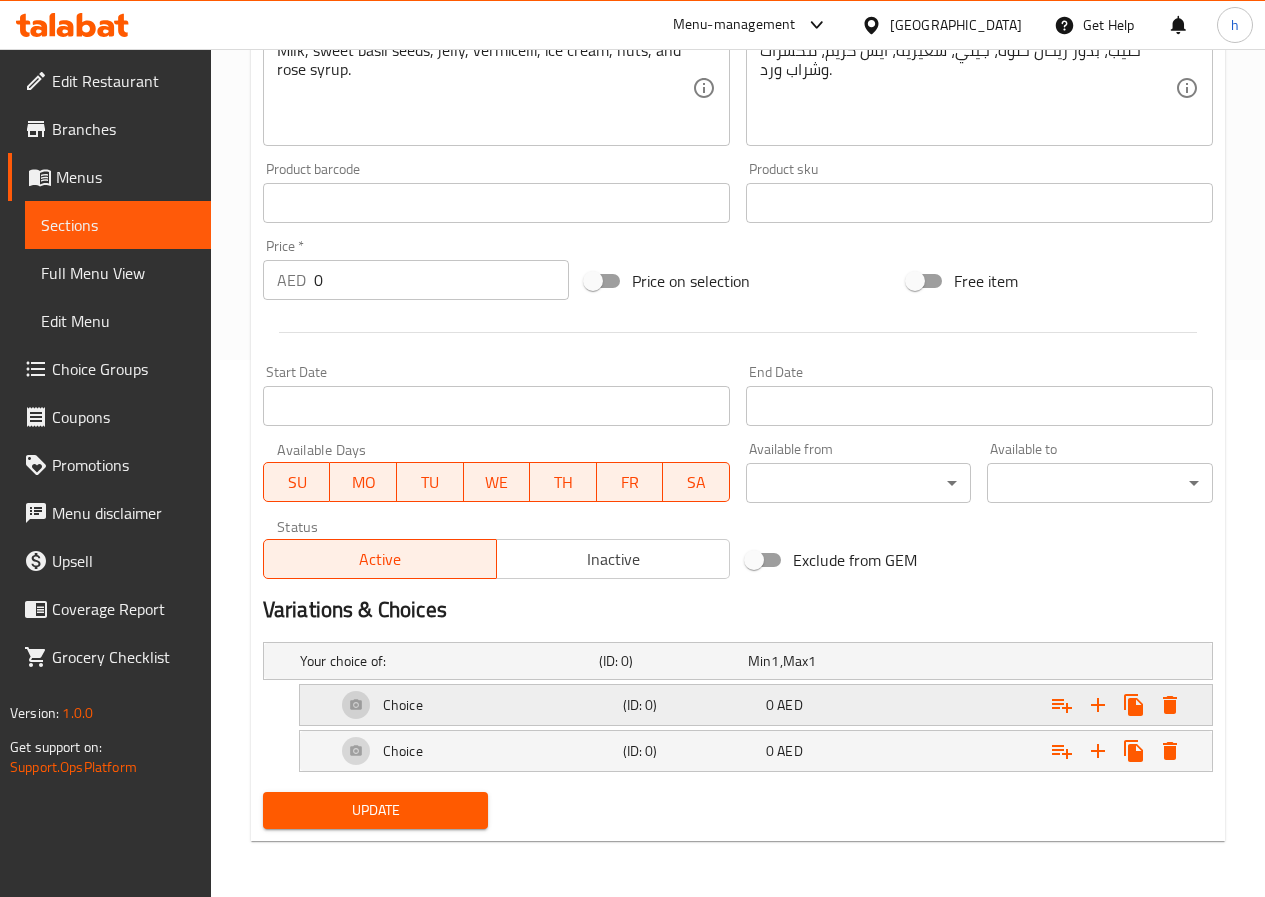 click on "(ID: 0)" at bounding box center [669, 661] 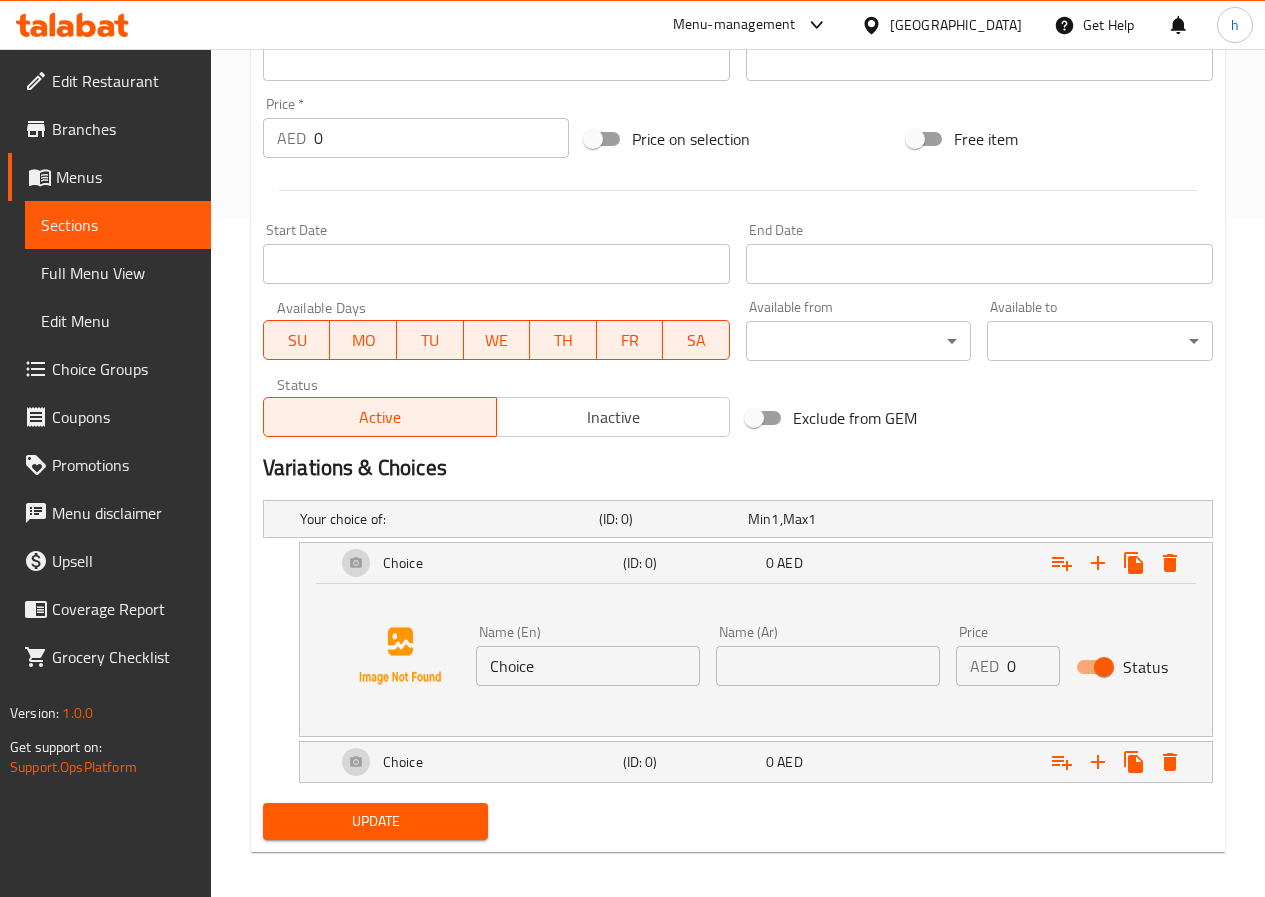 scroll, scrollTop: 690, scrollLeft: 0, axis: vertical 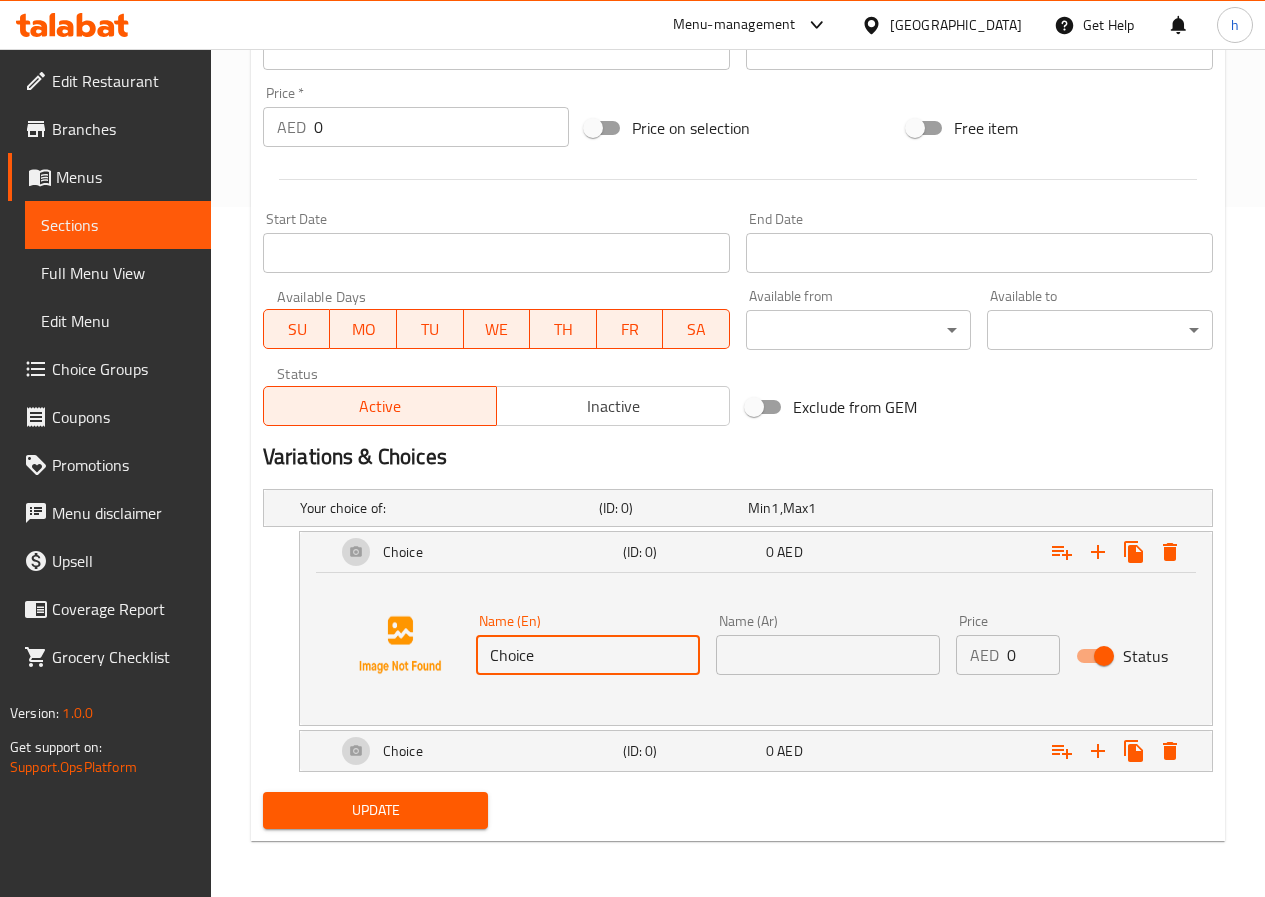 click on "Choice" at bounding box center [588, 655] 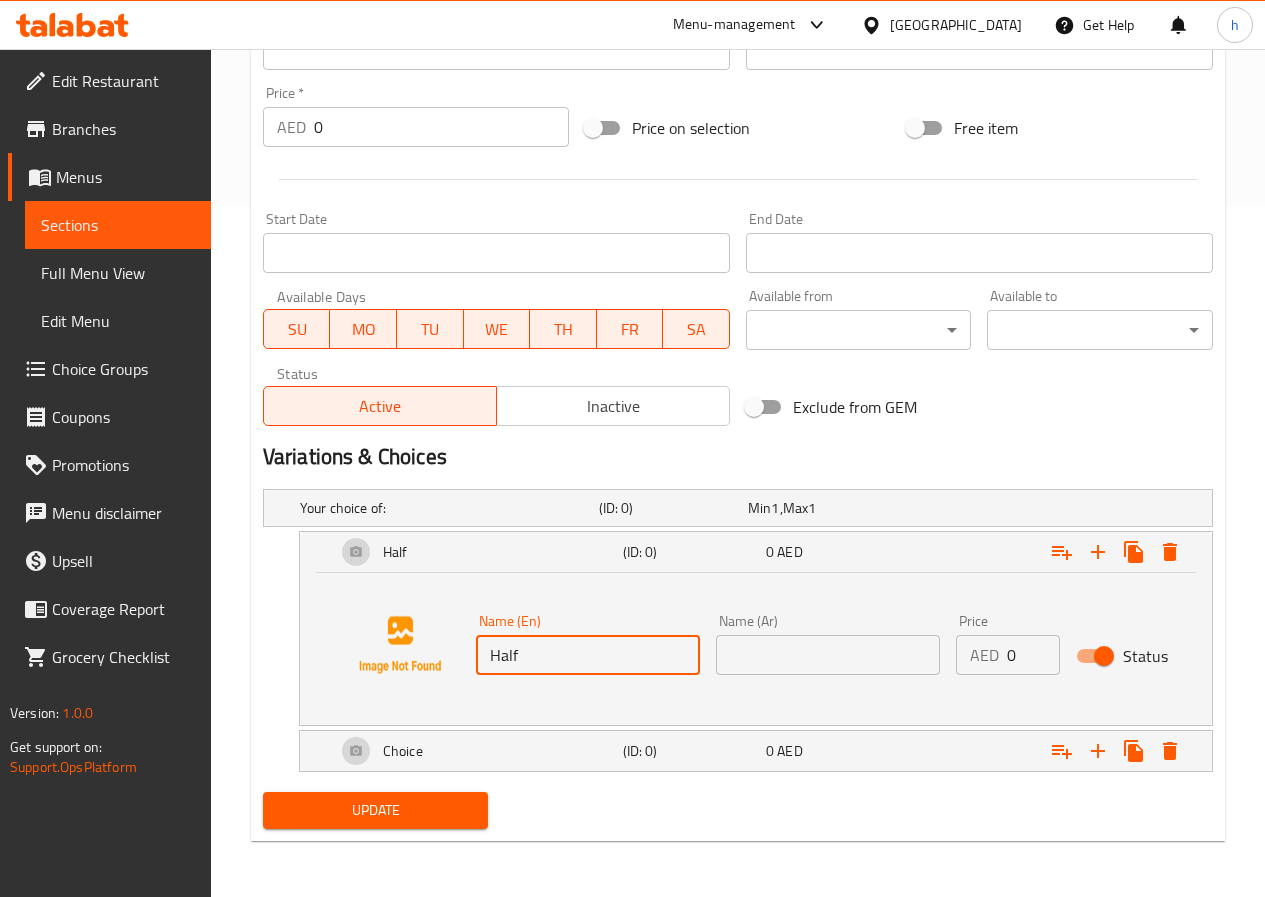type on "Half" 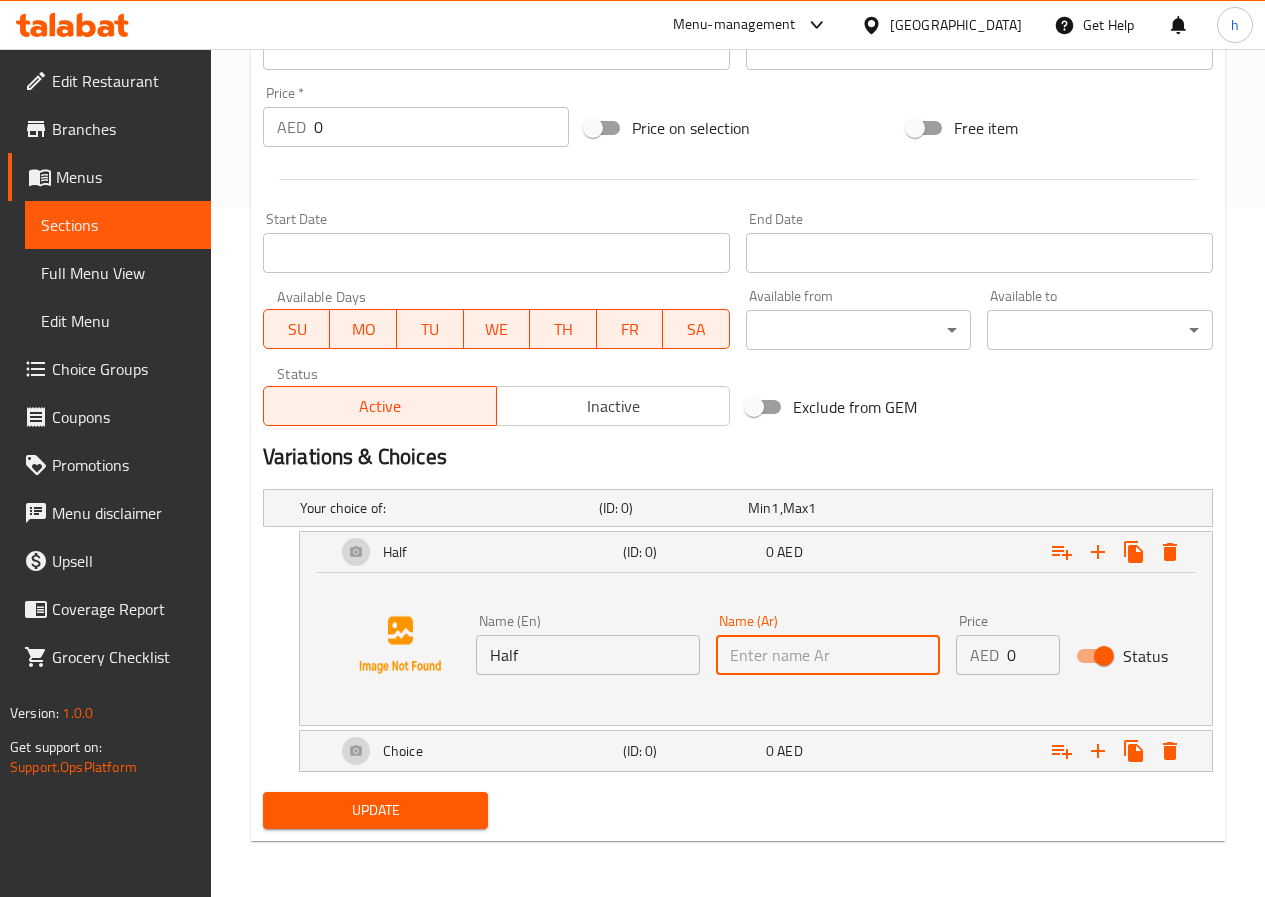 click at bounding box center (828, 655) 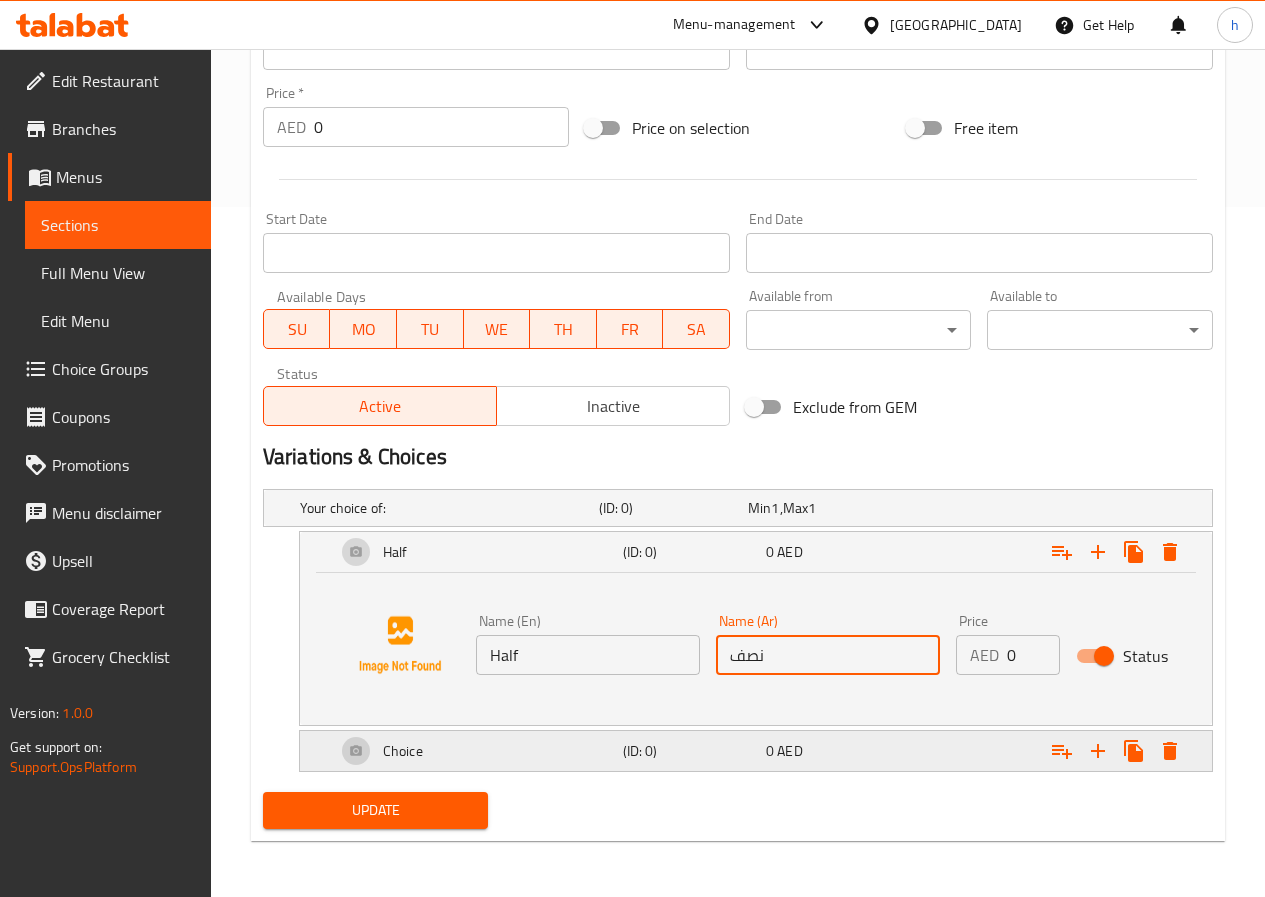 type on "نصف" 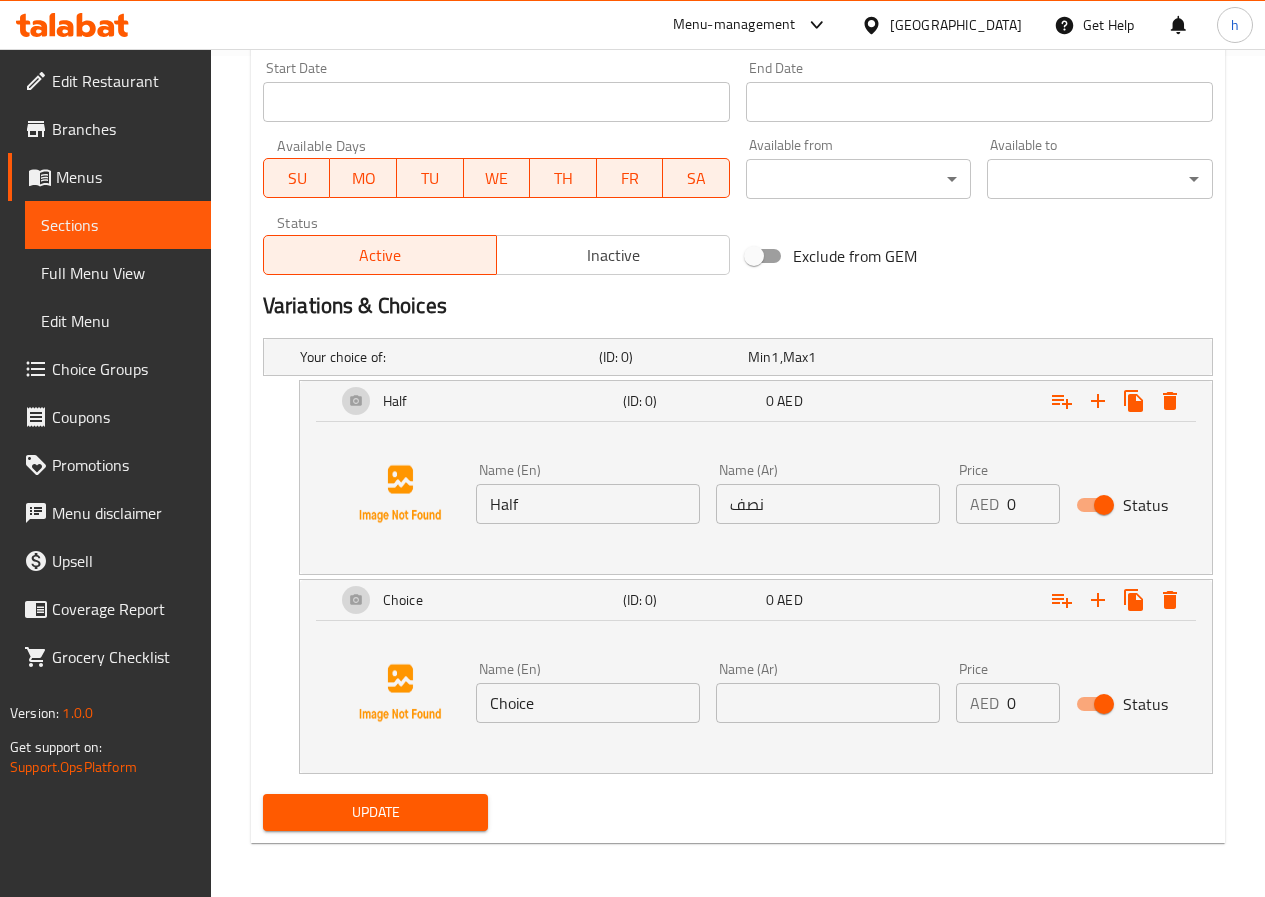 scroll, scrollTop: 843, scrollLeft: 0, axis: vertical 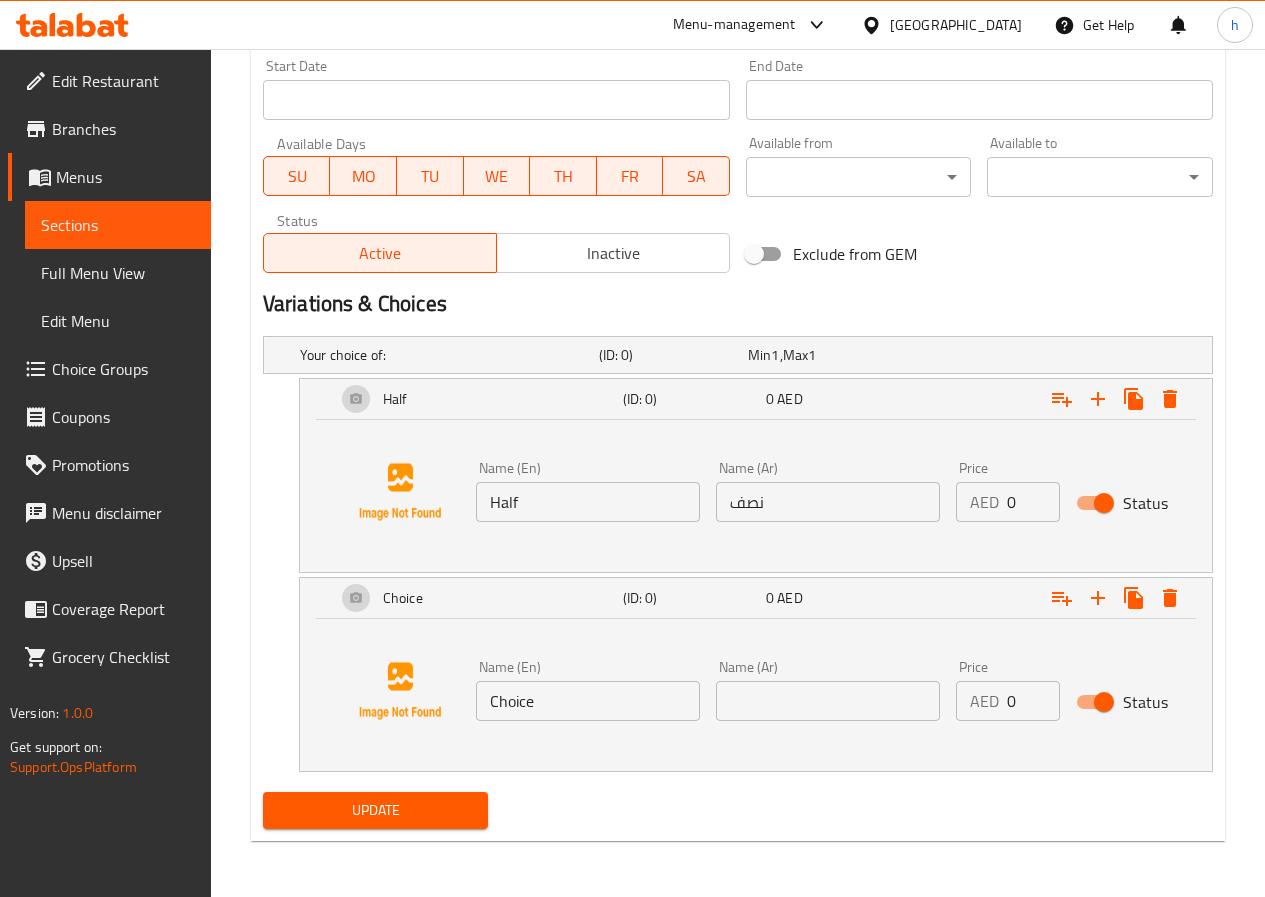 click on "Choice" at bounding box center [588, 701] 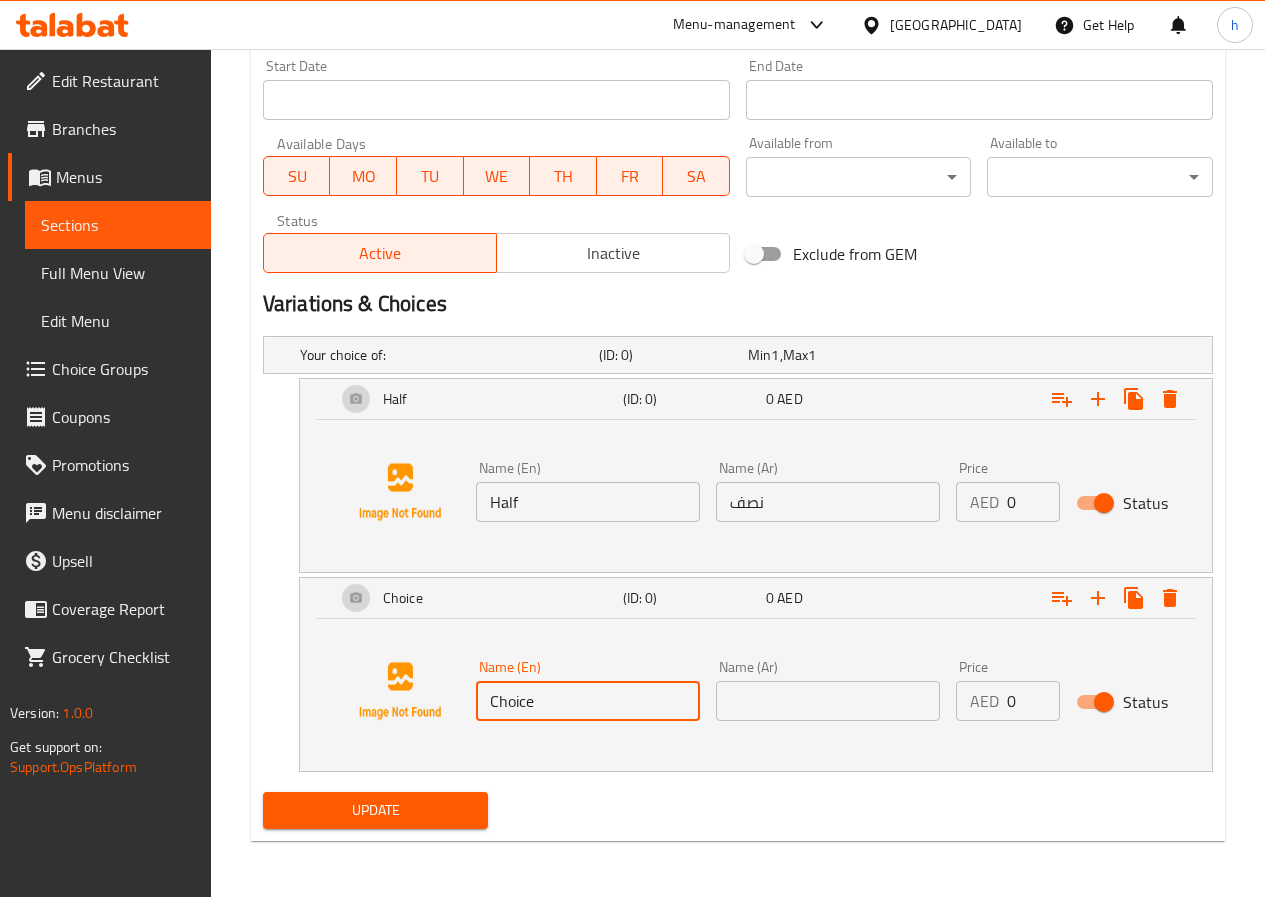 click on "Choice" at bounding box center [588, 701] 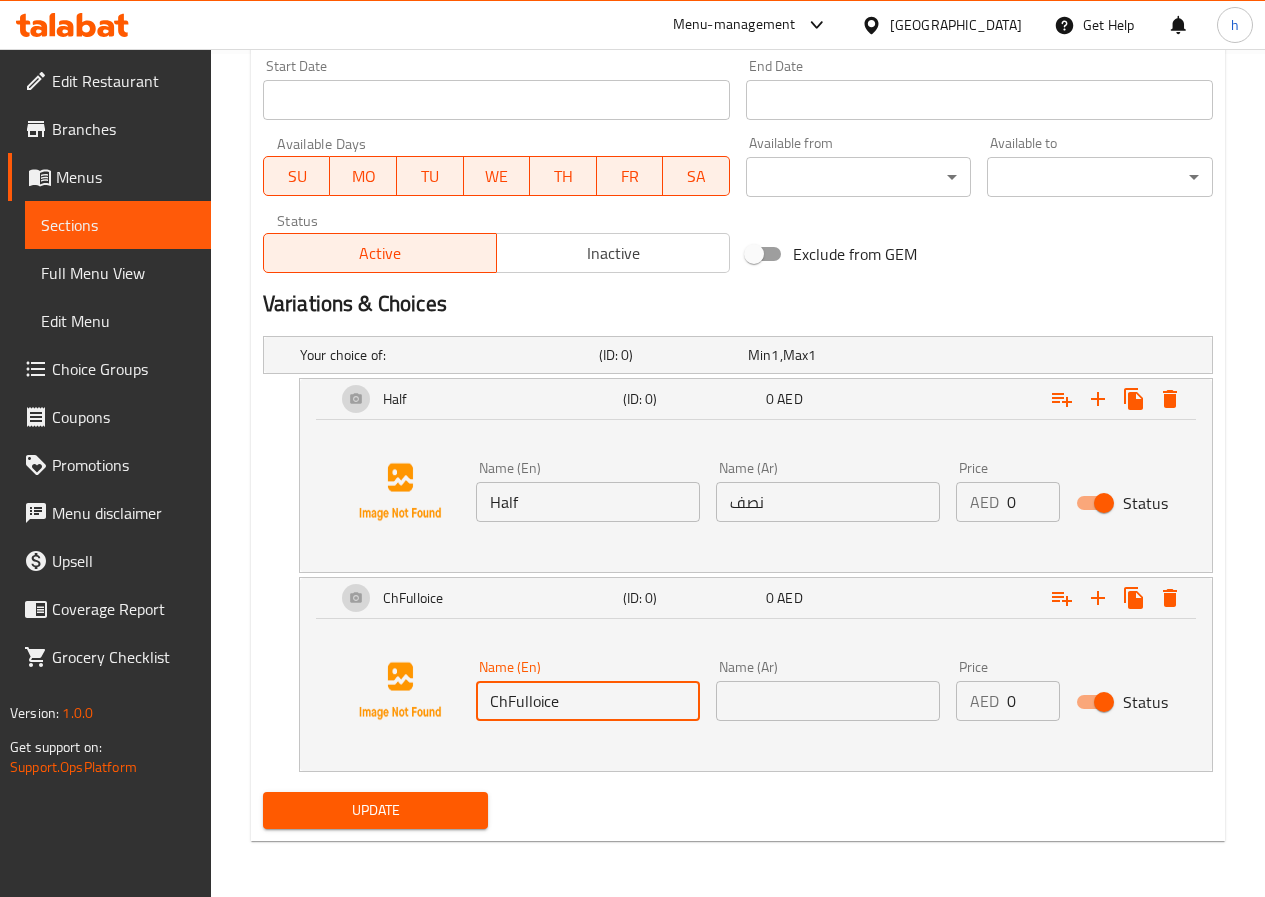 click on "ChFulloice" at bounding box center (588, 701) 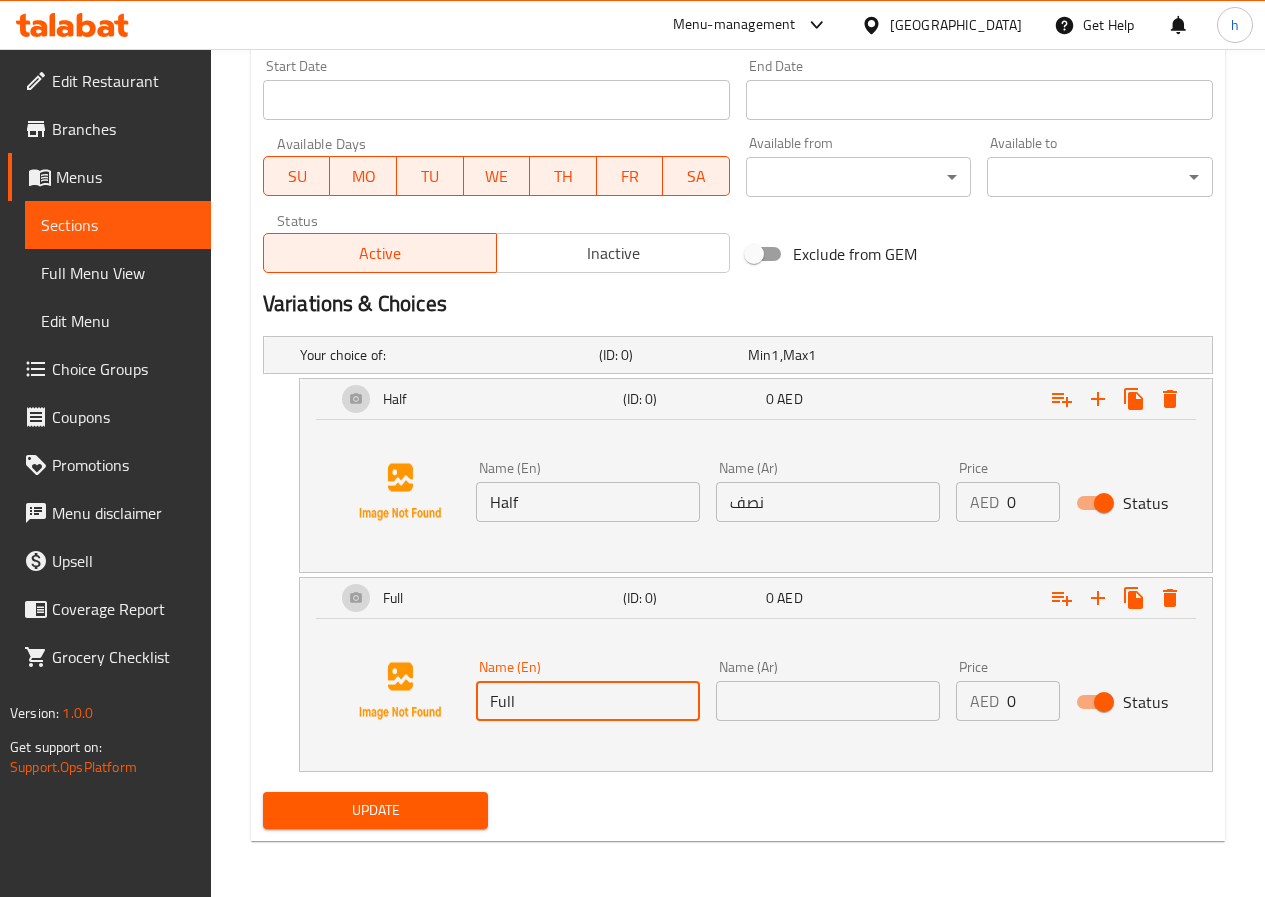 type on "Full" 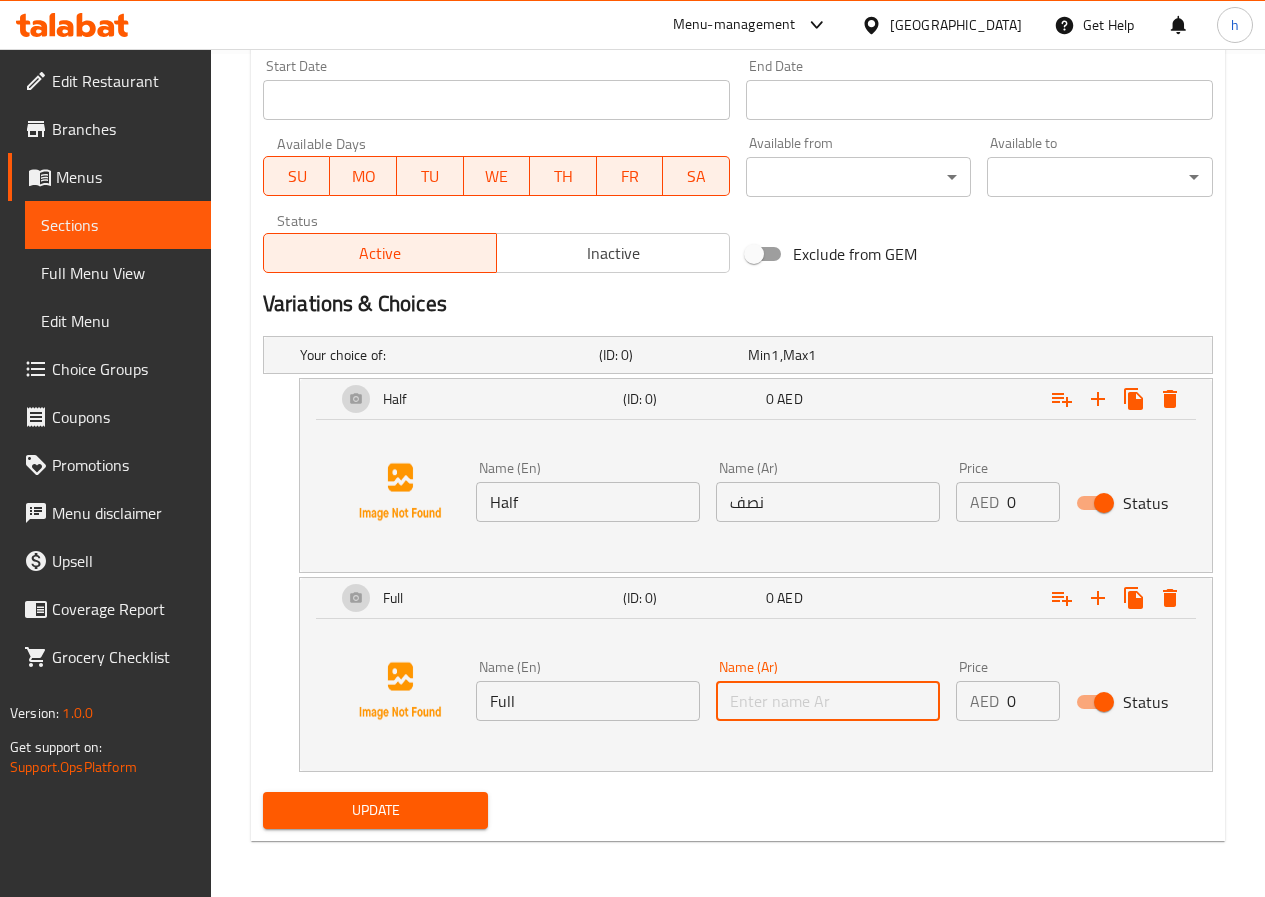 click at bounding box center [828, 701] 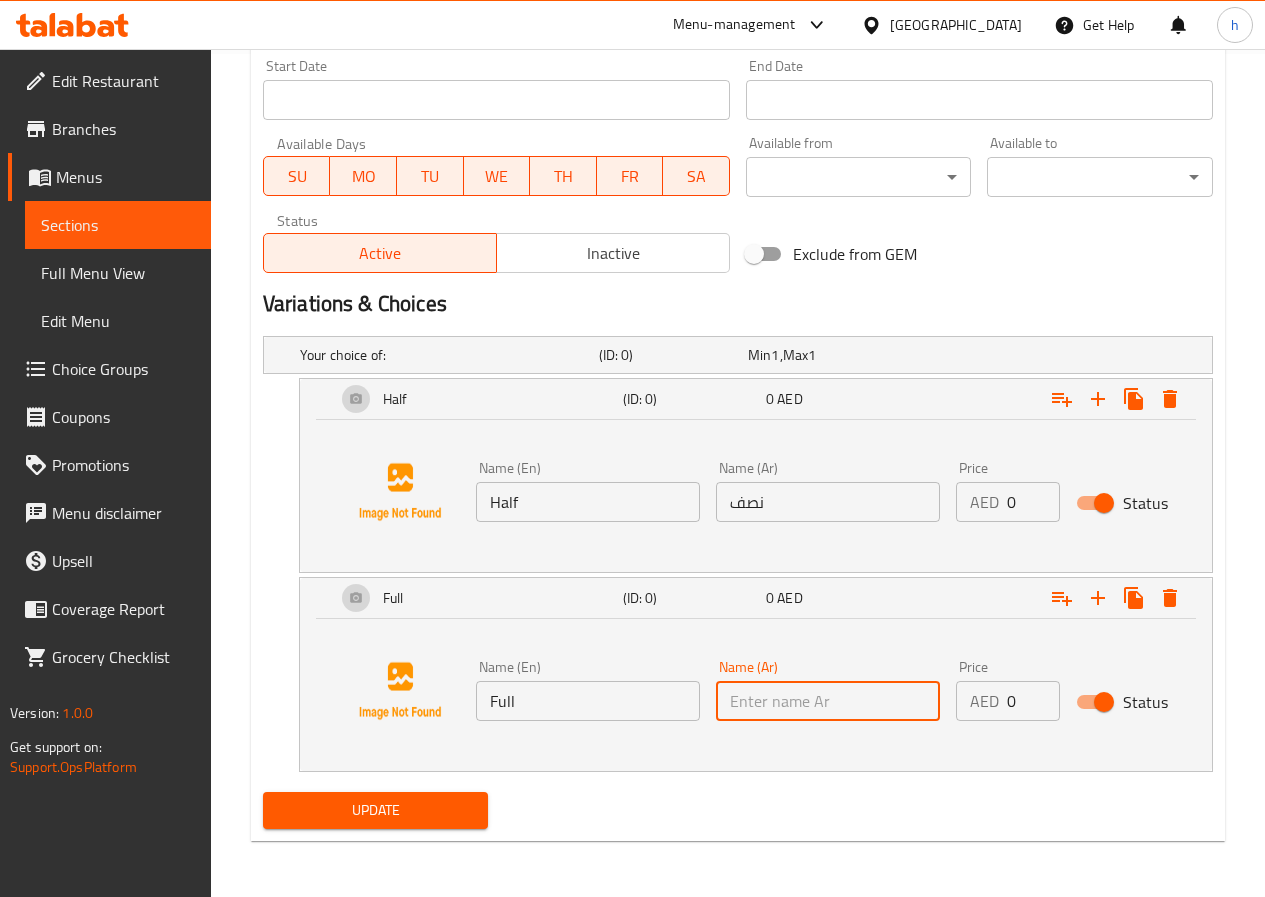 paste on "كاملة" 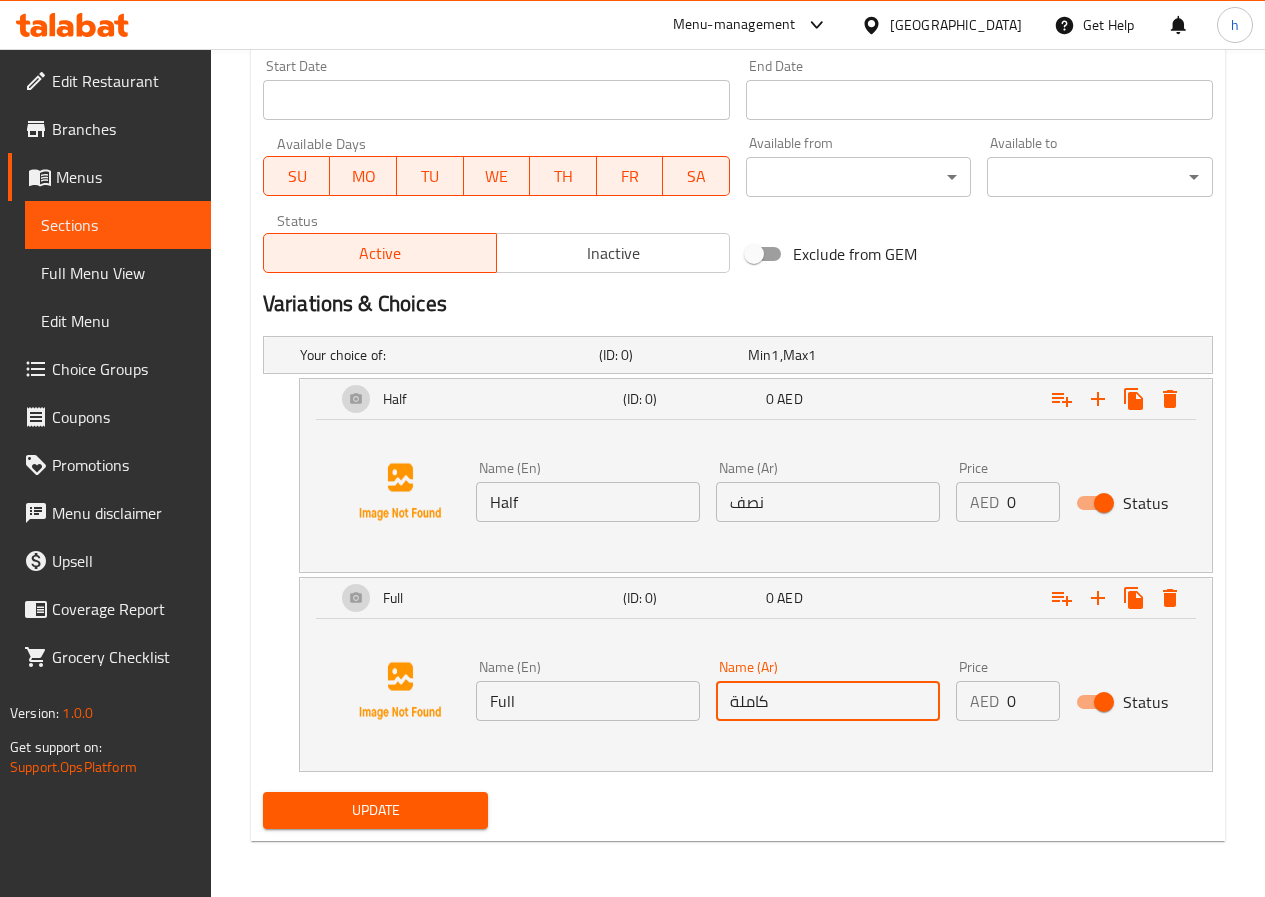 type on "كاملة" 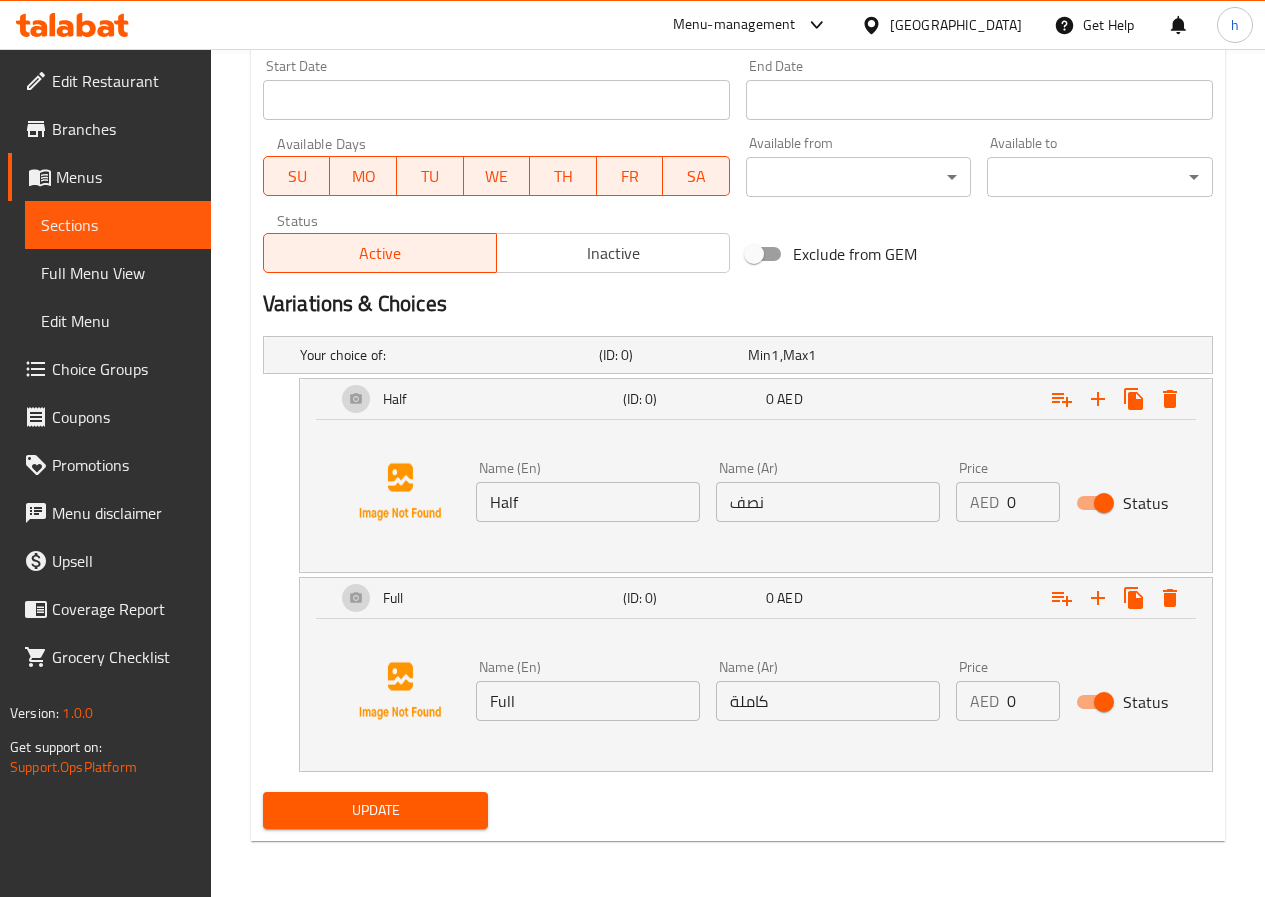 click on "AED 0 Price" at bounding box center (1008, 502) 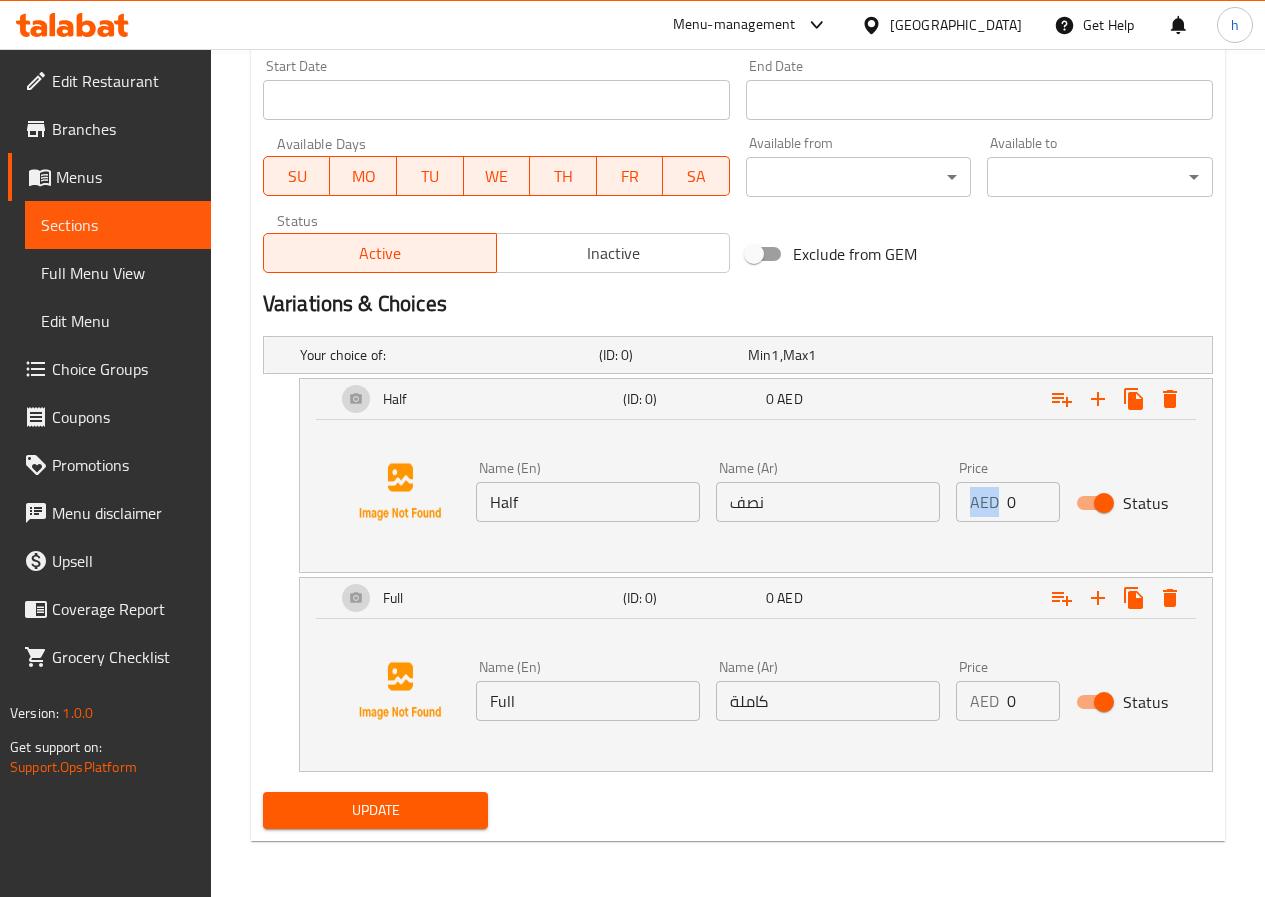 click on "AED 0 Price" at bounding box center (1008, 502) 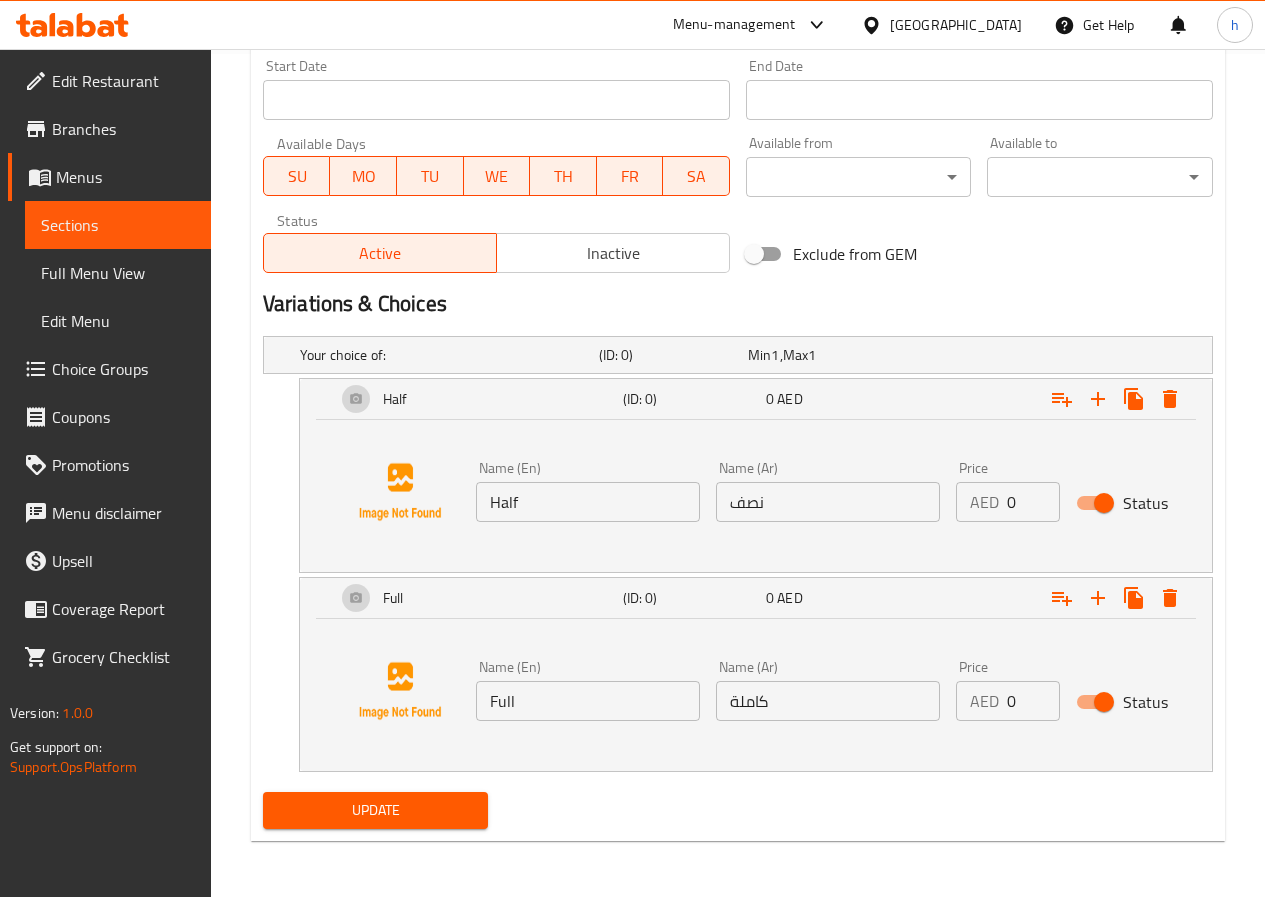 click on "AED 0 Price" at bounding box center [1008, 502] 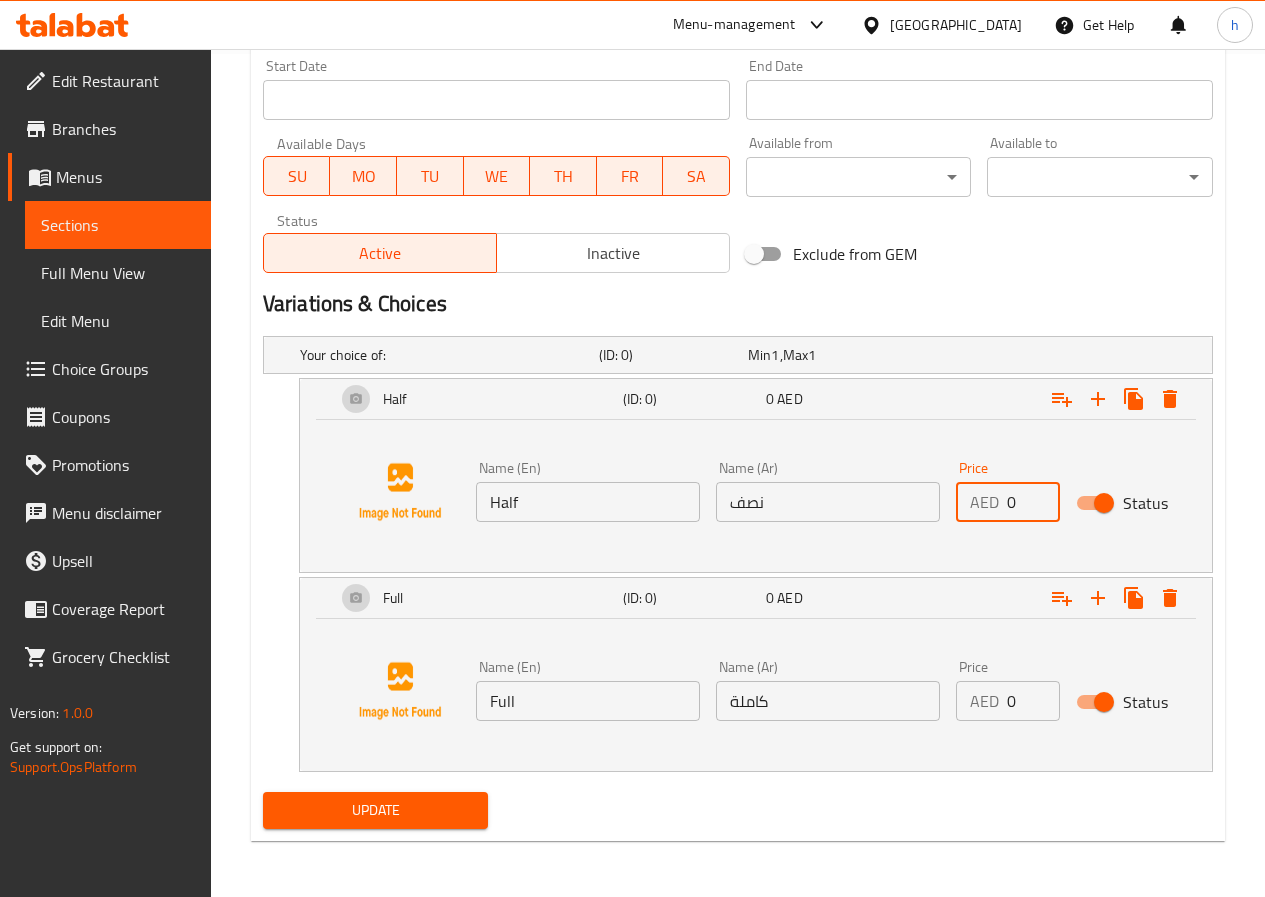 click on "0" at bounding box center (1033, 502) 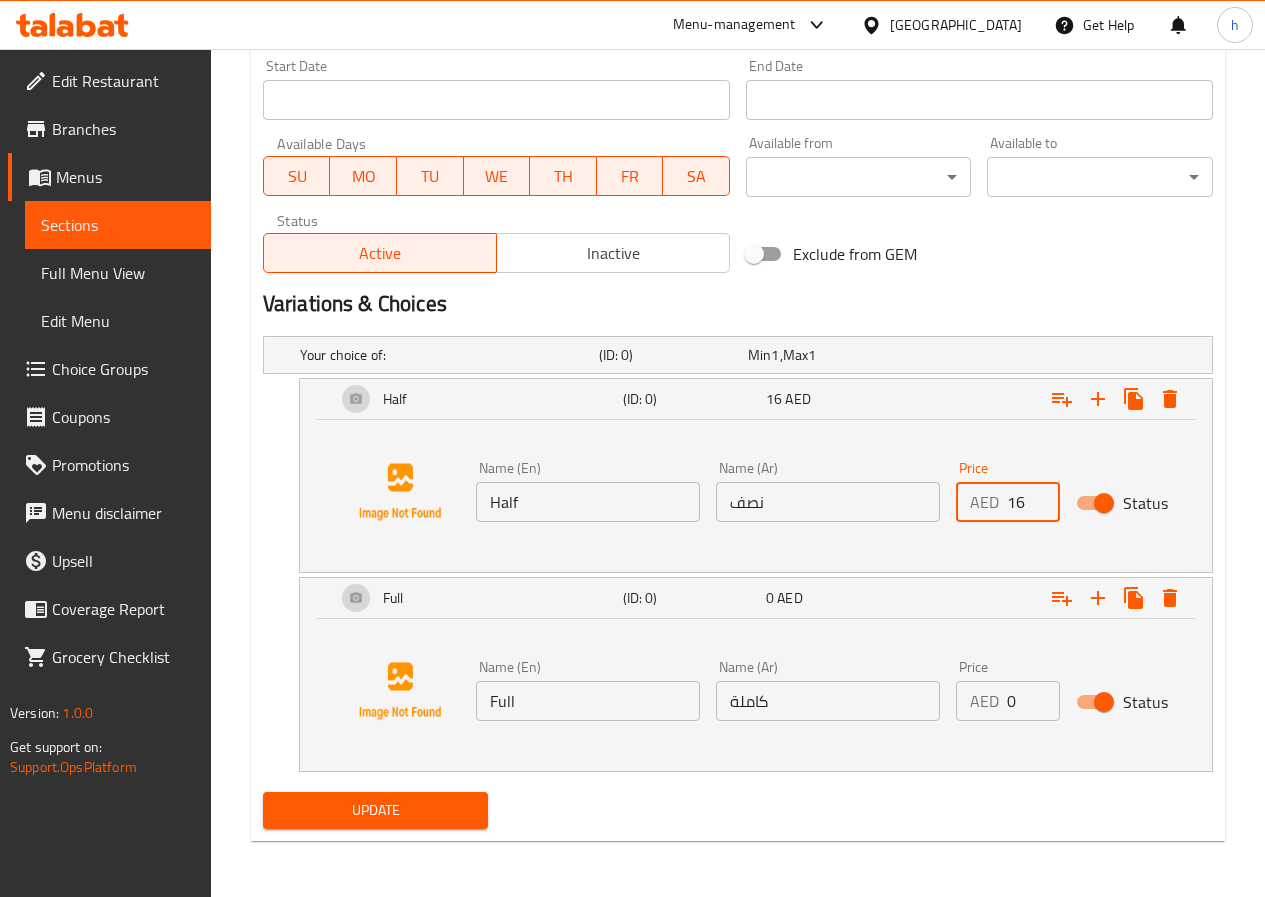 type on "16" 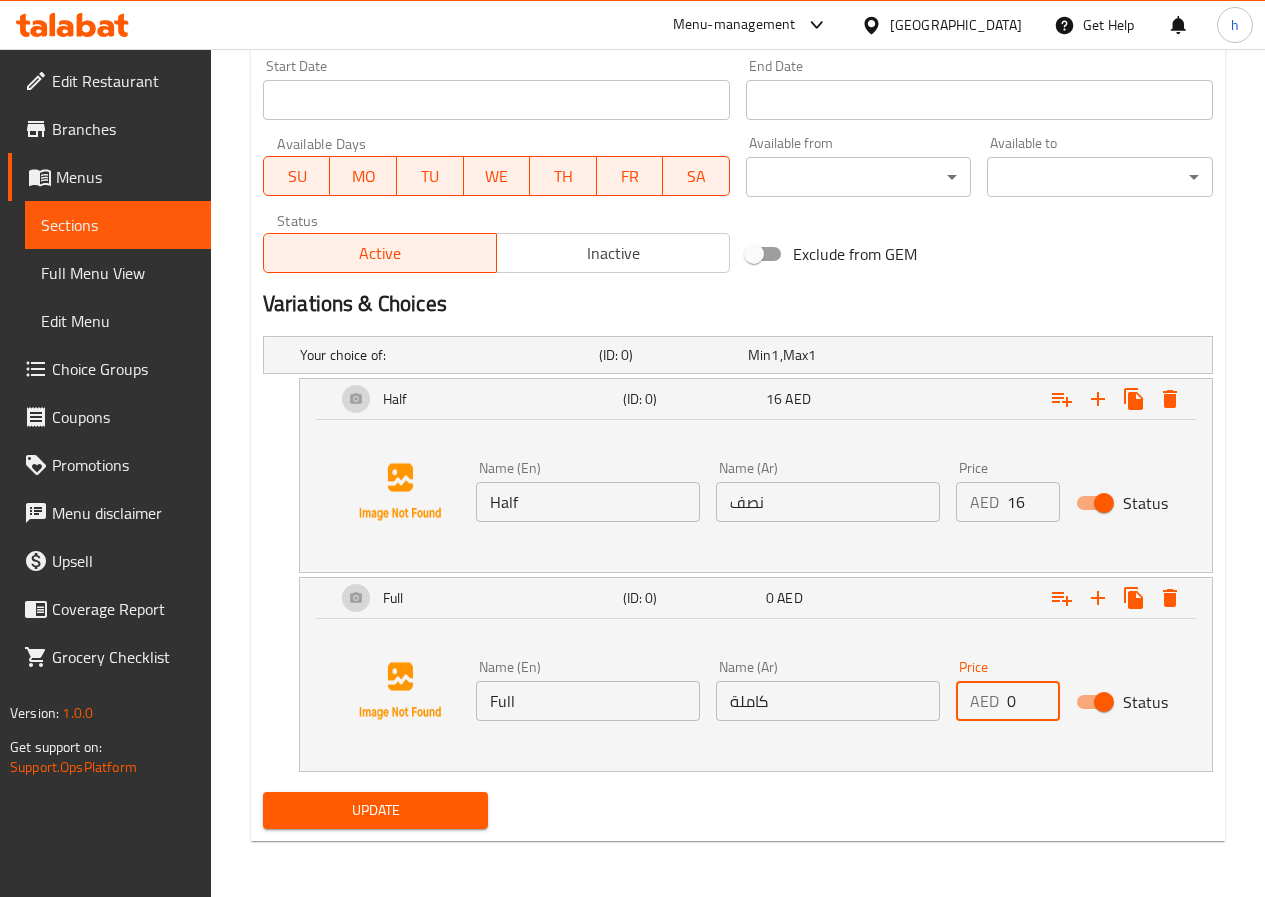 click on "0" at bounding box center [1033, 701] 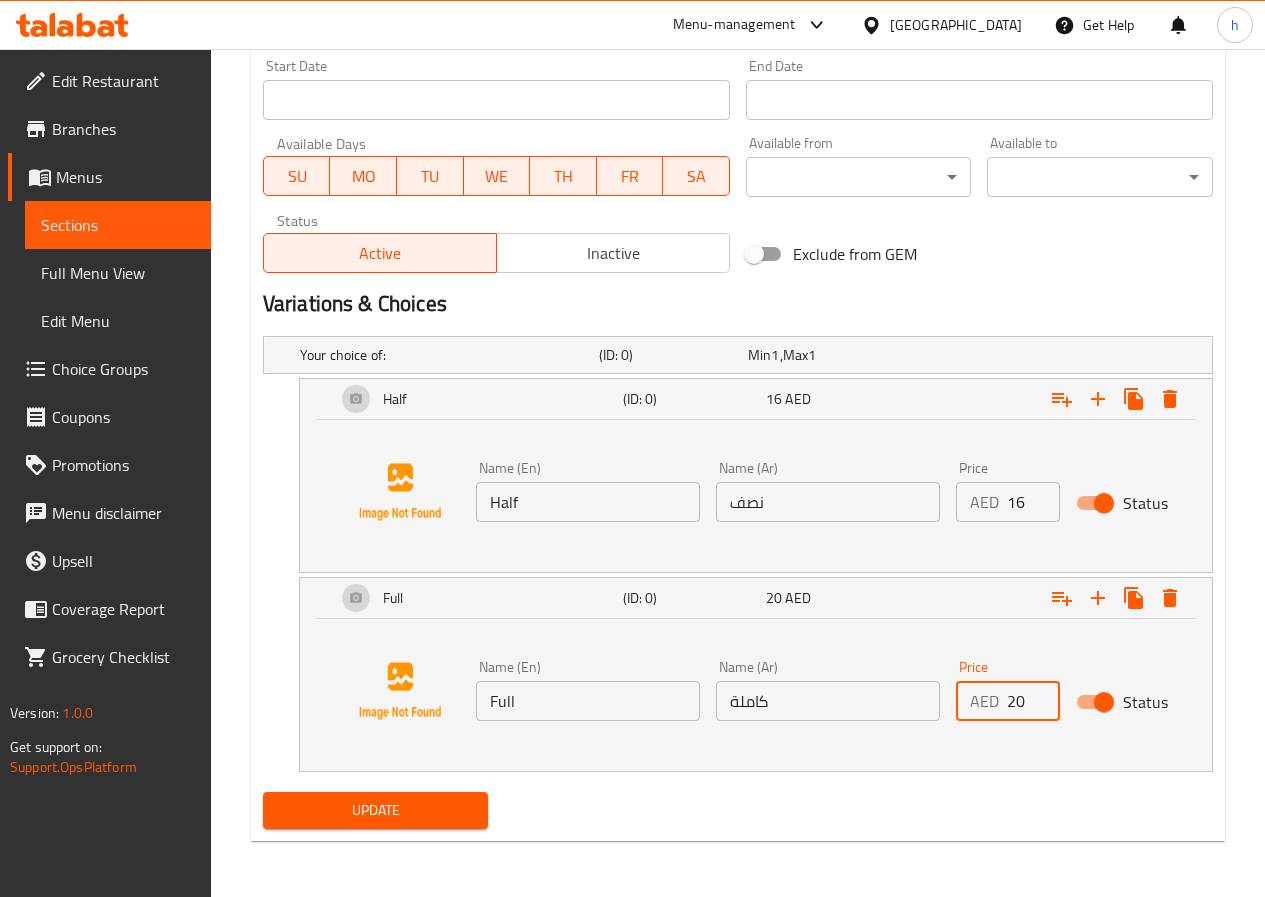type on "20" 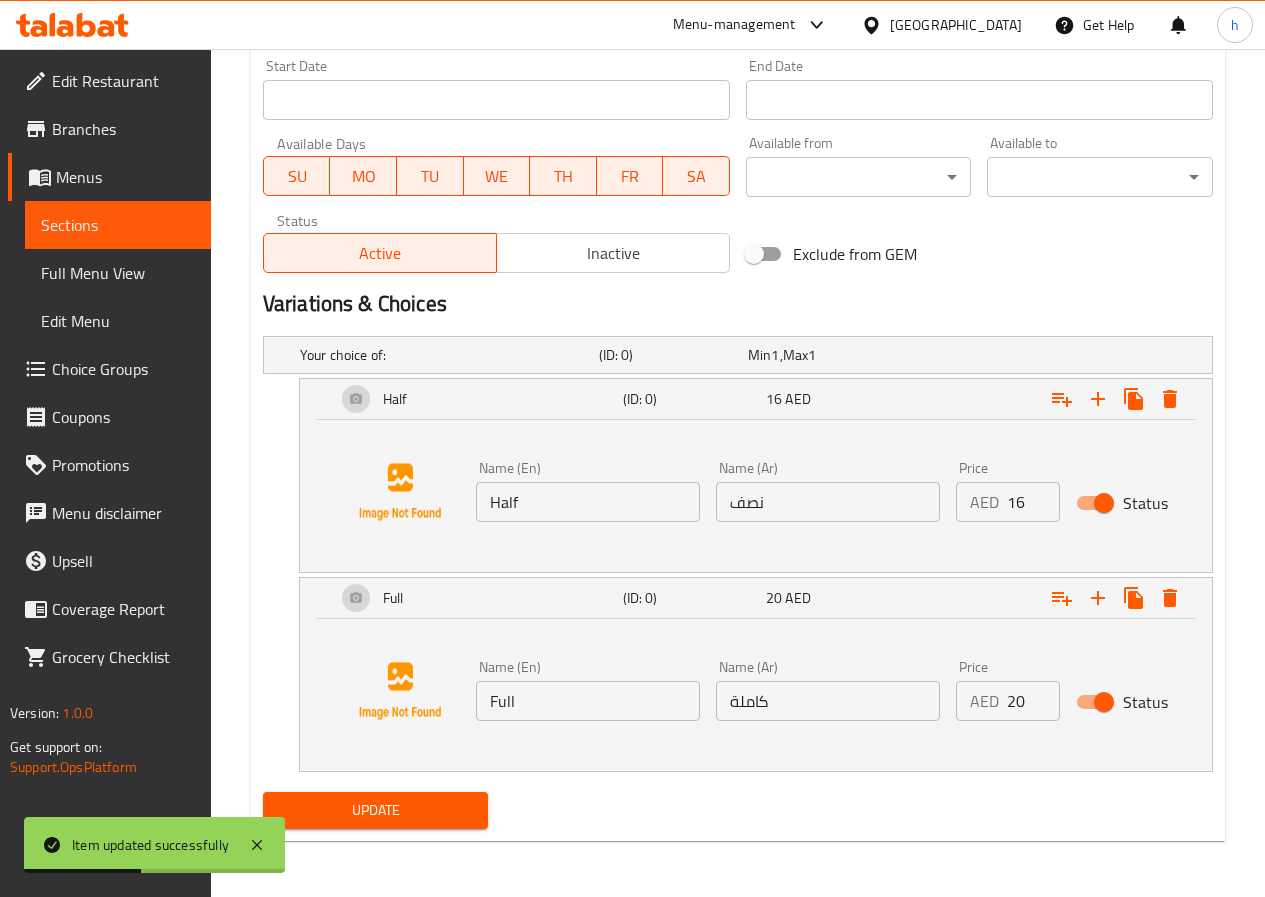 click on "Sections" at bounding box center [118, 225] 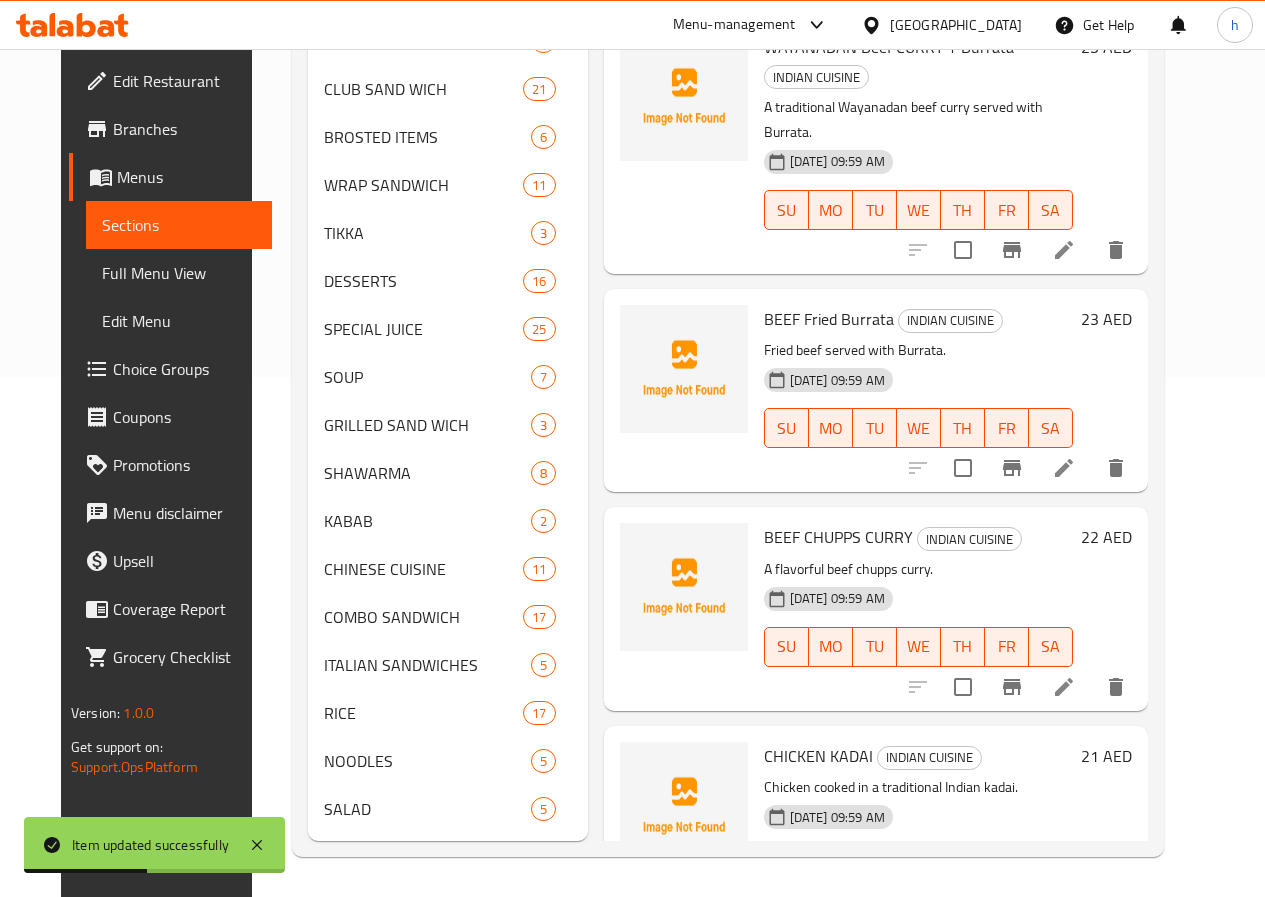 scroll, scrollTop: 550, scrollLeft: 0, axis: vertical 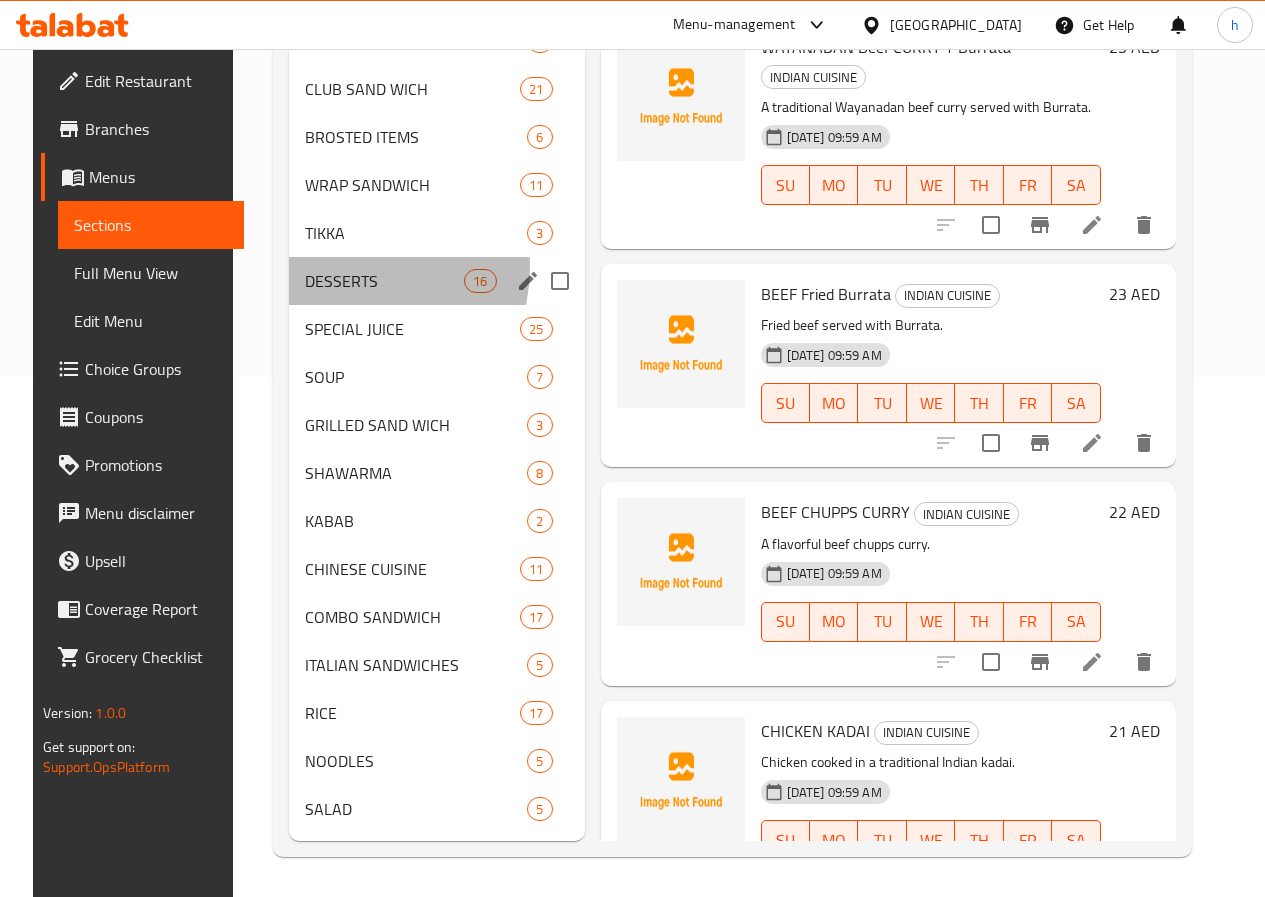 click on "DESSERTS 16" at bounding box center [437, 281] 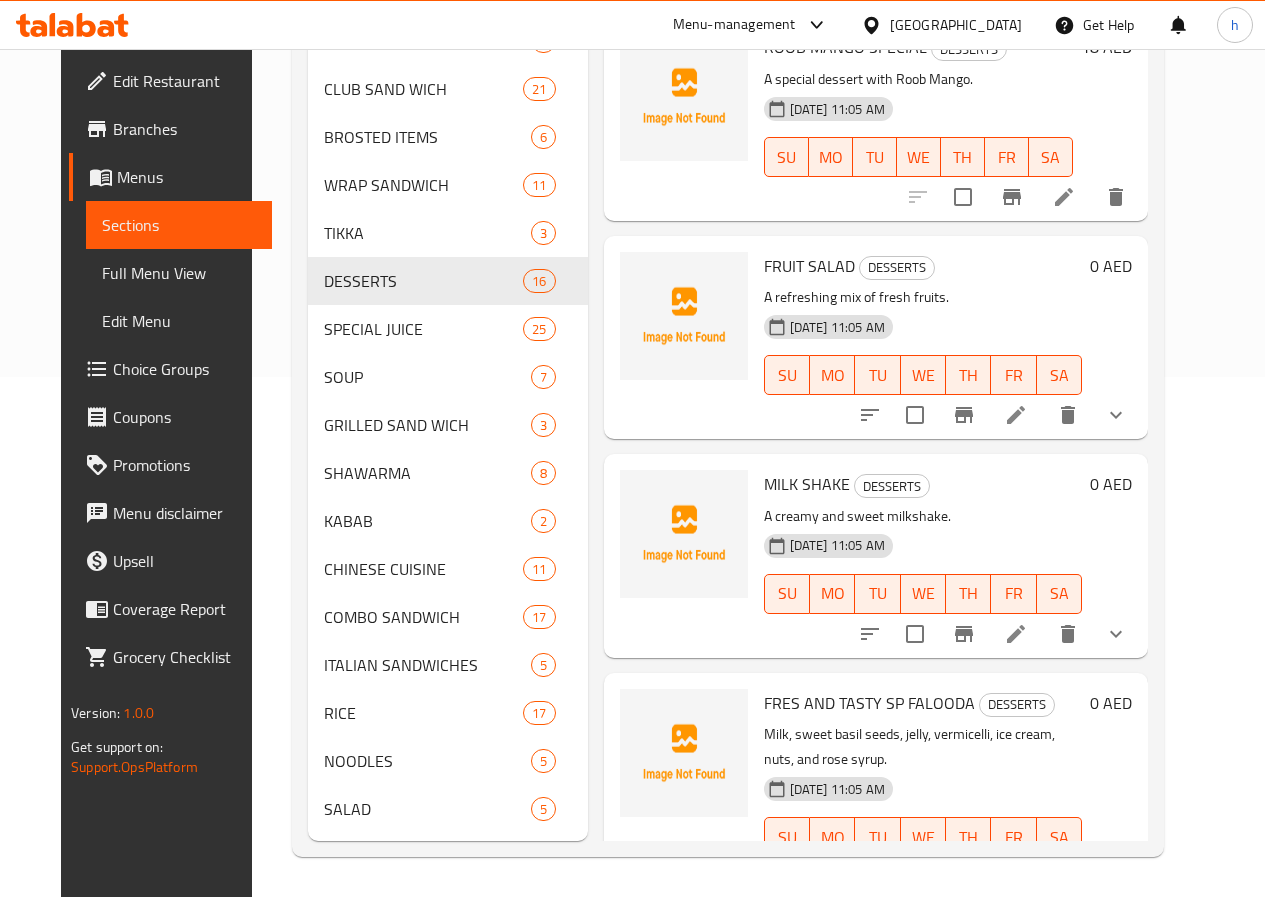 scroll, scrollTop: 1071, scrollLeft: 0, axis: vertical 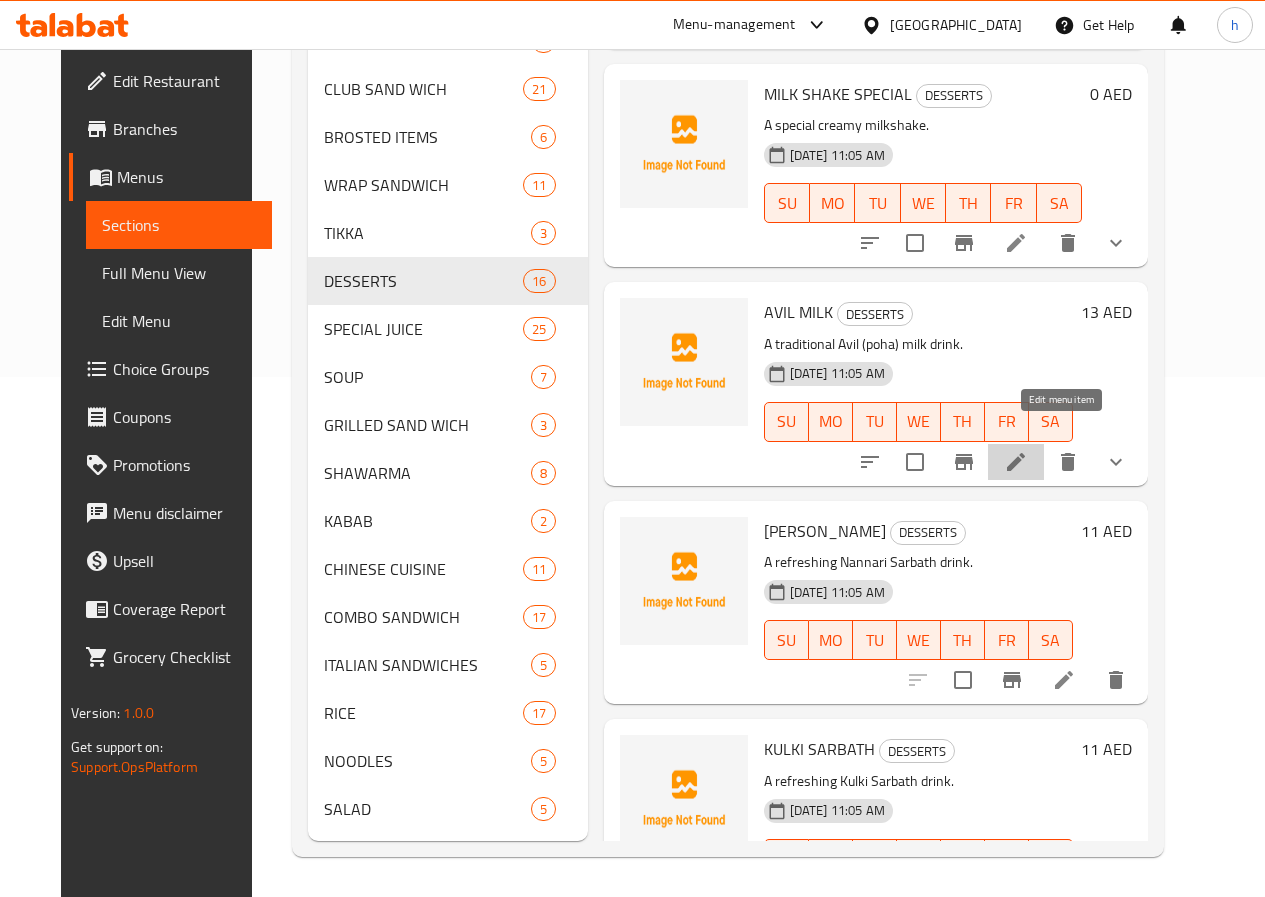 click 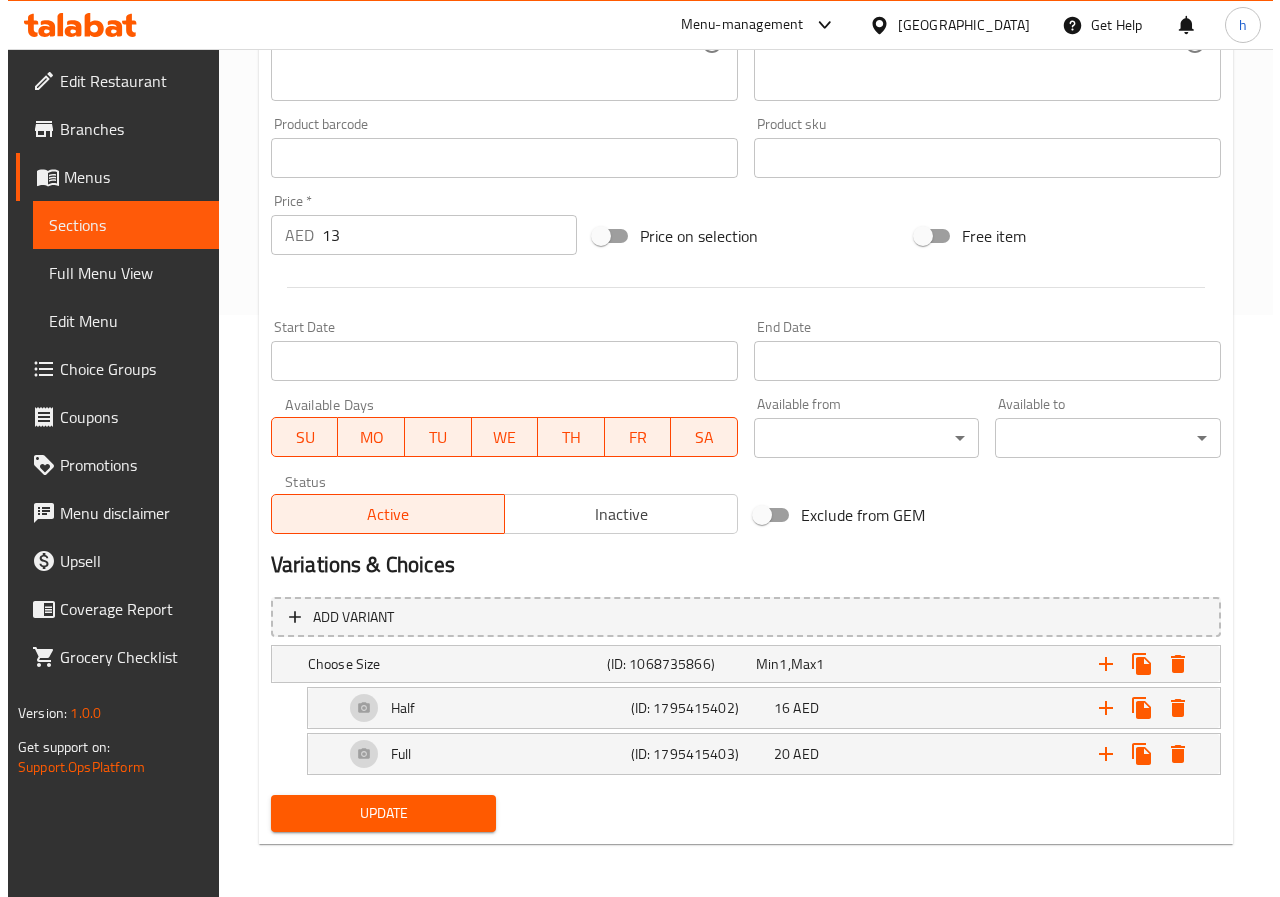 scroll, scrollTop: 585, scrollLeft: 0, axis: vertical 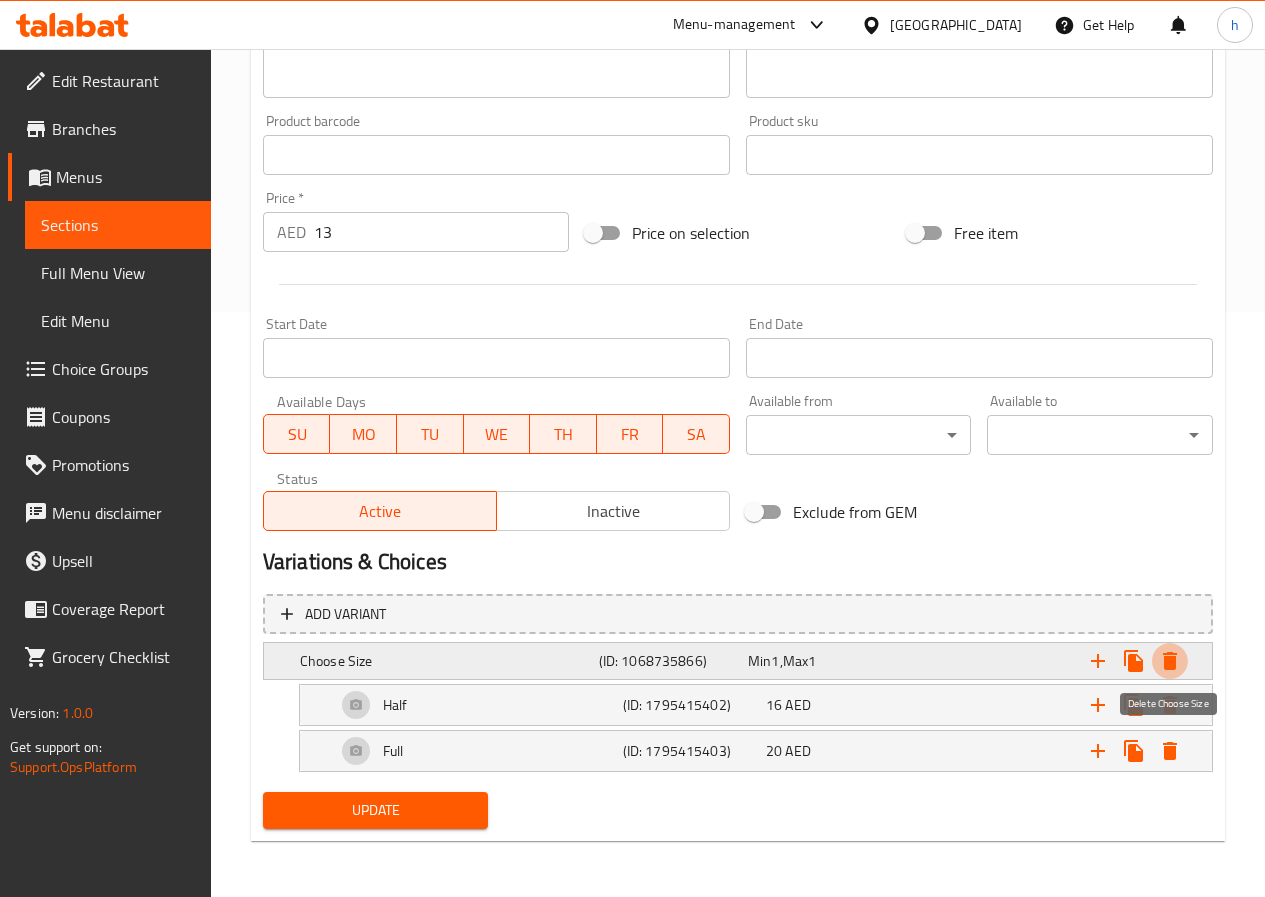 click 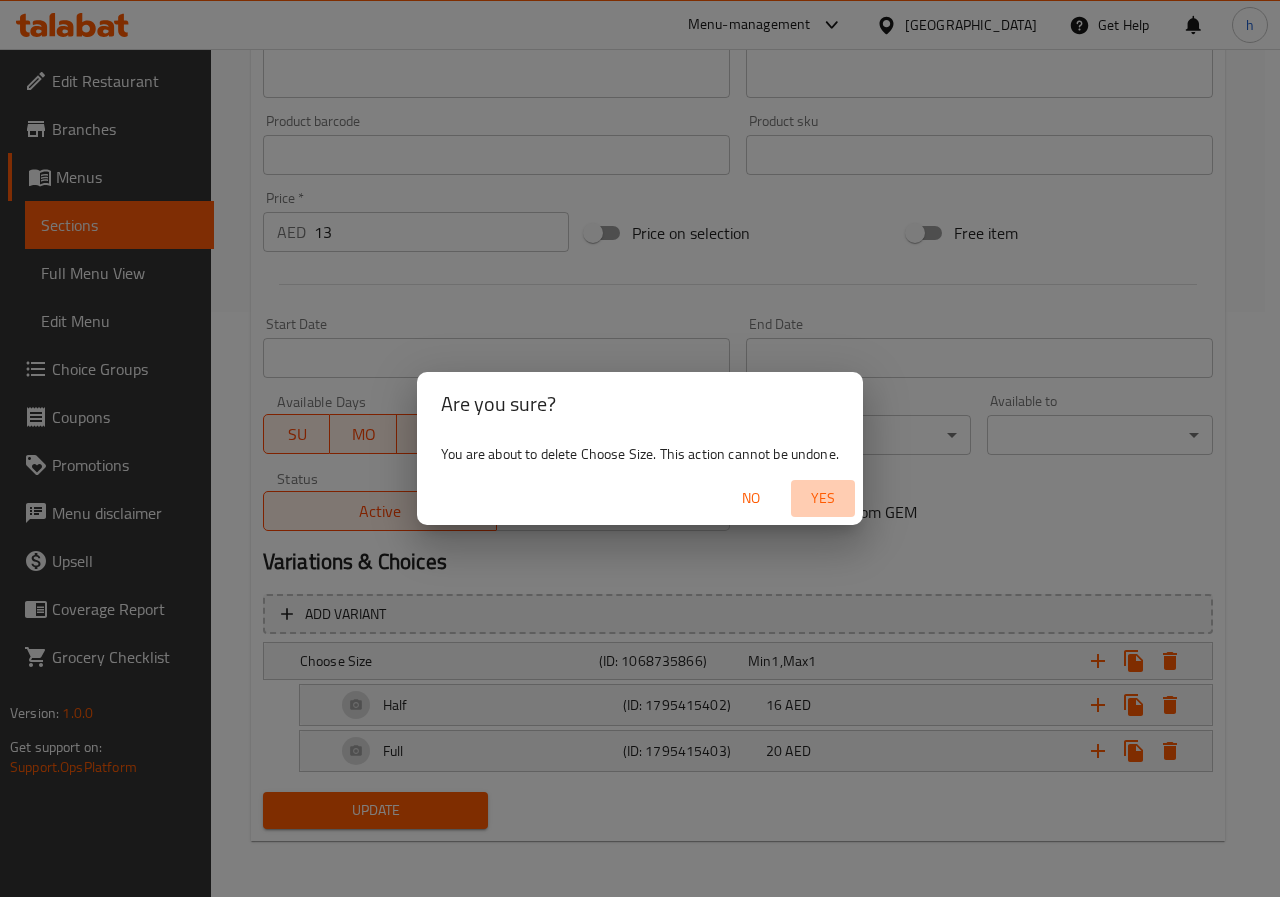 click on "Yes" at bounding box center (823, 498) 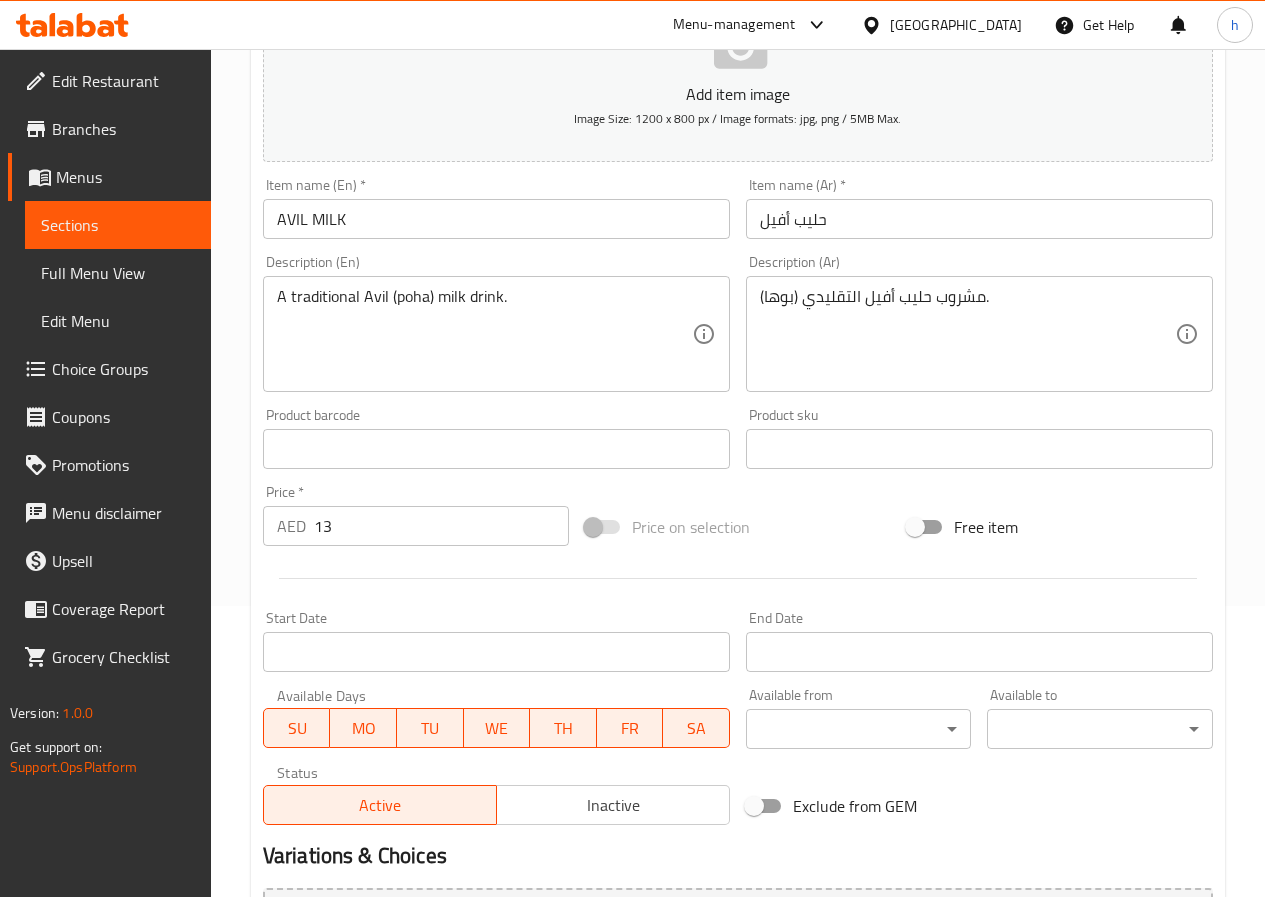 scroll, scrollTop: 500, scrollLeft: 0, axis: vertical 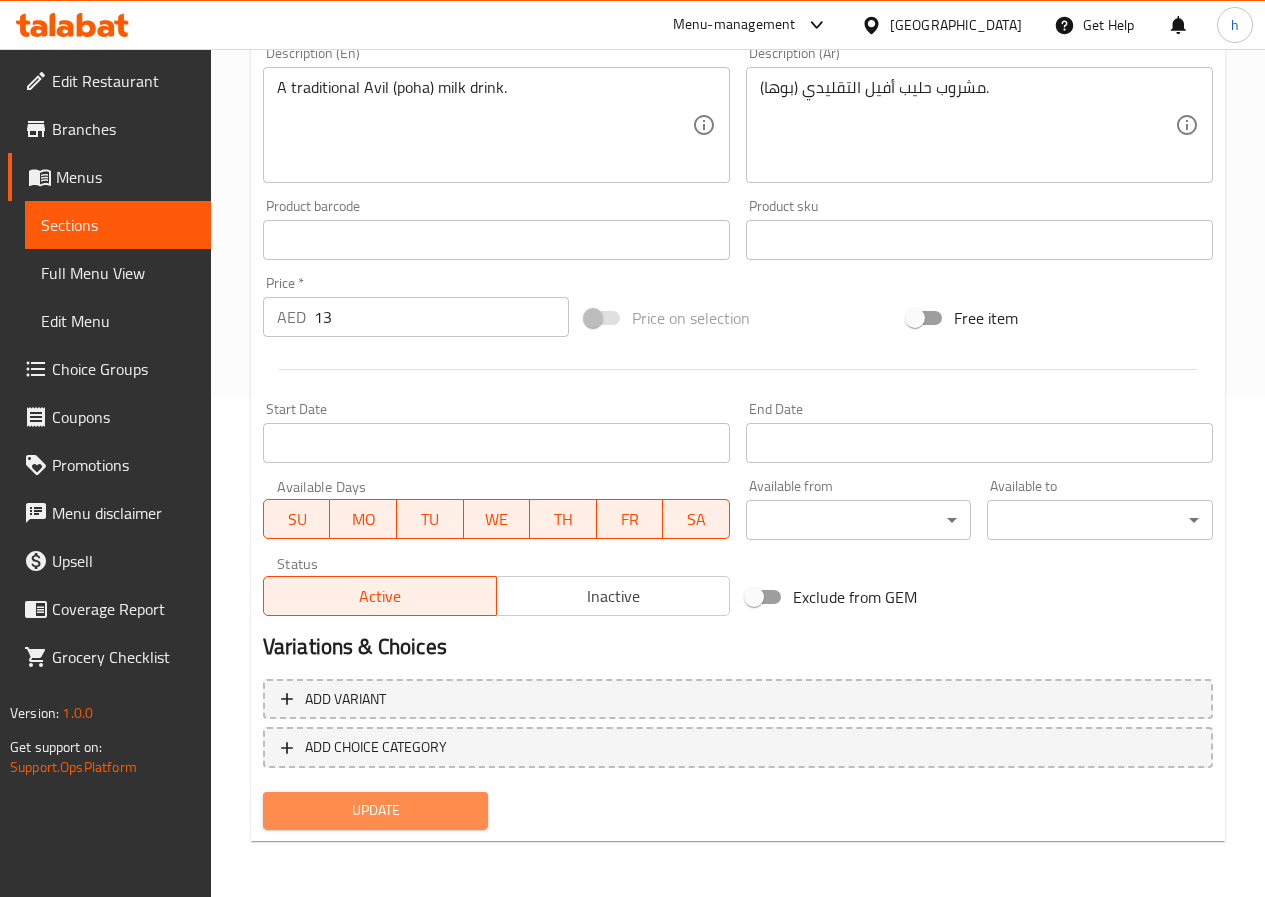 click on "Update" at bounding box center [376, 810] 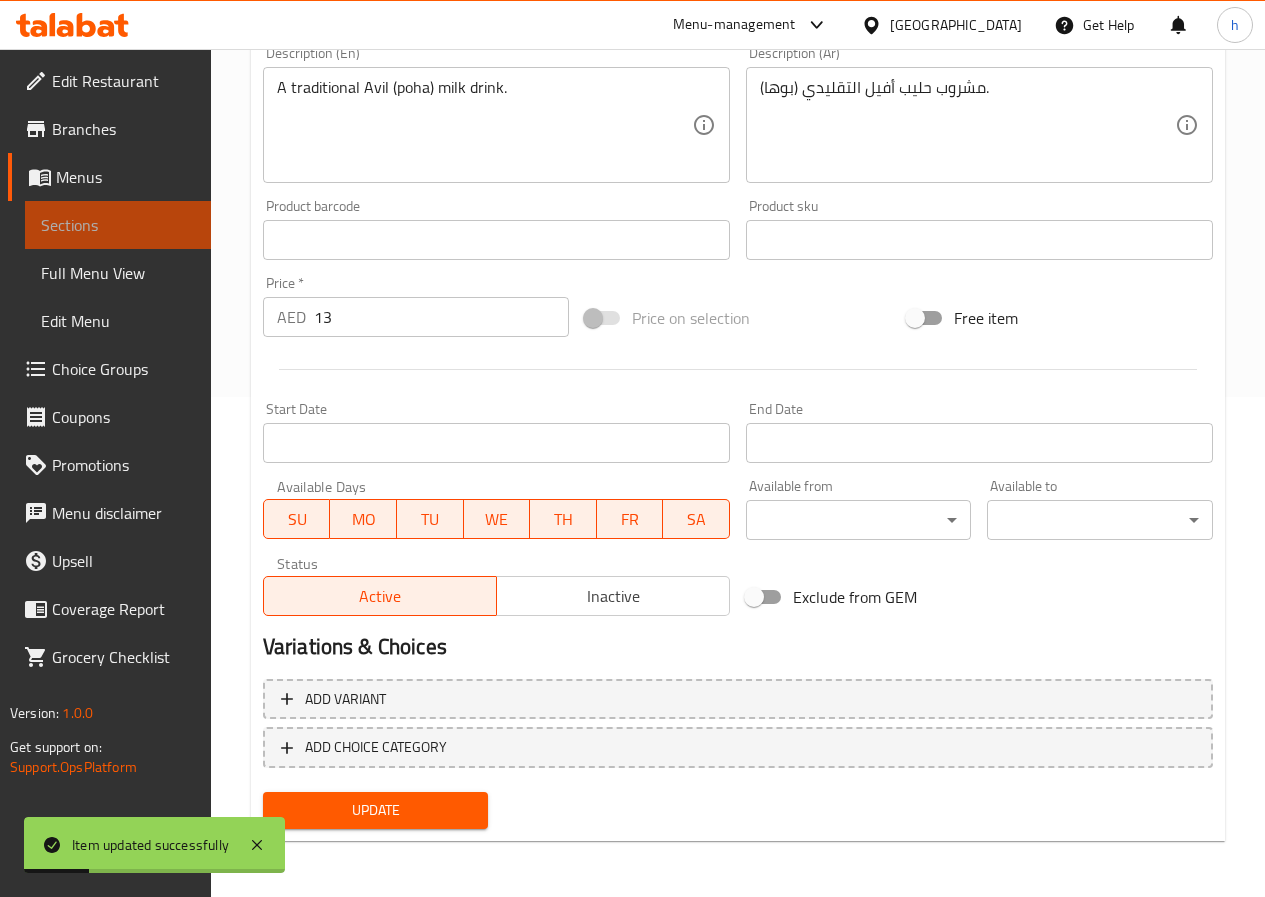 click on "Sections" at bounding box center [118, 225] 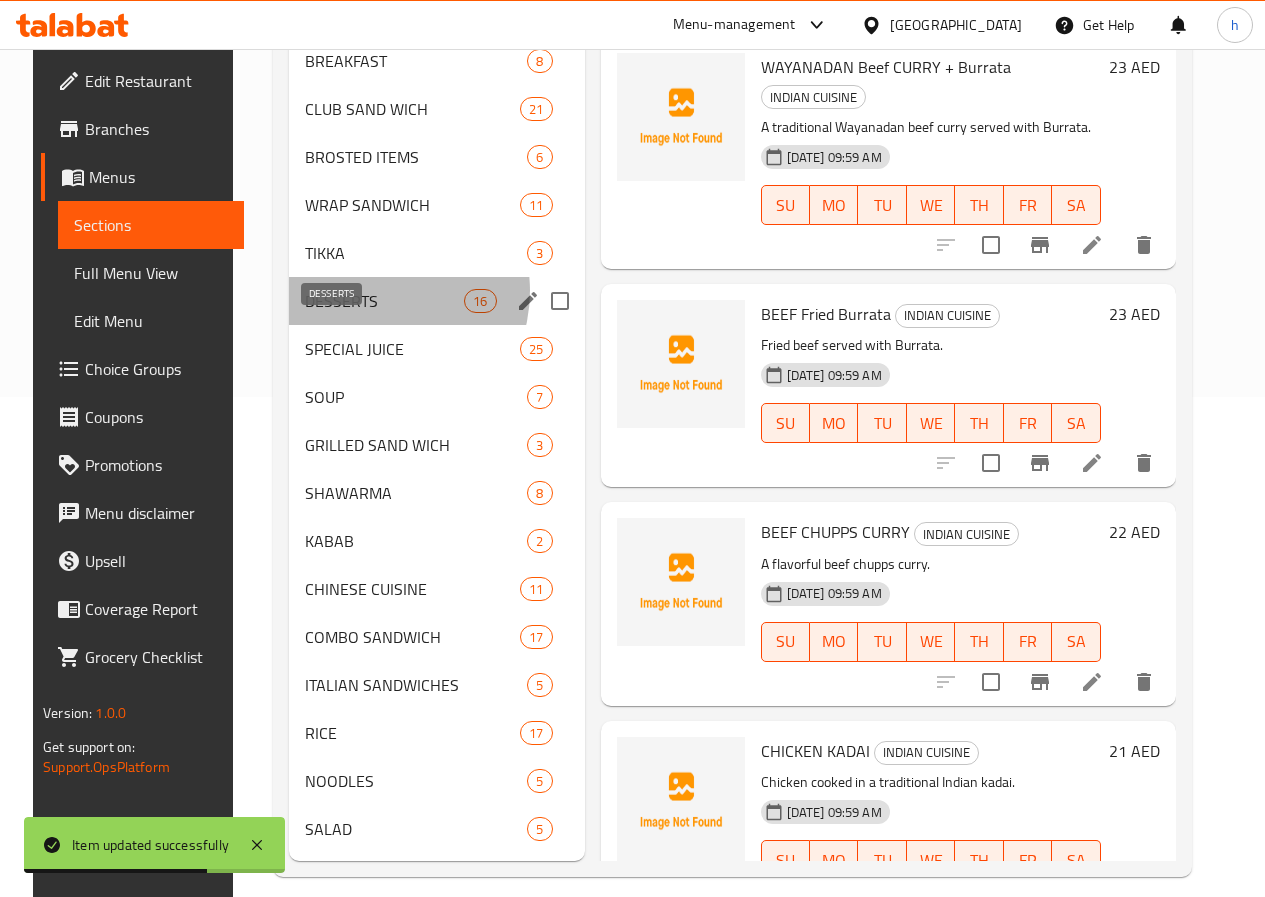 click on "DESSERTS" at bounding box center [384, 301] 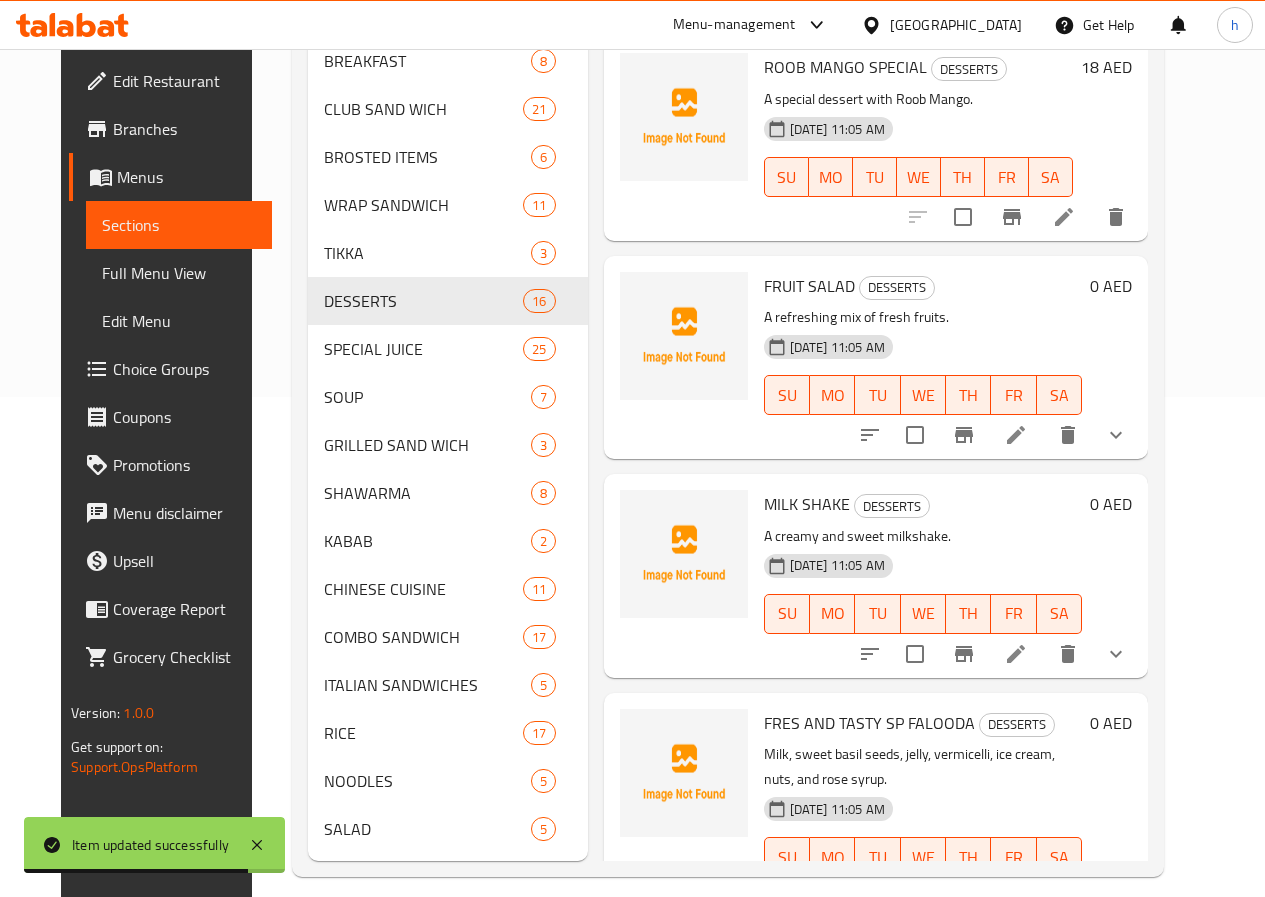 scroll, scrollTop: 1508, scrollLeft: 0, axis: vertical 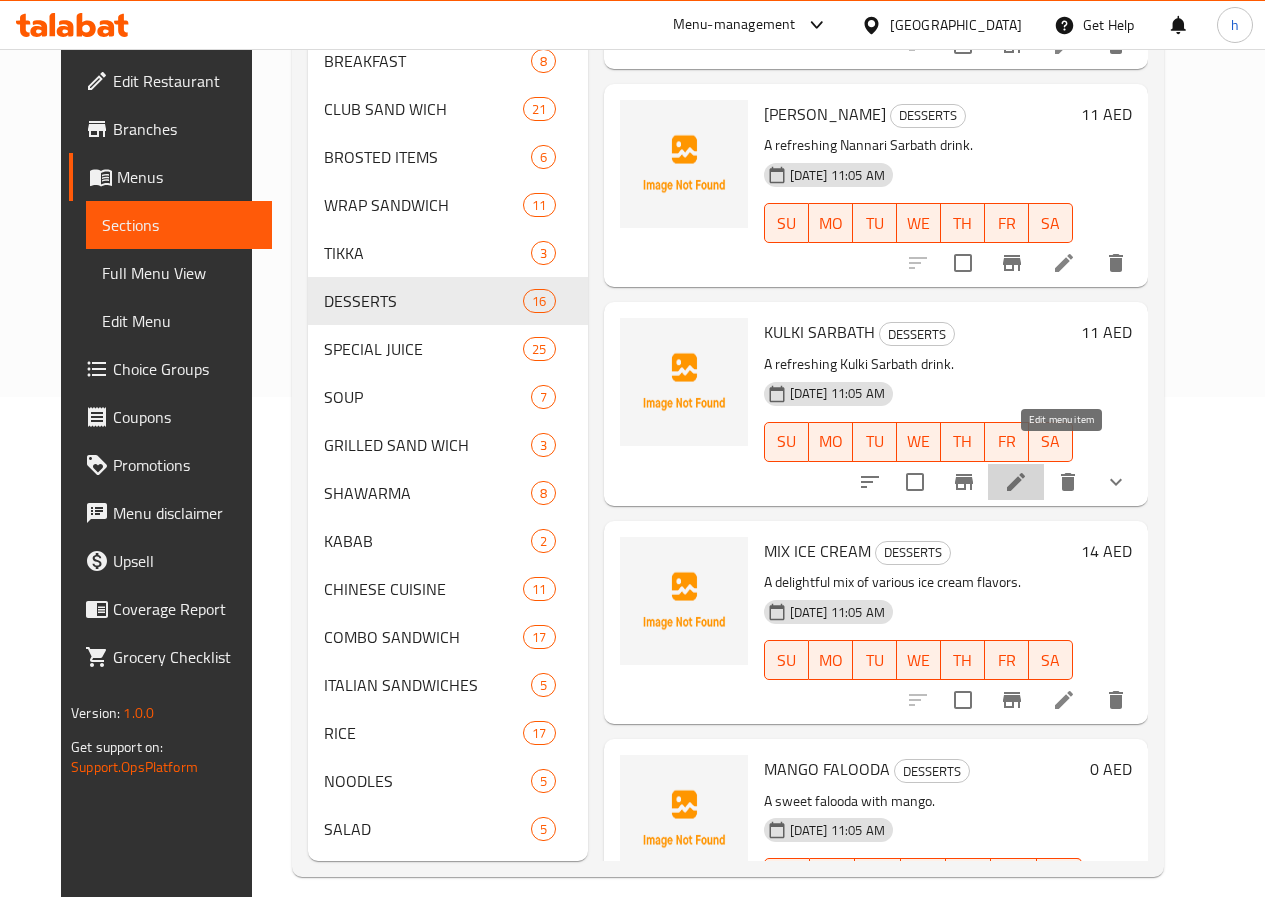 click 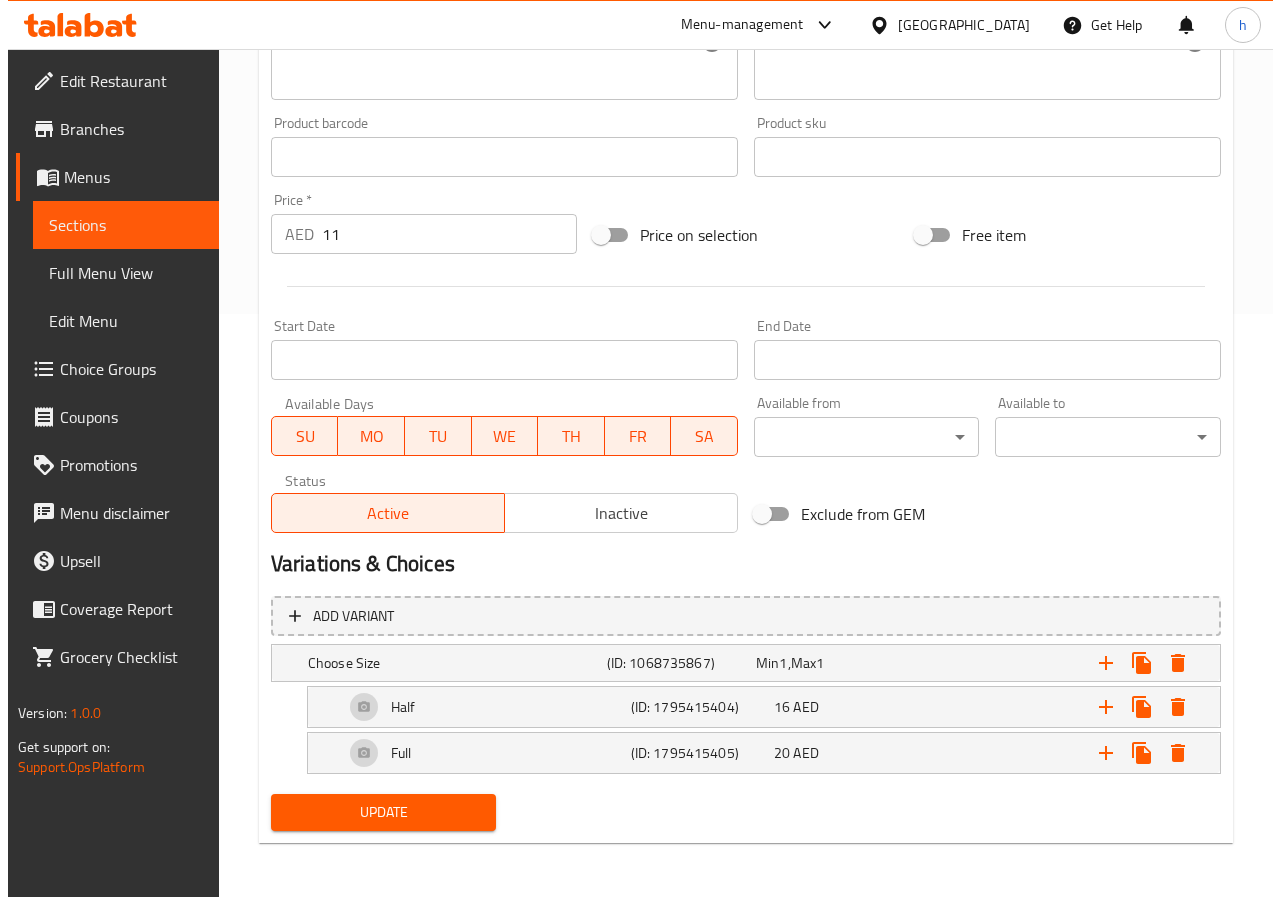 scroll, scrollTop: 585, scrollLeft: 0, axis: vertical 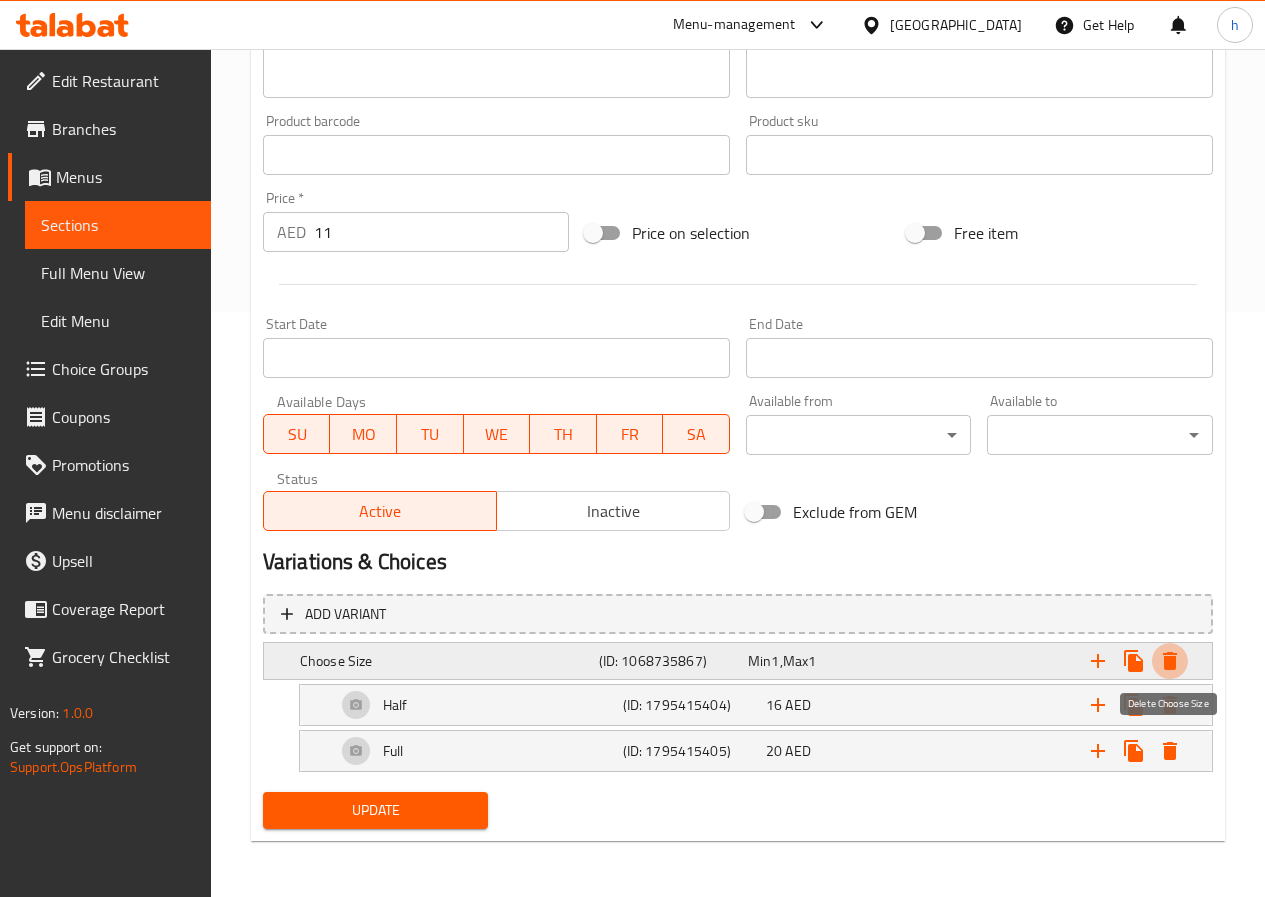 click 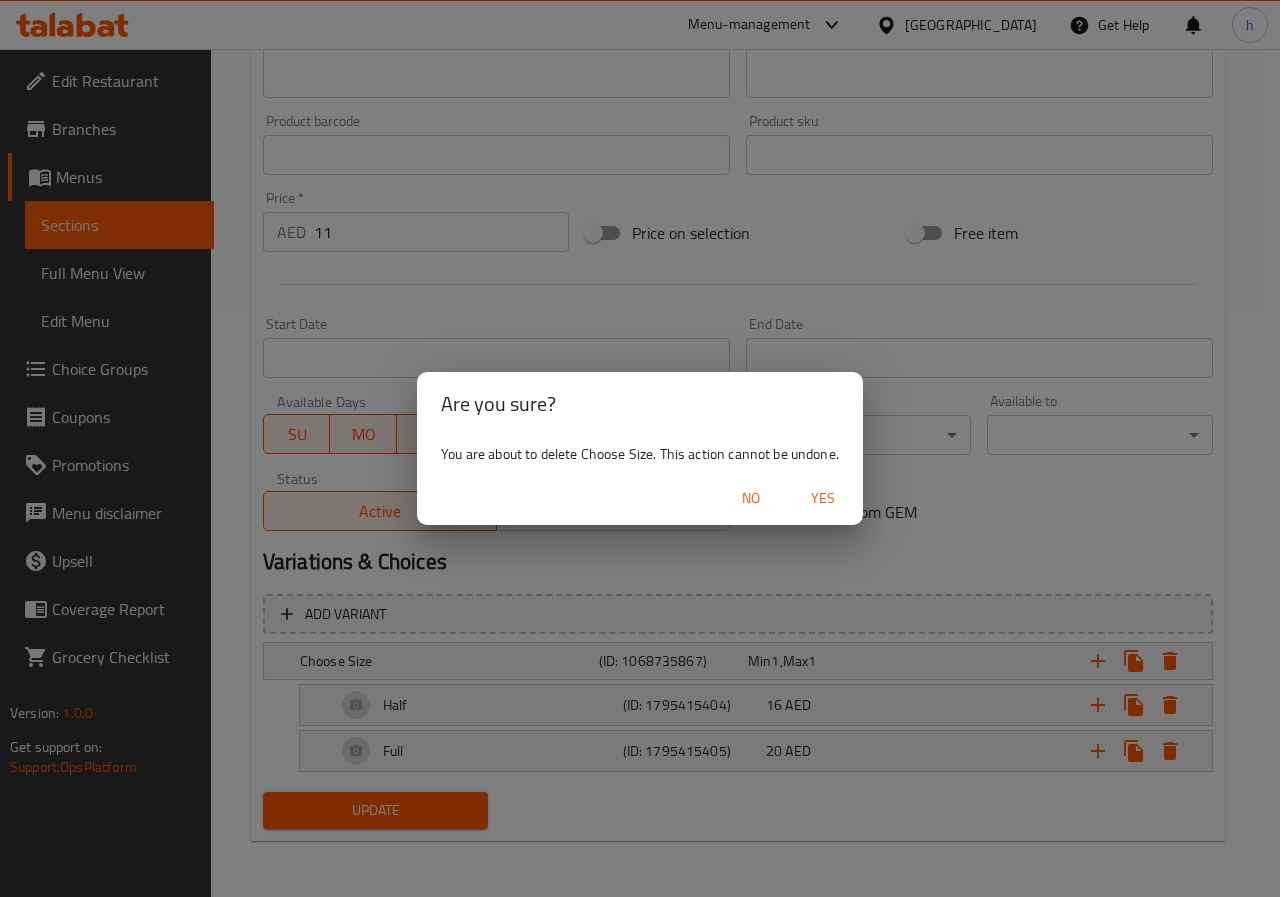 click on "Yes" at bounding box center [823, 498] 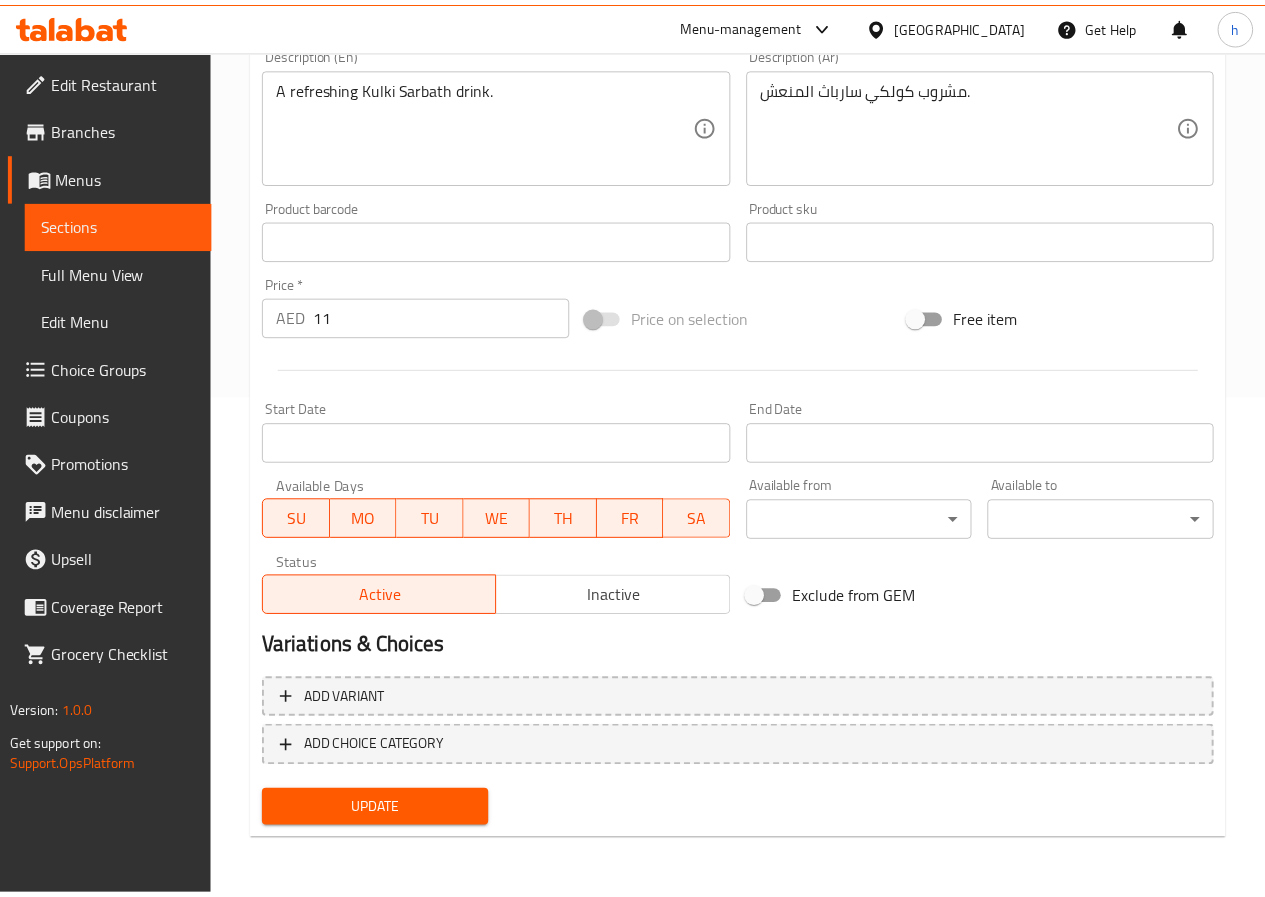 scroll, scrollTop: 500, scrollLeft: 0, axis: vertical 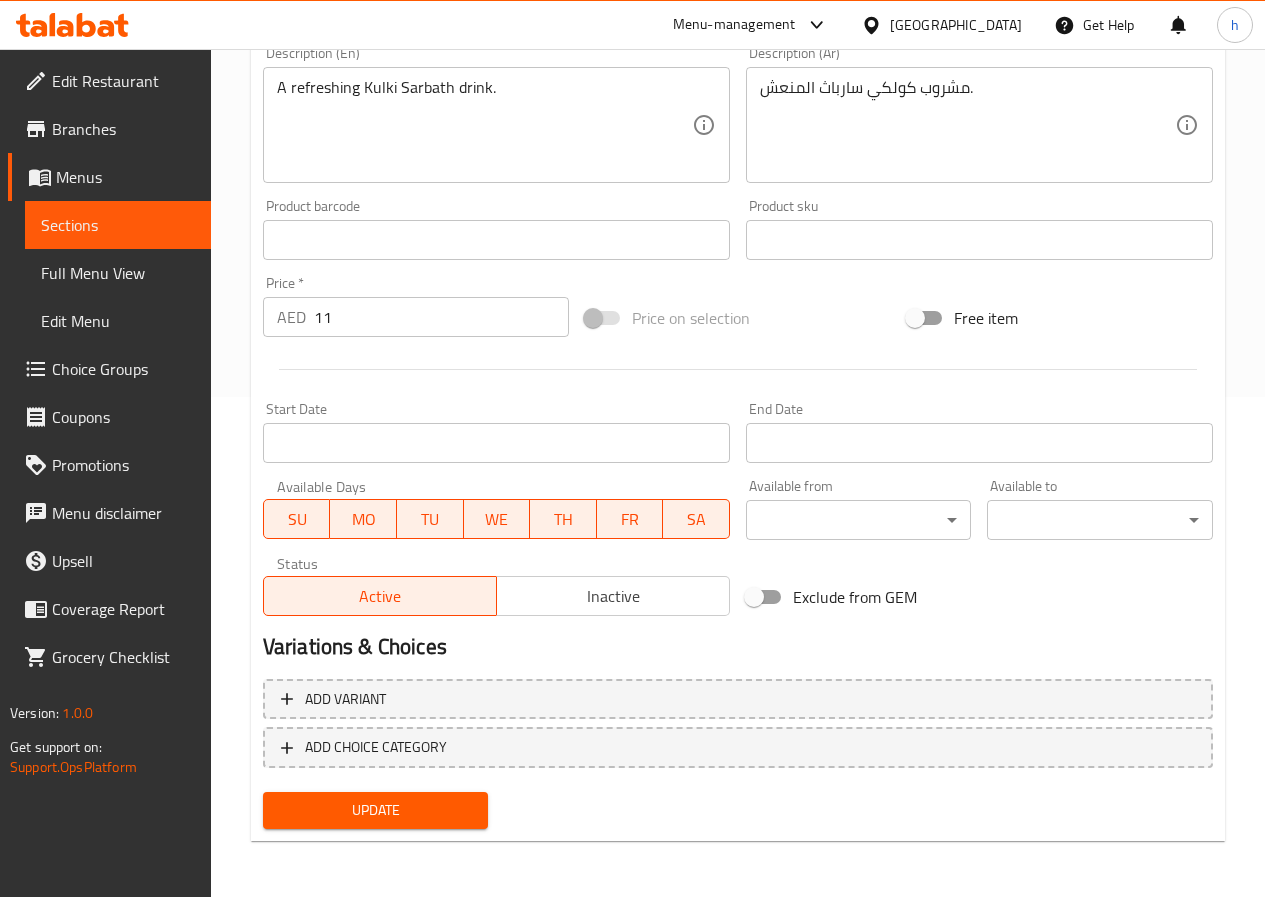 click on "Update" at bounding box center (376, 810) 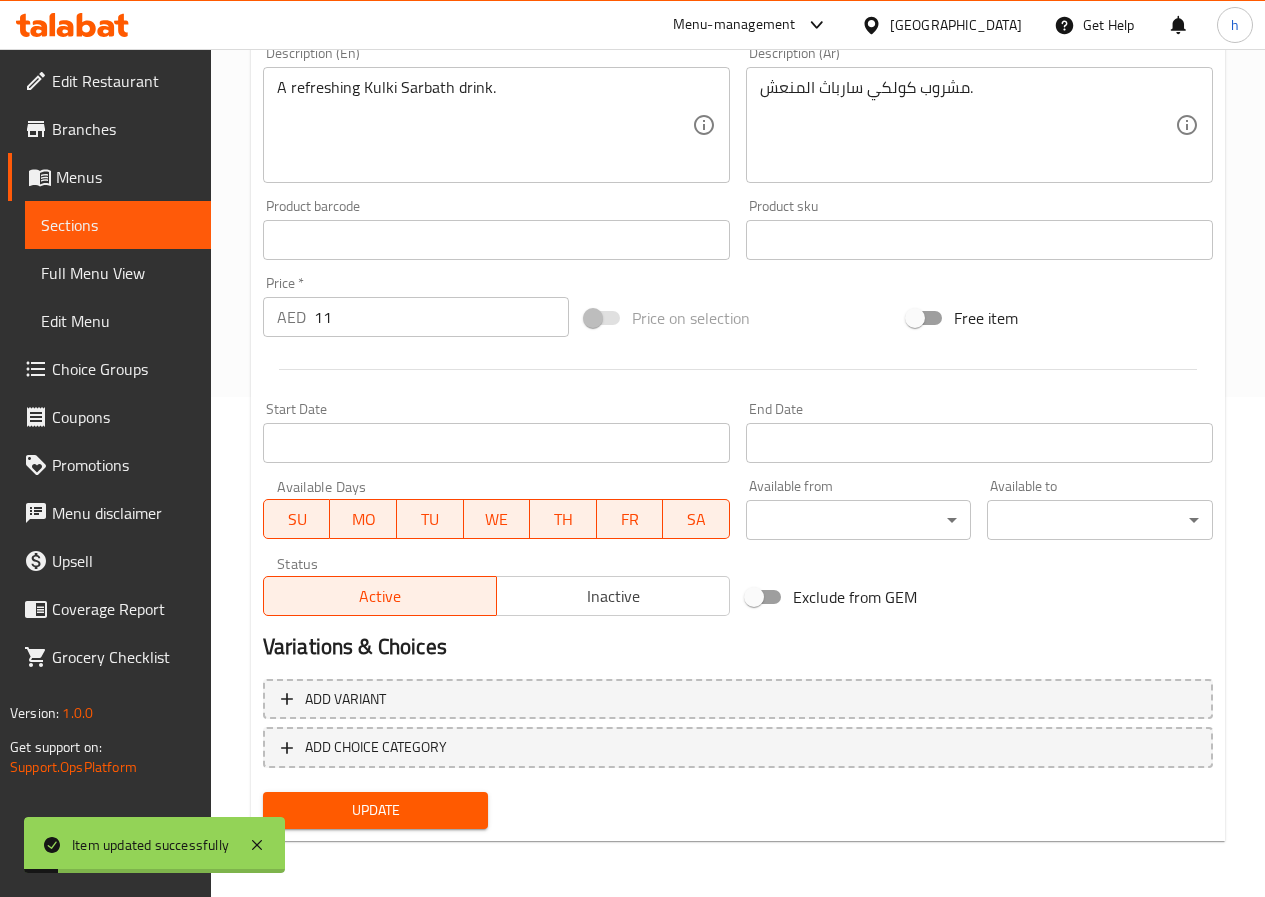 click on "Sections" at bounding box center [118, 225] 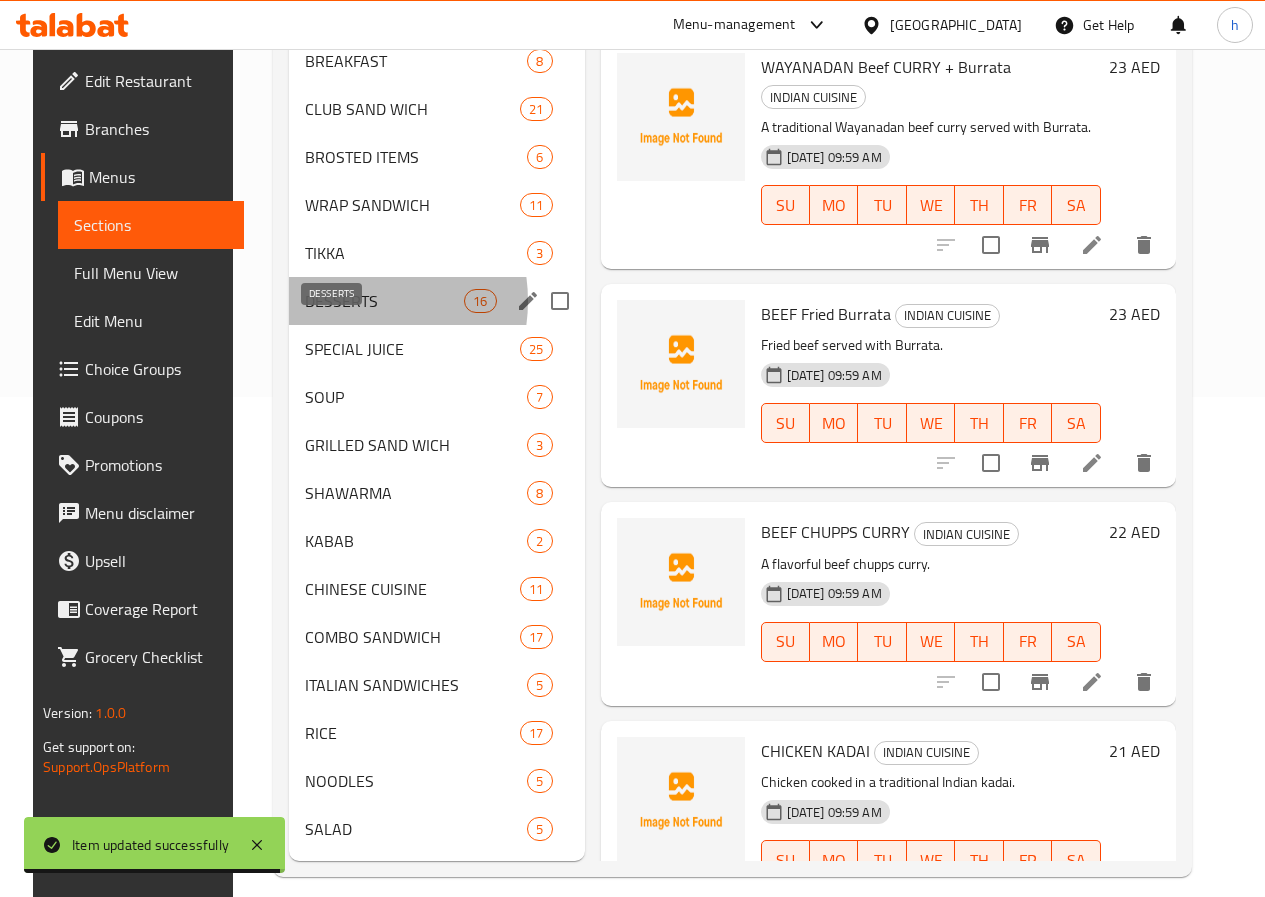 click on "DESSERTS" at bounding box center (384, 301) 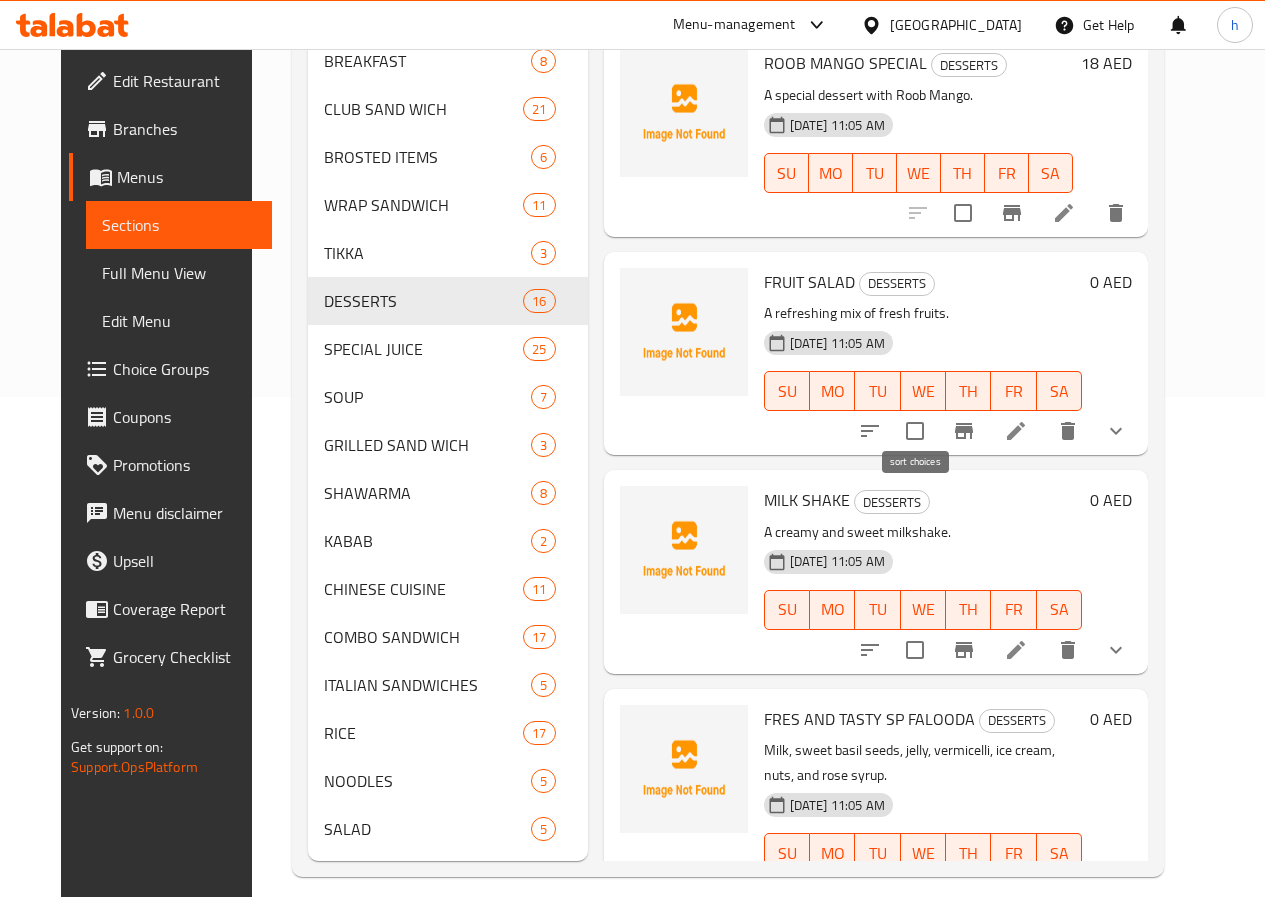 scroll, scrollTop: 0, scrollLeft: 0, axis: both 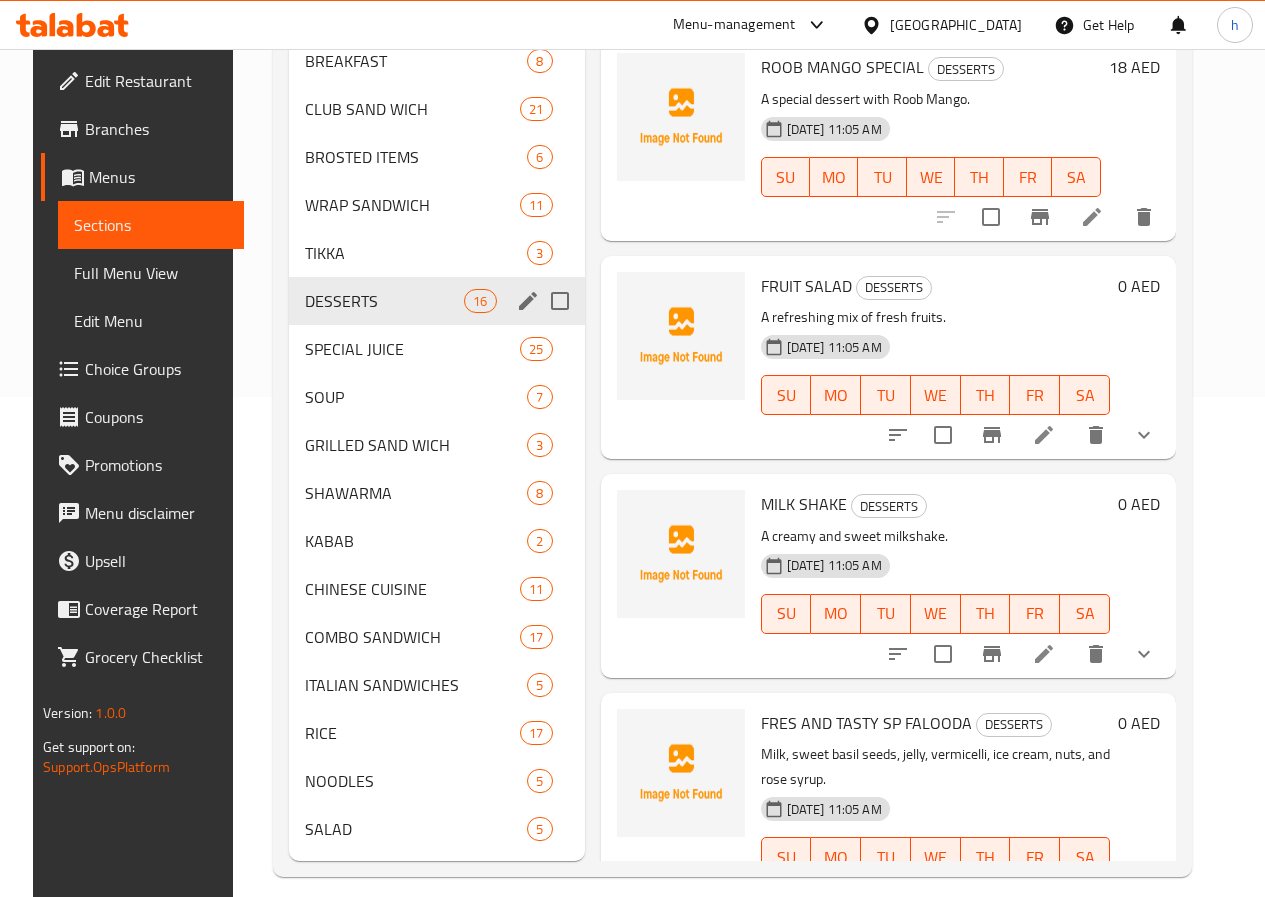 click on "DESSERTS 16" at bounding box center [437, 301] 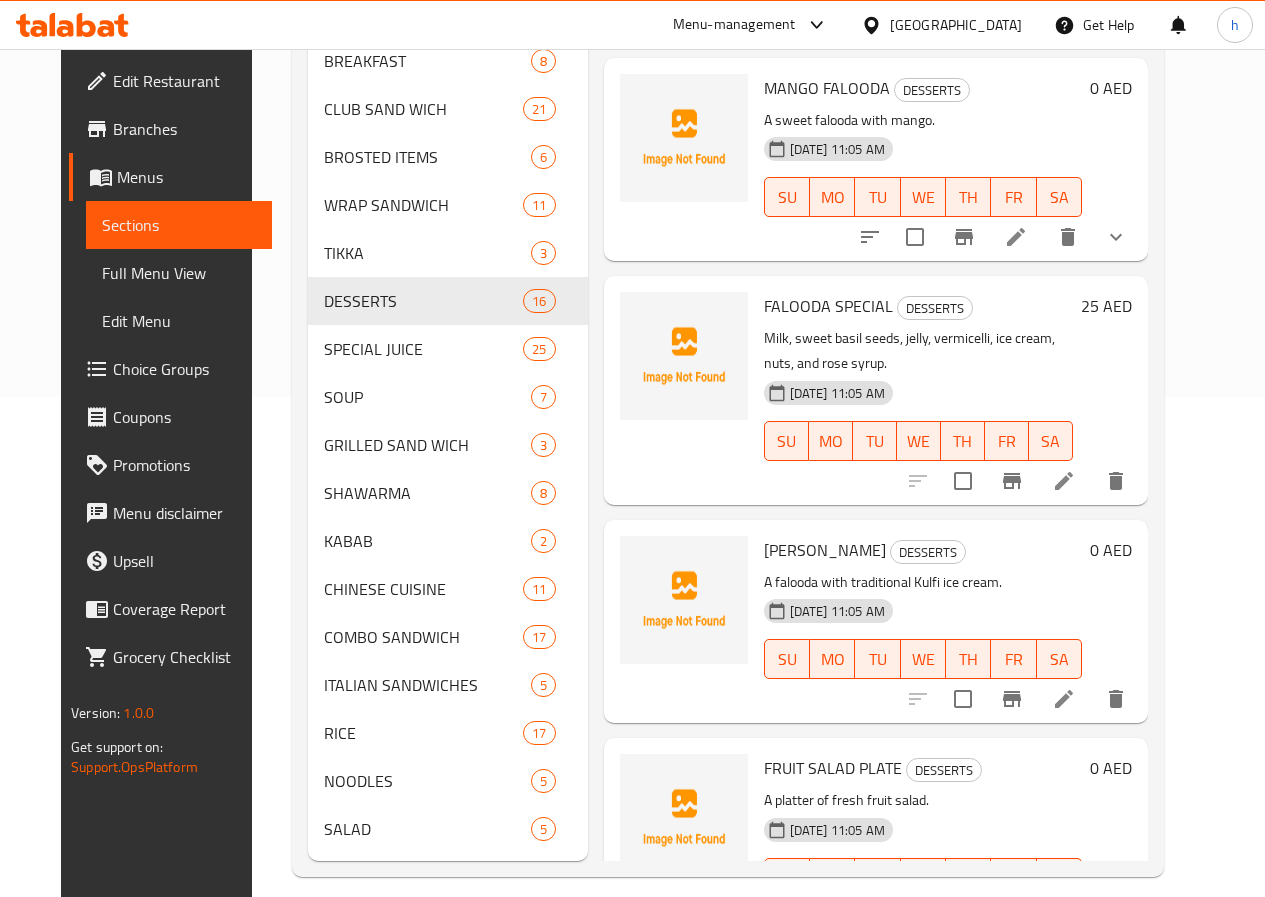scroll, scrollTop: 2200, scrollLeft: 0, axis: vertical 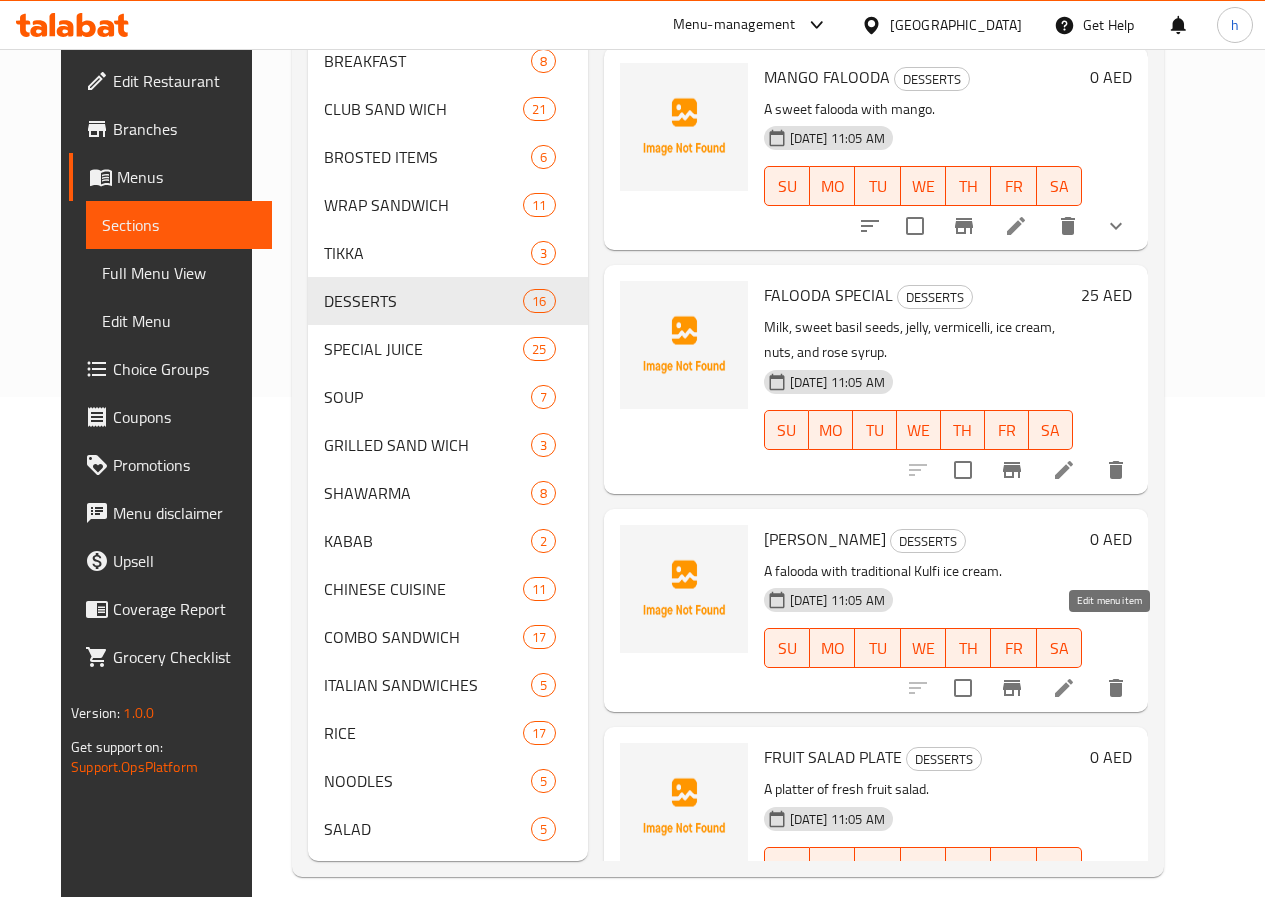 click 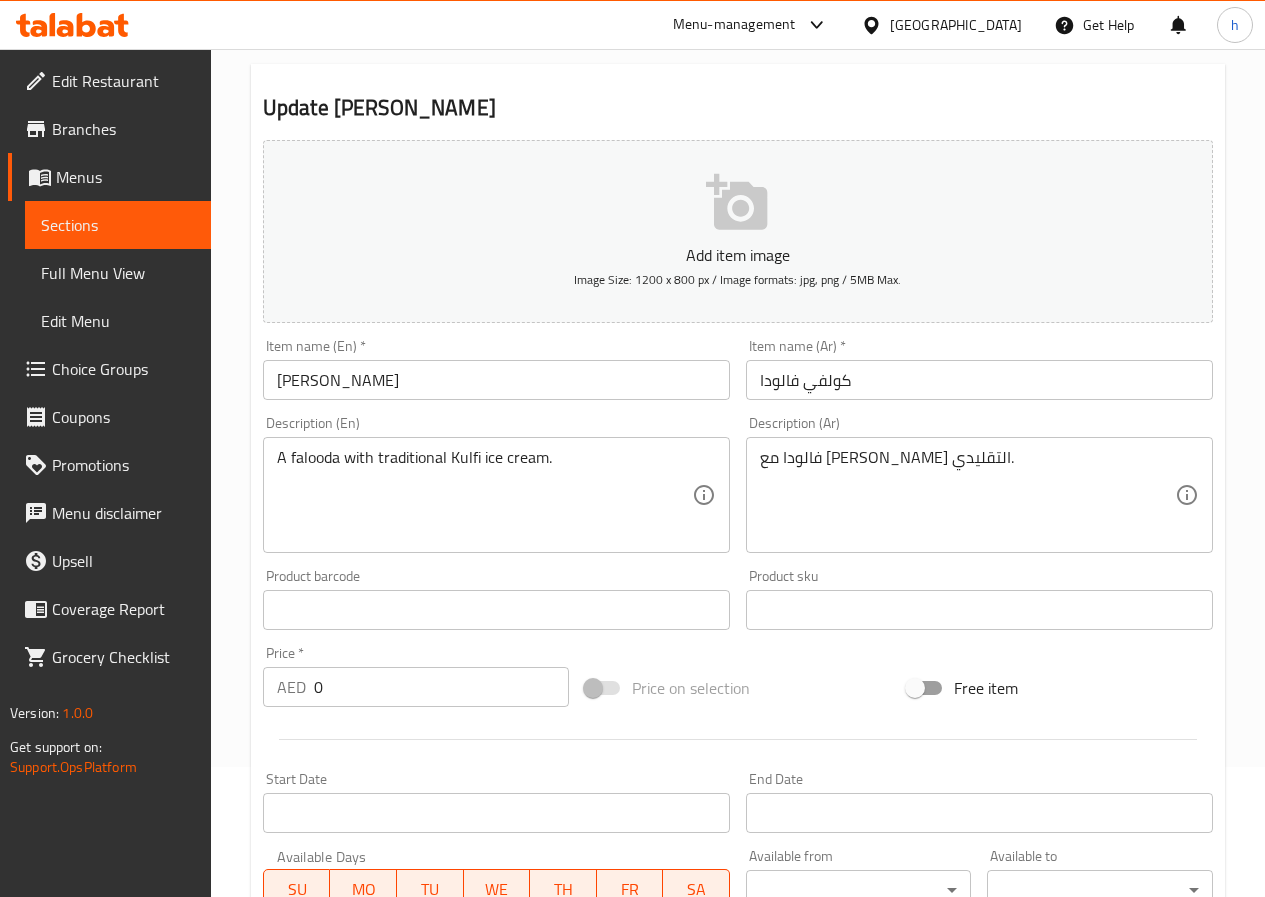 scroll, scrollTop: 500, scrollLeft: 0, axis: vertical 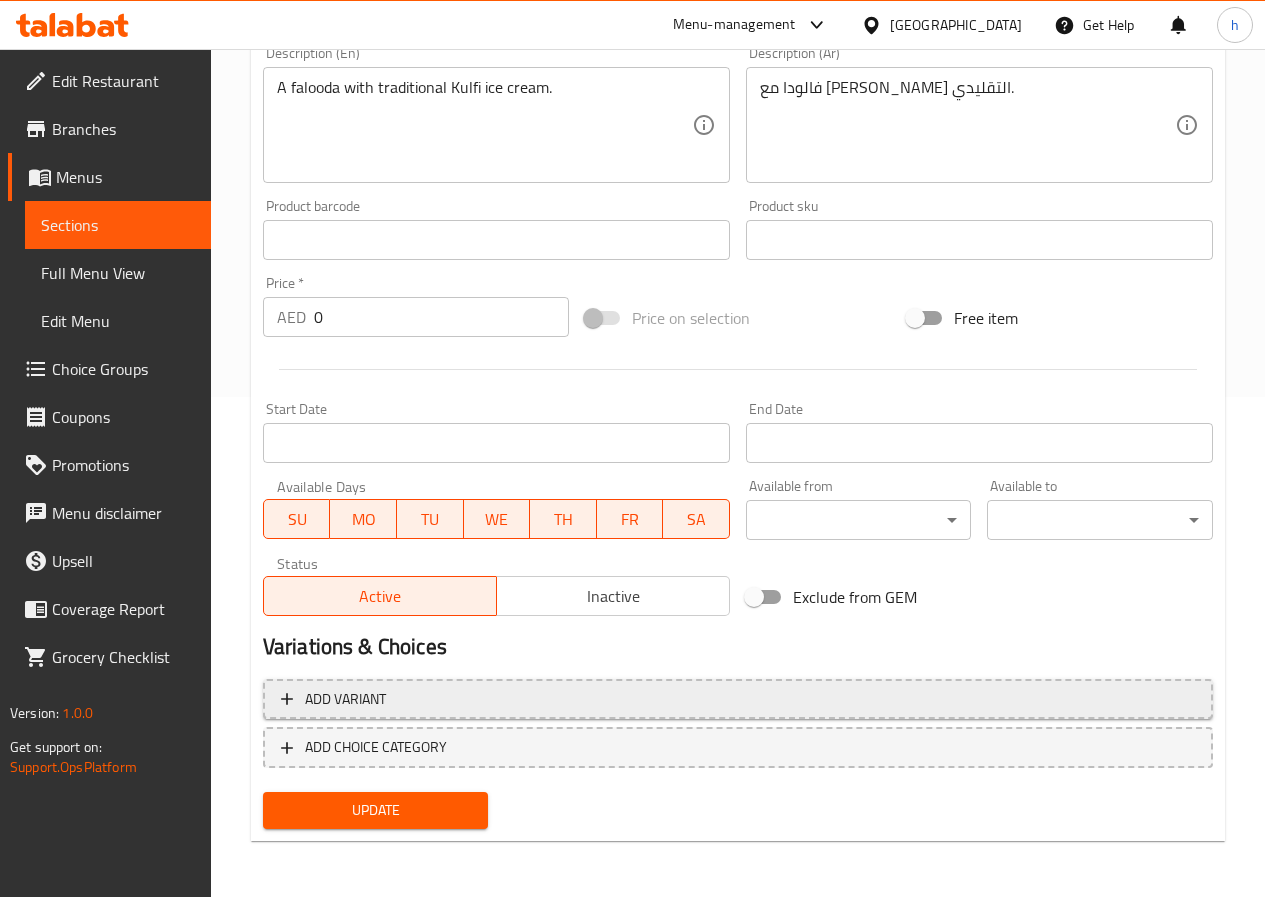 click on "Add variant" at bounding box center (345, 699) 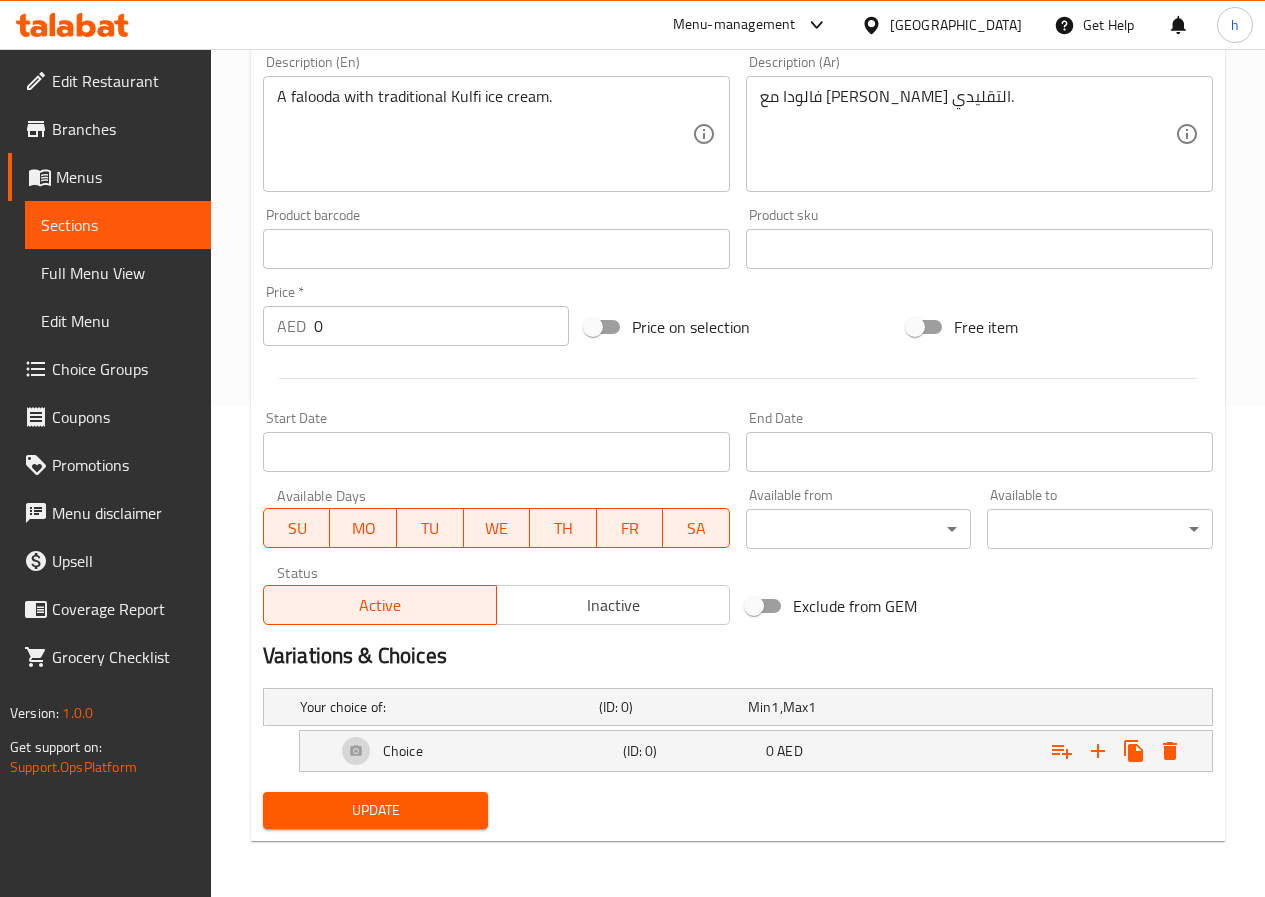 scroll, scrollTop: 491, scrollLeft: 0, axis: vertical 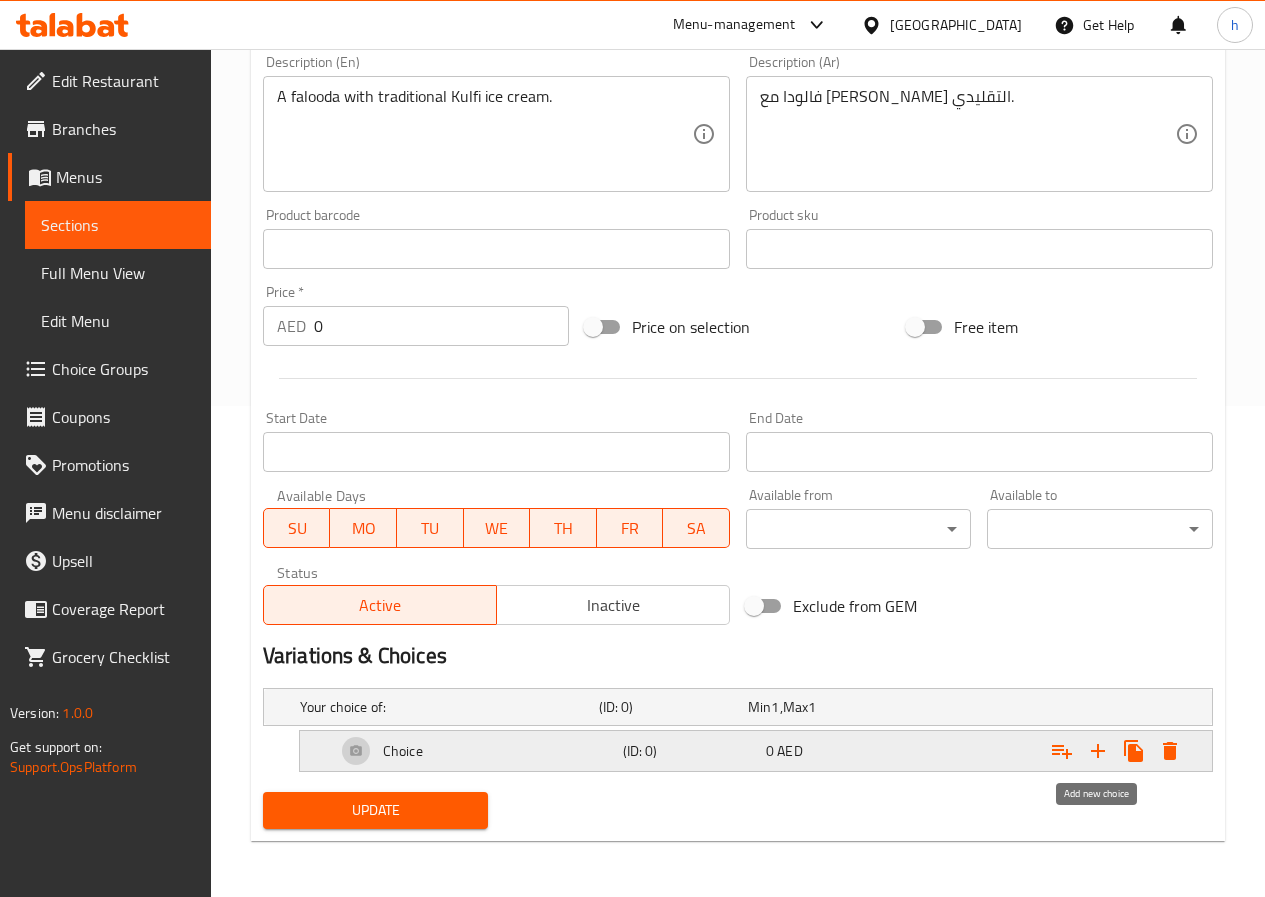 click 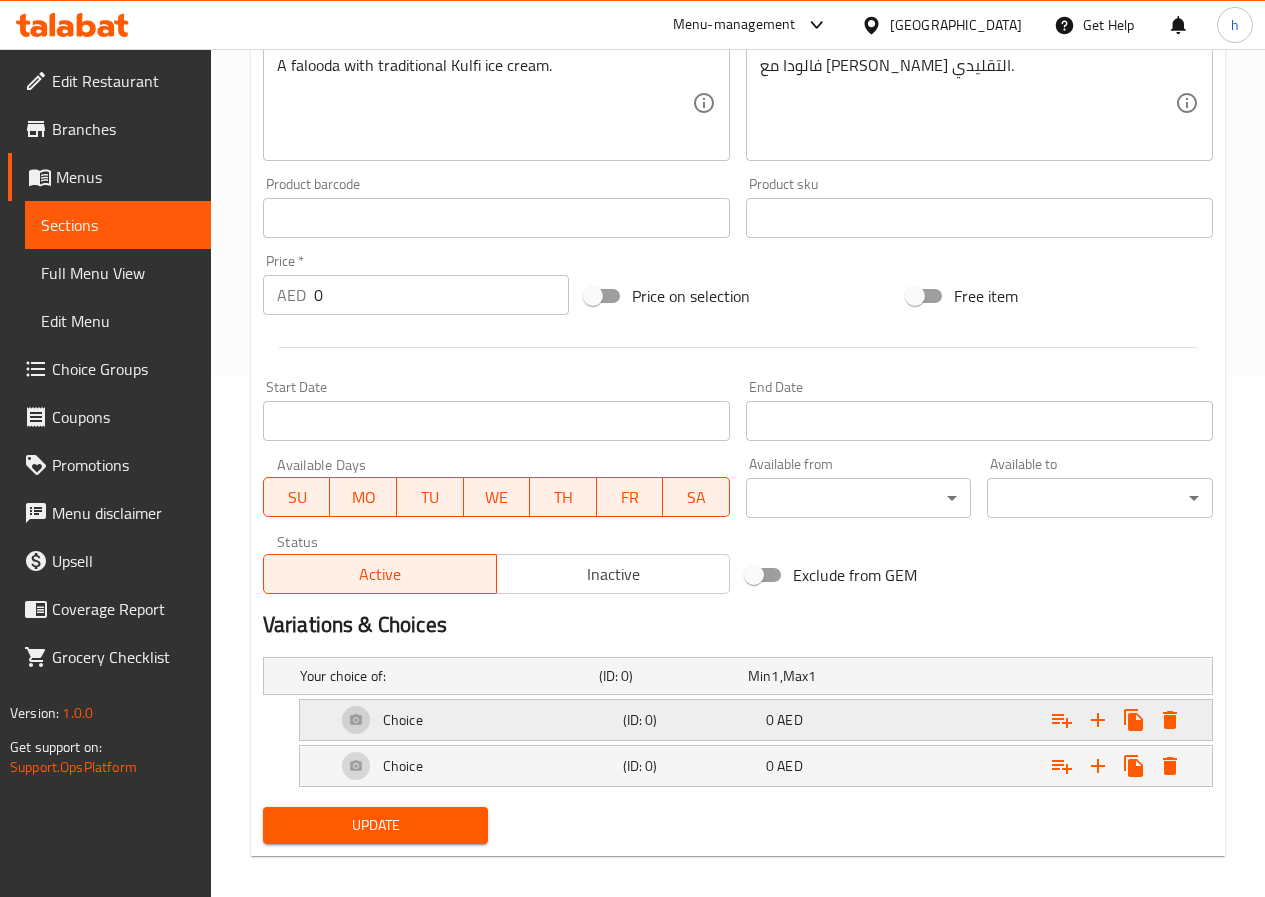 scroll, scrollTop: 537, scrollLeft: 0, axis: vertical 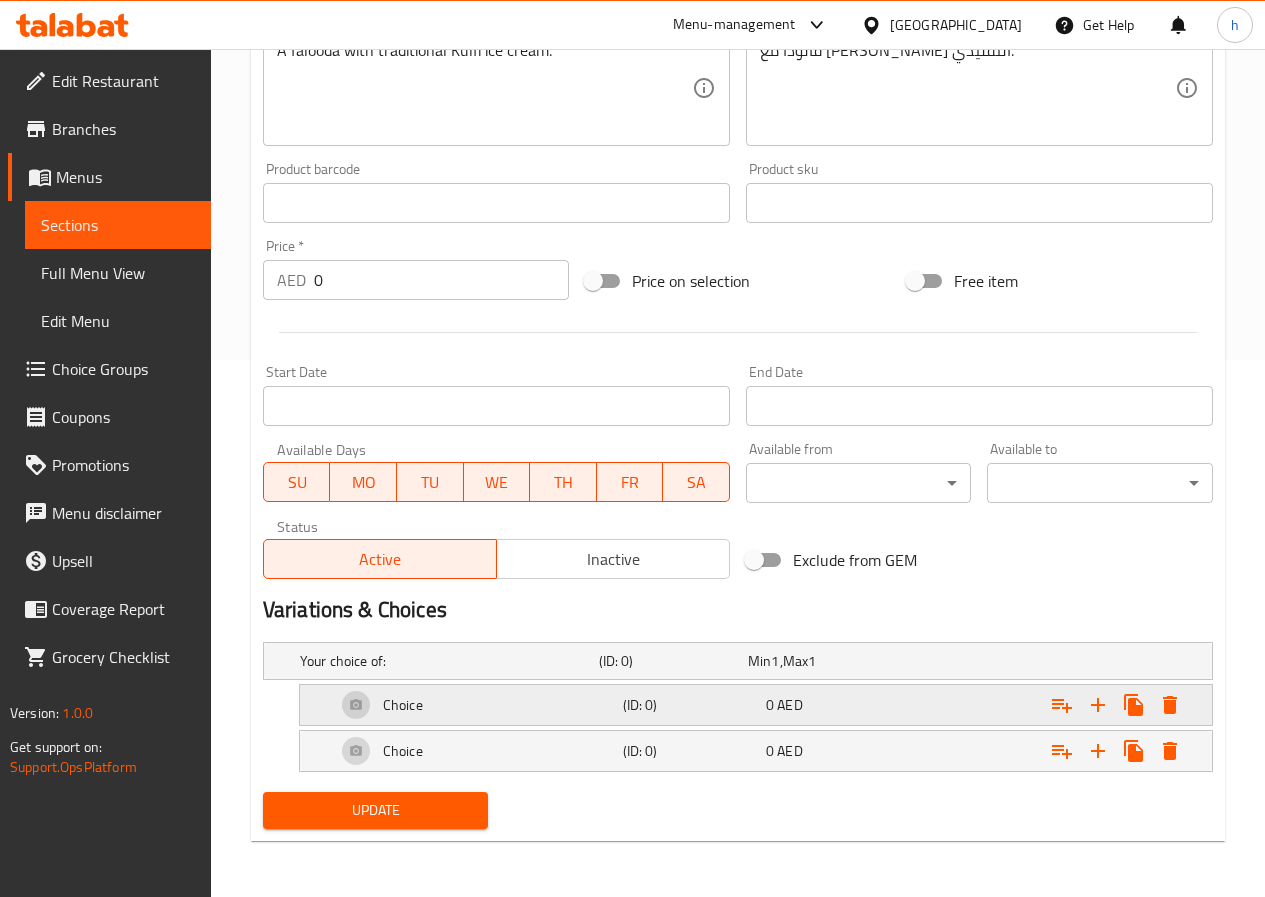 click on "(ID: 0)" at bounding box center [669, 661] 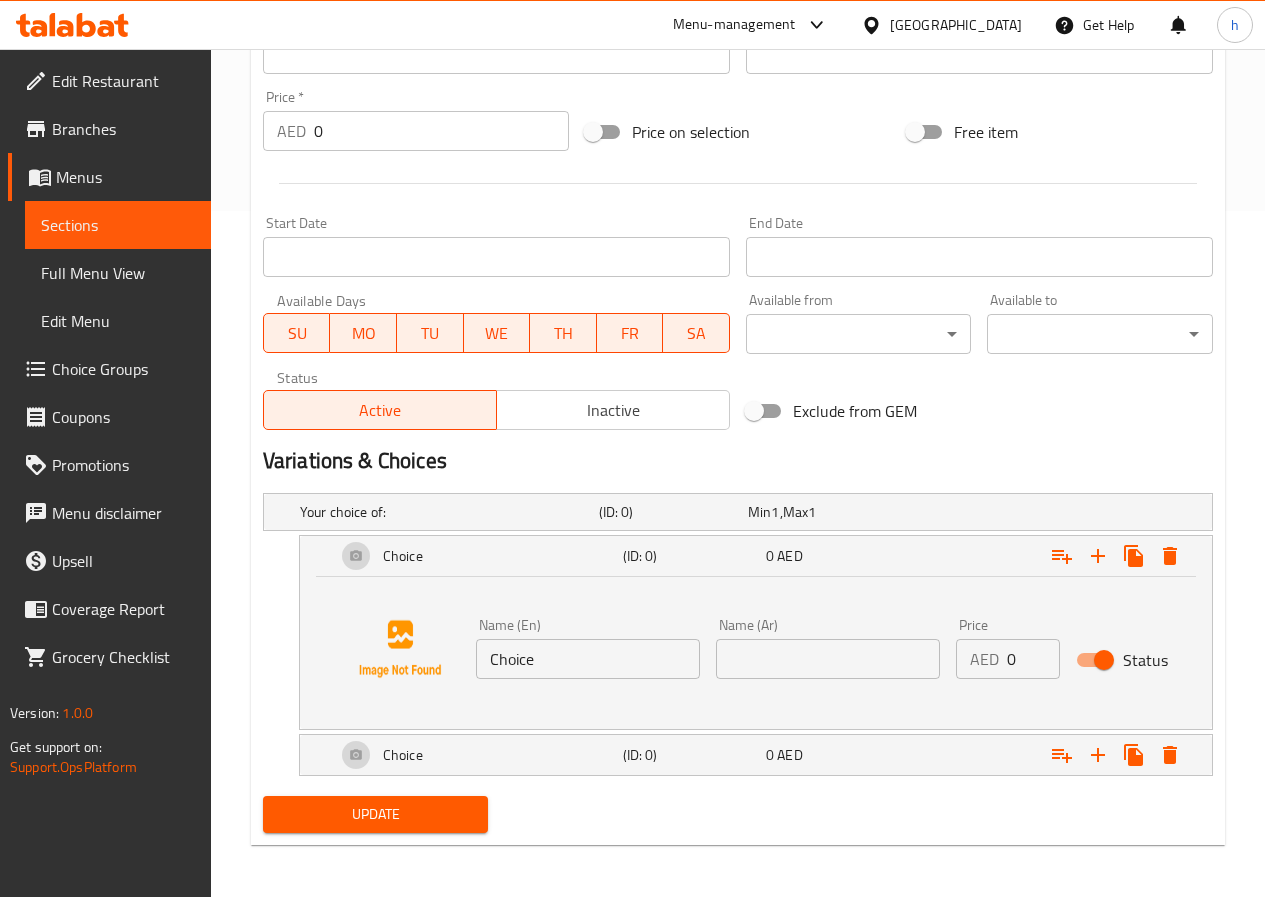 scroll, scrollTop: 690, scrollLeft: 0, axis: vertical 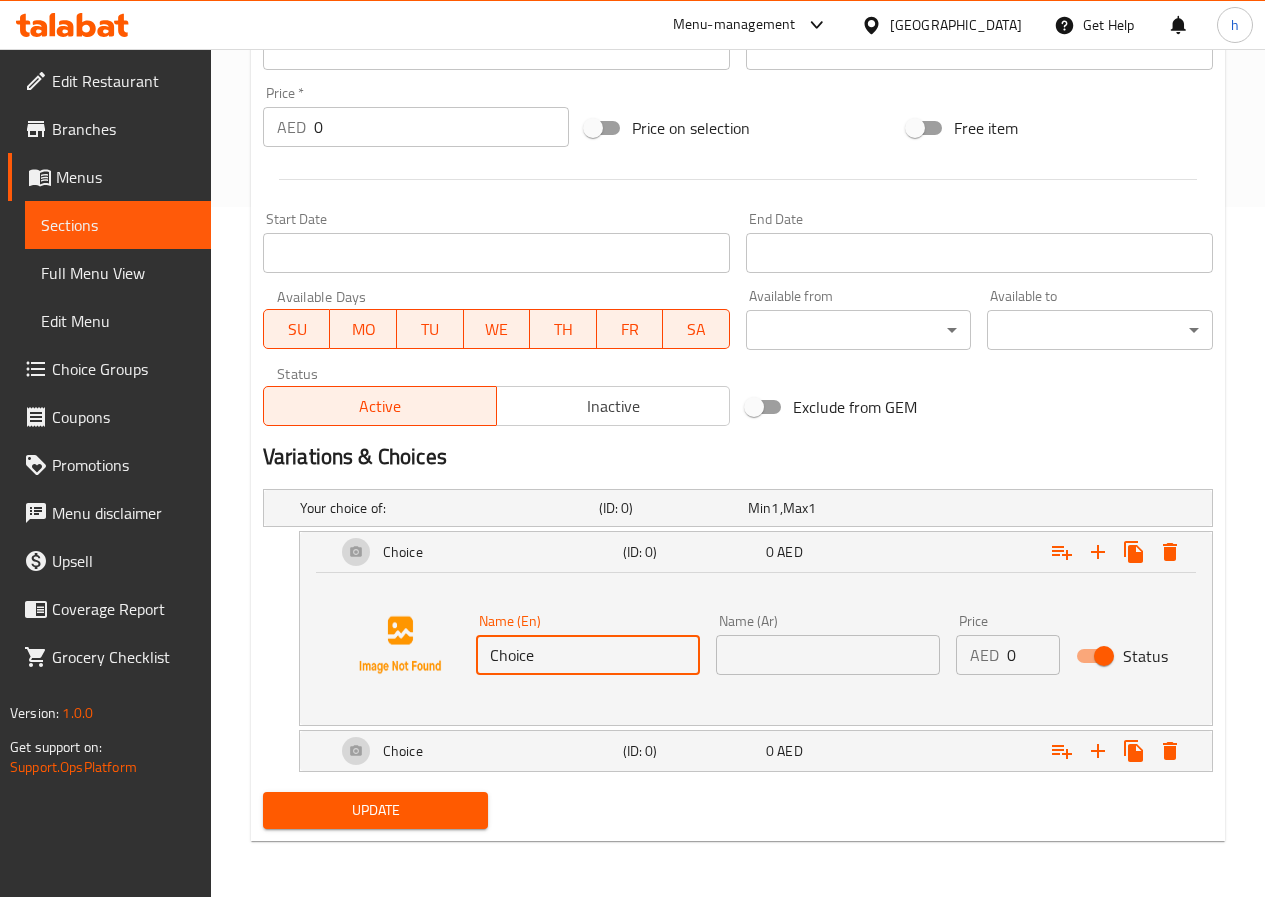 click on "Choice" at bounding box center [588, 655] 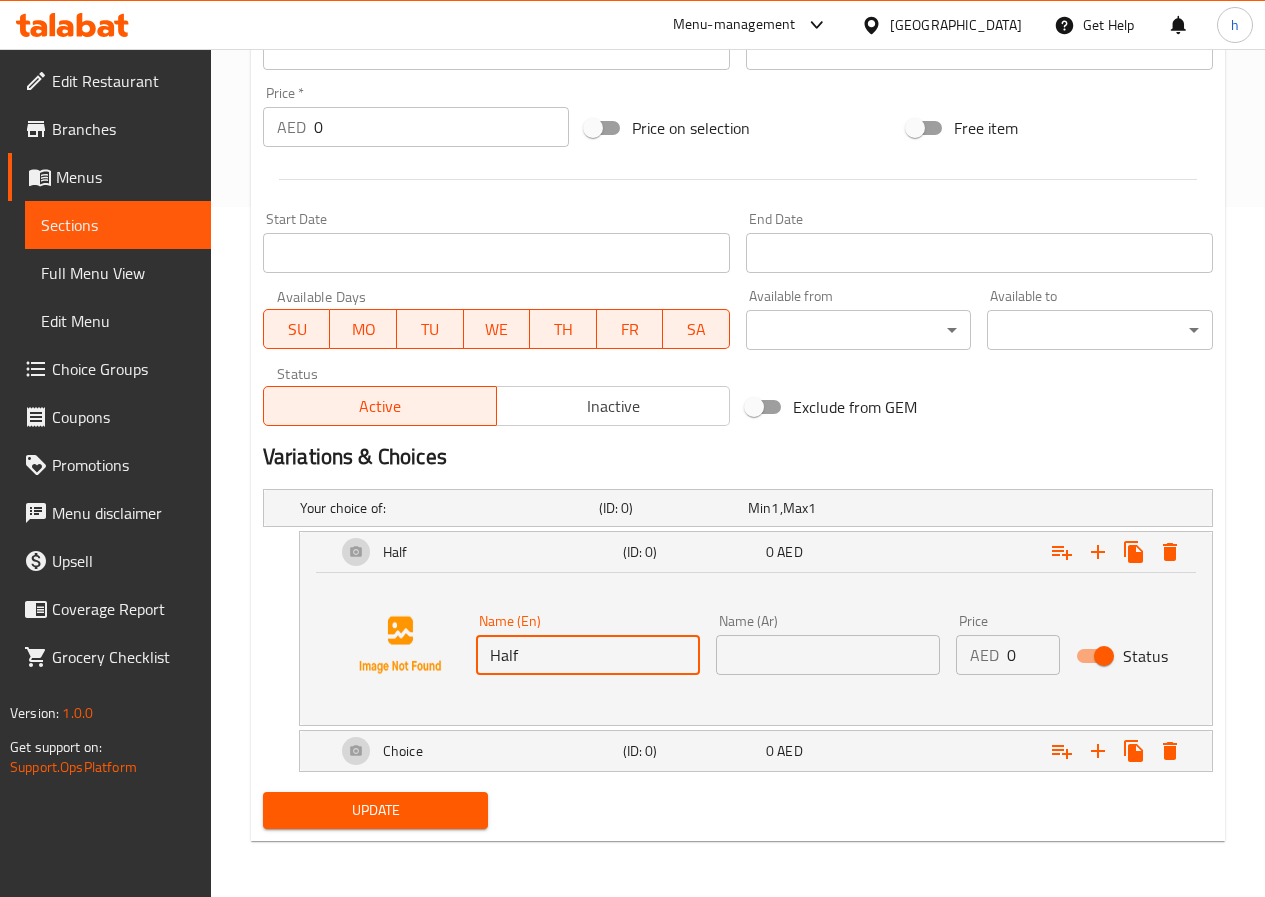 type on "Half" 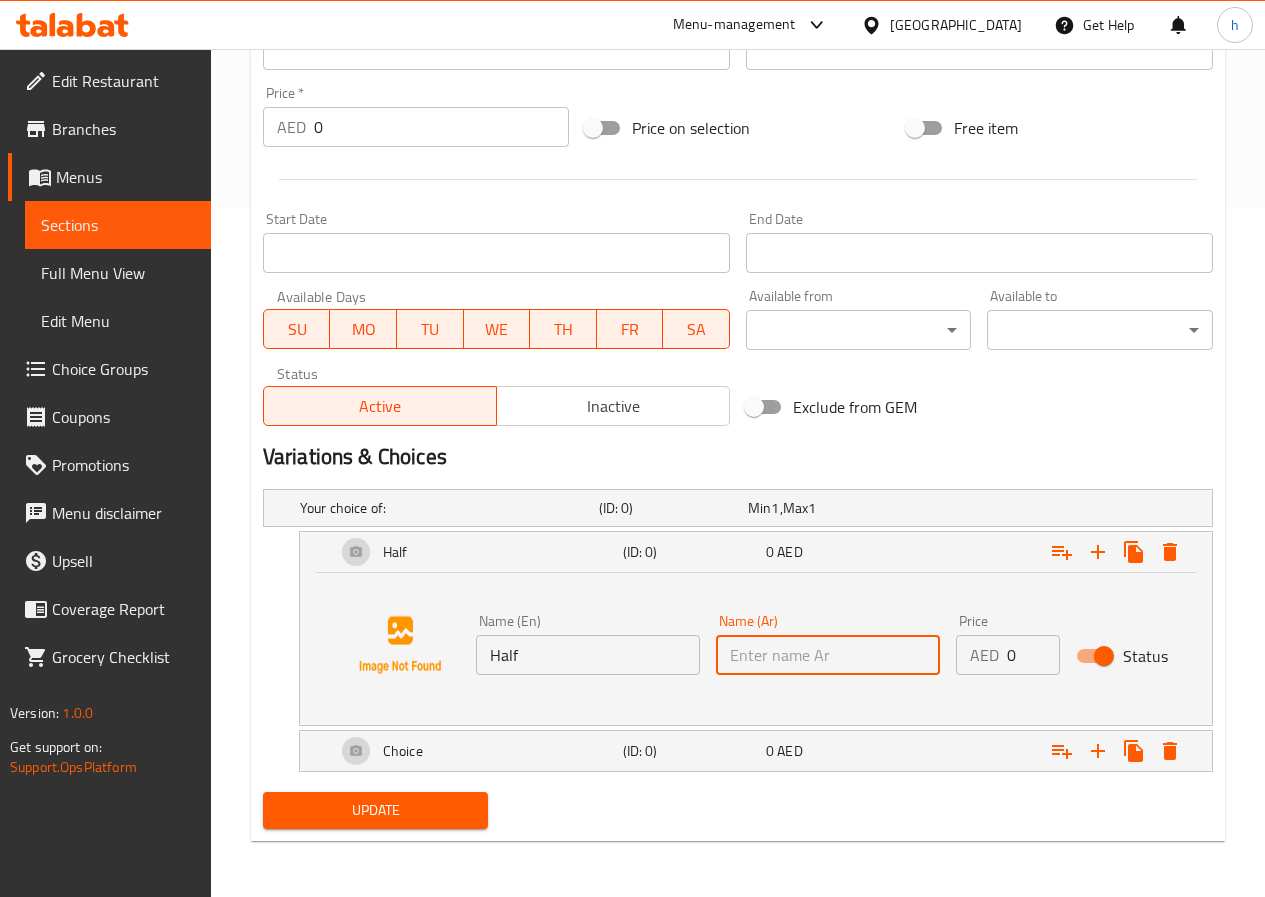 click at bounding box center [828, 655] 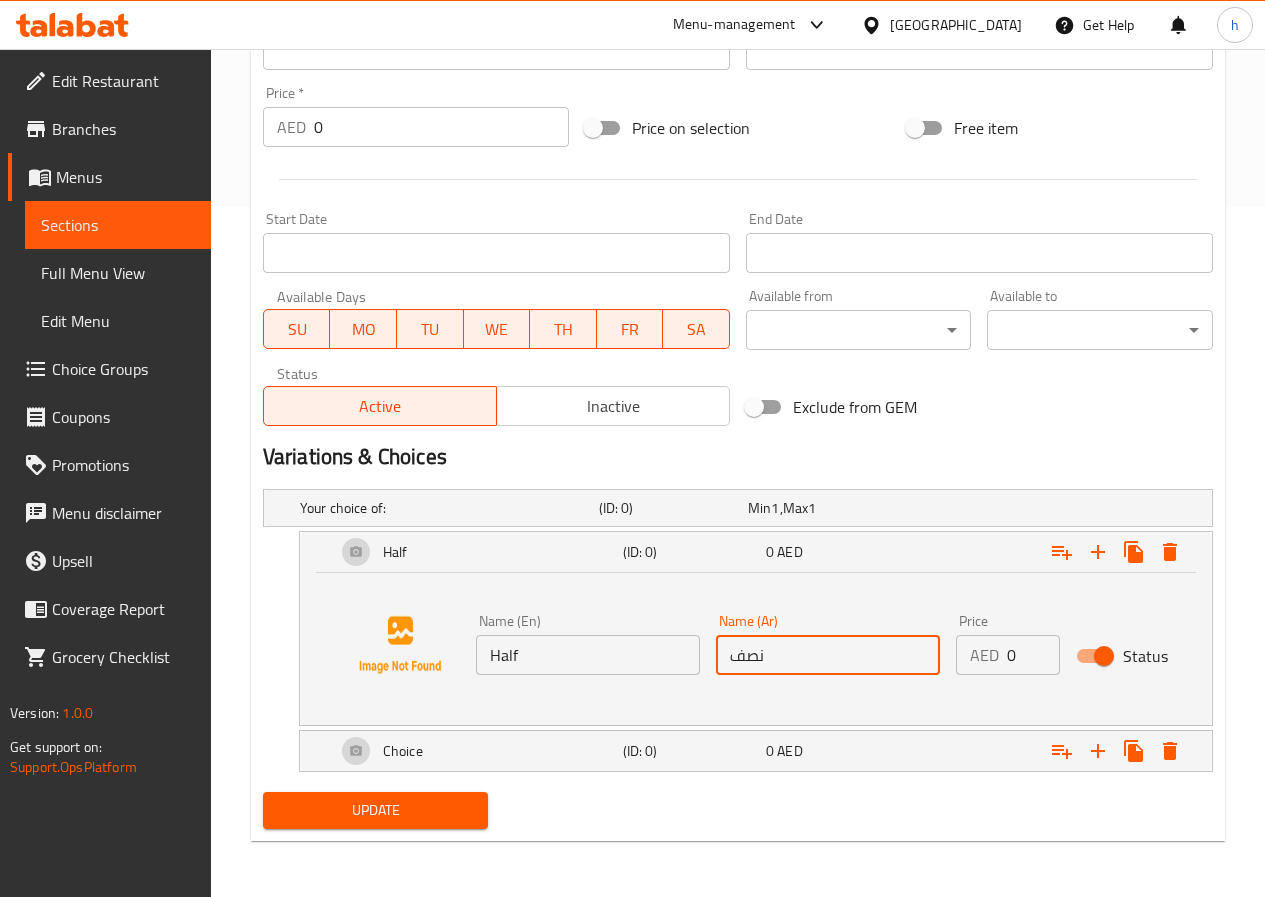 type on "نصف" 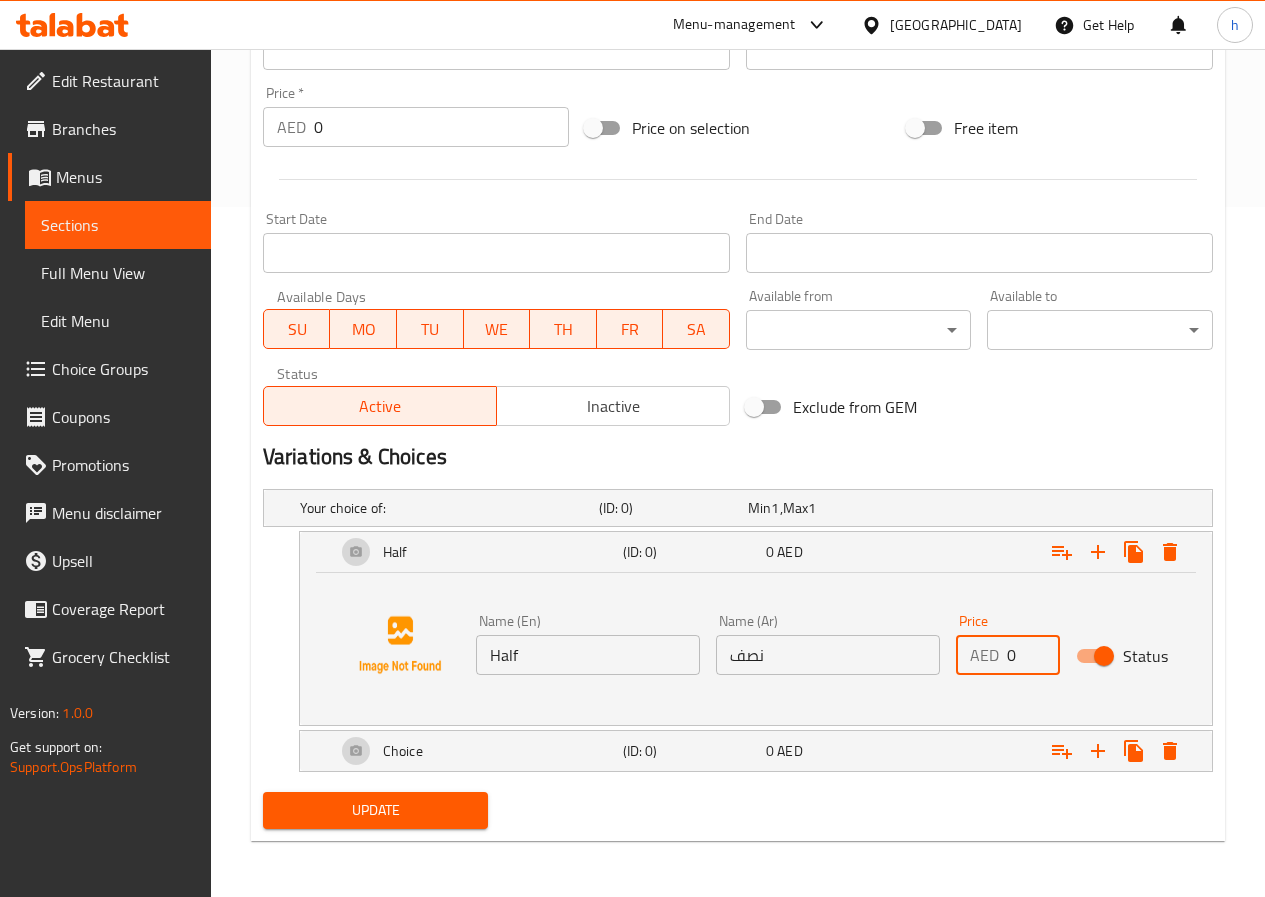 click on "0" at bounding box center [1033, 655] 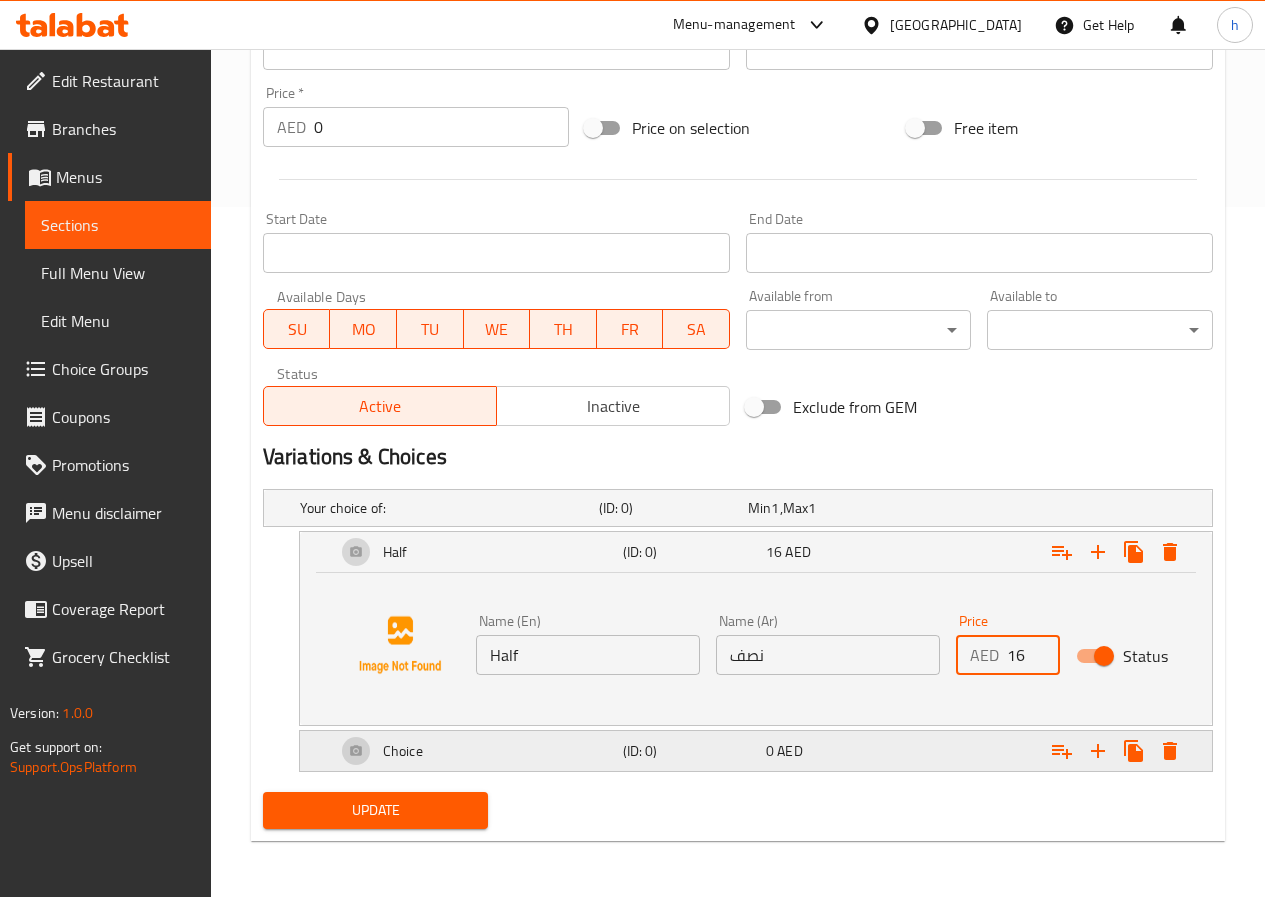 type on "16" 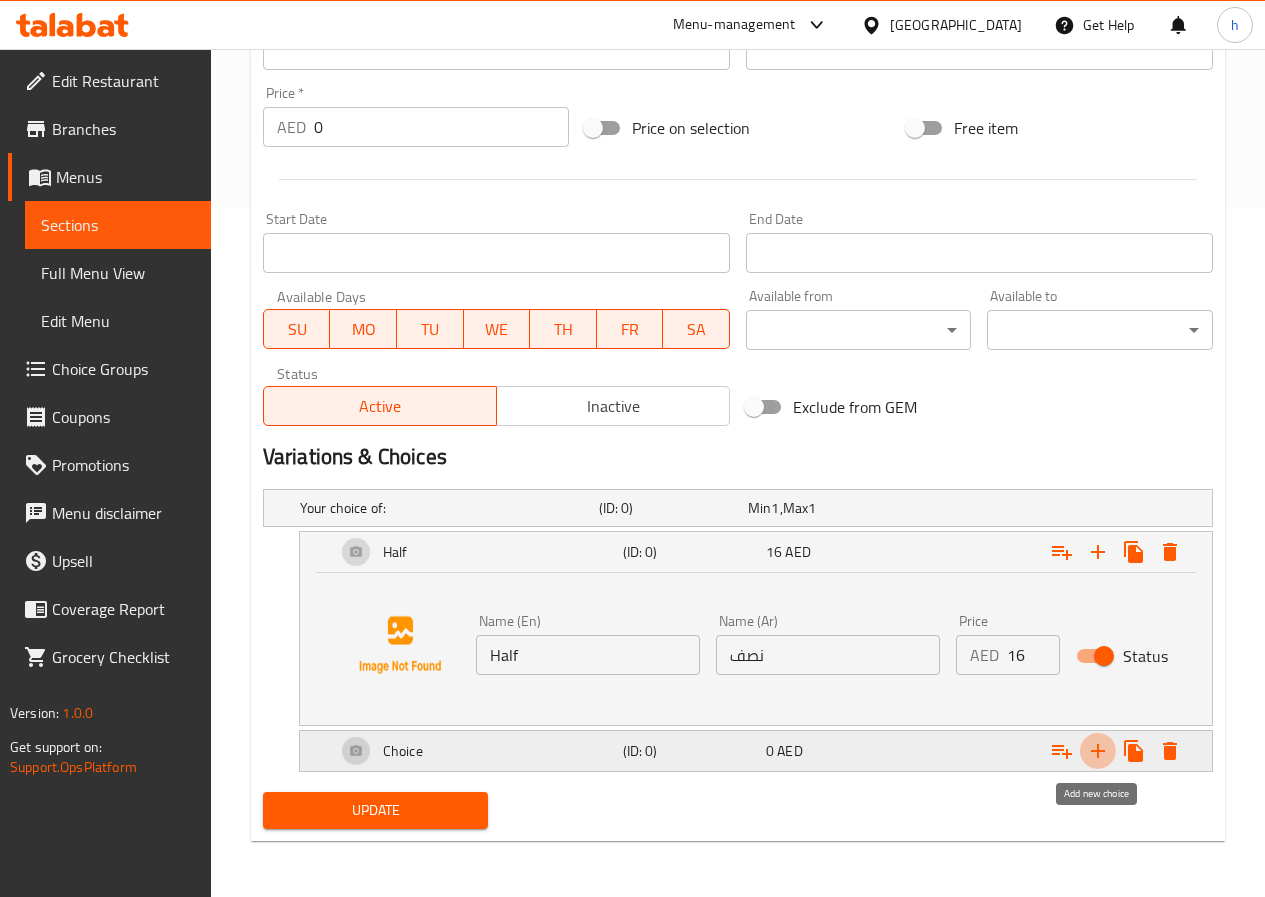 click 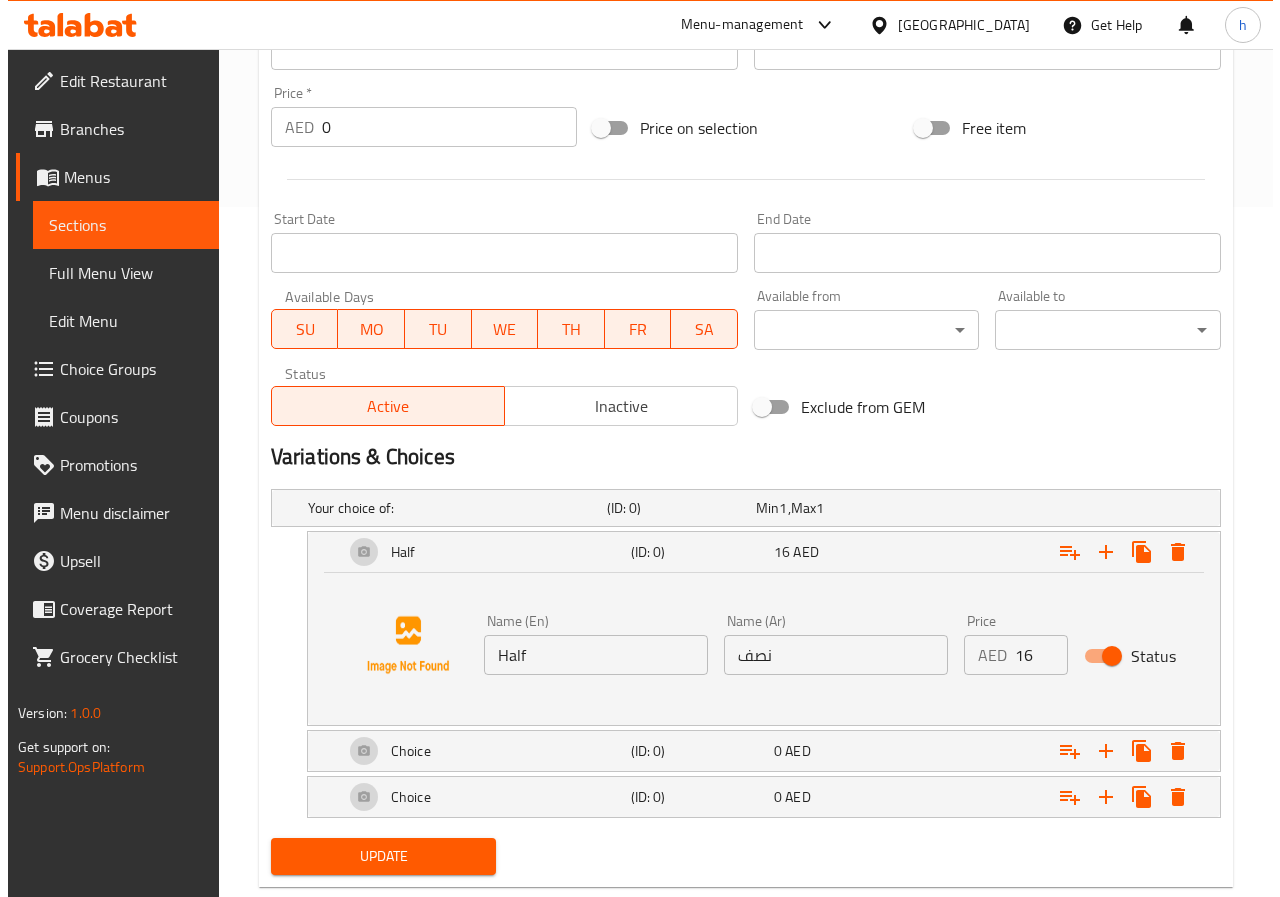 scroll, scrollTop: 736, scrollLeft: 0, axis: vertical 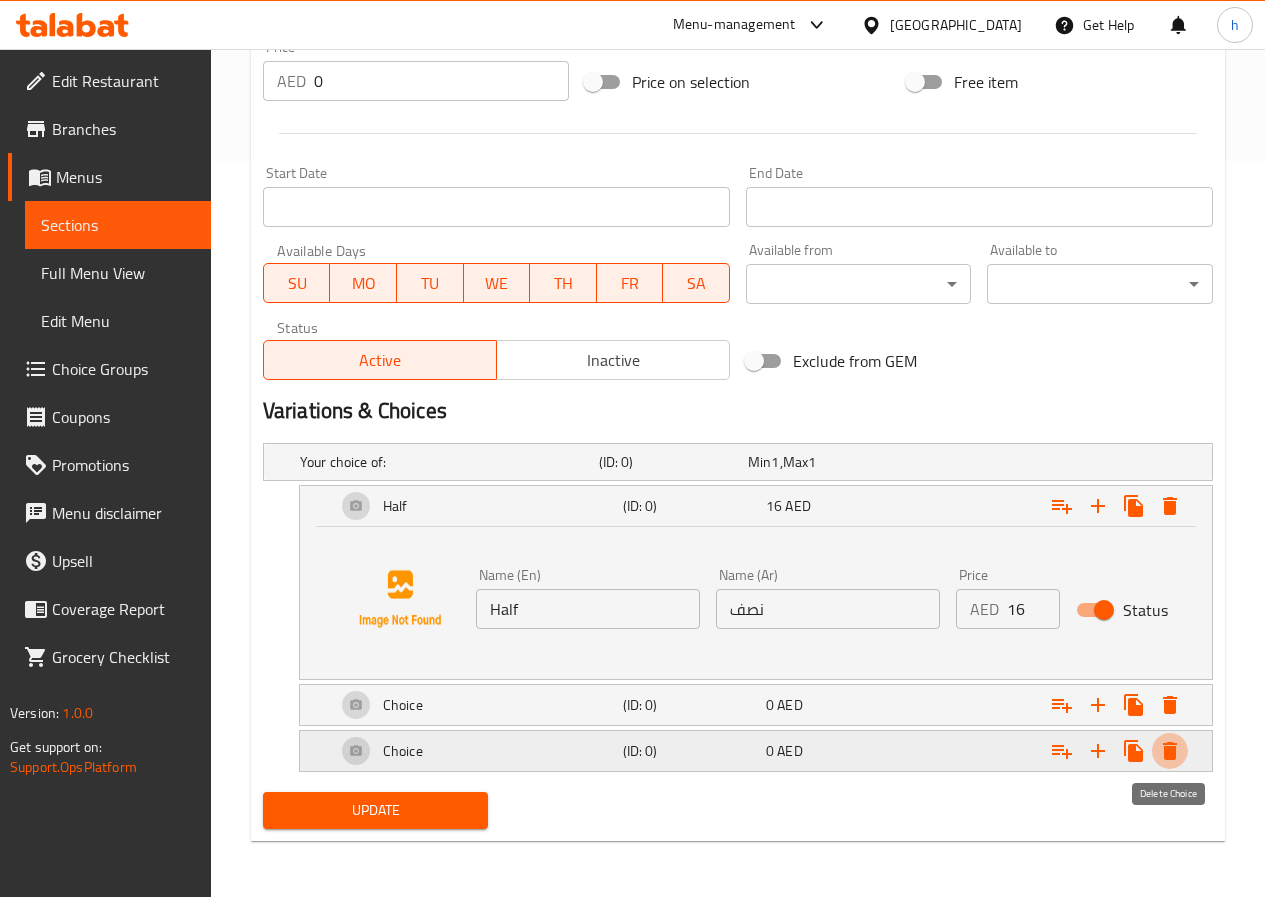 click 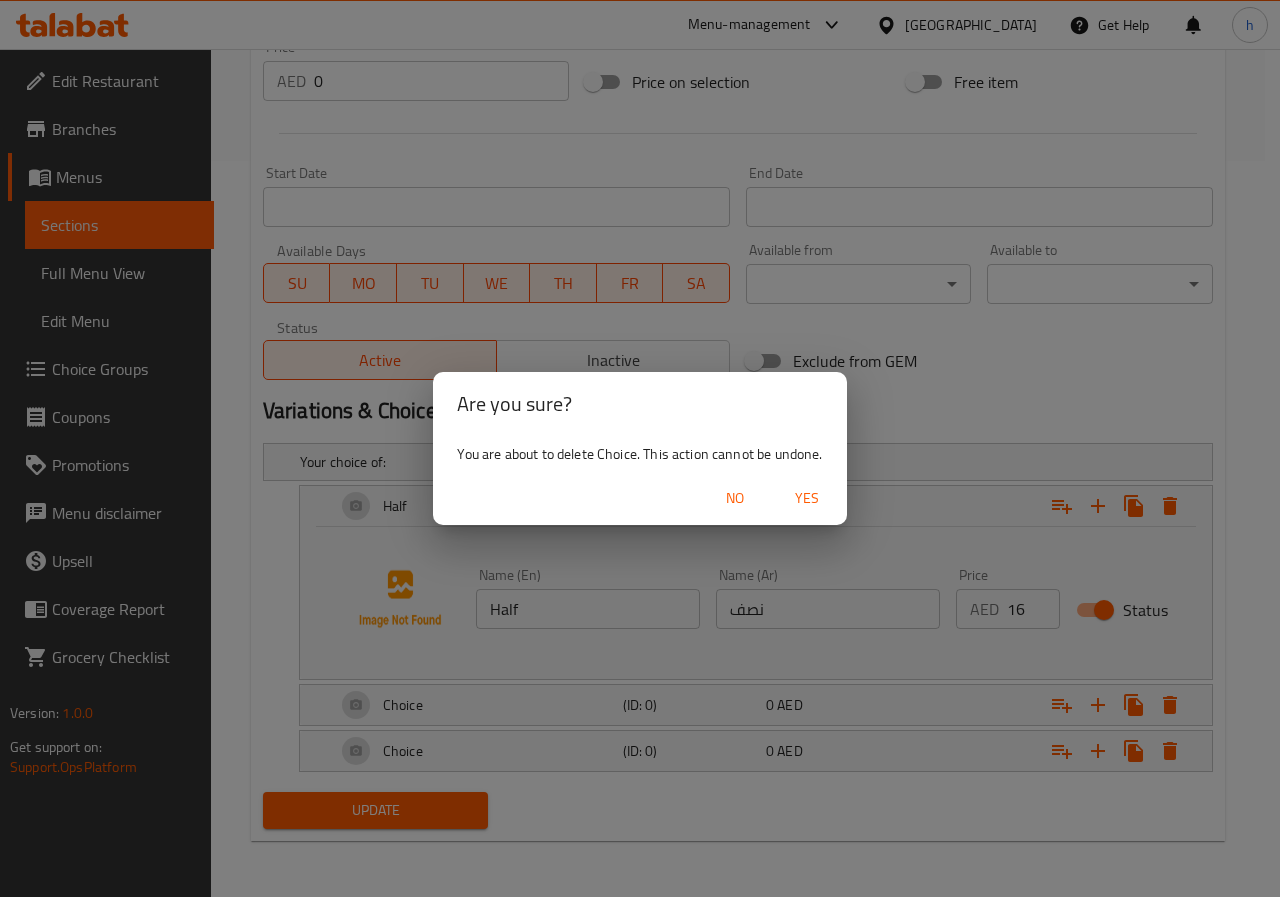 click on "Yes" at bounding box center [807, 498] 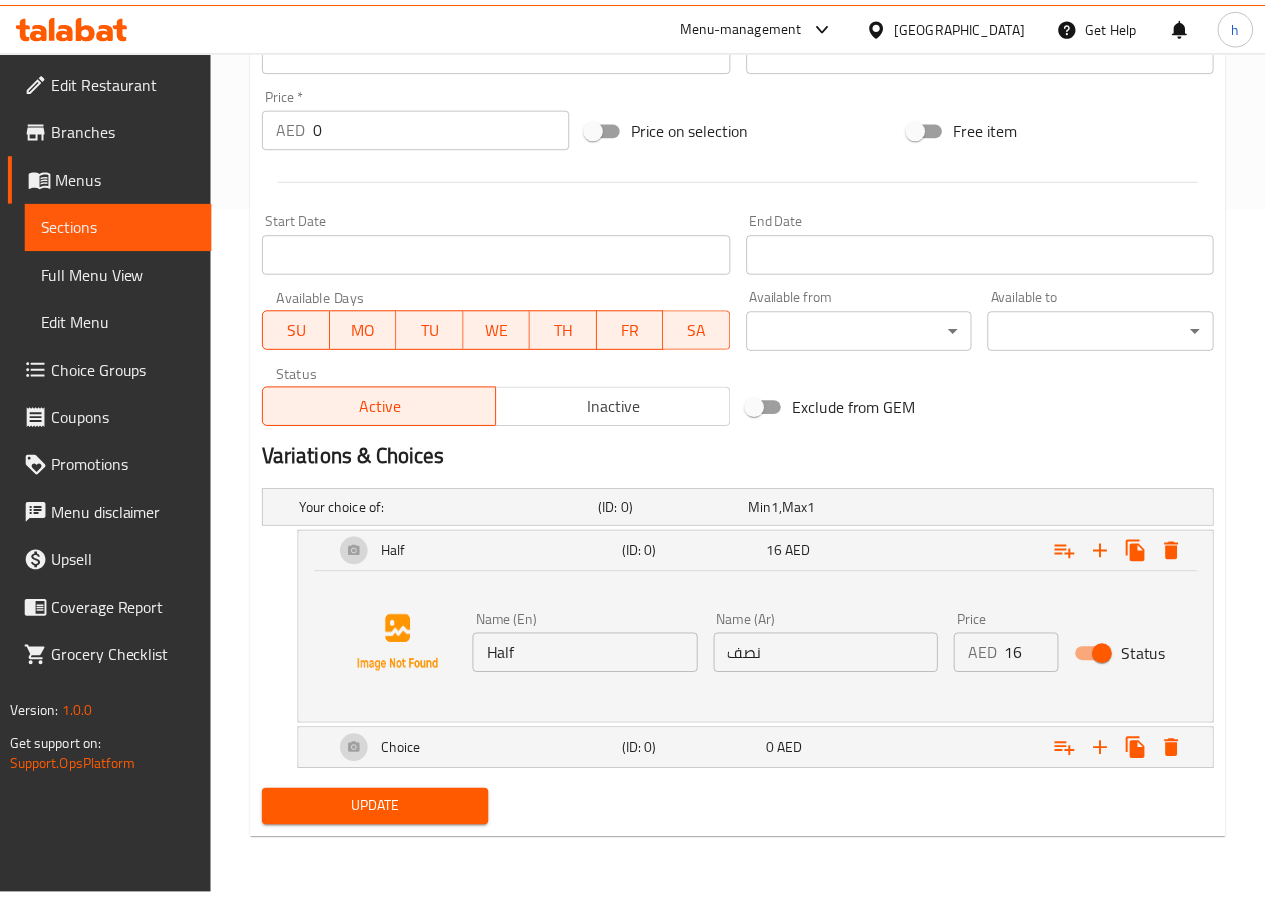 scroll, scrollTop: 690, scrollLeft: 0, axis: vertical 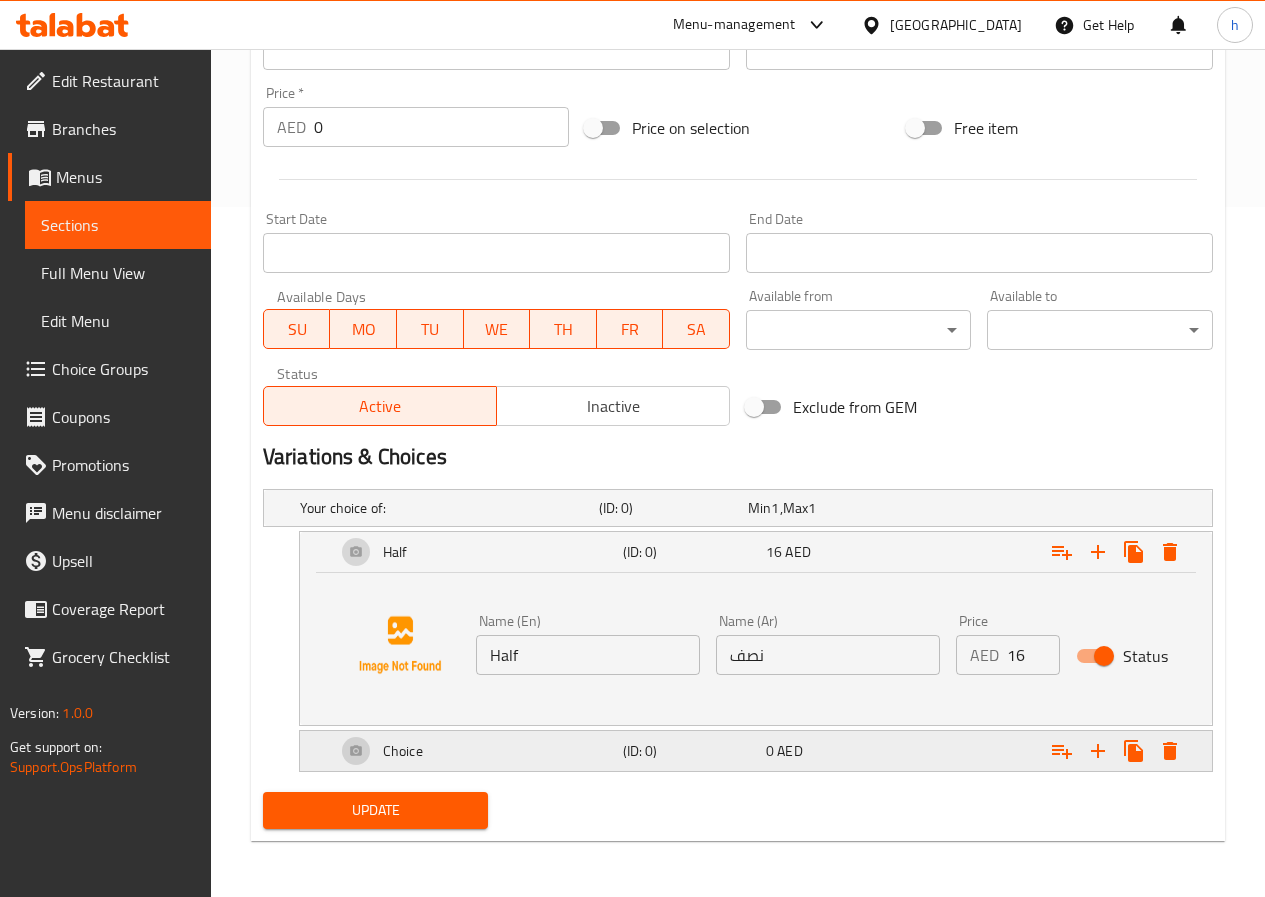 click on "0   AED" at bounding box center (818, 508) 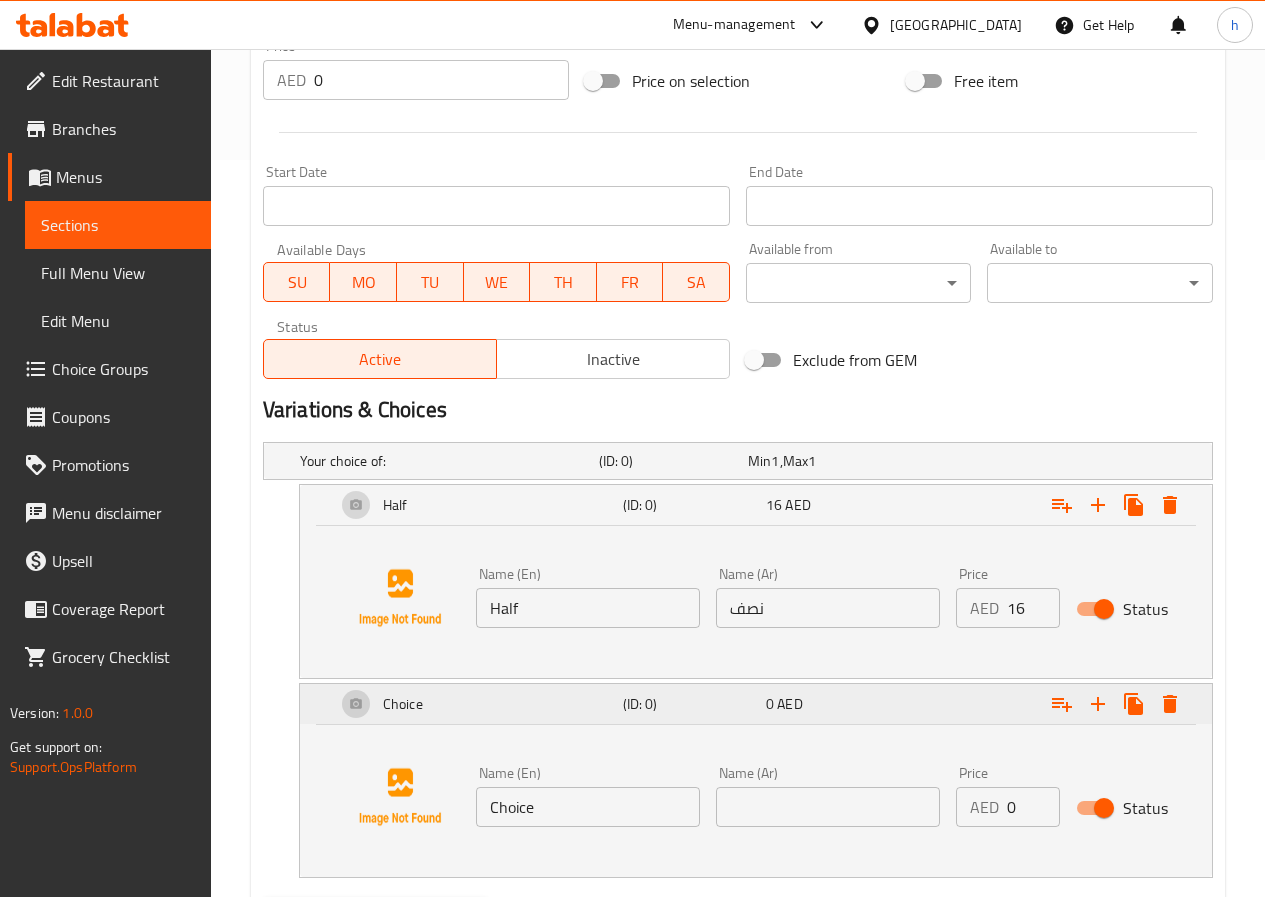 scroll, scrollTop: 843, scrollLeft: 0, axis: vertical 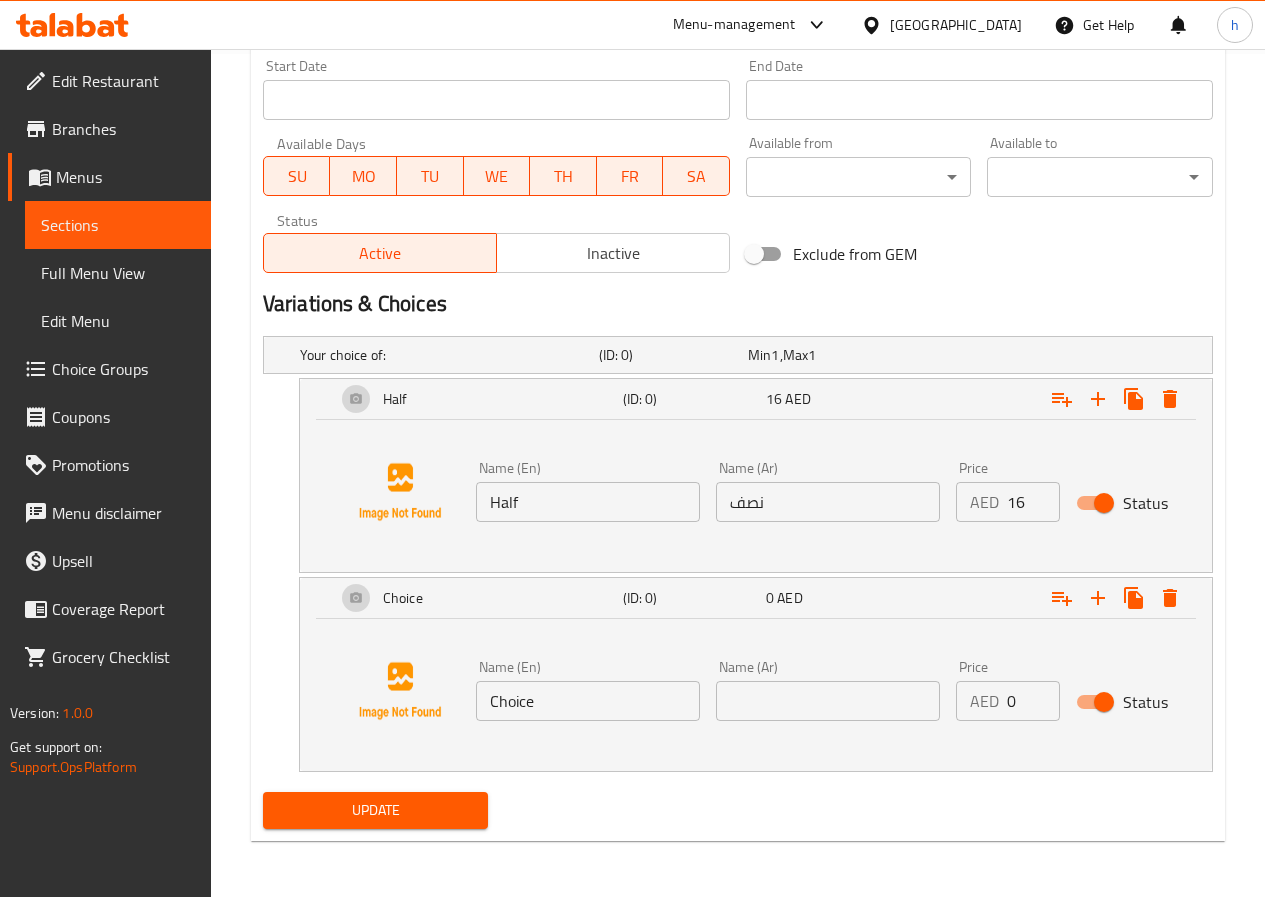 click on "Choice" at bounding box center [588, 701] 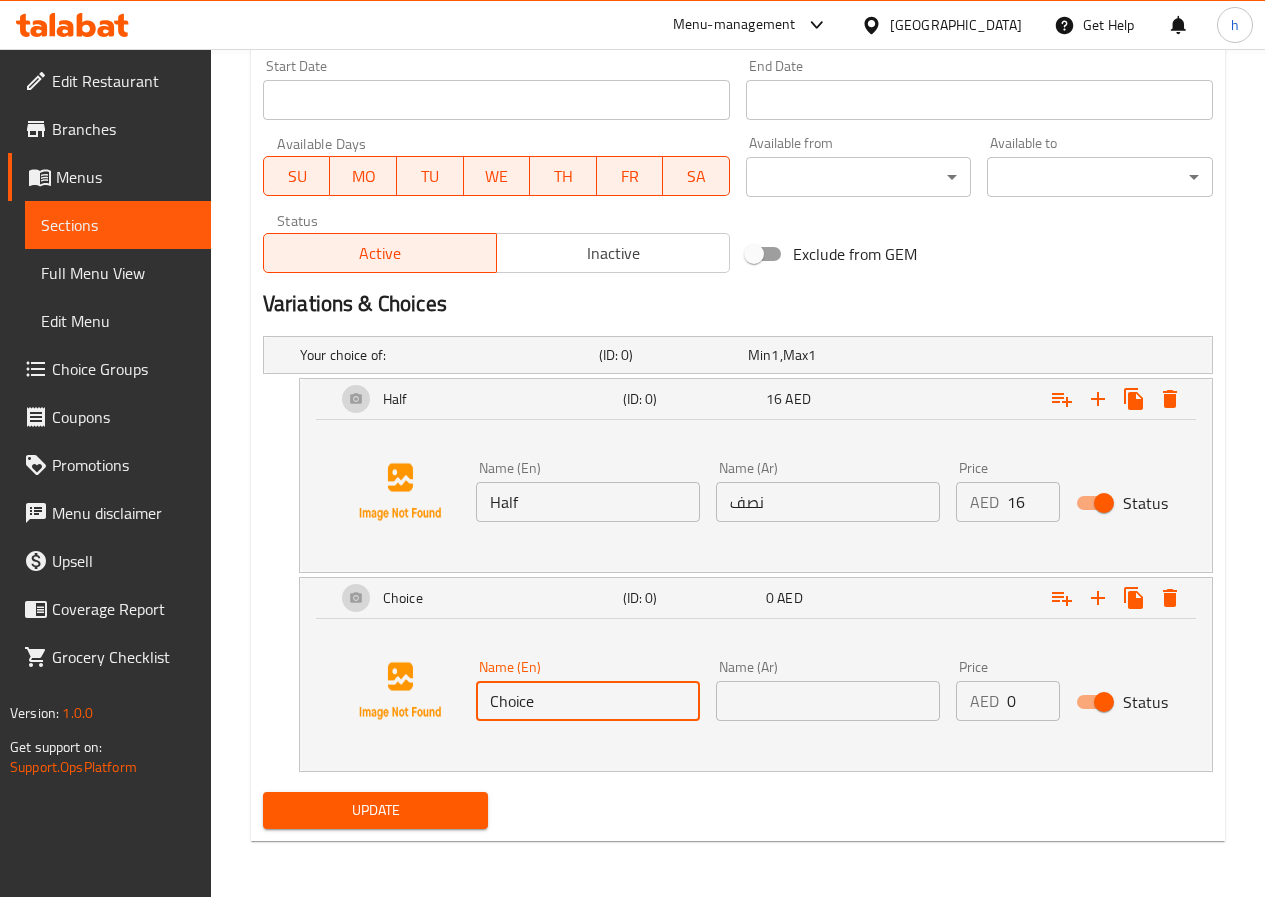click on "Choice" at bounding box center [588, 701] 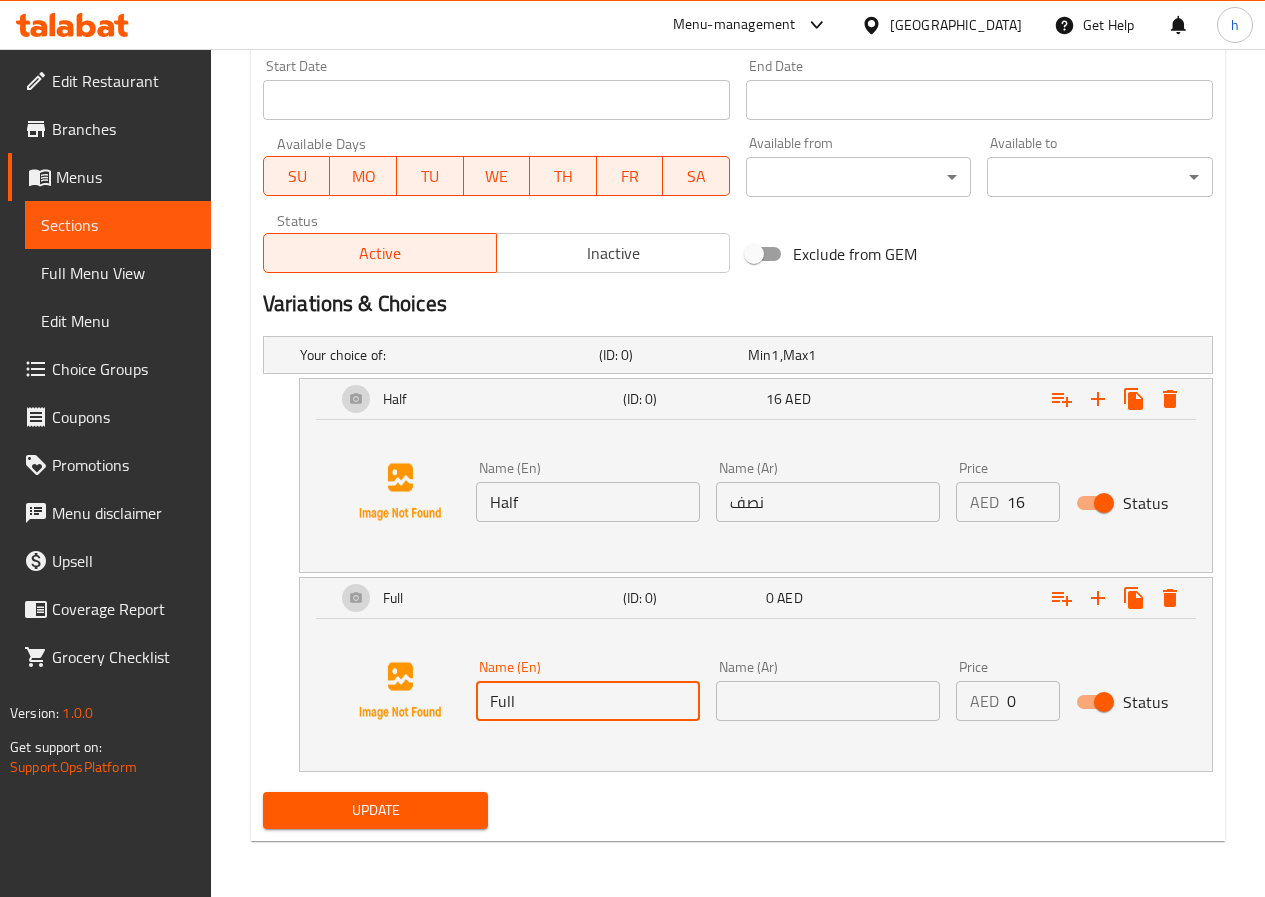 type on "Full" 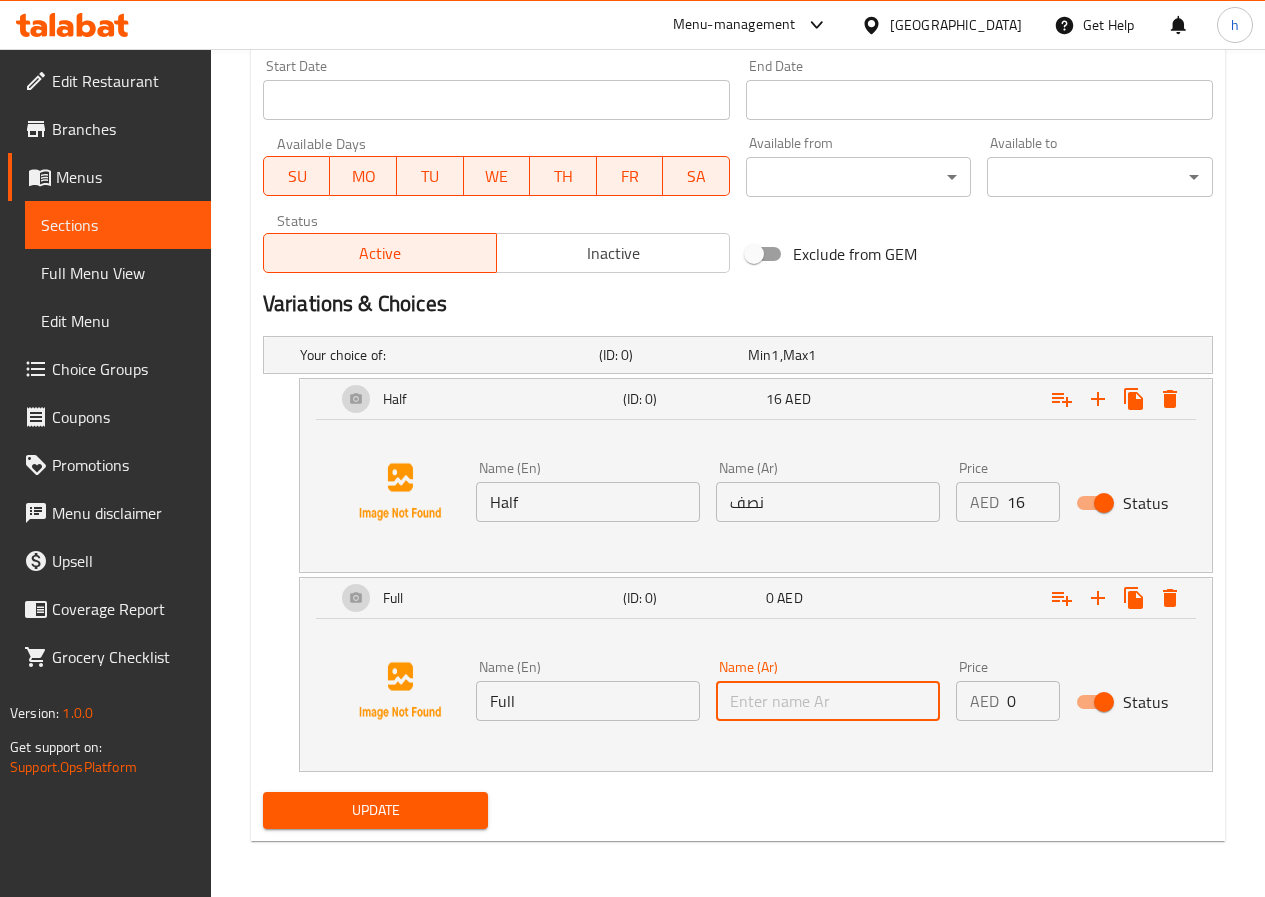 click at bounding box center [828, 701] 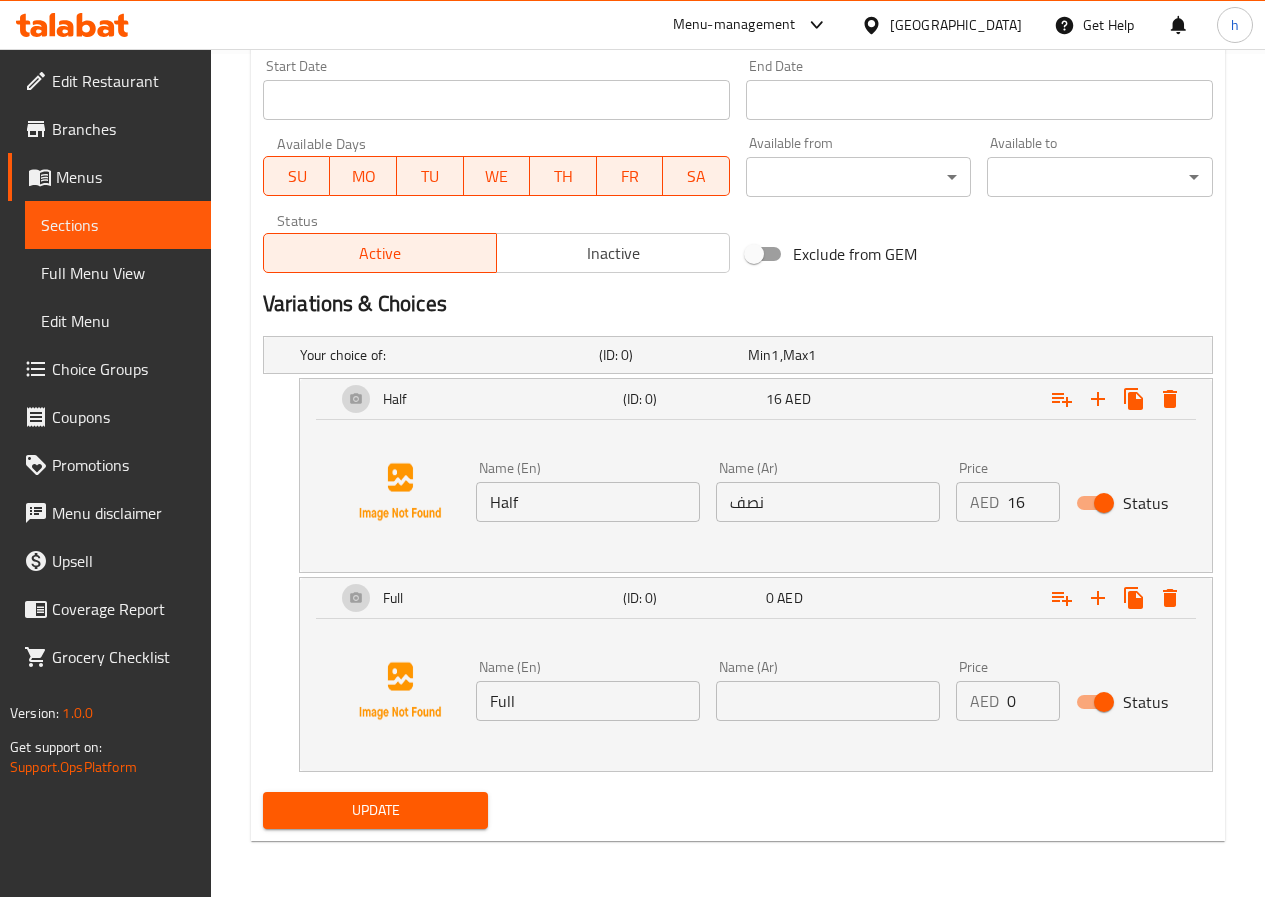 click at bounding box center [828, 701] 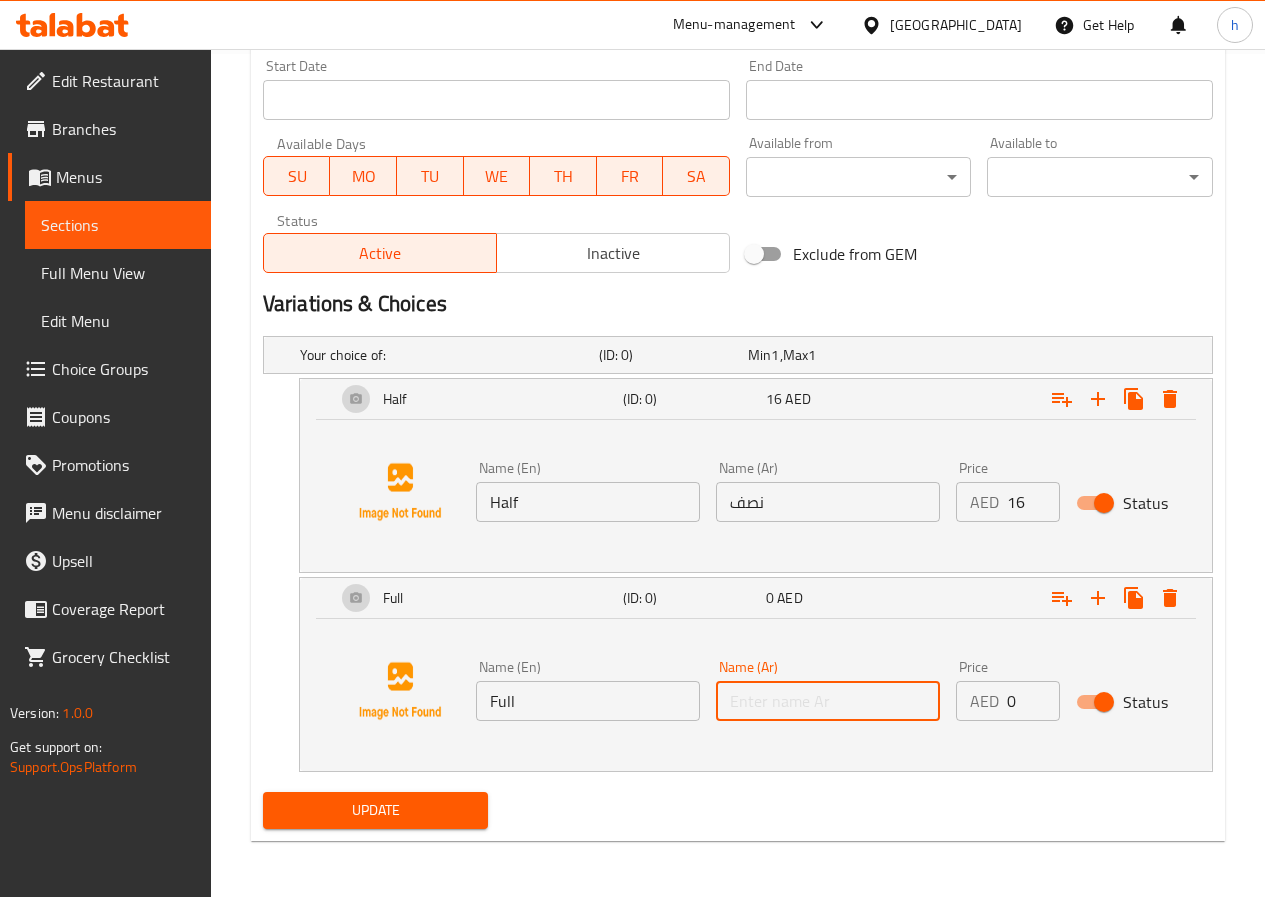paste on "كاملة" 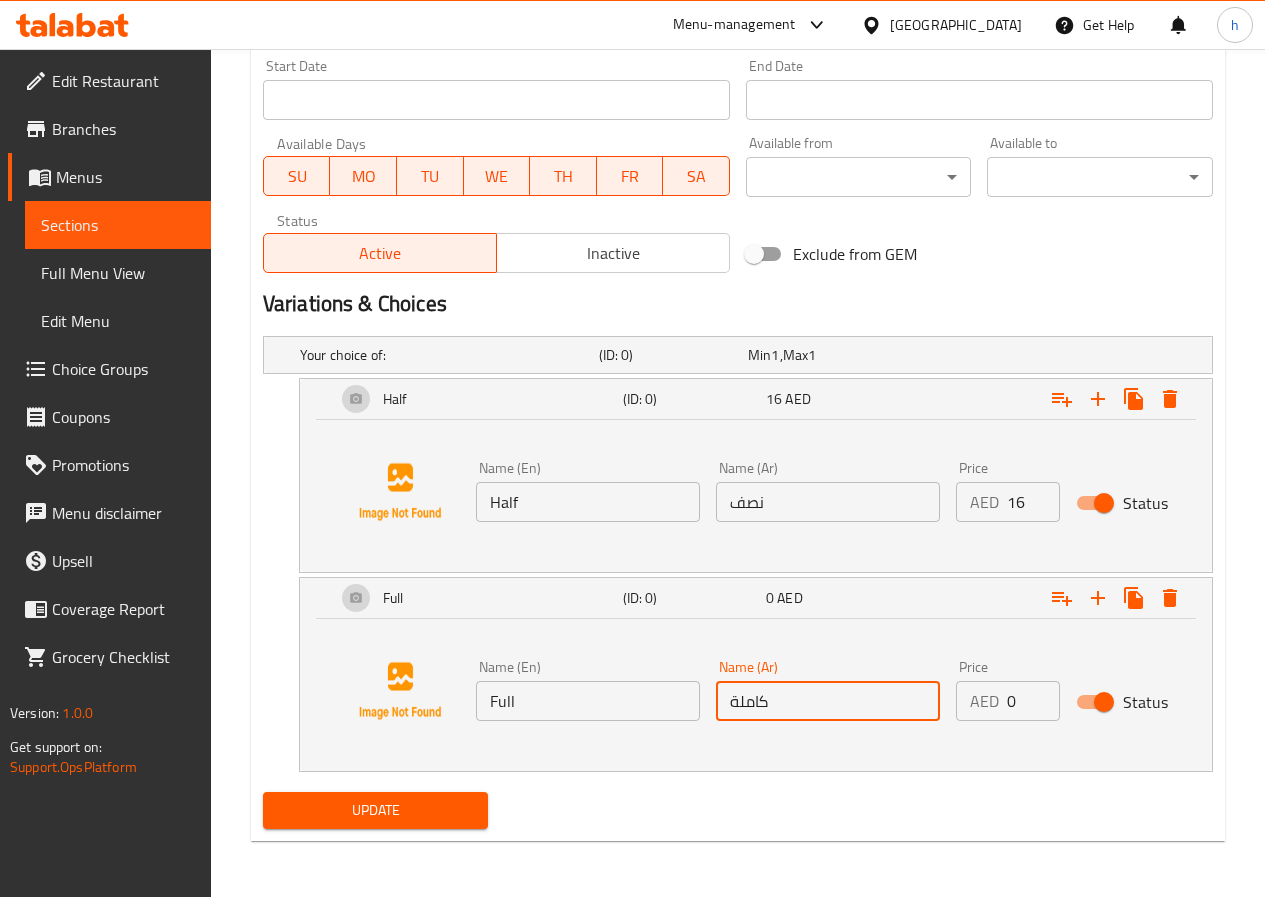 type on "كاملة" 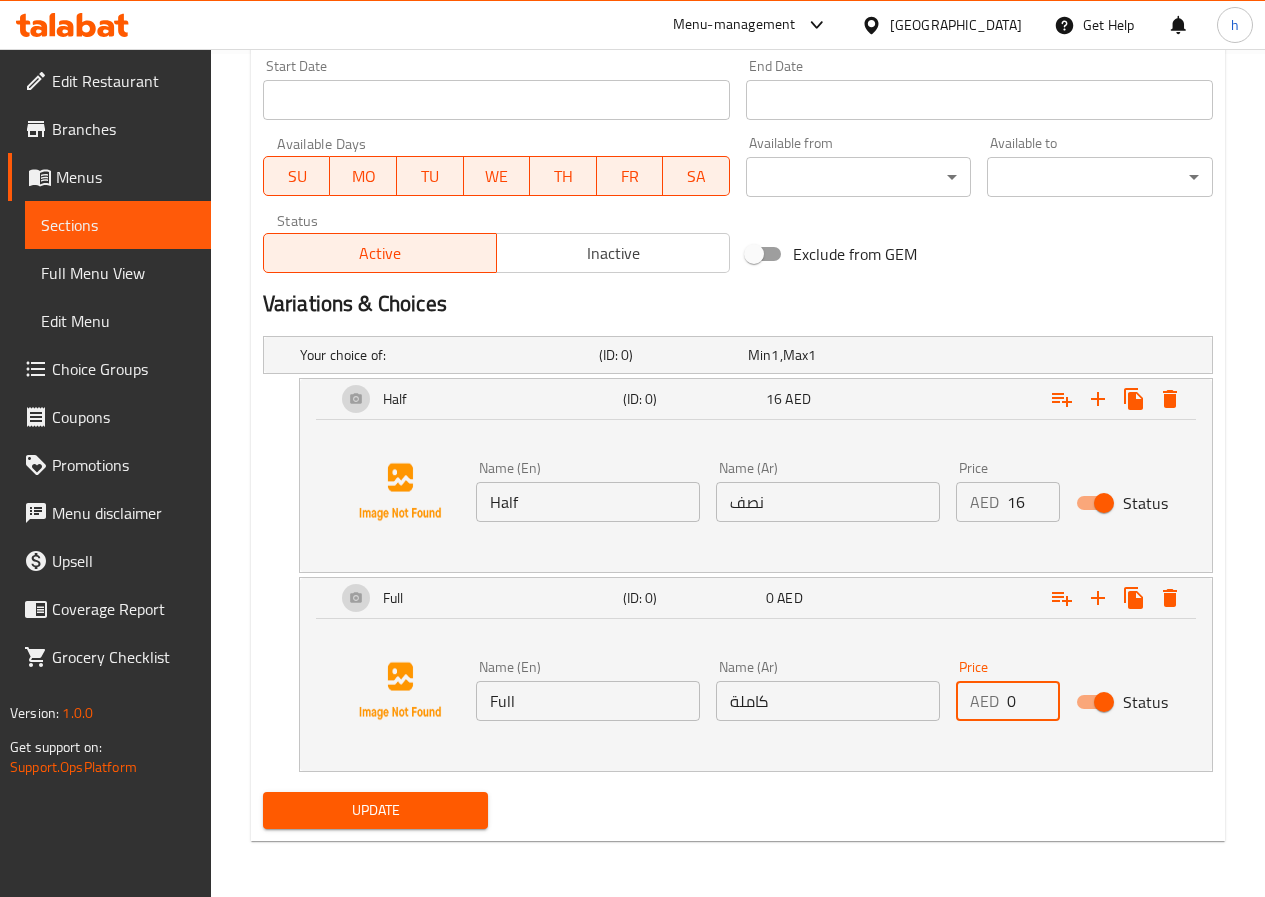 click on "0" at bounding box center [1033, 701] 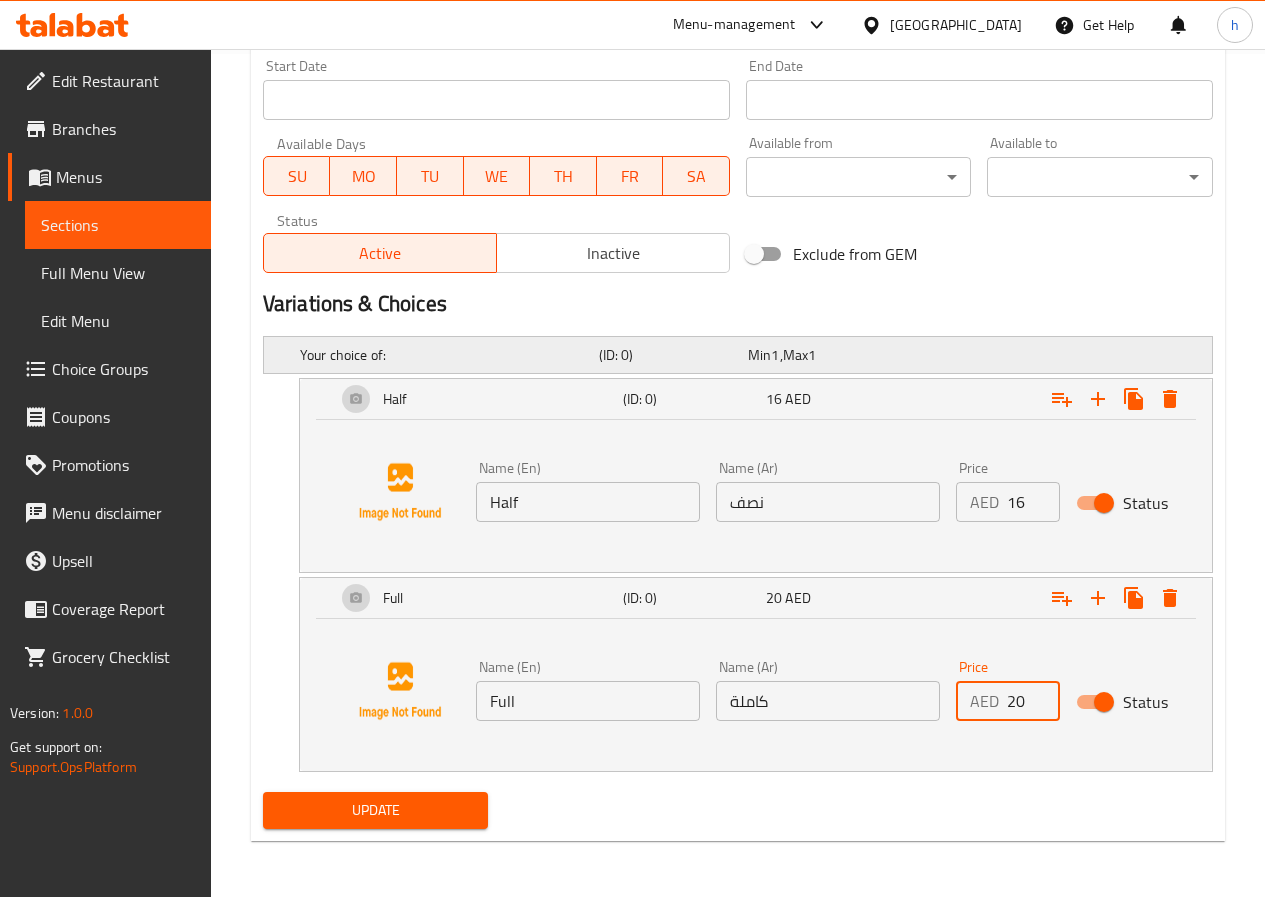 type on "20" 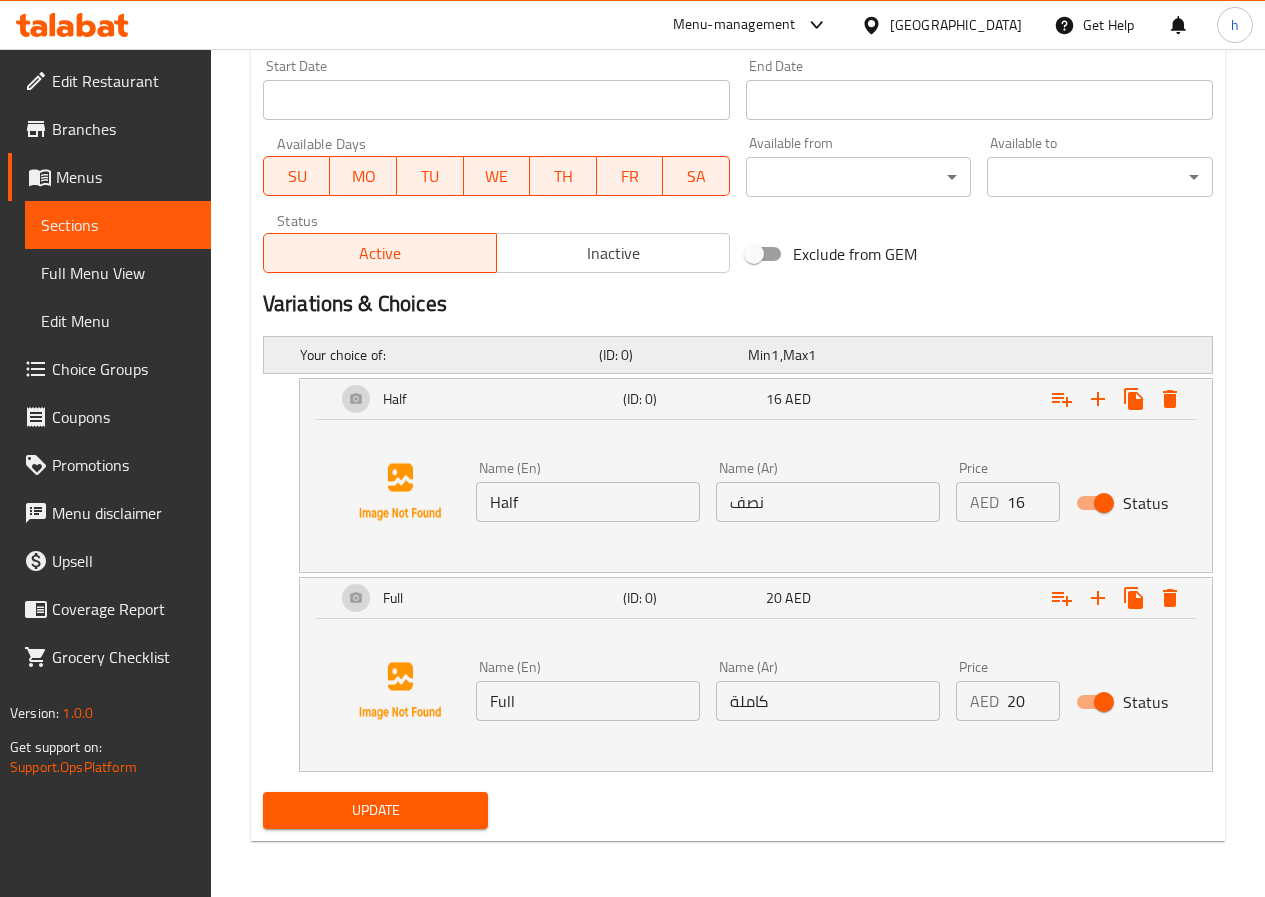click on "Your choice of:" at bounding box center [445, 355] 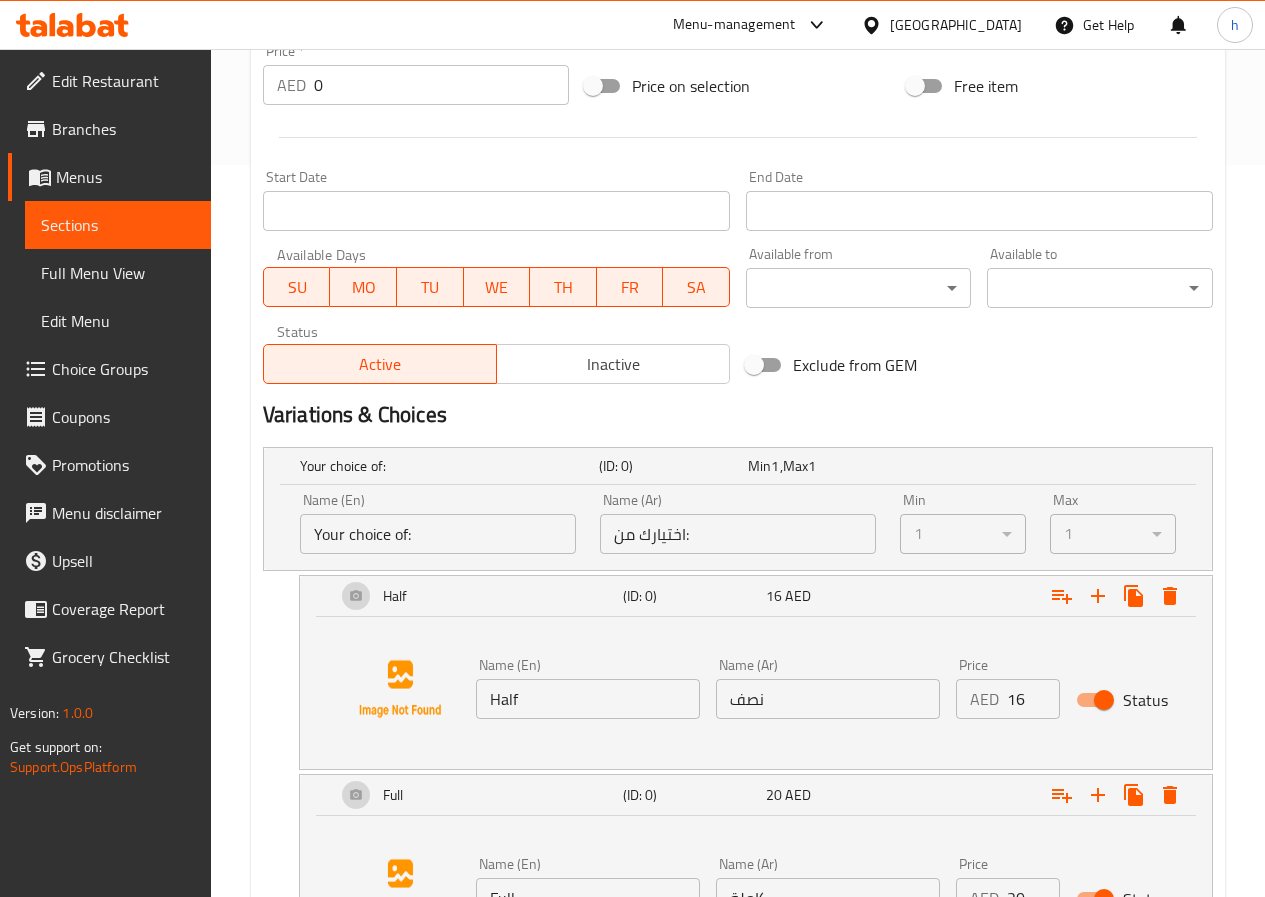 scroll, scrollTop: 929, scrollLeft: 0, axis: vertical 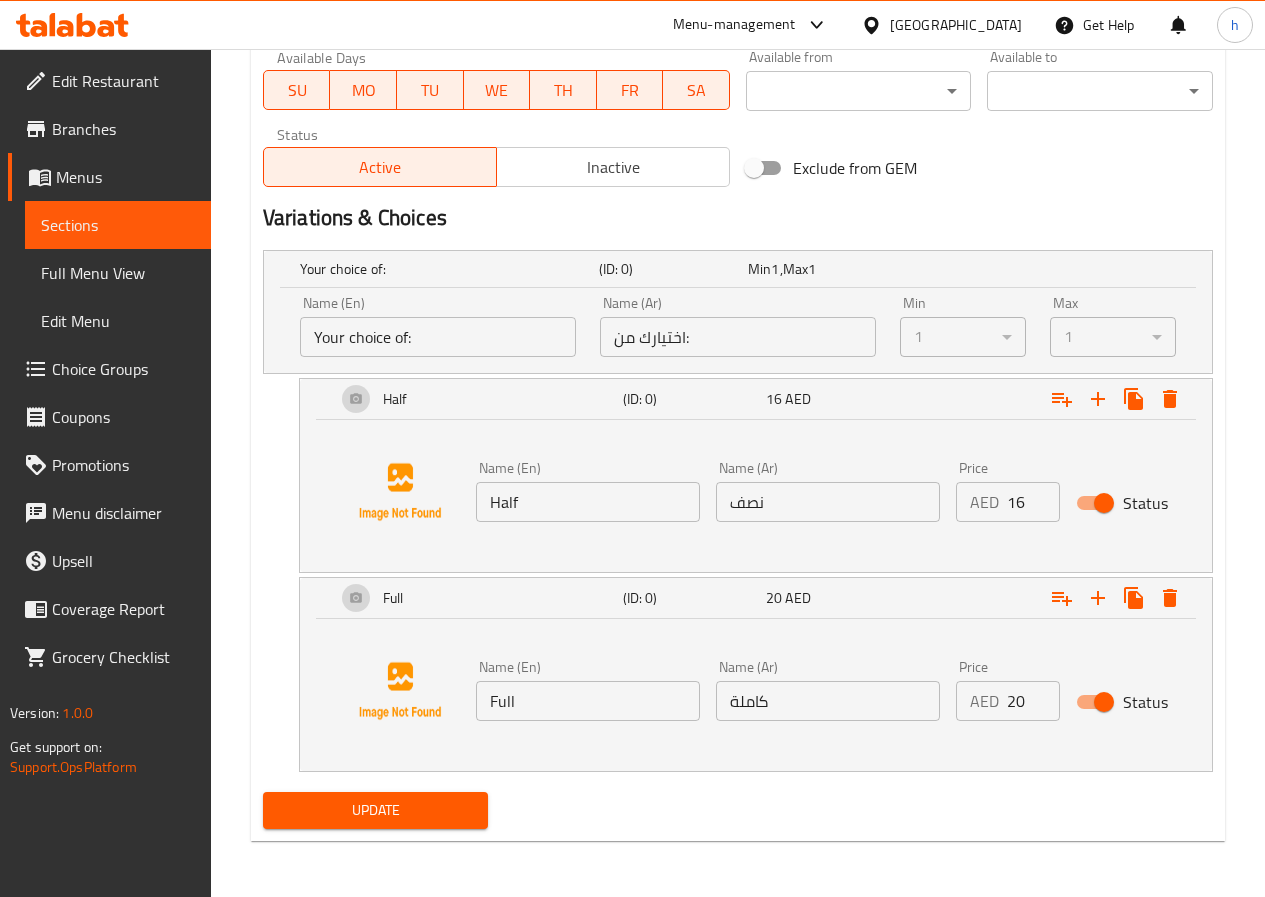 click on "Update" at bounding box center (376, 810) 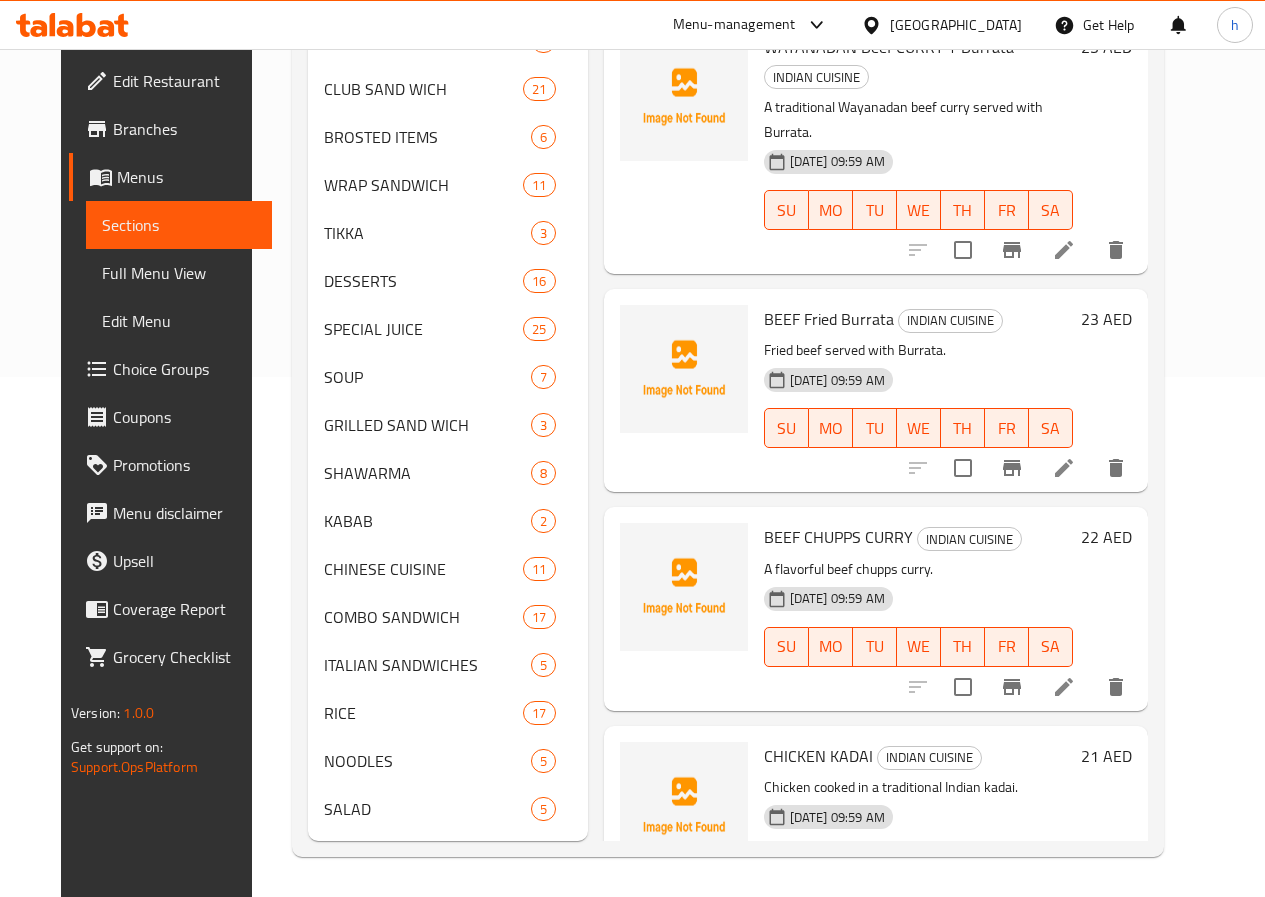 scroll, scrollTop: 550, scrollLeft: 0, axis: vertical 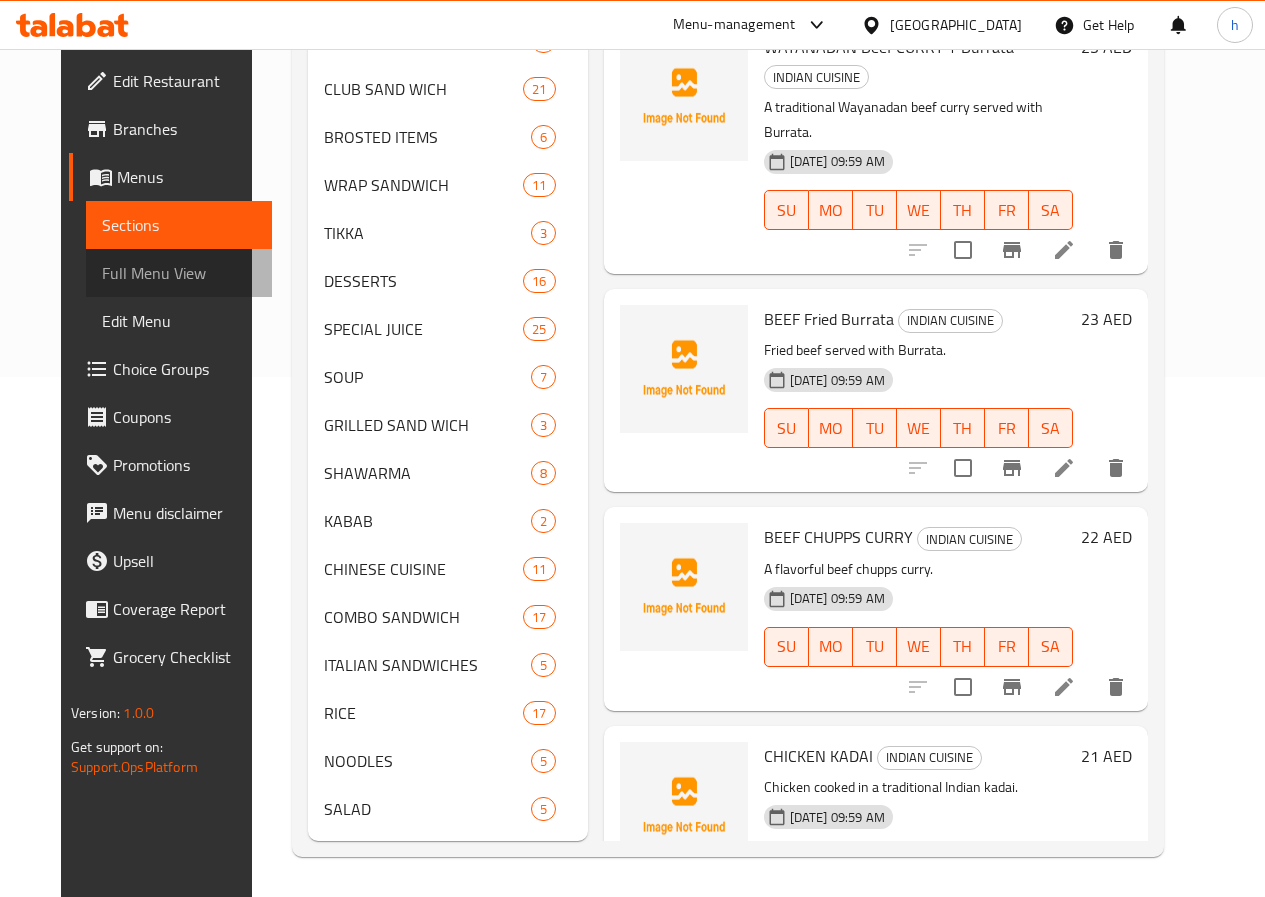 click on "Full Menu View" at bounding box center (179, 273) 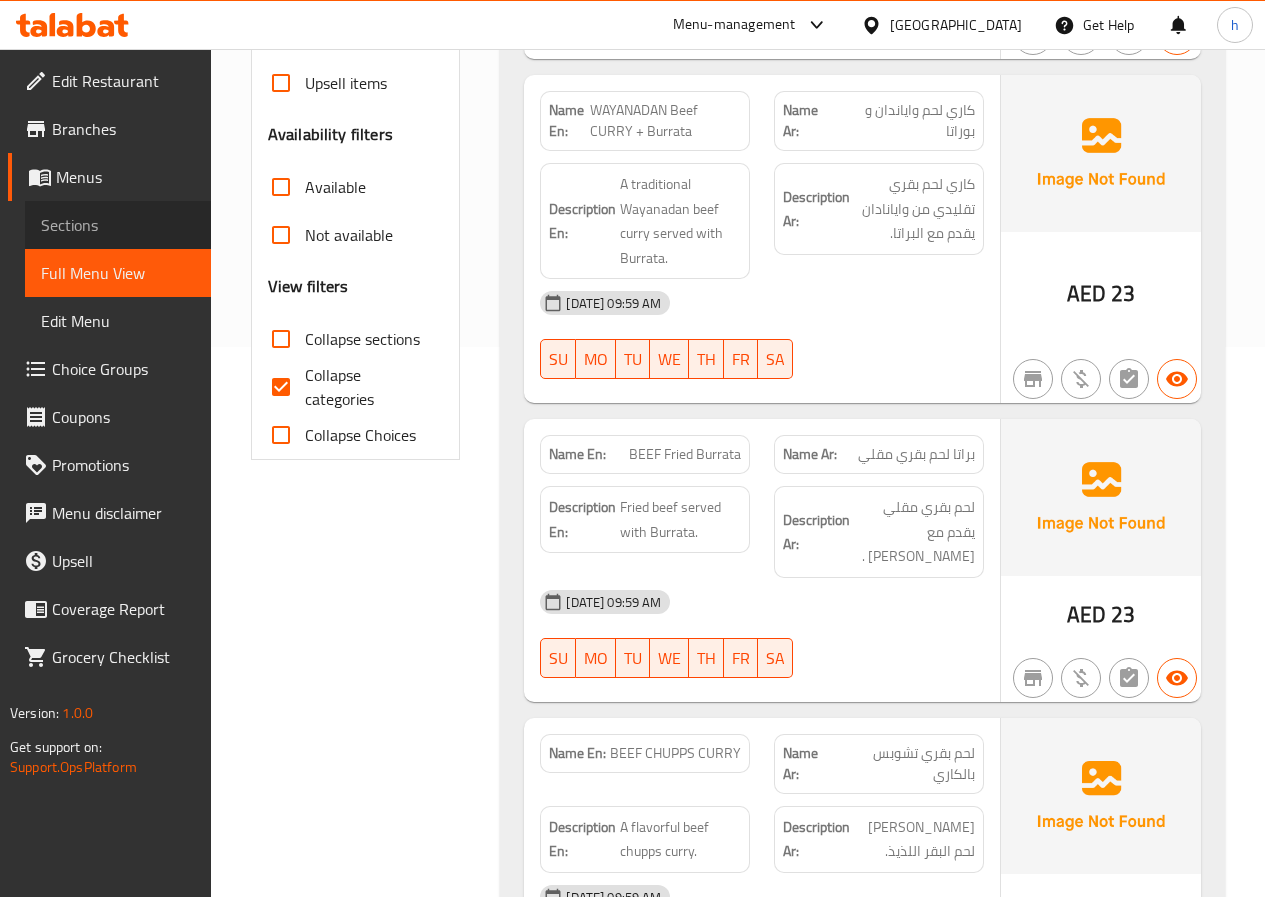 click on "Sections" at bounding box center [118, 225] 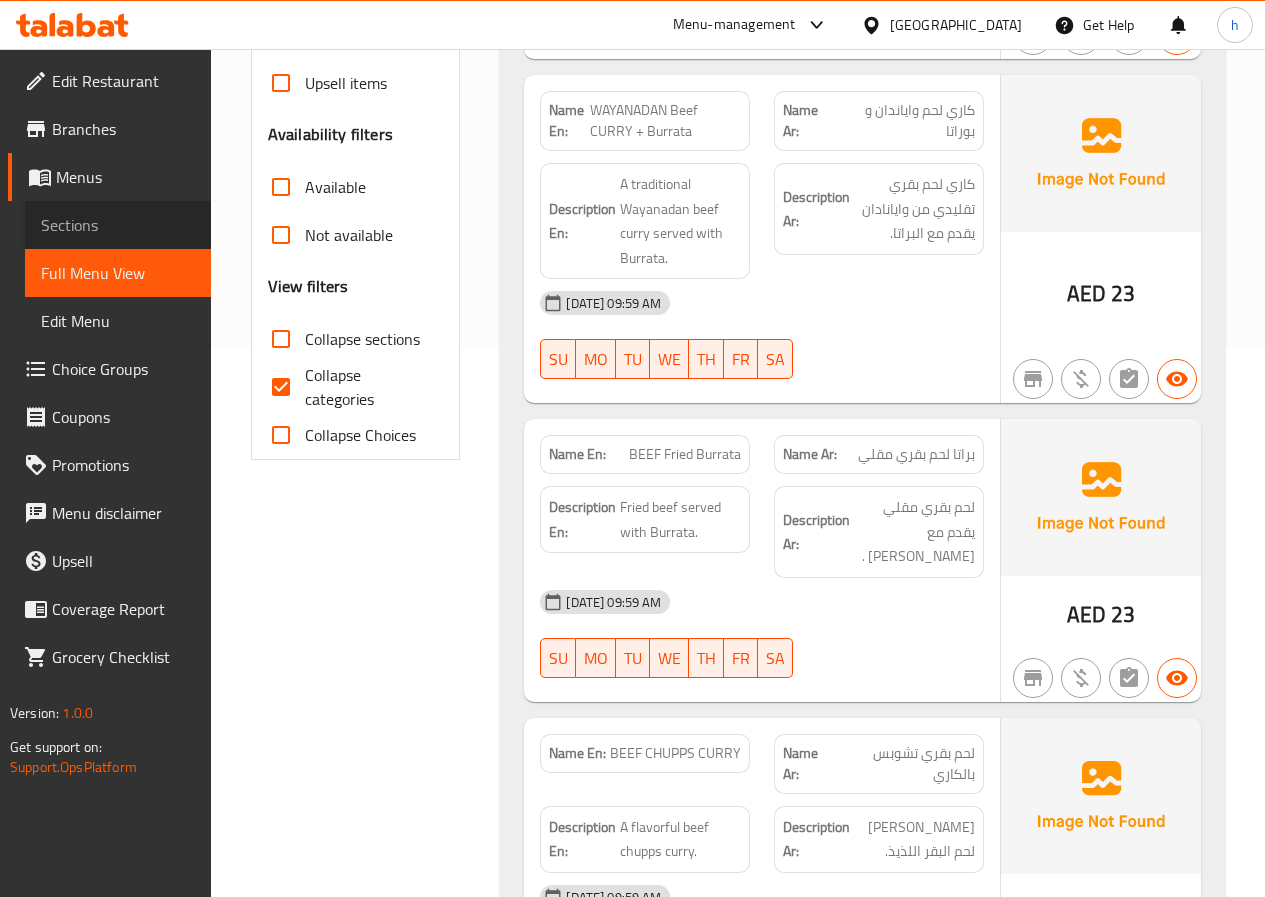 scroll, scrollTop: 280, scrollLeft: 0, axis: vertical 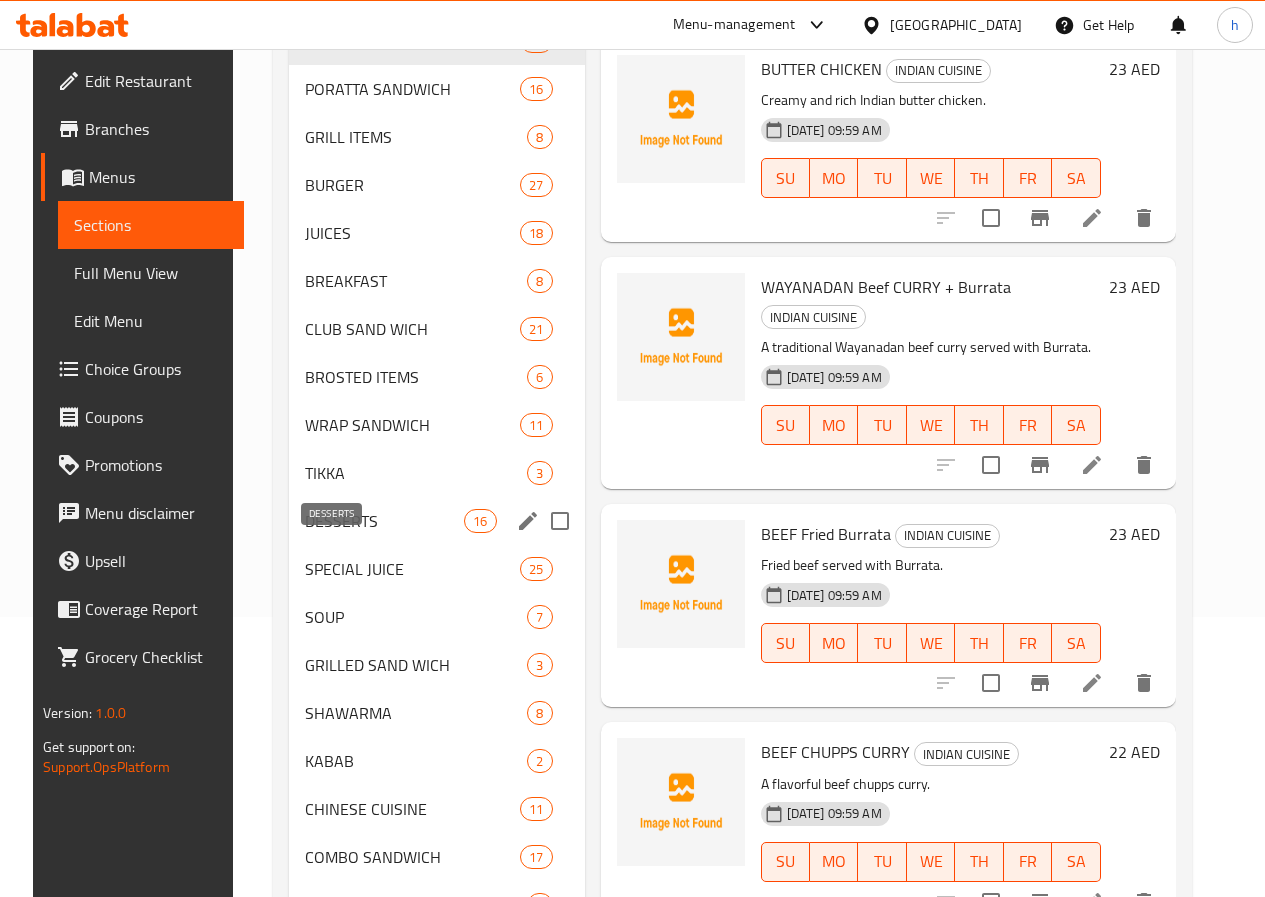 click on "DESSERTS" at bounding box center (384, 521) 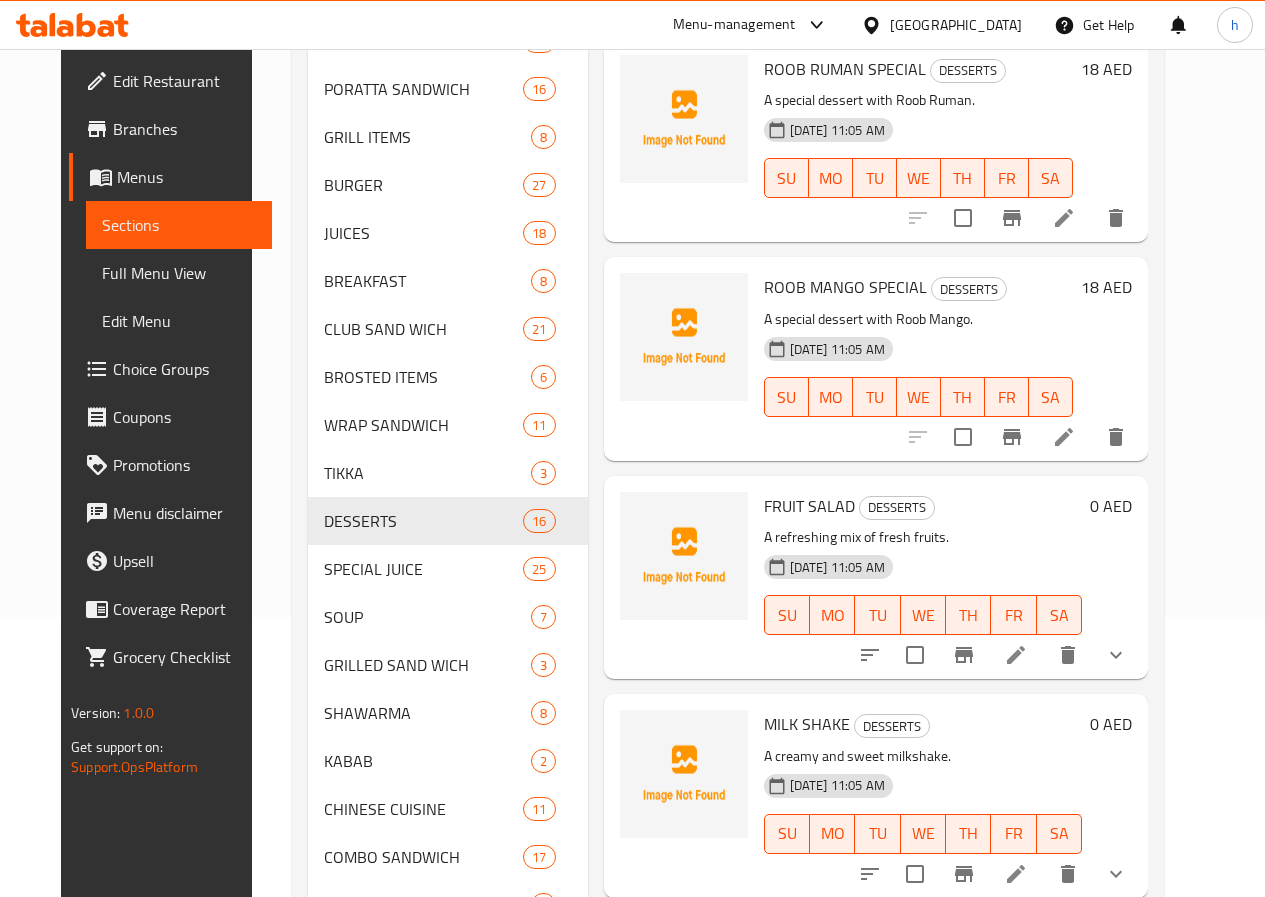 scroll, scrollTop: 2408, scrollLeft: 0, axis: vertical 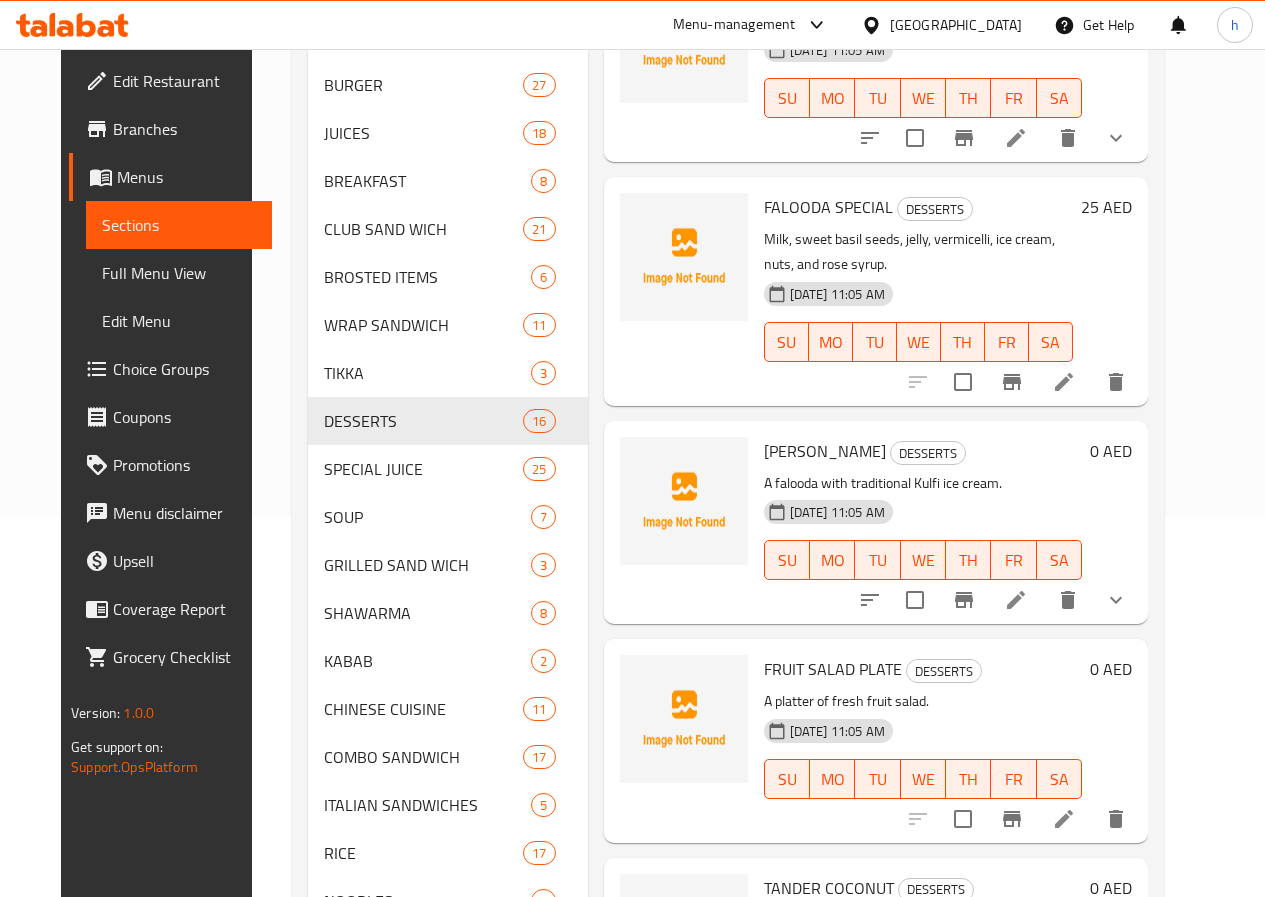 click 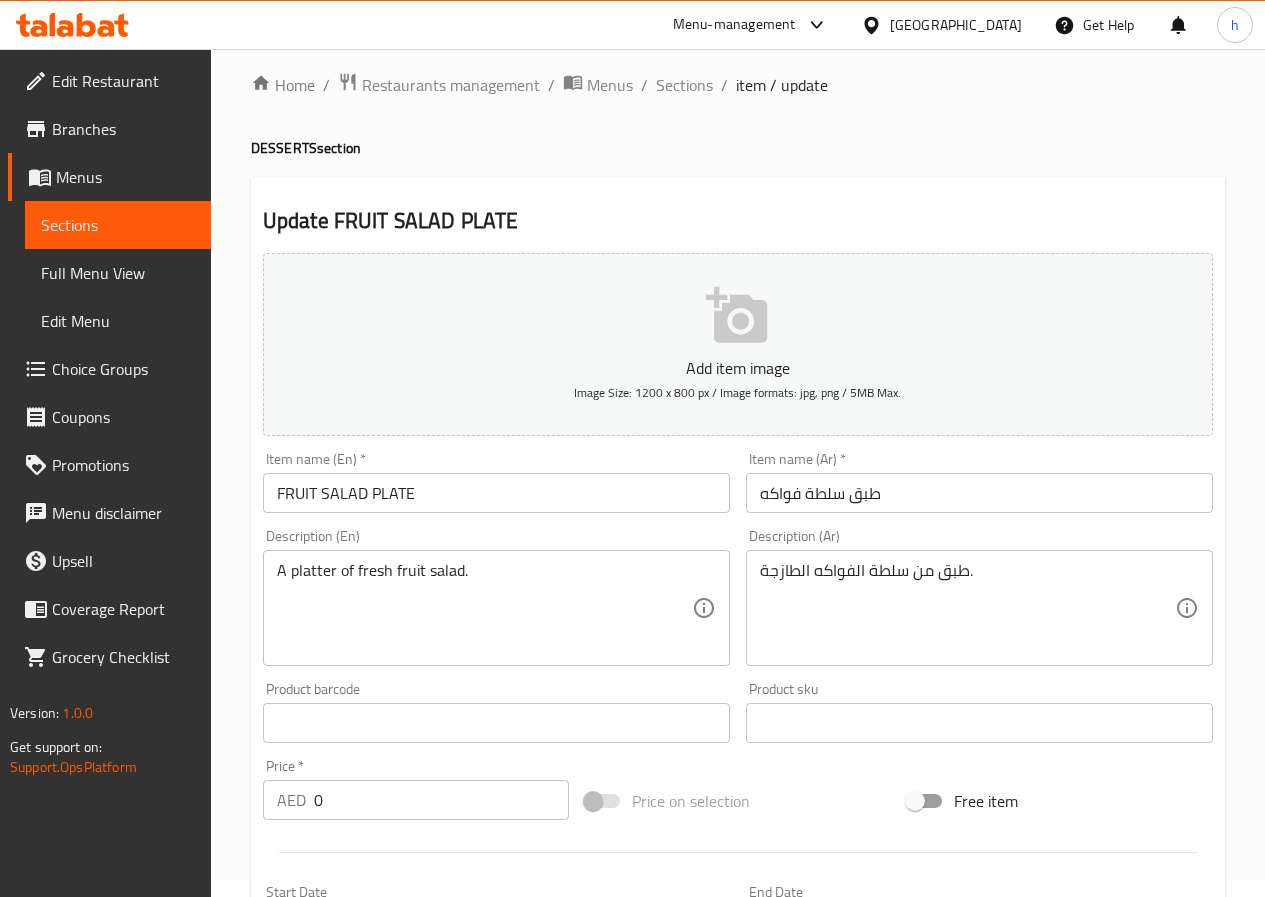 scroll, scrollTop: 0, scrollLeft: 0, axis: both 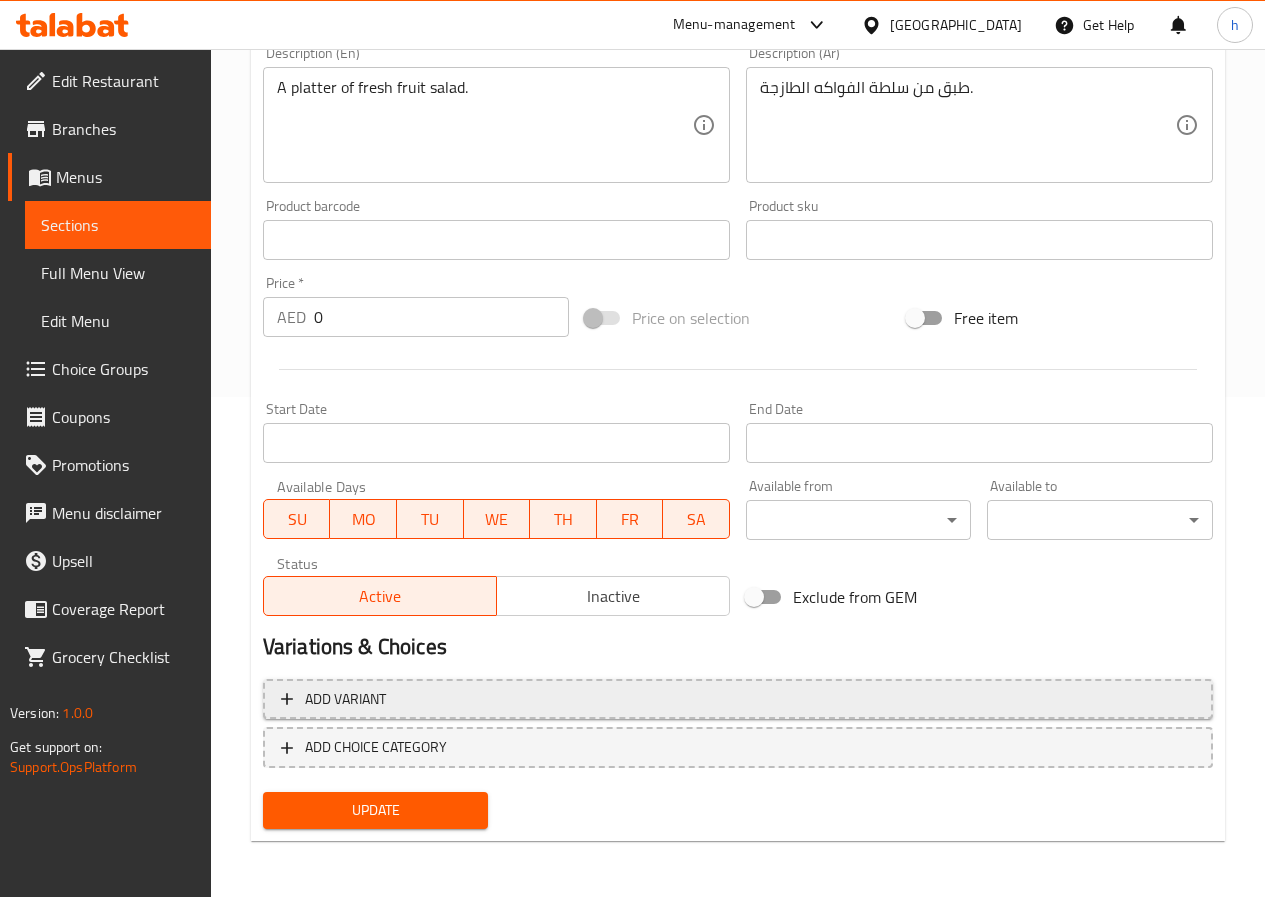 click on "Add variant" at bounding box center [738, 699] 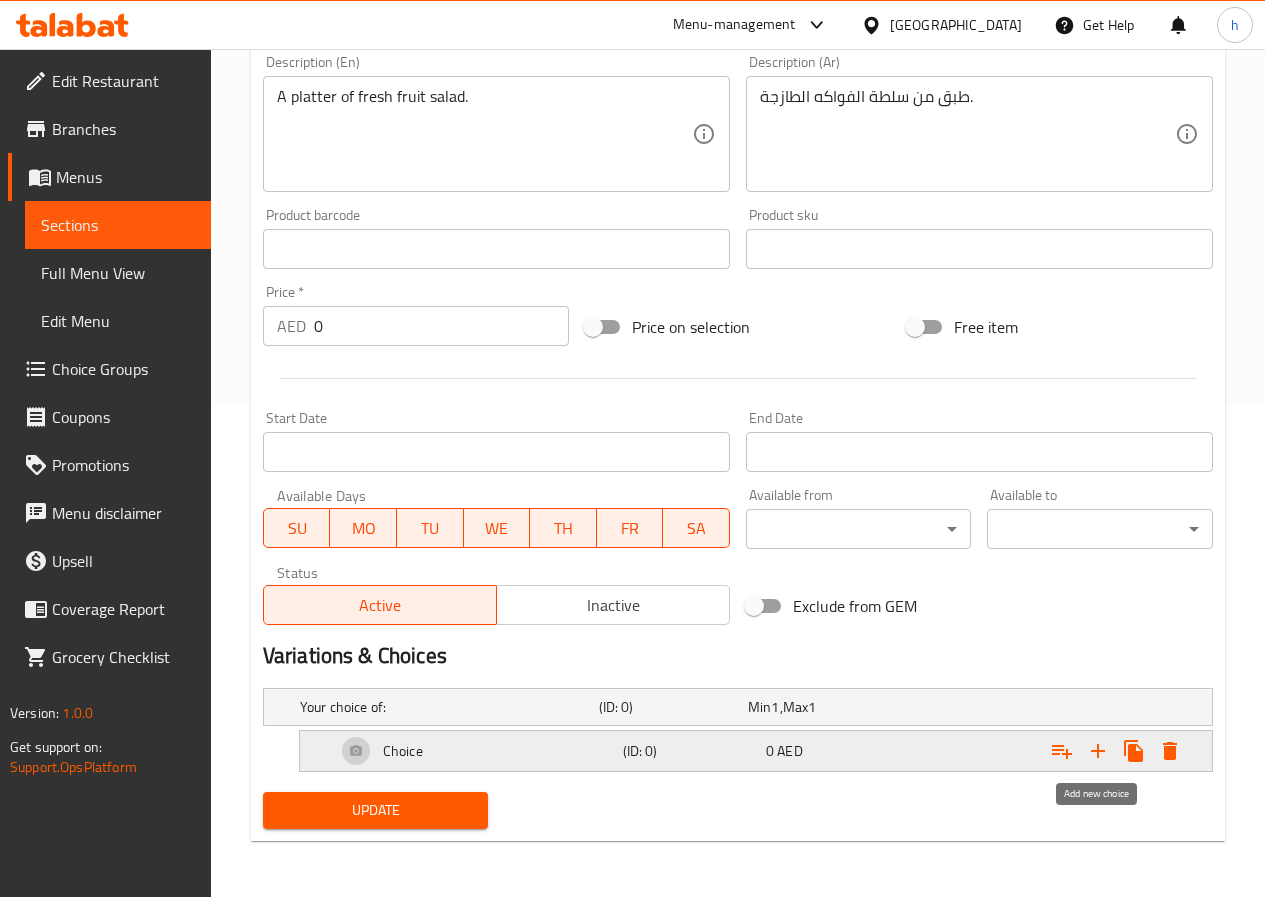 click 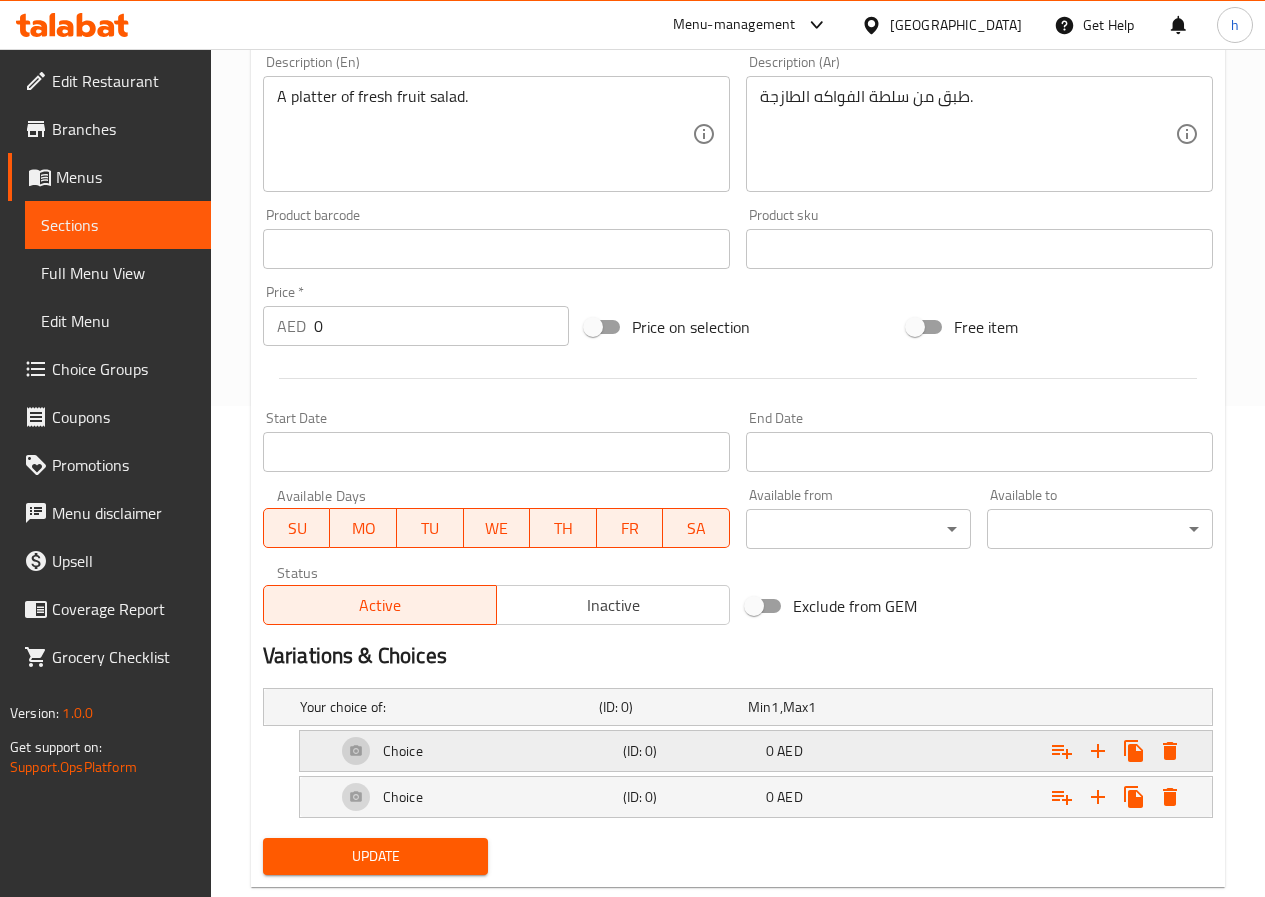 click on "0   AED" at bounding box center (818, 707) 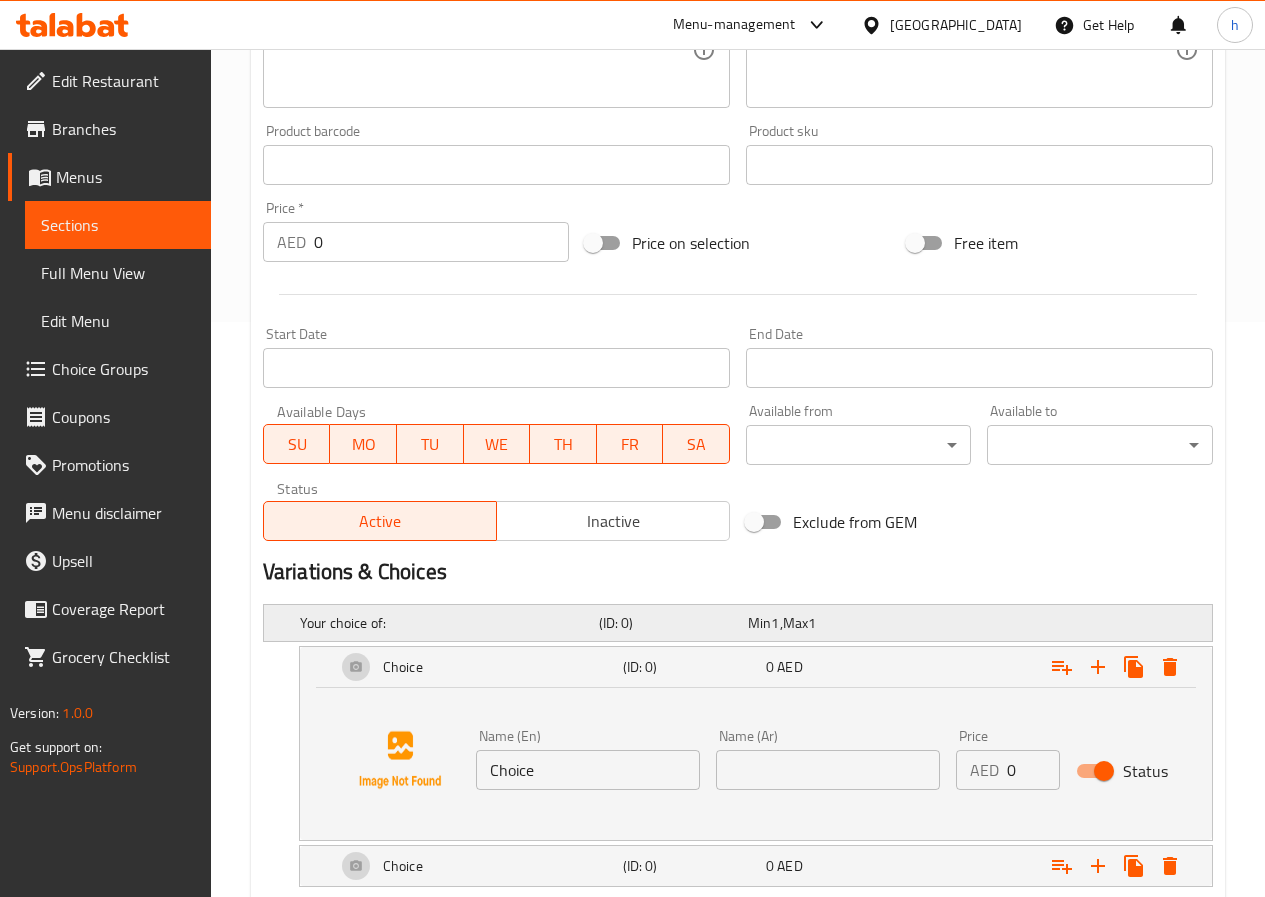 scroll, scrollTop: 690, scrollLeft: 0, axis: vertical 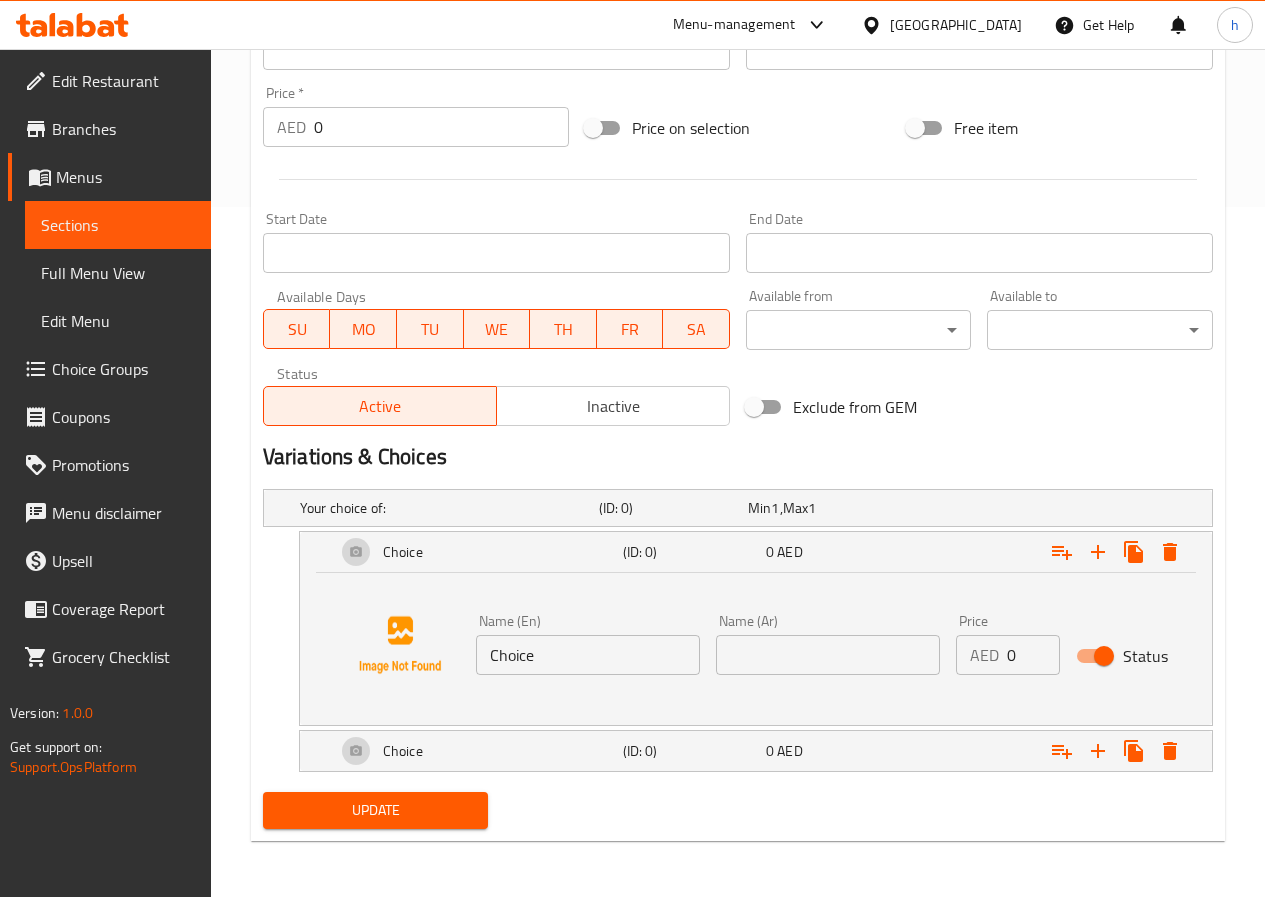 click on "Choice" at bounding box center (588, 655) 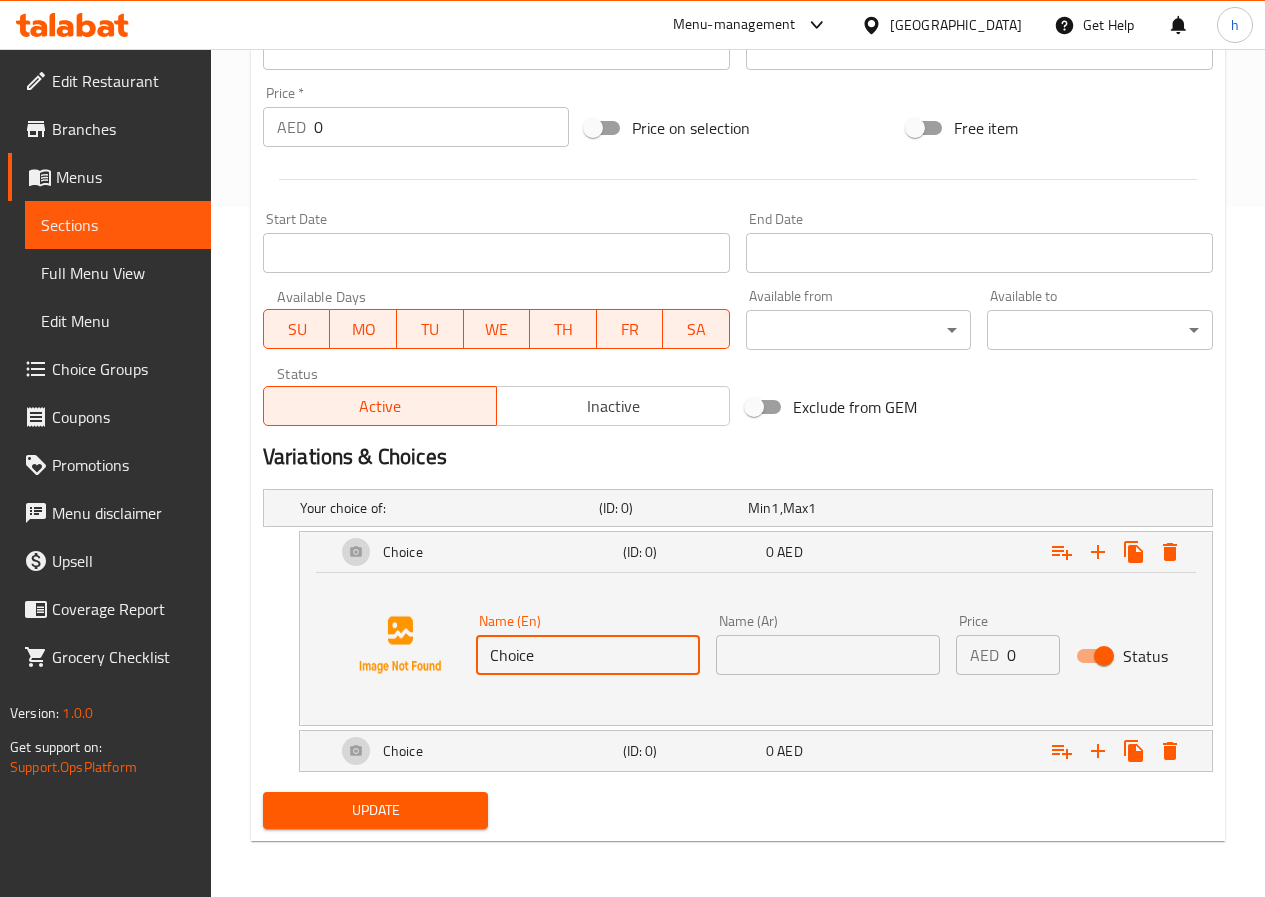 click on "Choice" at bounding box center (588, 655) 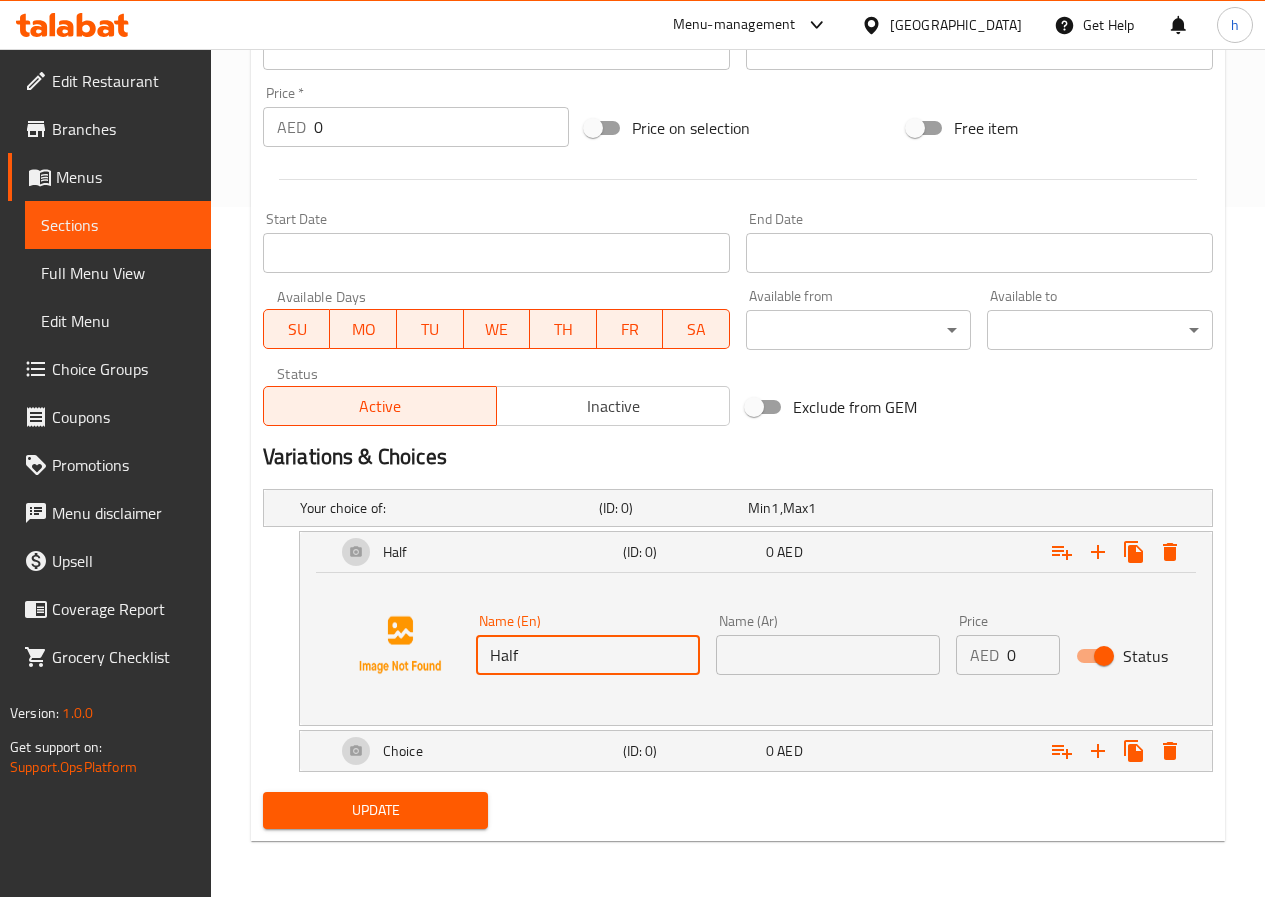 type on "Half" 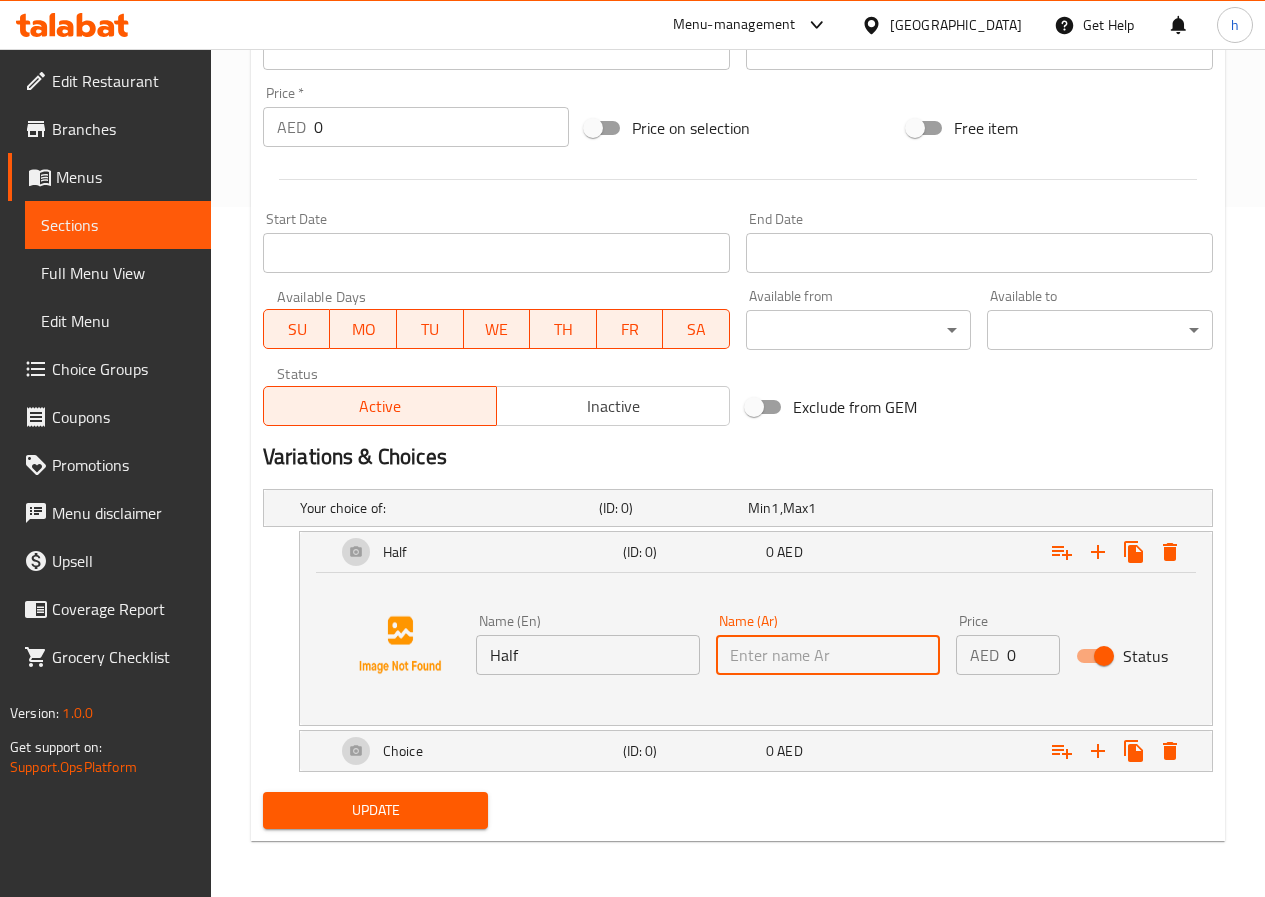 click at bounding box center [828, 655] 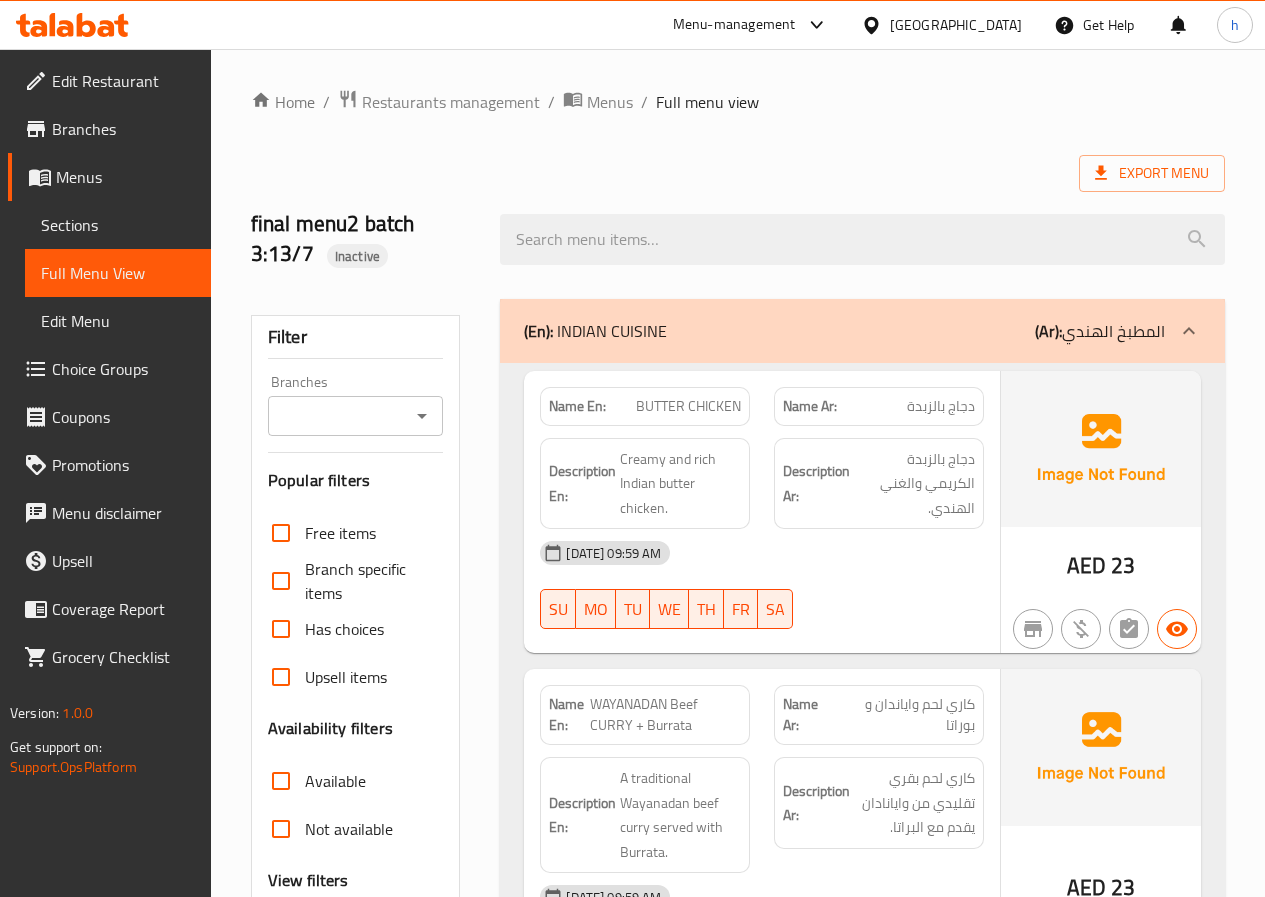 scroll, scrollTop: 400, scrollLeft: 0, axis: vertical 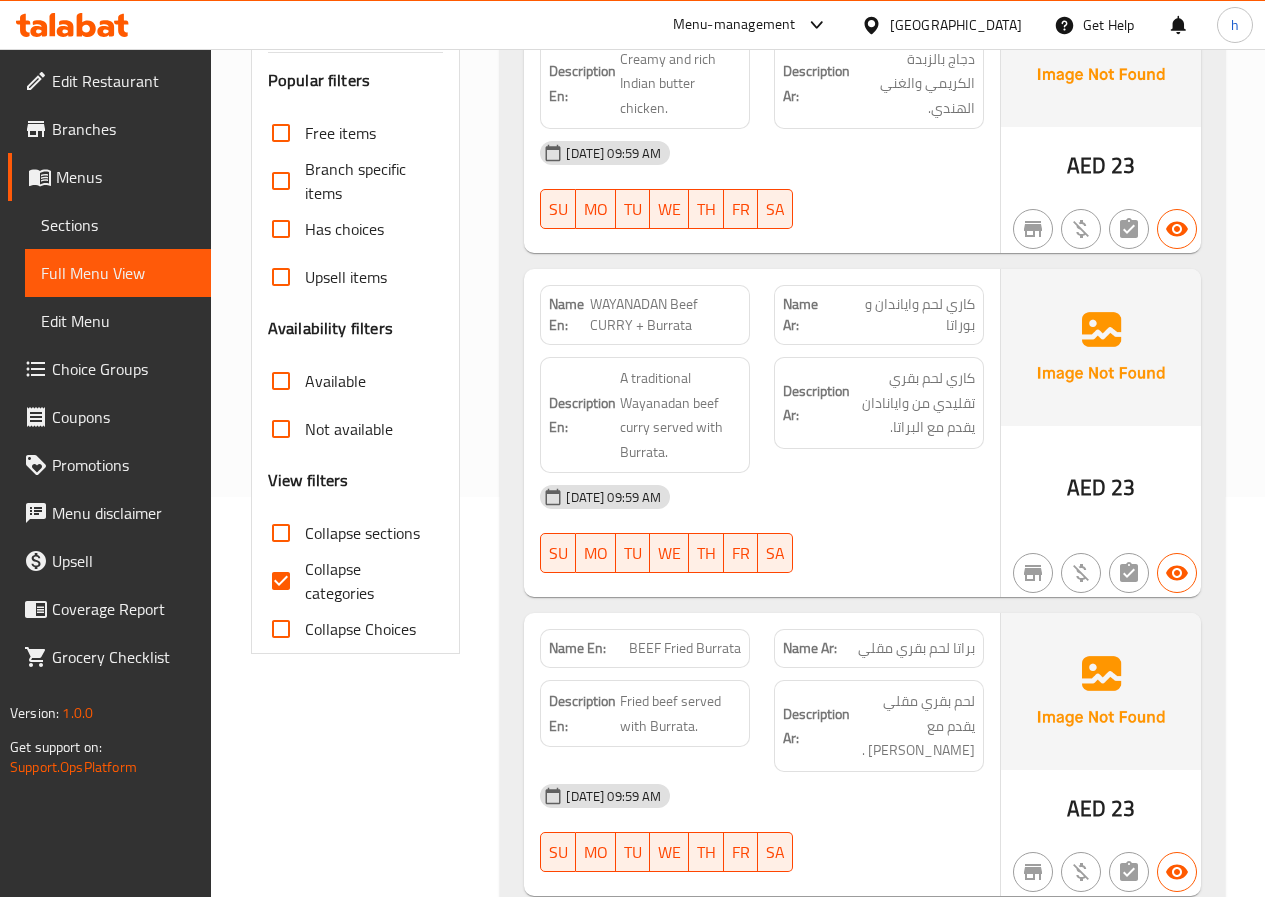 drag, startPoint x: 287, startPoint y: 574, endPoint x: 1122, endPoint y: 128, distance: 946.6472 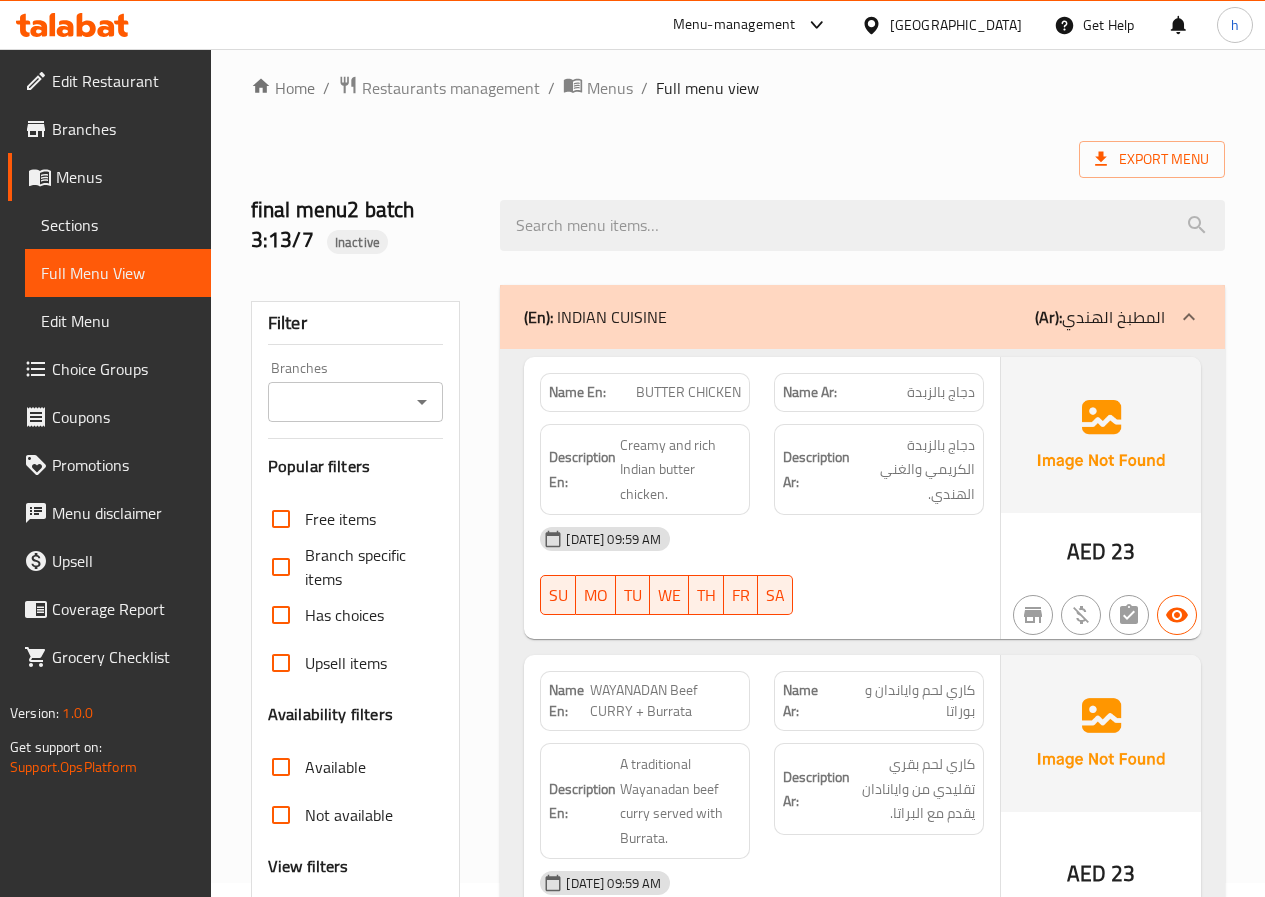 scroll, scrollTop: 0, scrollLeft: 0, axis: both 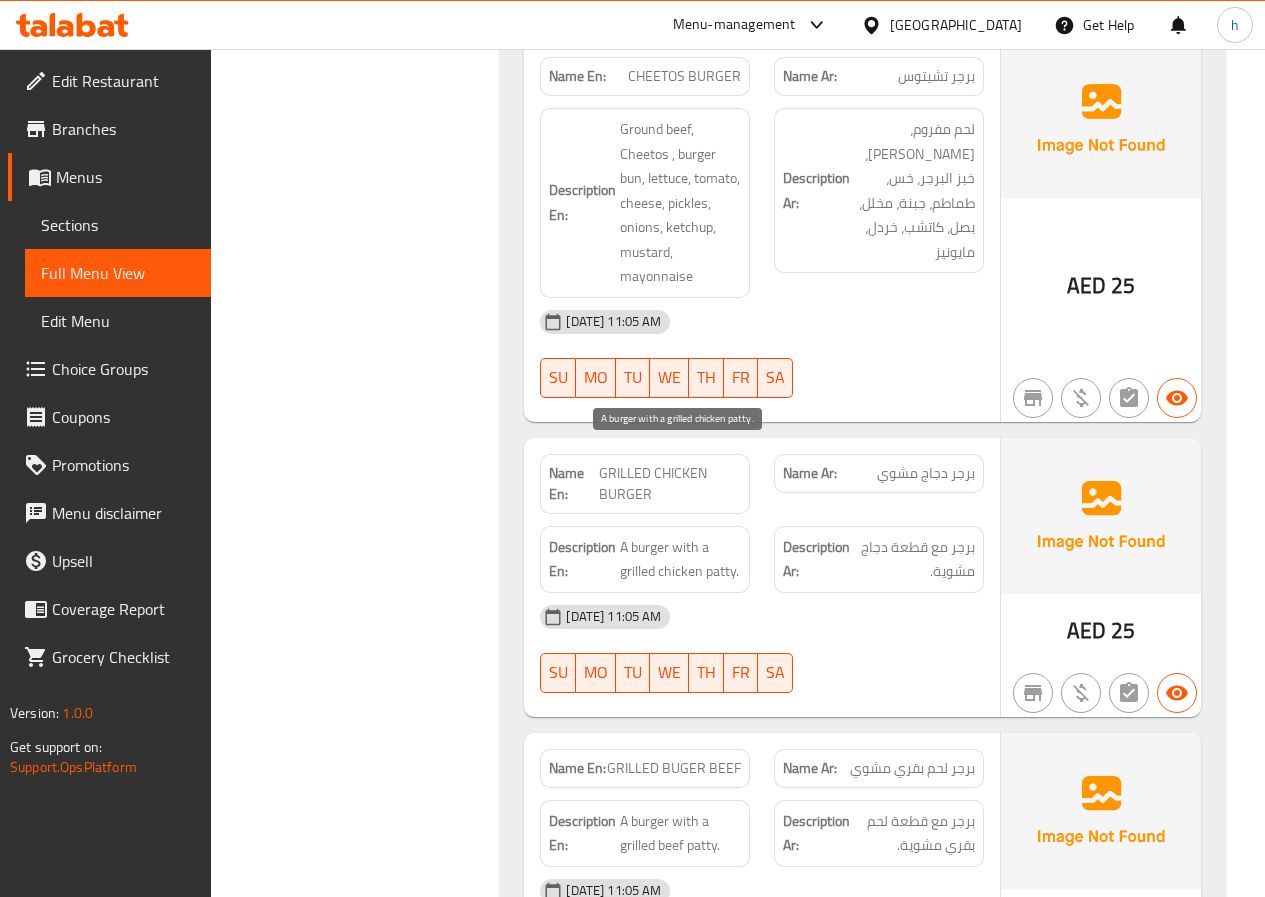click on "A burger with a grilled chicken patty." at bounding box center [680, 559] 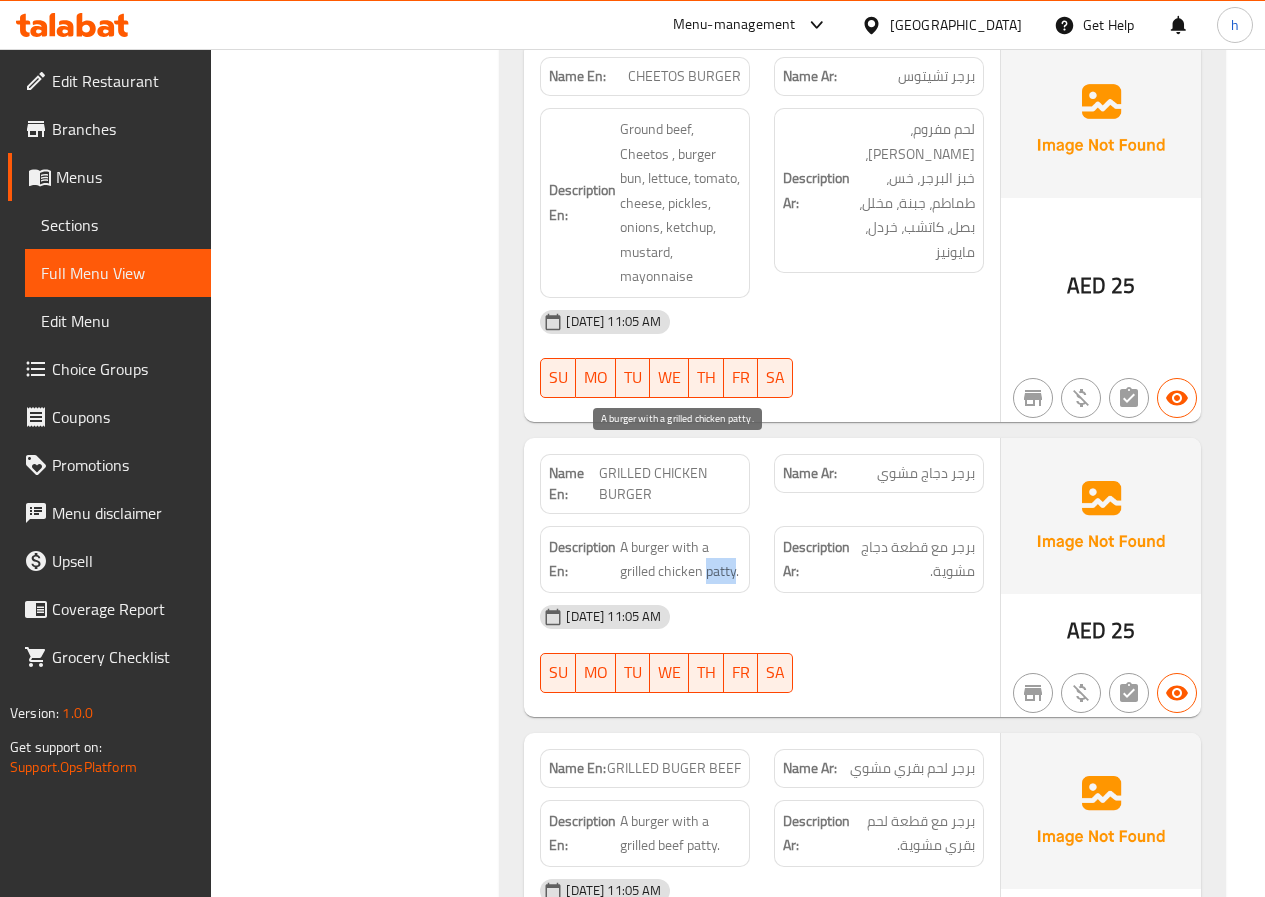 click on "A burger with a grilled chicken patty." at bounding box center [680, 559] 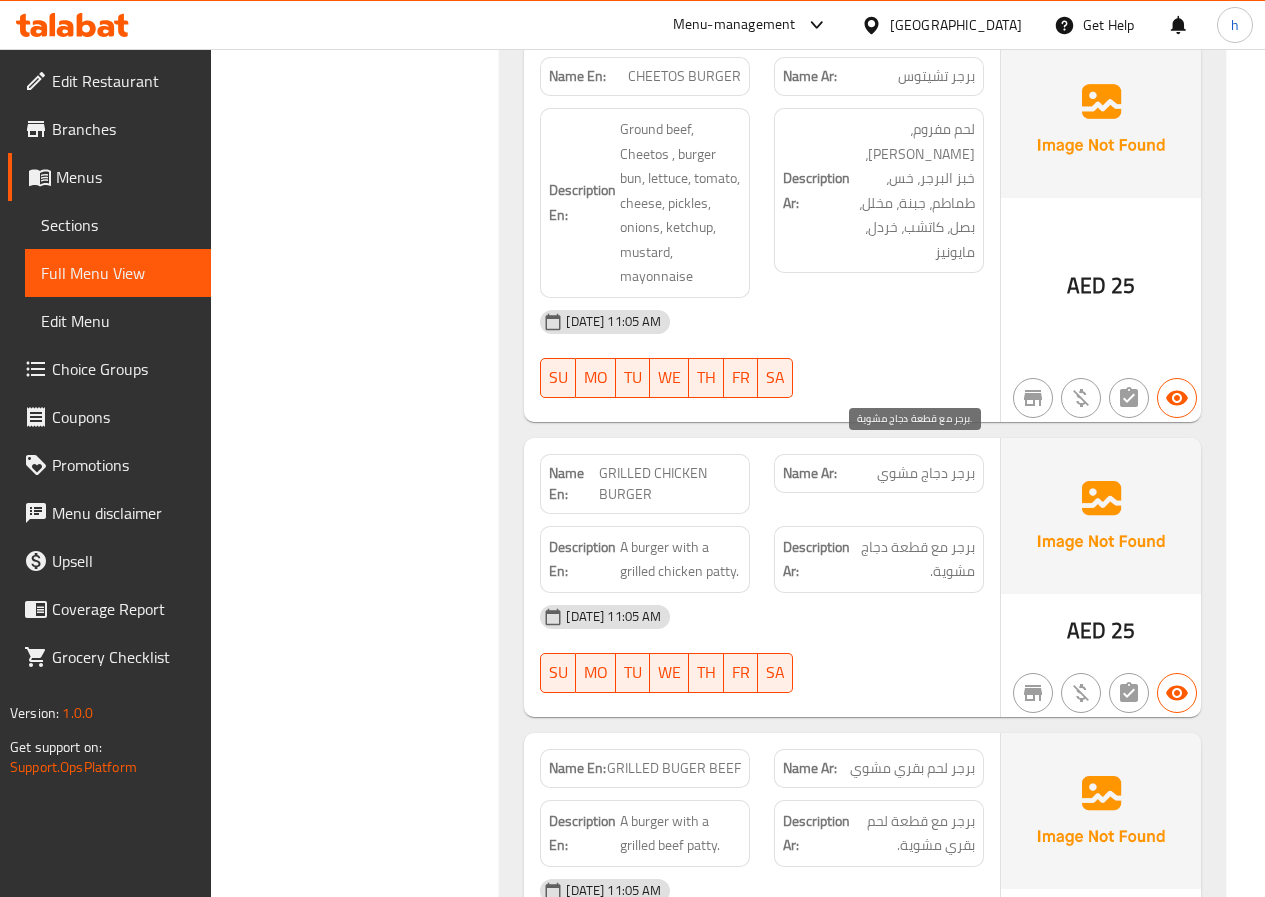 click on "برجر مع قطعة دجاج مشوية." at bounding box center (914, 559) 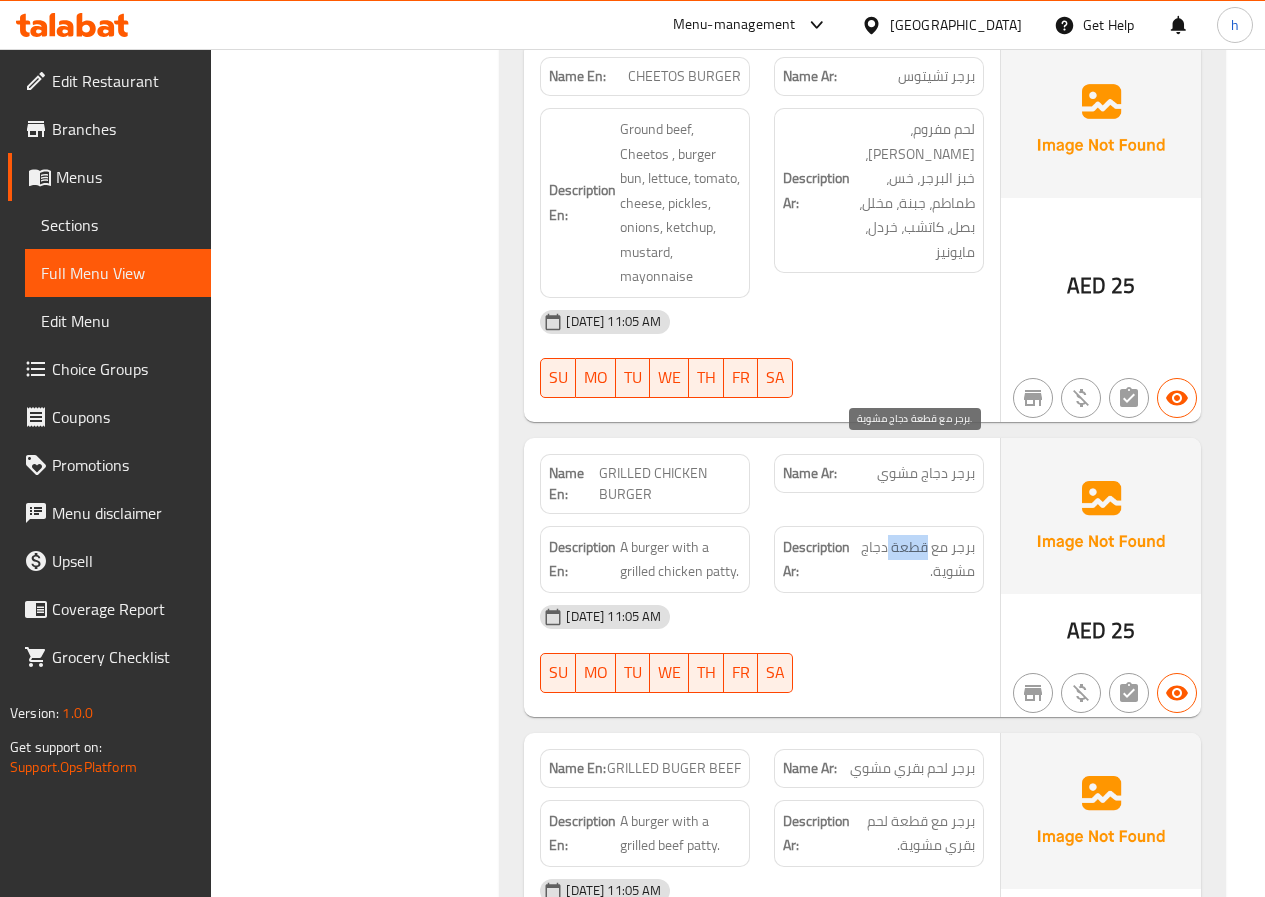 click on "برجر مع قطعة دجاج مشوية." at bounding box center (914, 559) 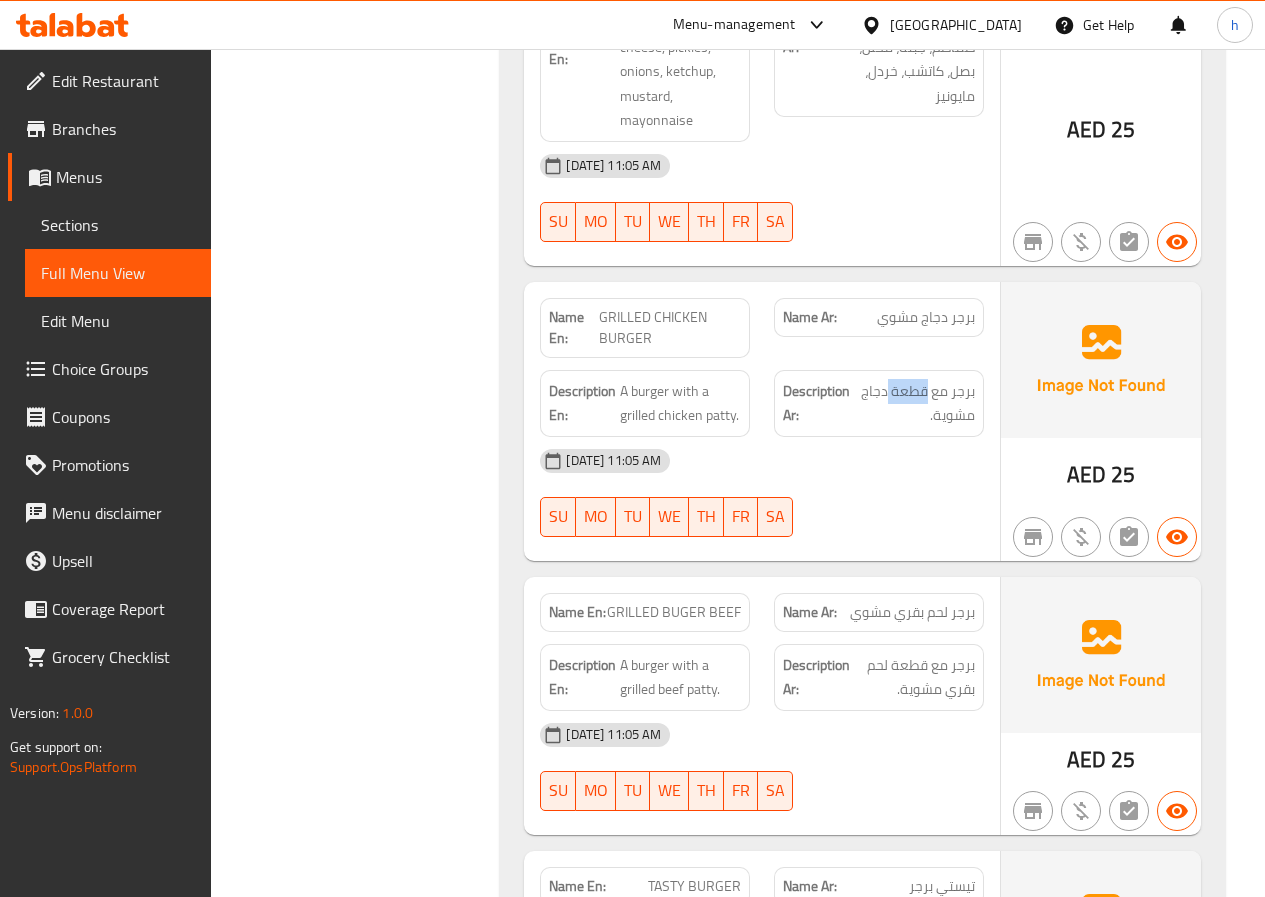 scroll, scrollTop: 16193, scrollLeft: 0, axis: vertical 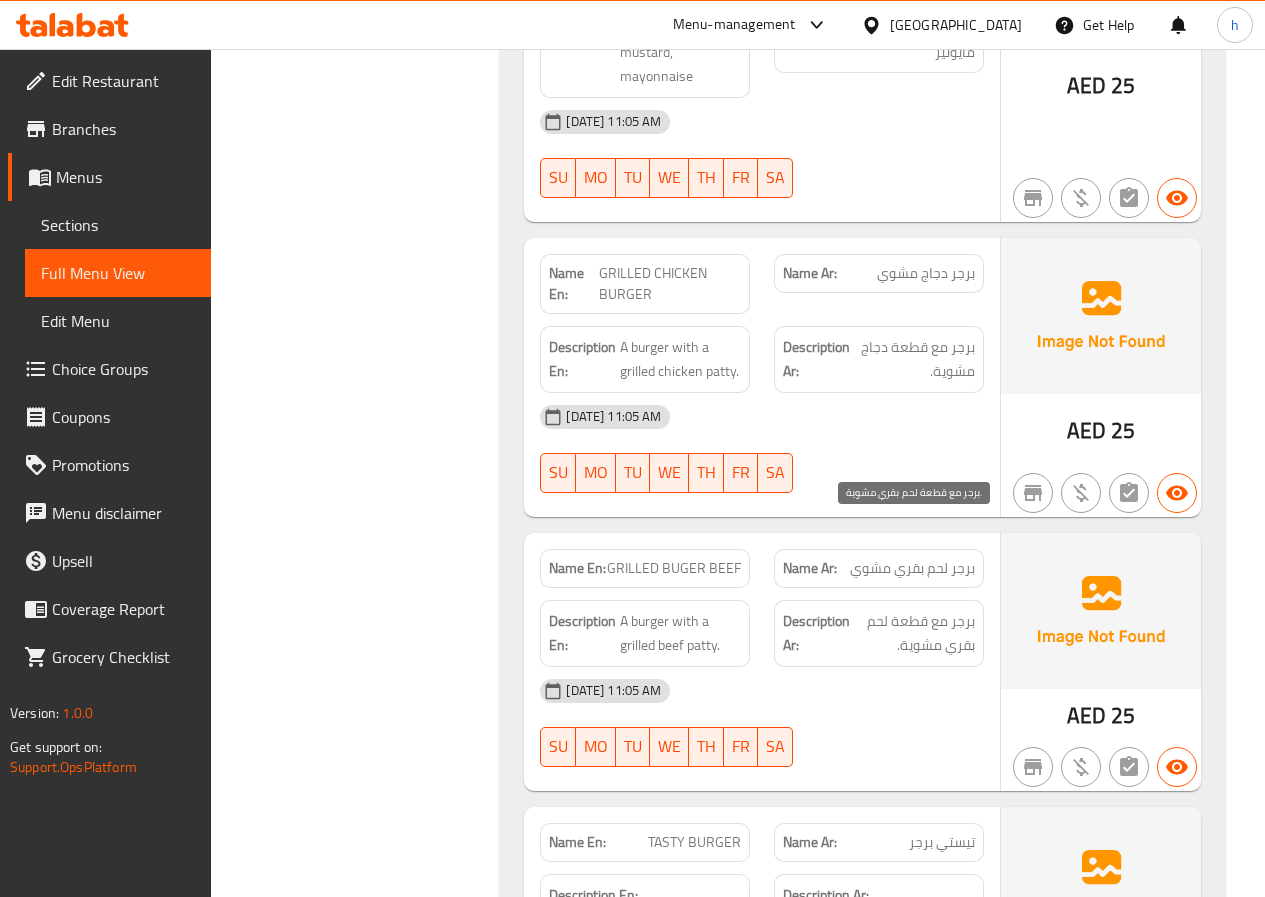 click on "برجر مع قطعة لحم بقري مشوية." at bounding box center (914, 633) 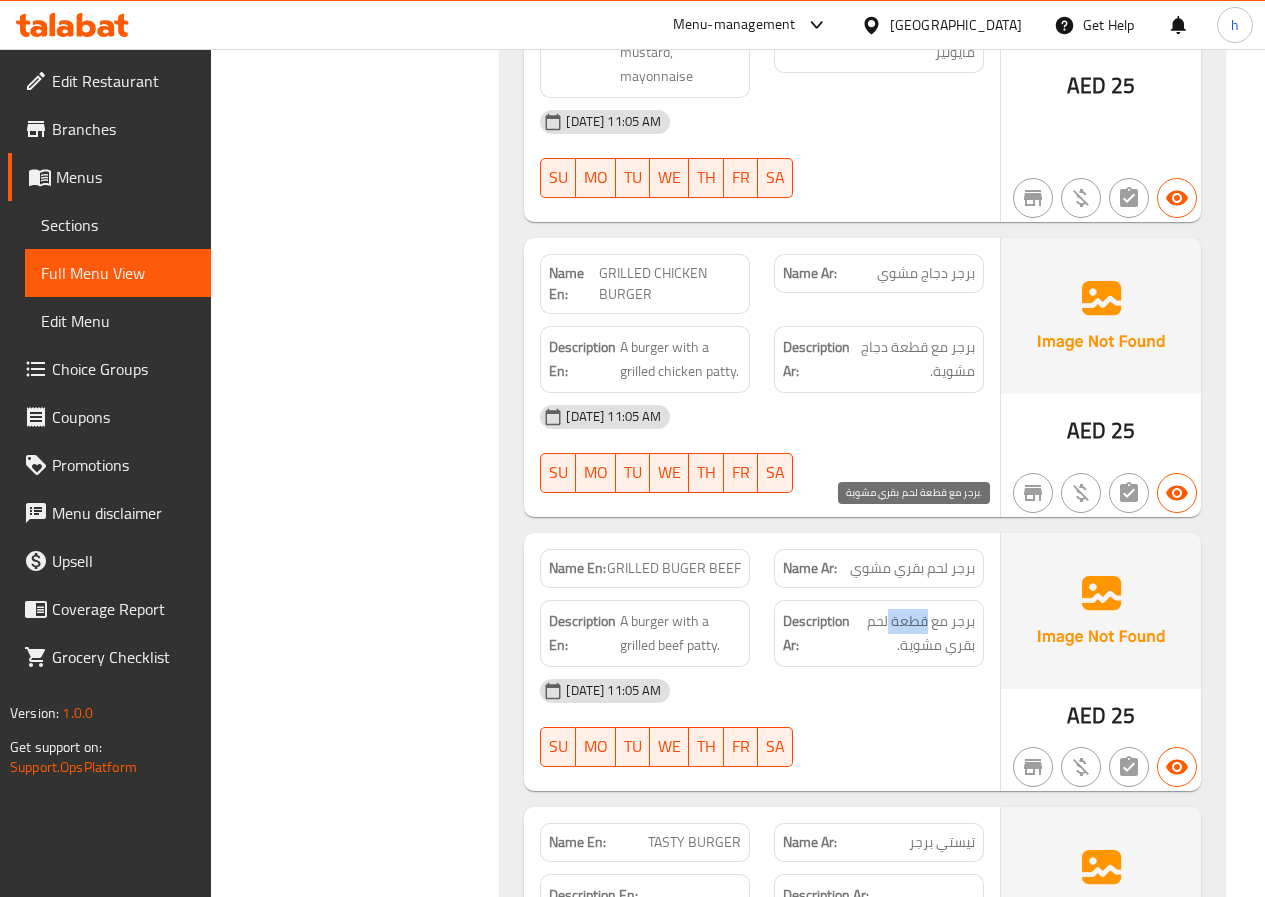 click on "برجر مع قطعة لحم بقري مشوية." at bounding box center [914, 633] 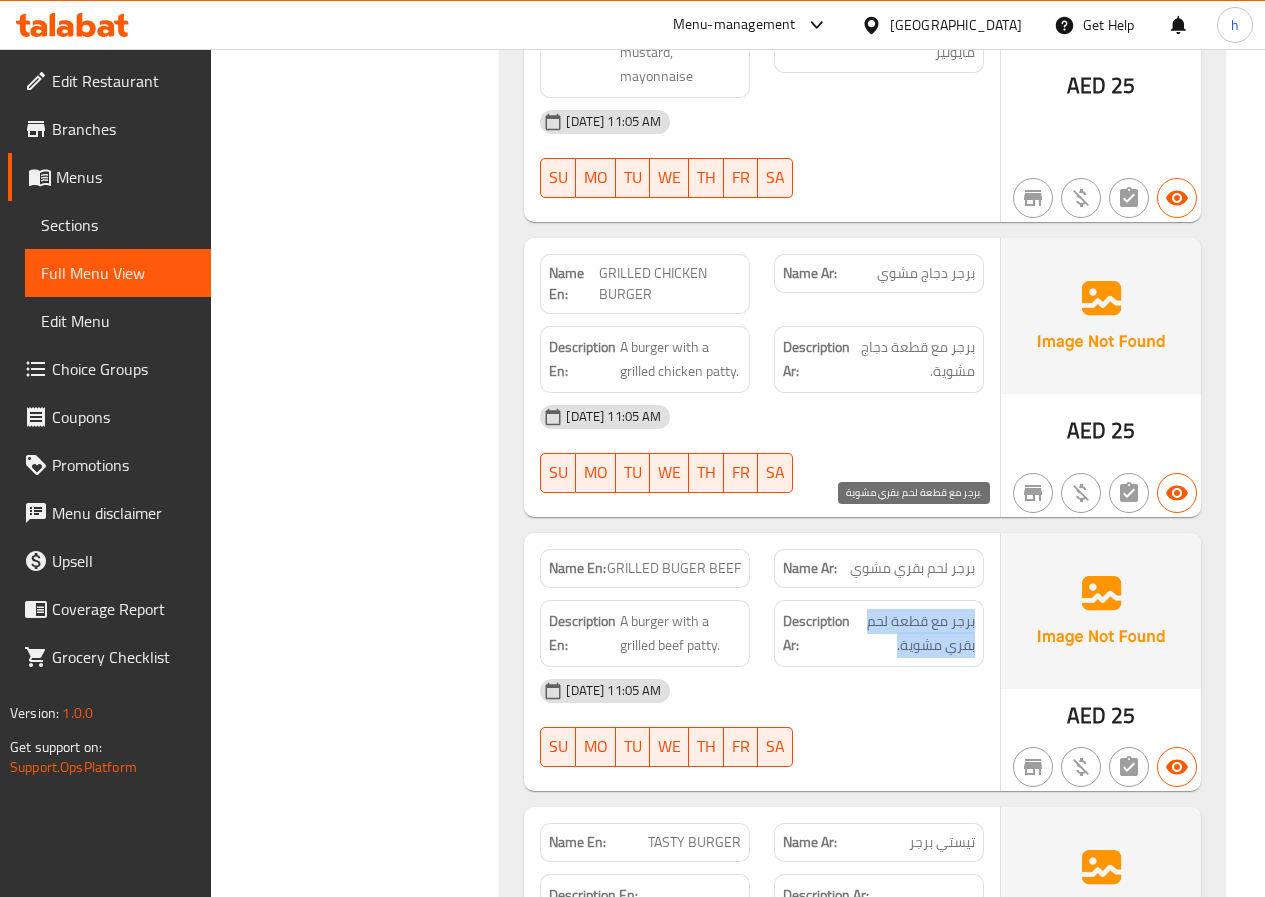 click on "برجر مع قطعة لحم بقري مشوية." at bounding box center [914, 633] 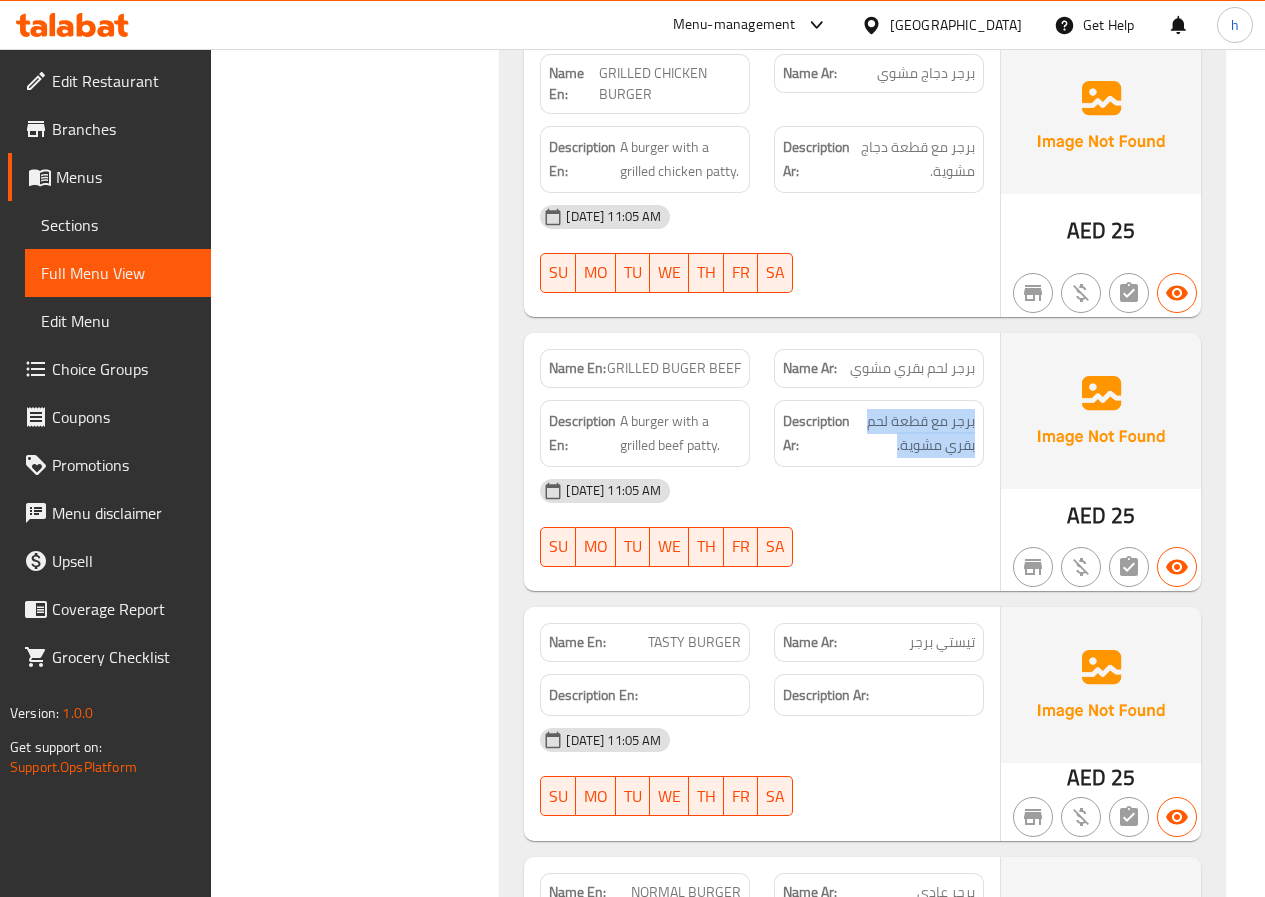 scroll, scrollTop: 16493, scrollLeft: 0, axis: vertical 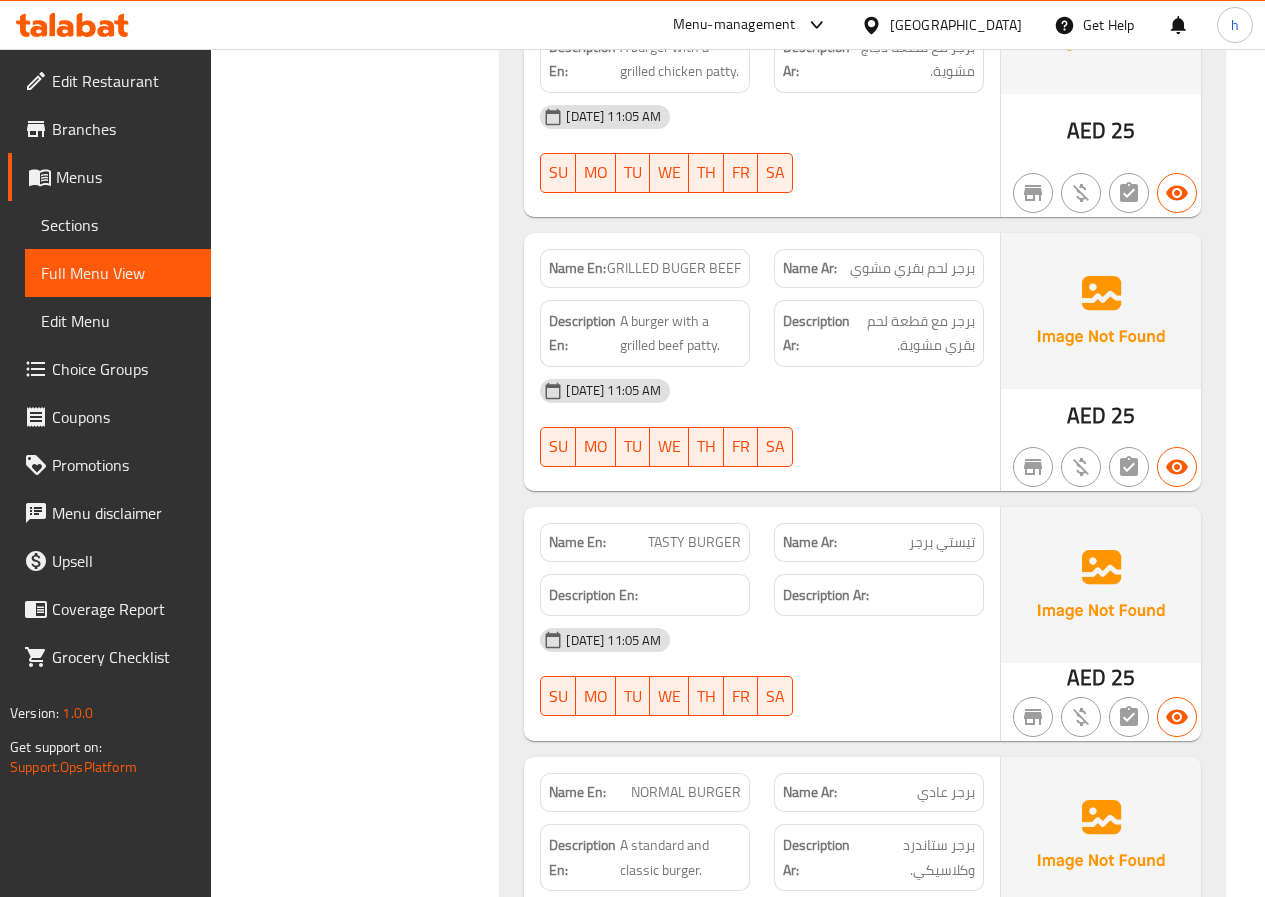 click on "TASTY BURGER" at bounding box center [669, -9746] 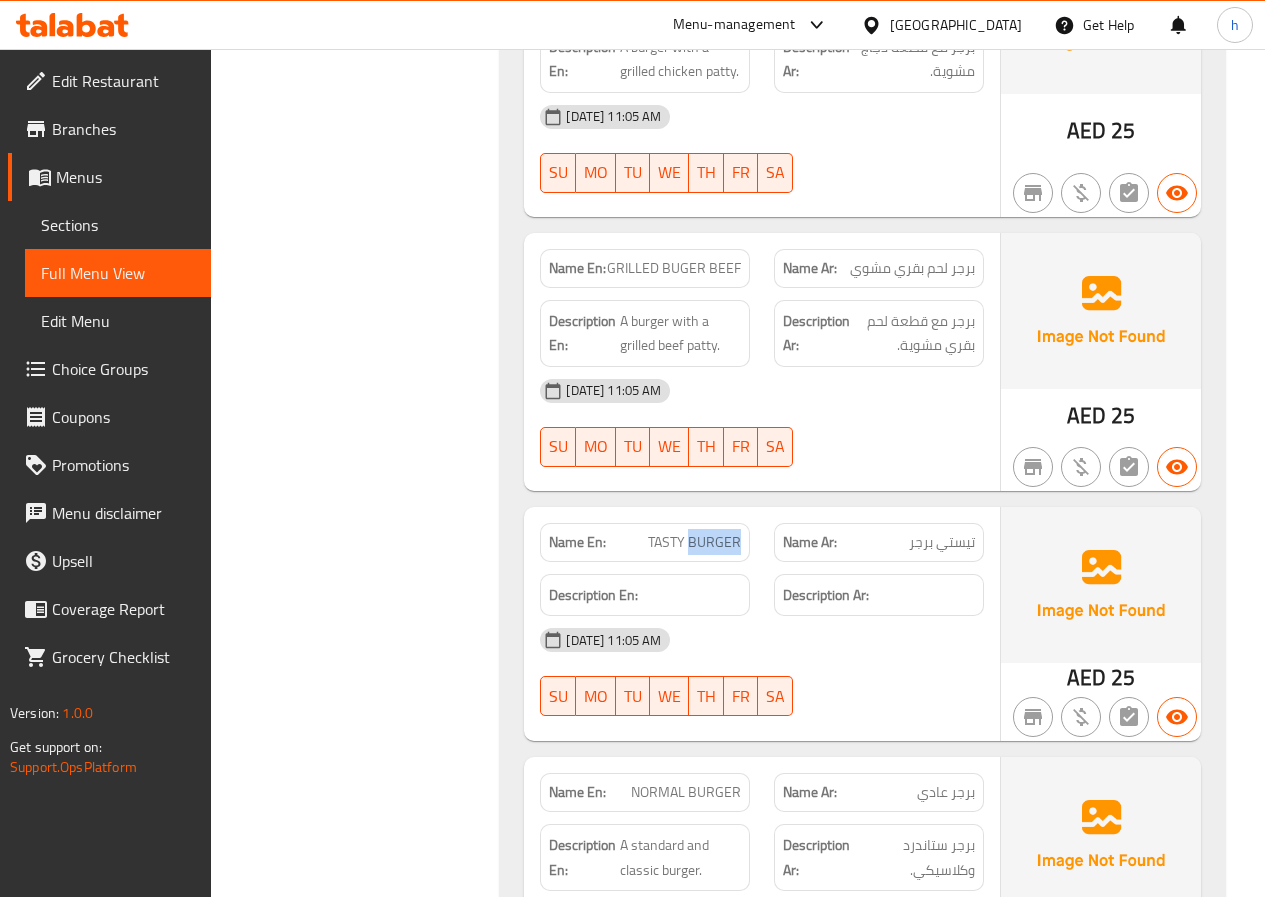 click on "TASTY BURGER" at bounding box center [669, -9746] 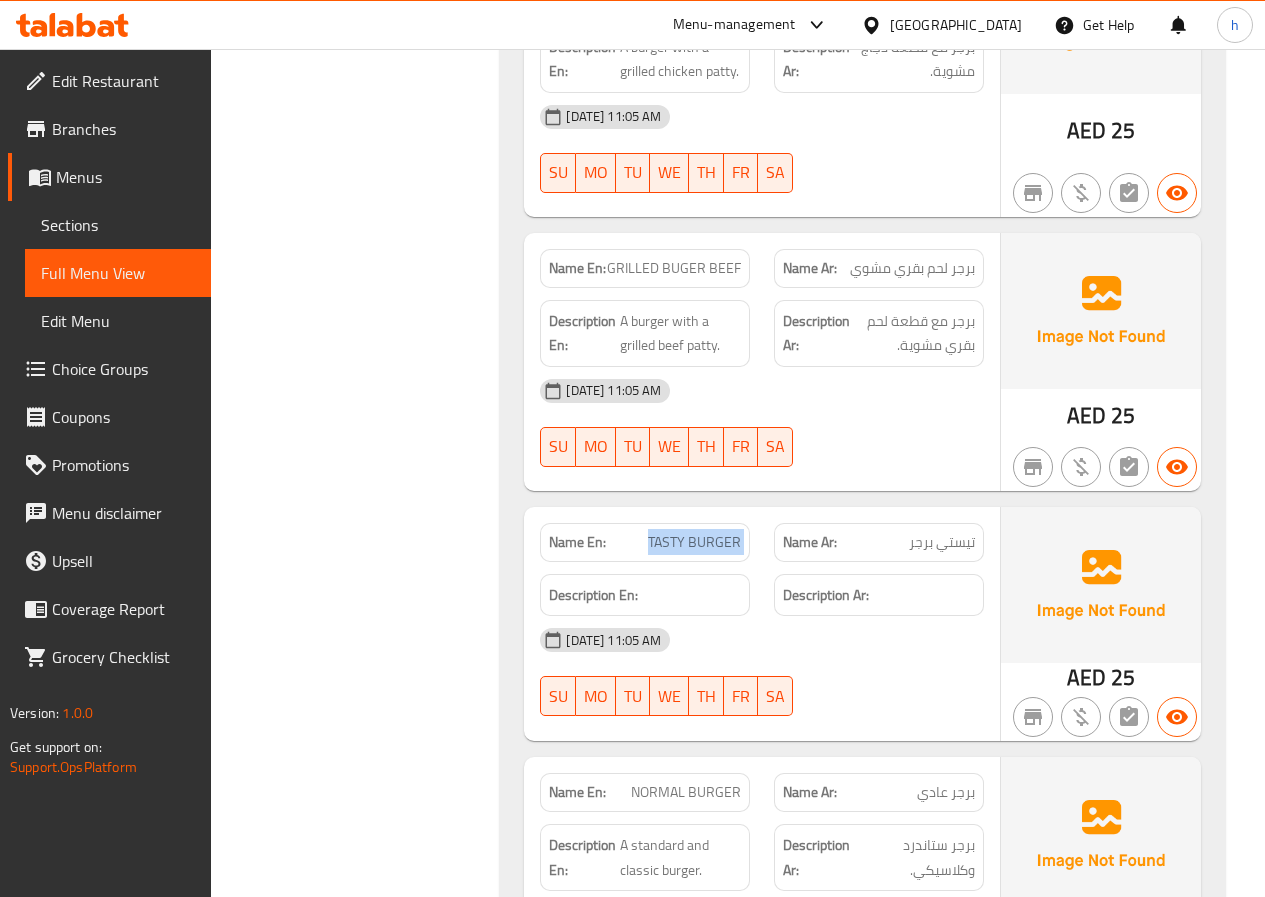 click on "TASTY BURGER" at bounding box center [669, -9746] 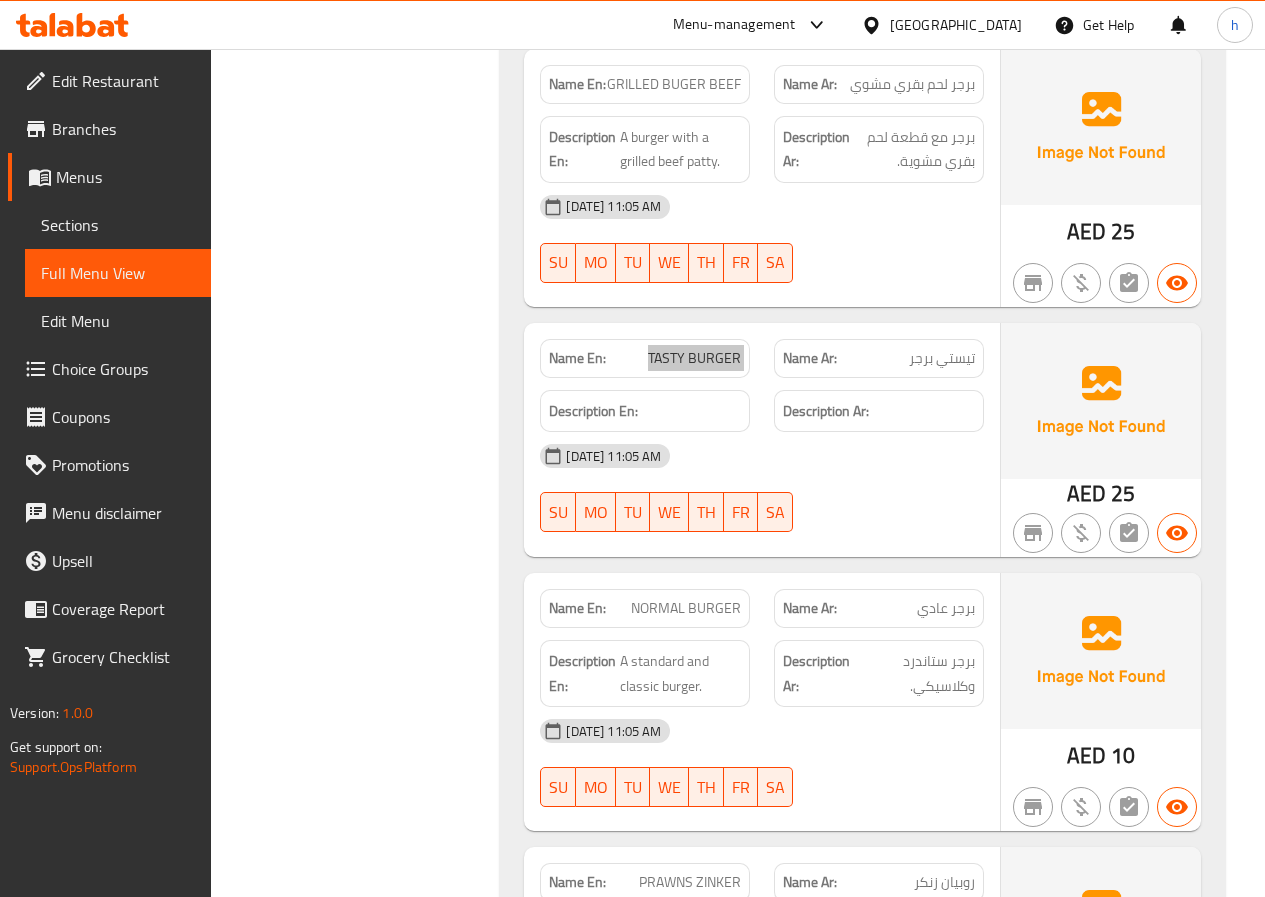 scroll, scrollTop: 16793, scrollLeft: 0, axis: vertical 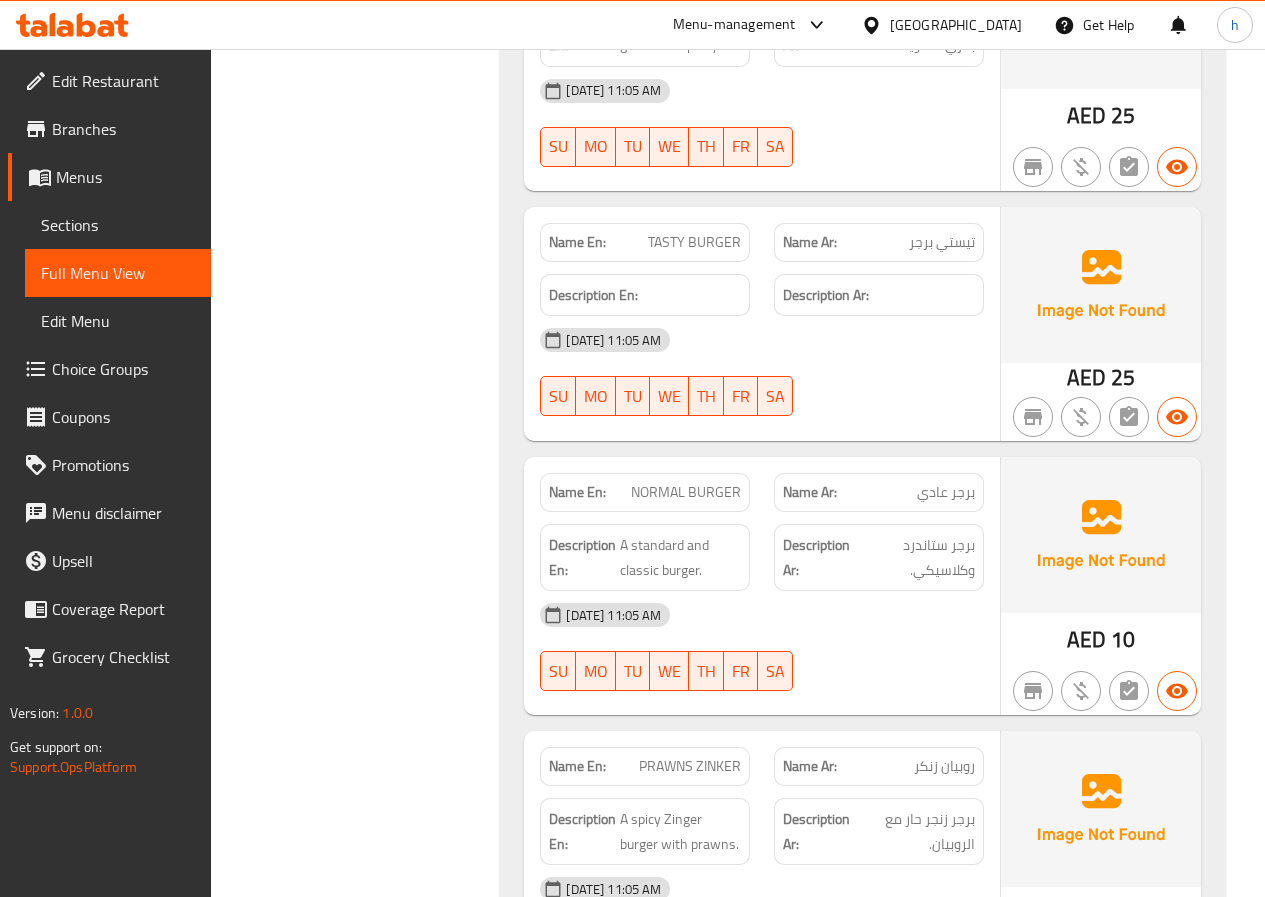 click on "NORMAL BURGER" at bounding box center [666, -9751] 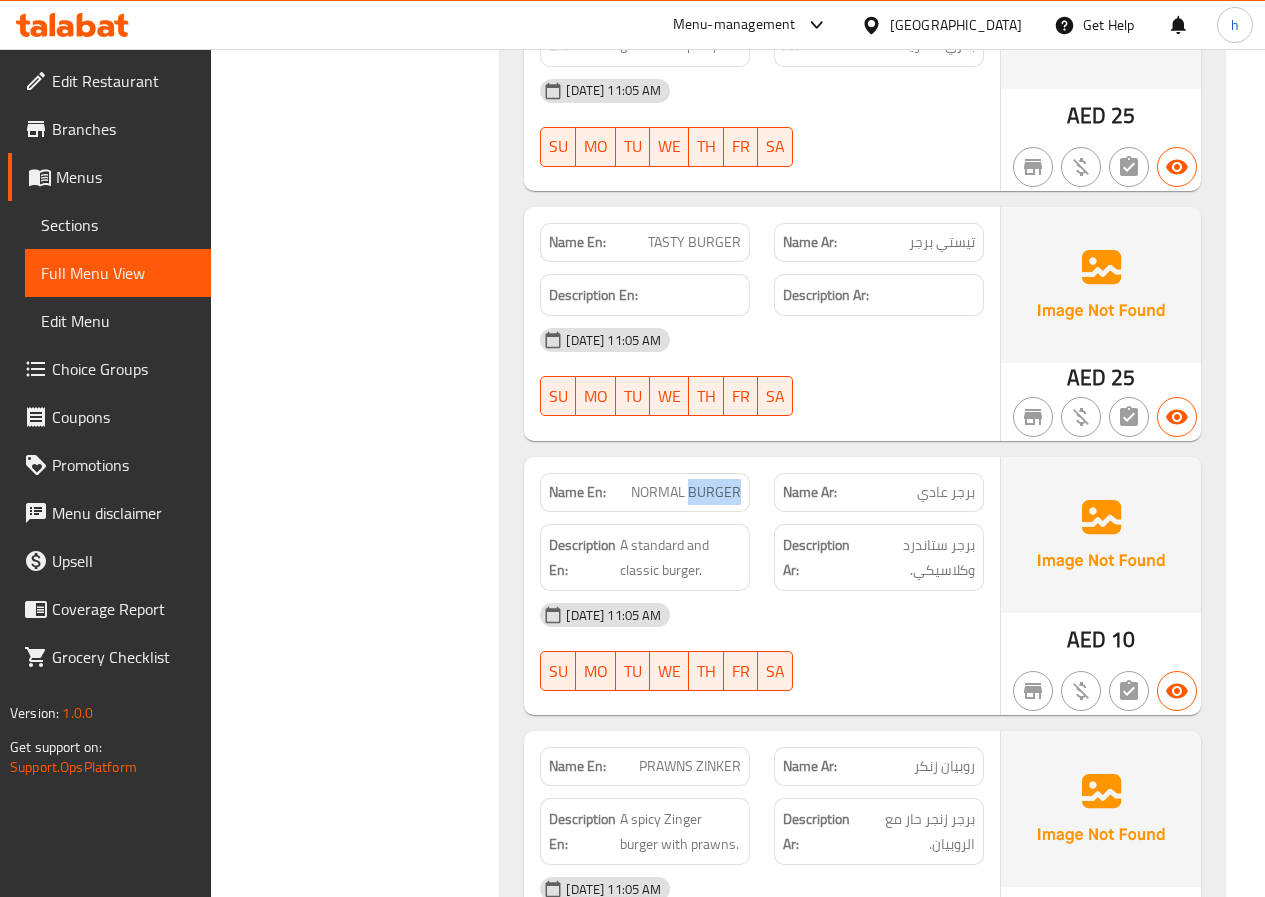 click on "NORMAL BURGER" at bounding box center [666, -9751] 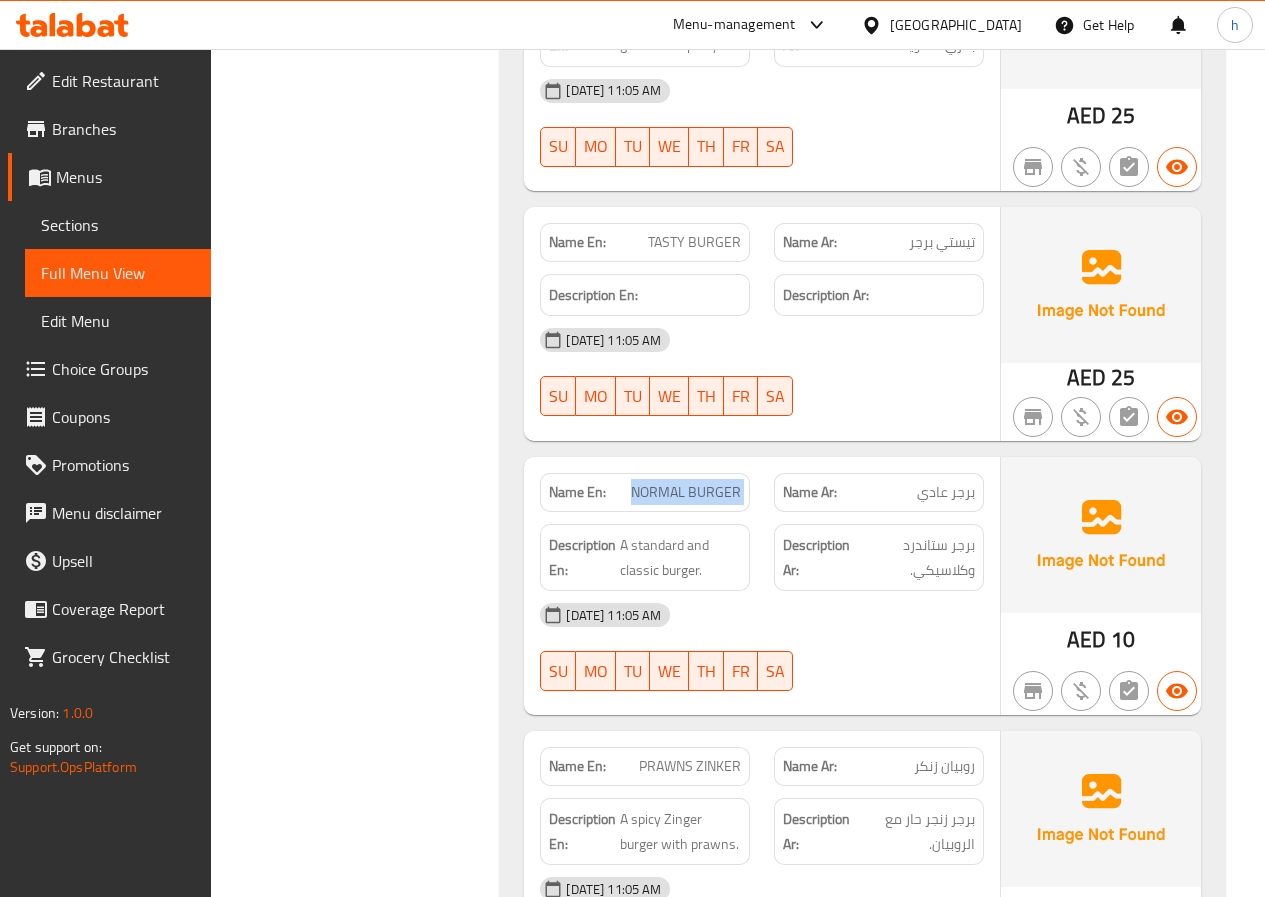 click on "NORMAL BURGER" at bounding box center [666, -9751] 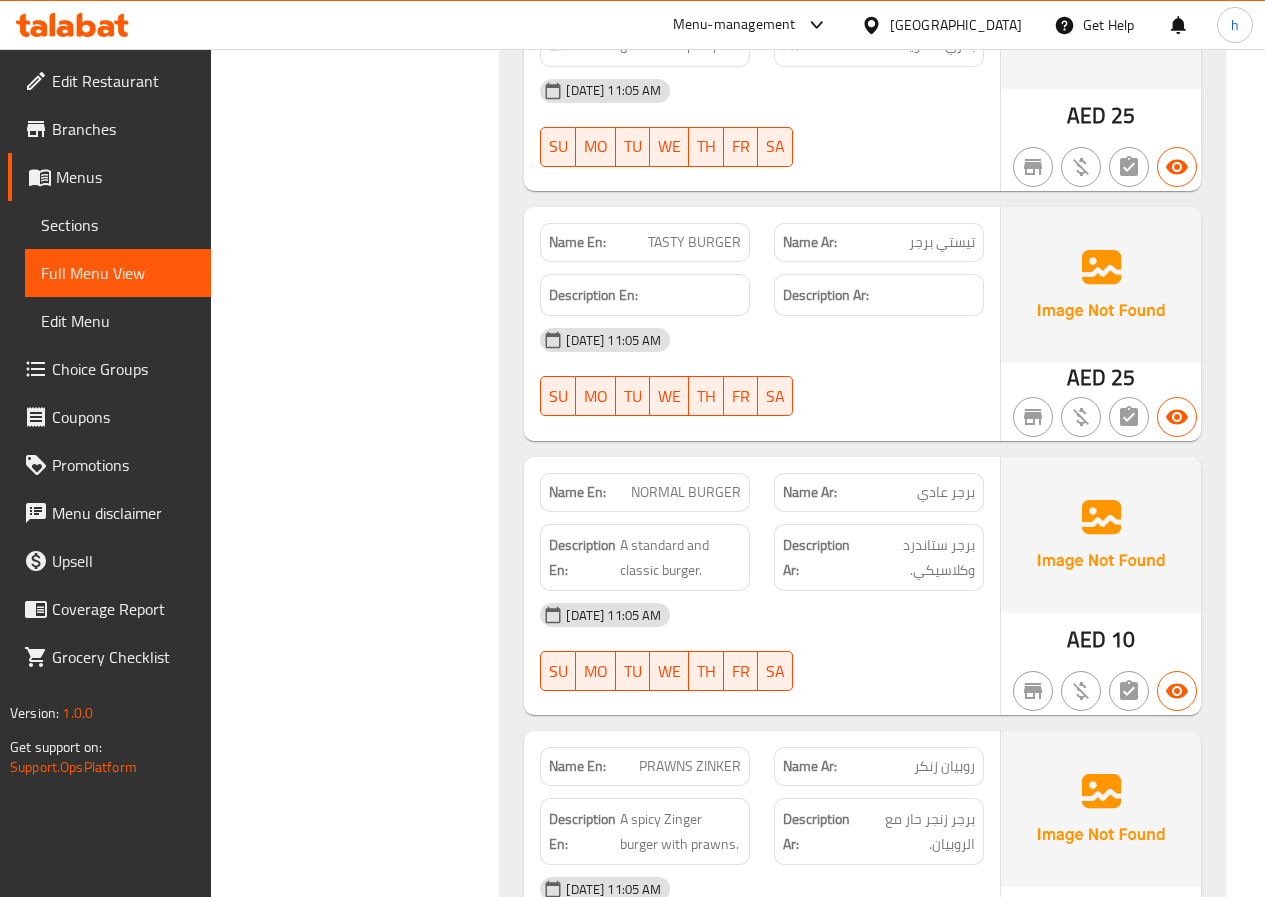 click on "Name Ar: برجر عادي" at bounding box center (879, -9751) 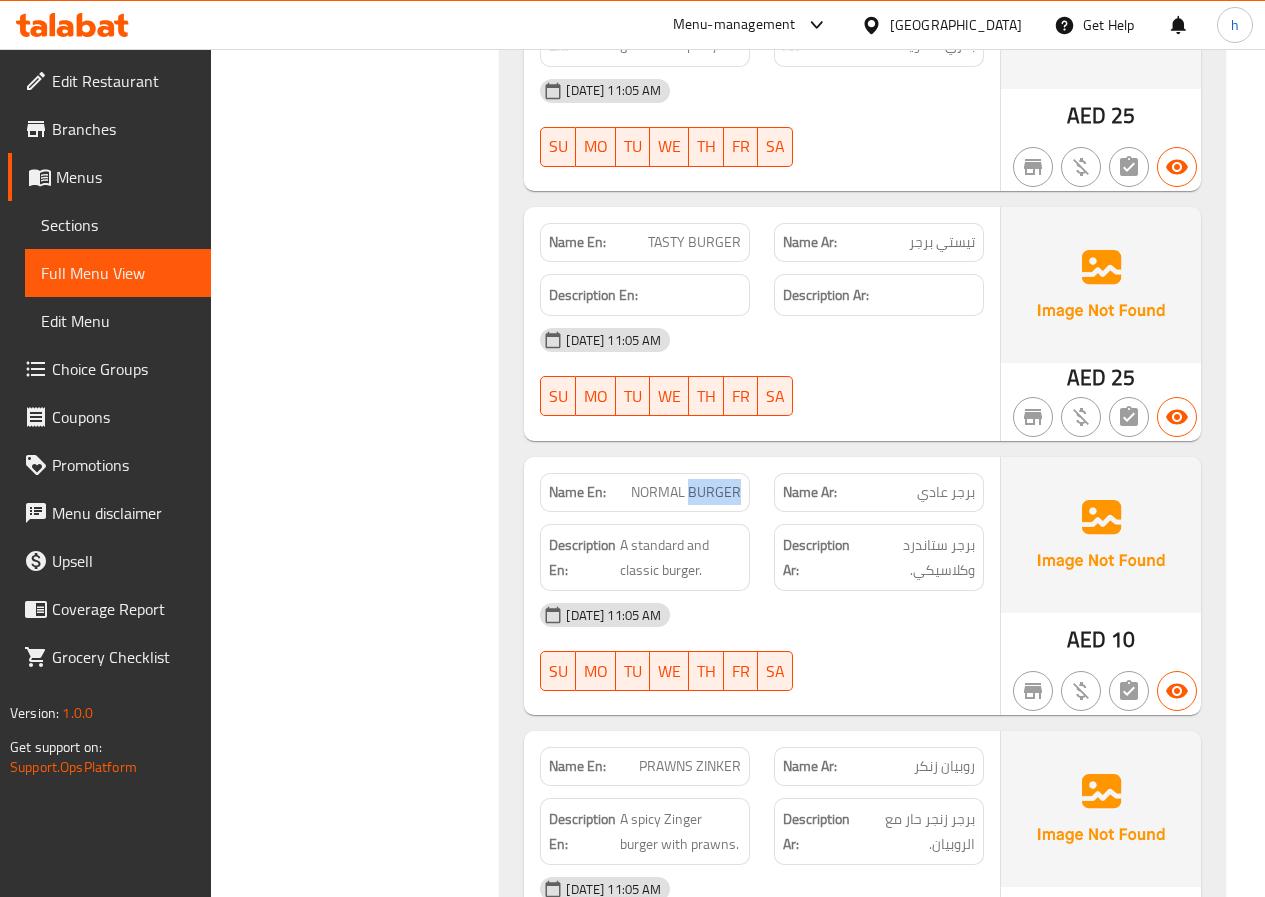 click on "NORMAL BURGER" at bounding box center [666, -9751] 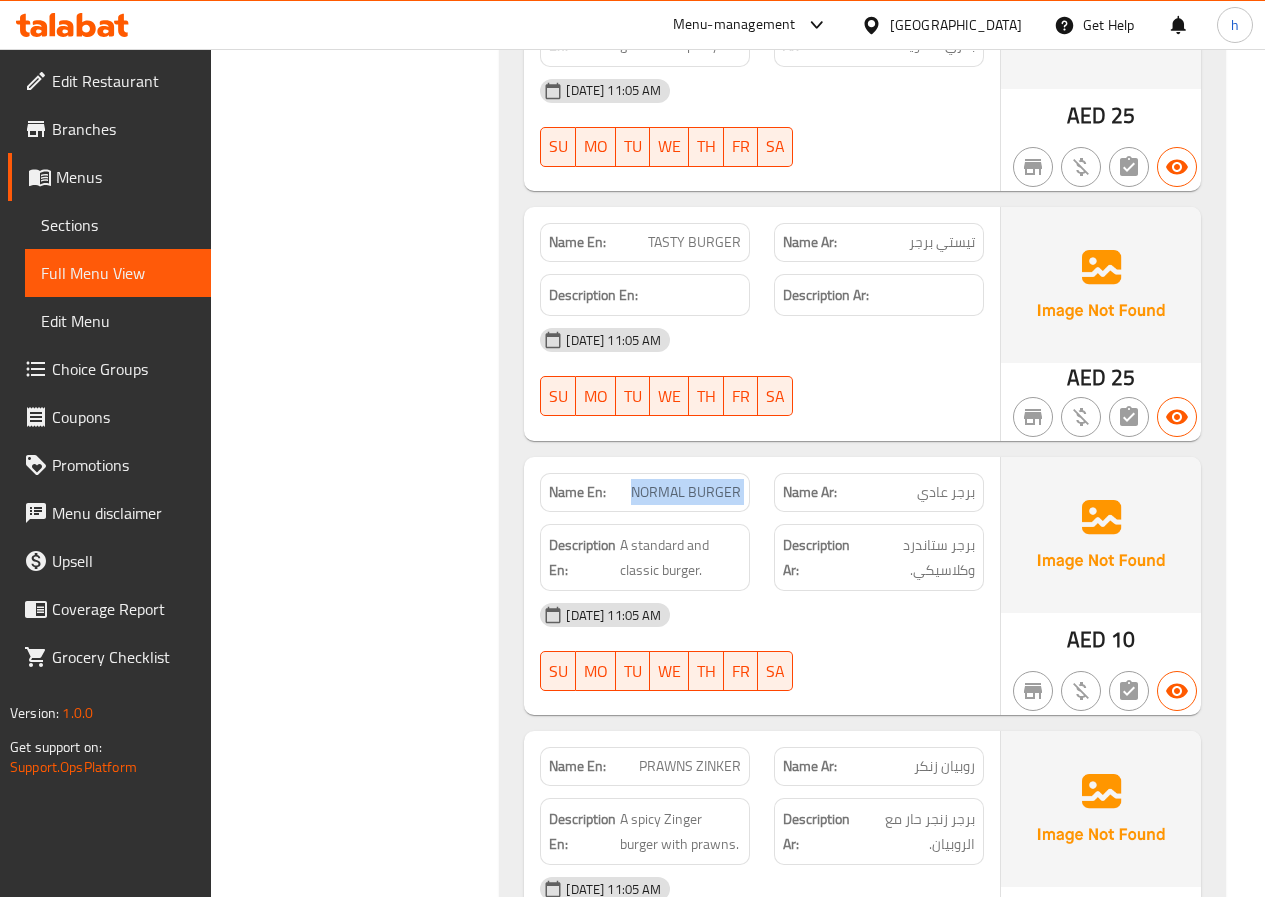 click on "NORMAL BURGER" at bounding box center (666, -9751) 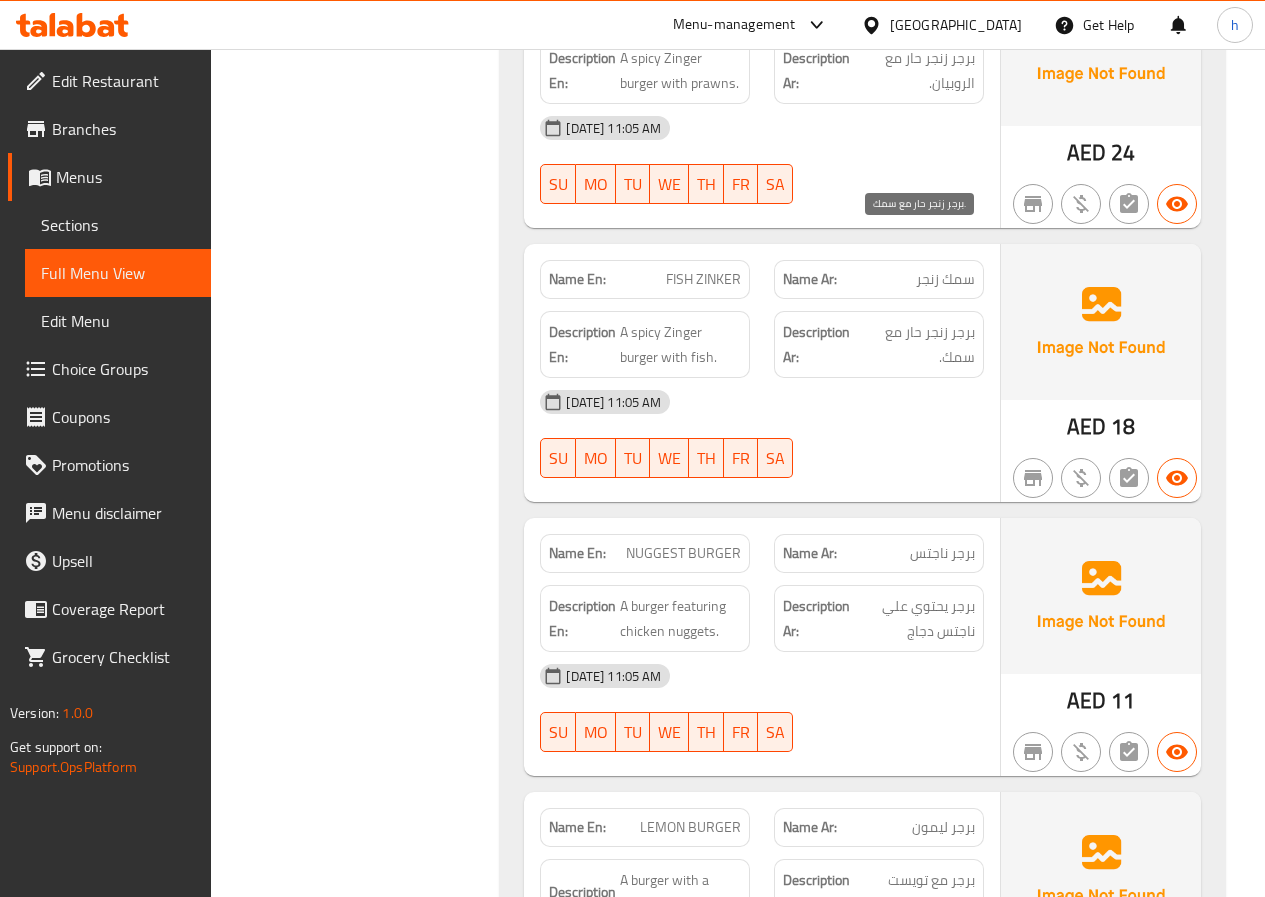 scroll, scrollTop: 17593, scrollLeft: 0, axis: vertical 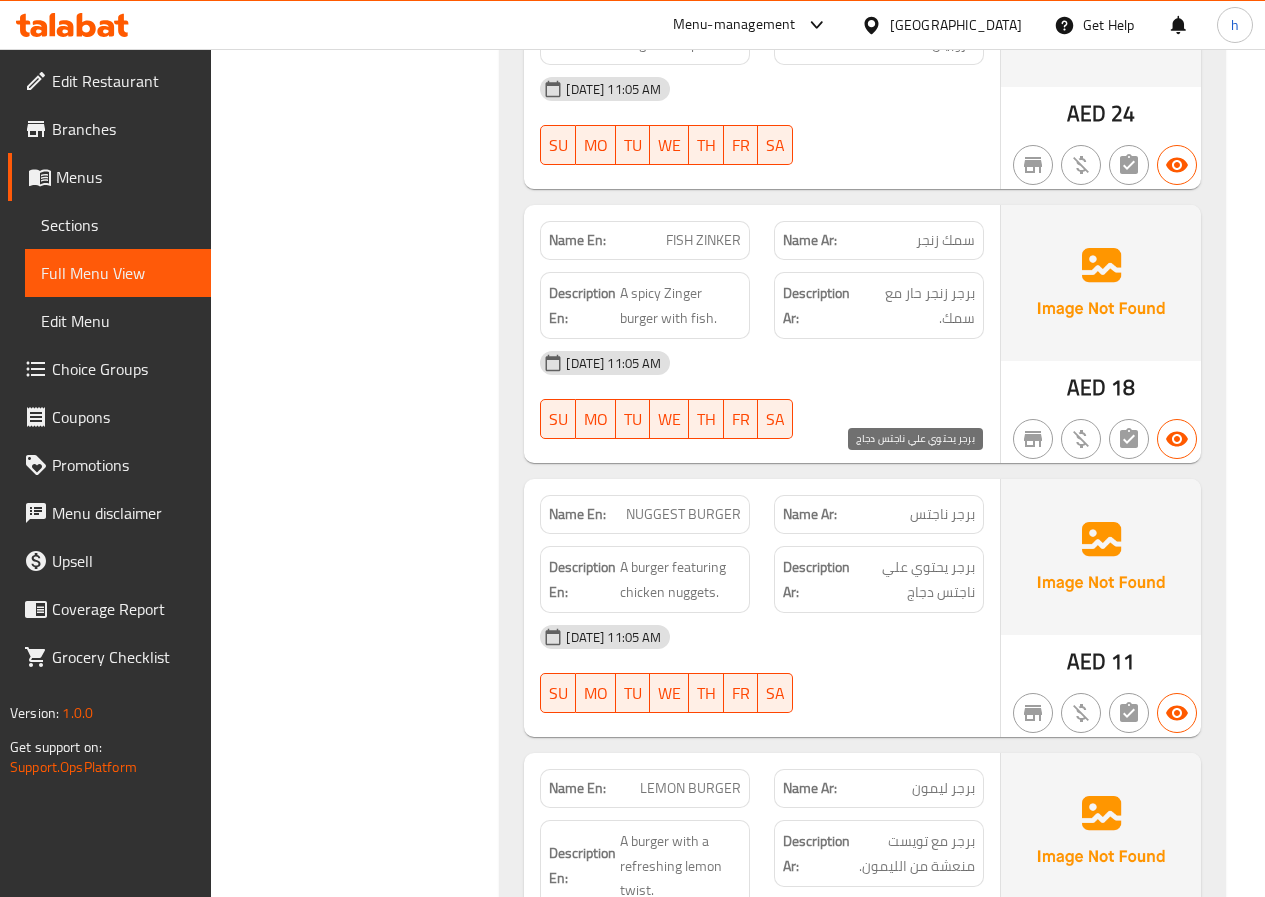 click on "برجر يحتوي علي ناجتس دجاج" at bounding box center [914, 579] 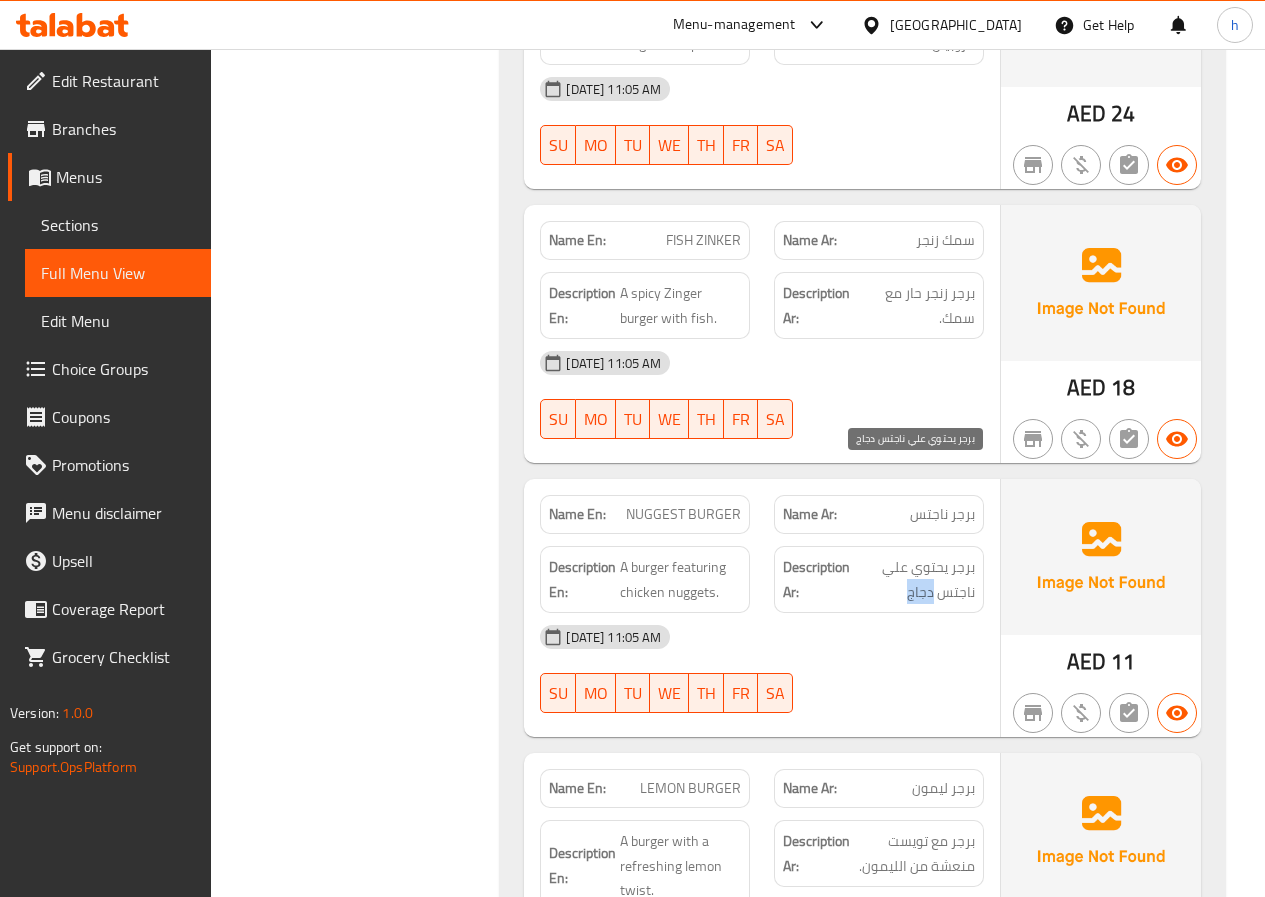click on "برجر يحتوي علي ناجتس دجاج" at bounding box center [914, 579] 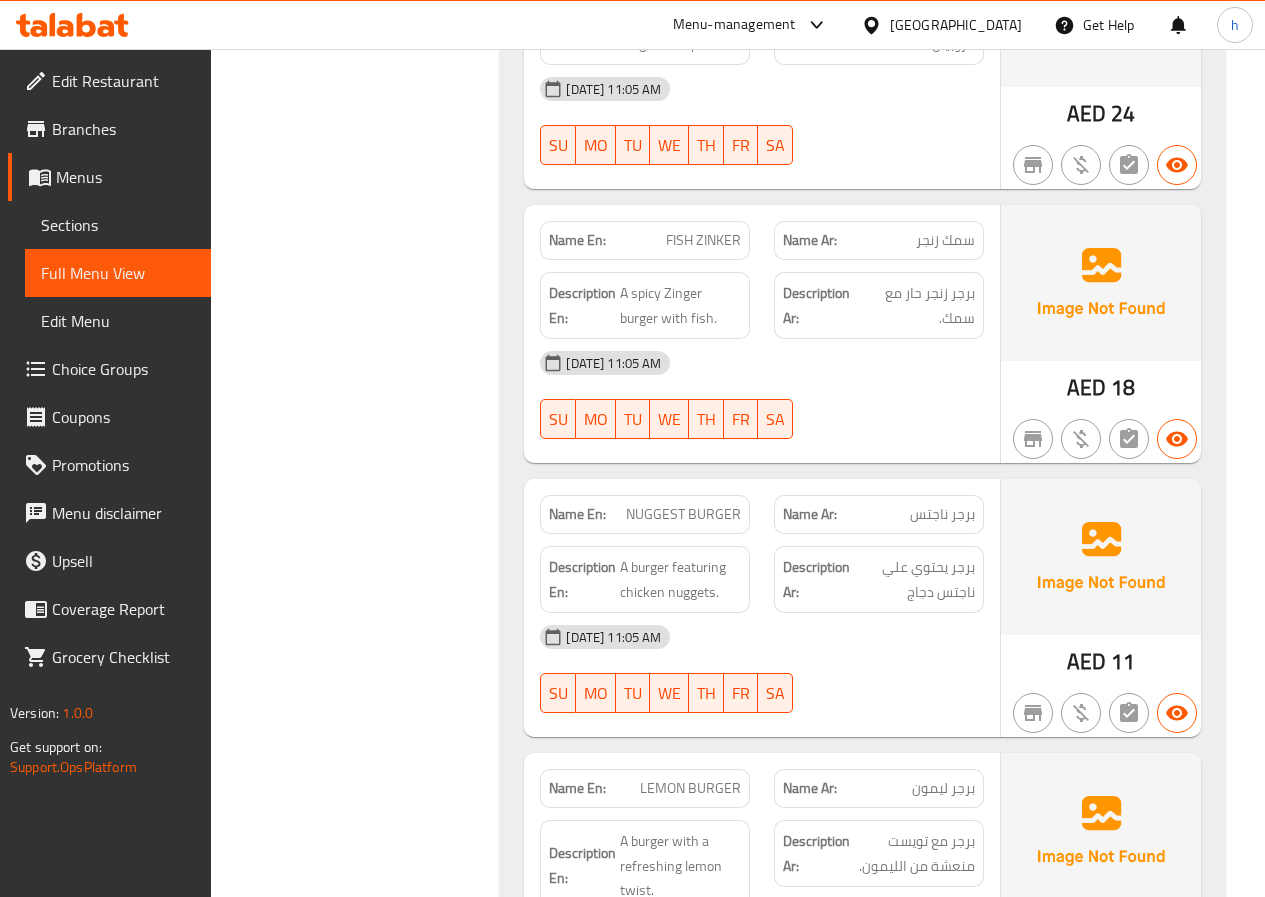 click on "NUGGEST BURGER" at bounding box center (668, -9592) 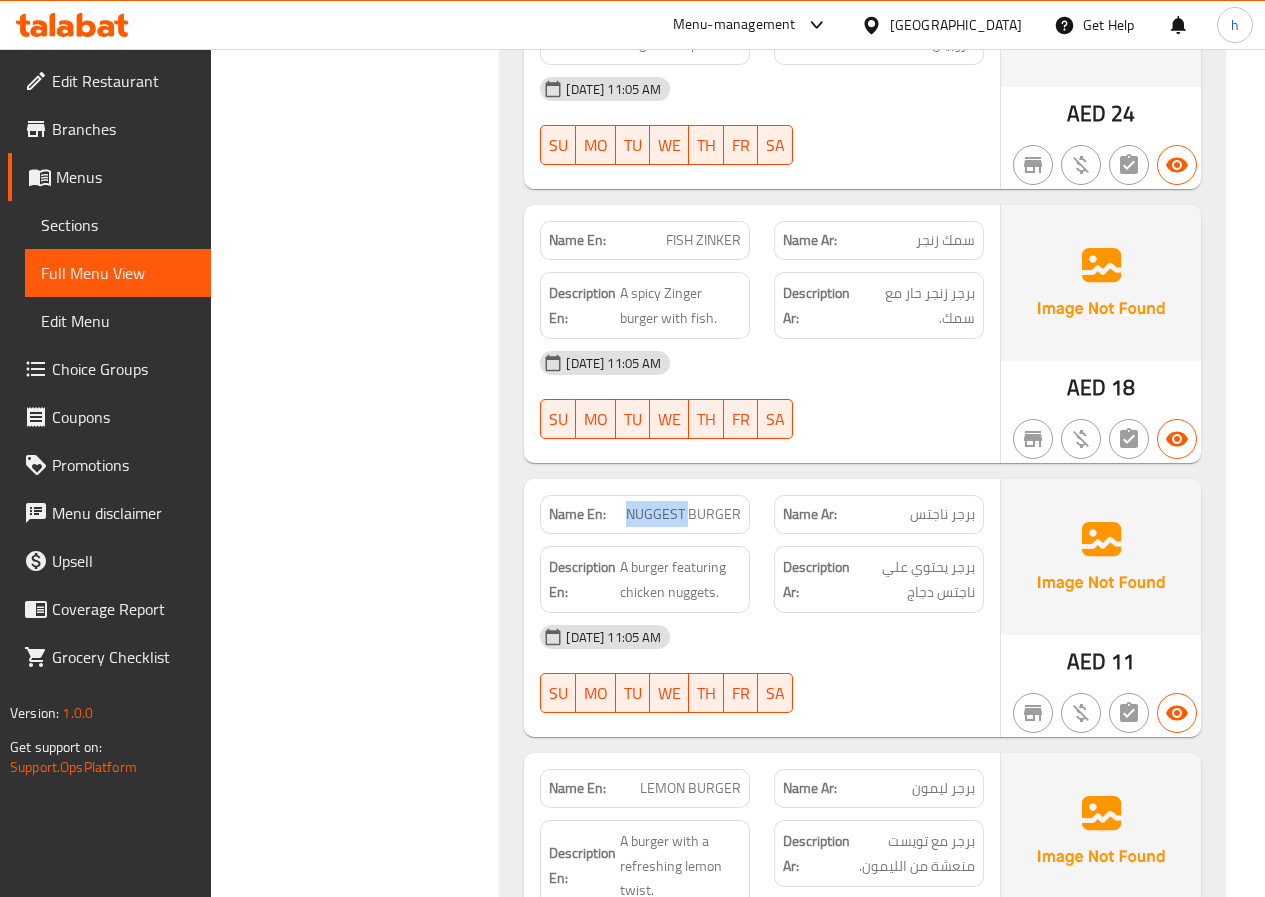 click on "NUGGEST BURGER" at bounding box center (668, -9592) 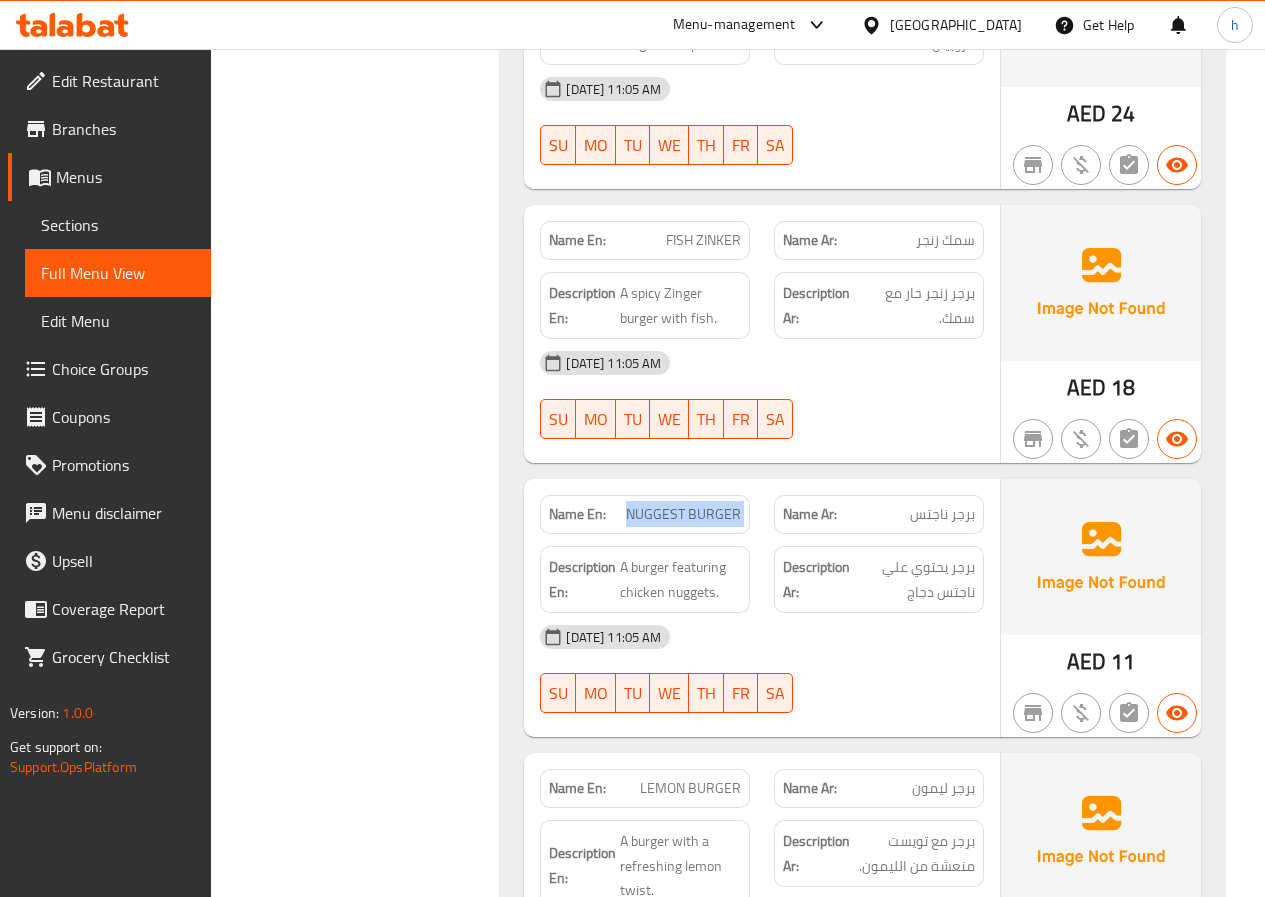 click on "NUGGEST BURGER" at bounding box center (668, -9592) 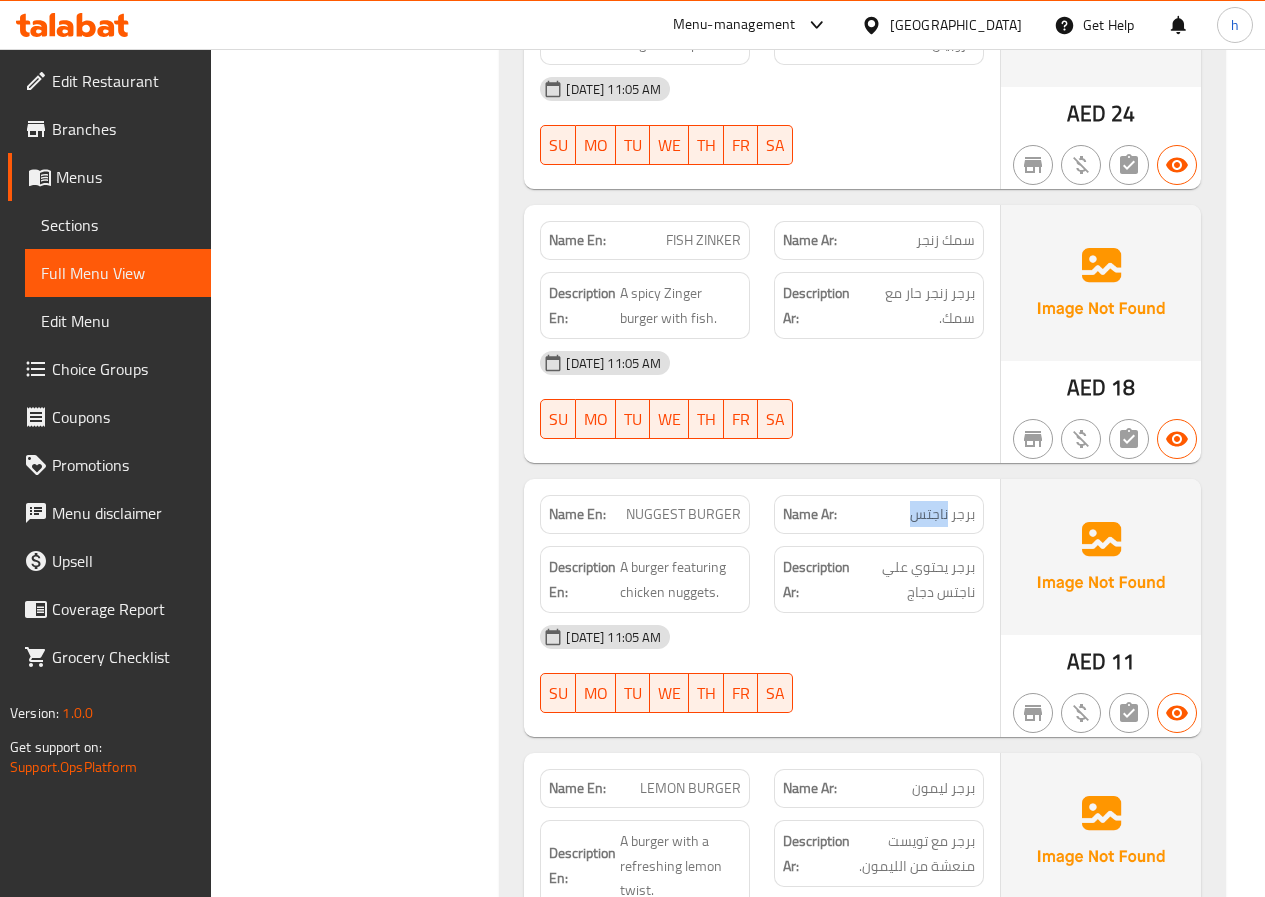 click on "برجر ناجتس" at bounding box center (913, -9603) 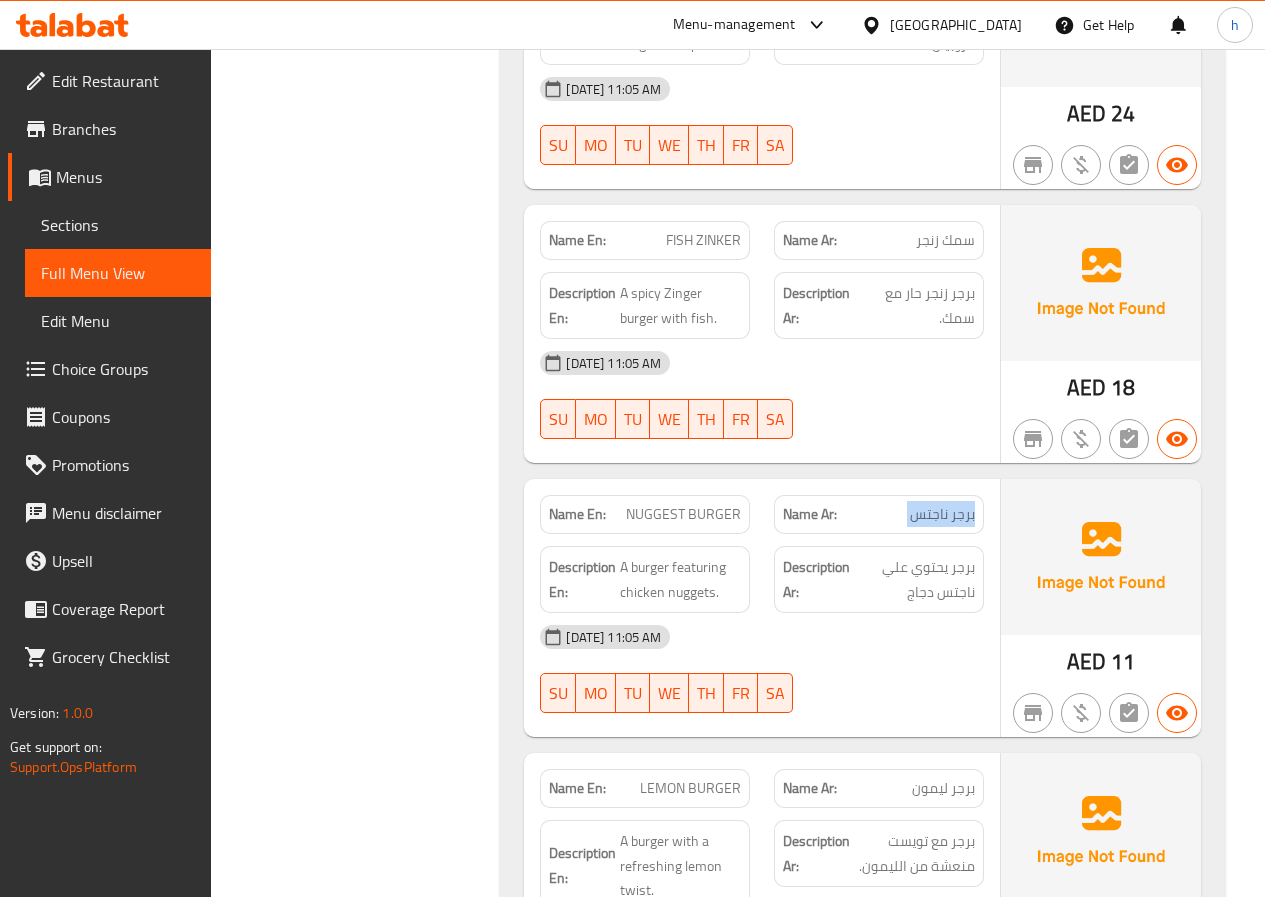 click on "برجر ناجتس" at bounding box center [913, -9603] 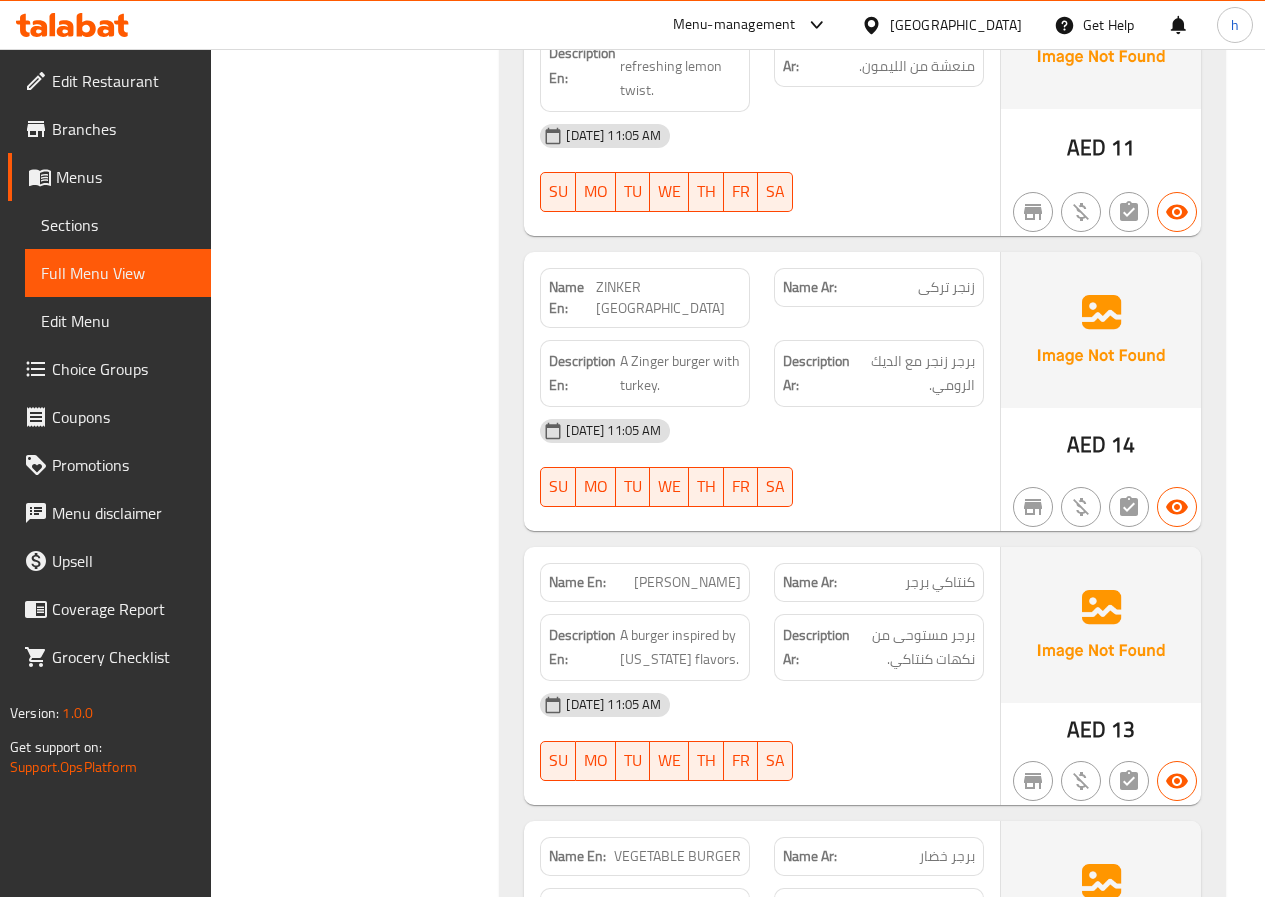 scroll, scrollTop: 18293, scrollLeft: 0, axis: vertical 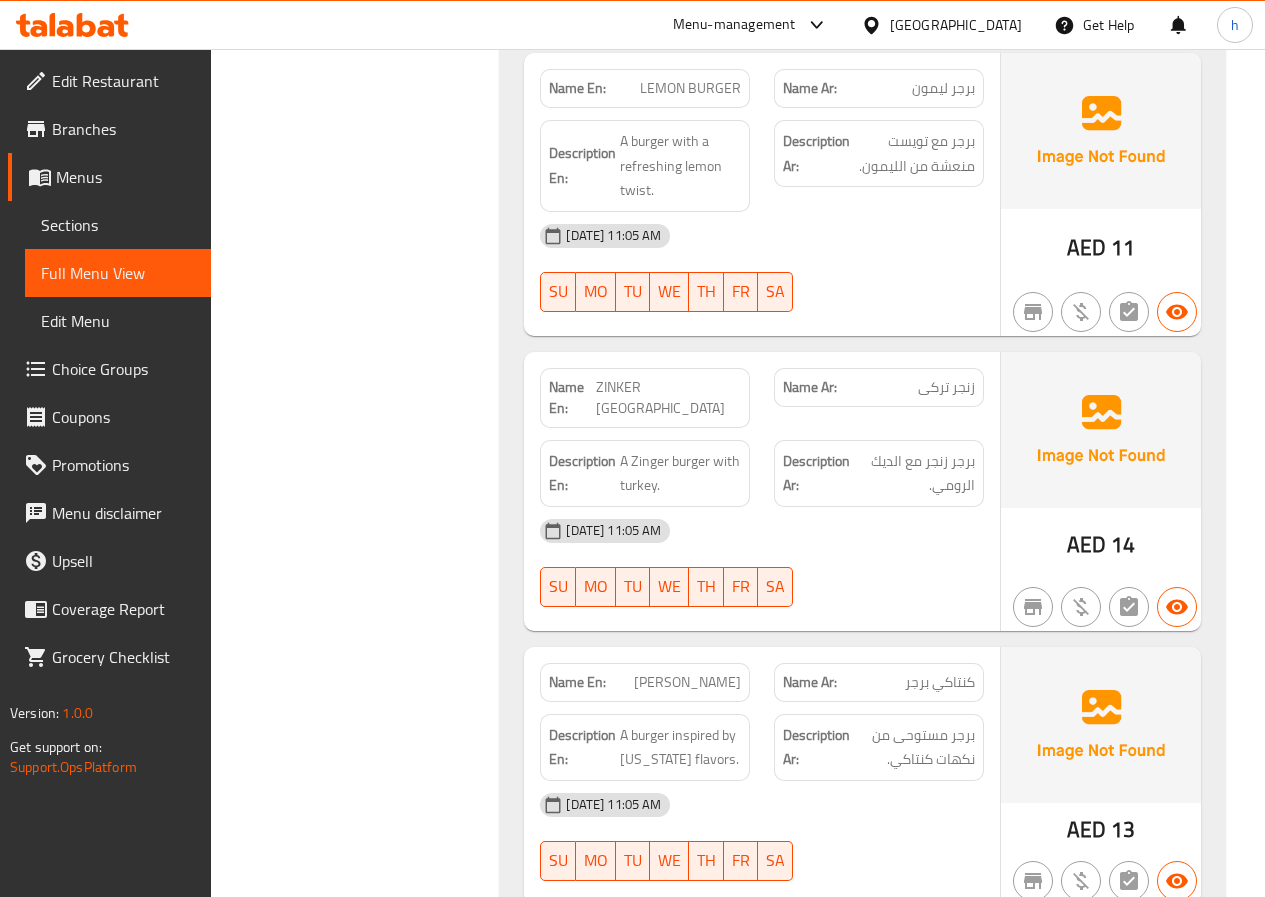 click on "ZINKER [GEOGRAPHIC_DATA]" at bounding box center (668, 398) 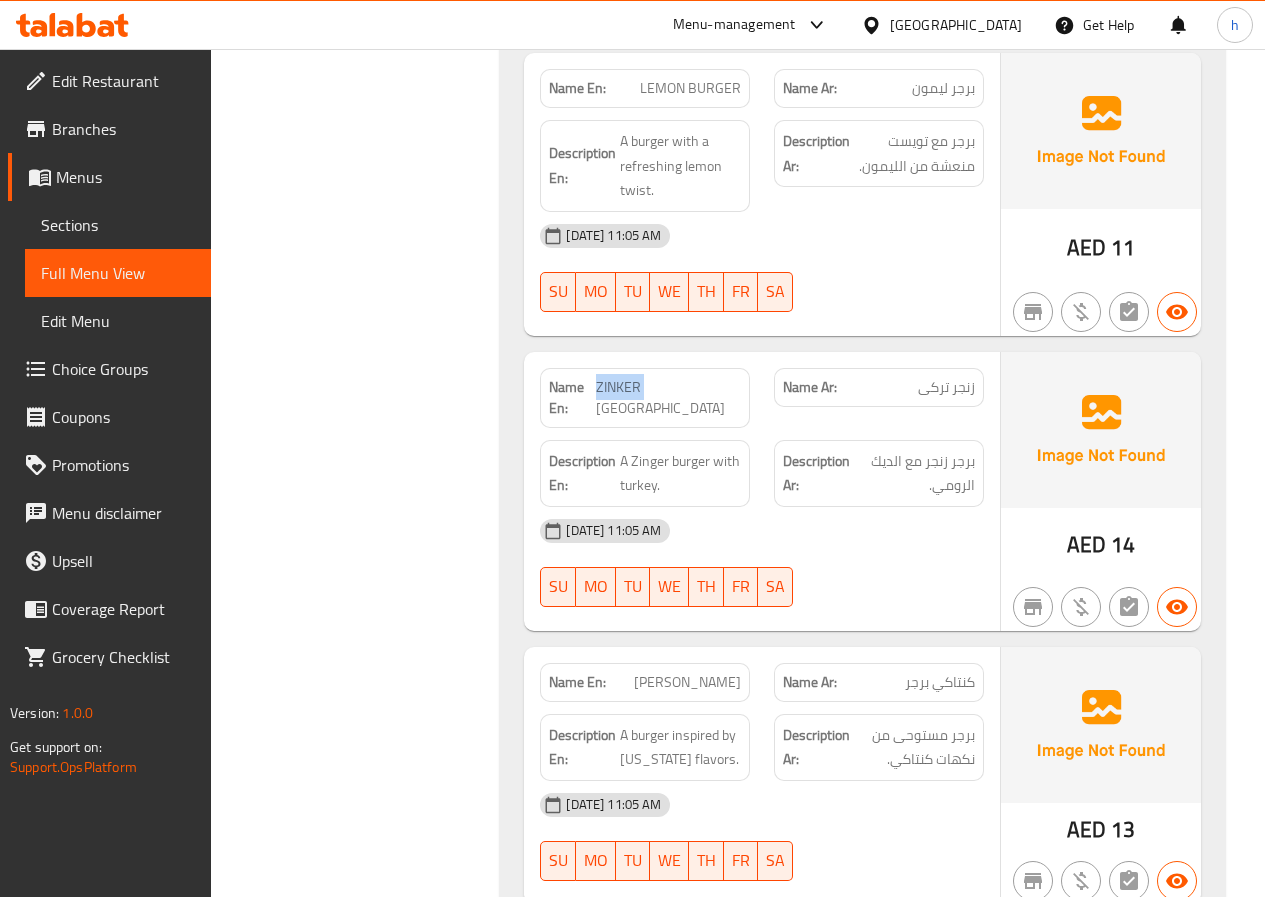 click on "ZINKER [GEOGRAPHIC_DATA]" at bounding box center (668, 398) 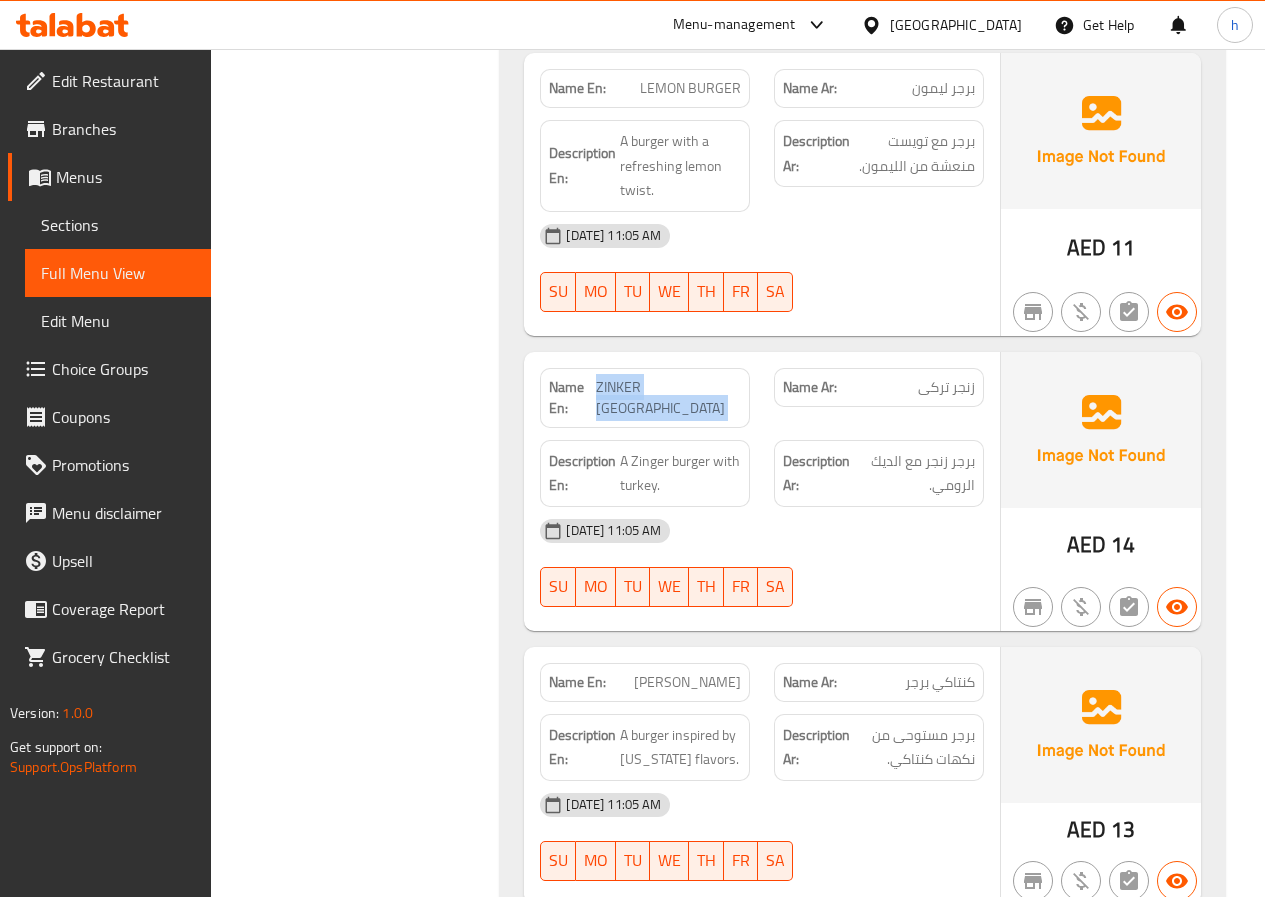 click on "ZINKER [GEOGRAPHIC_DATA]" at bounding box center [668, 398] 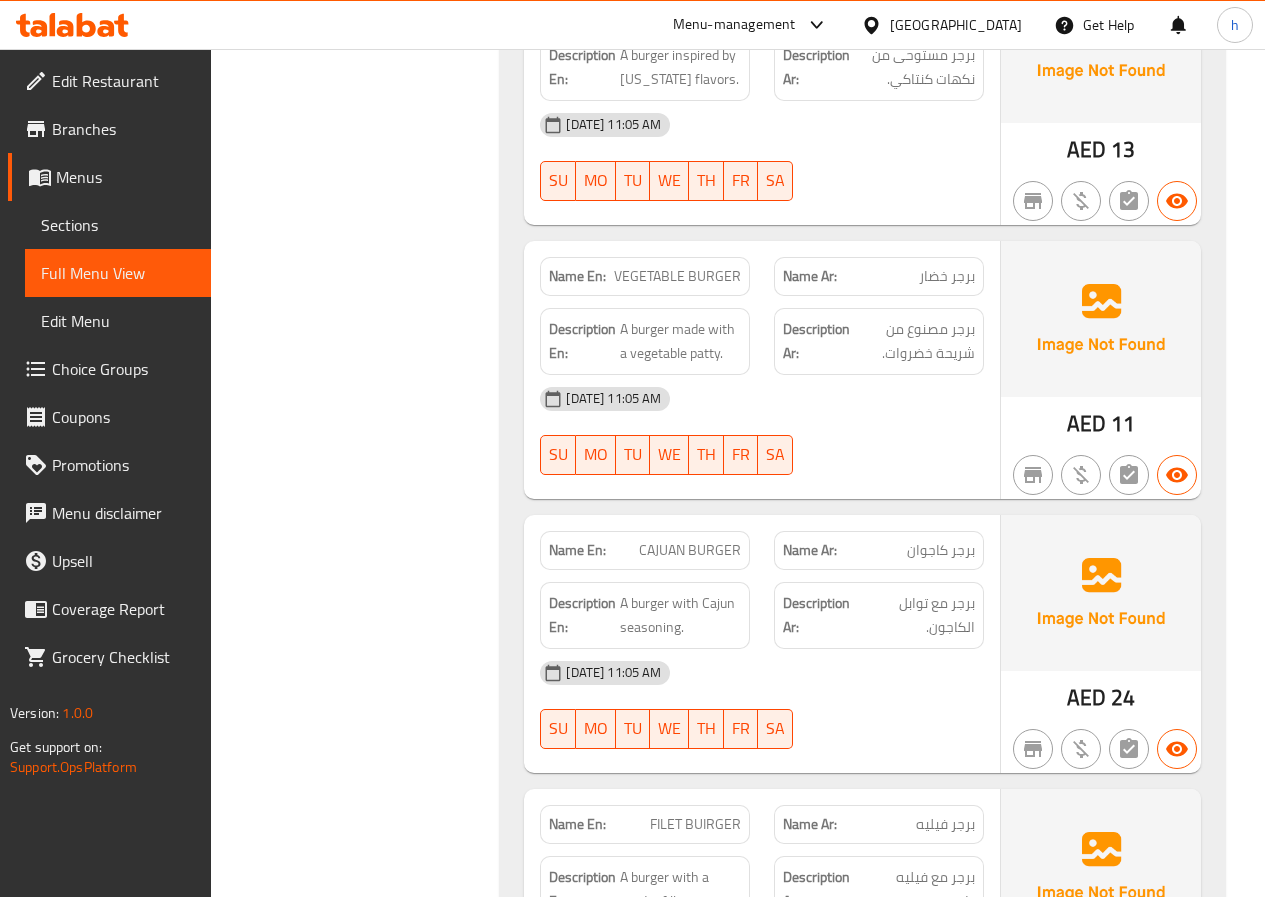 scroll, scrollTop: 19093, scrollLeft: 0, axis: vertical 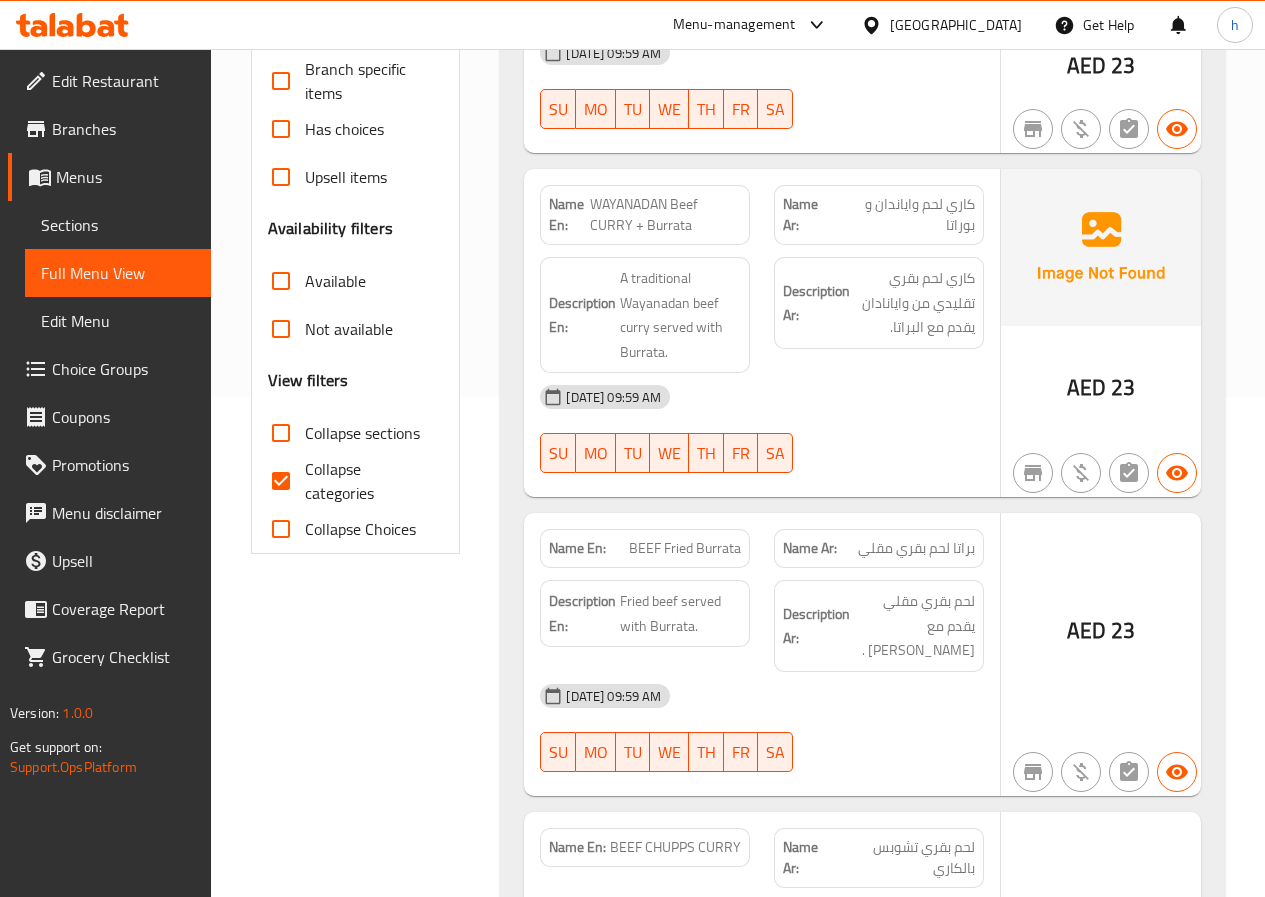 drag, startPoint x: 285, startPoint y: 474, endPoint x: 415, endPoint y: 392, distance: 153.701 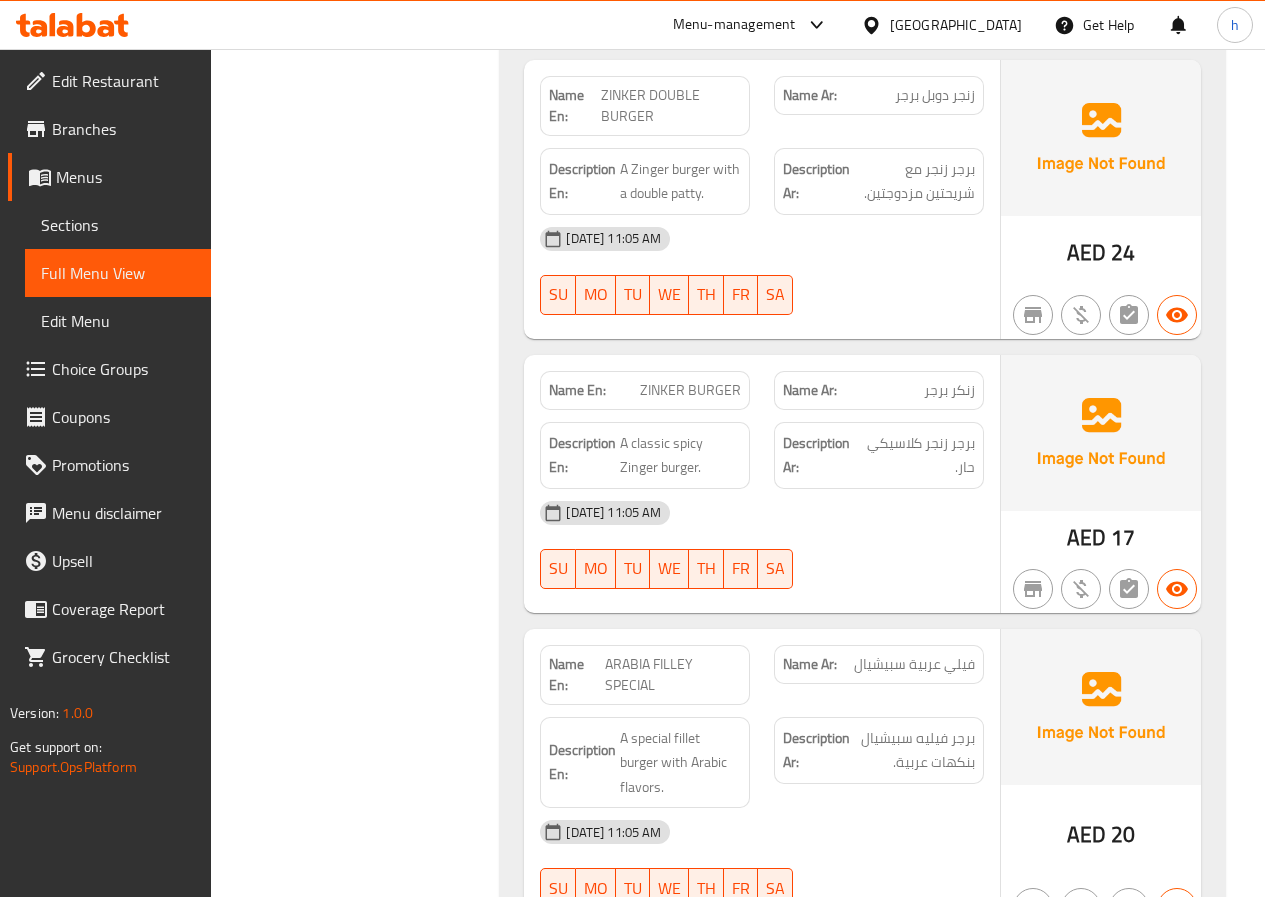 scroll, scrollTop: 16696, scrollLeft: 0, axis: vertical 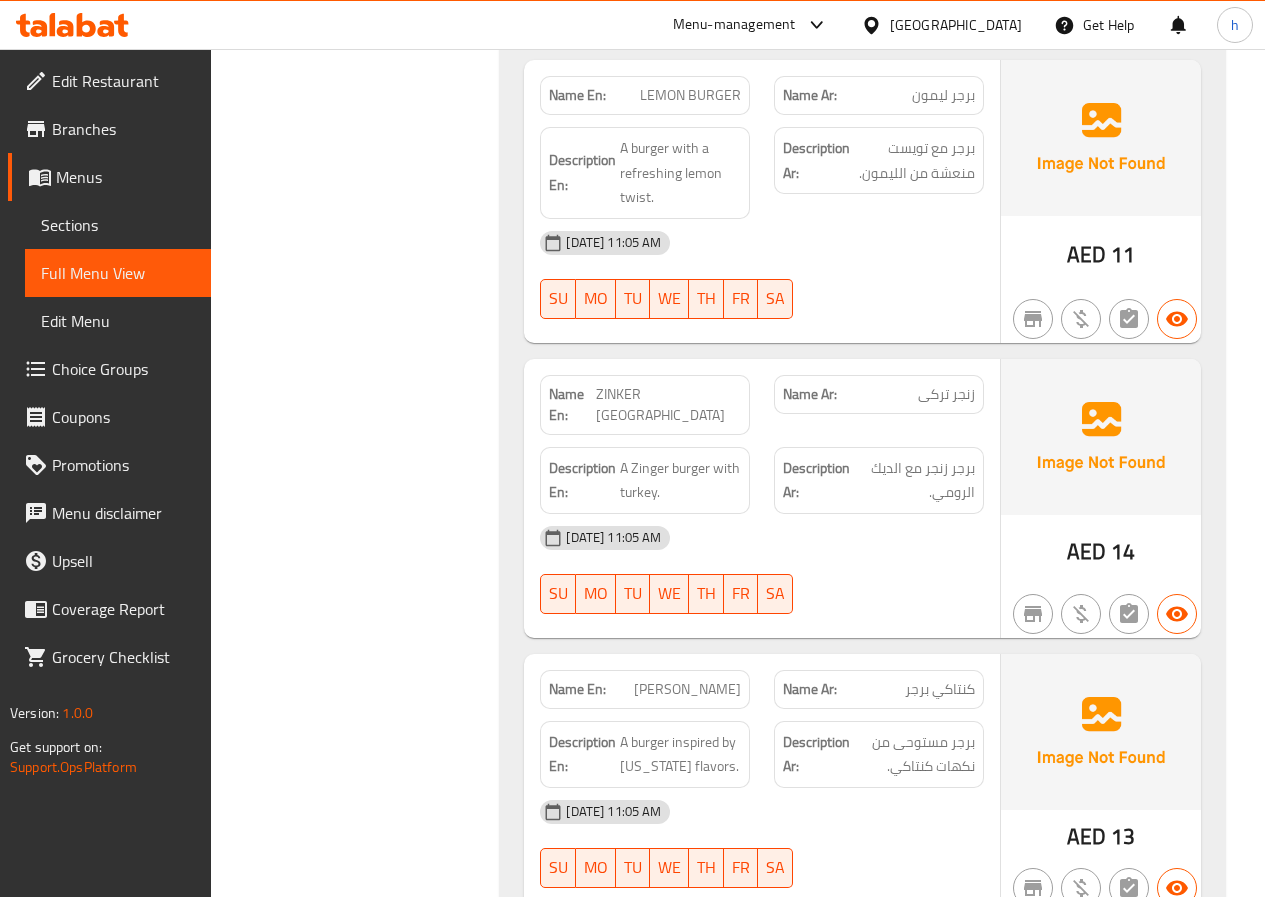 click on "ZINKER [GEOGRAPHIC_DATA]" at bounding box center [668, 405] 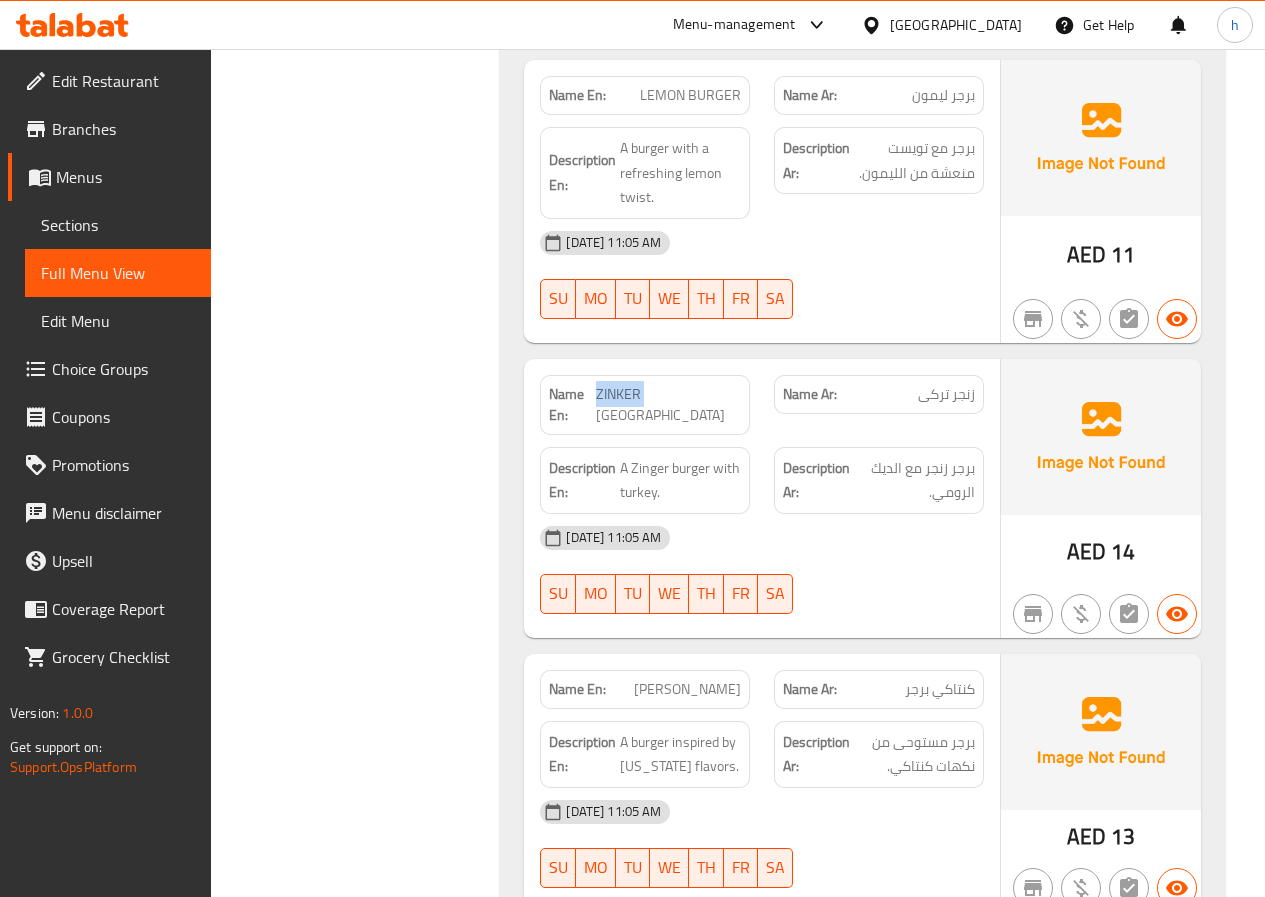 click on "ZINKER [GEOGRAPHIC_DATA]" at bounding box center (668, 405) 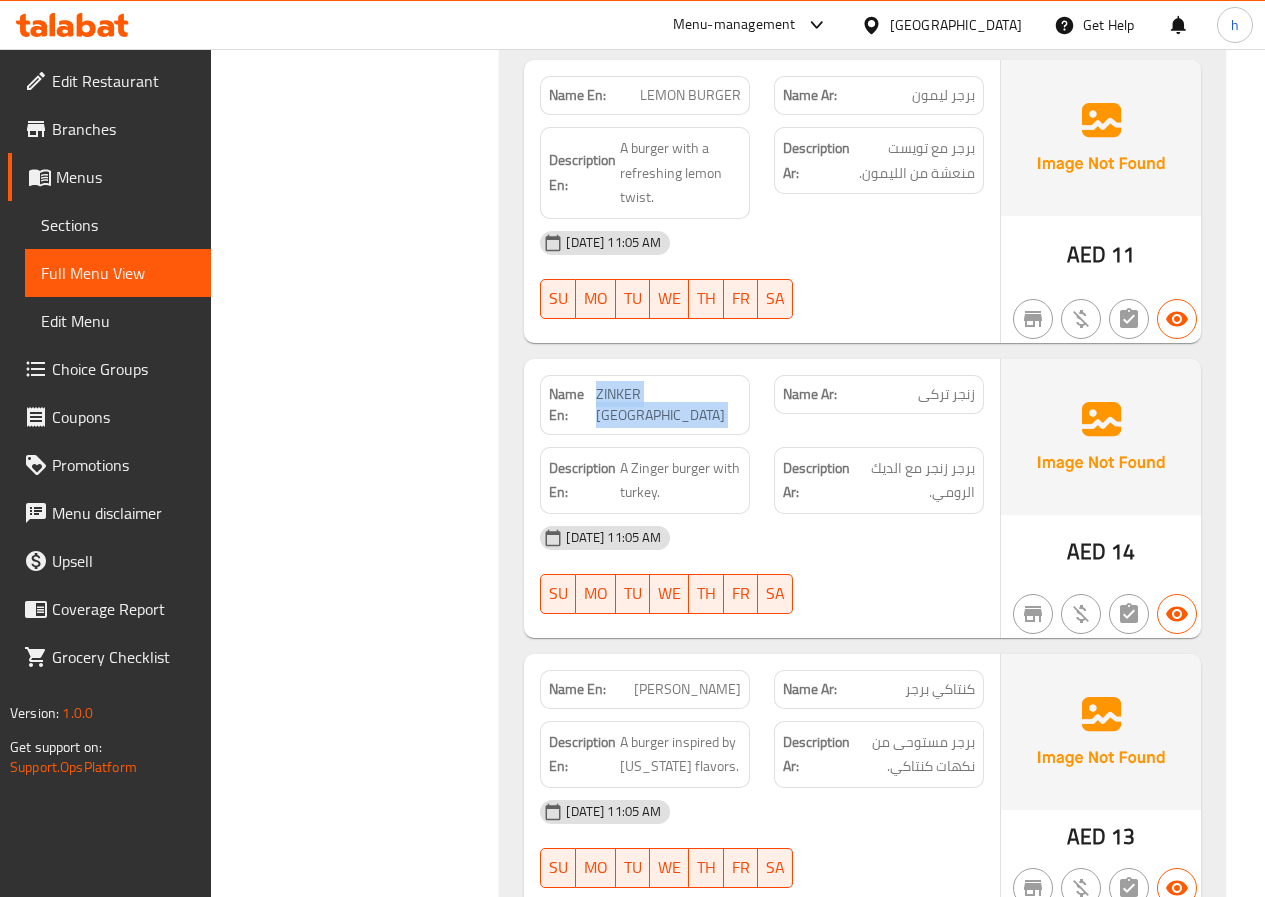 click on "ZINKER [GEOGRAPHIC_DATA]" at bounding box center (668, 405) 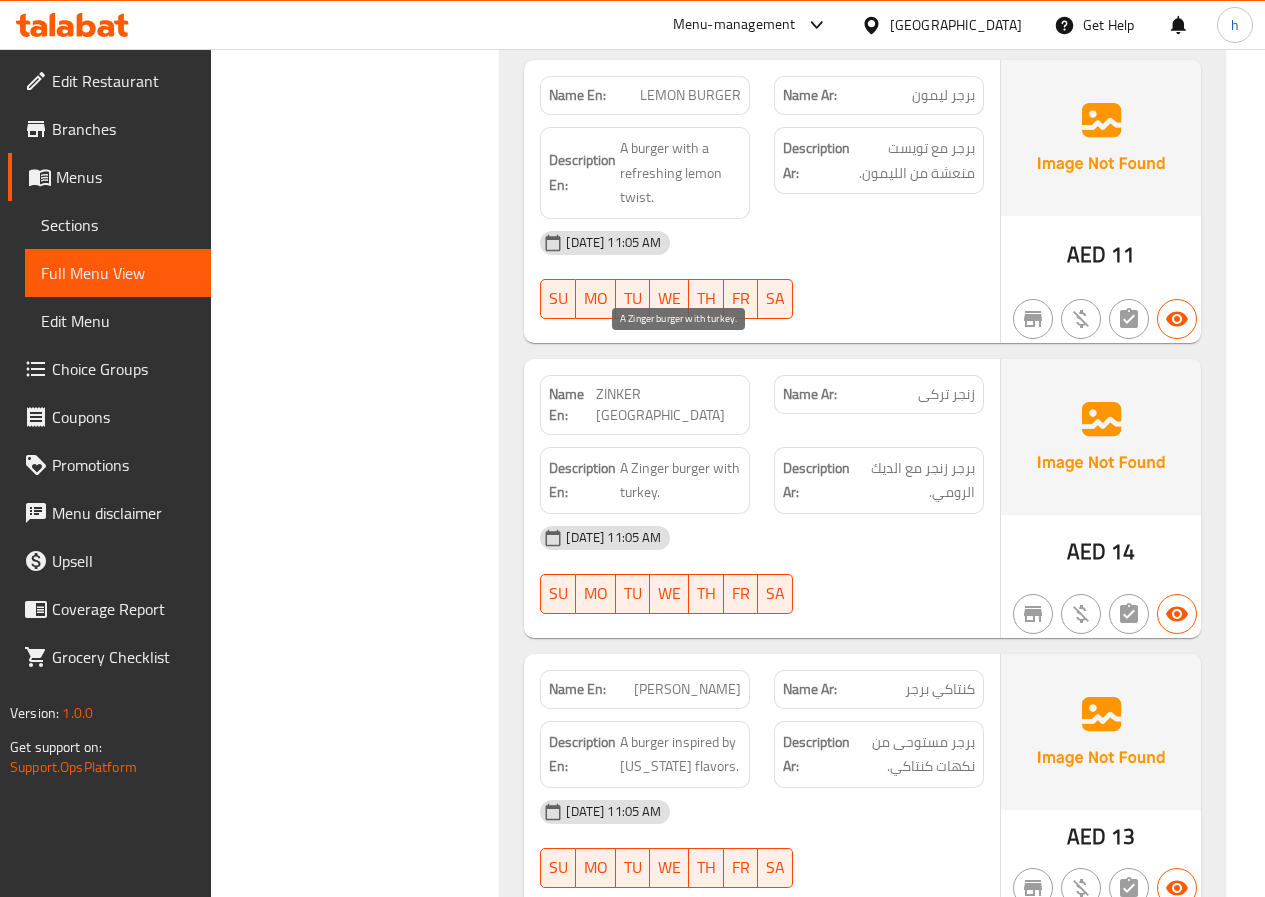 click on "A Zinger burger with turkey." at bounding box center [680, 480] 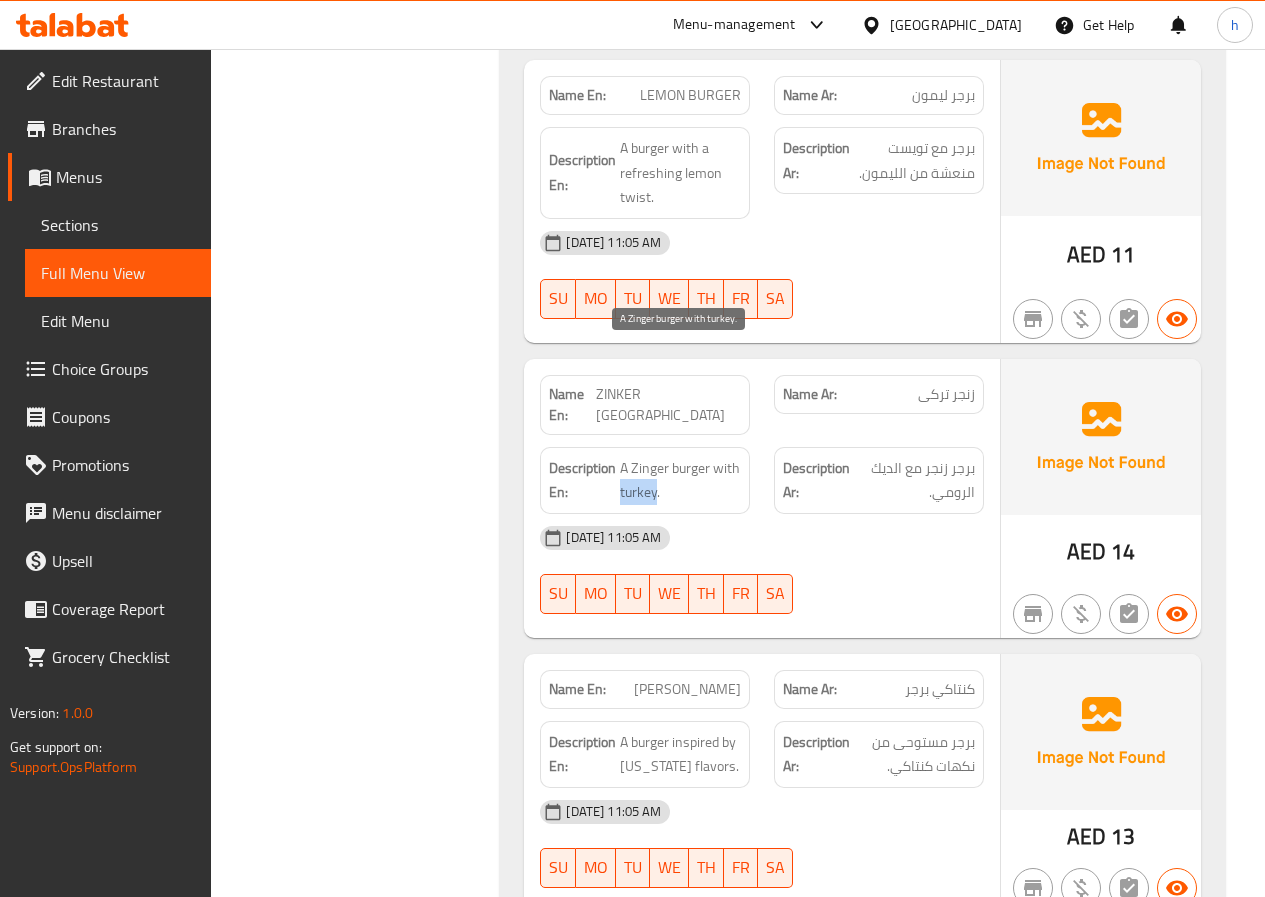 click on "A Zinger burger with turkey." at bounding box center (680, 480) 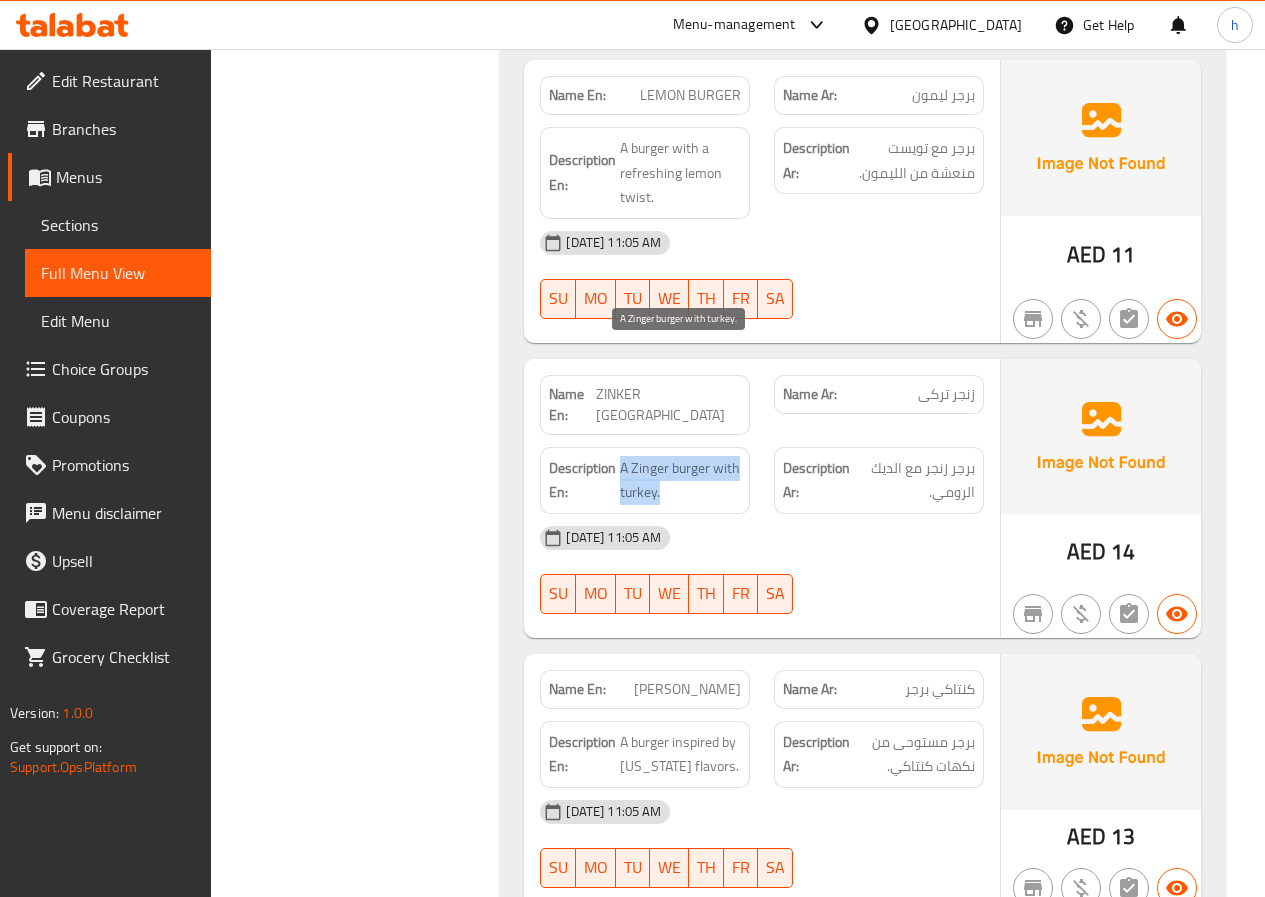 click on "A Zinger burger with turkey." at bounding box center [680, 480] 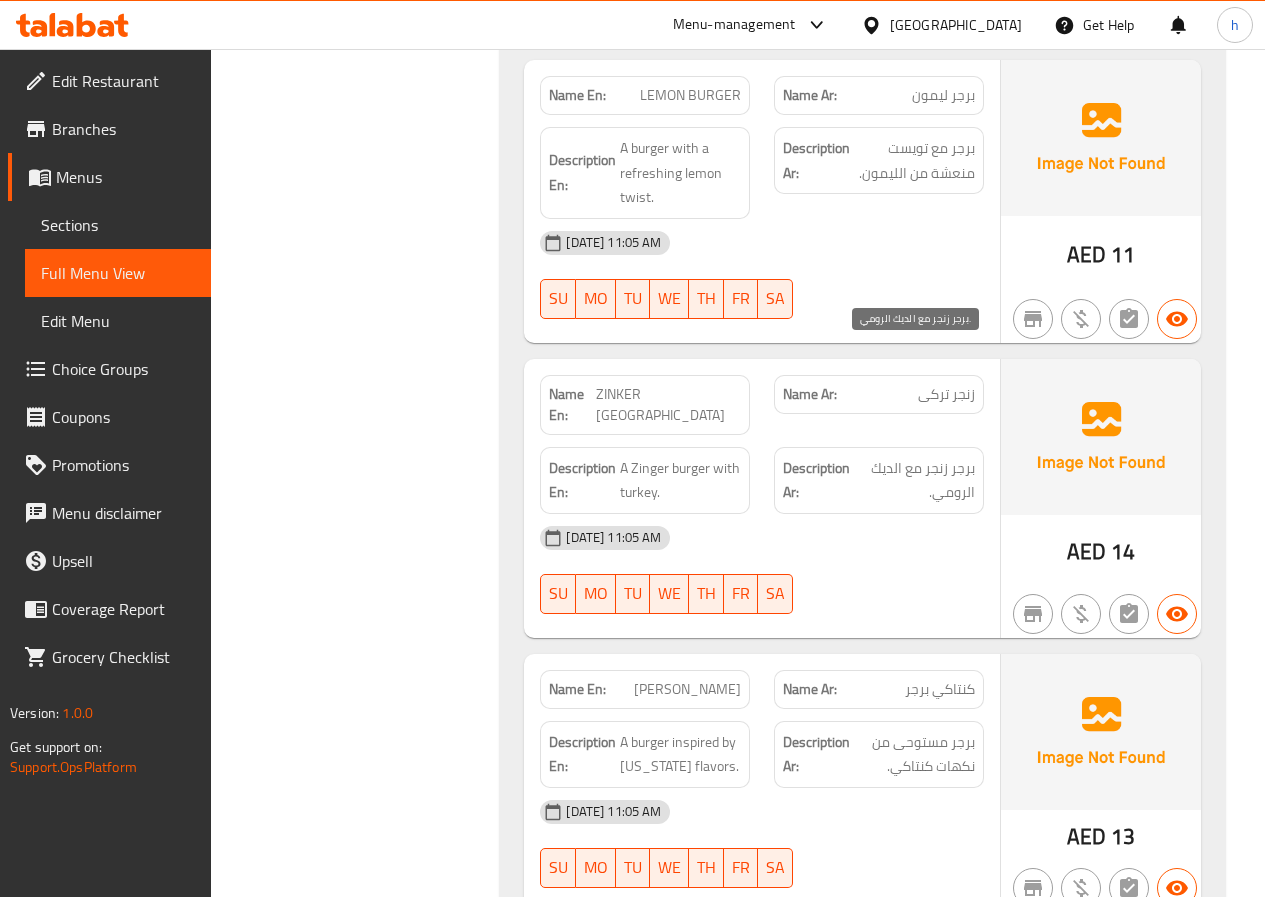 click on "برجر زنجر مع الديك الرومي." at bounding box center [915, 480] 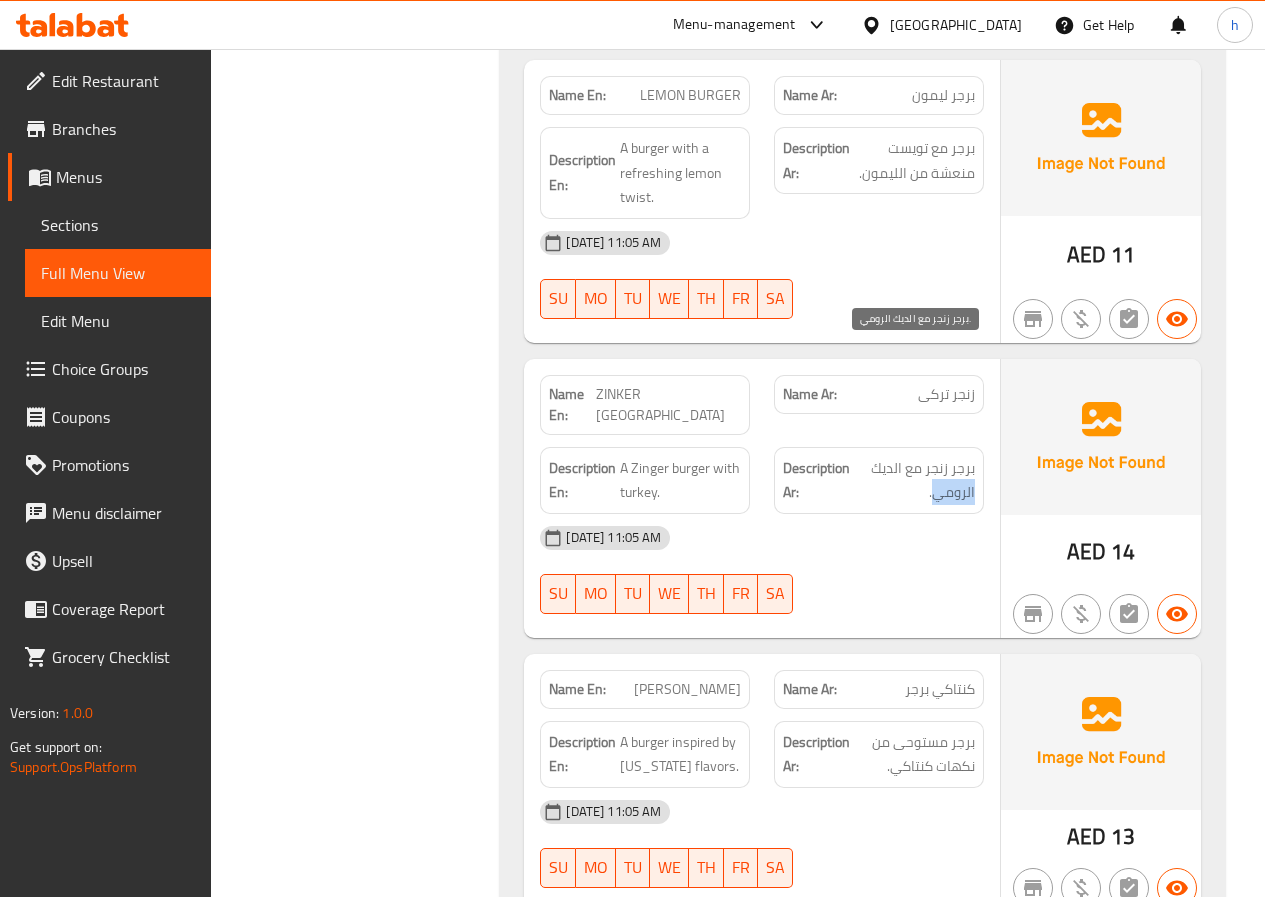 click on "برجر زنجر مع الديك الرومي." at bounding box center (915, 480) 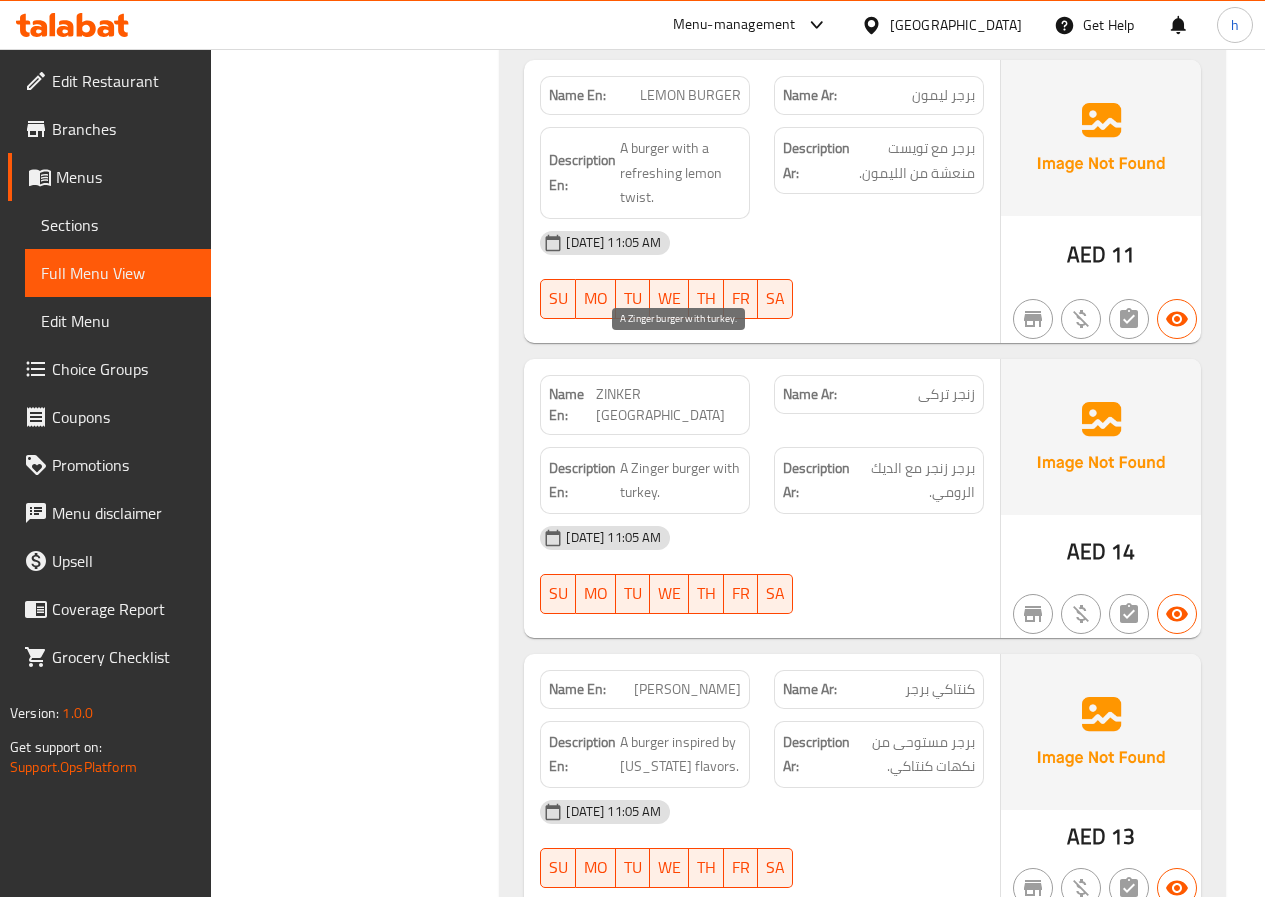 click on "A Zinger burger with turkey." at bounding box center [680, 480] 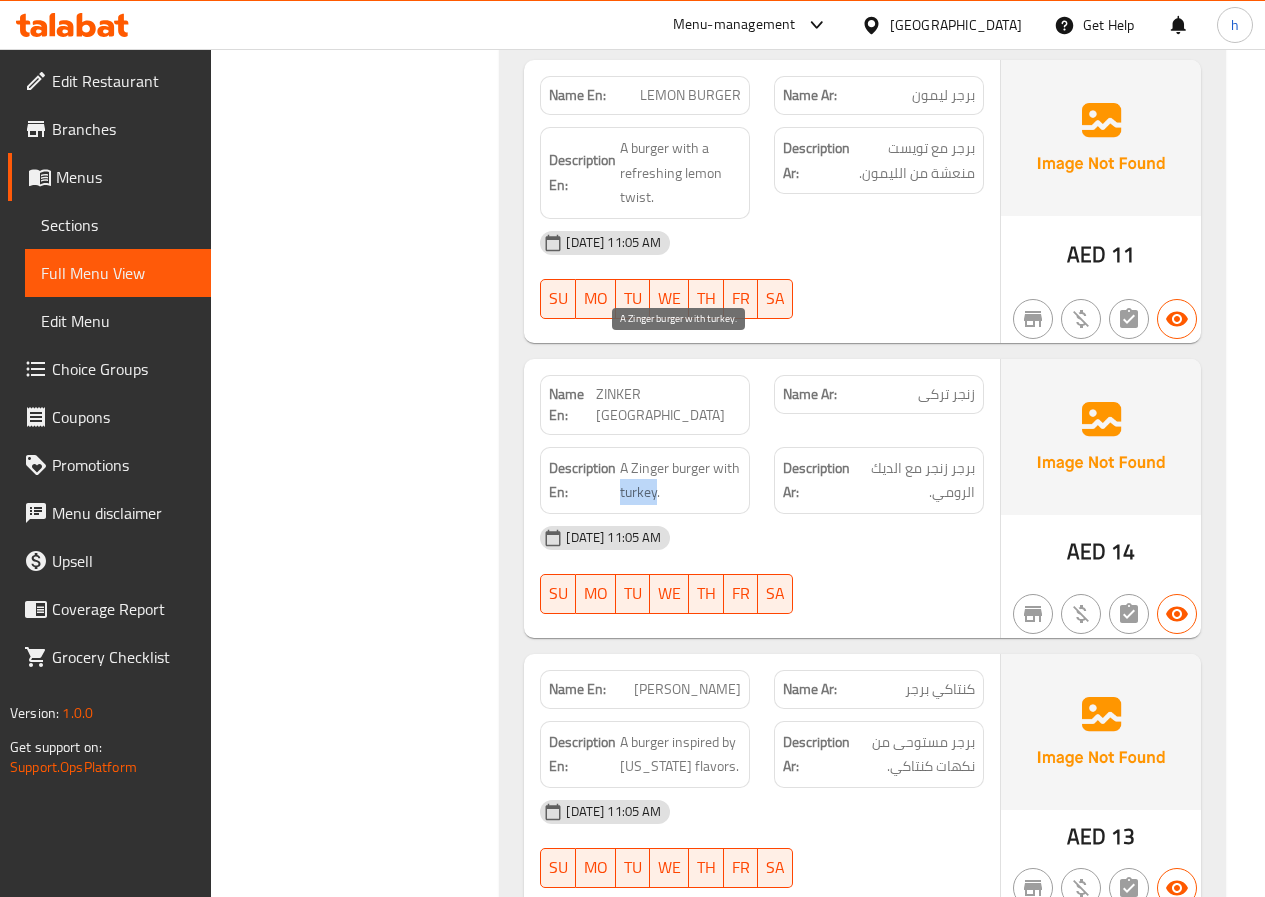 click on "A Zinger burger with turkey." at bounding box center (680, 480) 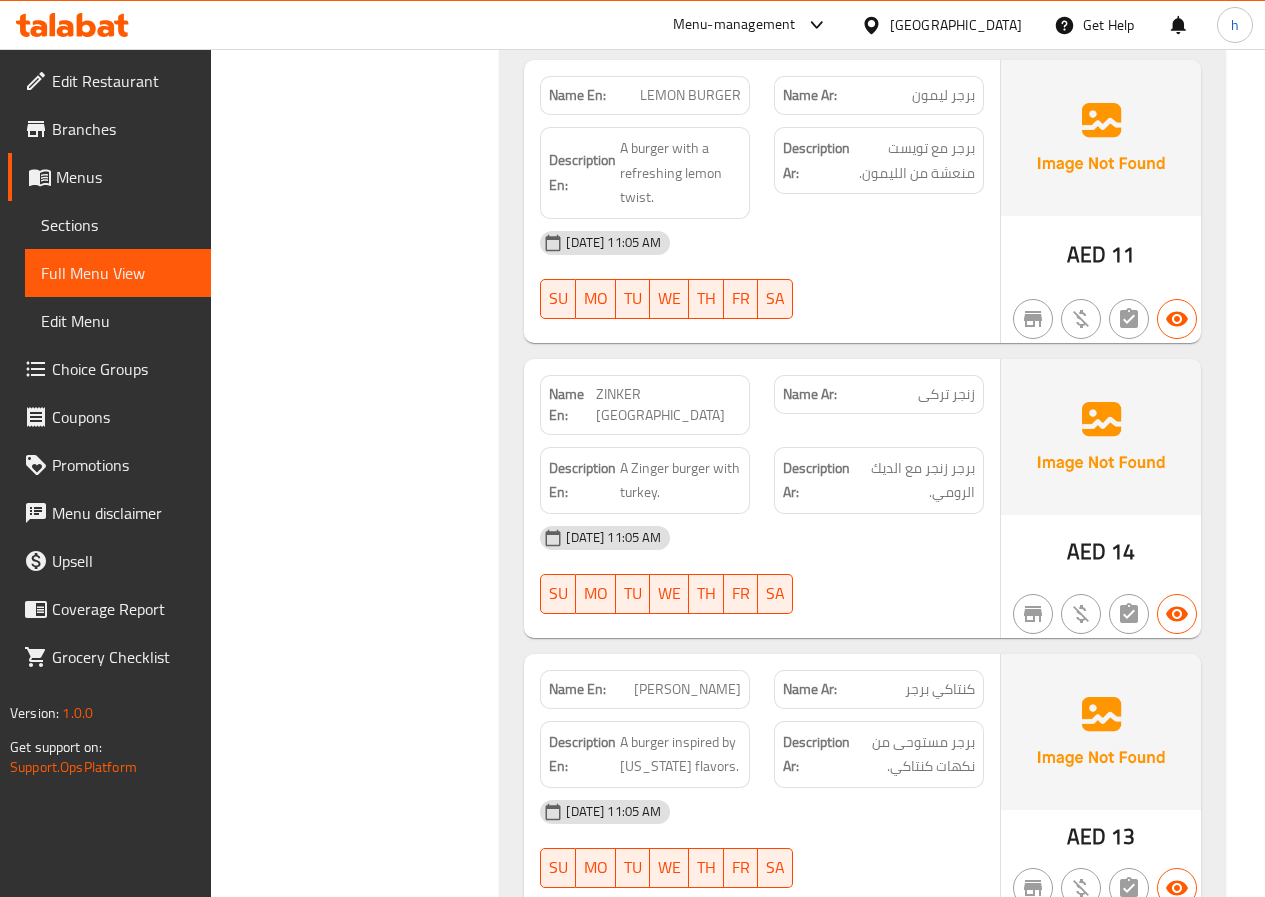 click on "[DATE] 11:05 AM" at bounding box center [762, 538] 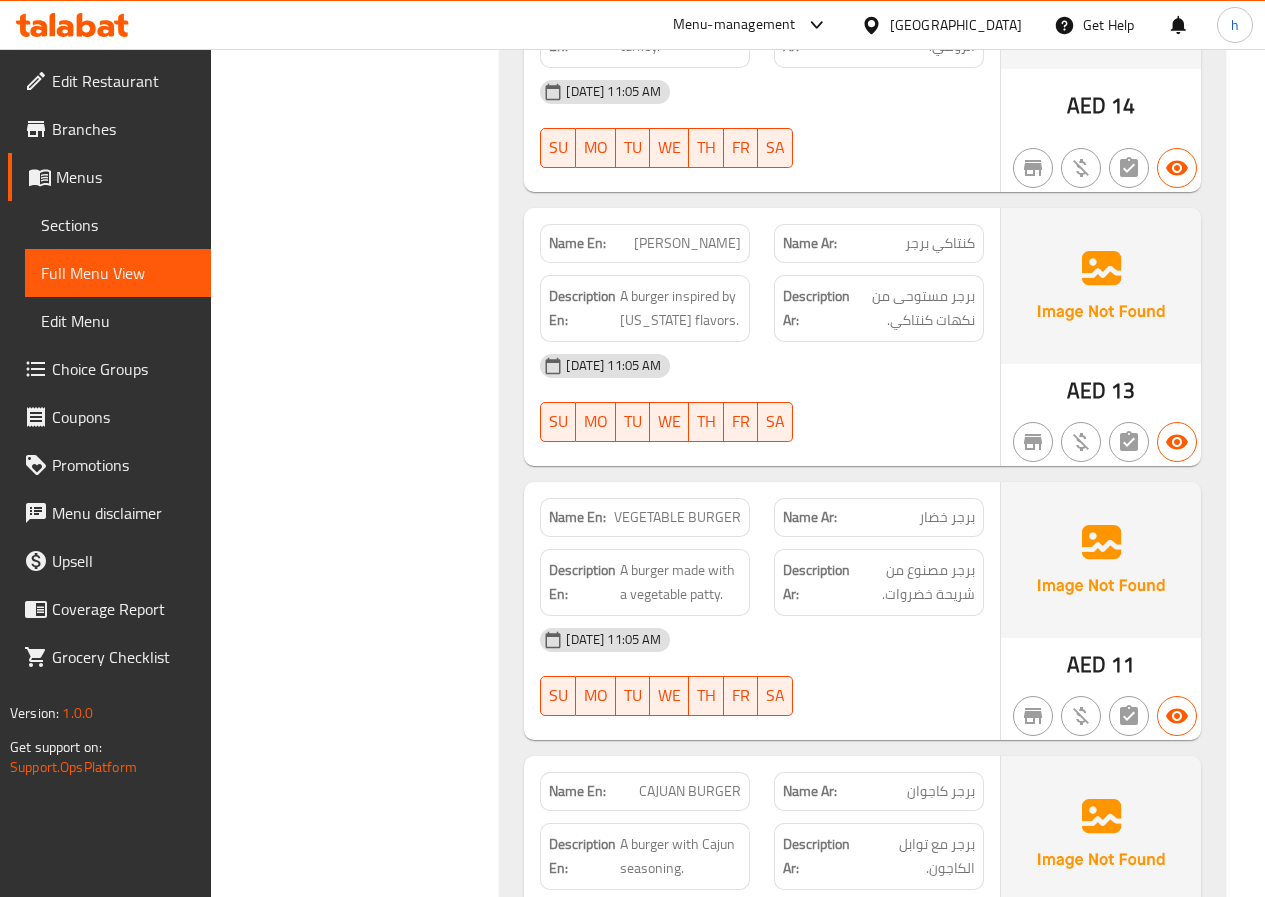 scroll, scrollTop: 18786, scrollLeft: 0, axis: vertical 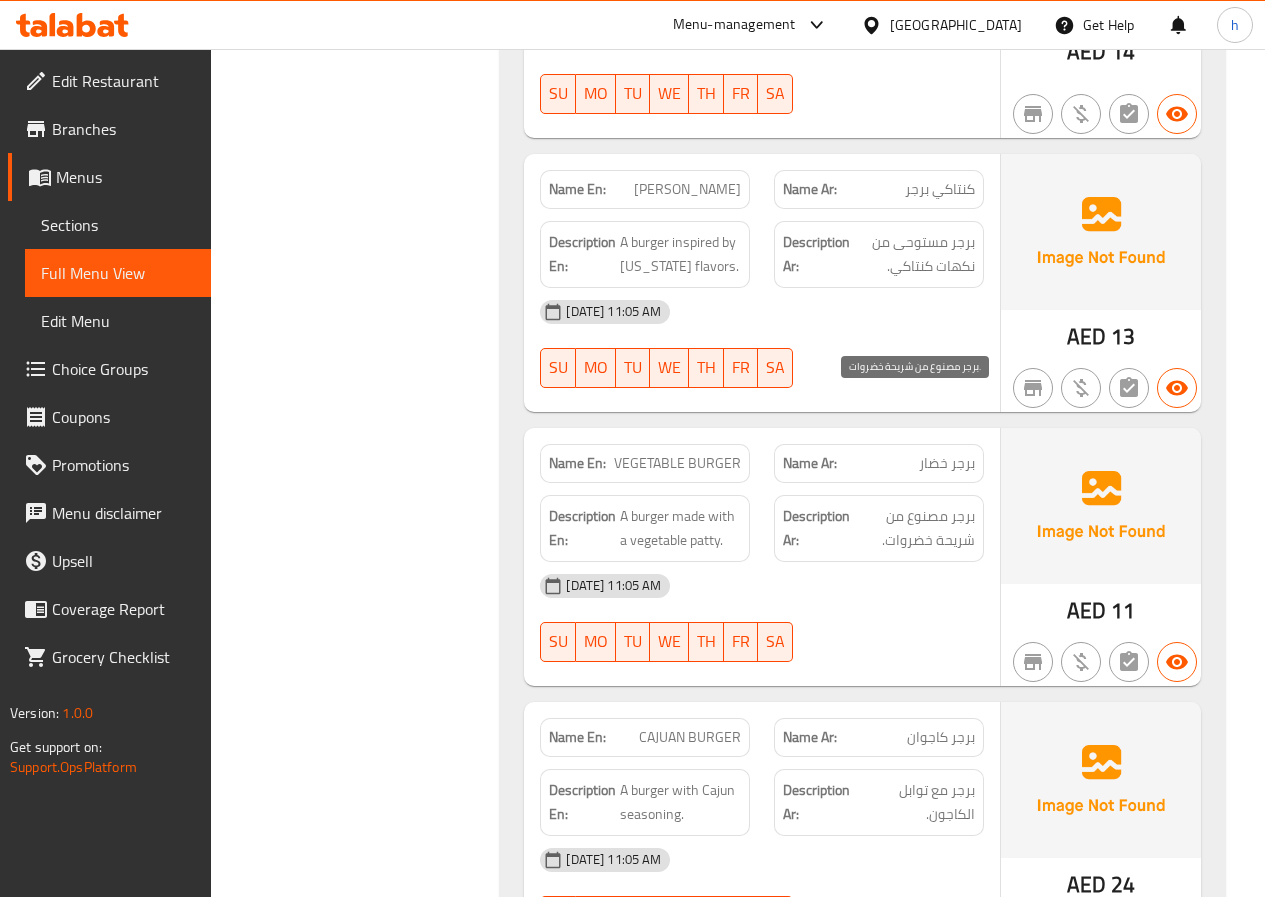click on "برجر مصنوع من شريحة خضروات." at bounding box center (914, 528) 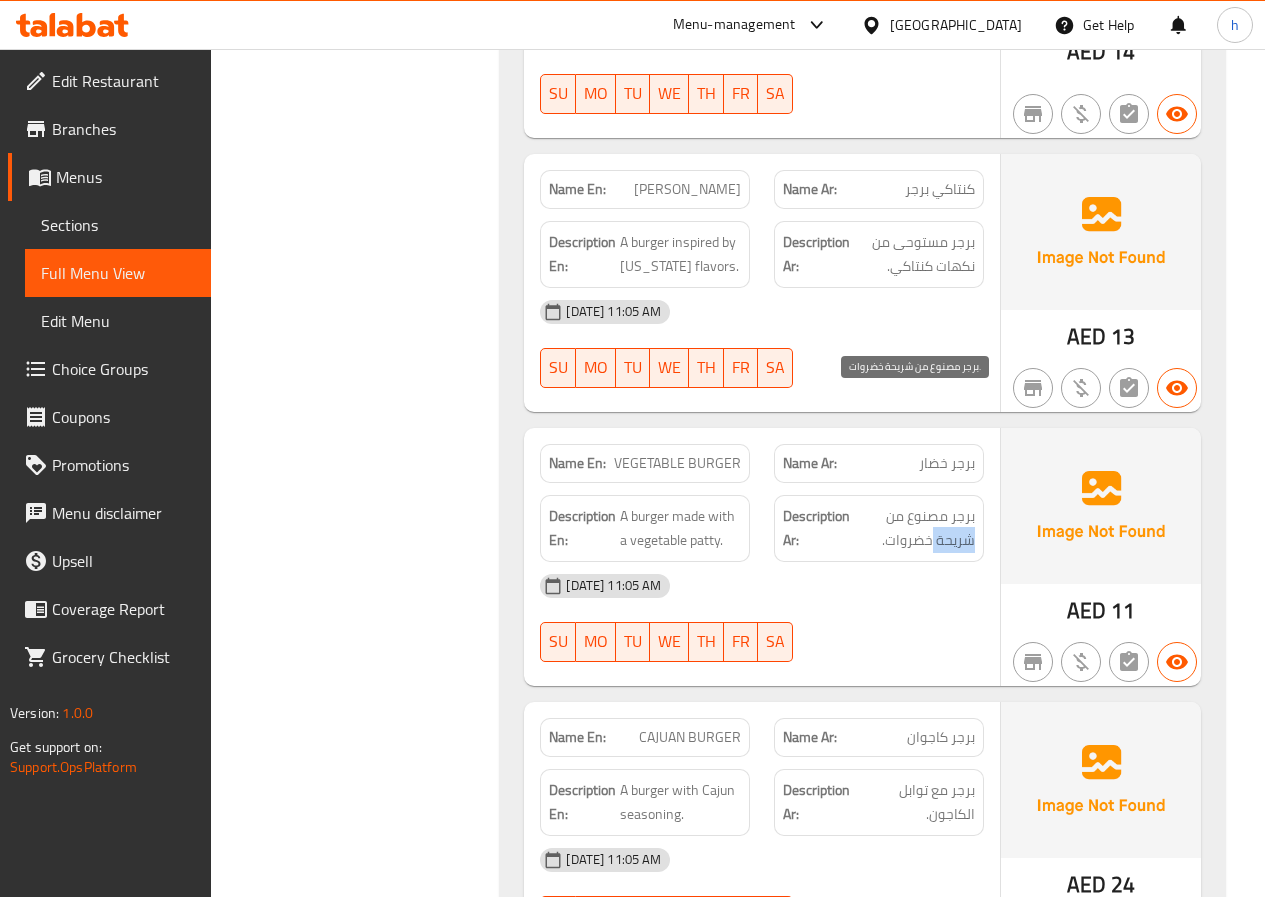 click on "برجر مصنوع من شريحة خضروات." at bounding box center [914, 528] 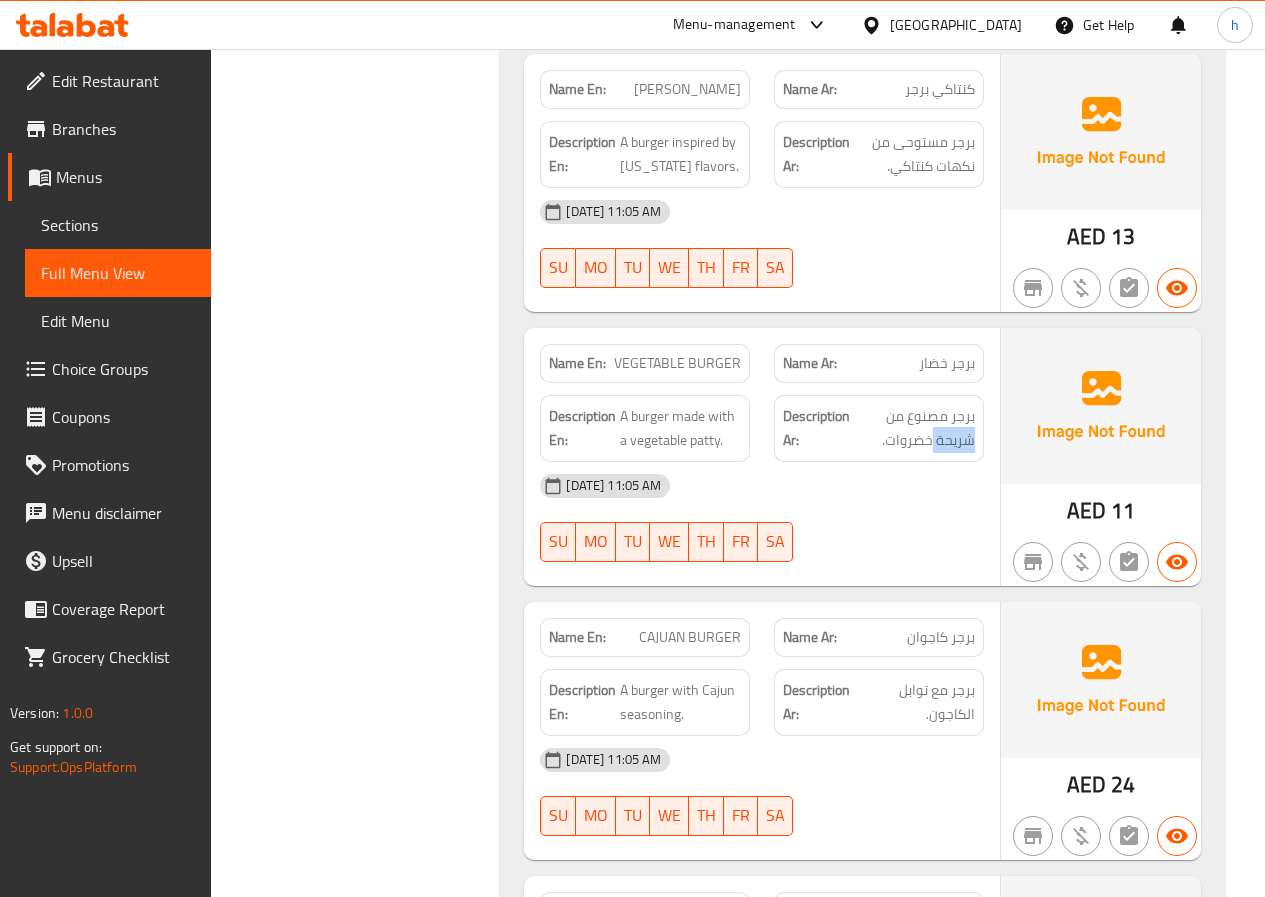 scroll, scrollTop: 18986, scrollLeft: 0, axis: vertical 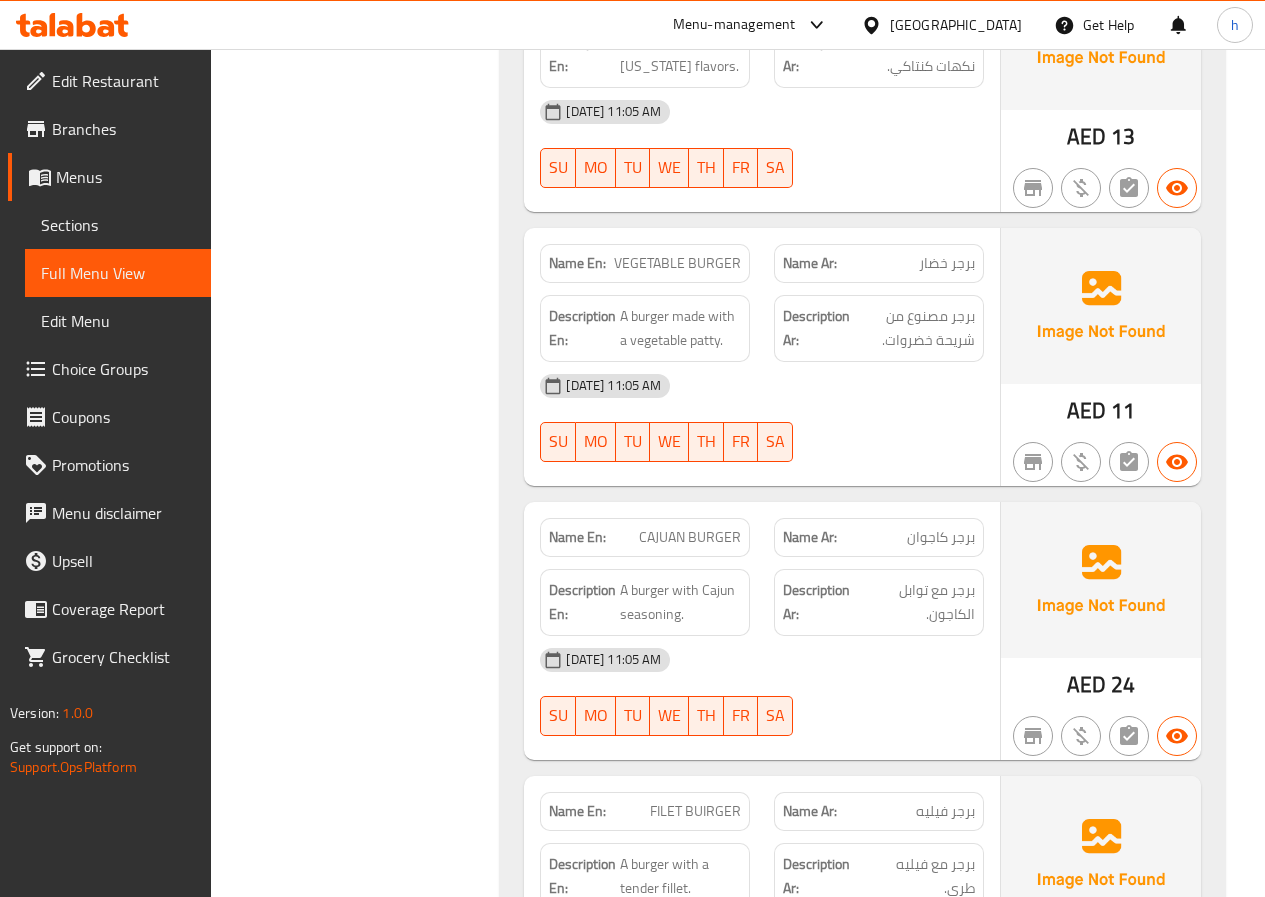 click on "CAJUAN BURGER" at bounding box center [690, 537] 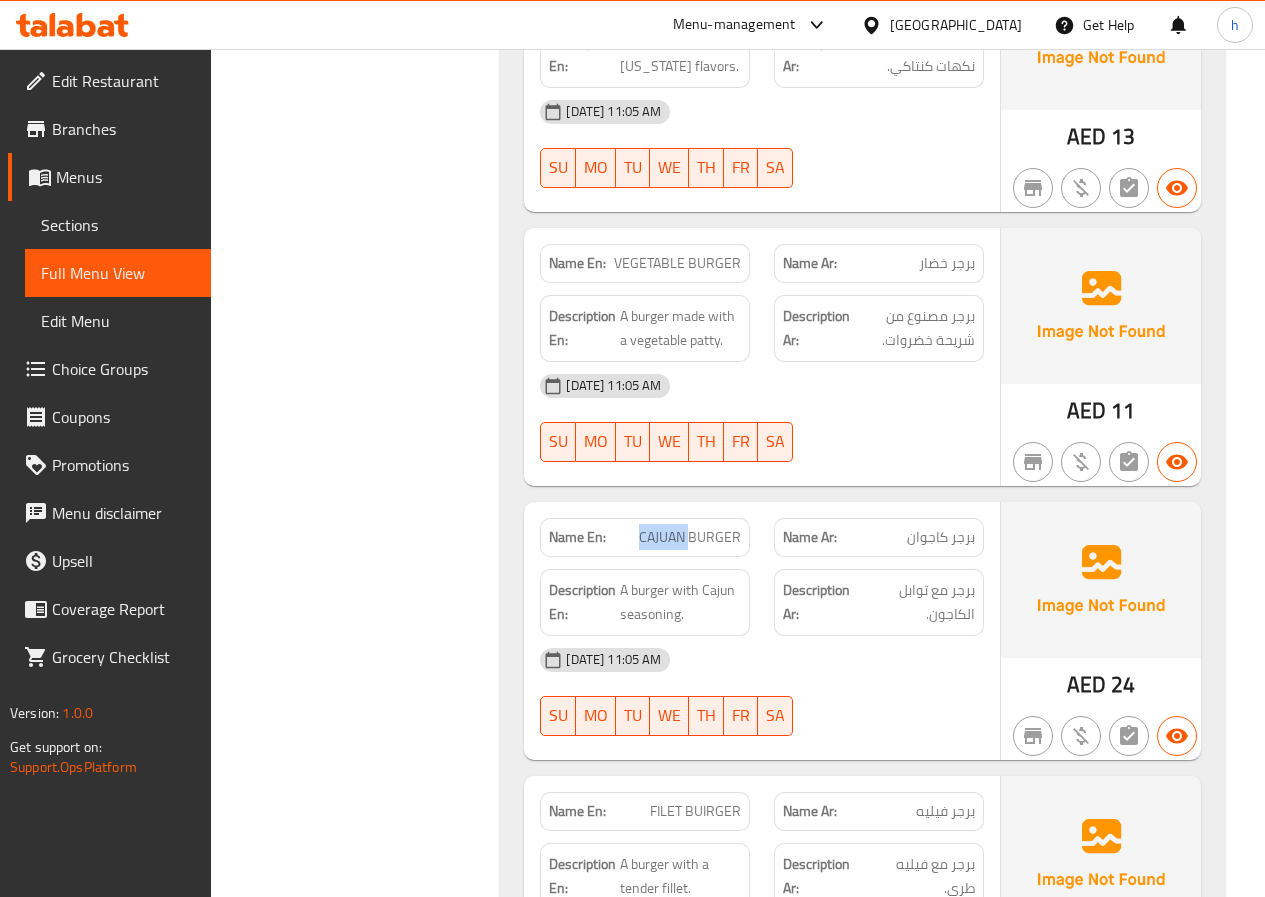 click on "CAJUAN BURGER" at bounding box center (690, 537) 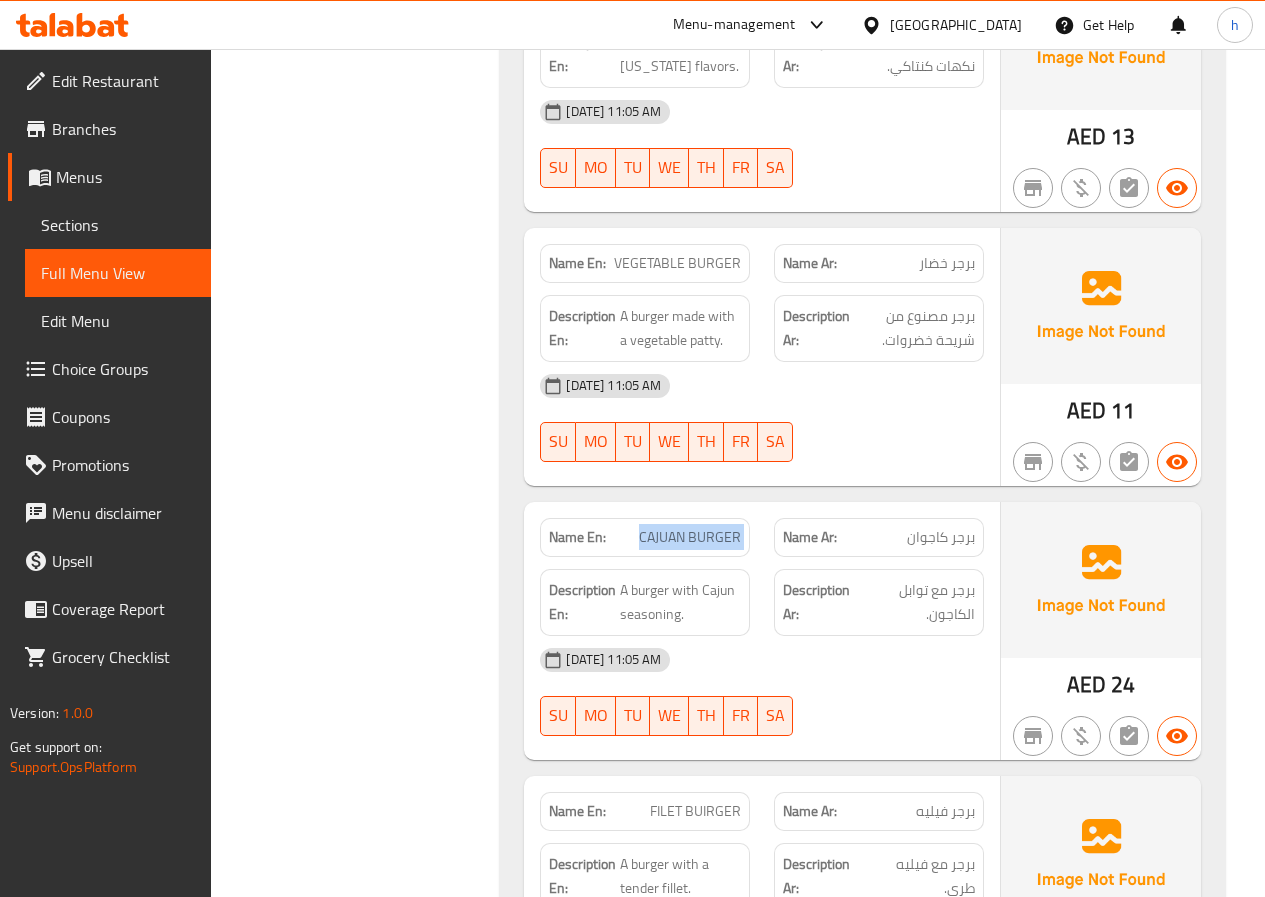 click on "CAJUAN BURGER" at bounding box center [690, 537] 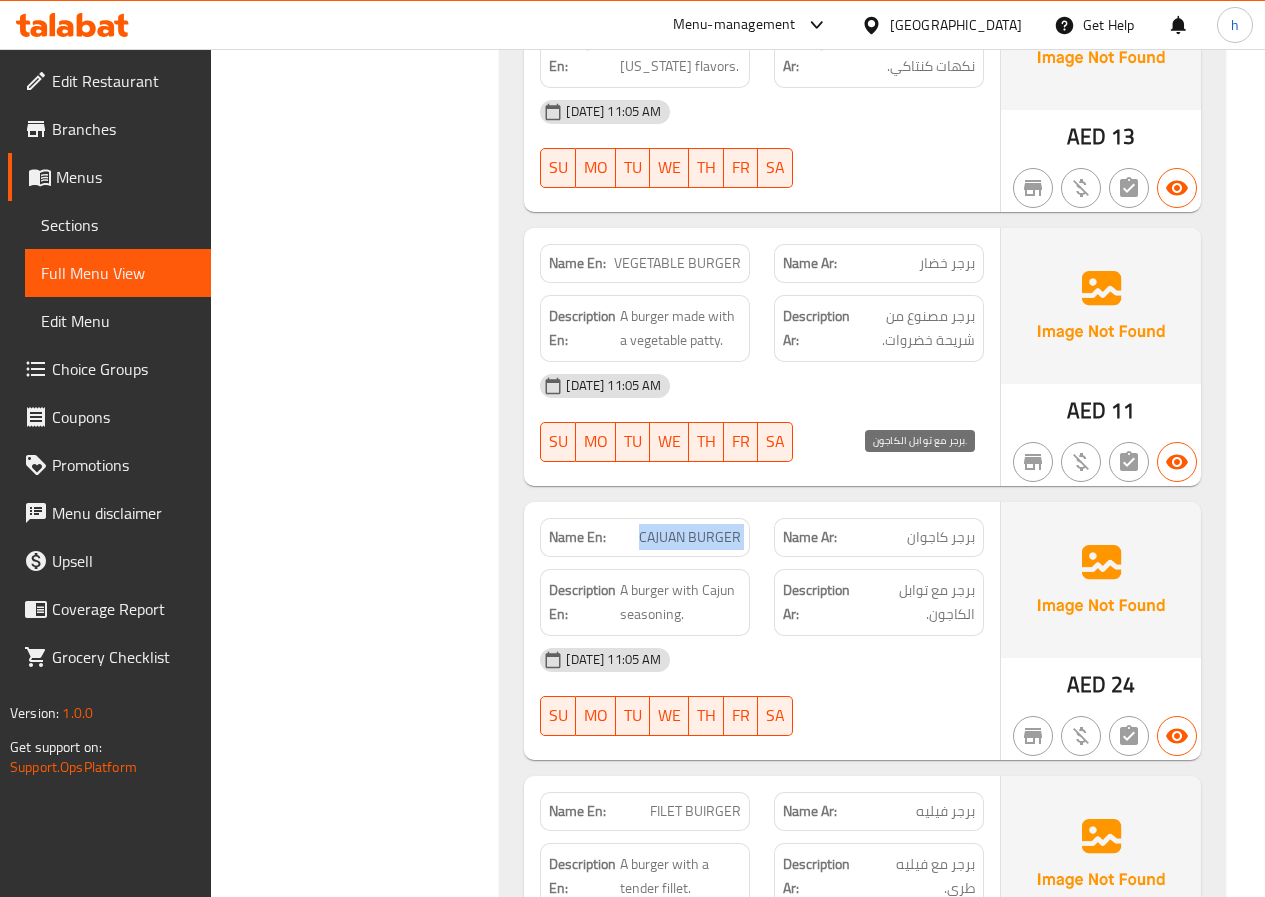 click on "برجر مع توابل الكاجون." at bounding box center [919, 602] 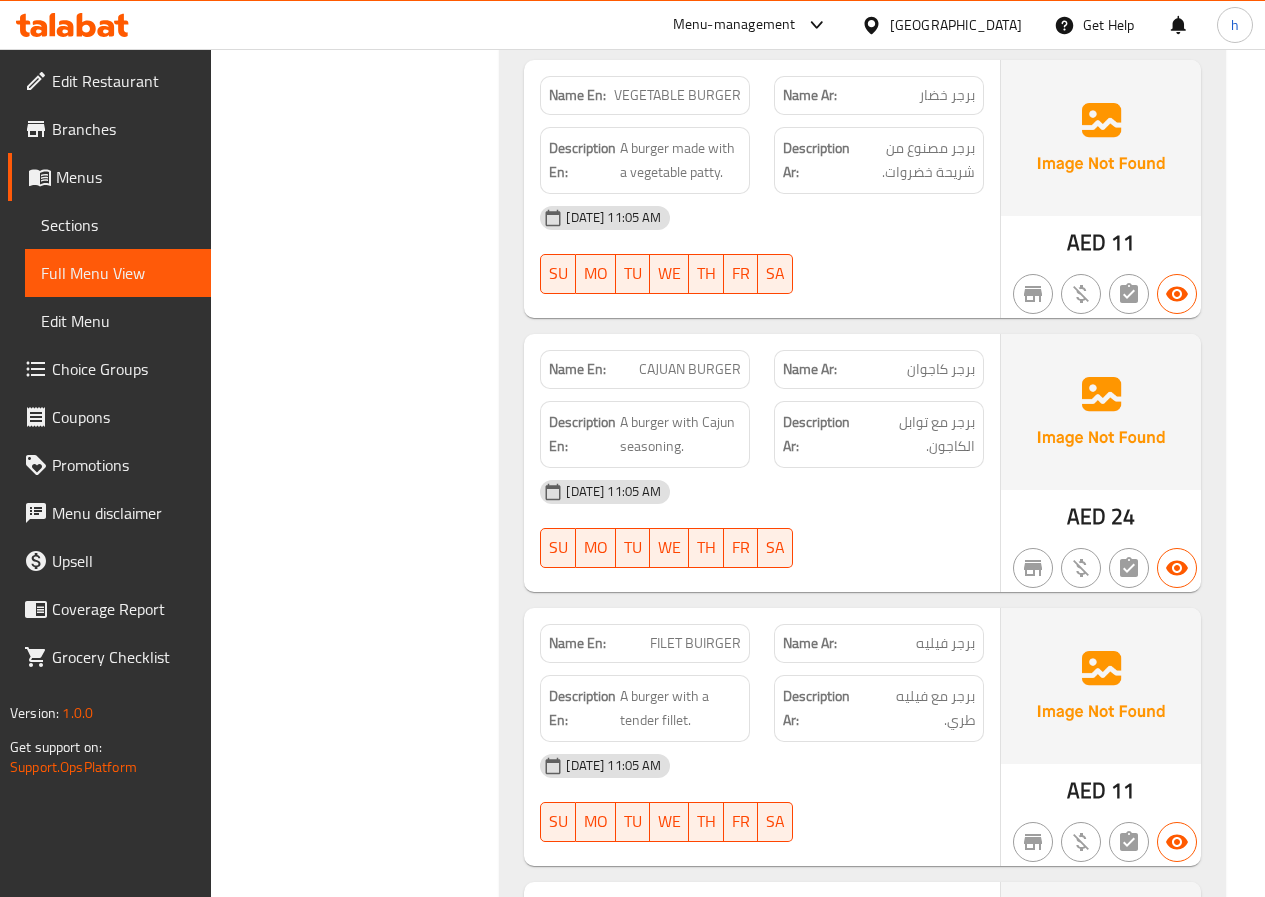 scroll, scrollTop: 19186, scrollLeft: 0, axis: vertical 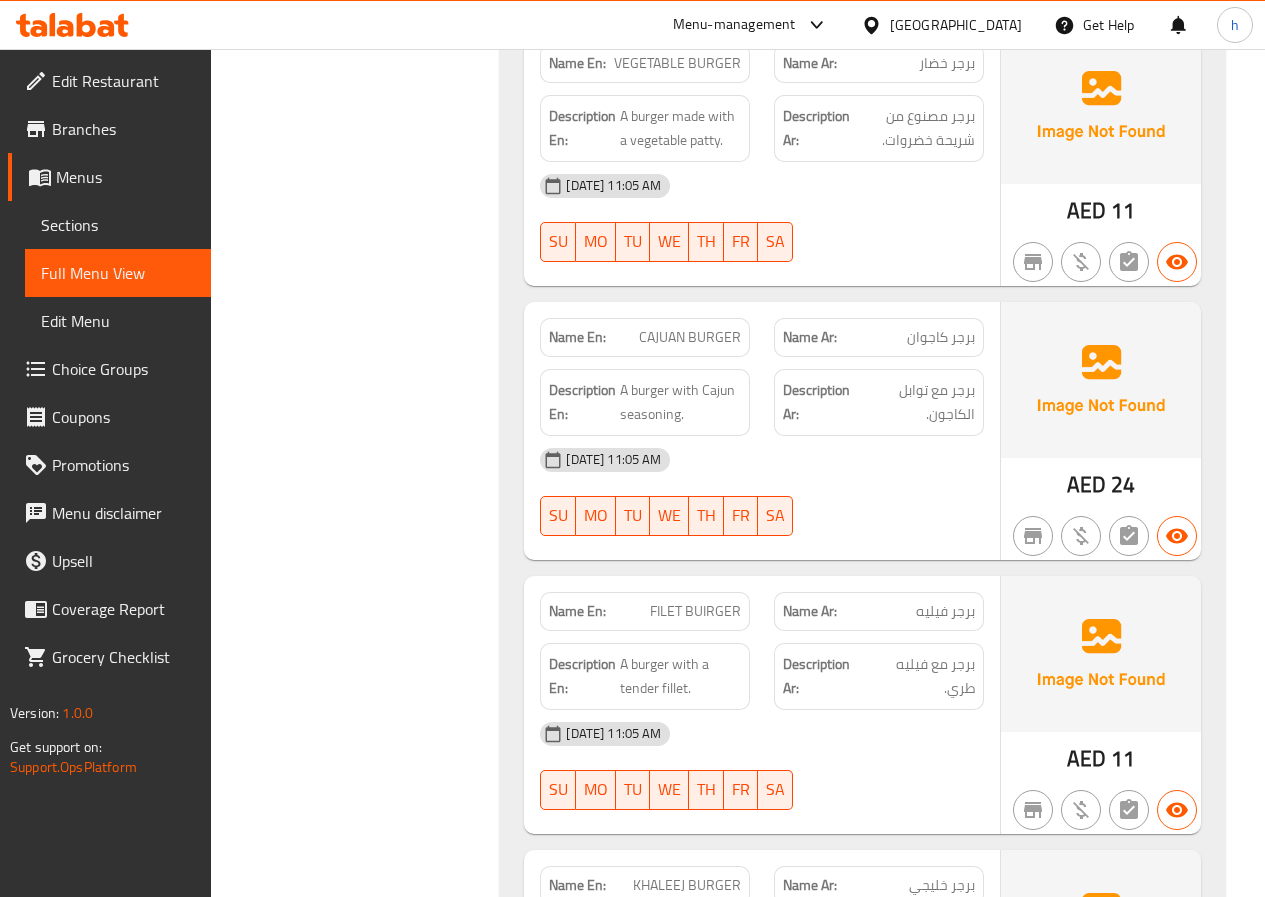 click on "FILET BUIRGER" at bounding box center [695, 611] 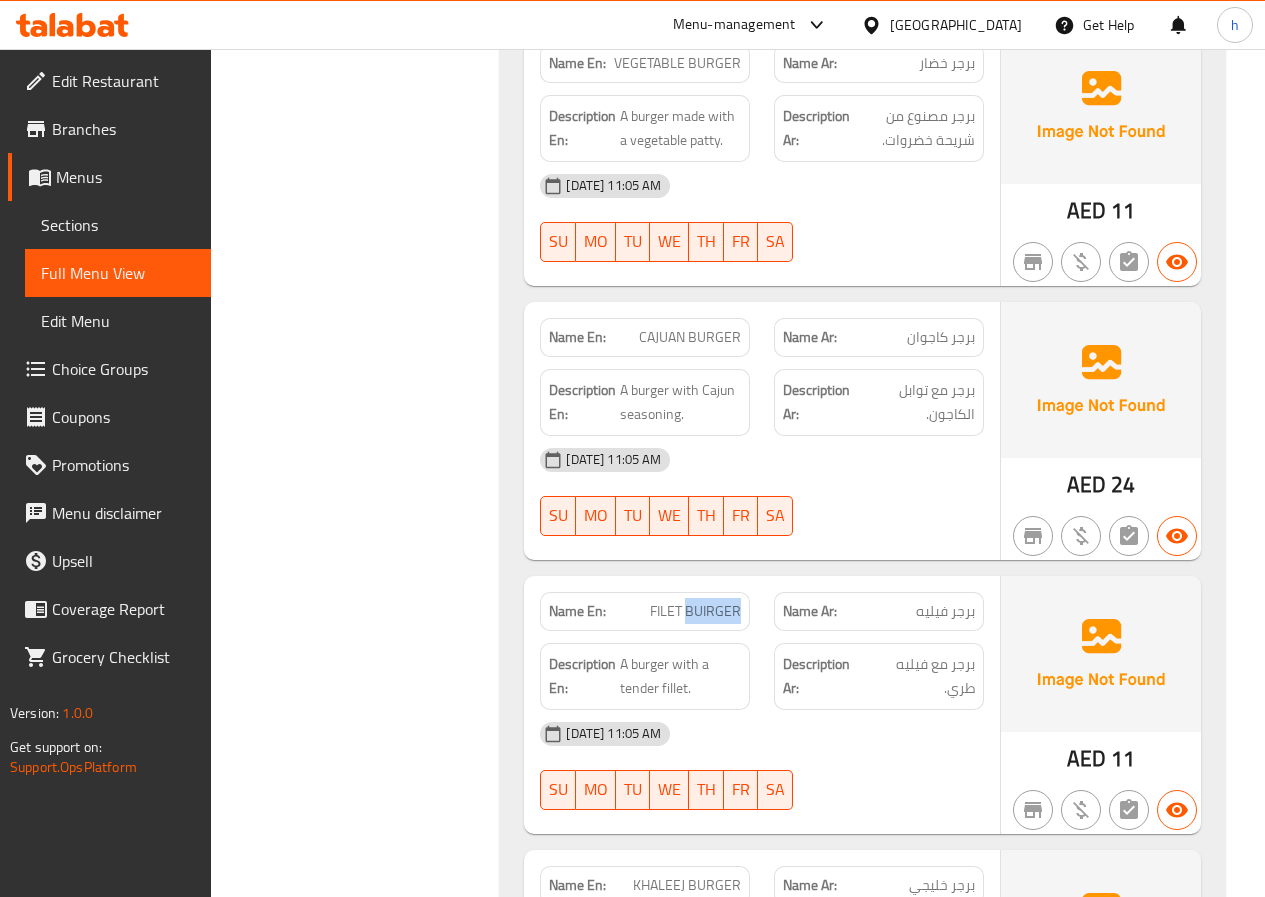 click on "FILET BUIRGER" at bounding box center [695, 611] 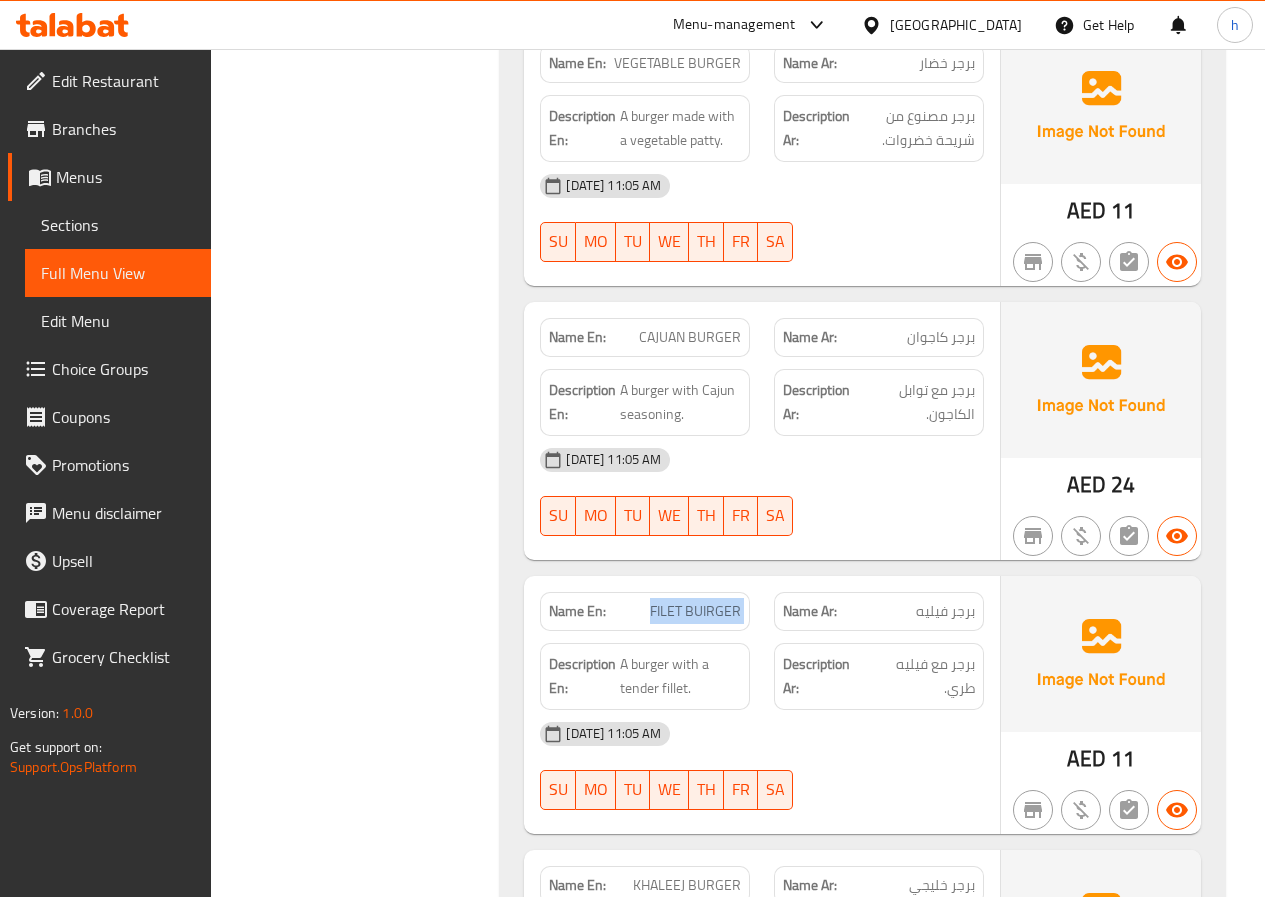 click on "FILET BUIRGER" at bounding box center (695, 611) 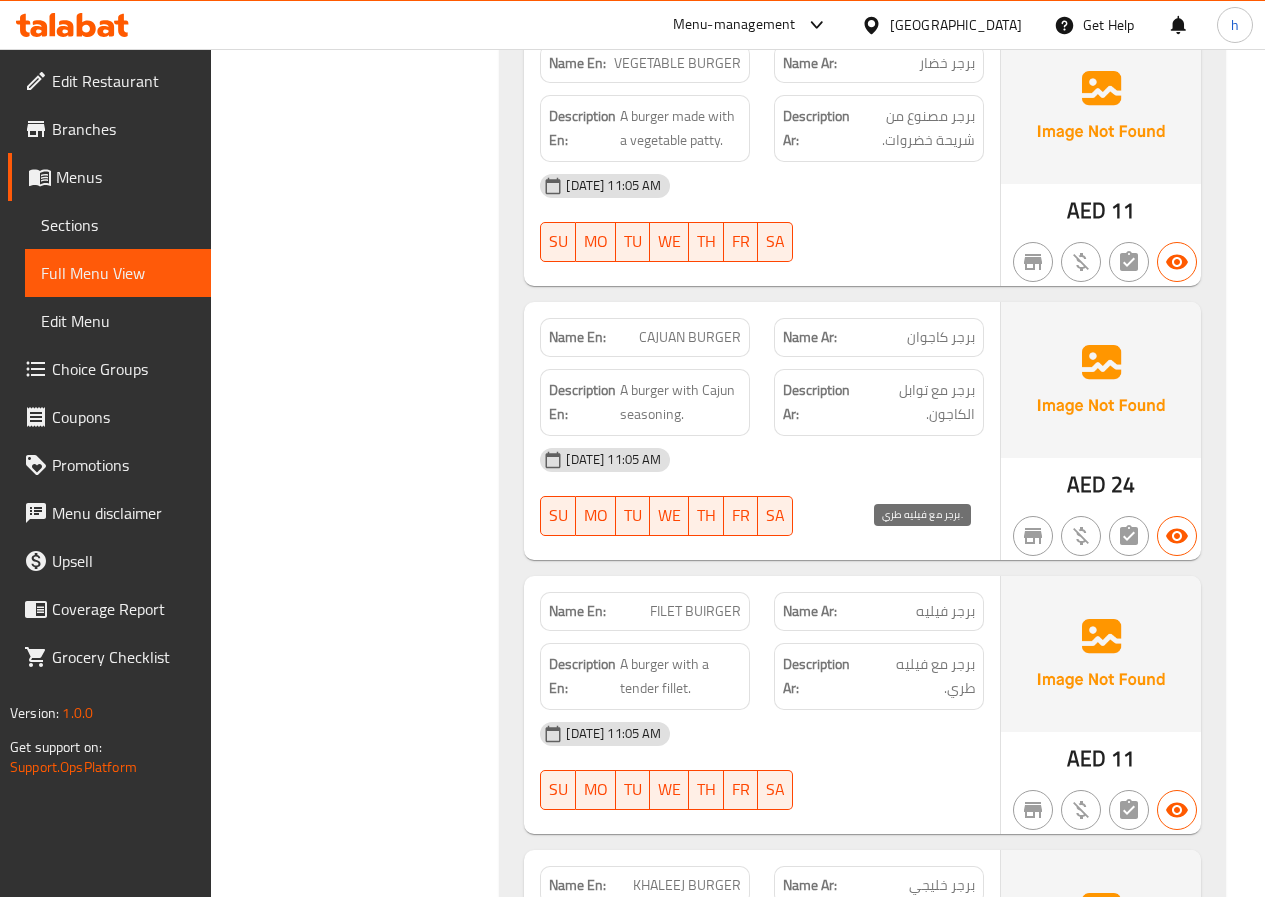 click on "برجر مع فيليه طري." at bounding box center (921, 676) 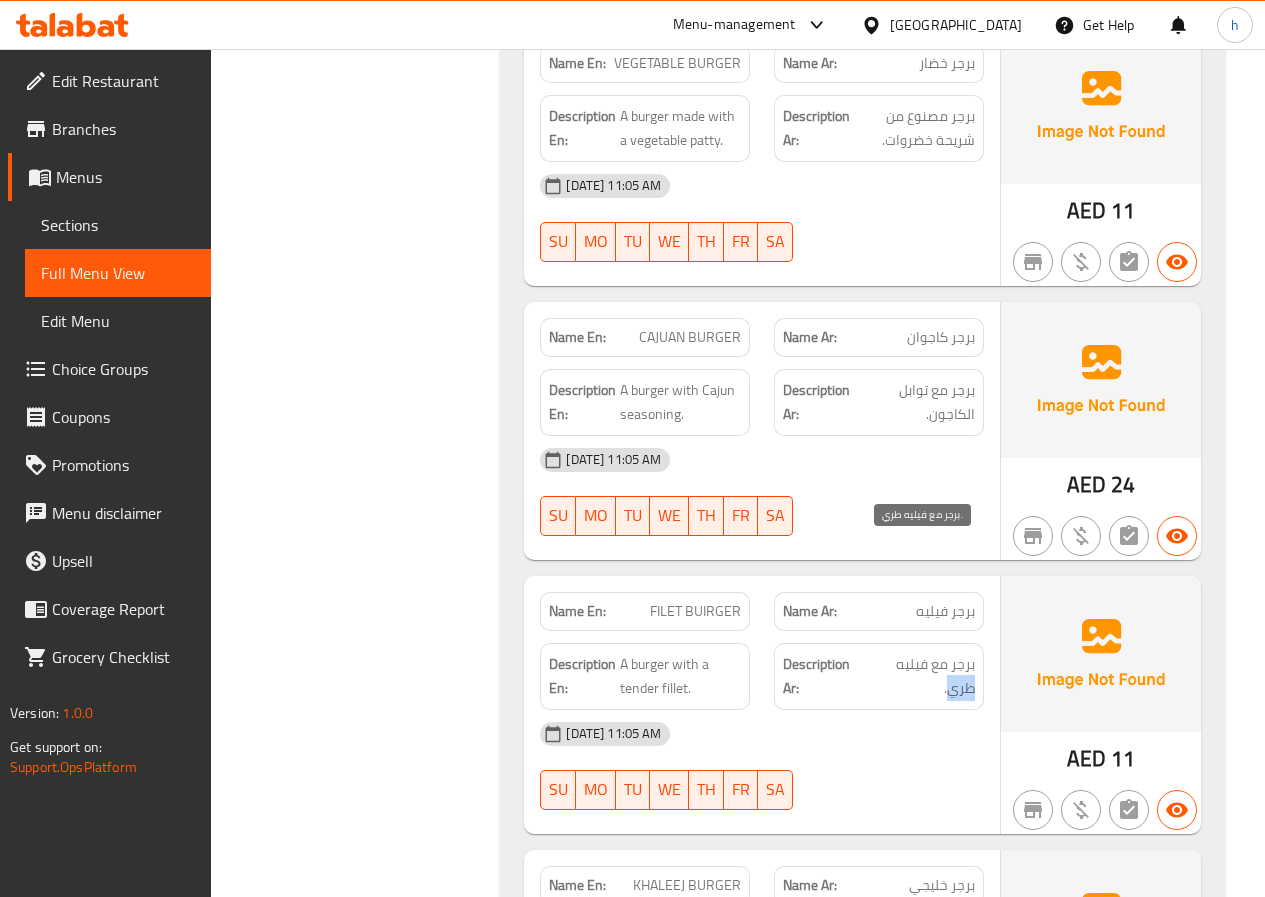 click on "برجر مع فيليه طري." at bounding box center [921, 676] 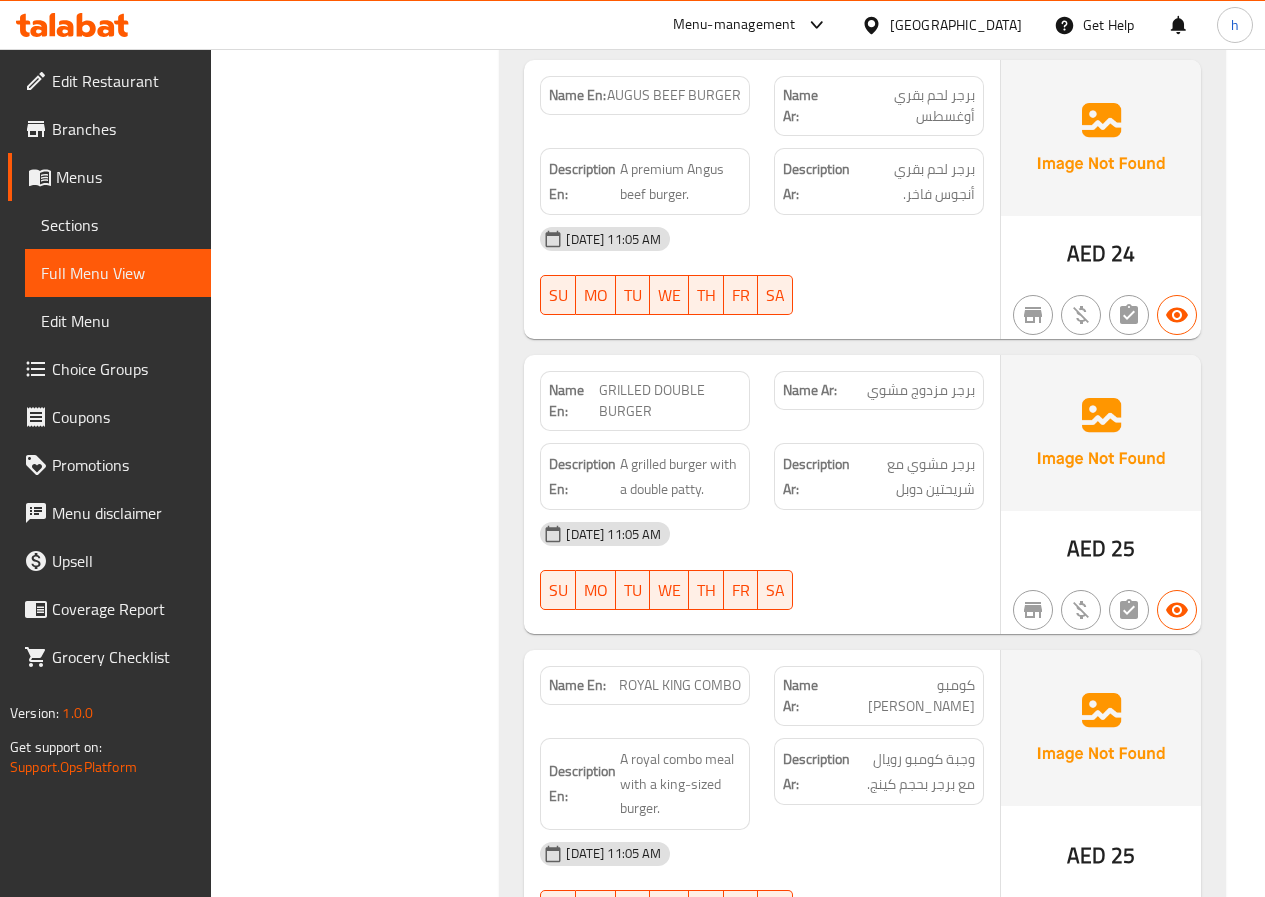 scroll, scrollTop: 20386, scrollLeft: 0, axis: vertical 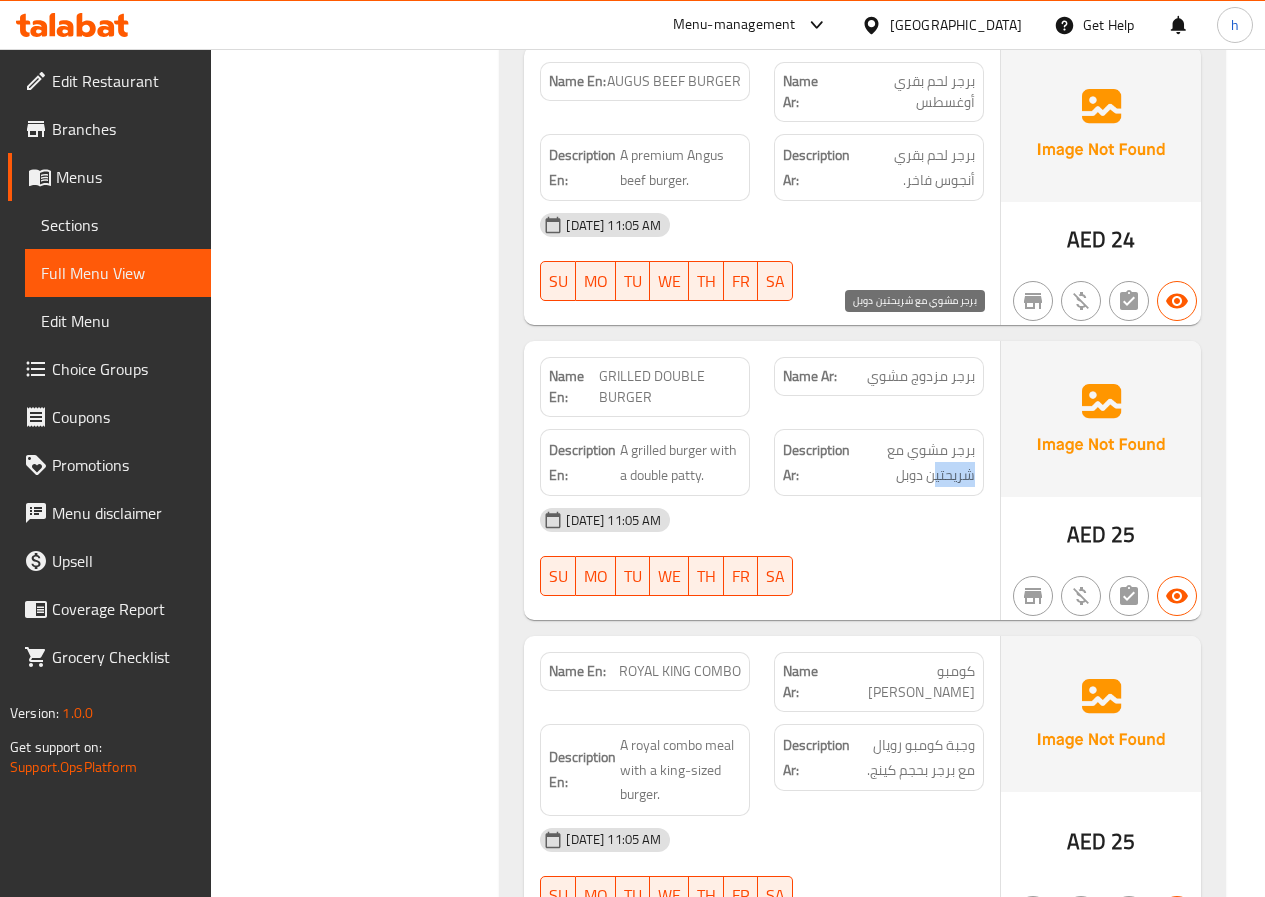 drag, startPoint x: 970, startPoint y: 363, endPoint x: 935, endPoint y: 367, distance: 35.22783 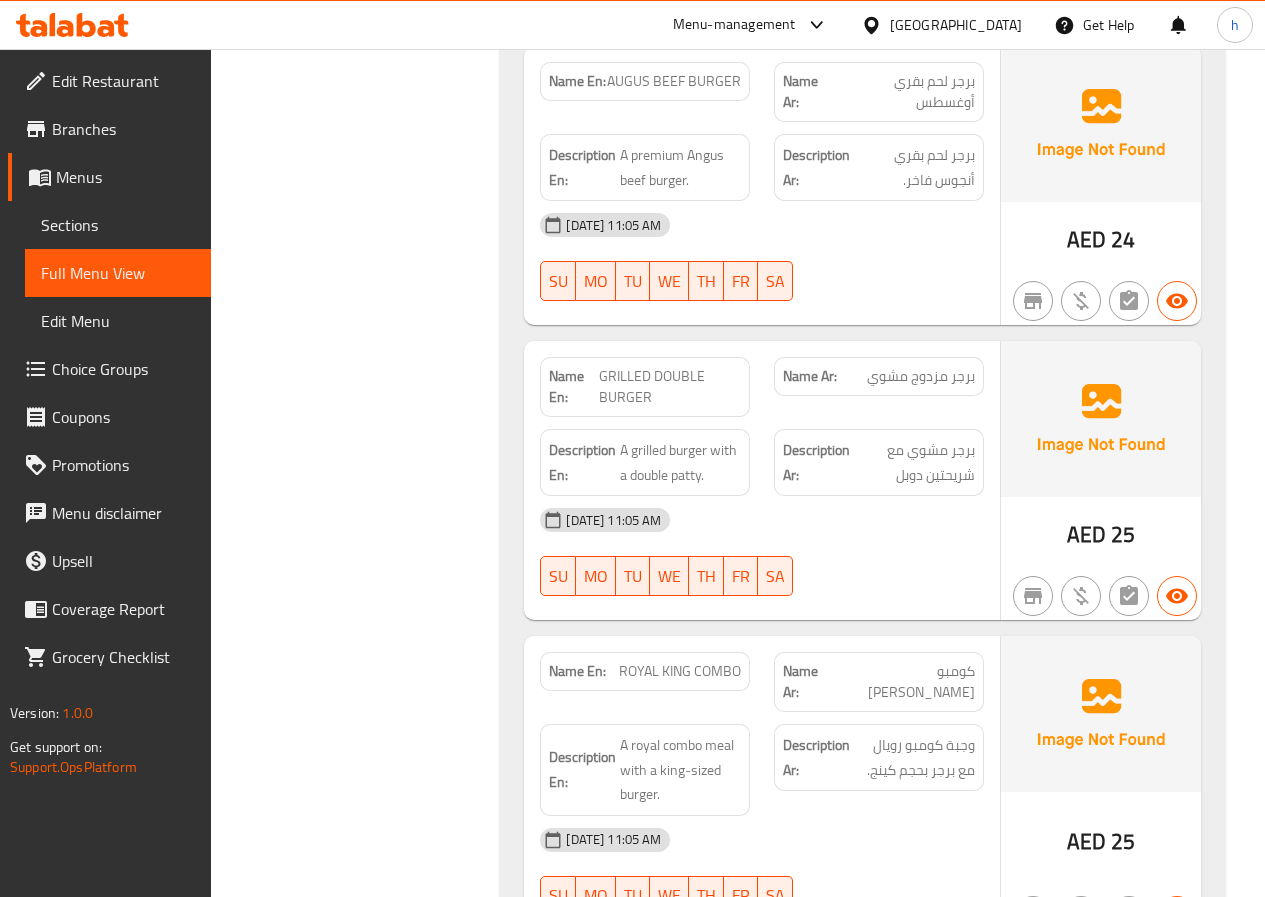 click on "[DATE] 11:05 AM" at bounding box center [762, 520] 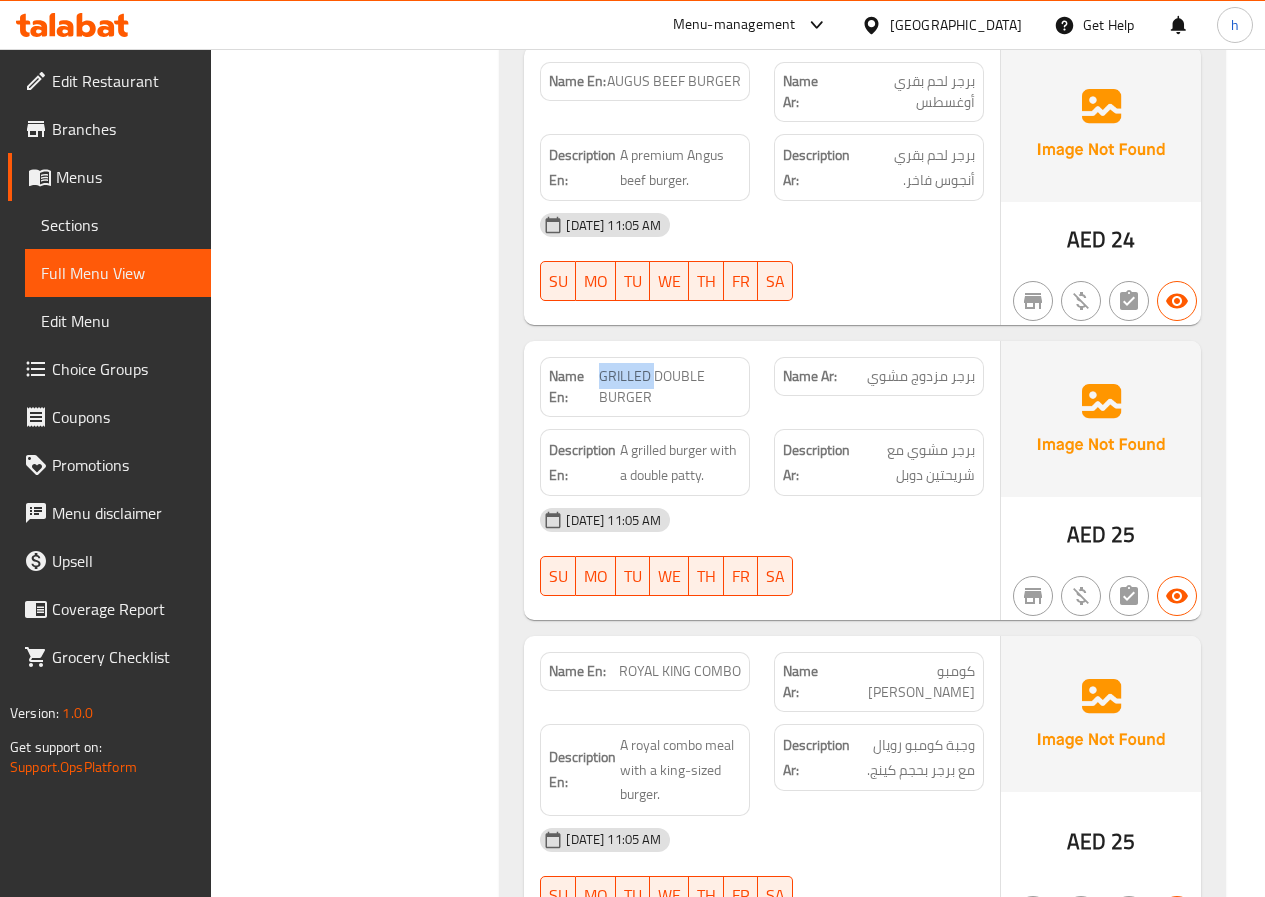click on "GRILLED DOUBLE BURGER" at bounding box center (670, 387) 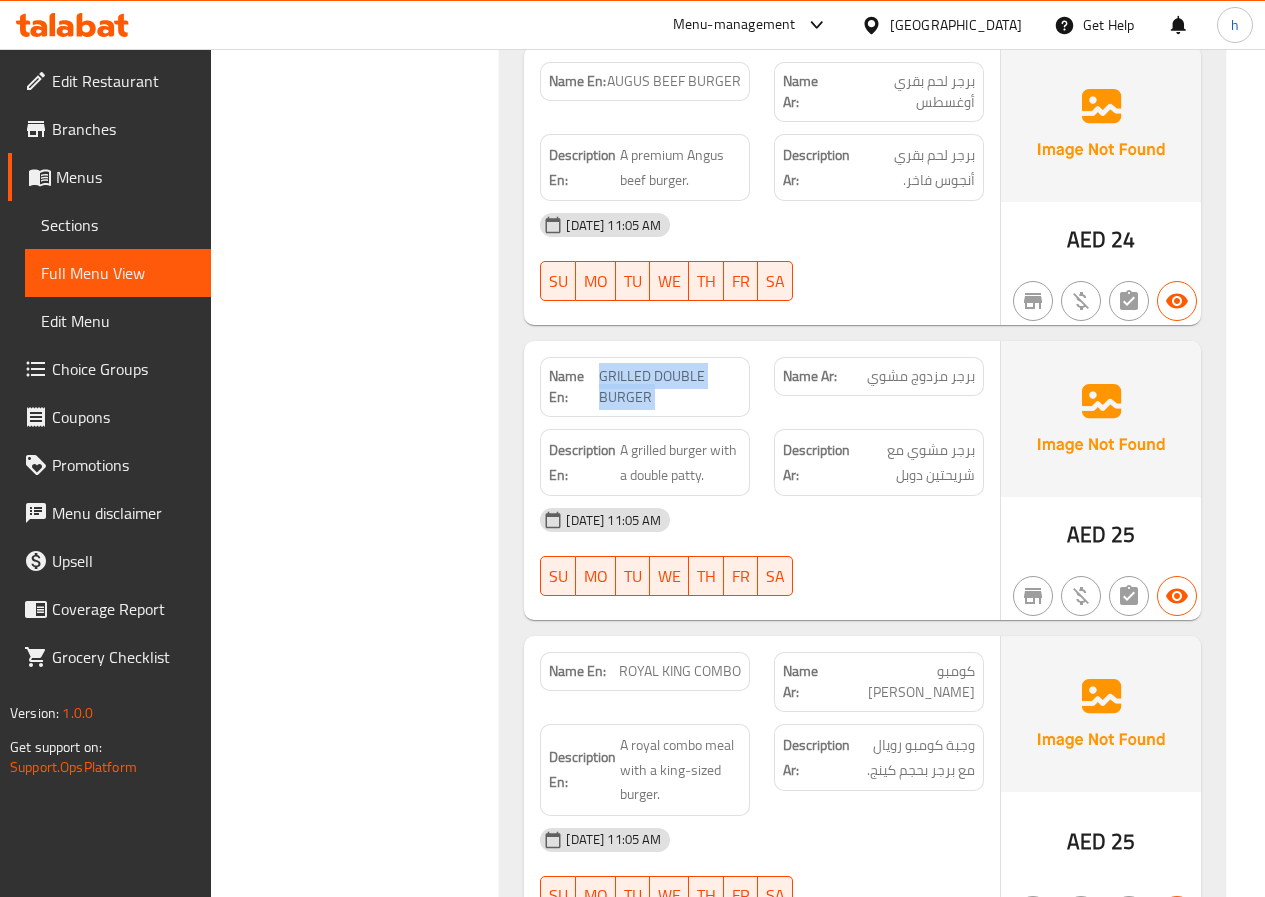 click on "GRILLED DOUBLE BURGER" at bounding box center (670, 387) 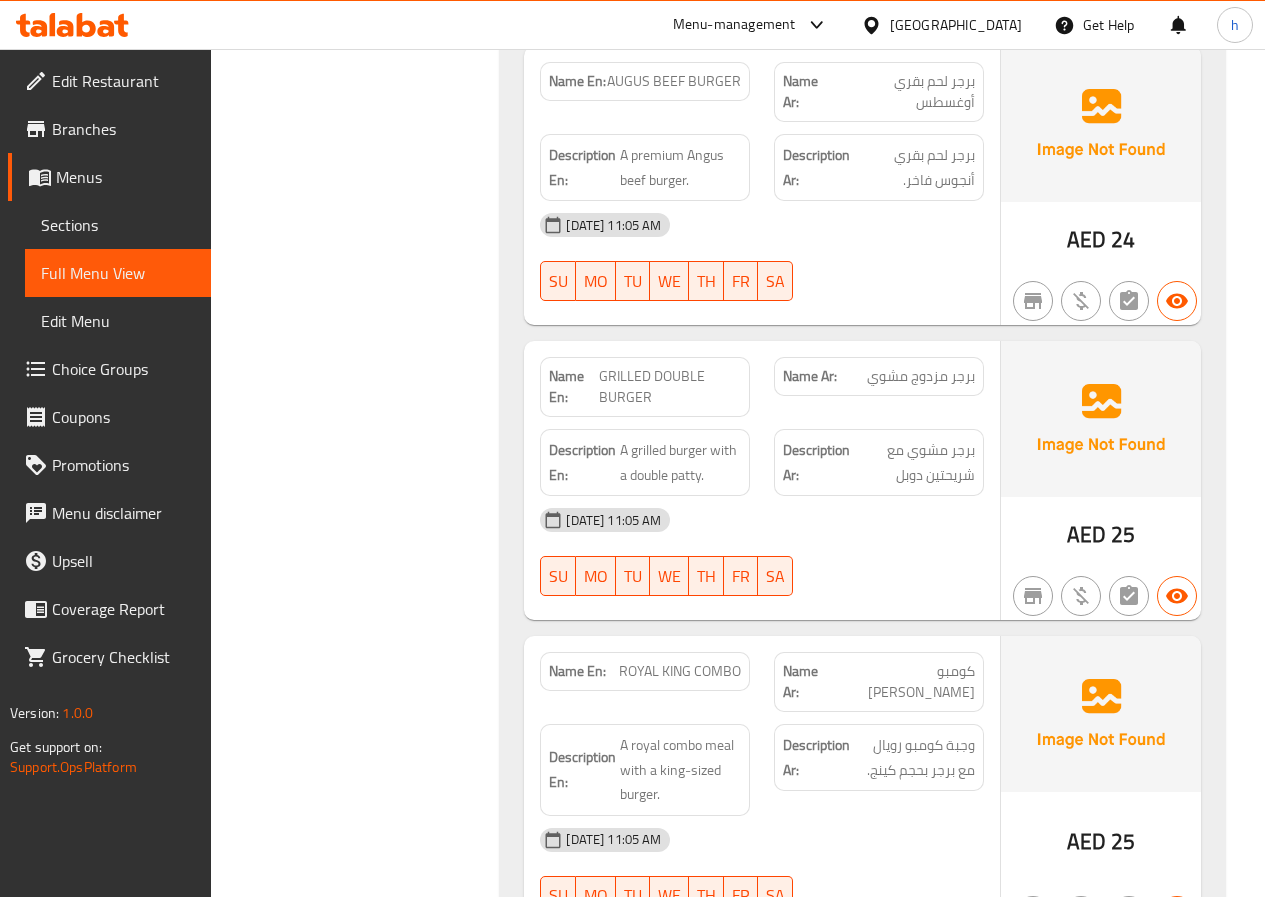 click on "Name En: JUMBO BURGER Name Ar: برجر جامبو Description En: A large-sized burger. Description Ar: برجر كبير الحجم. [DATE] 11:05 AM SU MO TU WE TH FR SA AED 20 Name En: MIGHTY ZINKER Name Ar: مايتي [PERSON_NAME] En: A powerful and spicy Zinger burger. Description Ar: برجر زنجر قوي وحار. [DATE] 11:05 AM SU MO TU WE TH FR SA AED 24 Name En: ZINKER DOUBLE BURGER Name Ar: زنجر دوبل برجر Description En: A Zinger burger with a double patty. Description Ar: برجر زنجر مع شريحتين مزدوجتين. [DATE] 11:05 AM SU MO TU WE TH FR SA AED 24 Name En: ZINKER BURGER Name Ar: زنكر برجر Description En: A classic spicy Zinger burger. Description Ar: برجر زنجر كلاسيكي حار. [DATE] 11:05 AM SU MO TU WE TH FR SA AED 17 Name En: ARABIA FILLEY SPECIAL Name Ar: فيلي عربية سبيشيال Description En: A special fillet burger with Arabic flavors. Description Ar: [DATE] 11:05 AM SU MO TU WE TH FR SA AED" at bounding box center [862, -18495] 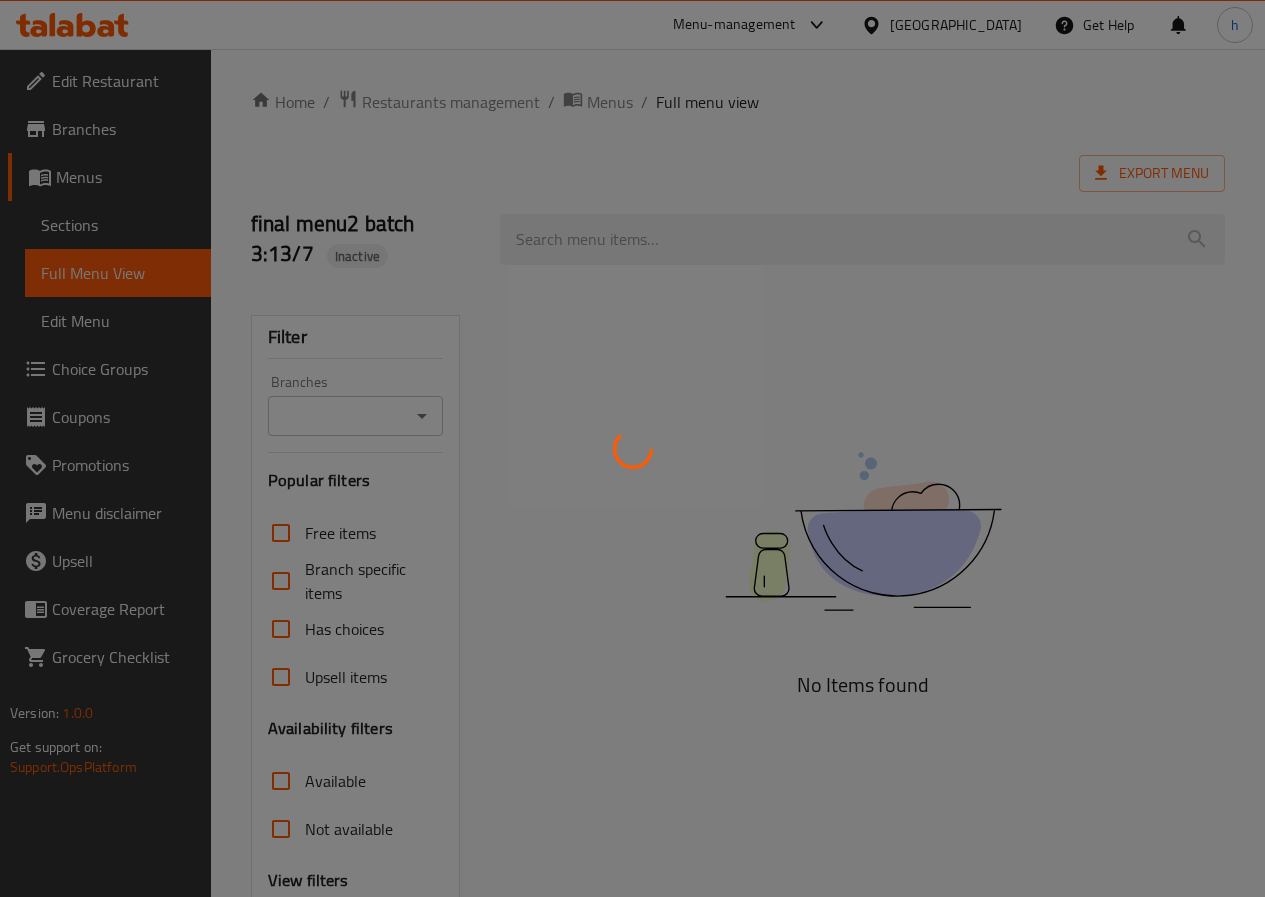 scroll, scrollTop: 0, scrollLeft: 0, axis: both 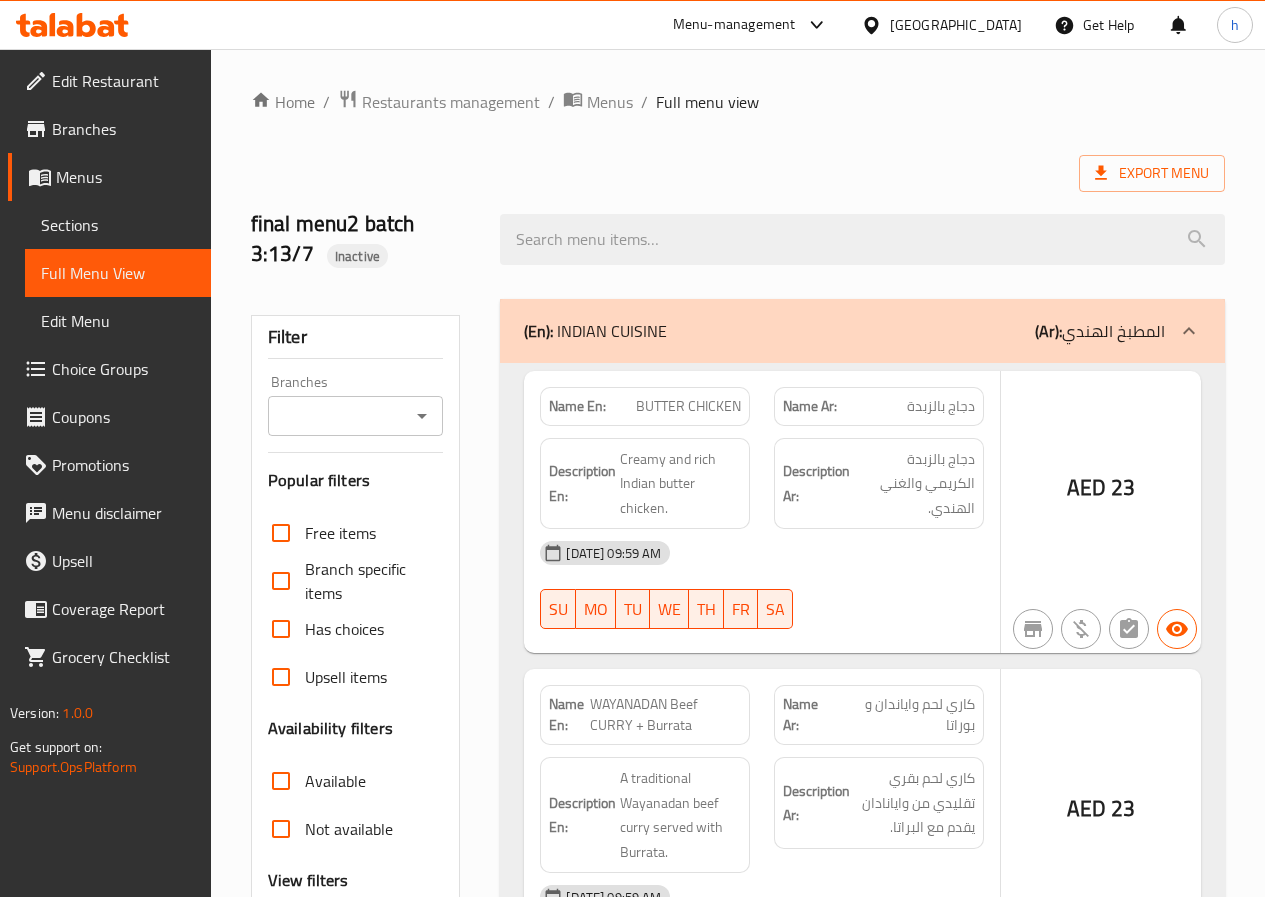 click at bounding box center (632, 448) 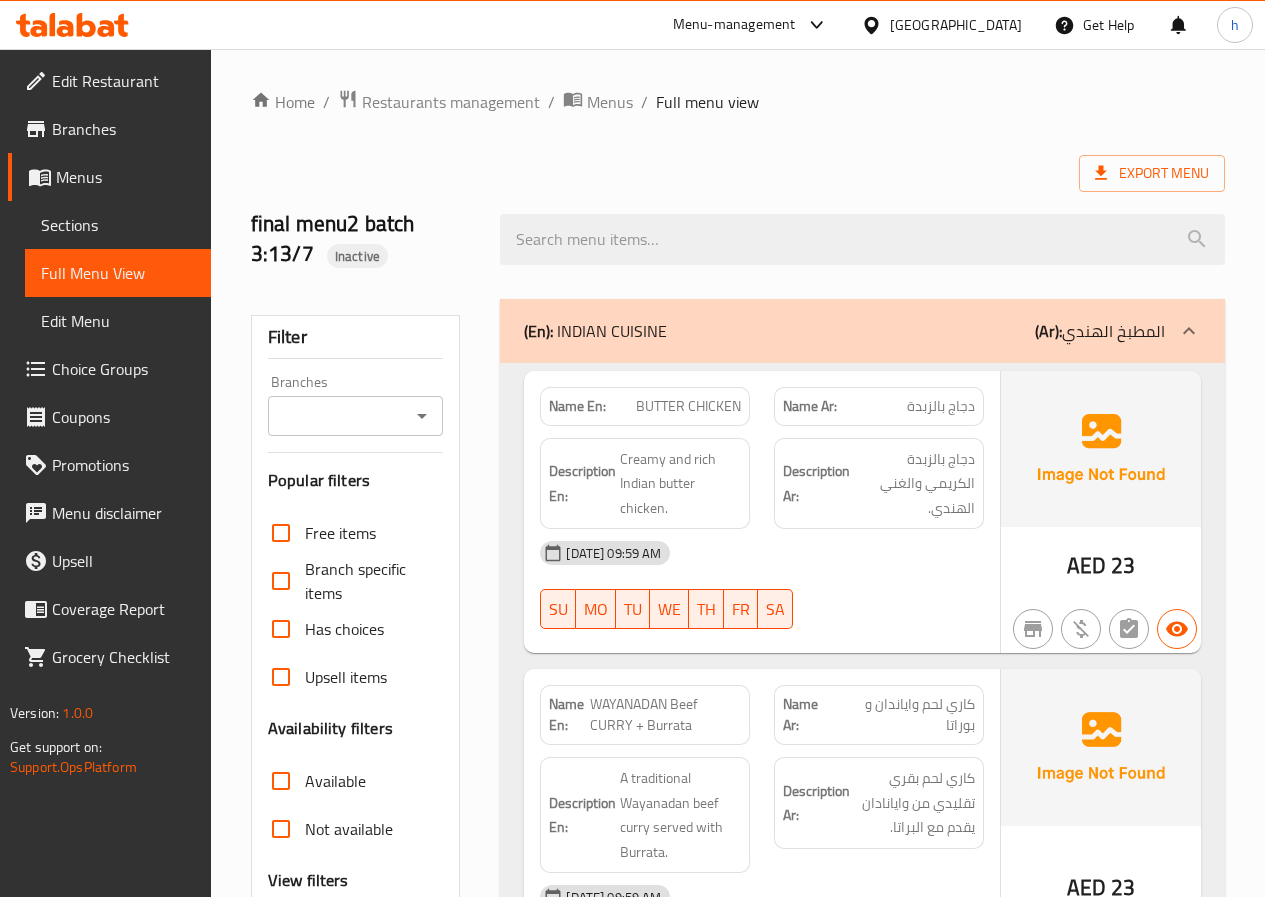 scroll, scrollTop: 500, scrollLeft: 0, axis: vertical 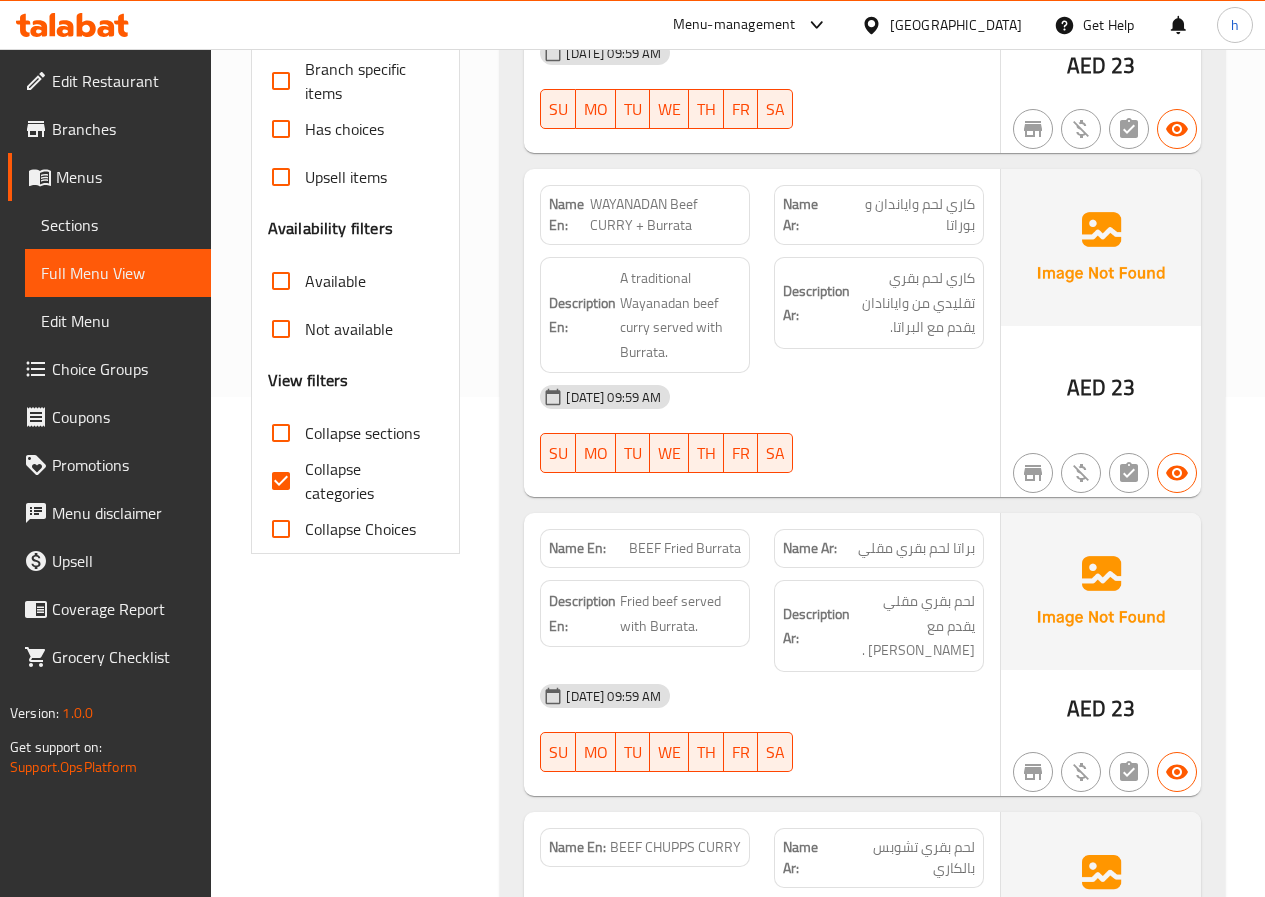 click on "Collapse categories" at bounding box center (281, 481) 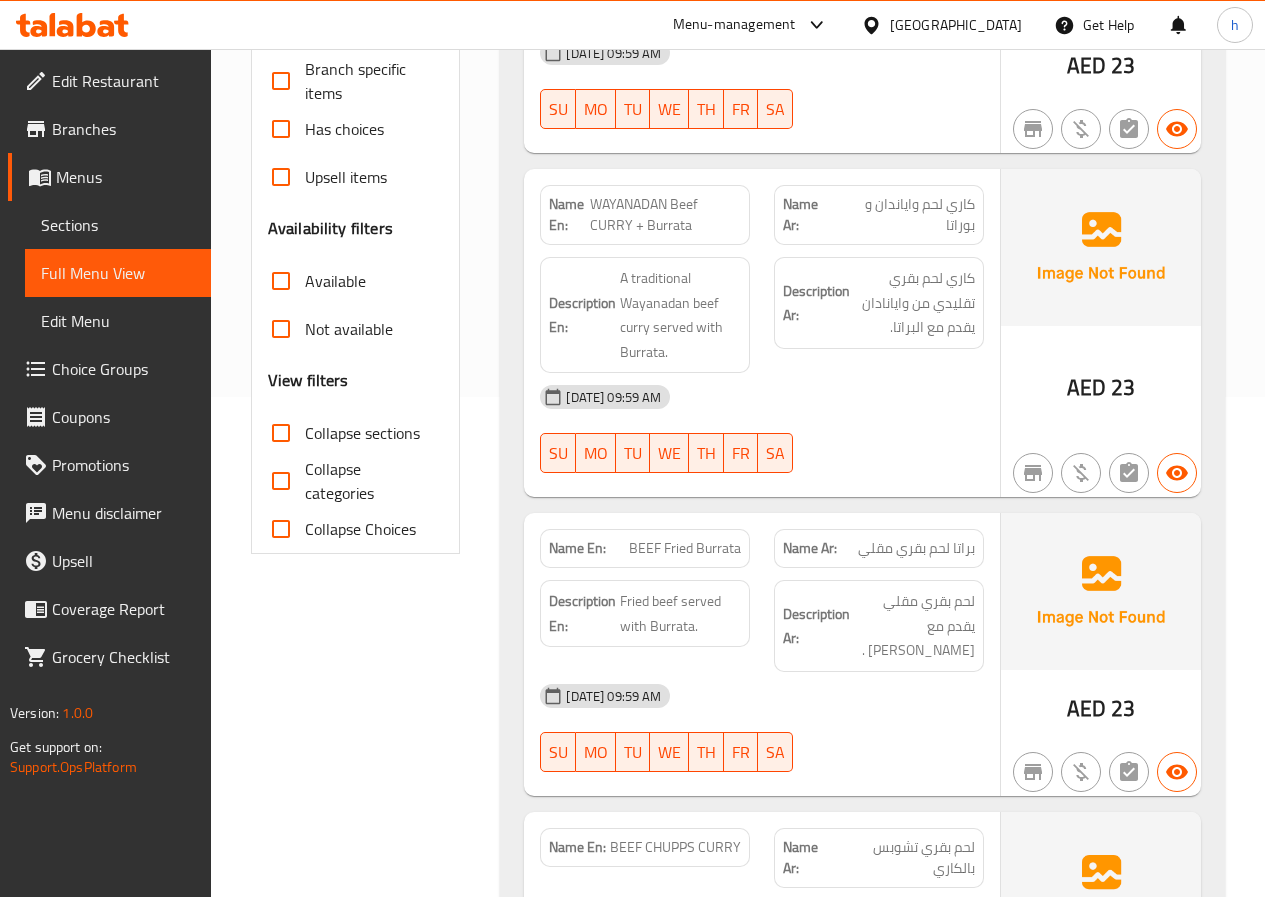 click on "Collapse categories" at bounding box center (281, 481) 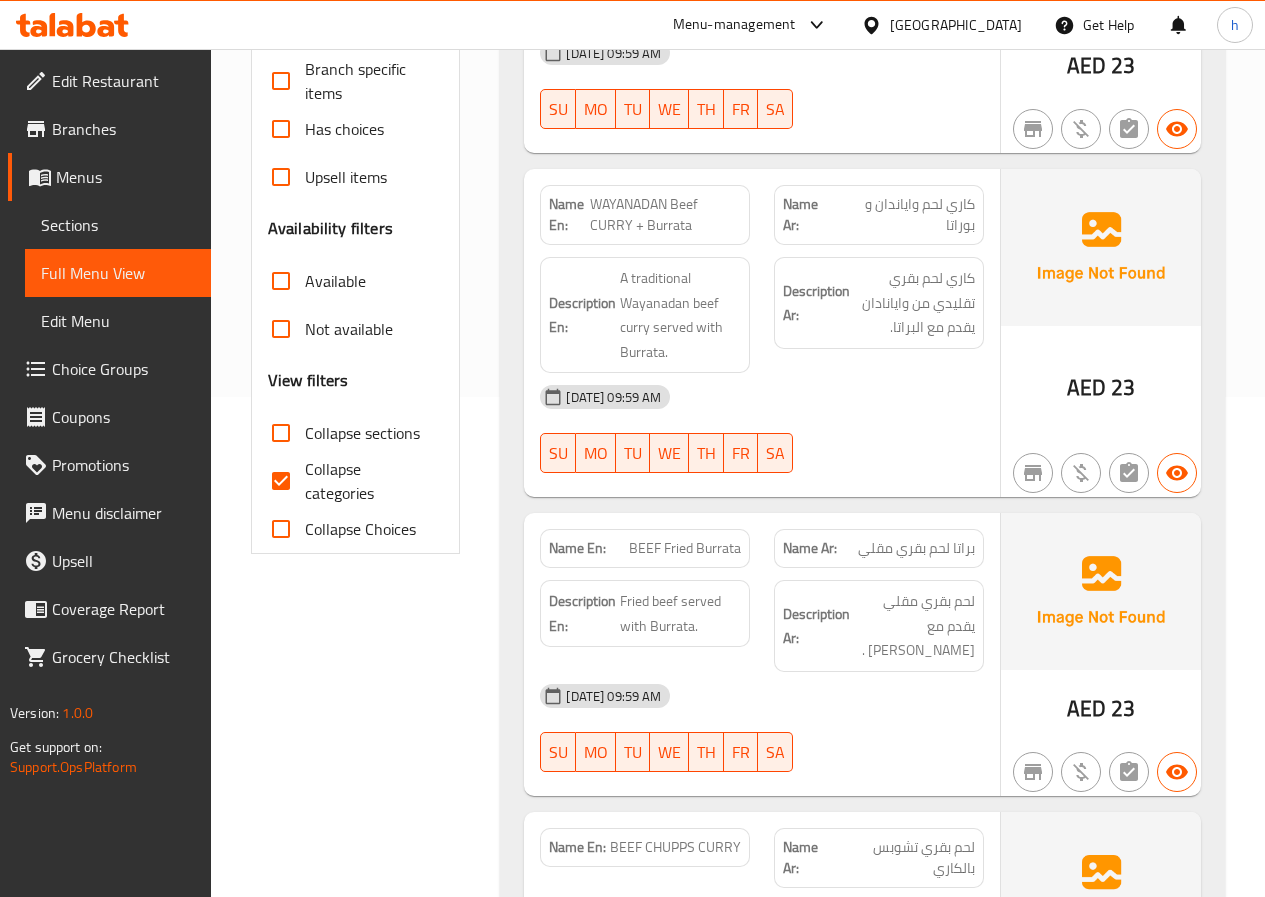 scroll, scrollTop: 300, scrollLeft: 0, axis: vertical 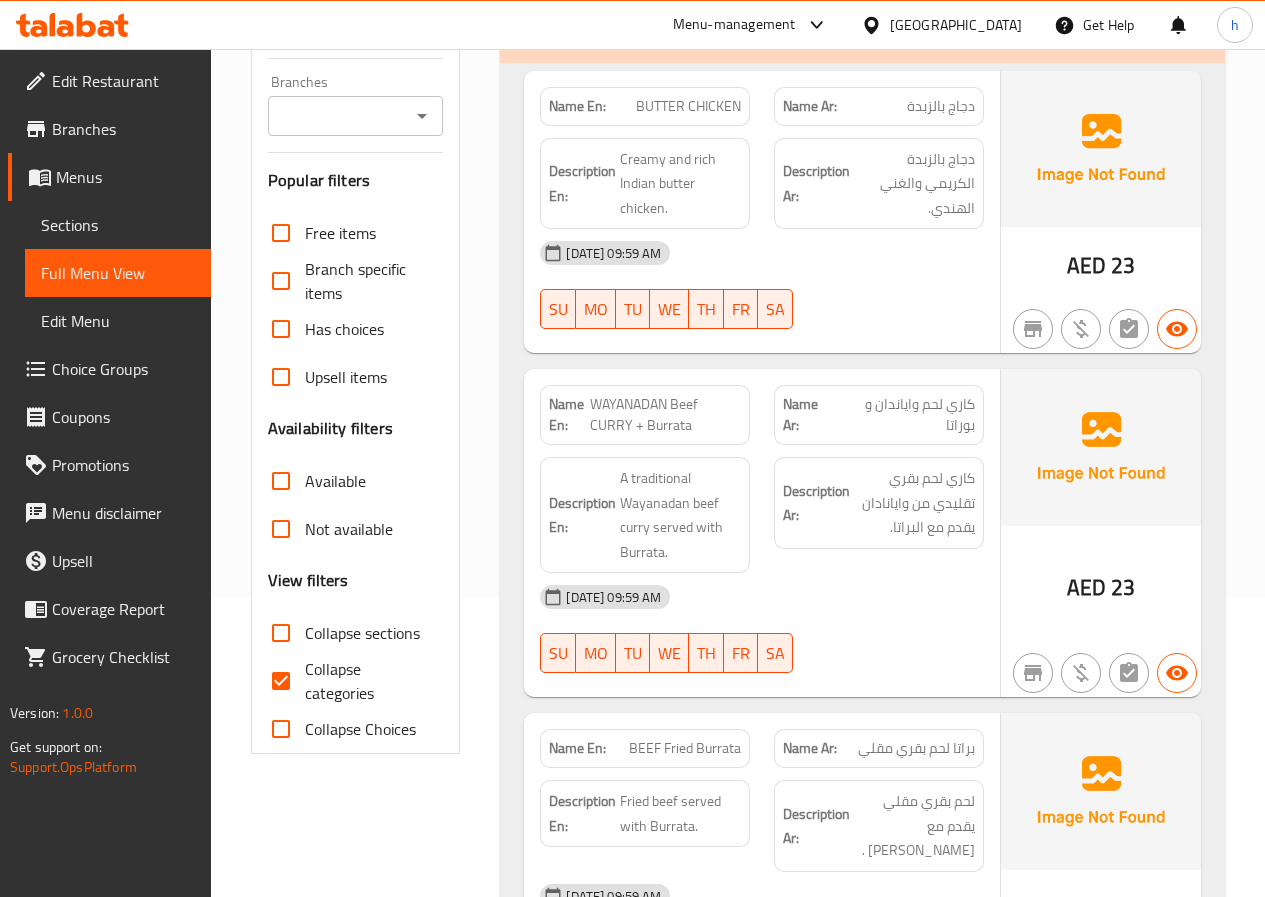 click on "Collapse categories" at bounding box center (281, 681) 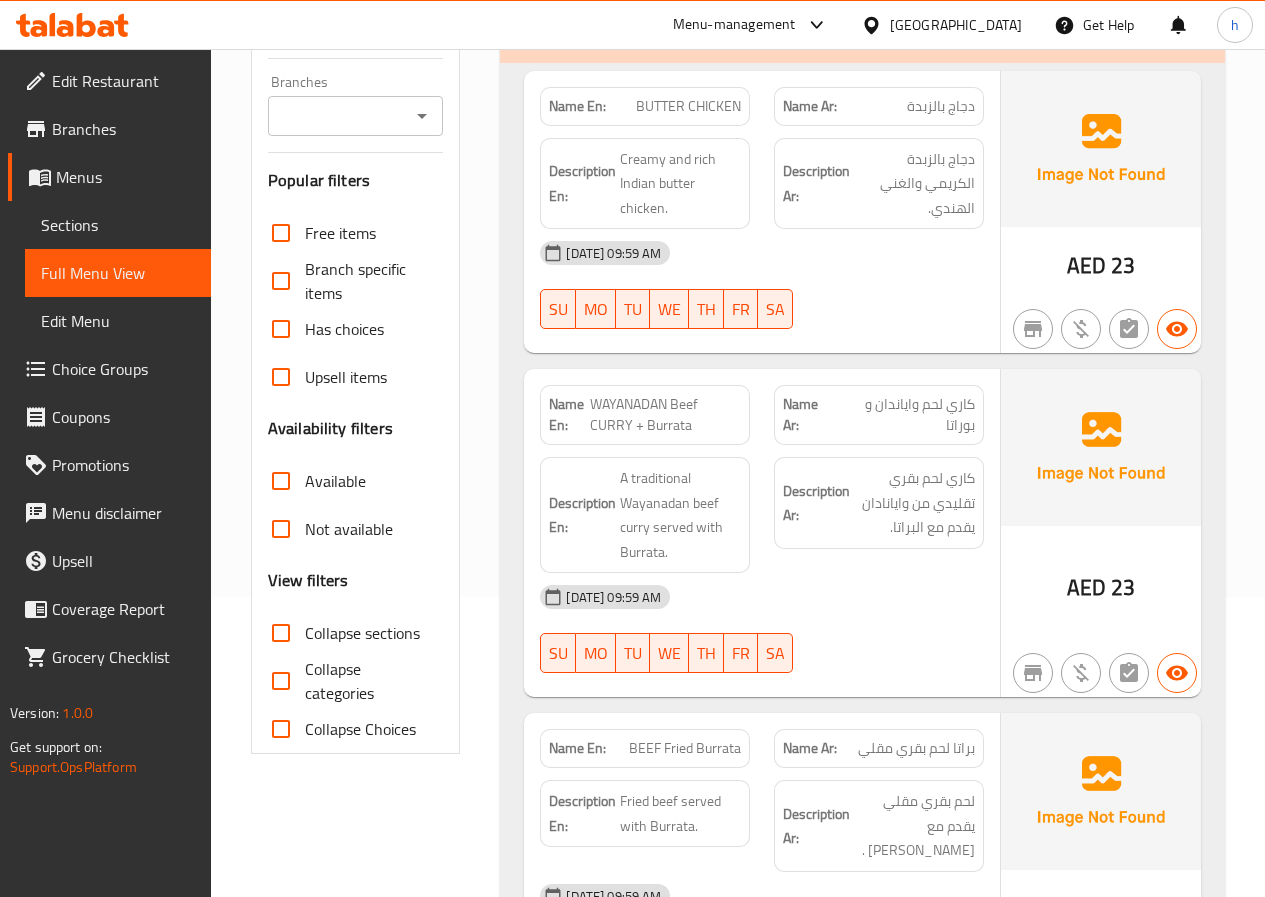 scroll, scrollTop: 20212, scrollLeft: 0, axis: vertical 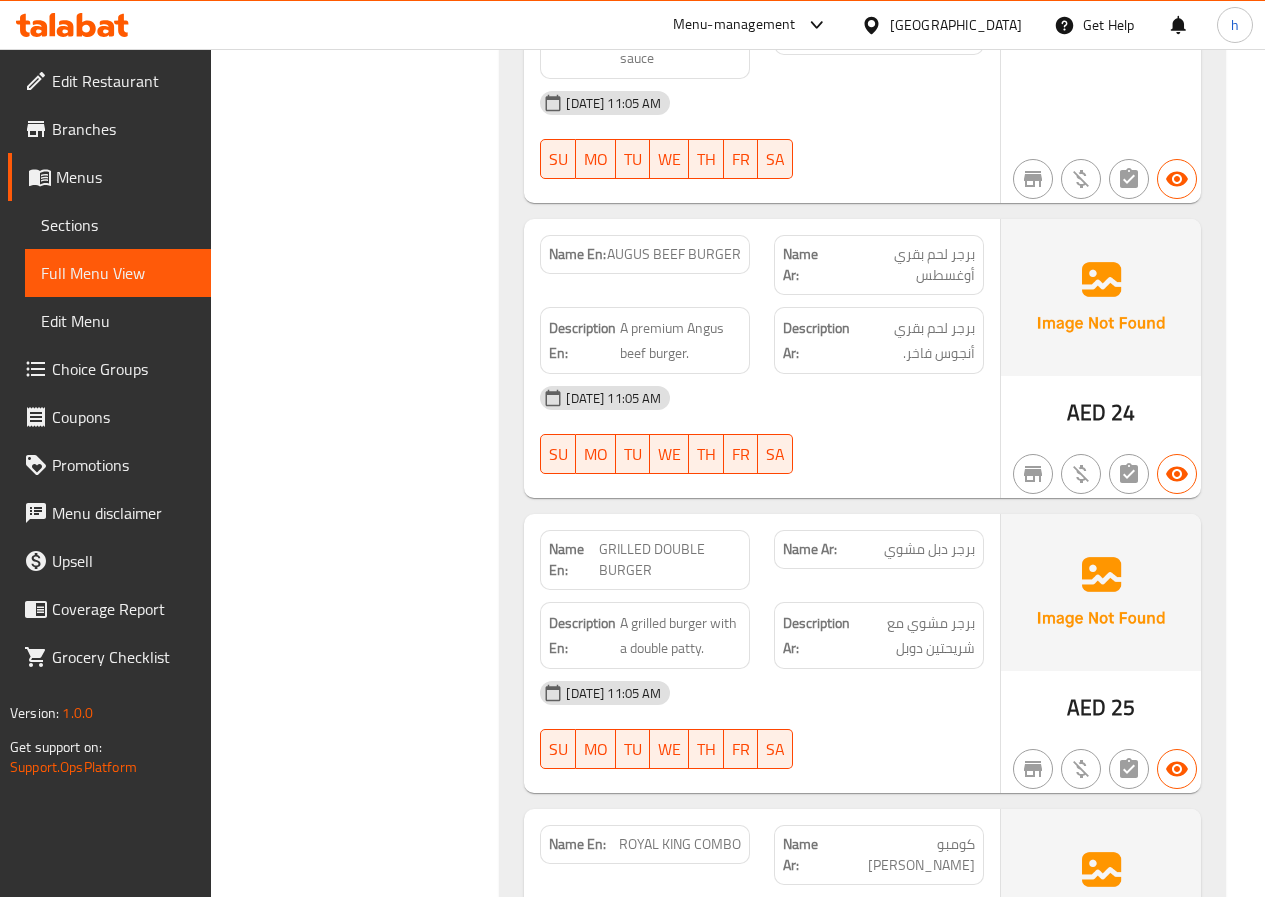 click on "Filter Branches Branches Popular filters Free items Branch specific items Has choices Upsell items Availability filters Available Not available View filters Collapse sections Collapse categories Collapse Choices" at bounding box center (364, 20520) 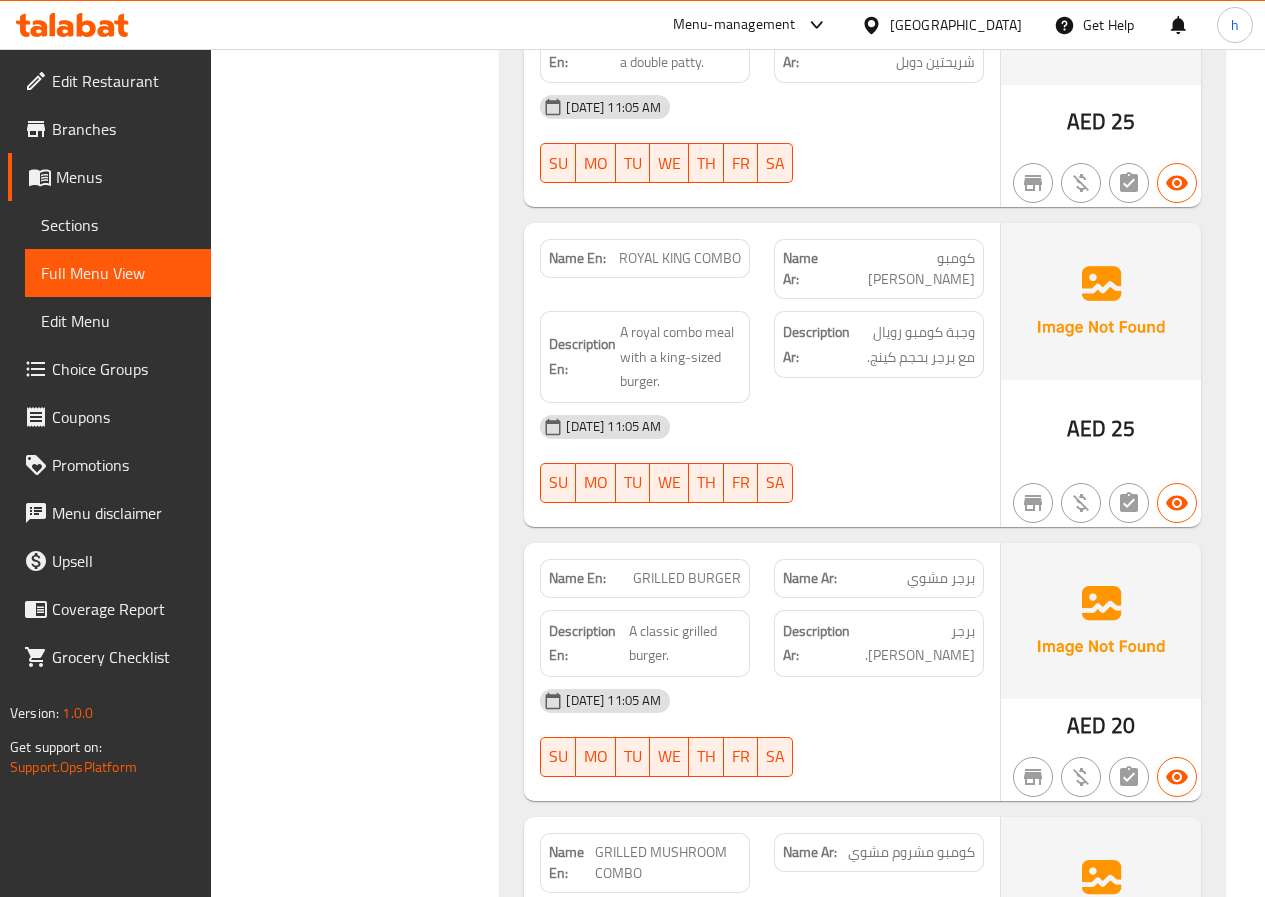 scroll, scrollTop: 20812, scrollLeft: 0, axis: vertical 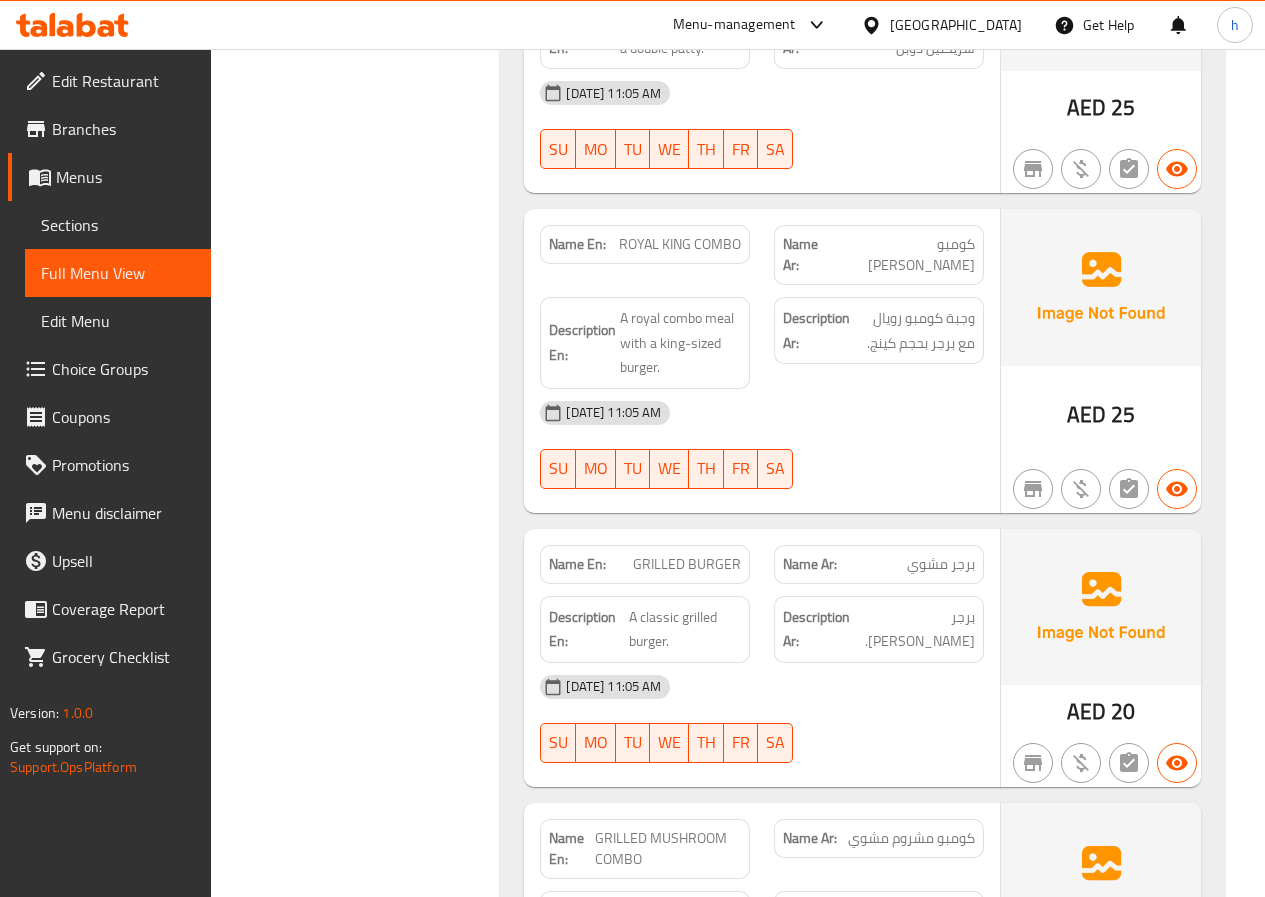 click on "GRILLED BURGER" at bounding box center [687, 564] 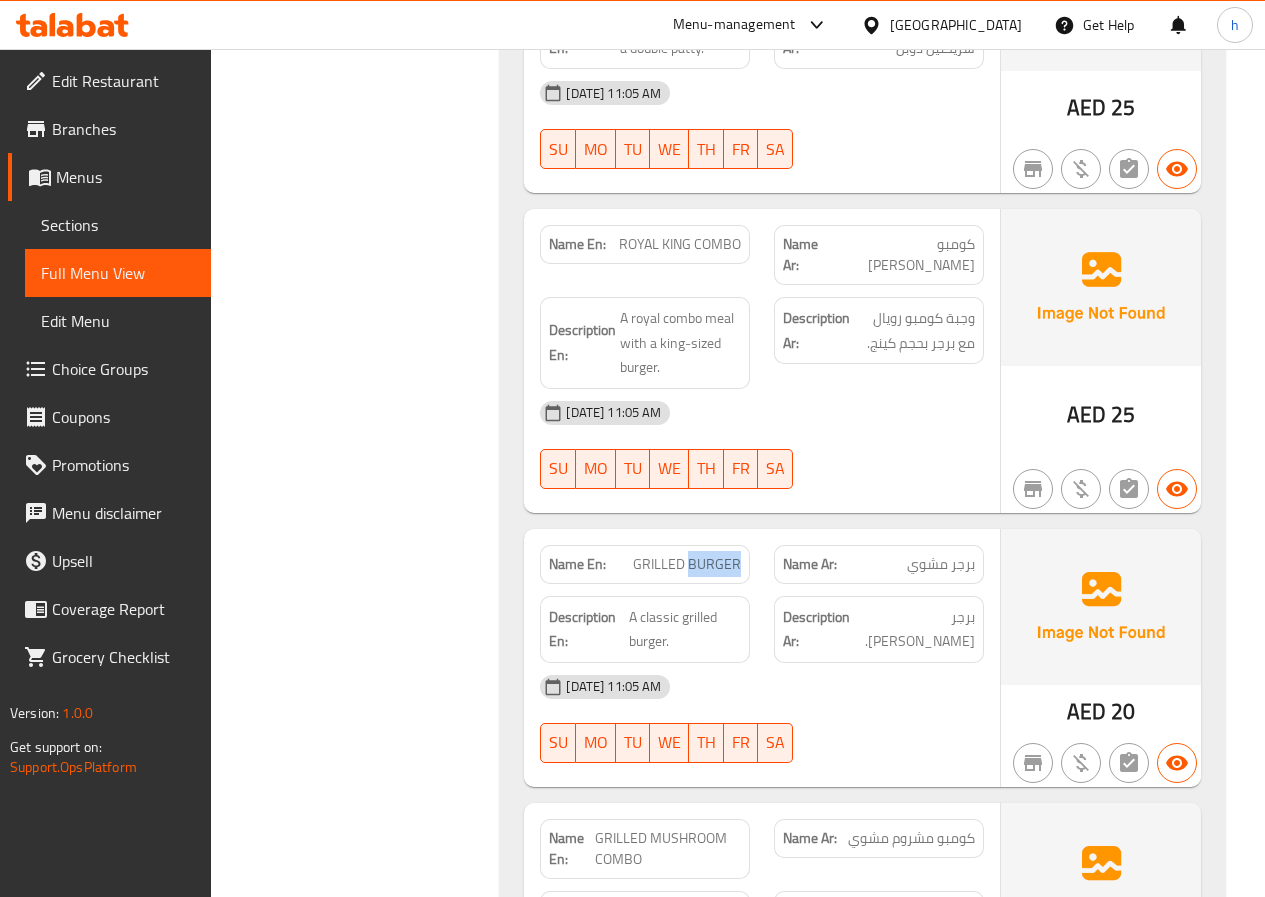 click on "GRILLED BURGER" at bounding box center [687, 564] 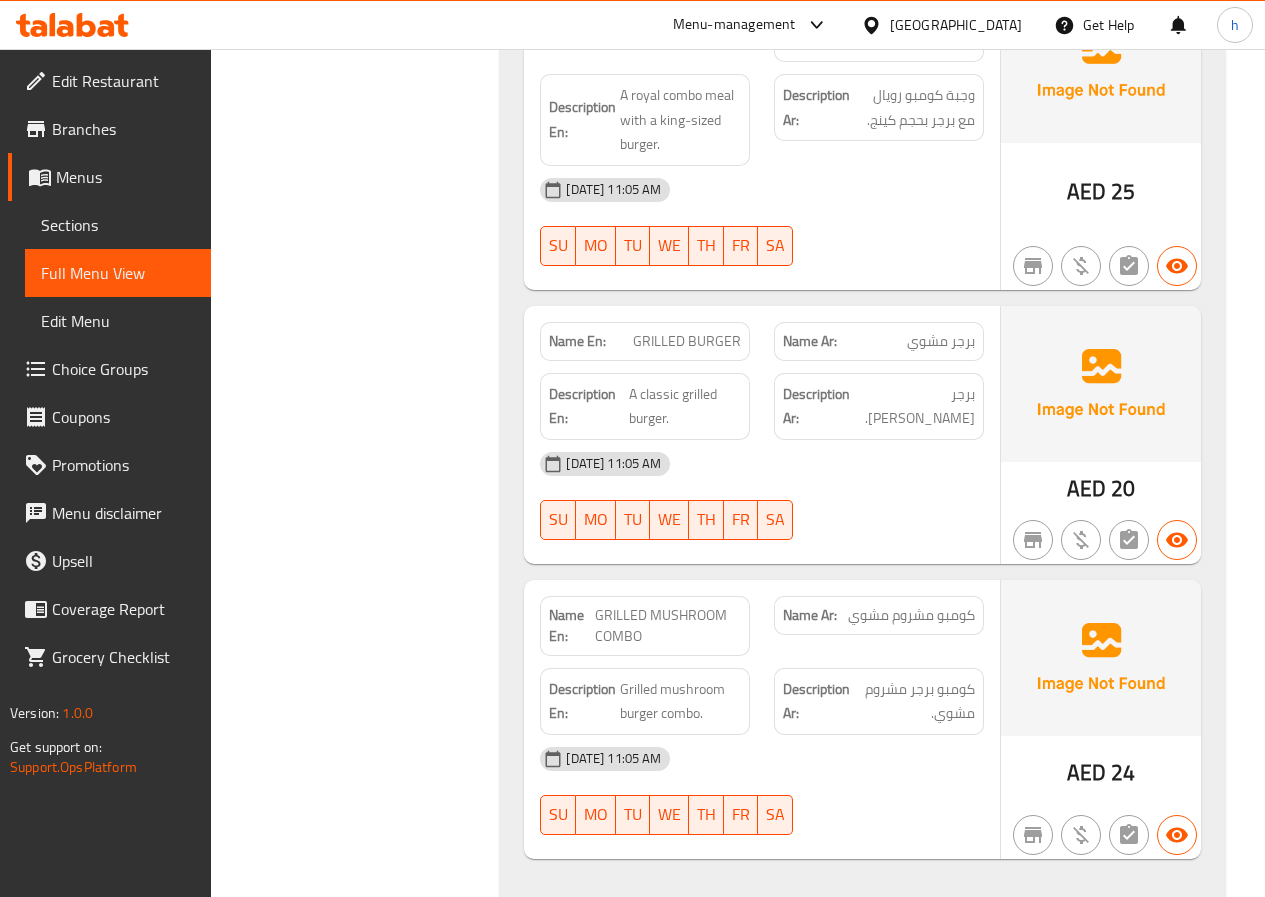 scroll, scrollTop: 21112, scrollLeft: 0, axis: vertical 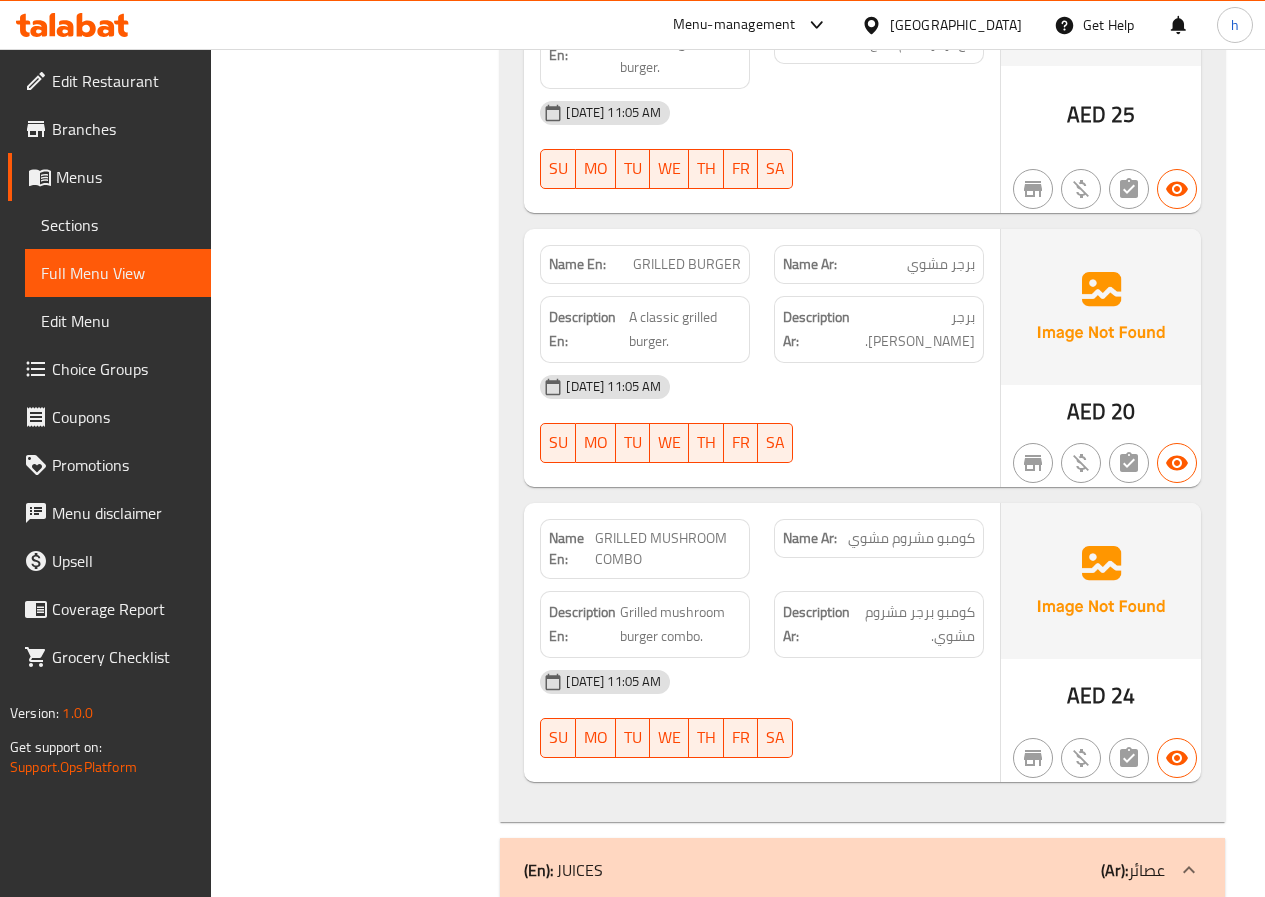 click on "GRILLED MUSHROOM COMBO" at bounding box center [668, 549] 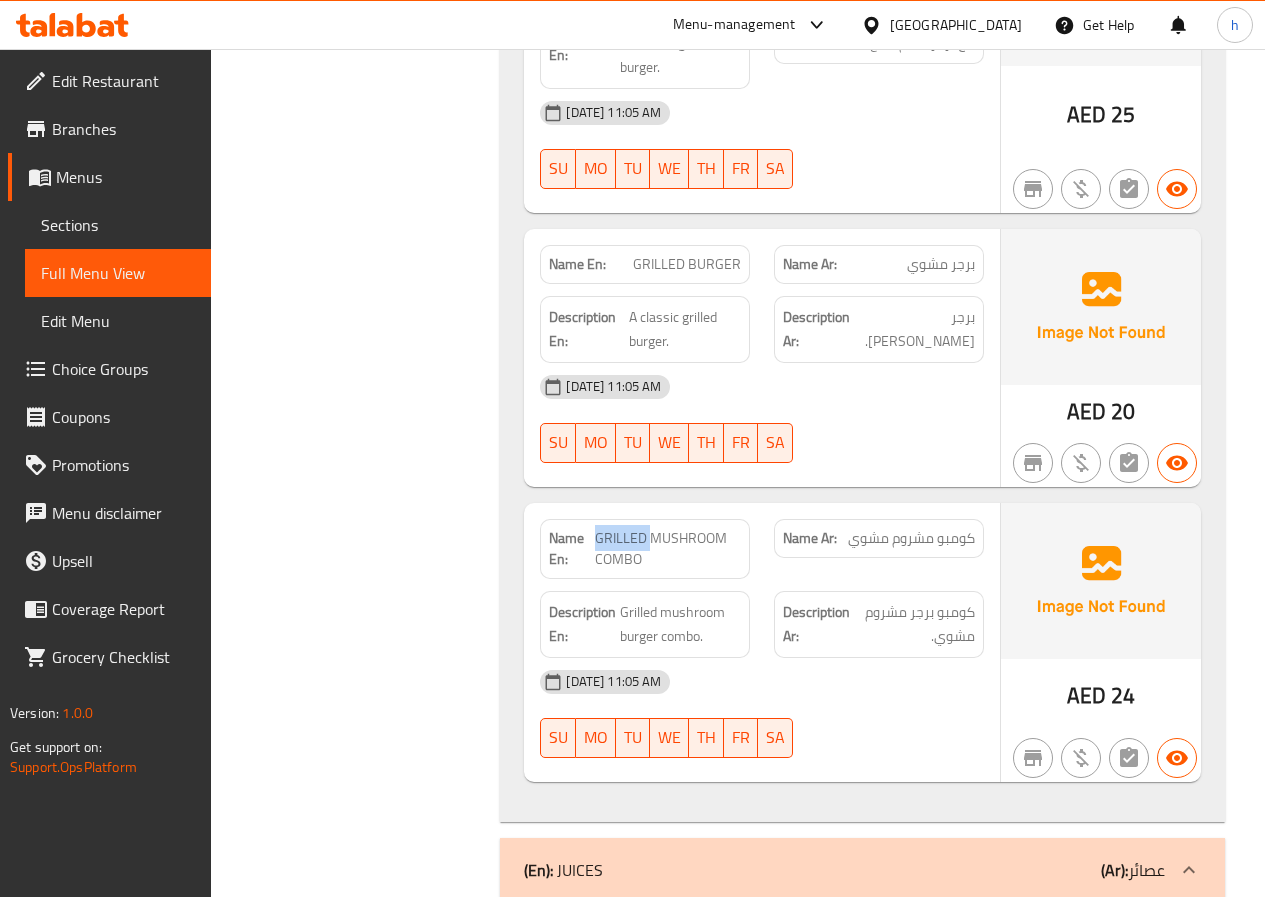 click on "GRILLED MUSHROOM COMBO" at bounding box center (668, 549) 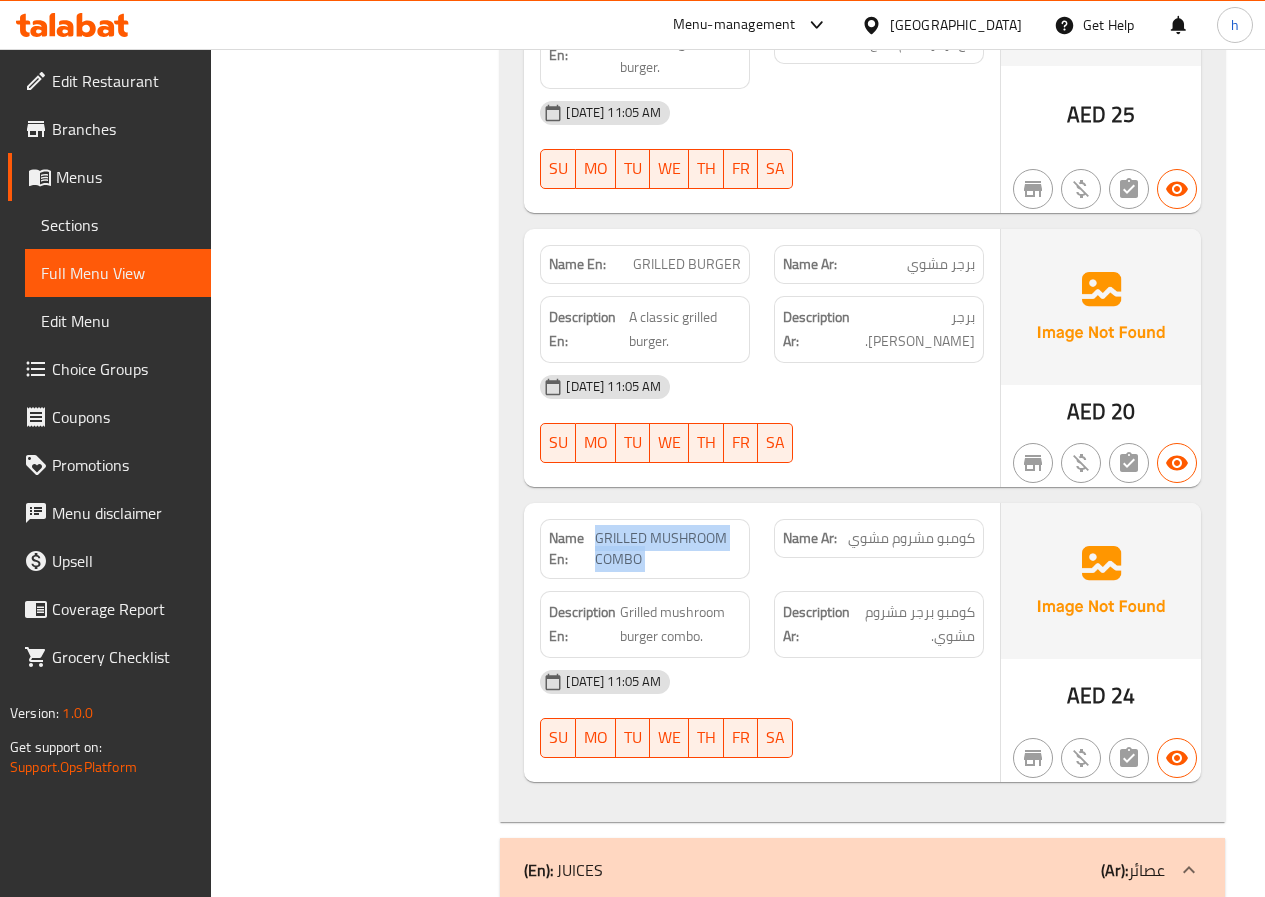 click on "GRILLED MUSHROOM COMBO" at bounding box center [668, 549] 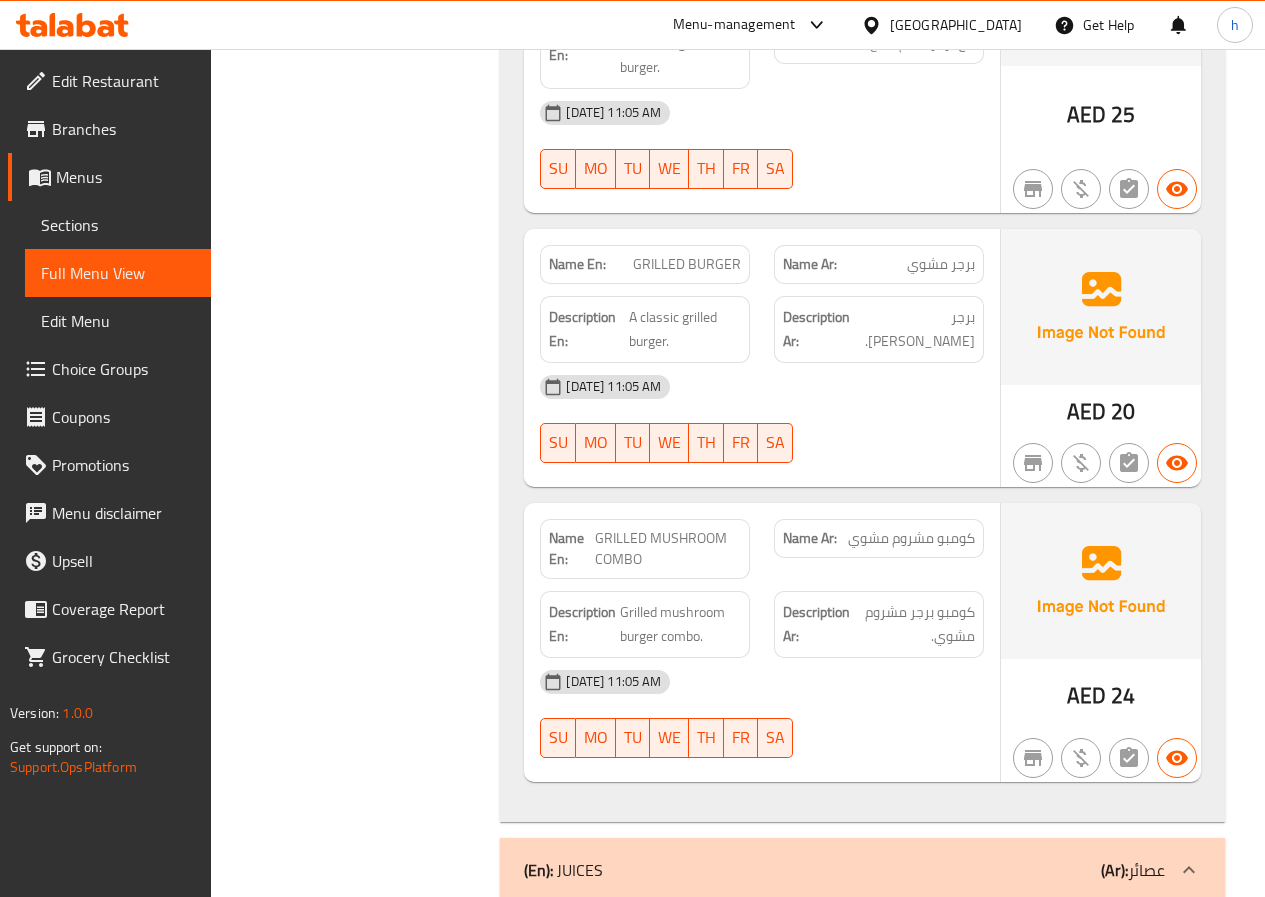 click on "[DATE] 11:05 AM" at bounding box center (762, 682) 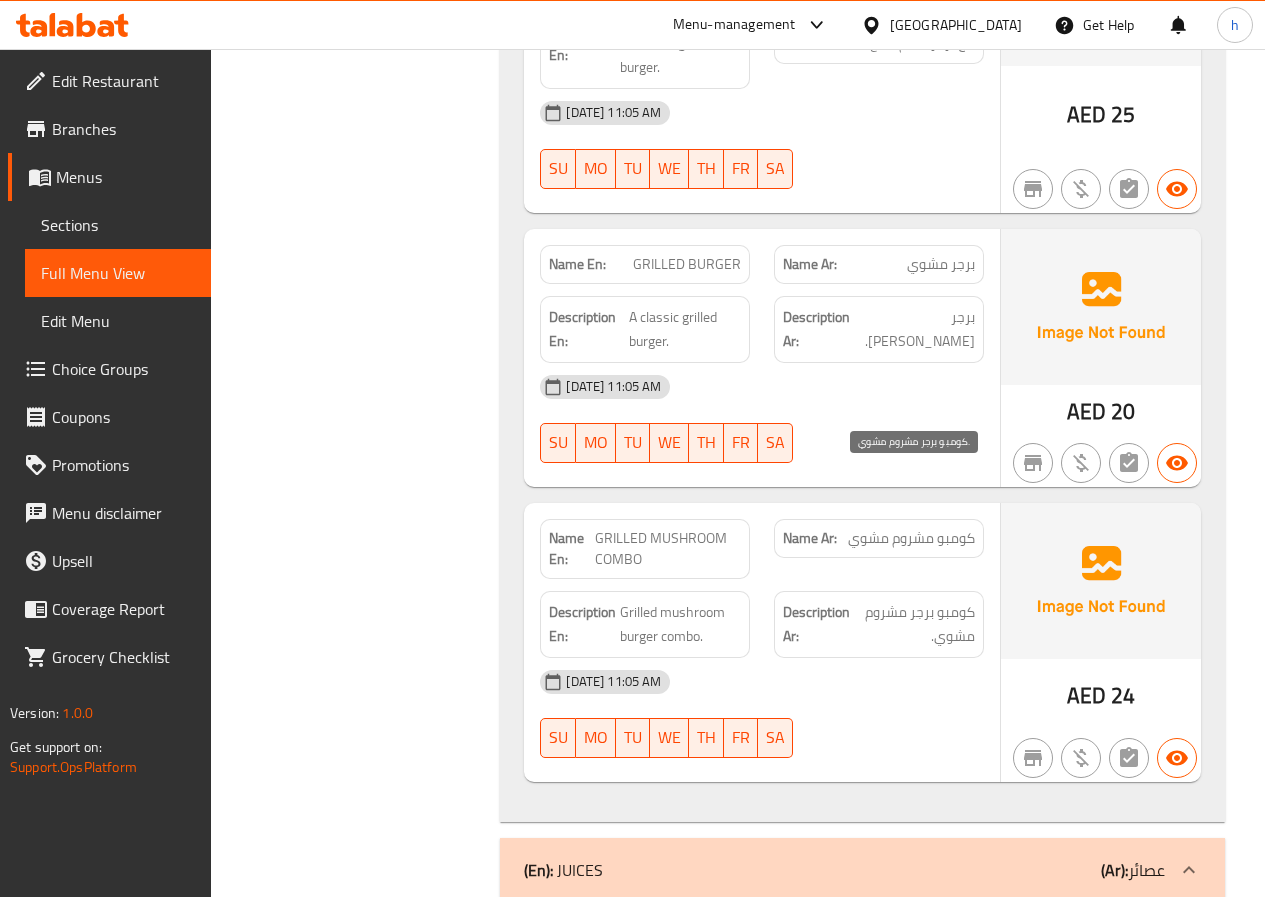 drag, startPoint x: 922, startPoint y: 498, endPoint x: 901, endPoint y: 520, distance: 30.413813 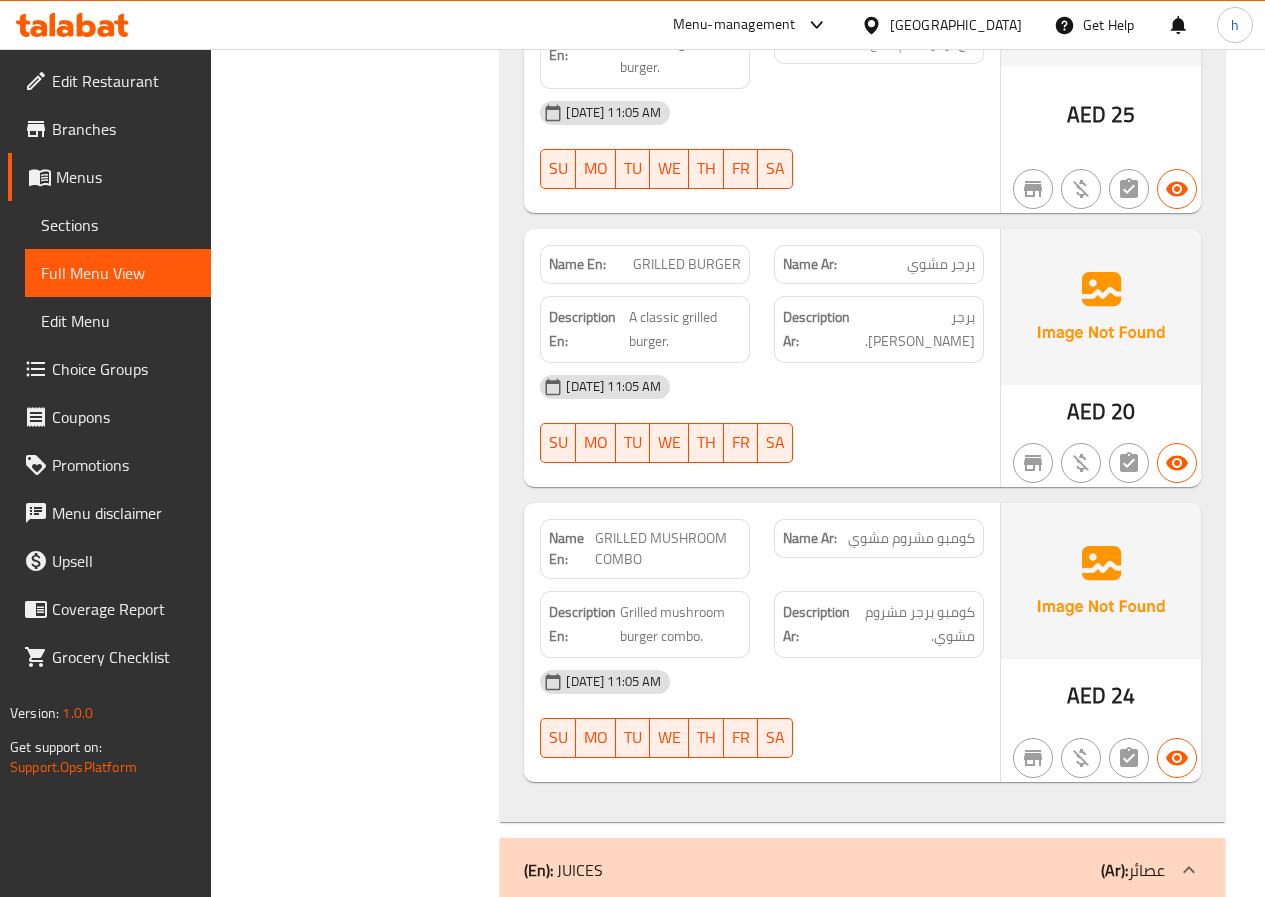 click on "GRILLED MUSHROOM COMBO" at bounding box center [668, 549] 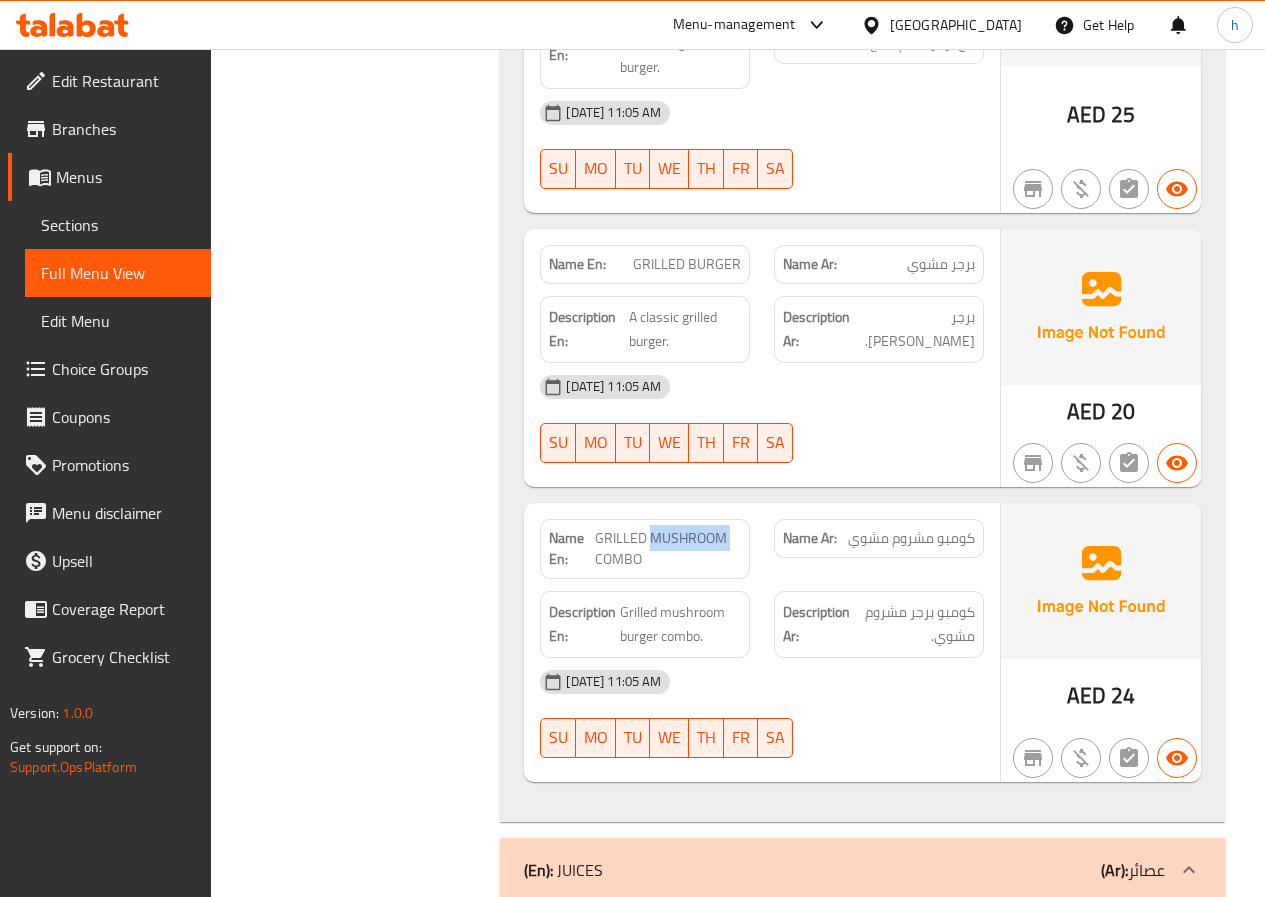 click on "GRILLED MUSHROOM COMBO" at bounding box center (668, 549) 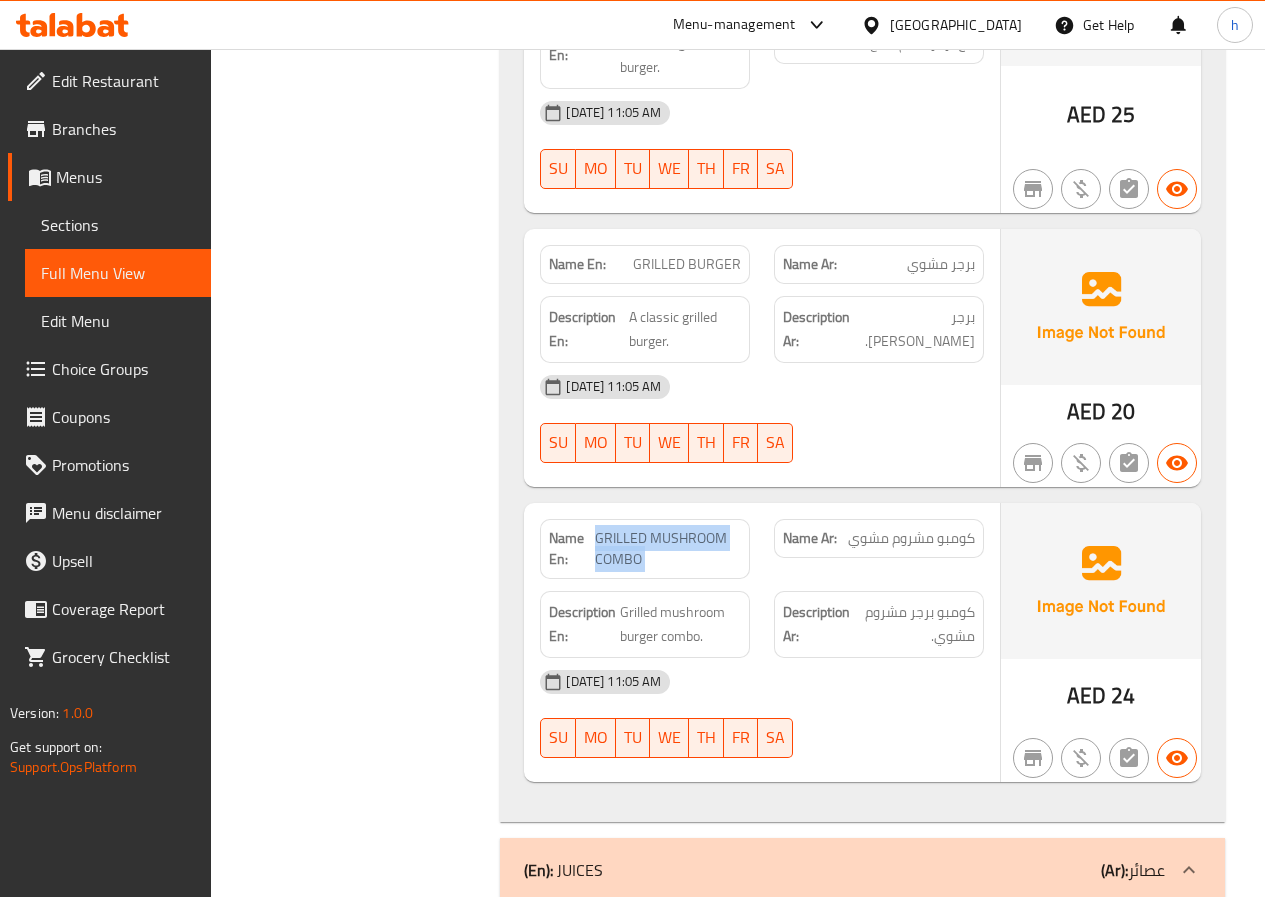 click on "GRILLED MUSHROOM COMBO" at bounding box center (668, 549) 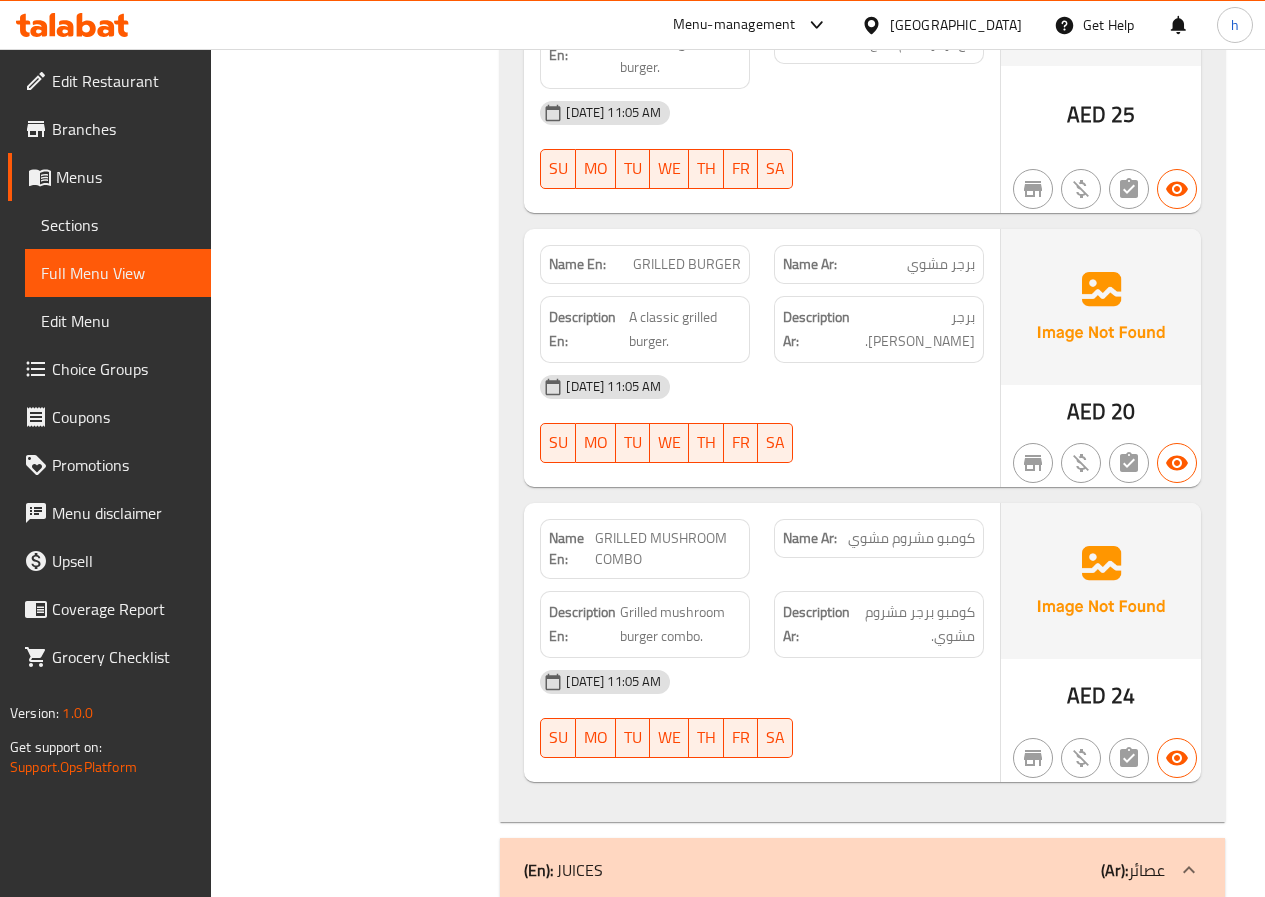 click on "[DATE] 11:05 AM" at bounding box center (762, 682) 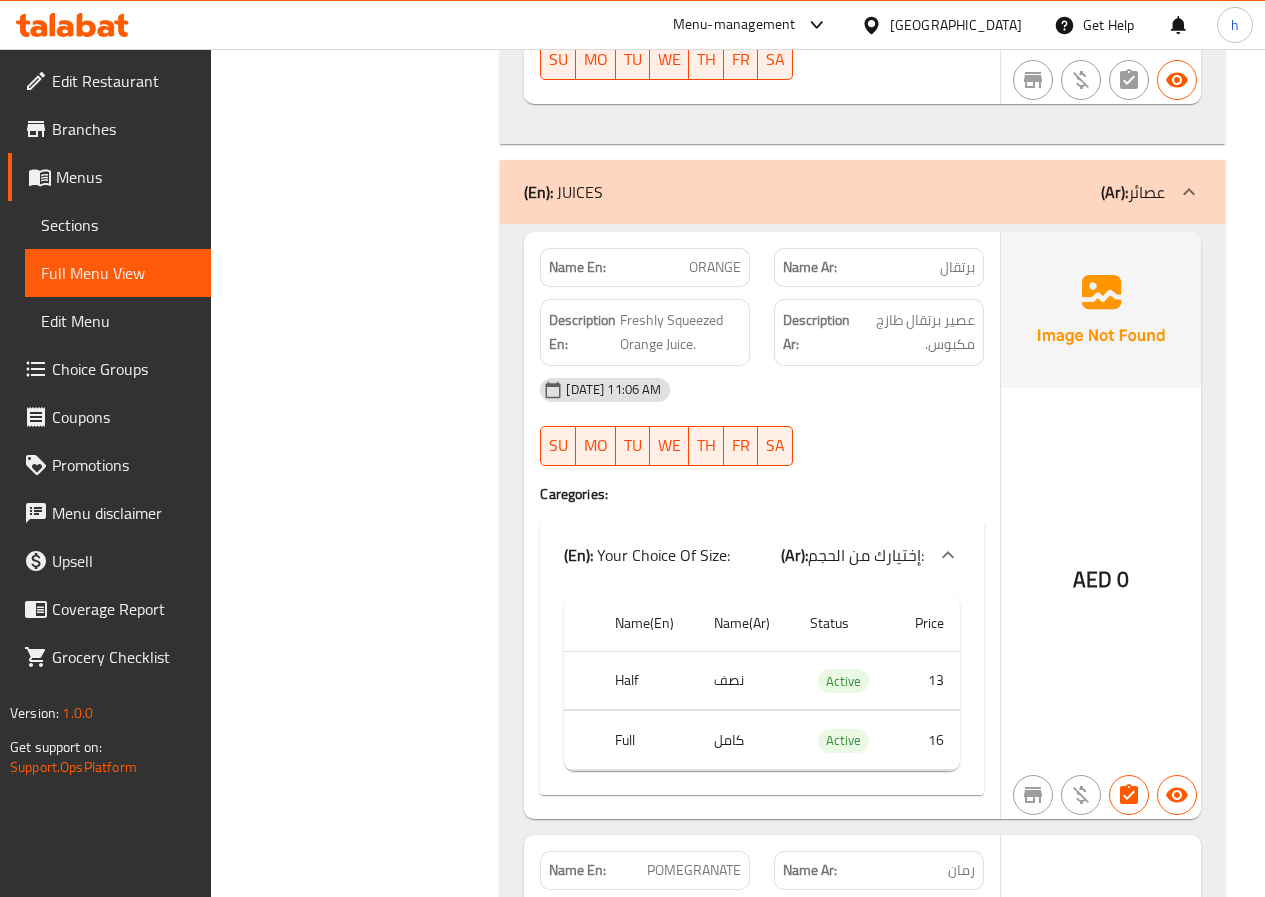 scroll, scrollTop: 21812, scrollLeft: 0, axis: vertical 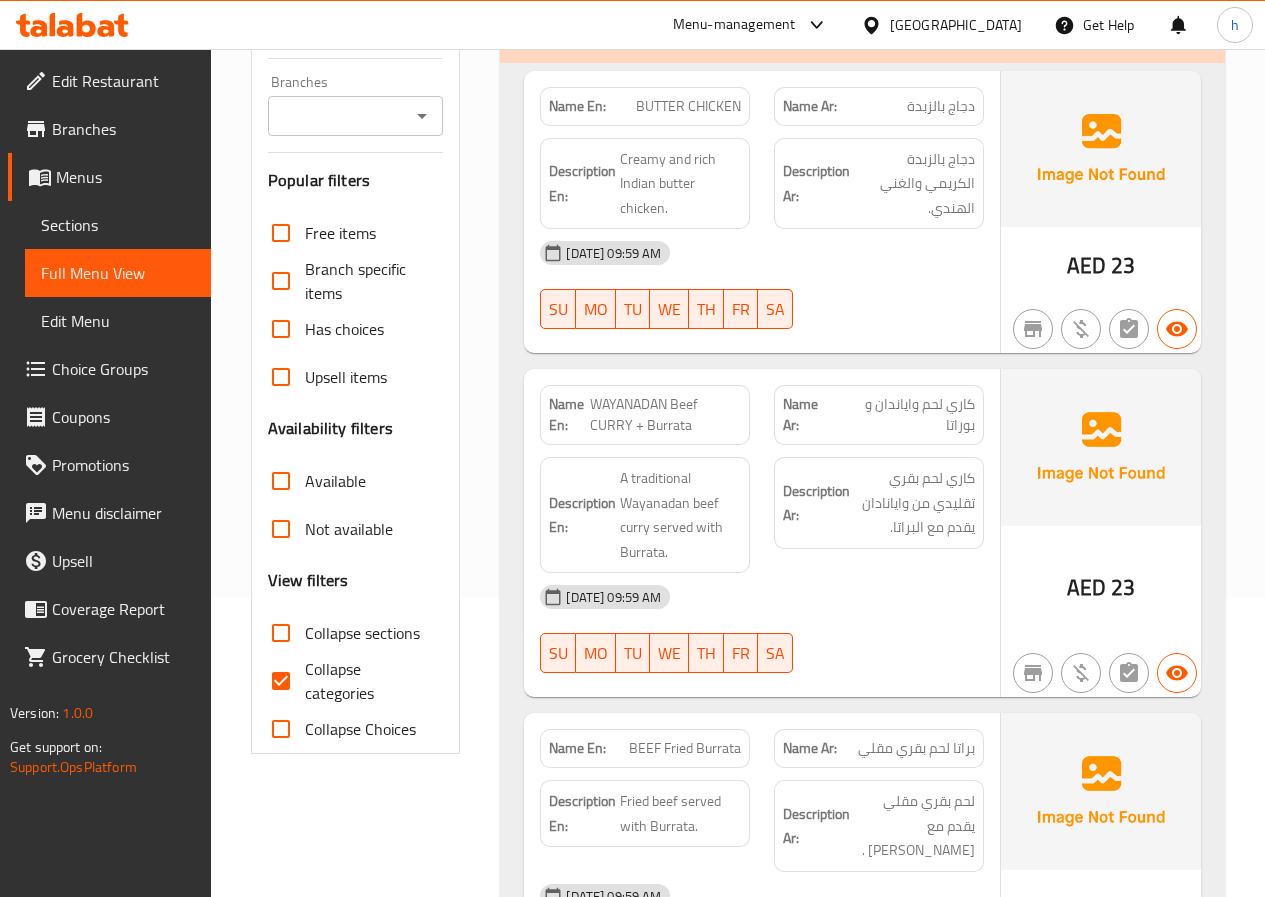 click on "Collapse categories" at bounding box center [281, 681] 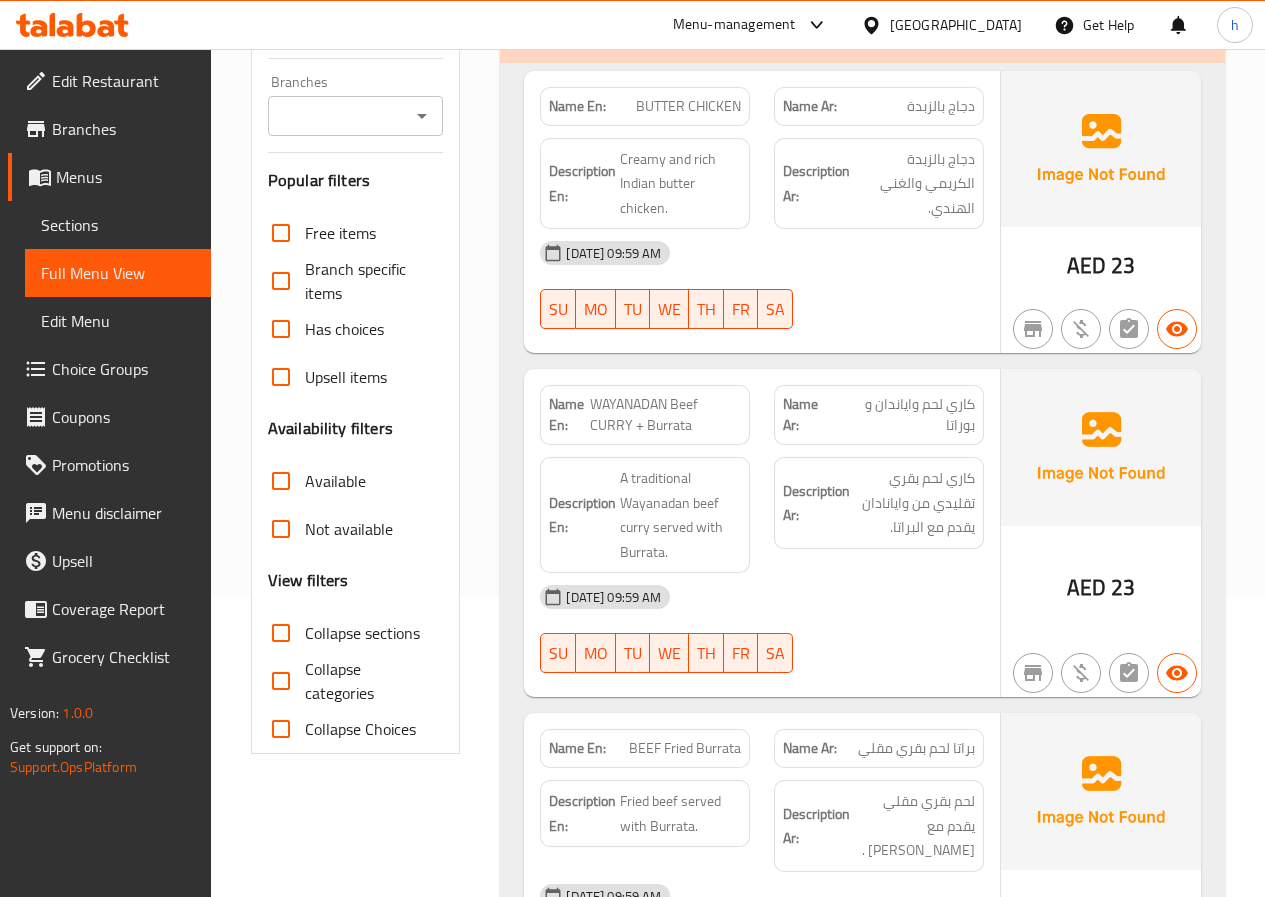 scroll, scrollTop: 41266, scrollLeft: 0, axis: vertical 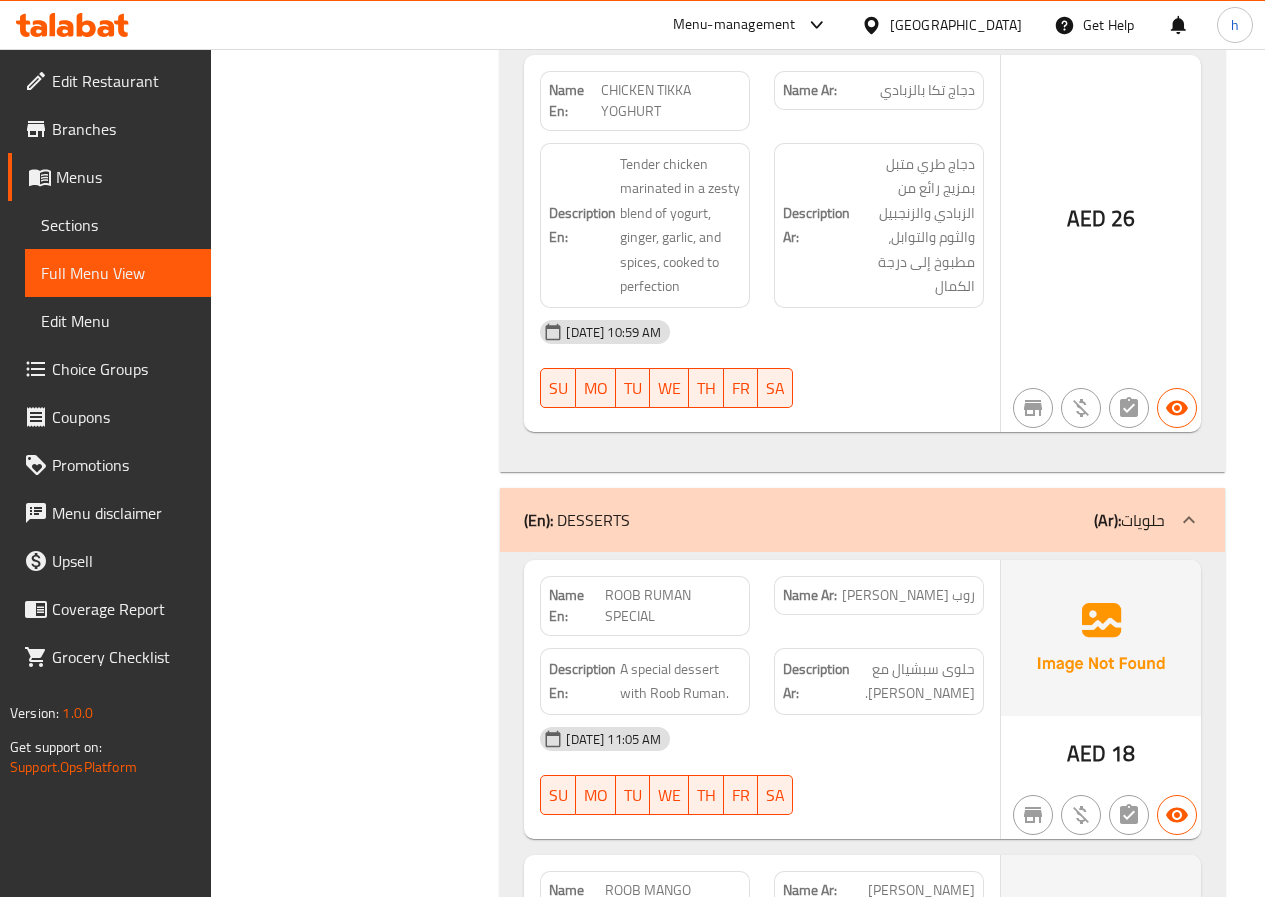 click on "Name En: ROOB RUMAN SPECIAL Name Ar: روب [PERSON_NAME] Description En: A special dessert with Roob Ruman. Description Ar: حلوى سبشيال مع [PERSON_NAME]. [DATE] 11:05 AM SU MO TU WE TH FR SA AED 18 Name En: ROOB MANGO SPECIAL Name Ar: روب مانجو سبشيال Description En: A special dessert with Roob Mango. Description Ar: حلوى خاصة مع [PERSON_NAME]. [DATE] 11:05 AM SU MO TU WE TH FR SA AED 18 Name En: FRUIT SALAD Name Ar: سلطة الفواكه Description En: A refreshing mix of fresh fruits. Description Ar: مزيج منعش من الفواكه الطازجة. [DATE] 11:05 AM SU MO TU WE TH FR SA AED 0 Name En: MILK SHAKE Name Ar: ميلك شيك Description En: A creamy and sweet milkshake. Description Ar: ميلك [PERSON_NAME] وحلو. [DATE] 11:05 AM SU MO TU WE TH FR SA Caregories: (En):   Choose Size (Ar): اختر الحجم Name(En) Name(Ar) Status Price Half نصف Active 16 Full كاملة Active 20 AED 0 Name En: Name Ar: SU" at bounding box center [862, -39375] 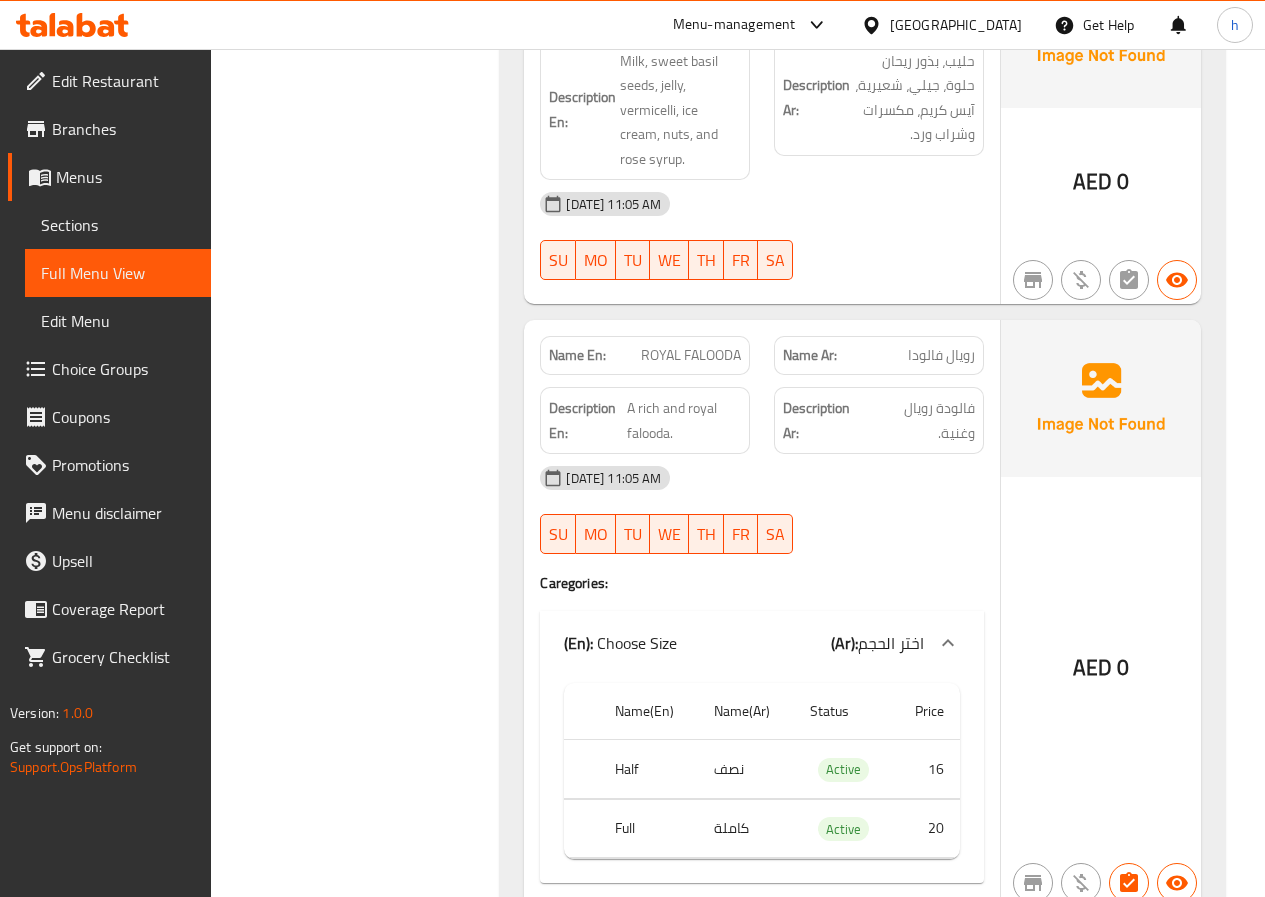 scroll, scrollTop: 43266, scrollLeft: 0, axis: vertical 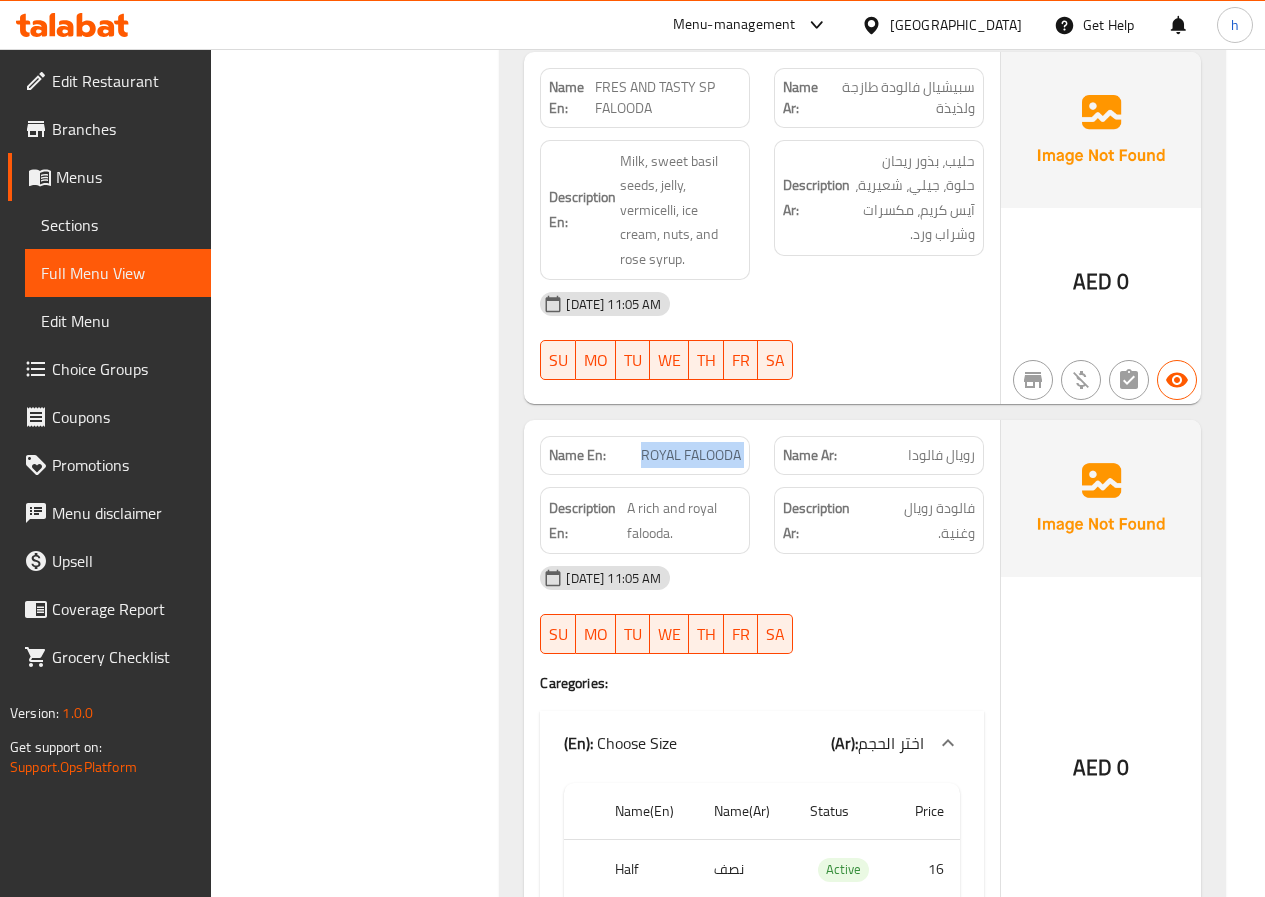 drag, startPoint x: 636, startPoint y: 274, endPoint x: 766, endPoint y: 271, distance: 130.0346 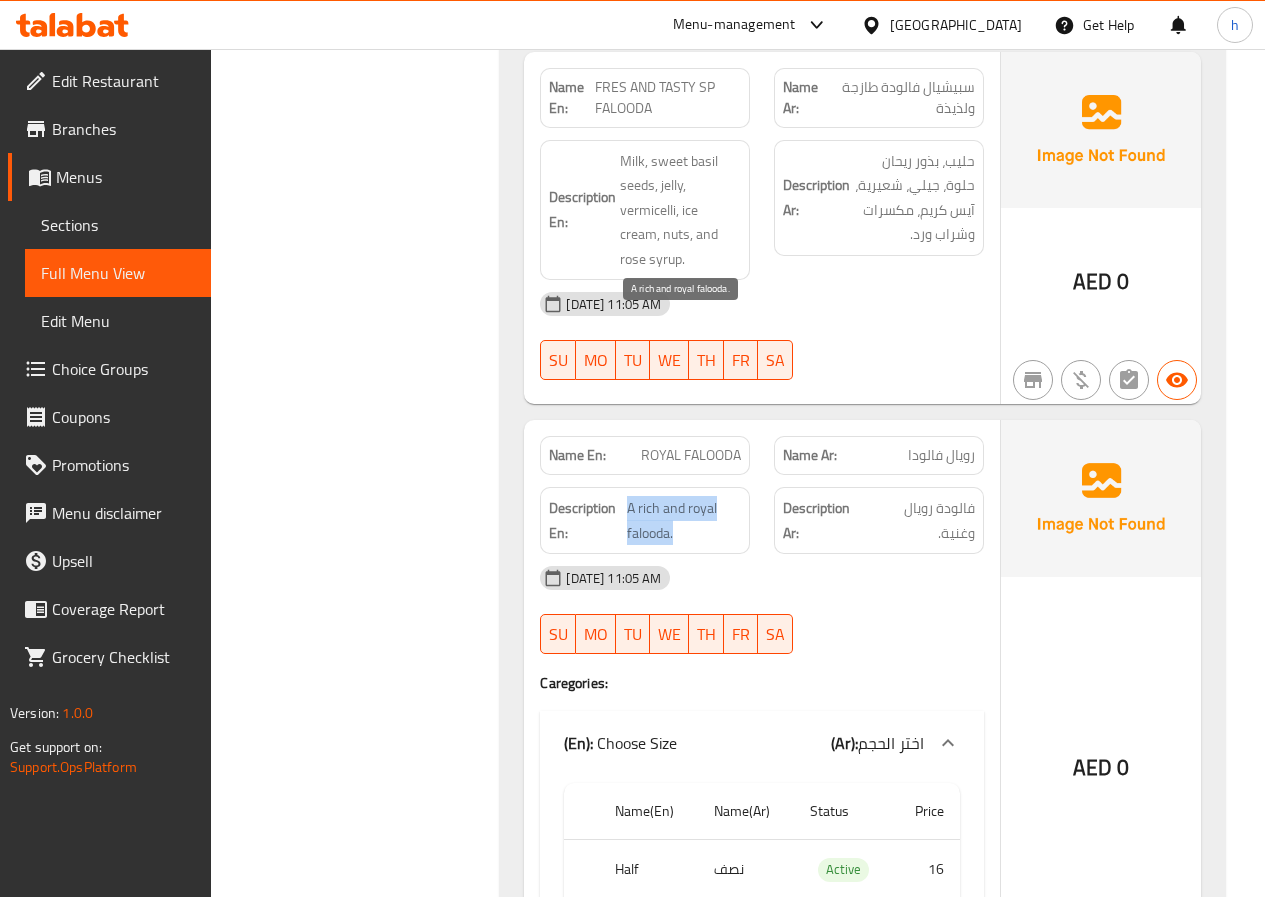 drag, startPoint x: 672, startPoint y: 338, endPoint x: 697, endPoint y: 368, distance: 39.051247 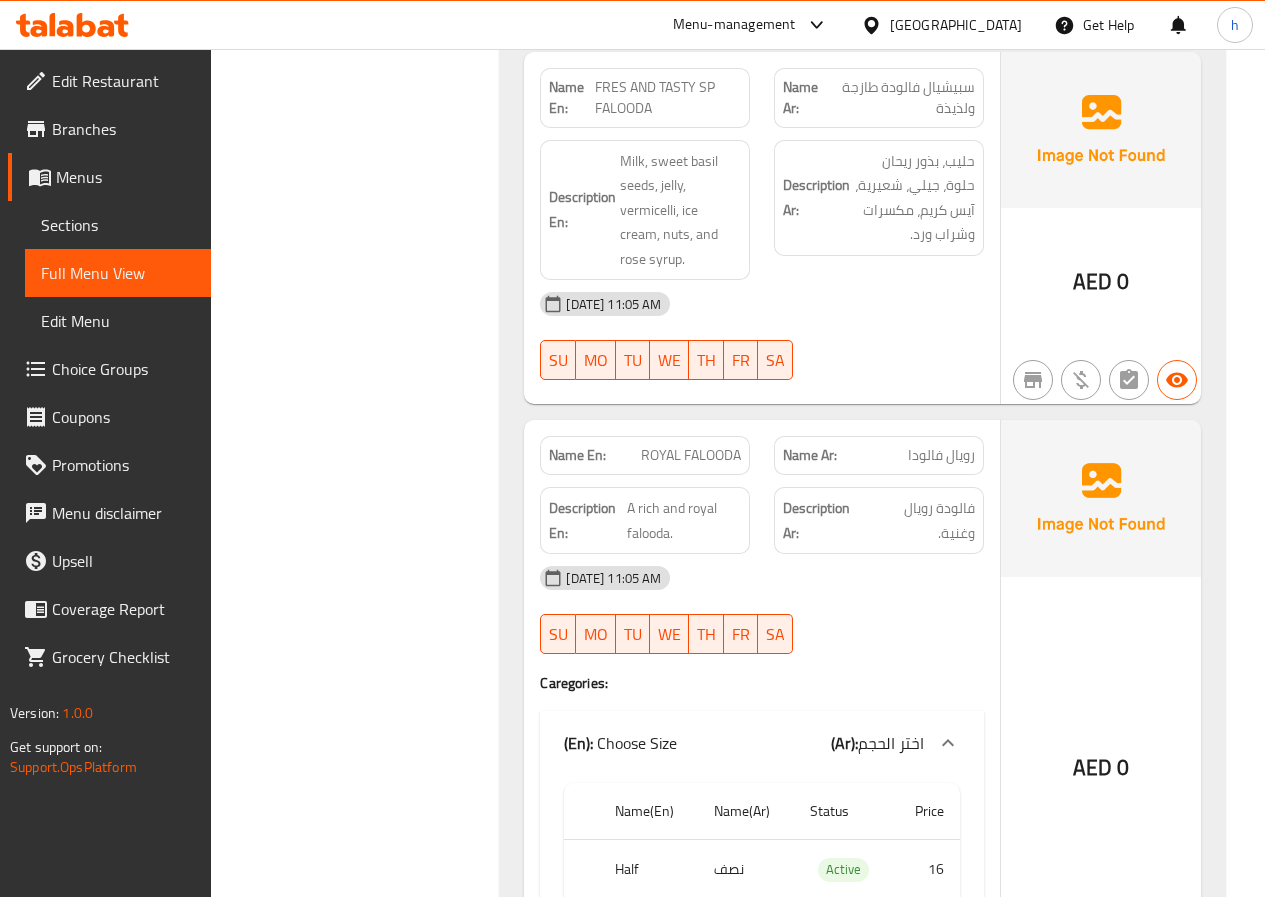 click on "ROYAL FALOODA" at bounding box center (695, -41326) 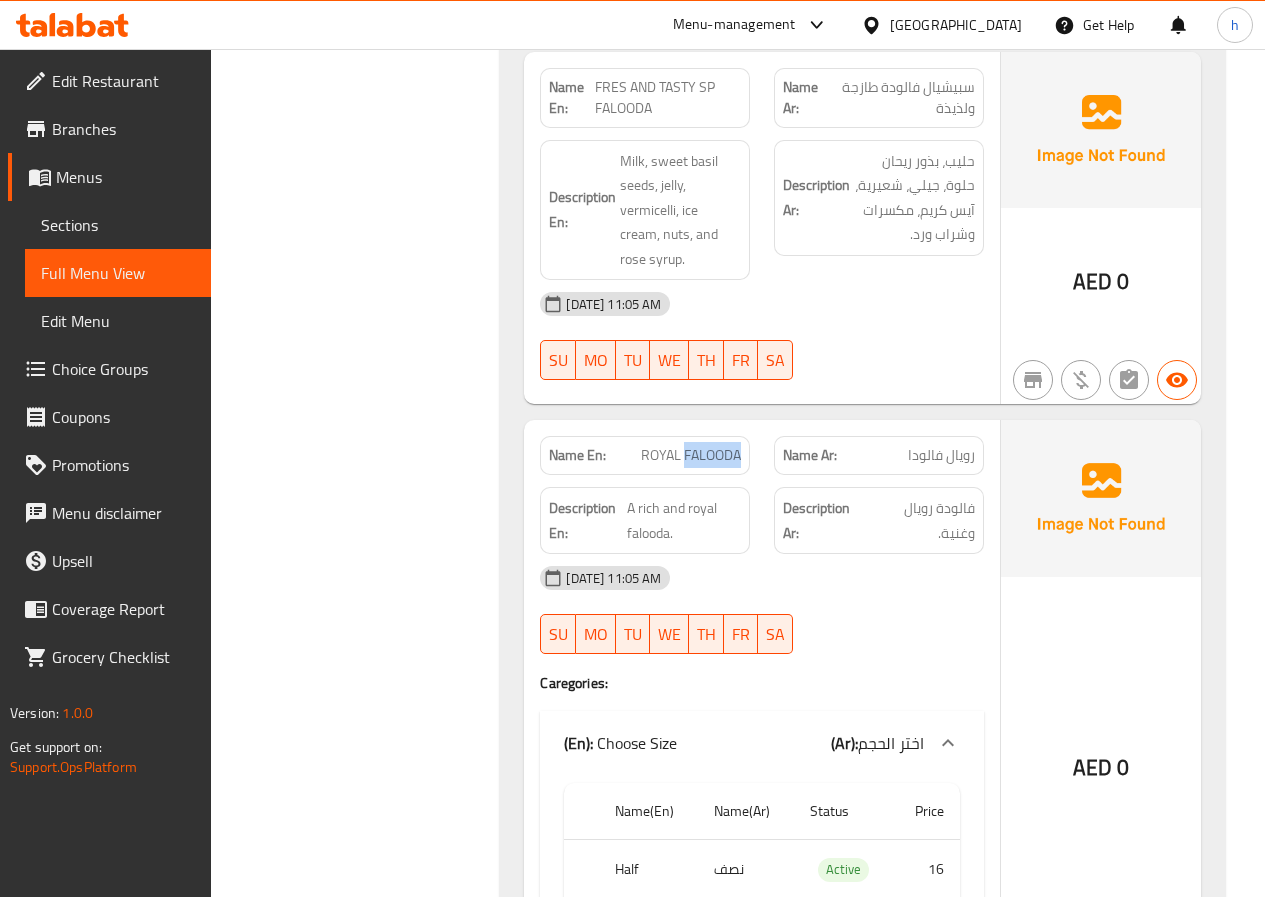 click on "ROYAL FALOODA" at bounding box center (695, -41326) 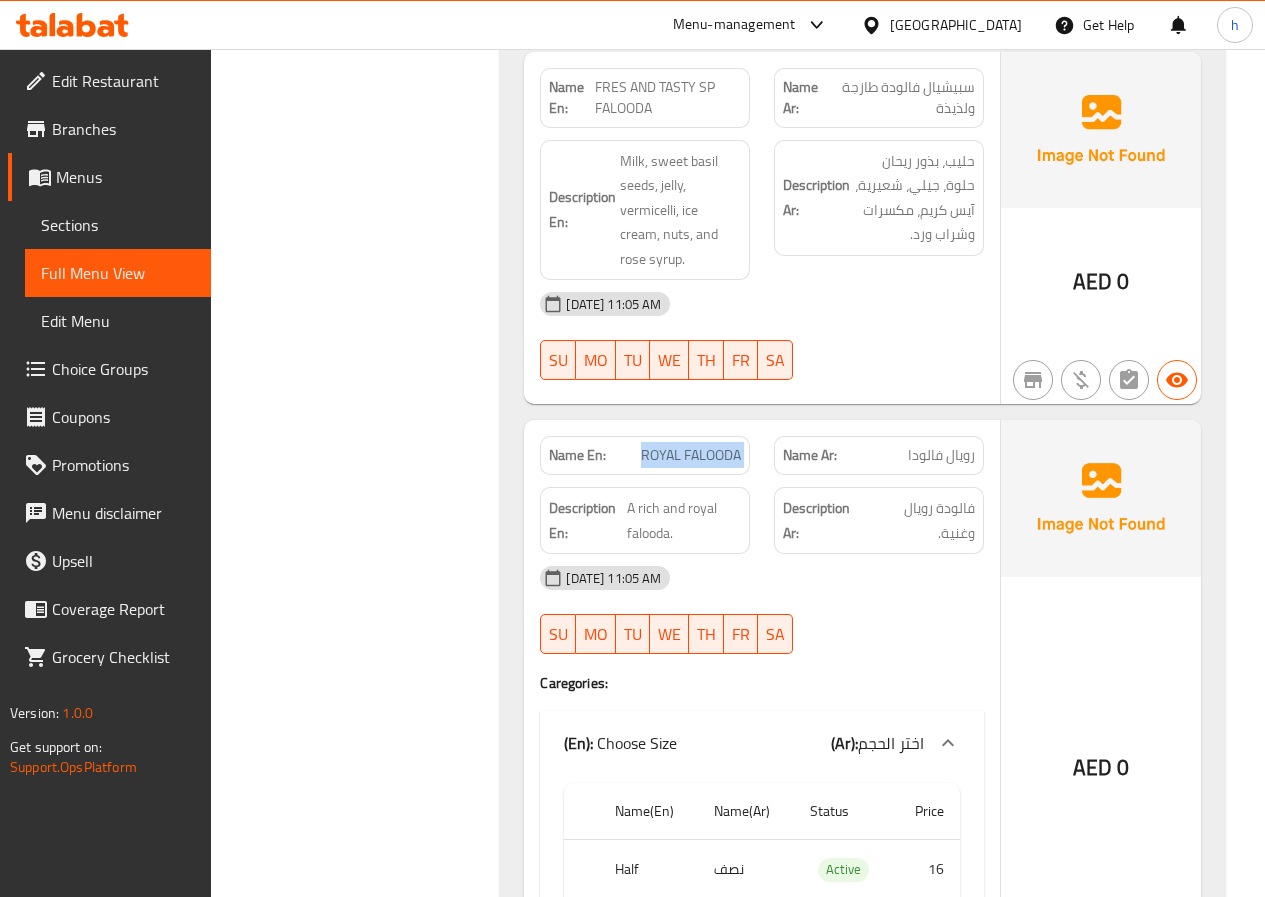 click on "ROYAL FALOODA" at bounding box center (695, -41326) 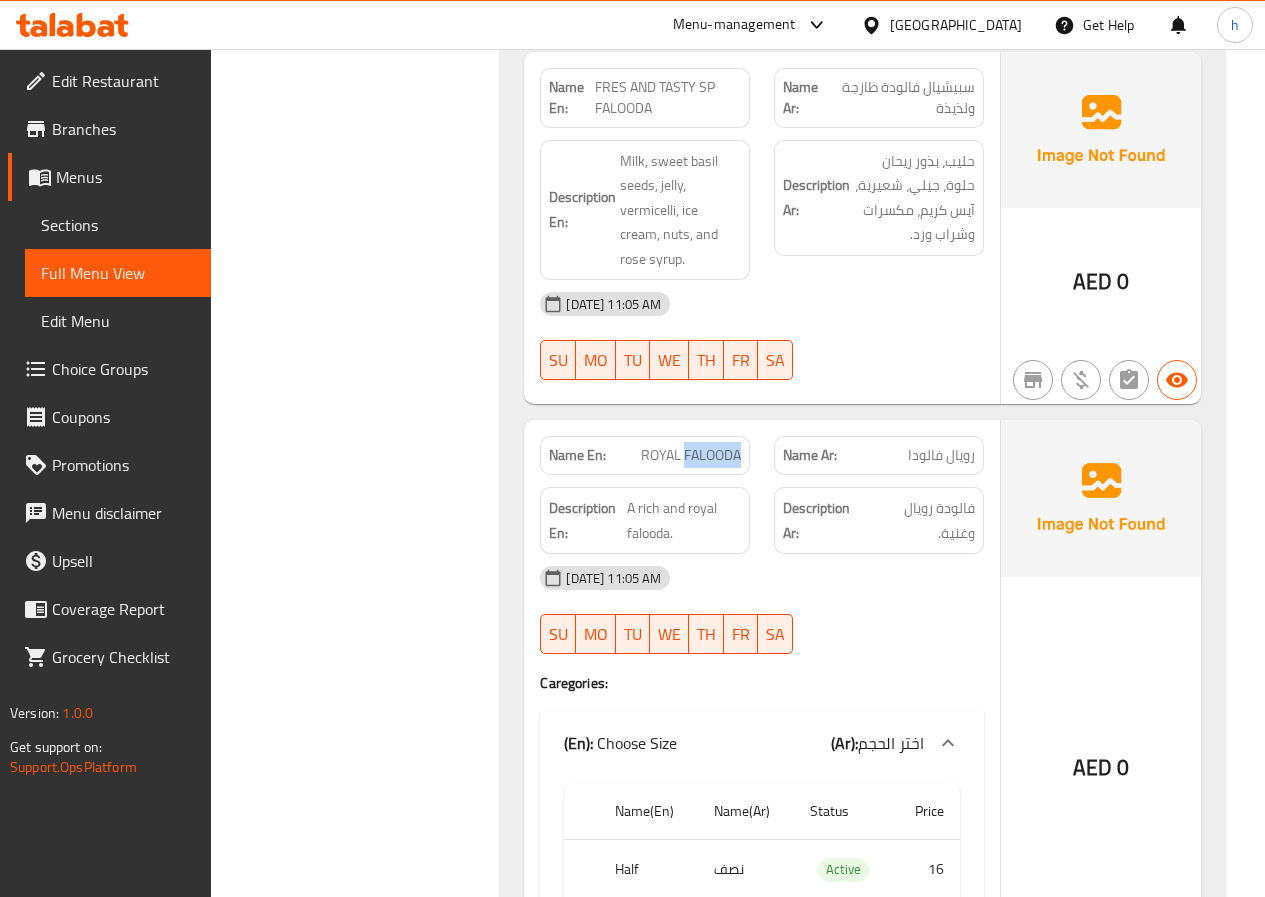 click on "ROYAL FALOODA" at bounding box center [695, -41326] 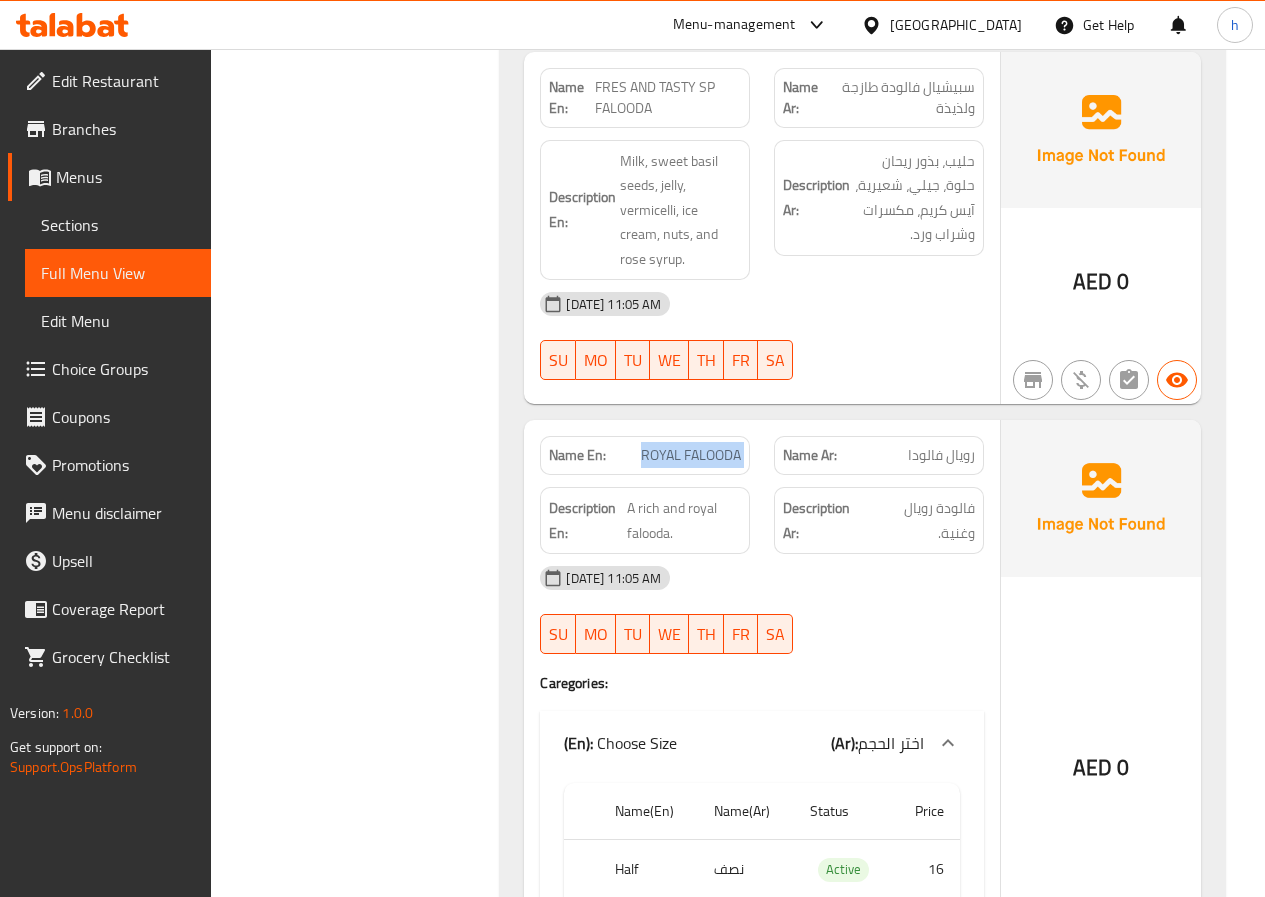click on "ROYAL FALOODA" at bounding box center (695, -41326) 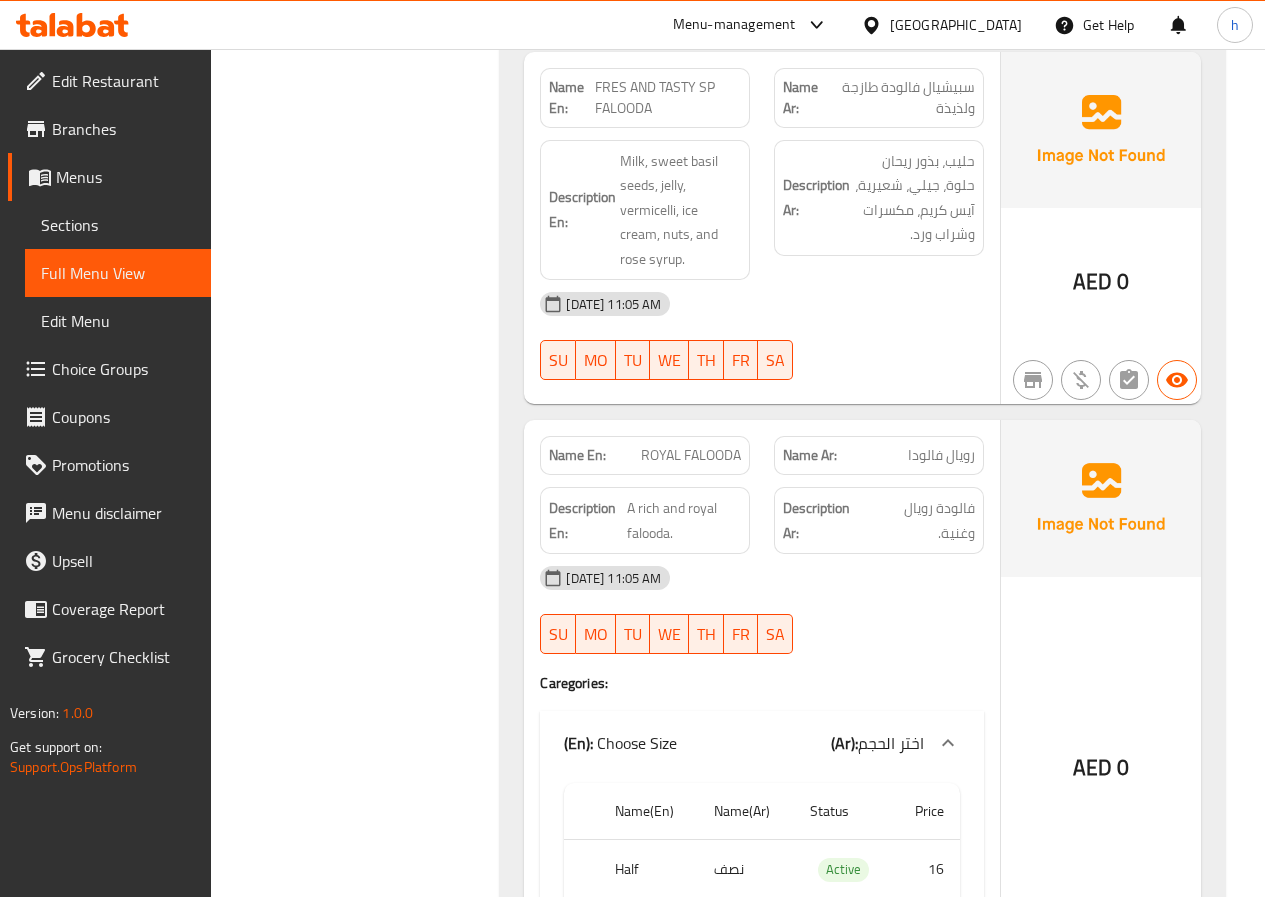 click on "[DATE] 11:05 AM" at bounding box center (762, -41178) 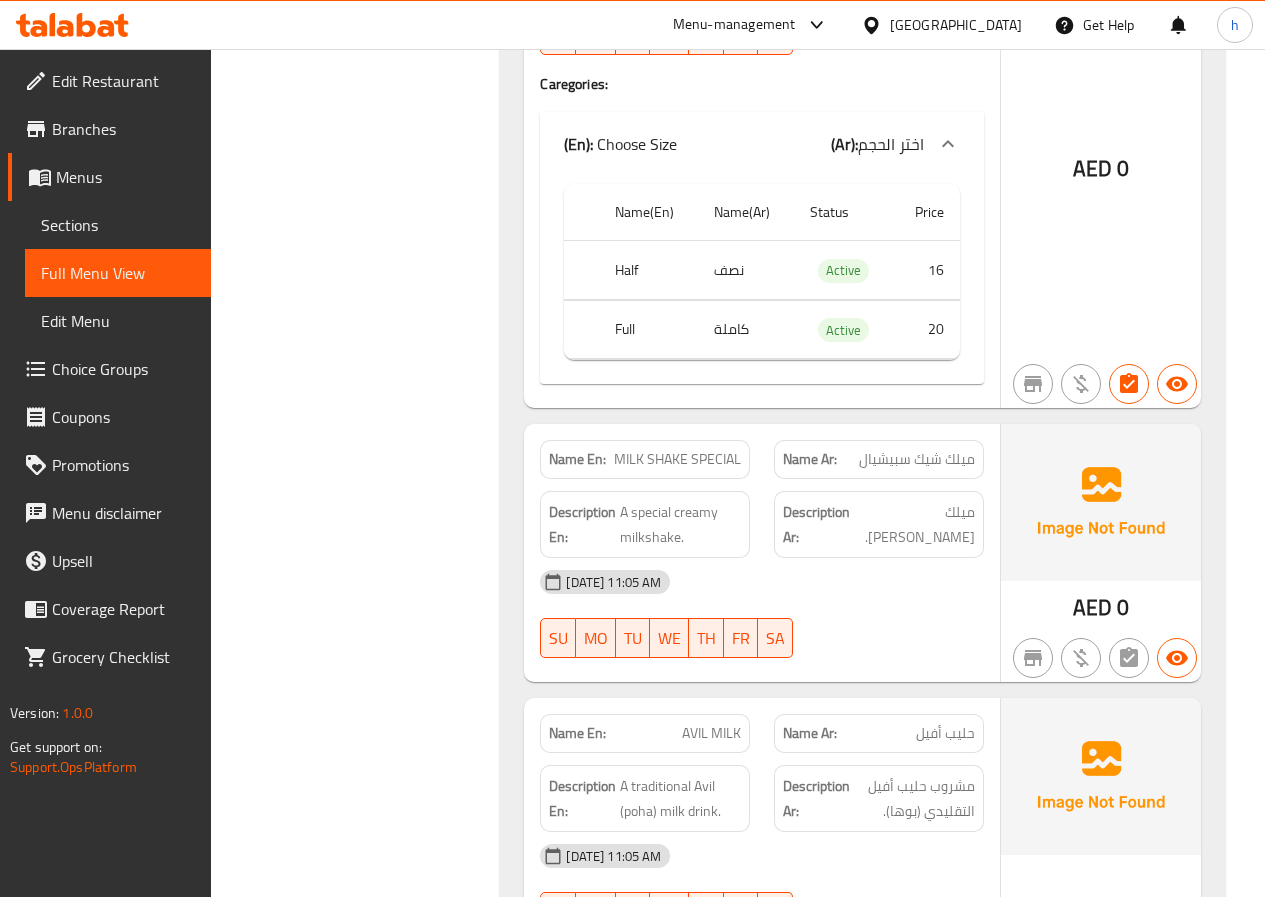 scroll, scrollTop: 43866, scrollLeft: 0, axis: vertical 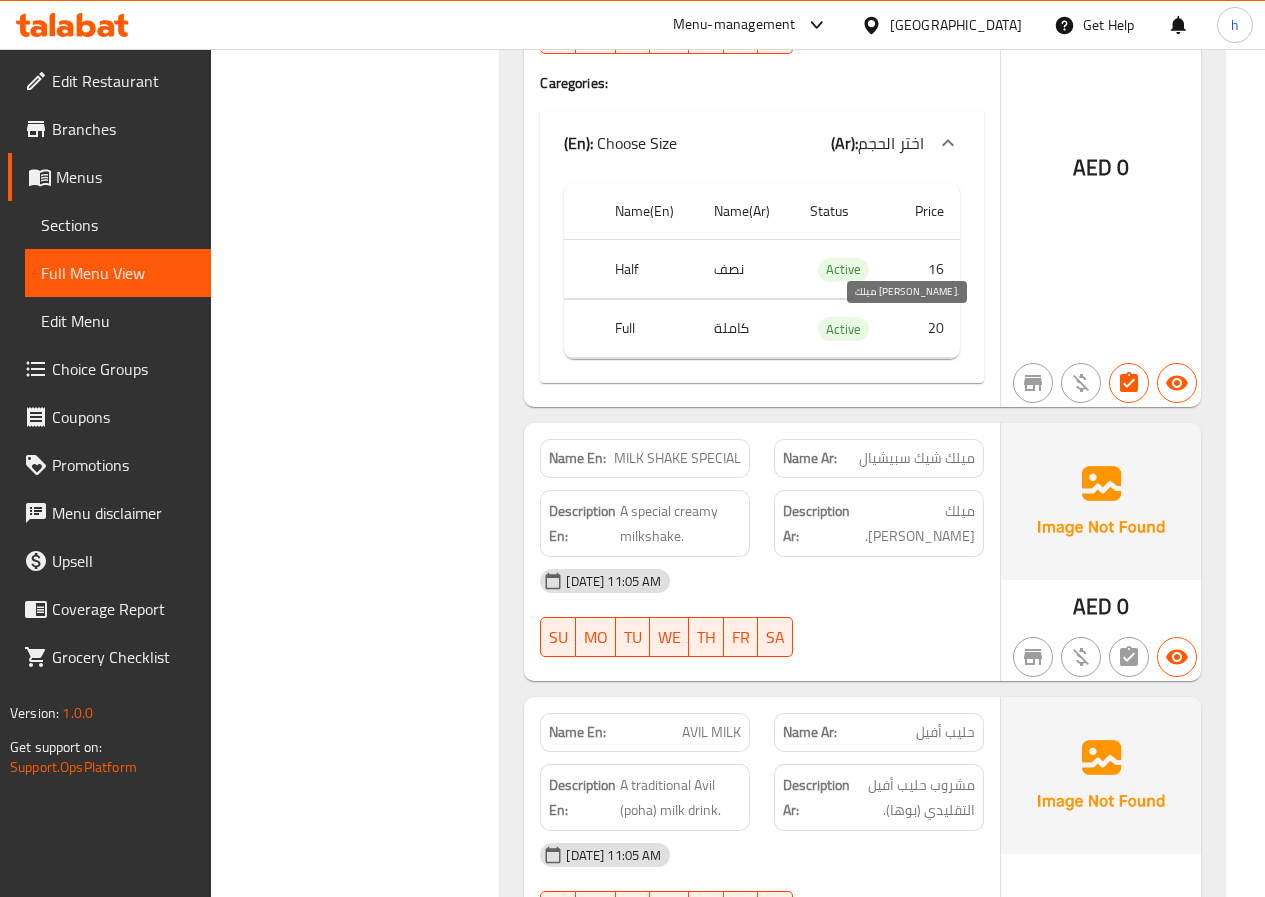 click on "ميلك شيك كريمي سبيشيال." at bounding box center (916, 523) 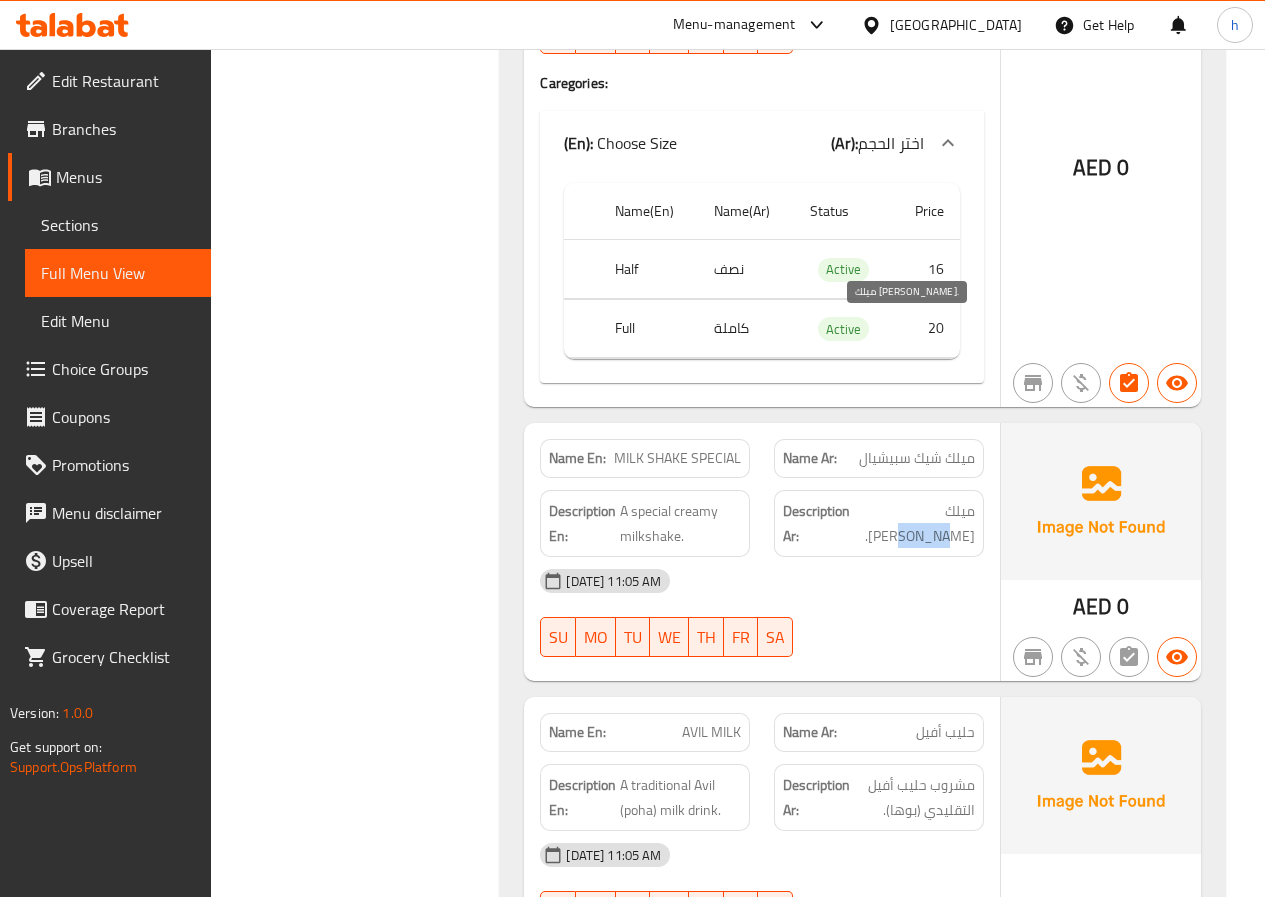 click on "ميلك شيك كريمي سبيشيال." at bounding box center (916, 523) 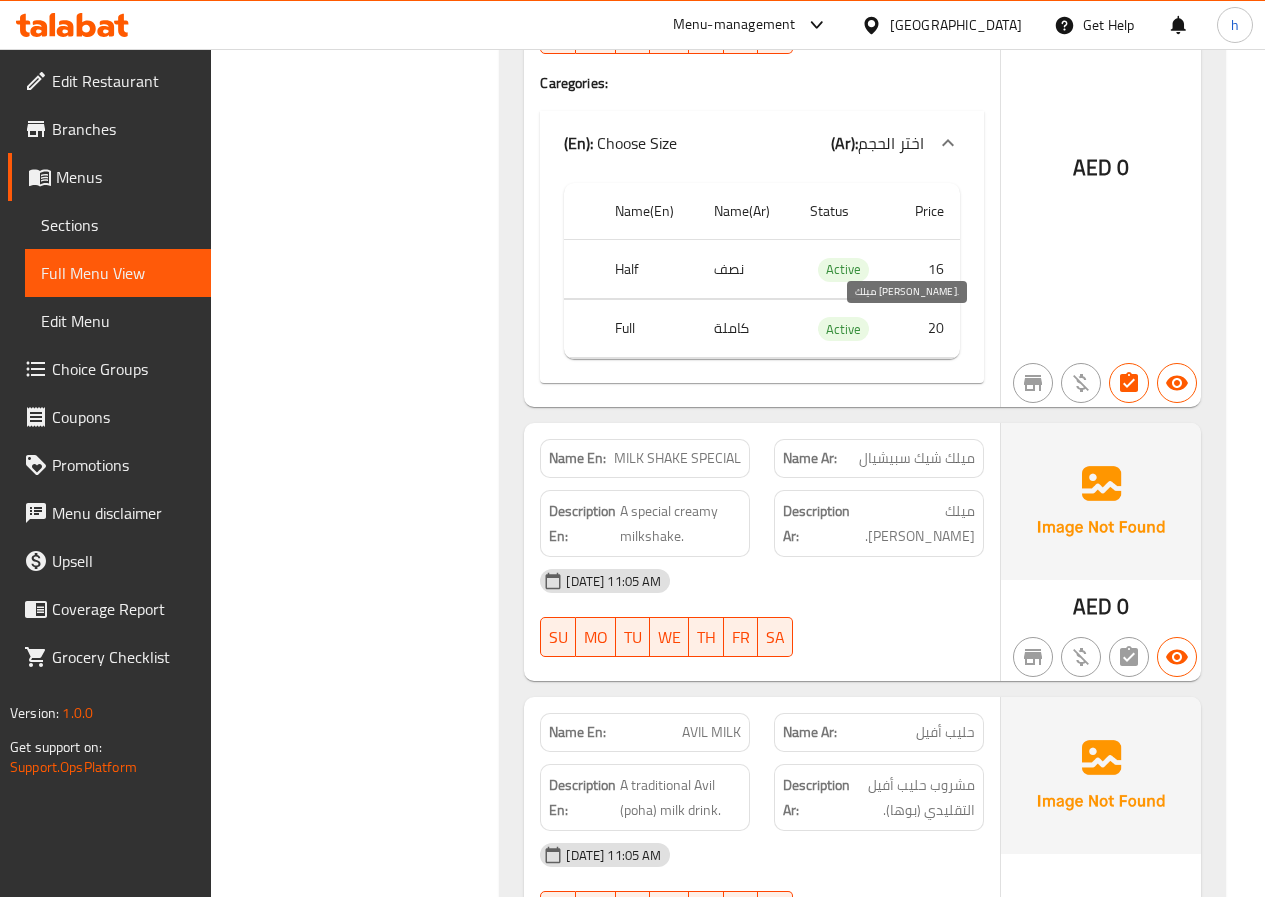 click on "ميلك شيك كريمي سبيشيال." at bounding box center (916, 523) 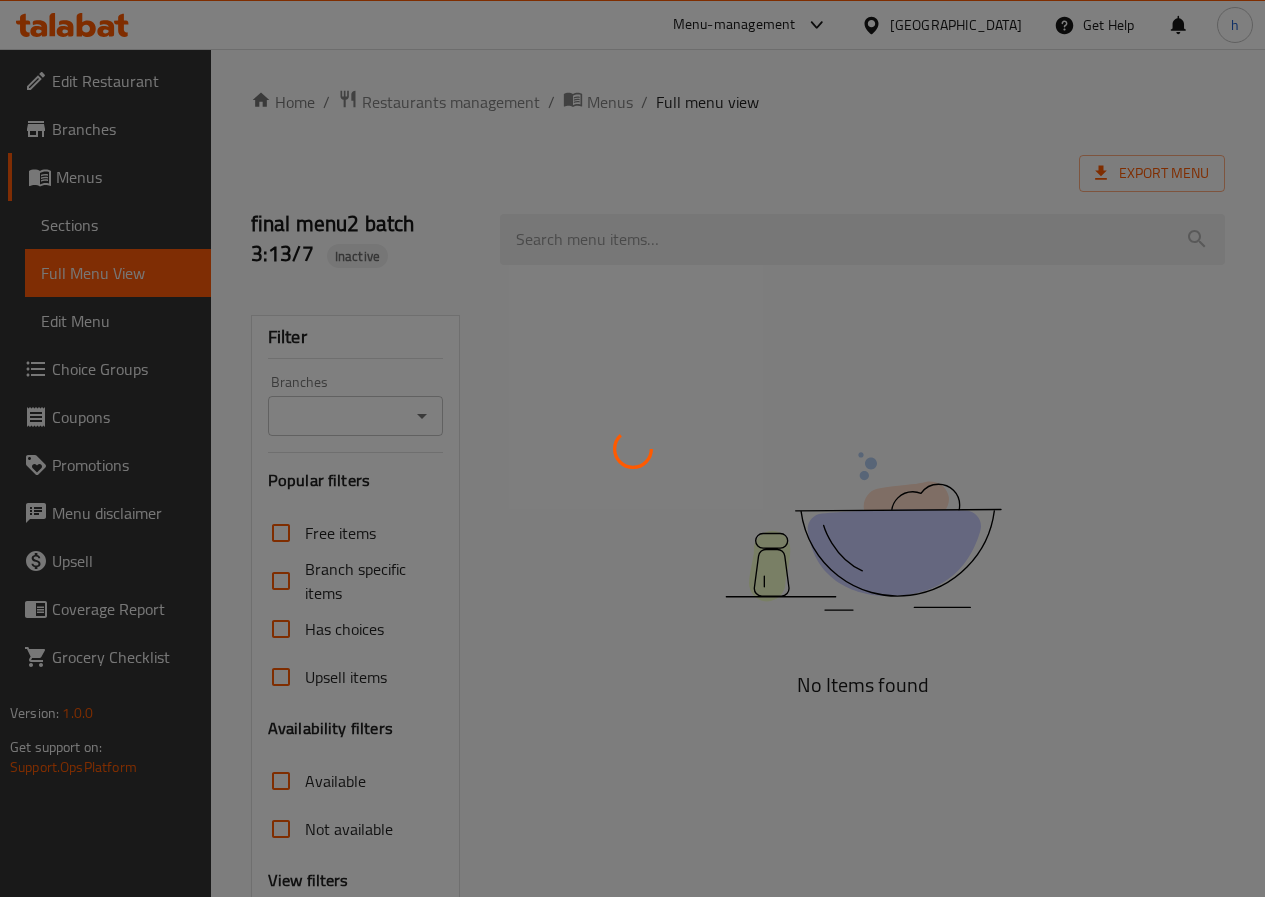 scroll, scrollTop: 0, scrollLeft: 0, axis: both 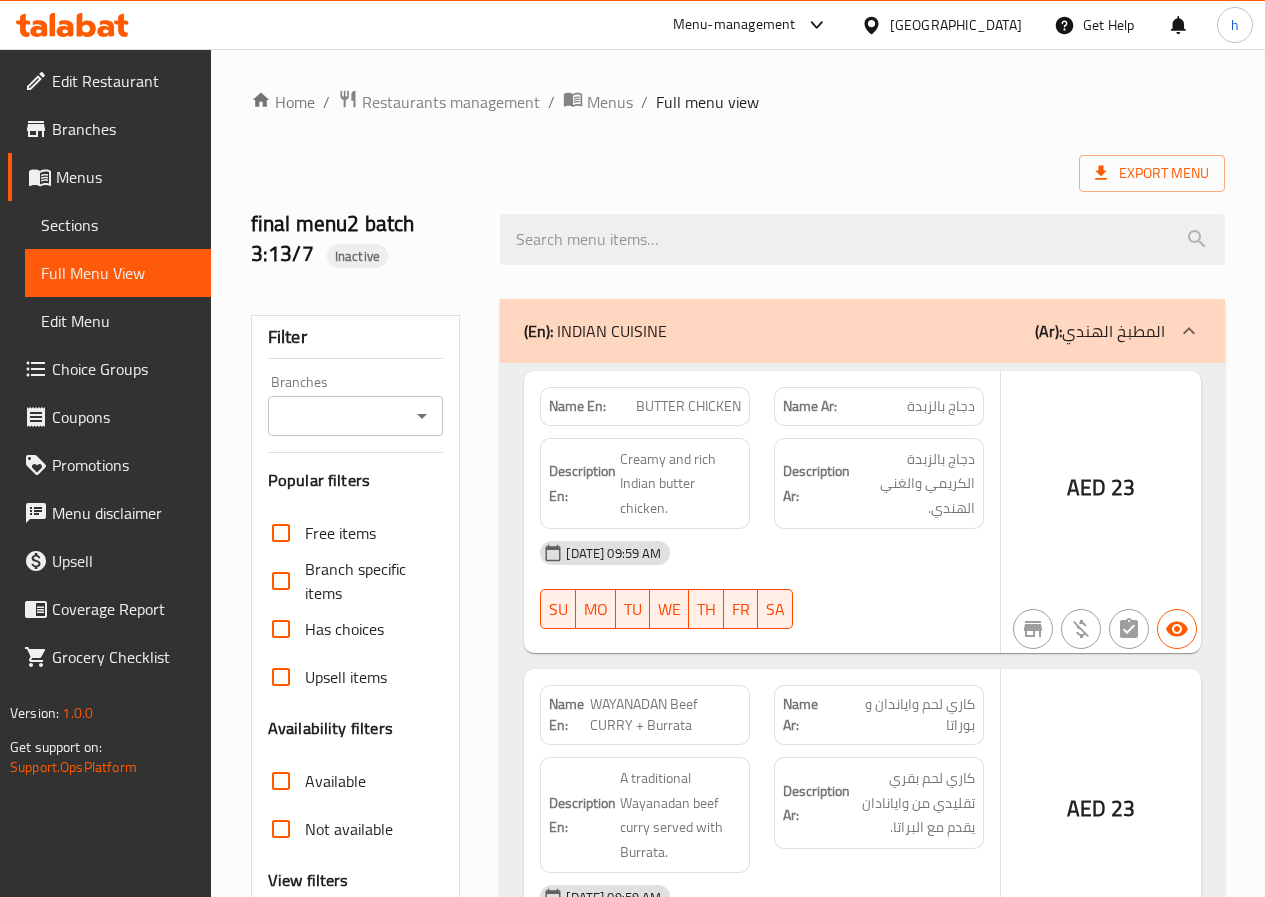 click at bounding box center (632, 448) 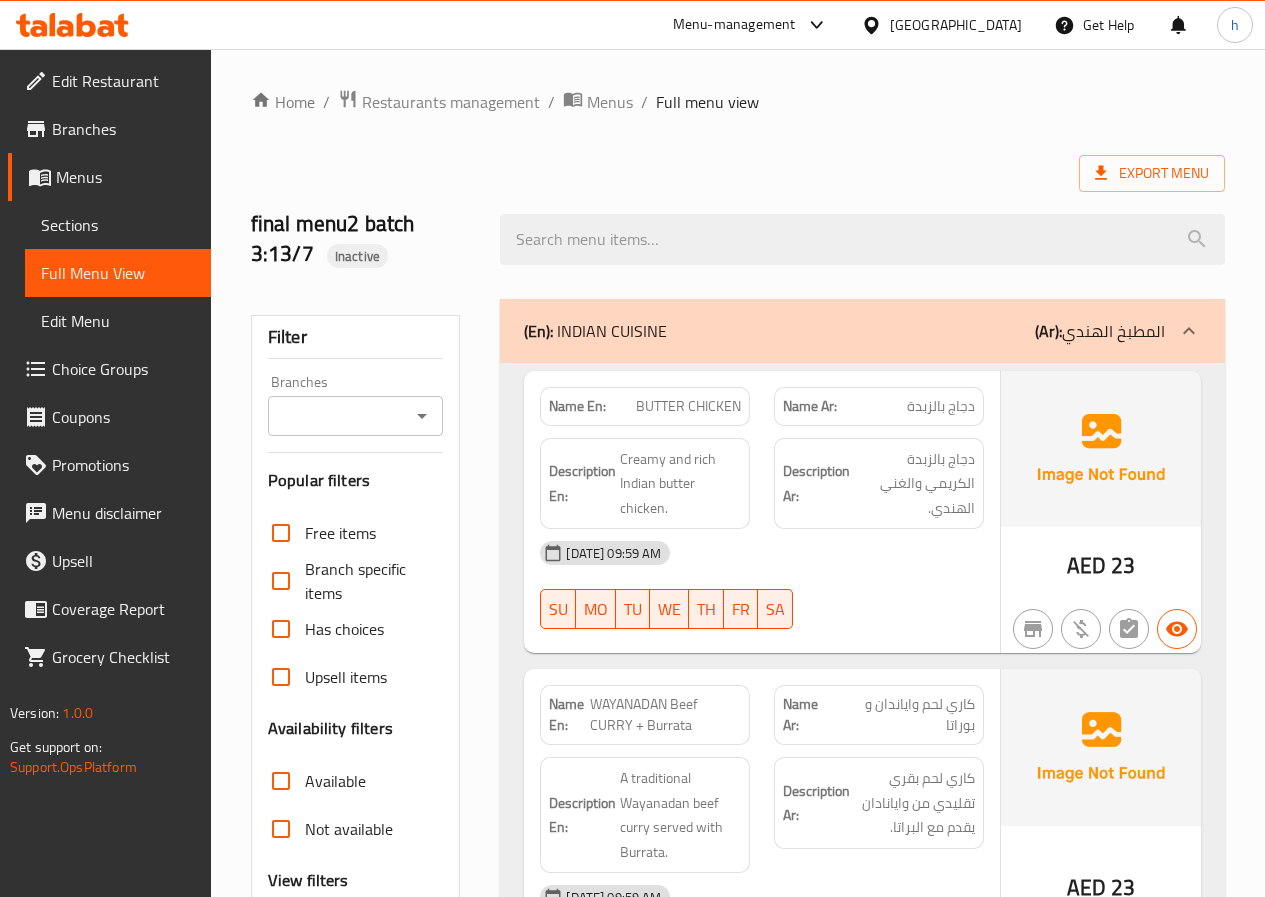 scroll, scrollTop: 300, scrollLeft: 0, axis: vertical 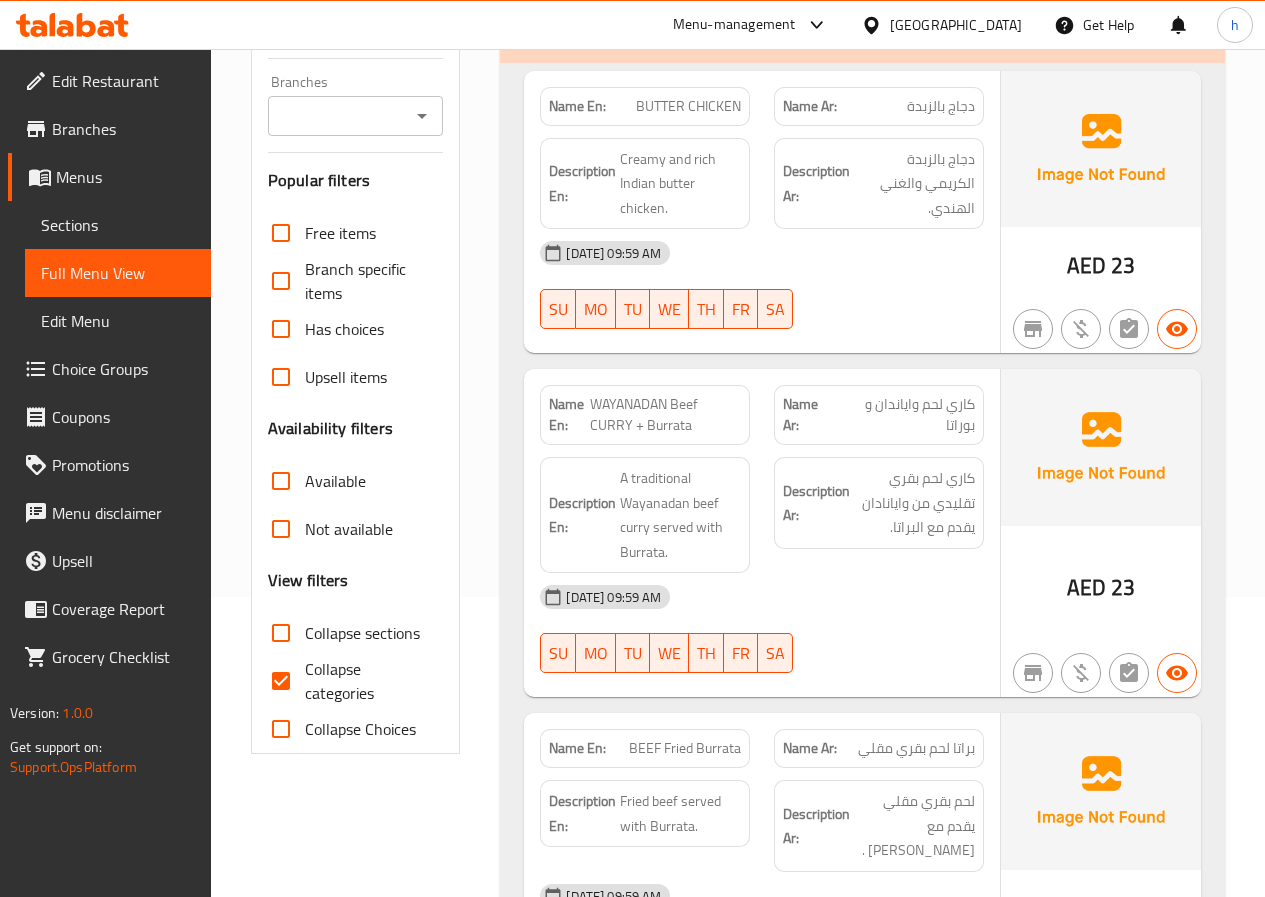 click on "Collapse categories" at bounding box center [281, 681] 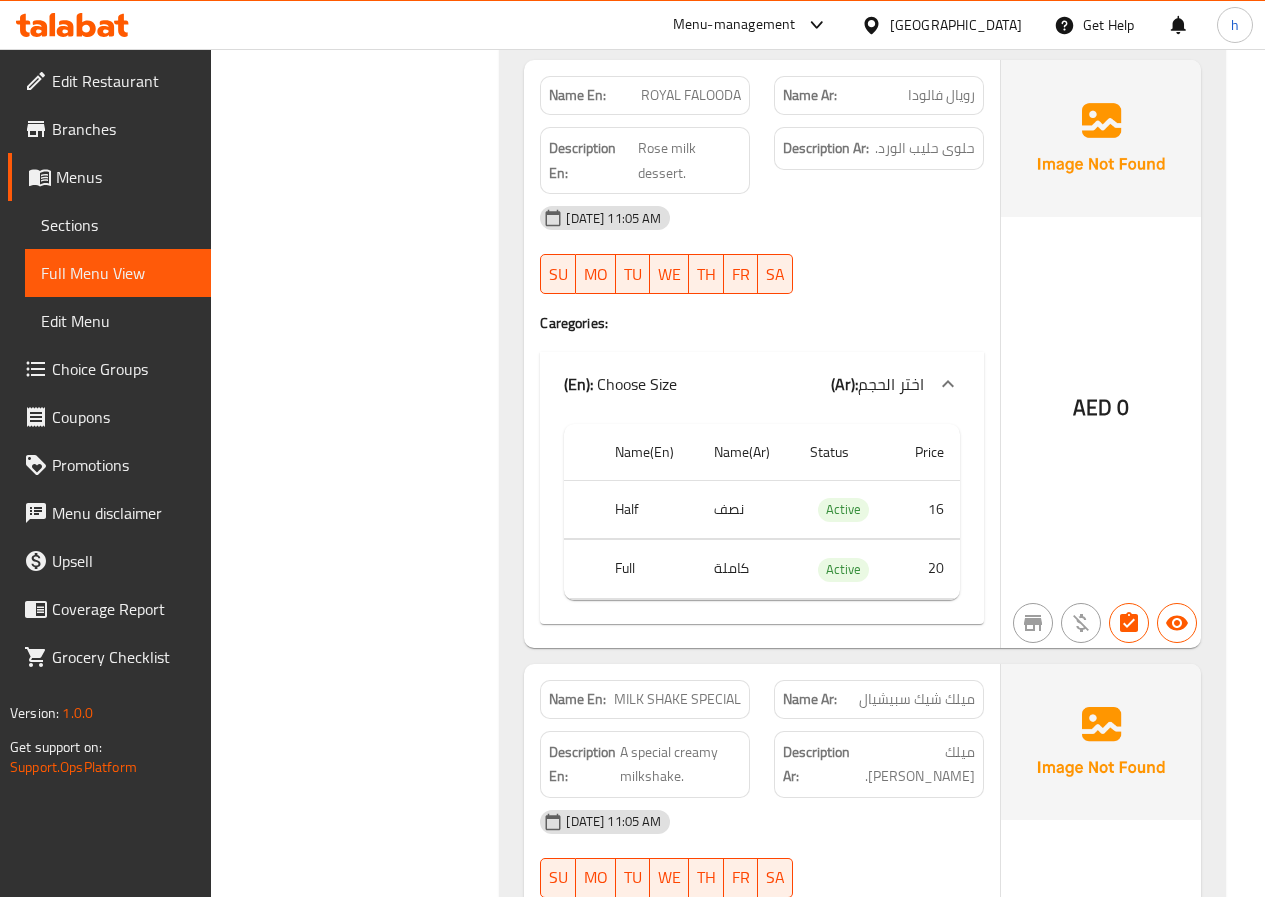 scroll, scrollTop: 50933, scrollLeft: 0, axis: vertical 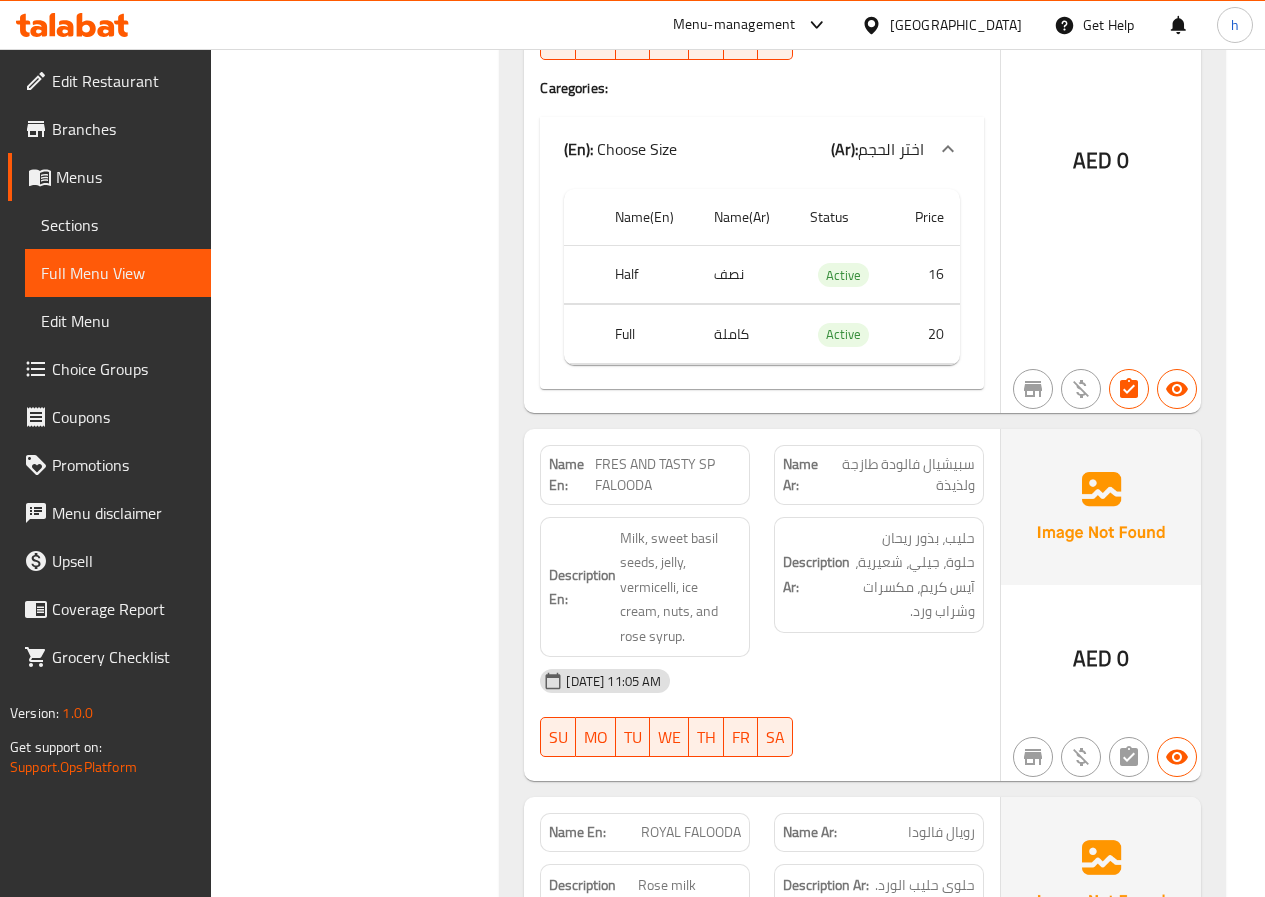 click on "FRES AND TASTY SP FALOODA" at bounding box center (695, -47891) 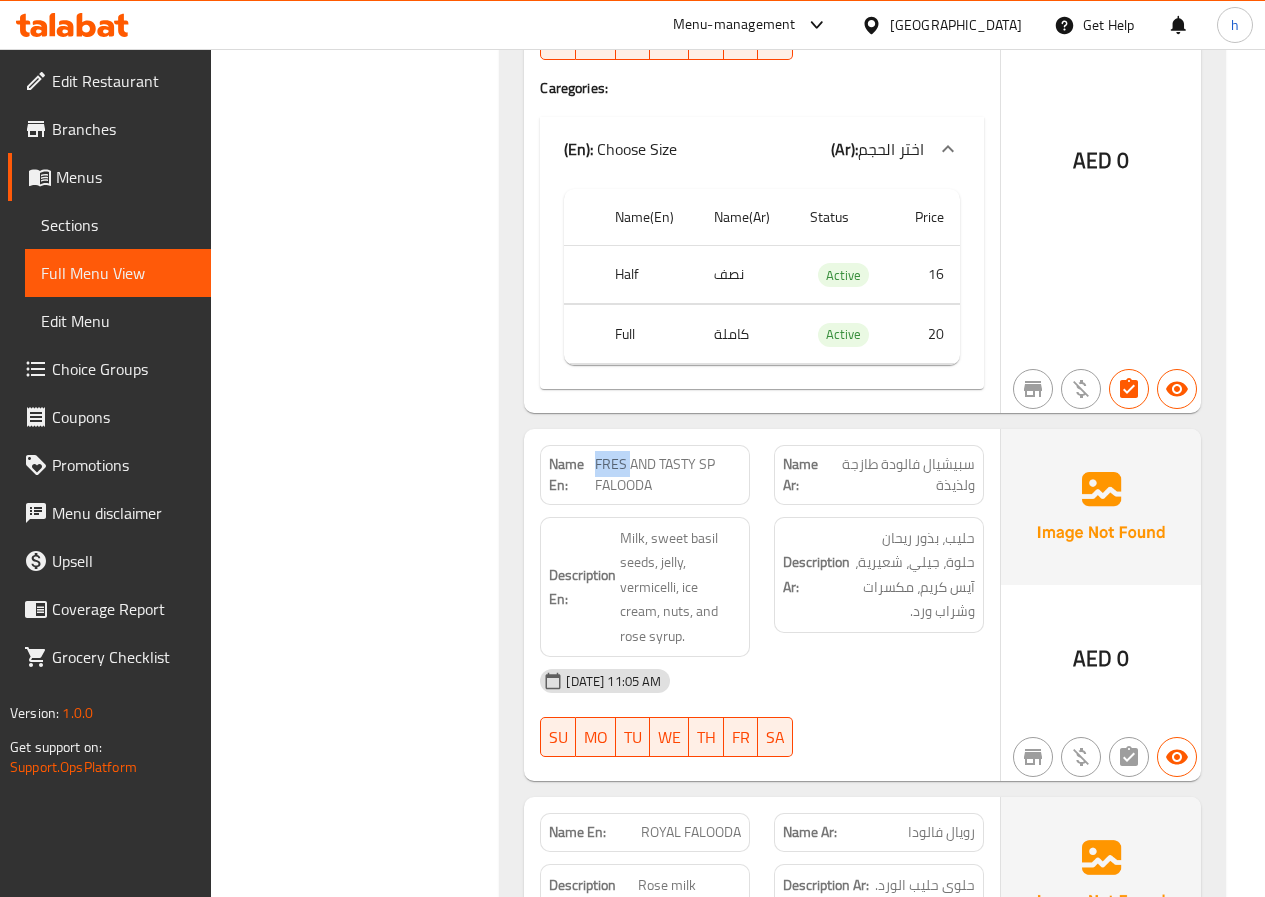 click on "FRES AND TASTY SP FALOODA" at bounding box center [695, -47891] 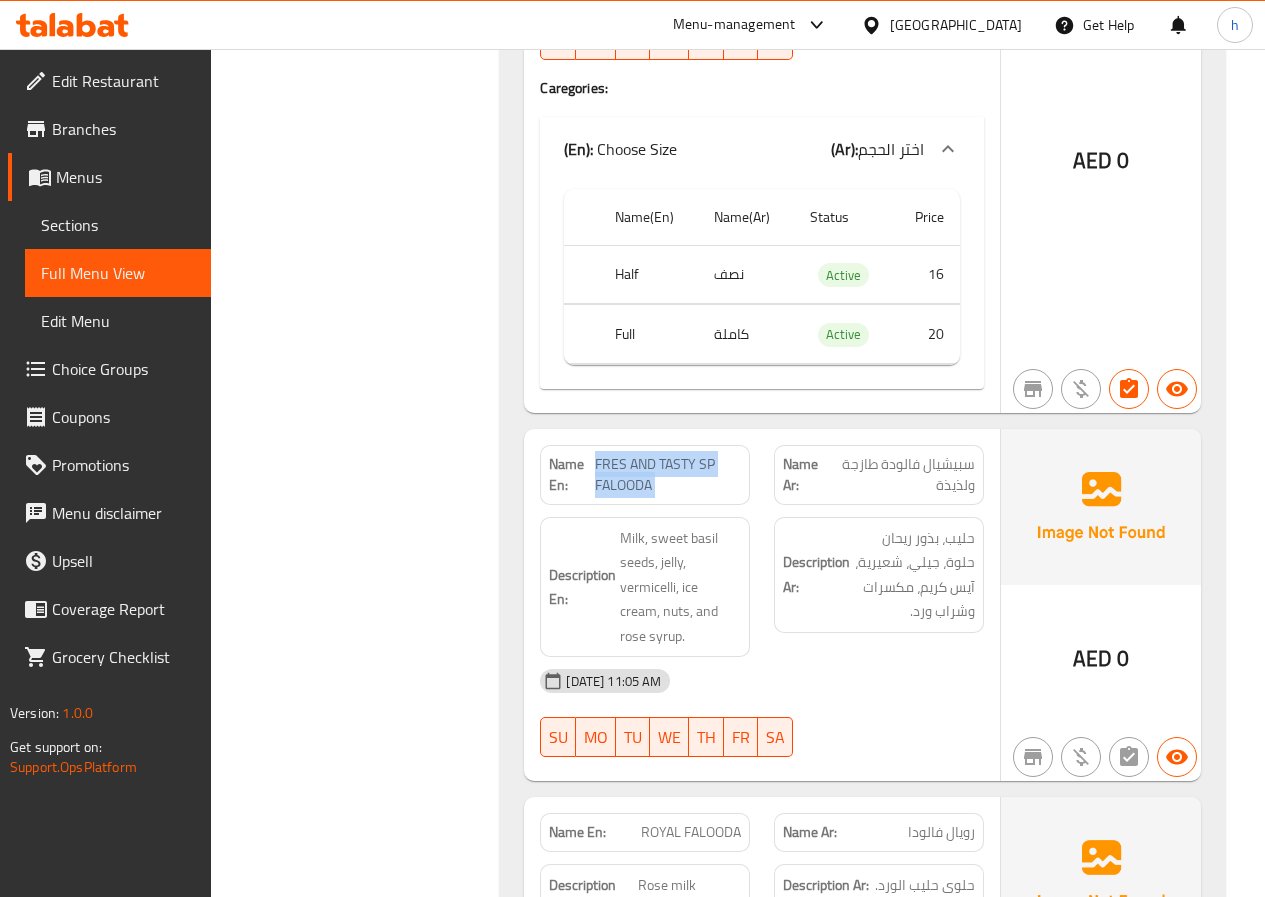 click on "FRES AND TASTY SP FALOODA" at bounding box center (695, -47891) 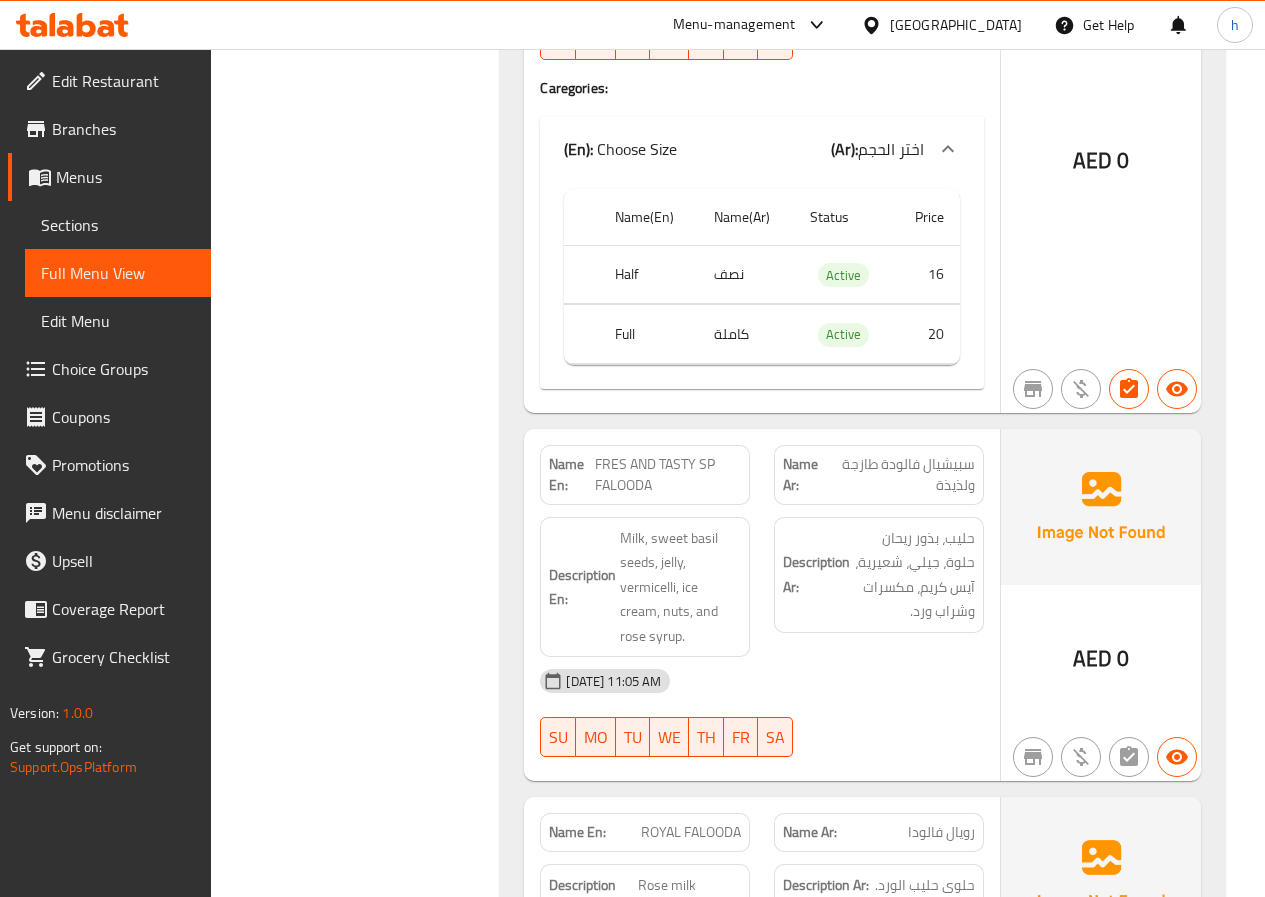 click on "[DATE] 11:05 AM" at bounding box center [762, -47744] 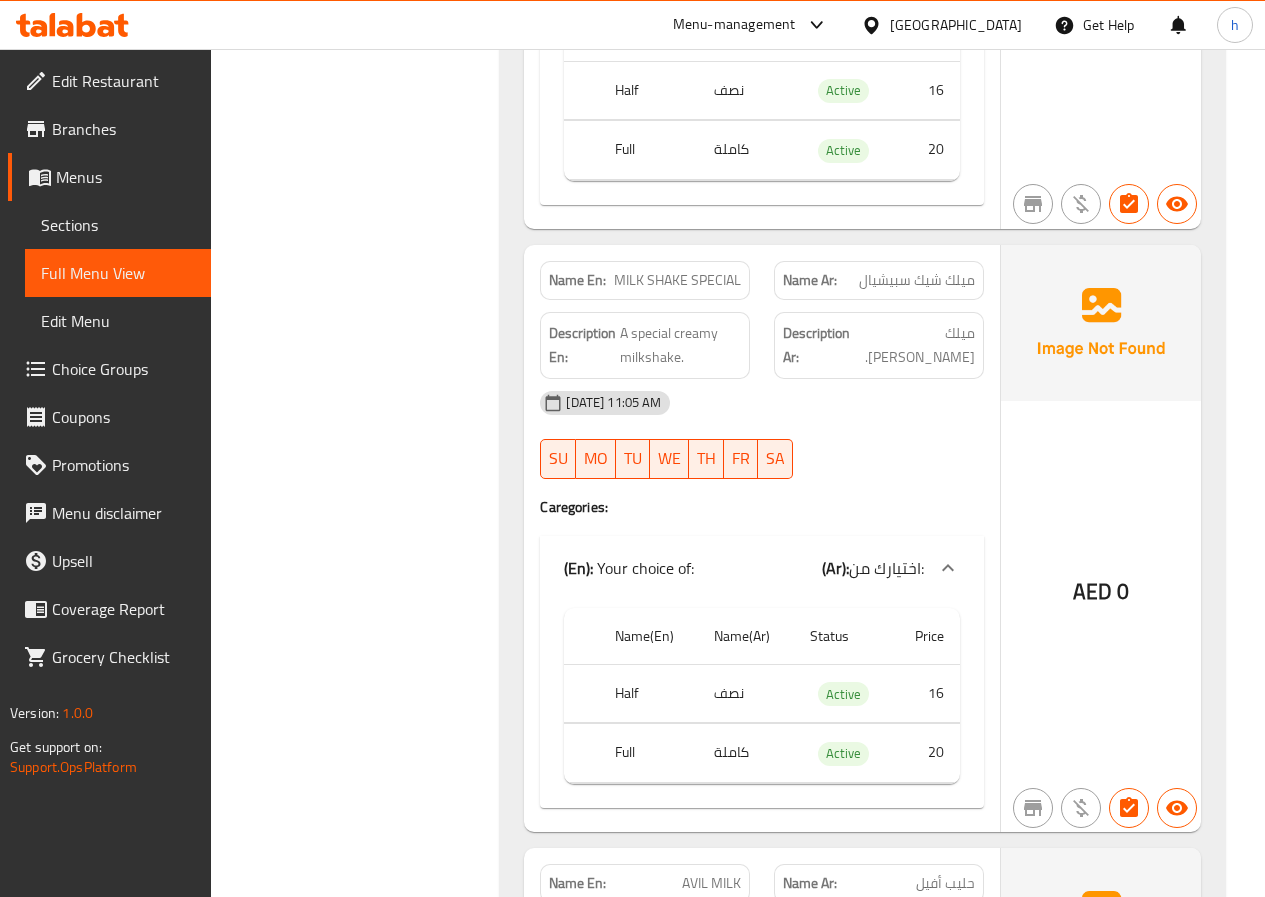 scroll, scrollTop: 50733, scrollLeft: 0, axis: vertical 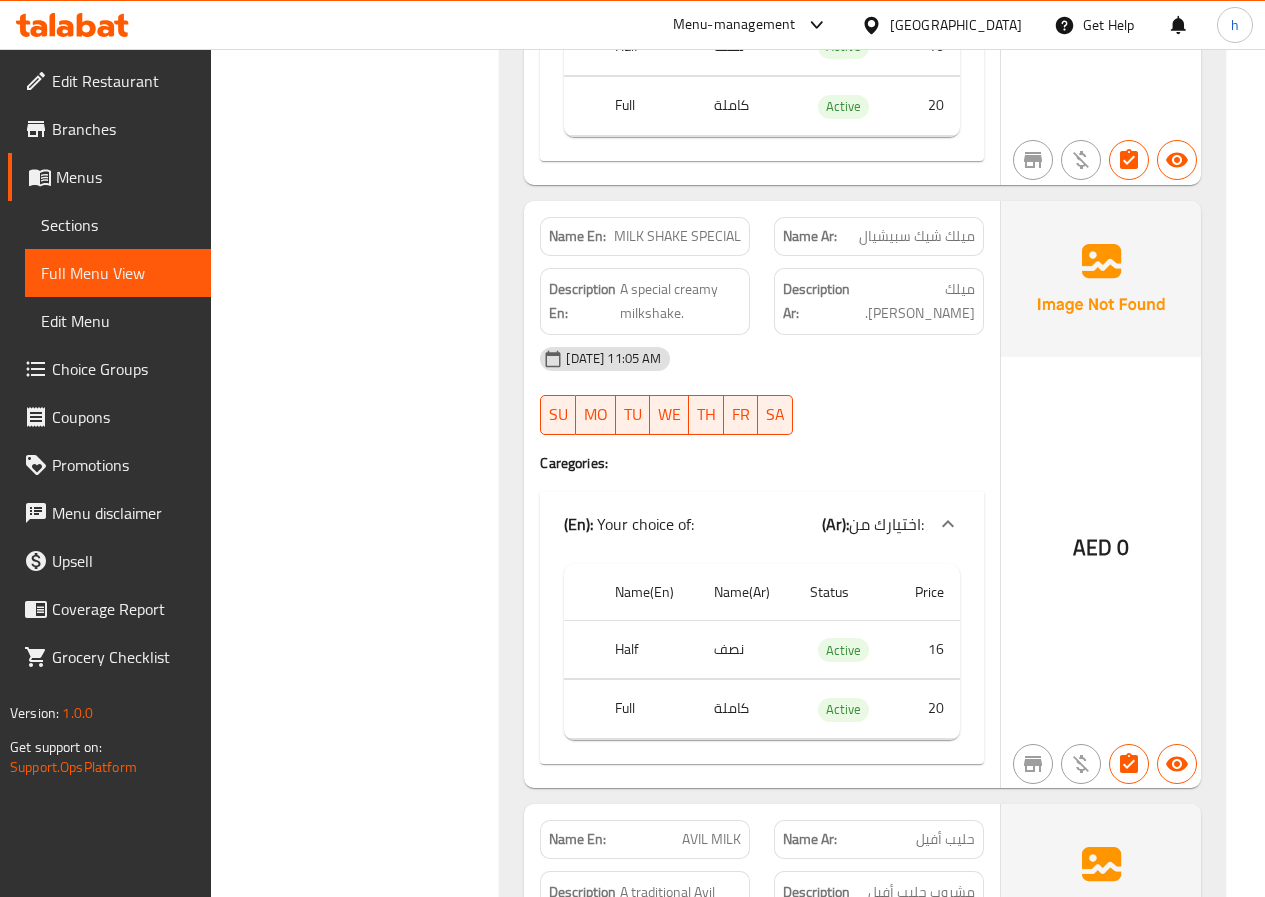 click on "Filter Branches Branches Popular filters Free items Branch specific items Has choices Upsell items Availability filters Available Not available View filters Collapse sections Collapse categories Collapse Choices" at bounding box center (364, -3292) 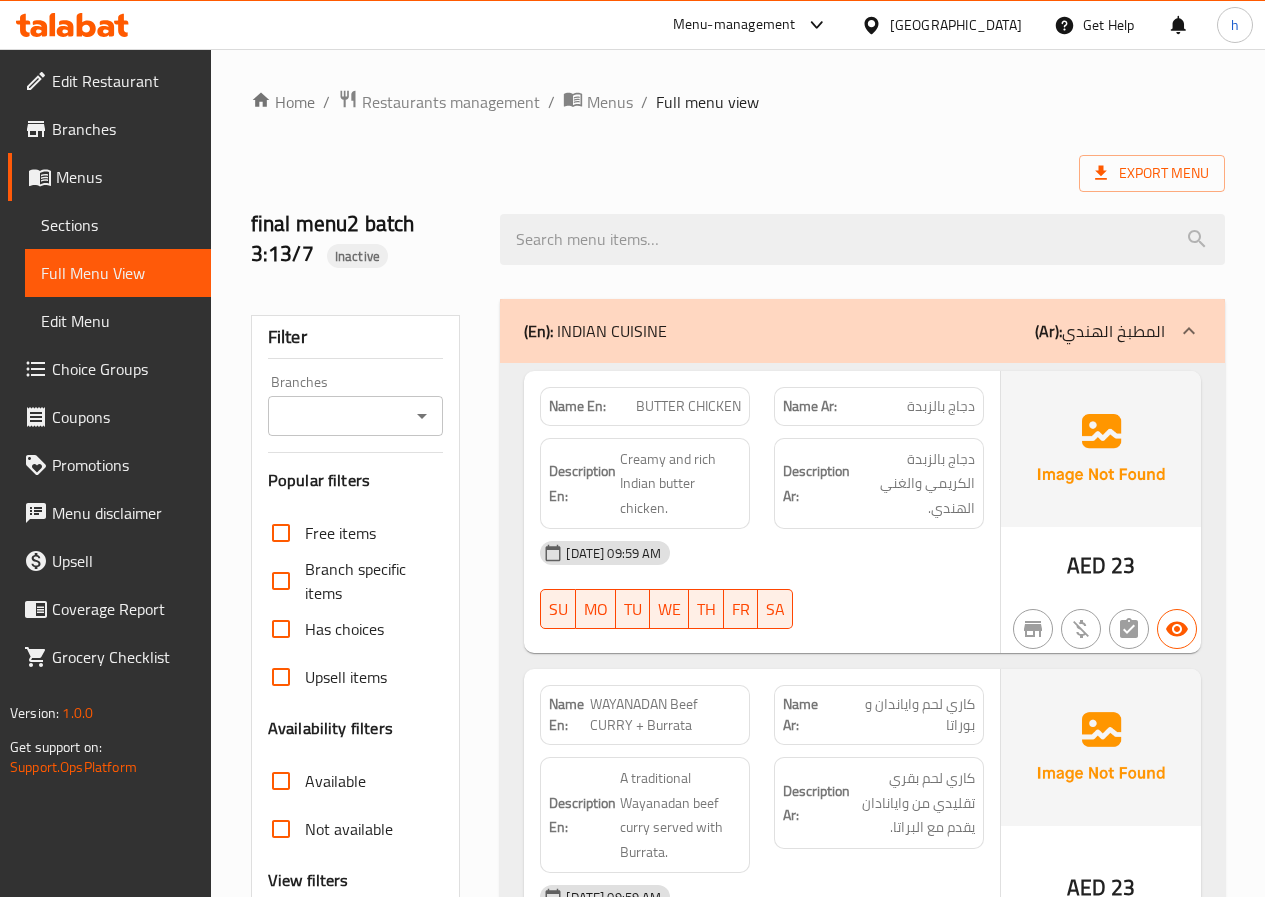 scroll, scrollTop: 400, scrollLeft: 0, axis: vertical 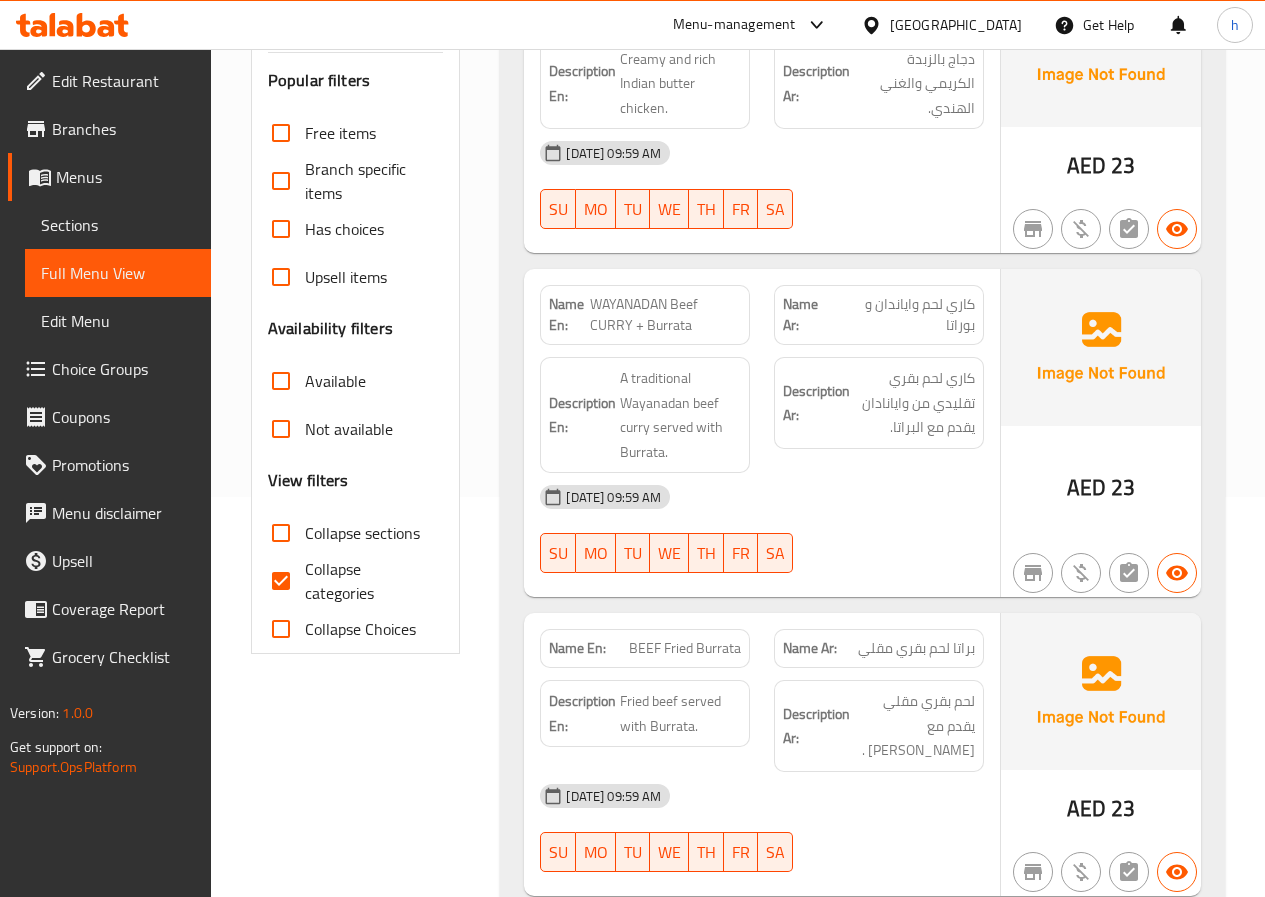 click on "Collapse categories" at bounding box center (281, 581) 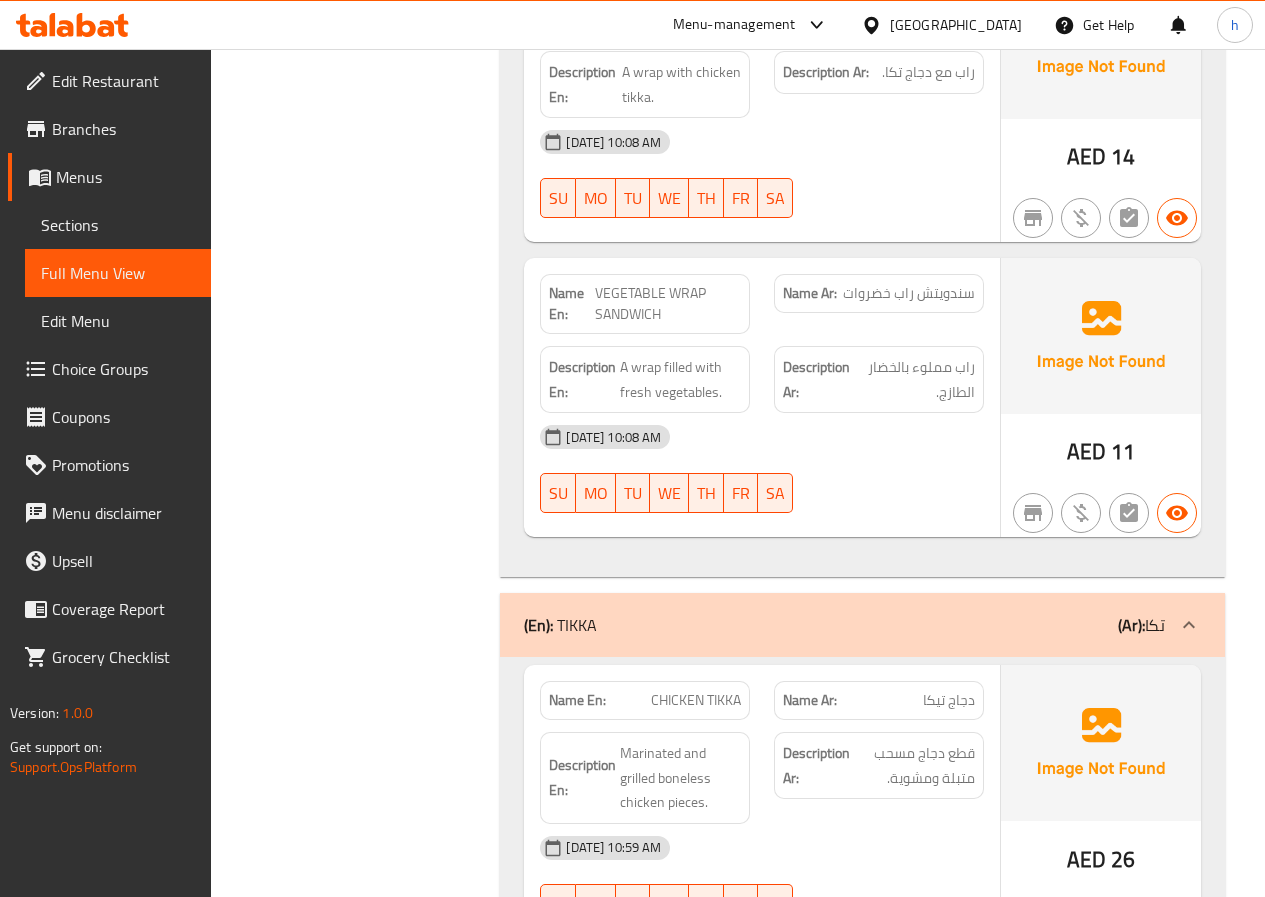 scroll, scrollTop: 49377, scrollLeft: 0, axis: vertical 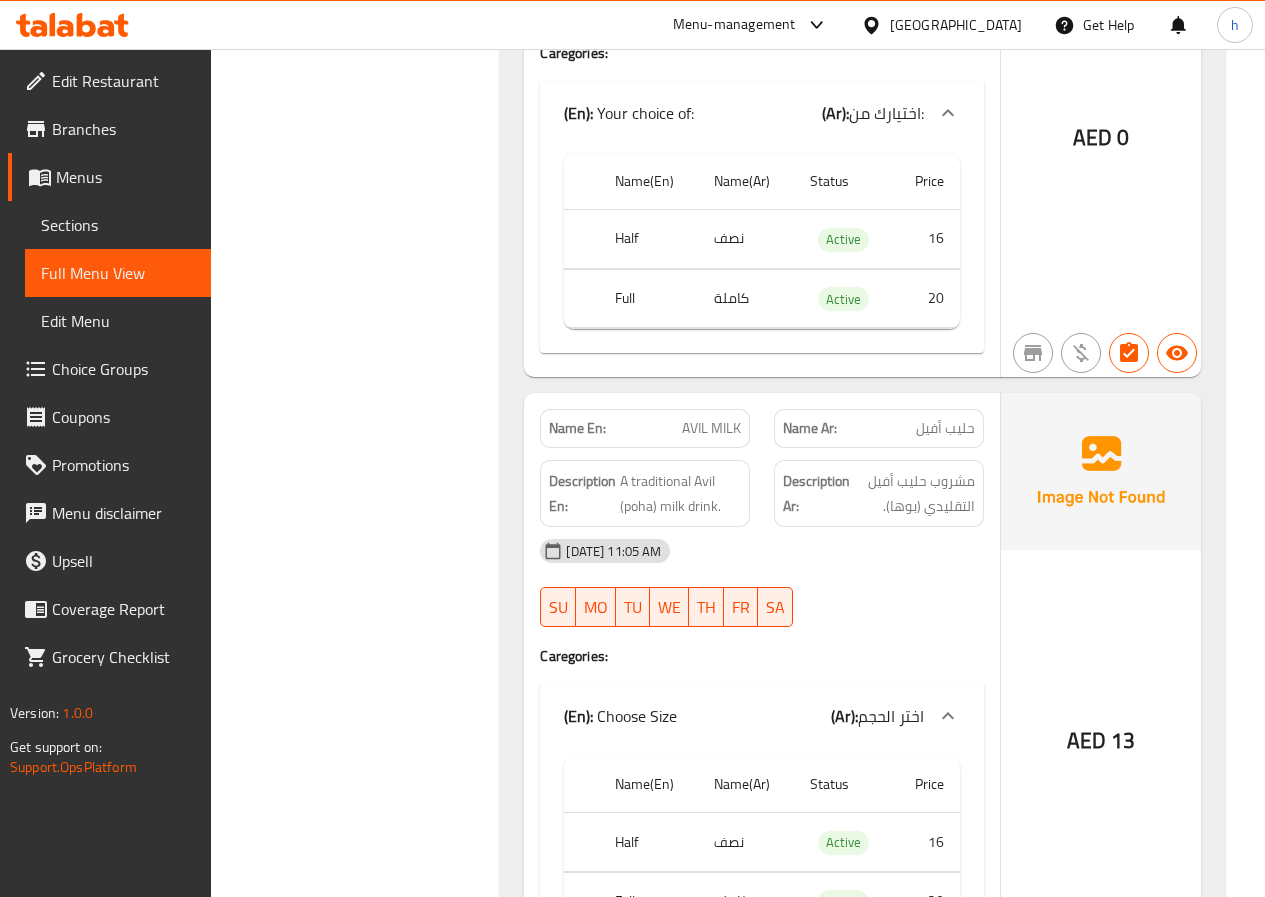 click on "AVIL MILK" at bounding box center [687, -48919] 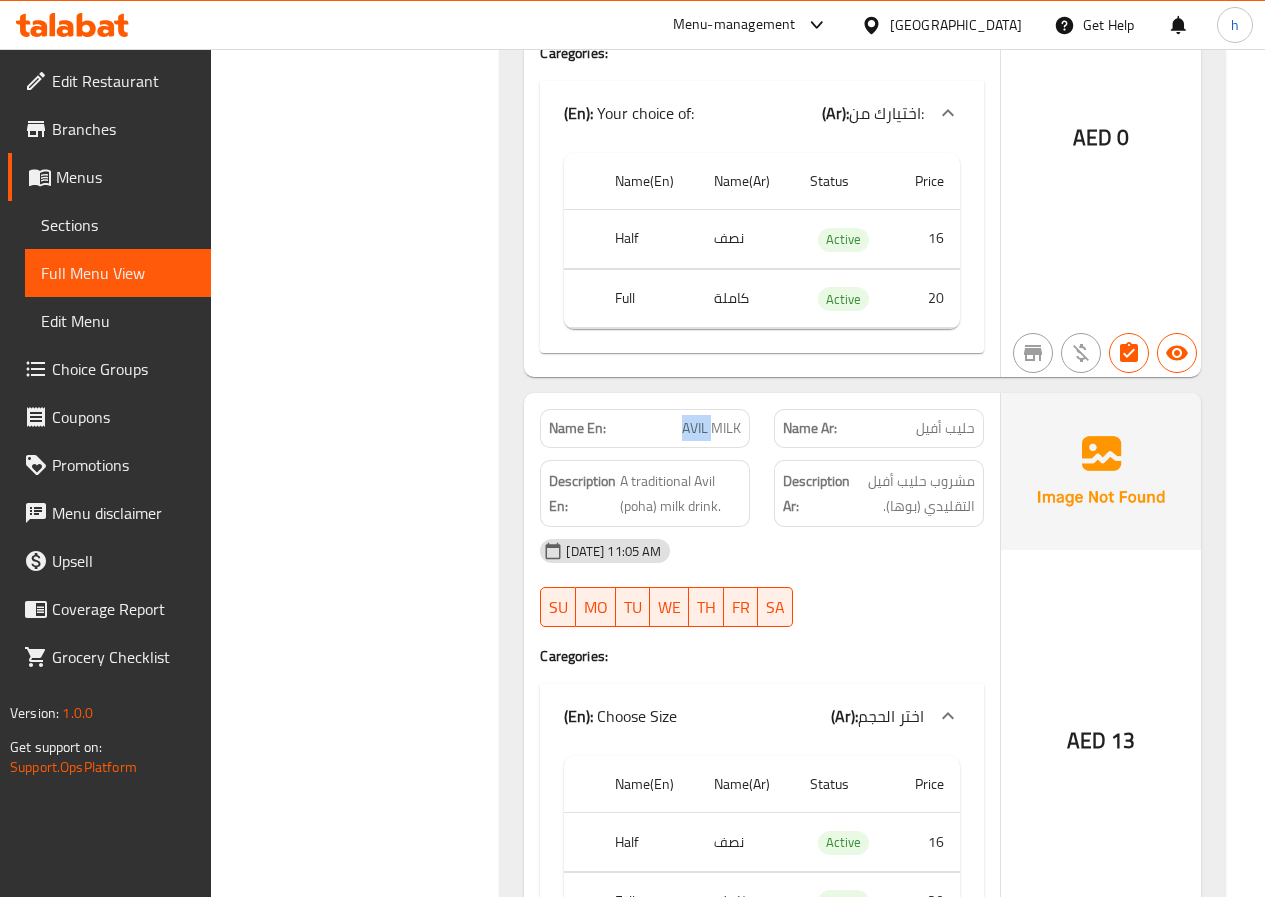 click on "AVIL MILK" at bounding box center (687, -48919) 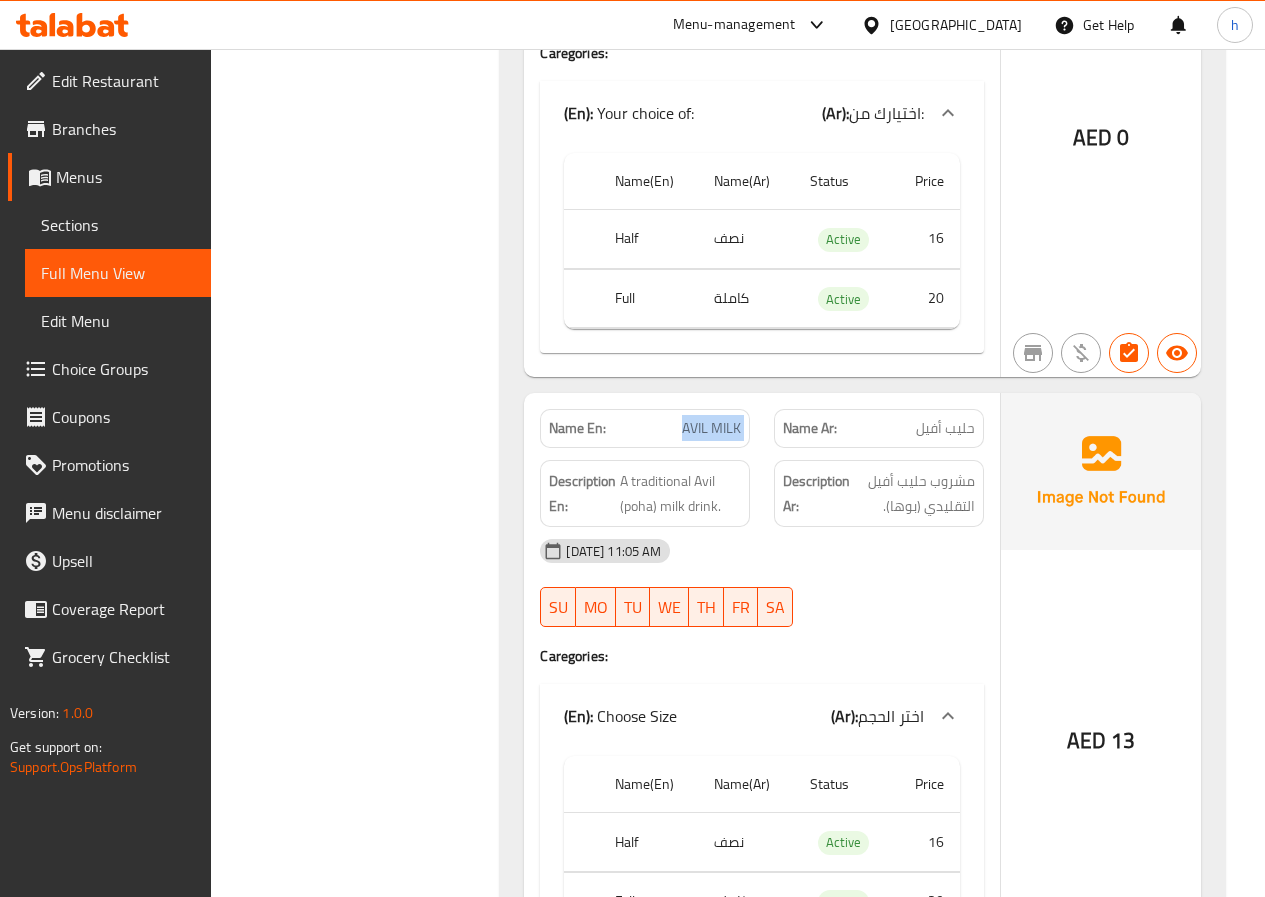 click on "AVIL MILK" at bounding box center (687, -48919) 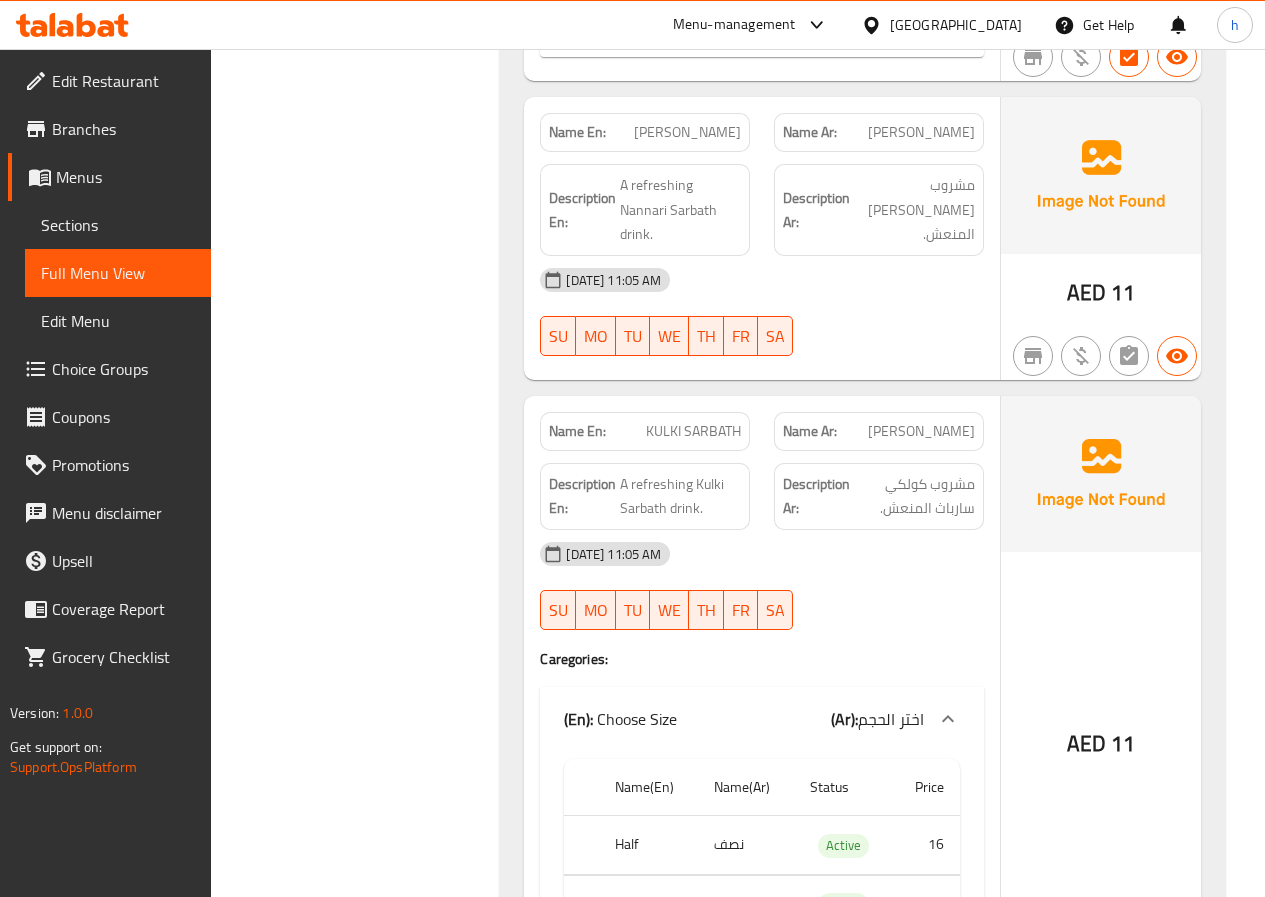 scroll, scrollTop: 52377, scrollLeft: 0, axis: vertical 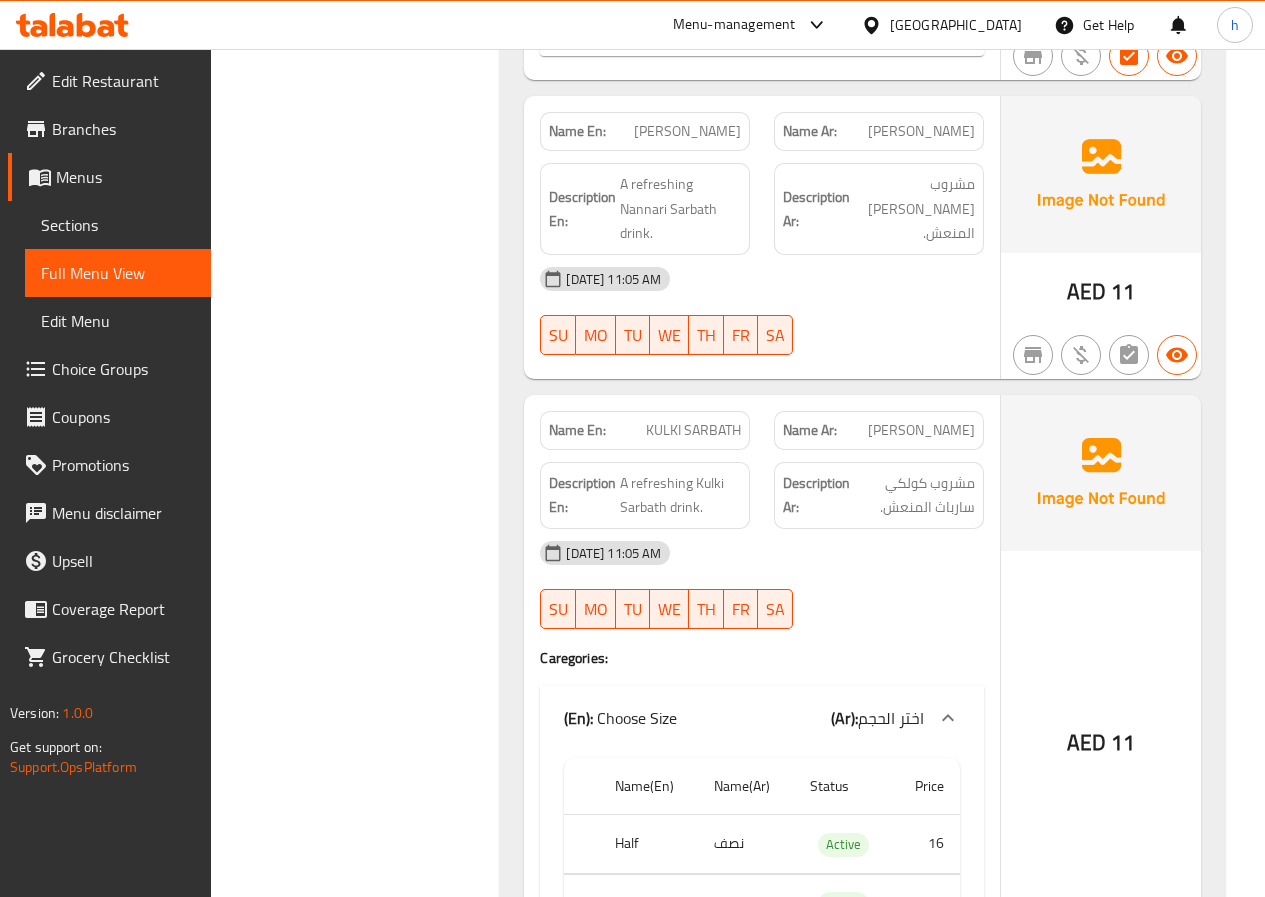 click on "KULKI SARBATH" at bounding box center (696, -49222) 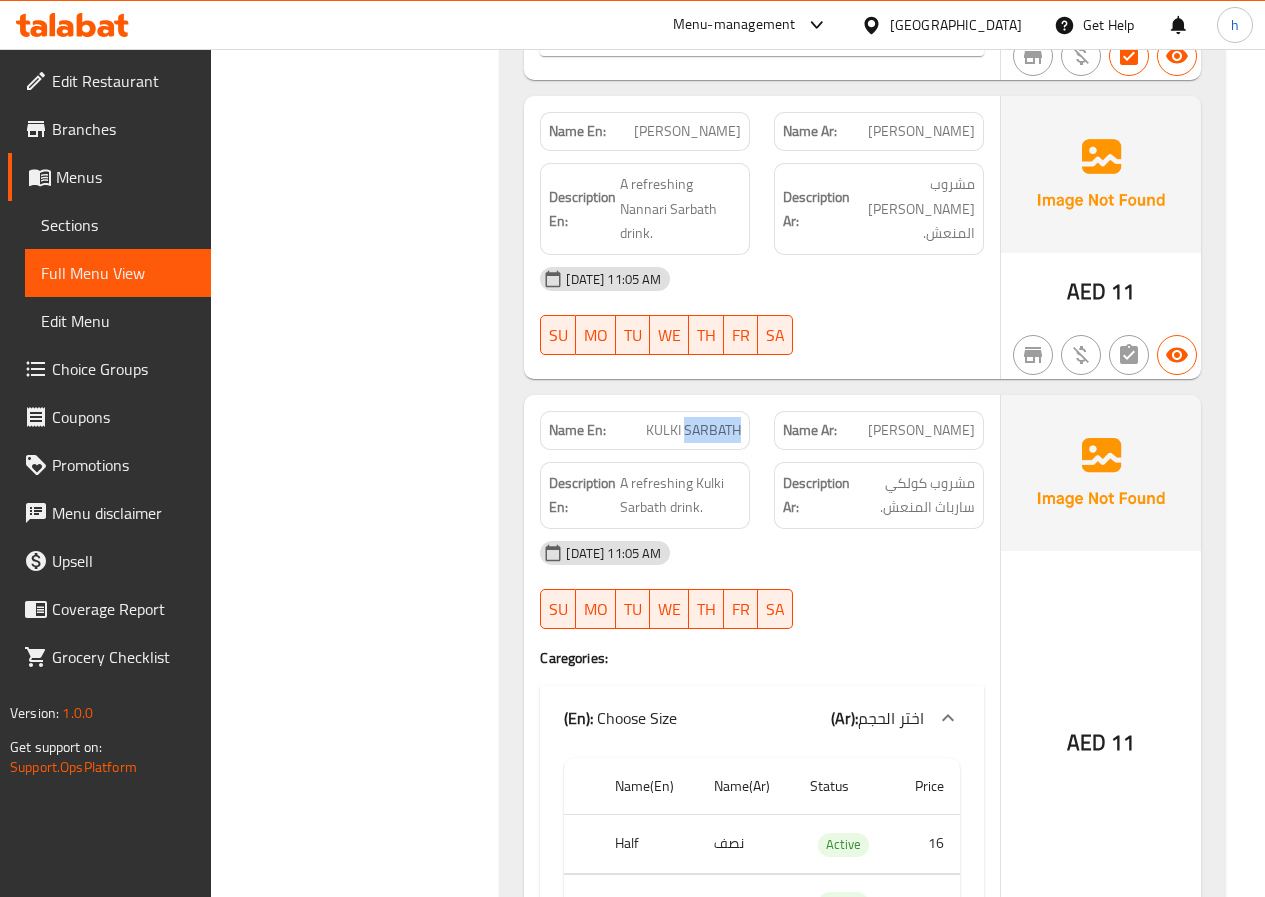 click on "KULKI SARBATH" at bounding box center [696, -49222] 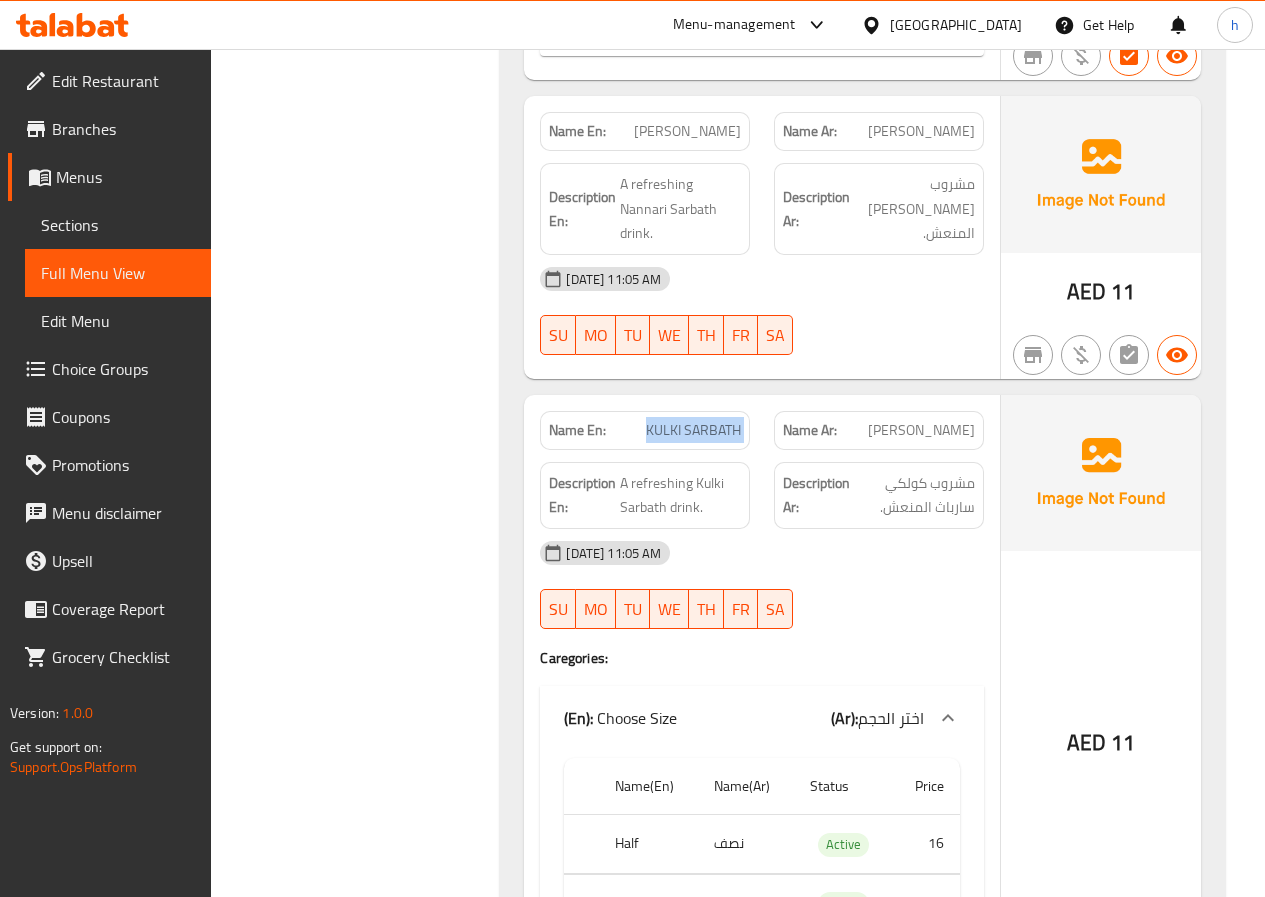 click on "KULKI SARBATH" at bounding box center [696, -49222] 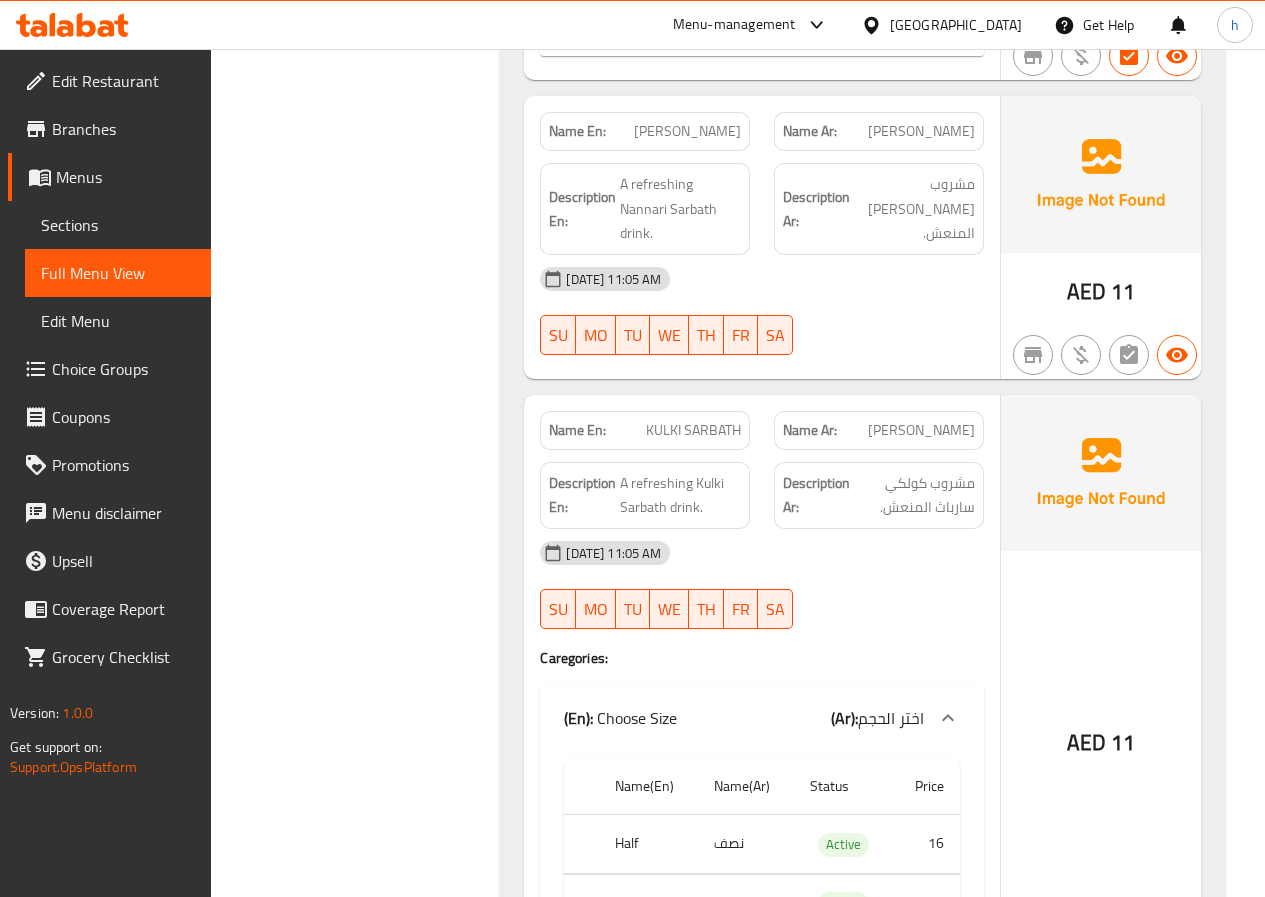 click on "[DATE] 11:05 AM SU MO TU WE TH FR SA" at bounding box center (762, -49067) 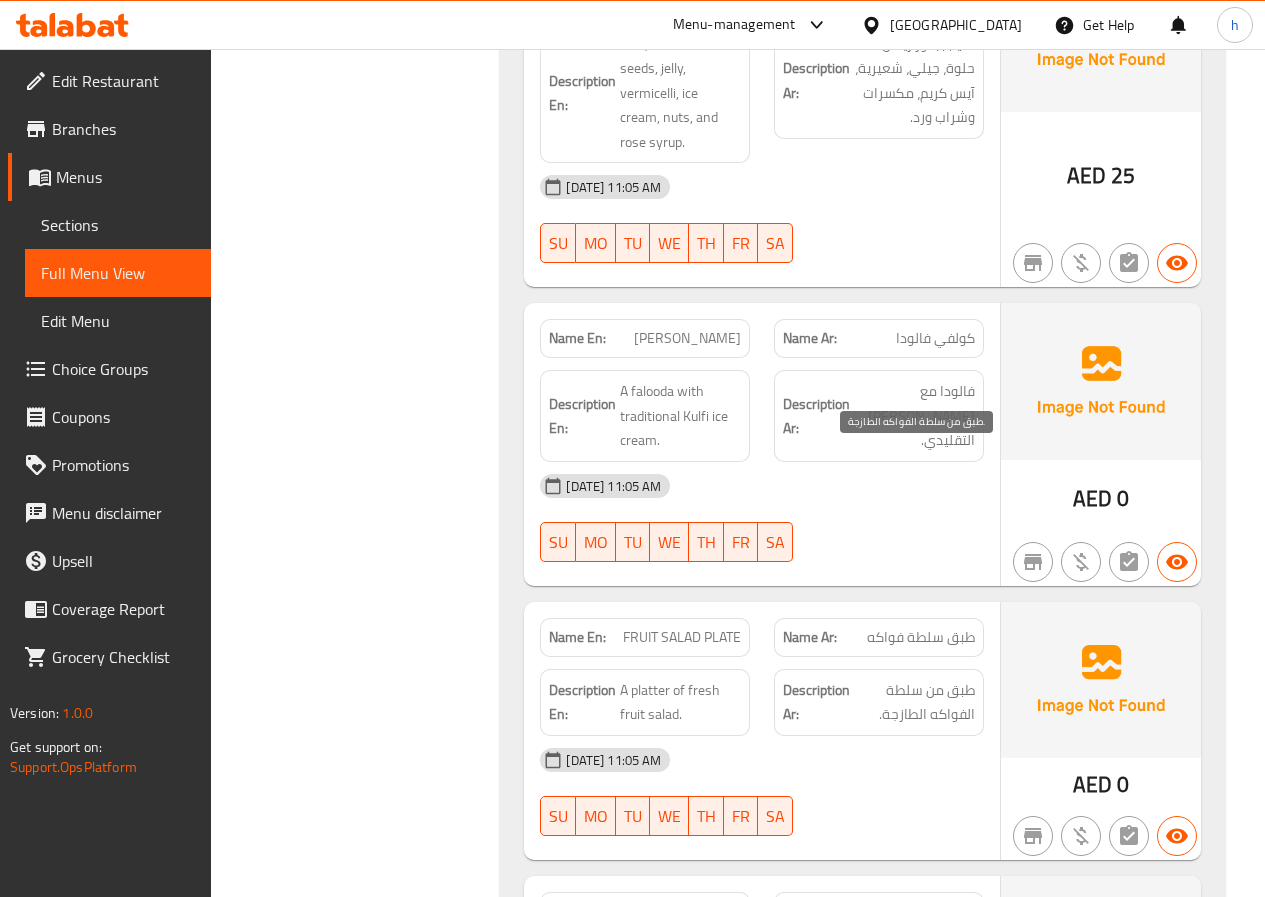 scroll, scrollTop: 54277, scrollLeft: 0, axis: vertical 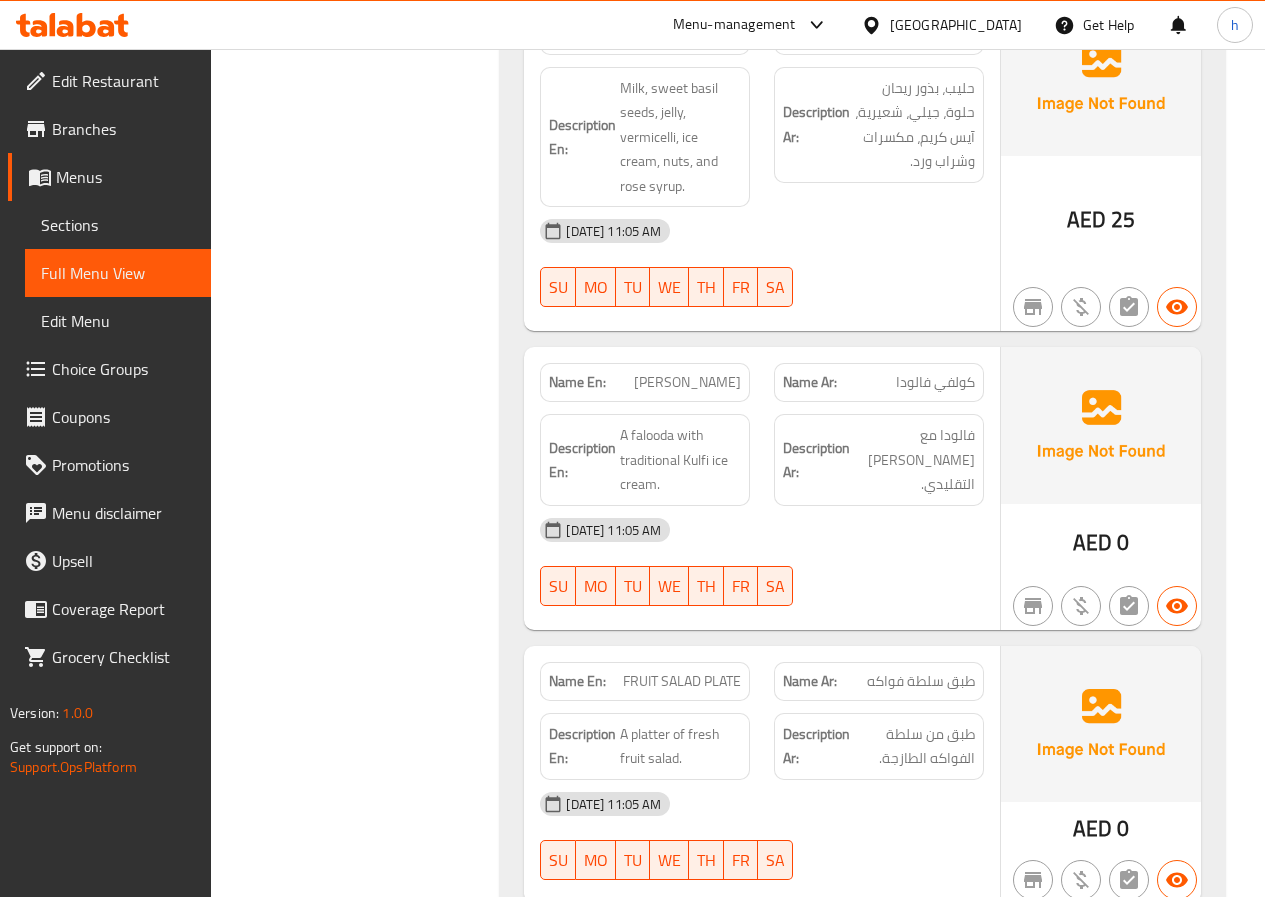 click on "[PERSON_NAME]" at bounding box center (662, -46596) 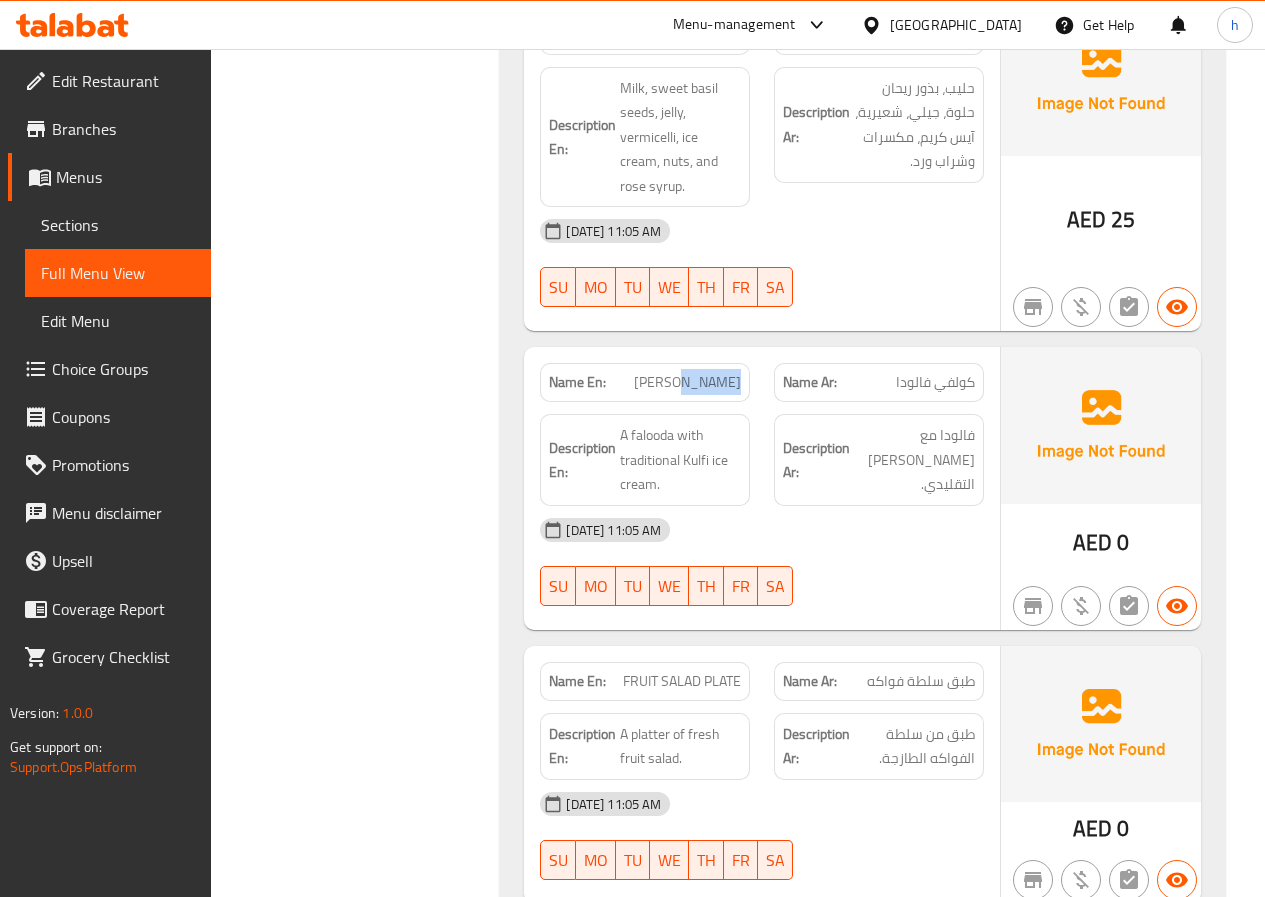 click on "[PERSON_NAME]" at bounding box center [662, -46596] 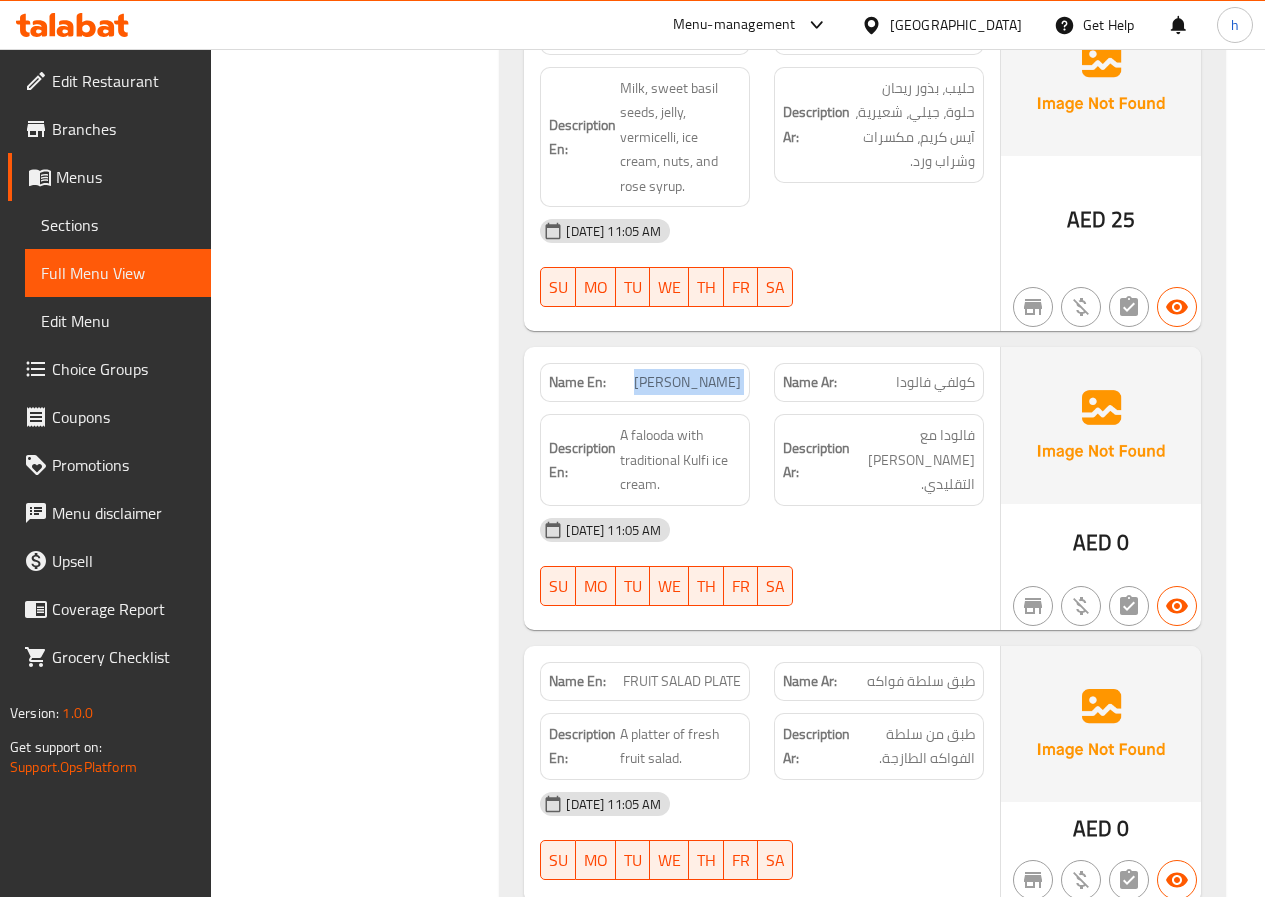 click on "[PERSON_NAME]" at bounding box center (662, -46596) 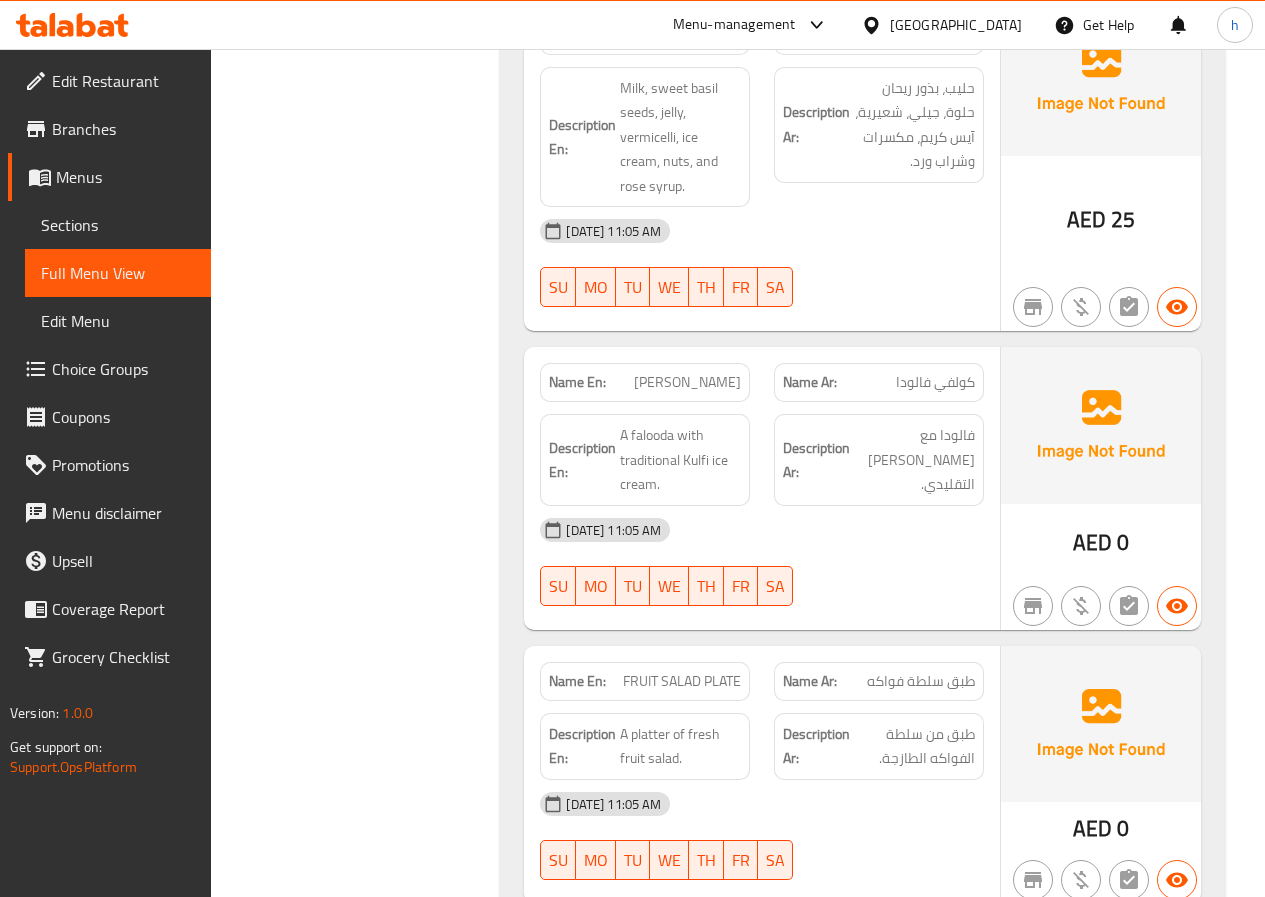 click on "Filter Branches Branches Popular filters Free items Branch specific items Has choices Upsell items Availability filters Available Not available View filters Collapse sections Collapse categories Collapse Choices" at bounding box center [364, -6619] 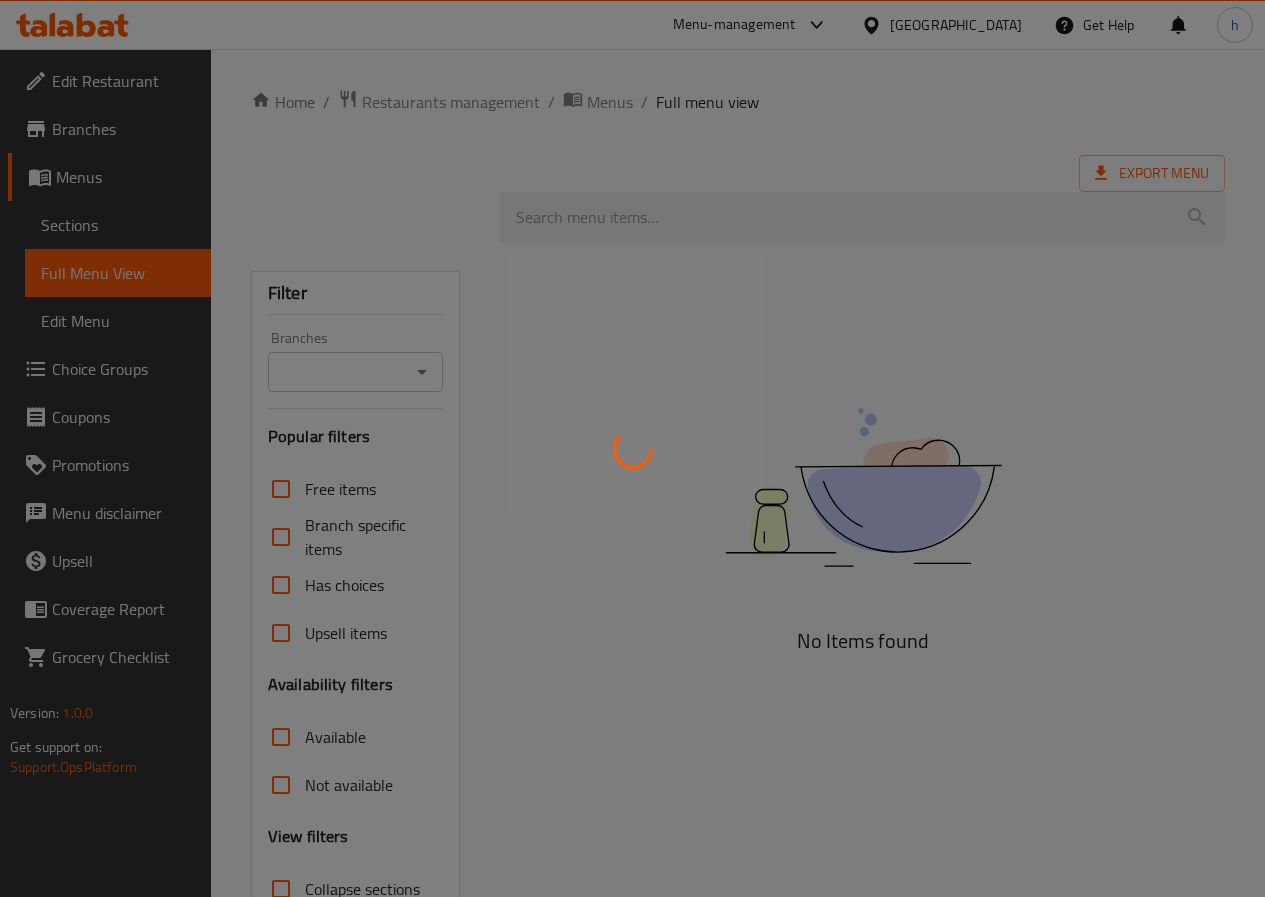 scroll, scrollTop: 0, scrollLeft: 0, axis: both 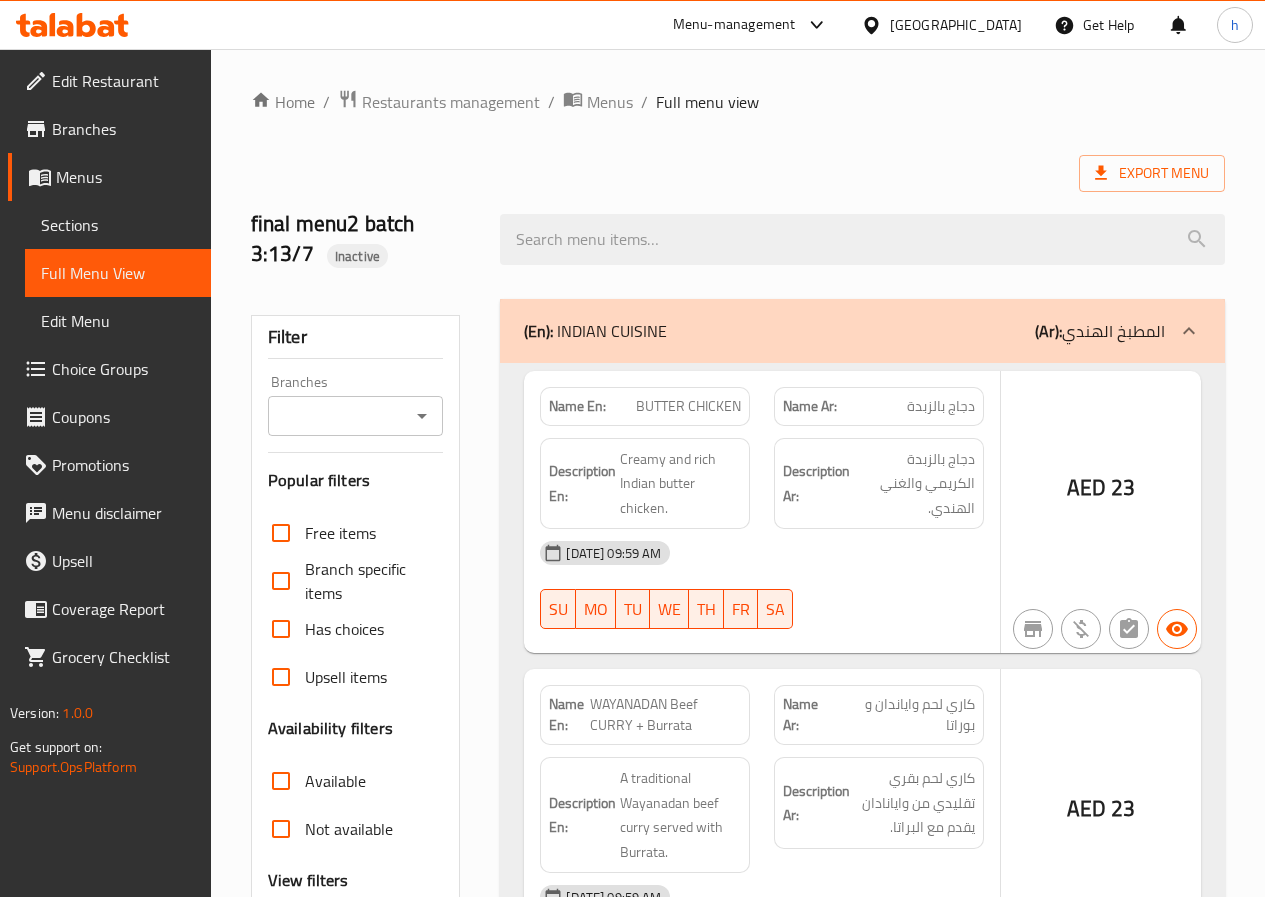 click on "Home / Restaurants management / Menus / Full menu view Export Menu final menu2 batch 3:13/7    Inactive Filter Branches Branches Popular filters Free items Branch specific items Has choices Upsell items Availability filters Available Not available View filters Collapse sections Collapse categories Collapse Choices (En):   INDIAN CUISINE (Ar): المطبخ الهندي Name En: BUTTER CHICKEN Name Ar: دجاج بالزبدة Description En: Creamy and rich Indian butter chicken. Description Ar: دجاج بالزبدة الكريمي والغني الهندي. [DATE] 09:59 AM SU MO TU WE TH FR SA AED 23 Name En: WAYANADAN Beef CURRY + Burrata Name Ar: كاري لحم  واياندان و بوراتا Description En: A traditional Wayanadan beef curry served with Burrata. Description Ar: كاري لحم بقري تقليدي من وايانادان يقدم مع البراتا. [DATE] 09:59 AM SU MO TU WE TH FR SA AED 23 Name En: BEEF Fried Burrata Name Ar: براتا لحم بقري مقلي SU MO TU WE" at bounding box center (738, 13633) 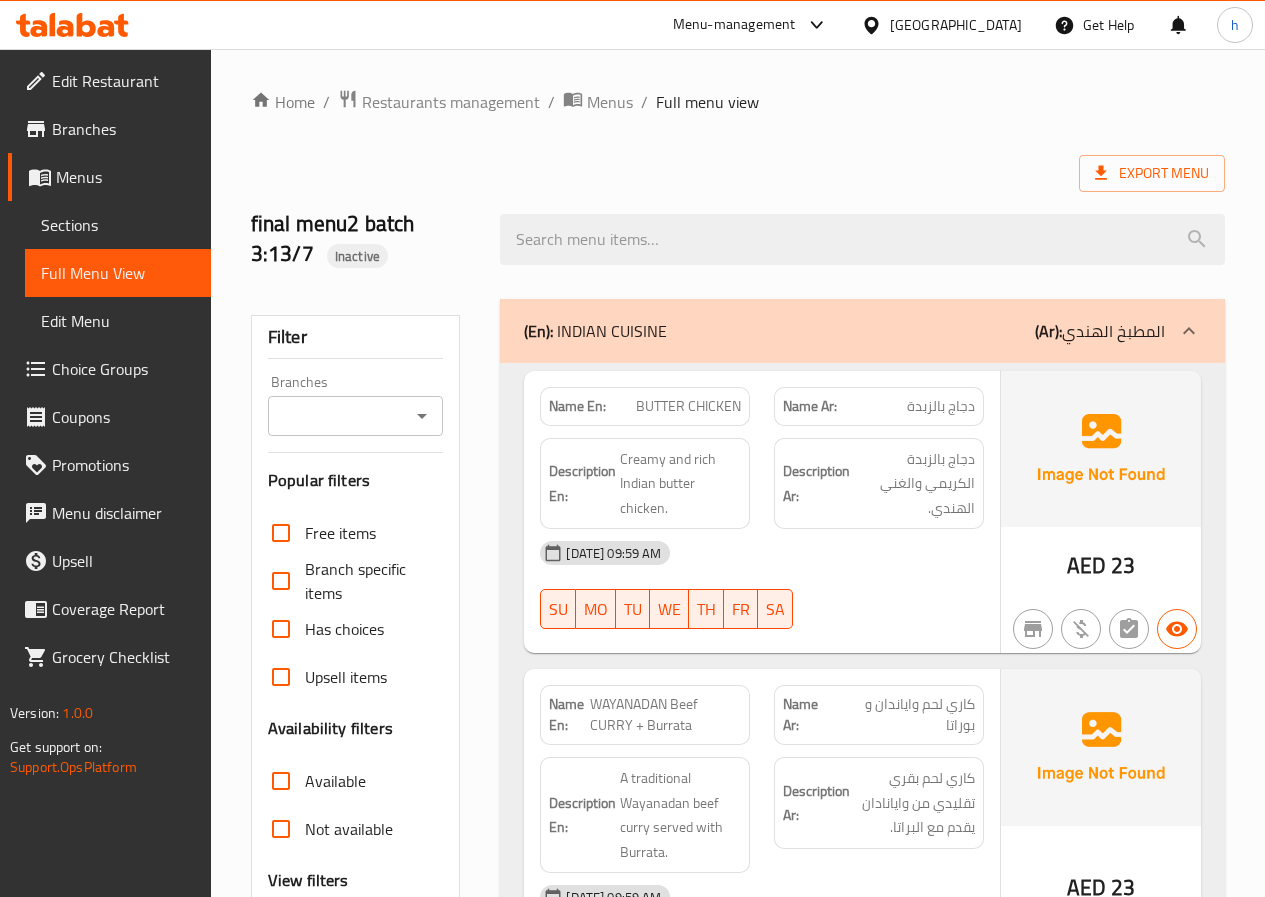 scroll, scrollTop: 400, scrollLeft: 0, axis: vertical 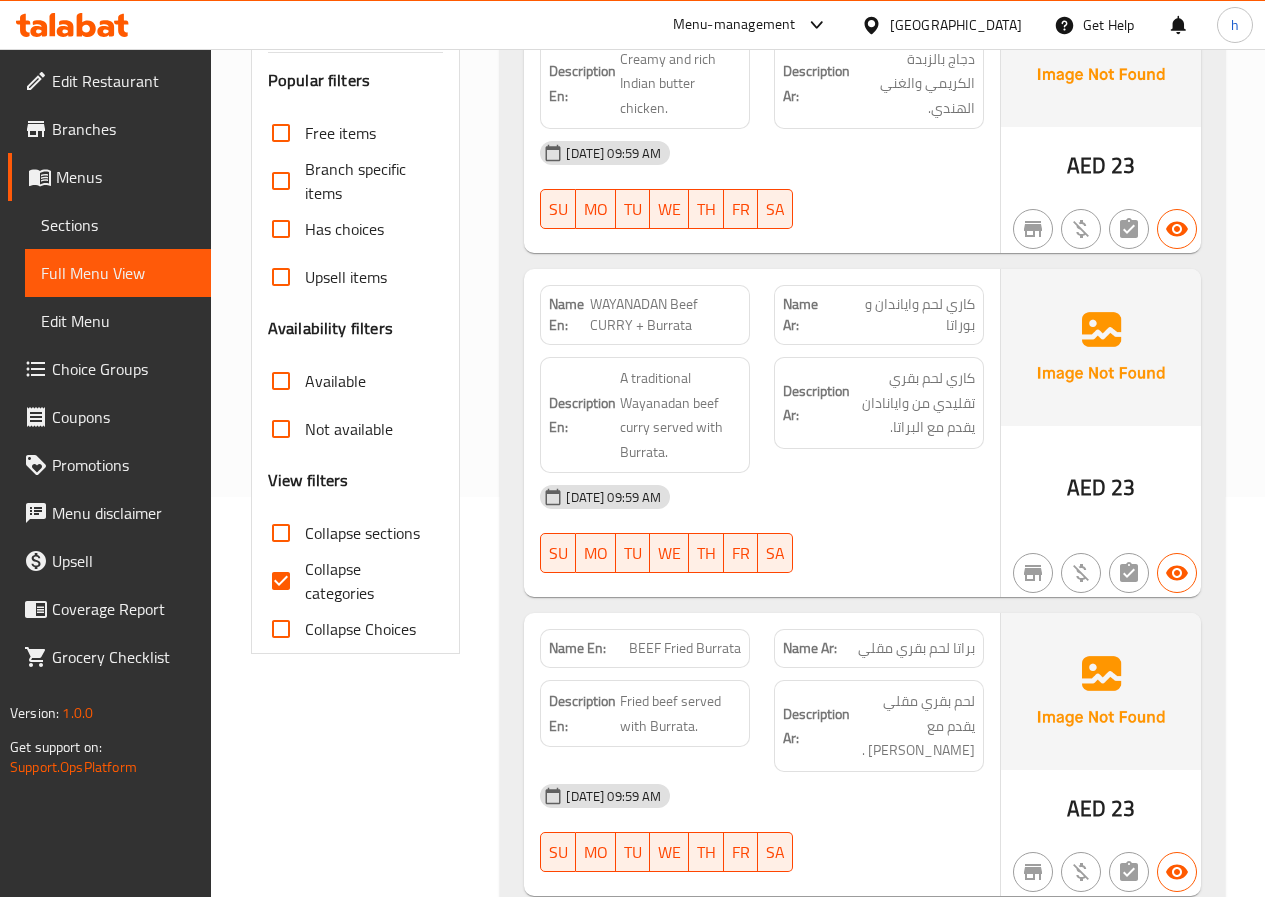 click on "Collapse categories" at bounding box center [281, 581] 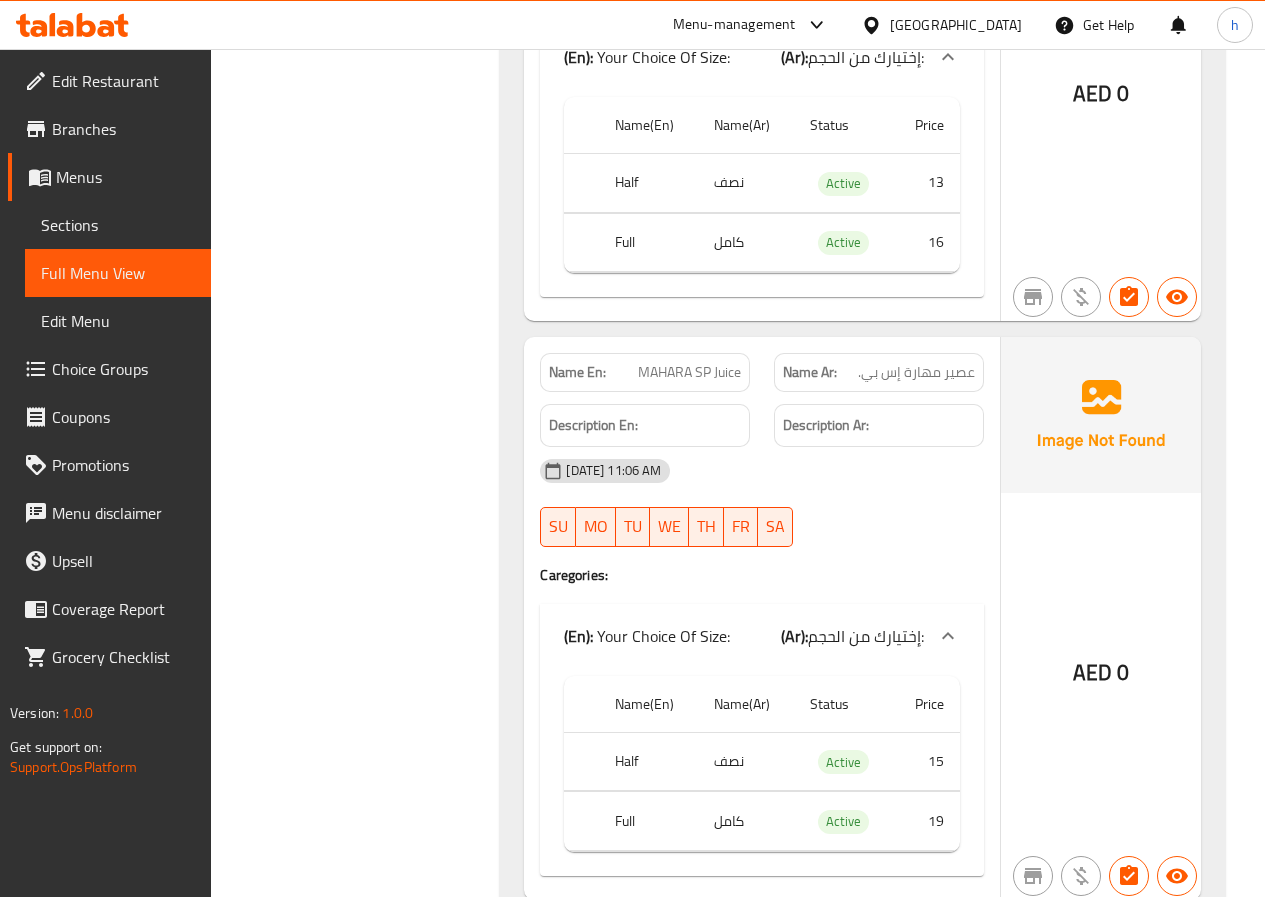 scroll, scrollTop: 58501, scrollLeft: 0, axis: vertical 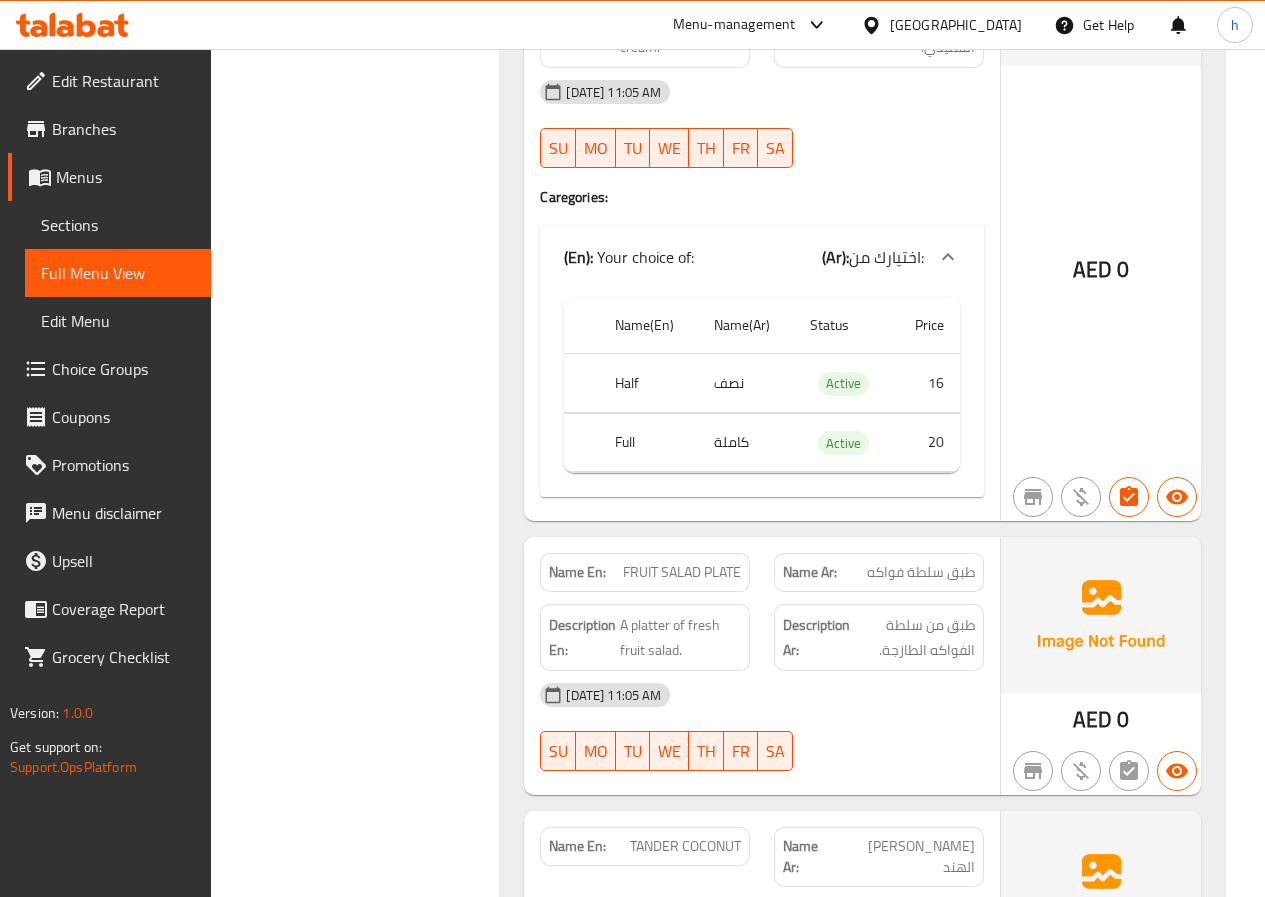 click on "FRUIT SALAD PLATE" at bounding box center [668, -46052] 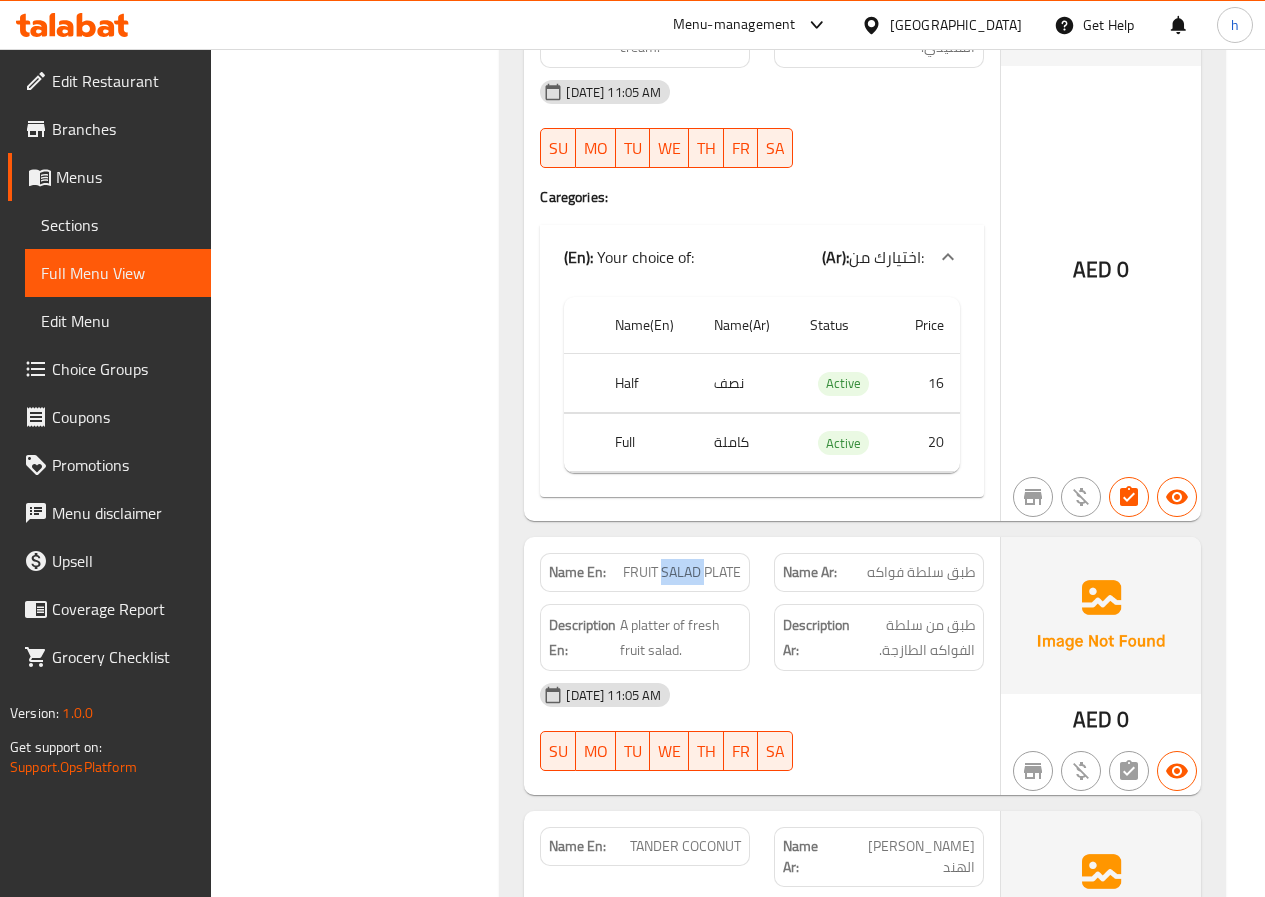 click on "FRUIT SALAD PLATE" at bounding box center (668, -46052) 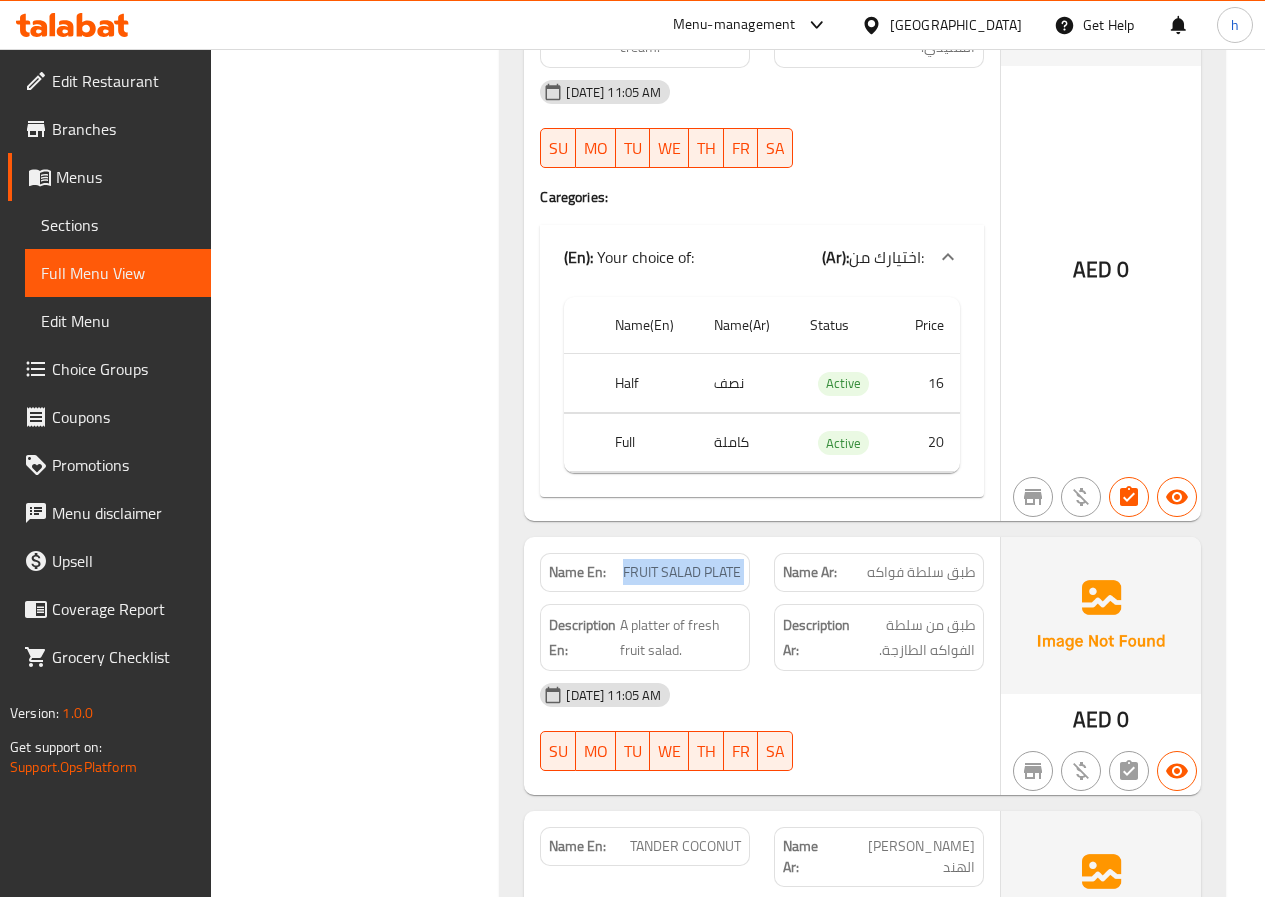 click on "FRUIT SALAD PLATE" at bounding box center [668, -46052] 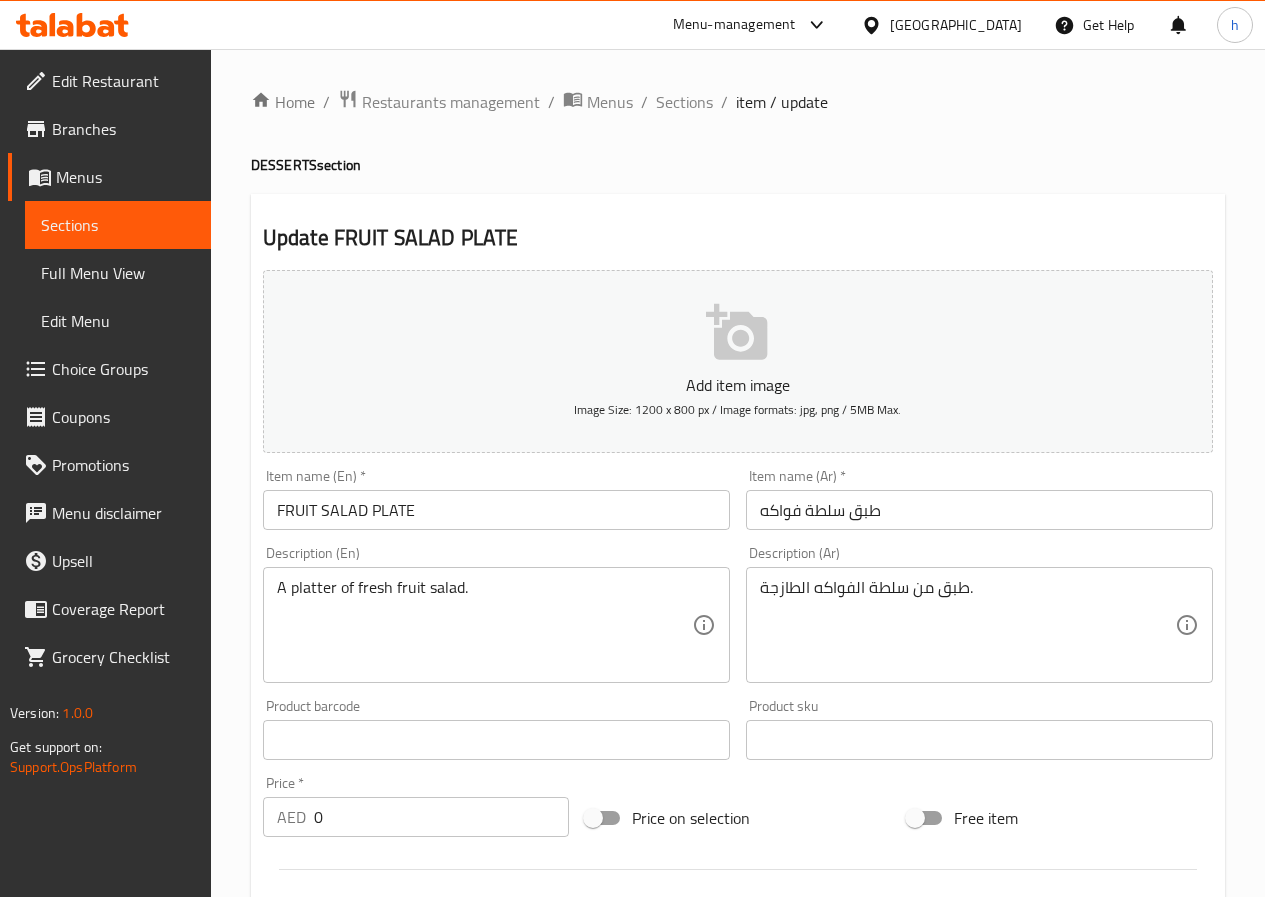 scroll, scrollTop: 690, scrollLeft: 0, axis: vertical 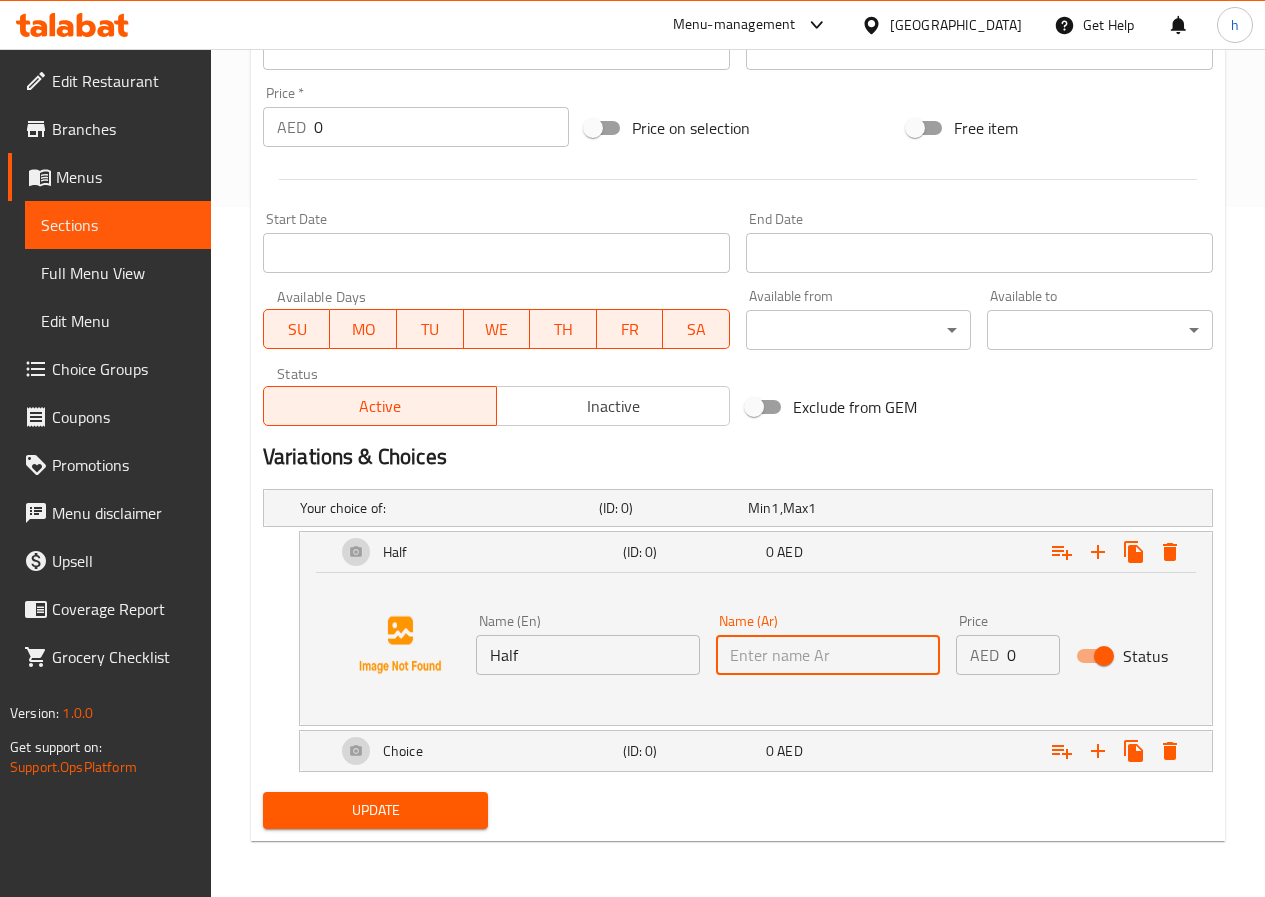 click at bounding box center (828, 655) 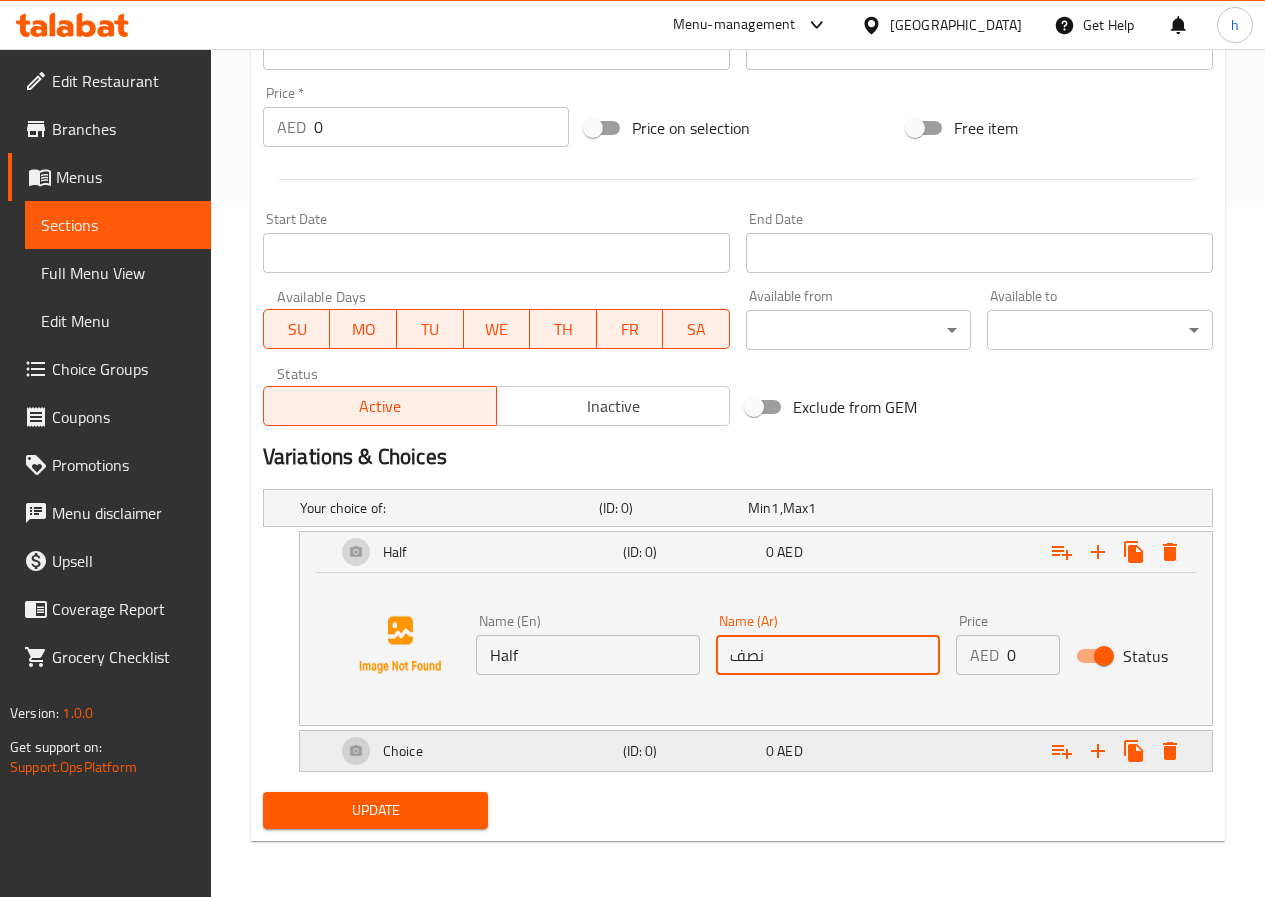 type on "نصف" 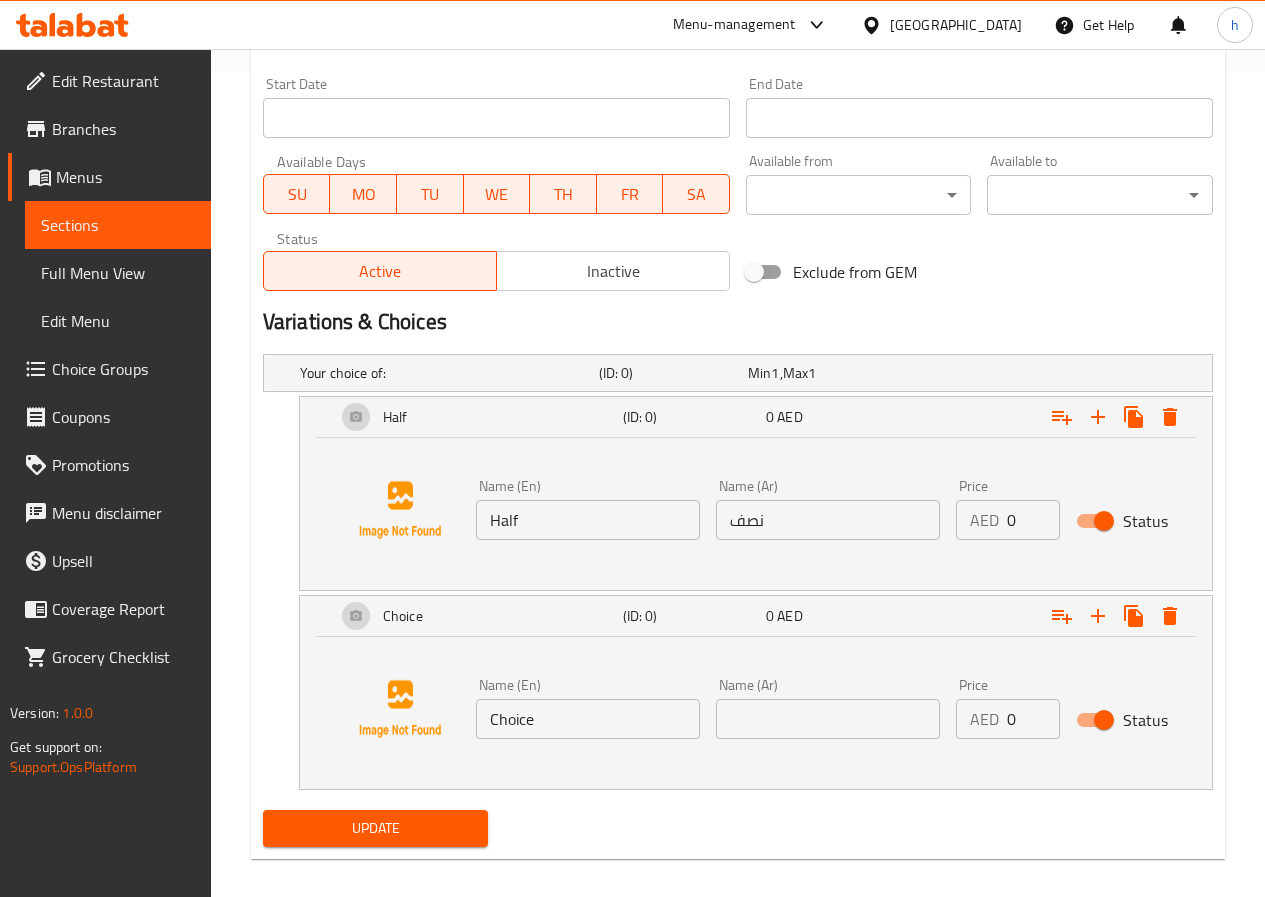 scroll, scrollTop: 843, scrollLeft: 0, axis: vertical 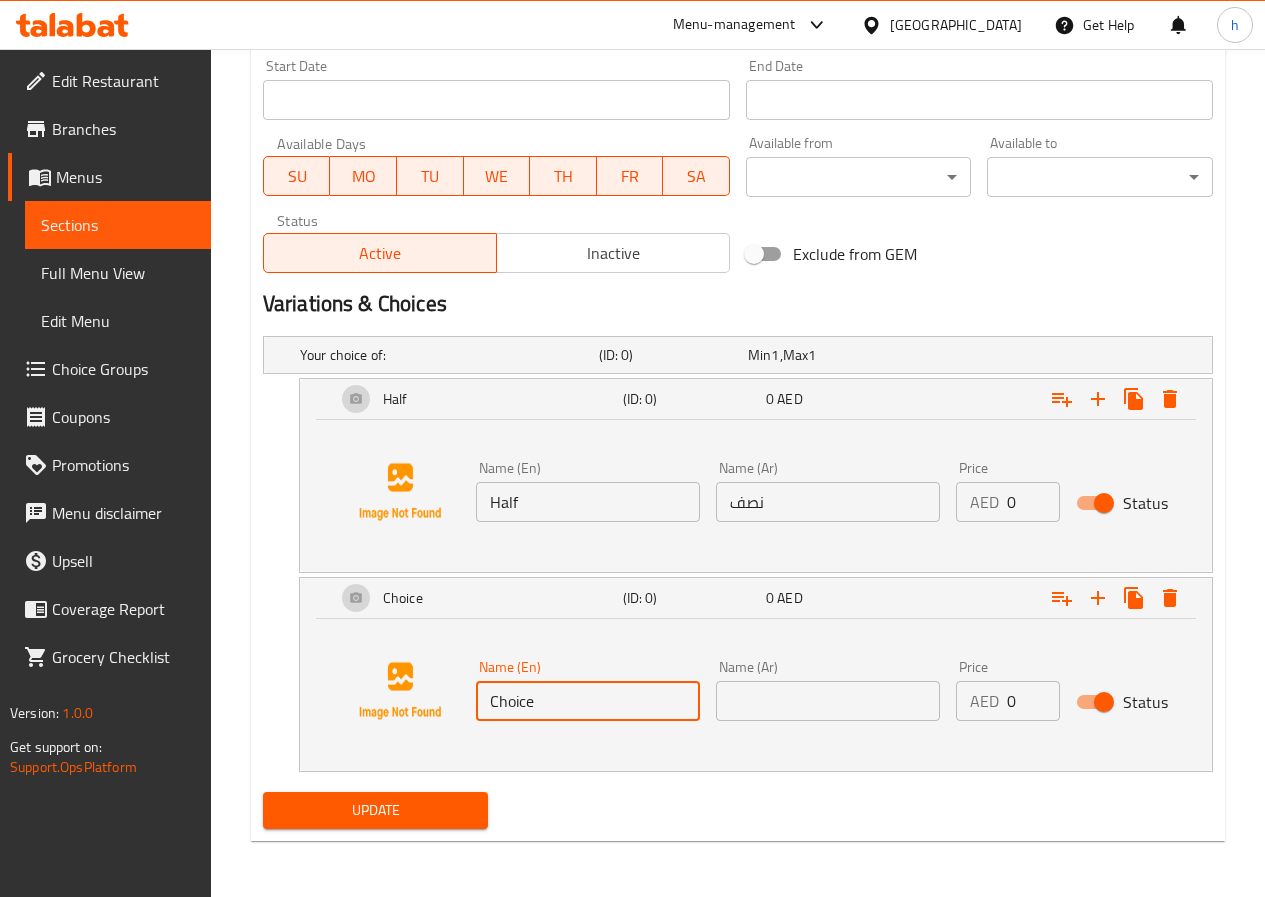 click on "Choice" at bounding box center (588, 701) 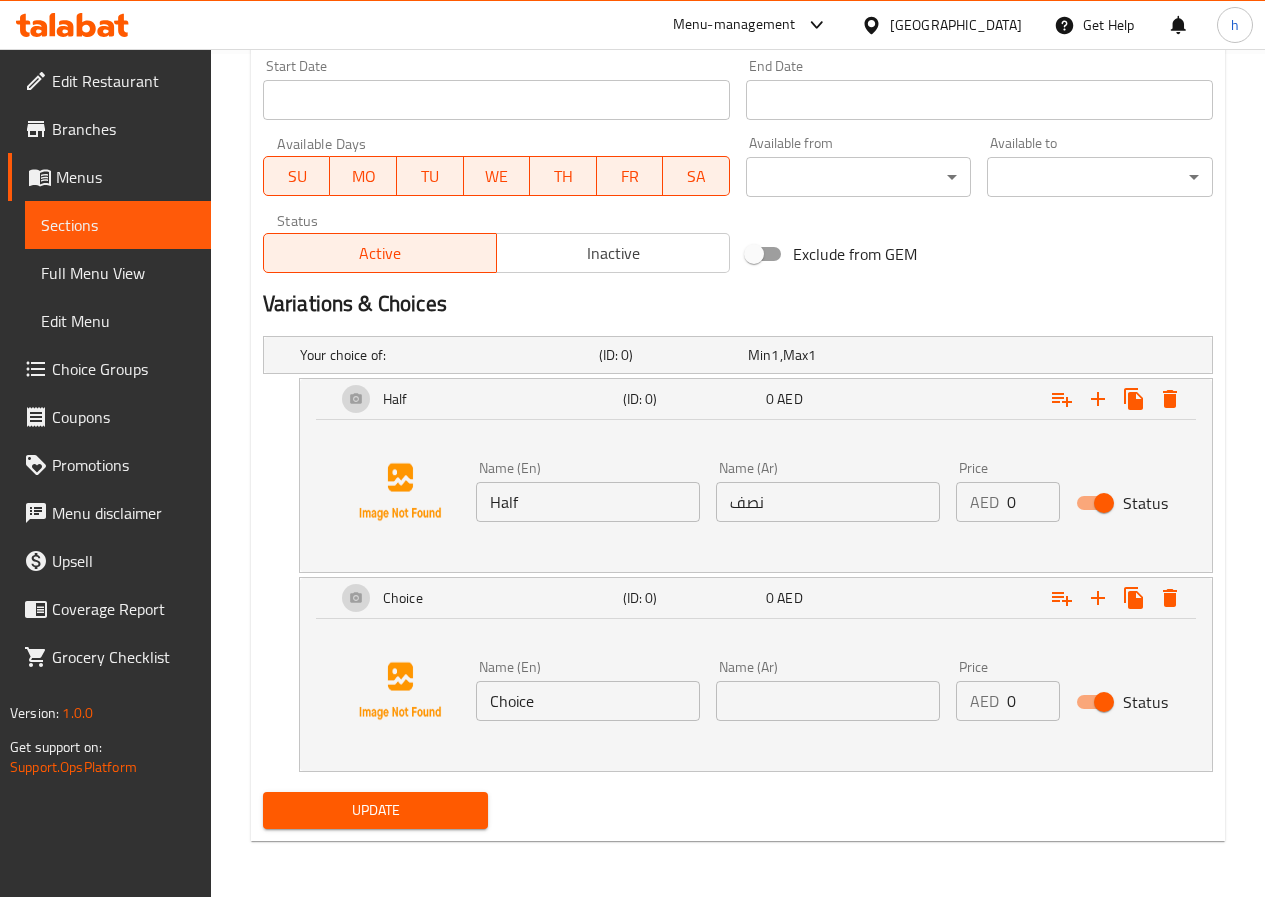 click on "Choice" at bounding box center [588, 701] 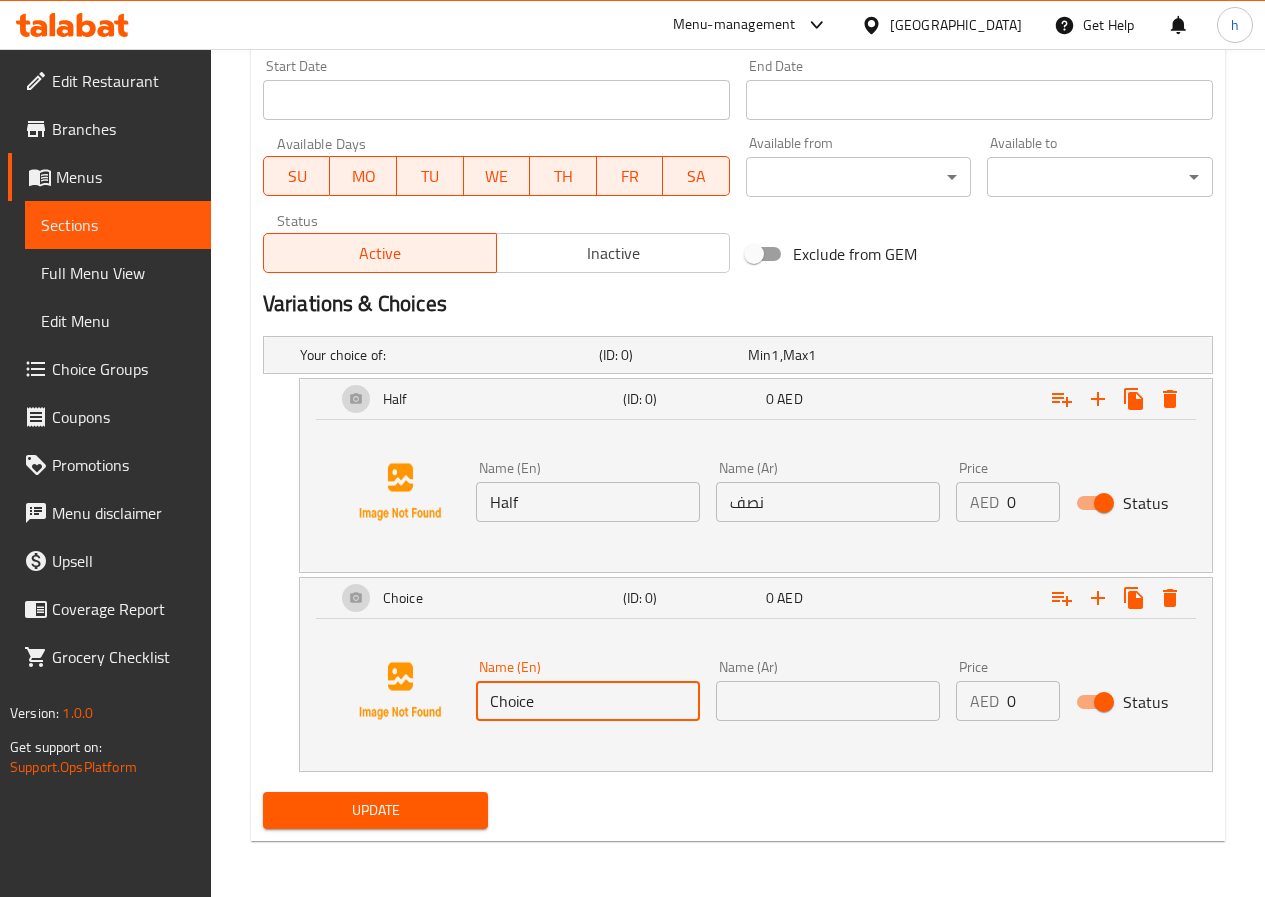 click on "Choice" at bounding box center (588, 701) 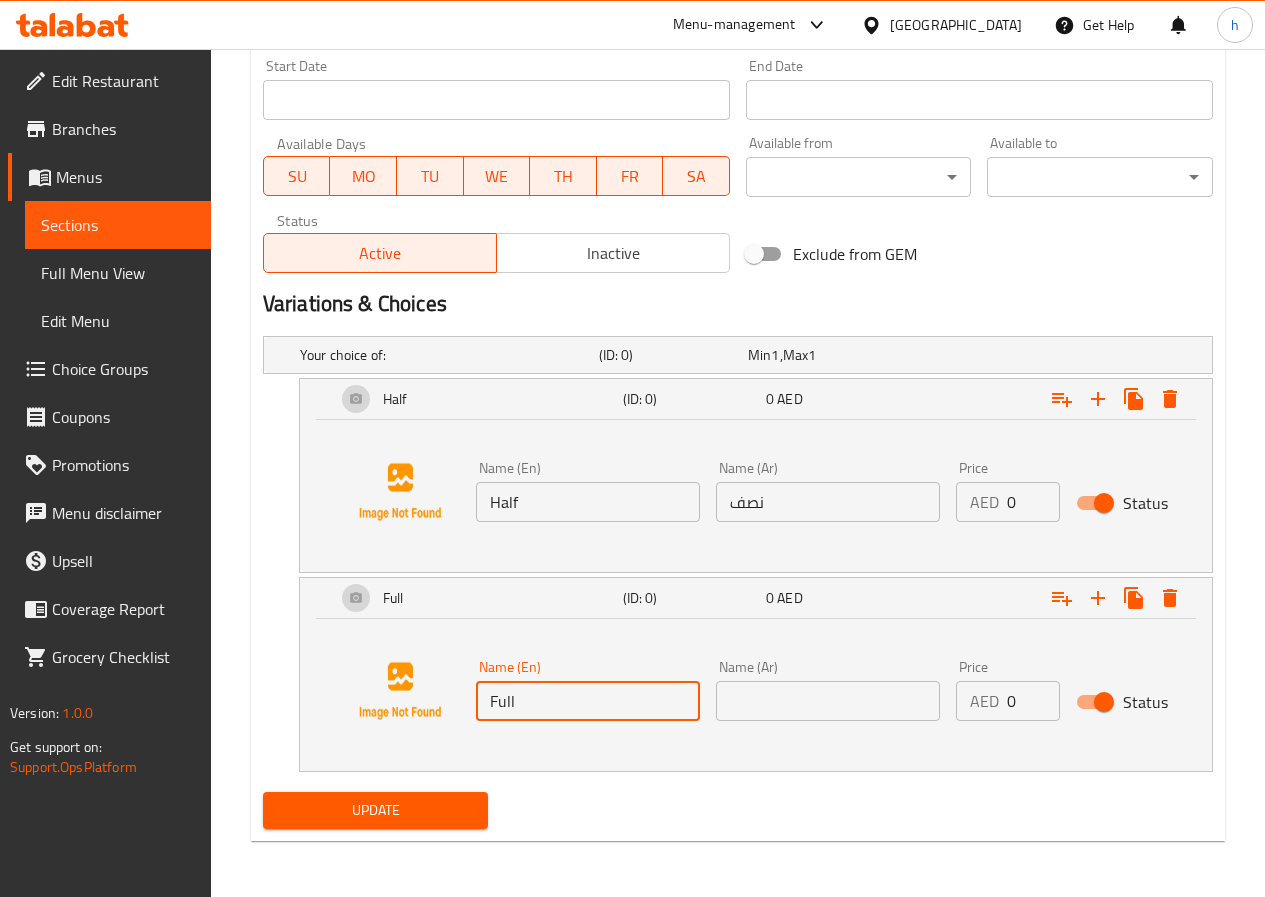 type on "Full" 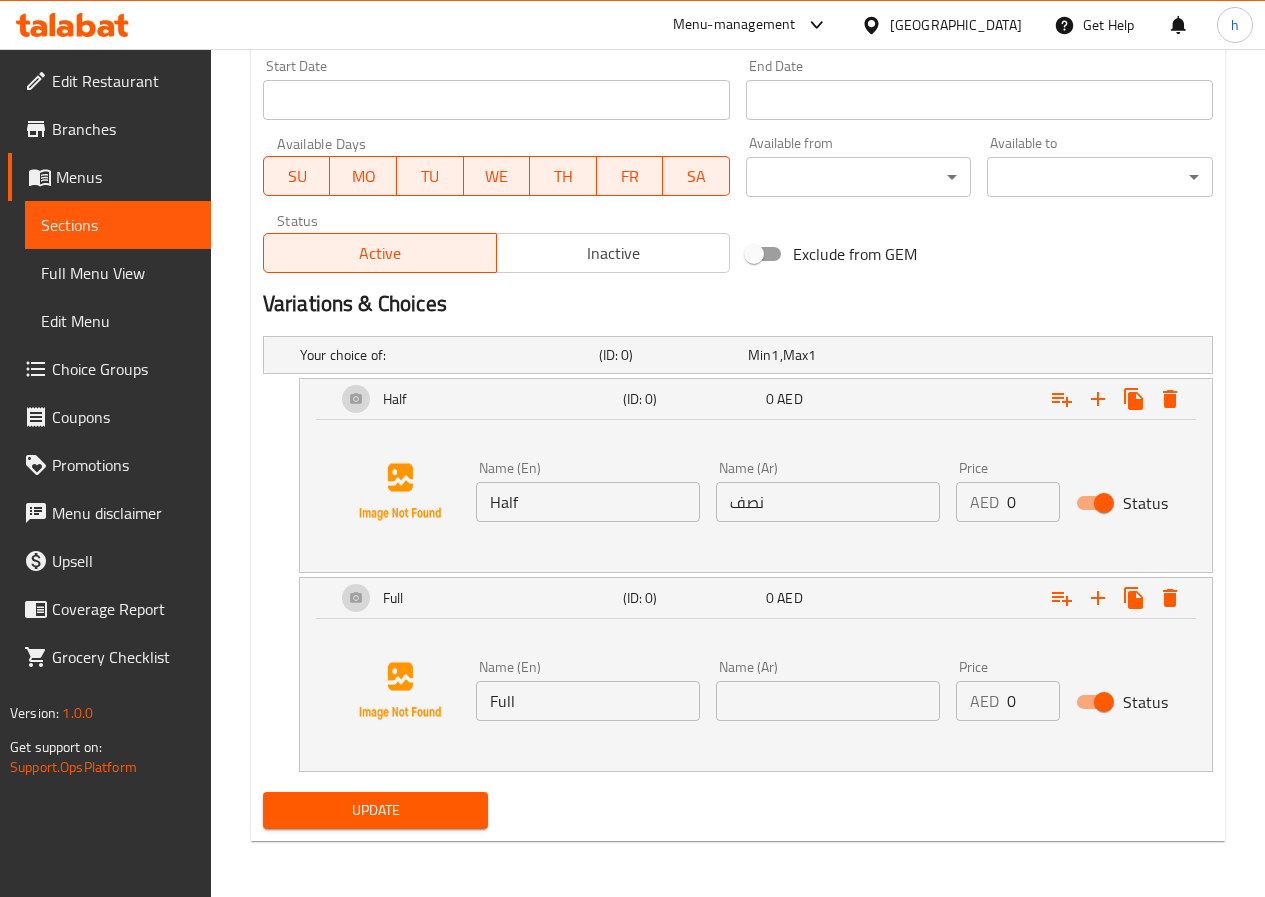 click at bounding box center [828, 701] 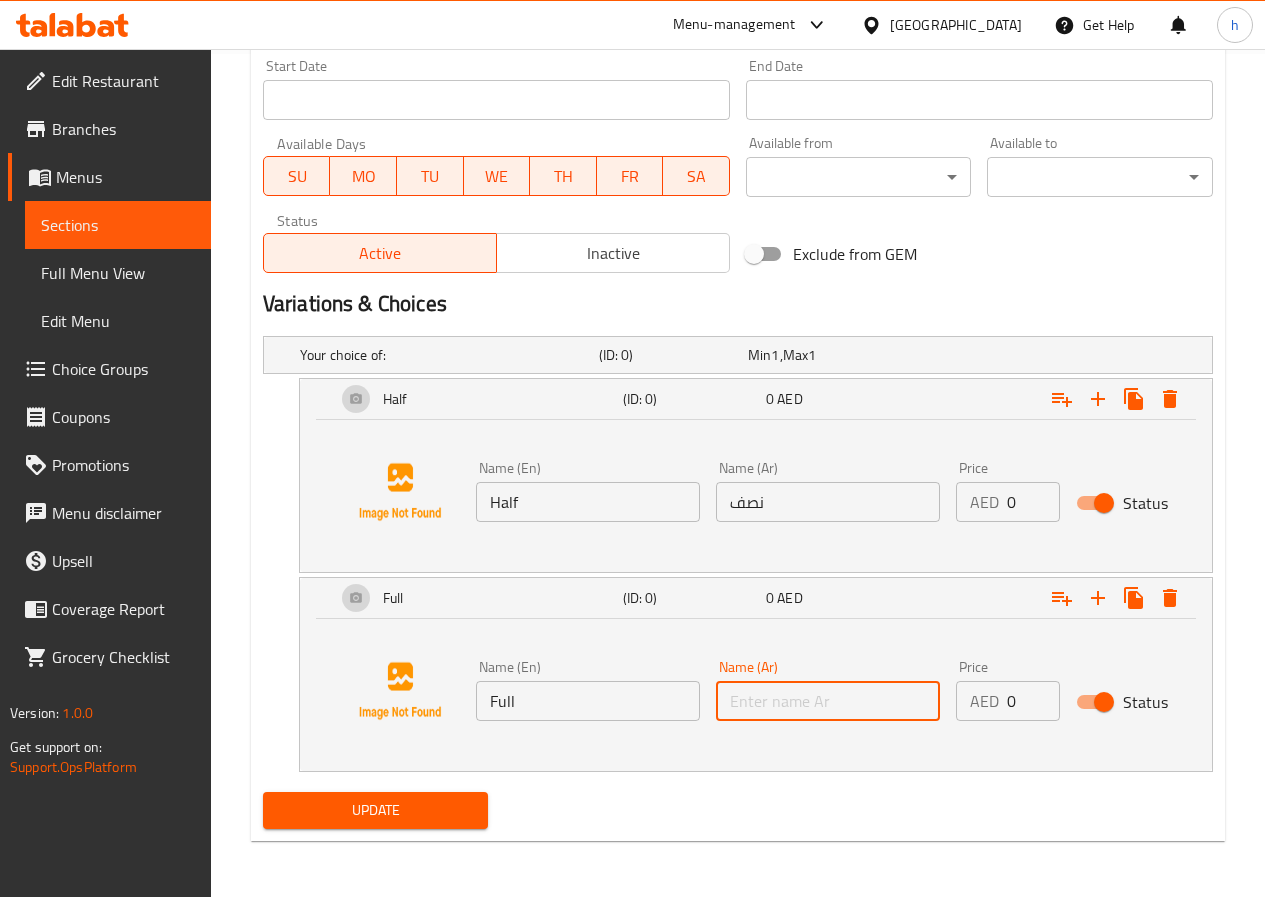 paste on "كاملة" 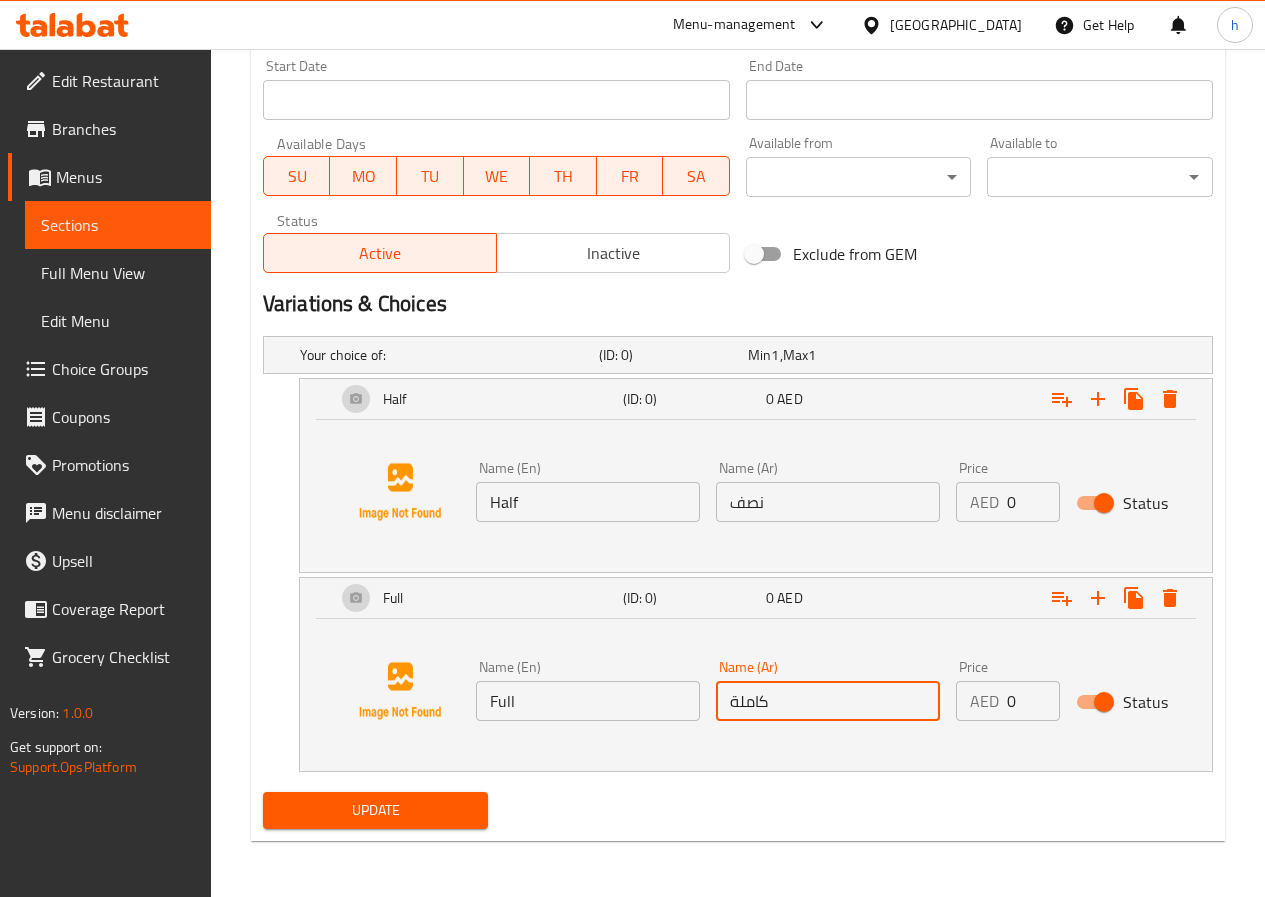 type on "كاملة" 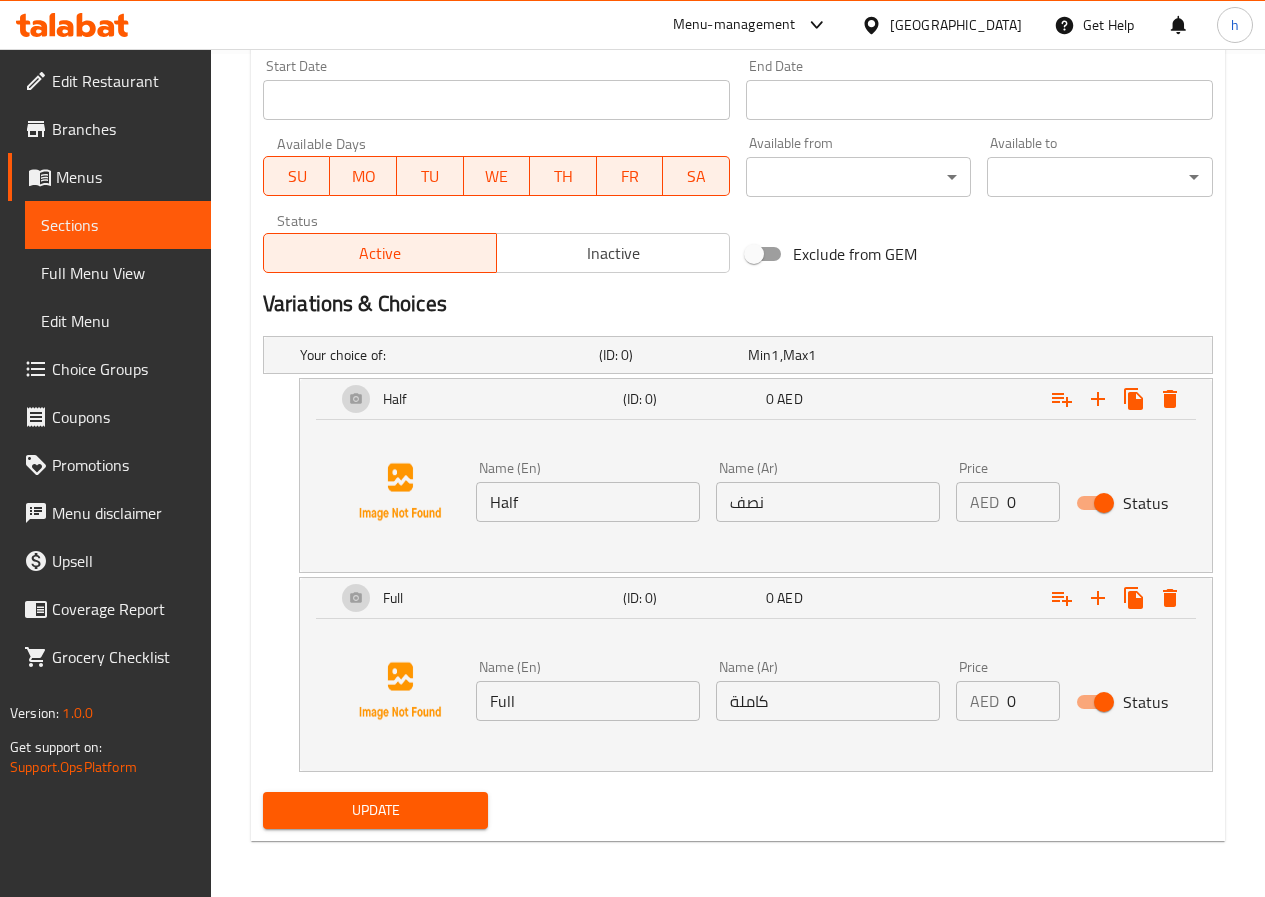 click on "AED 0 Price" at bounding box center (1008, 502) 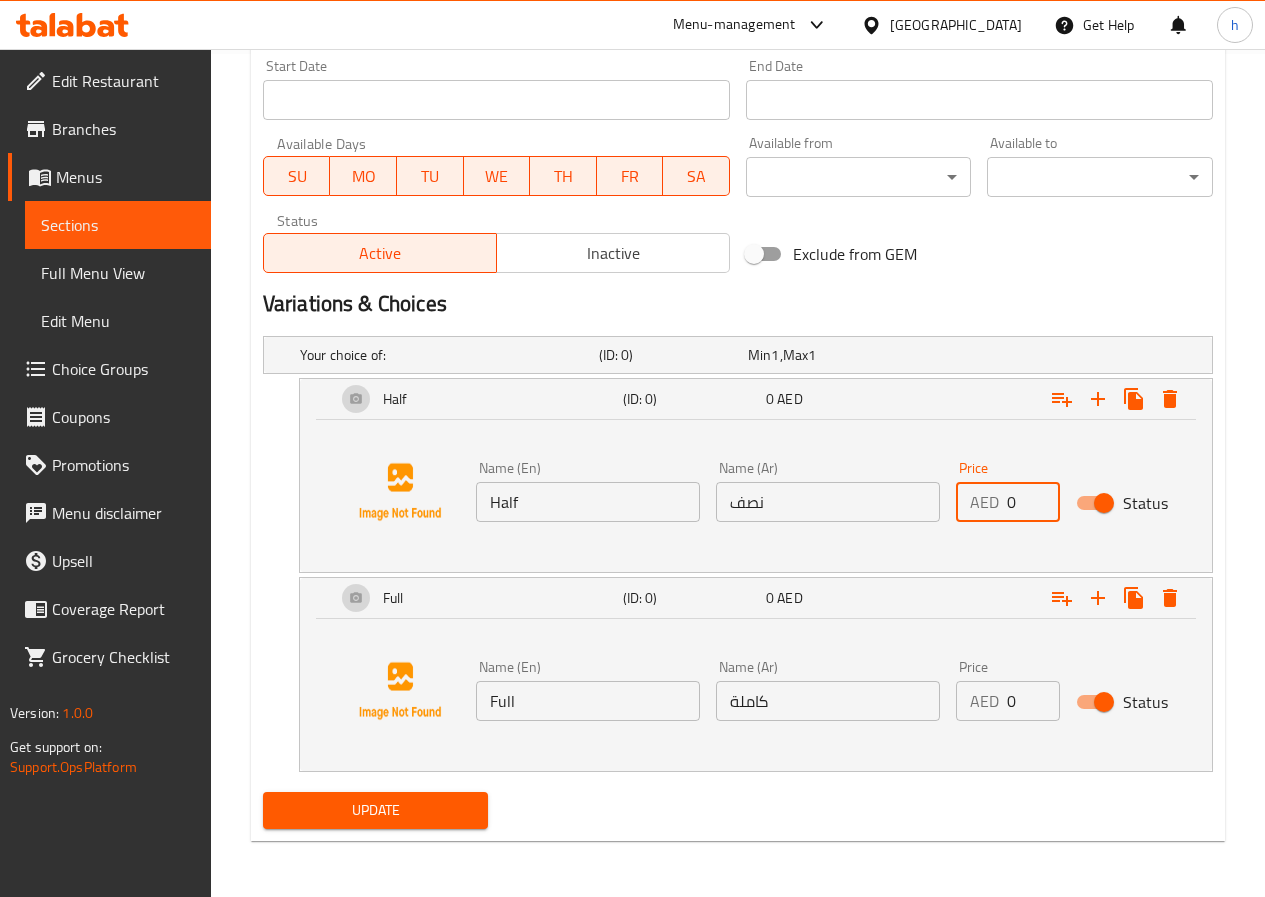 click on "AED 0 Price" at bounding box center [1008, 502] 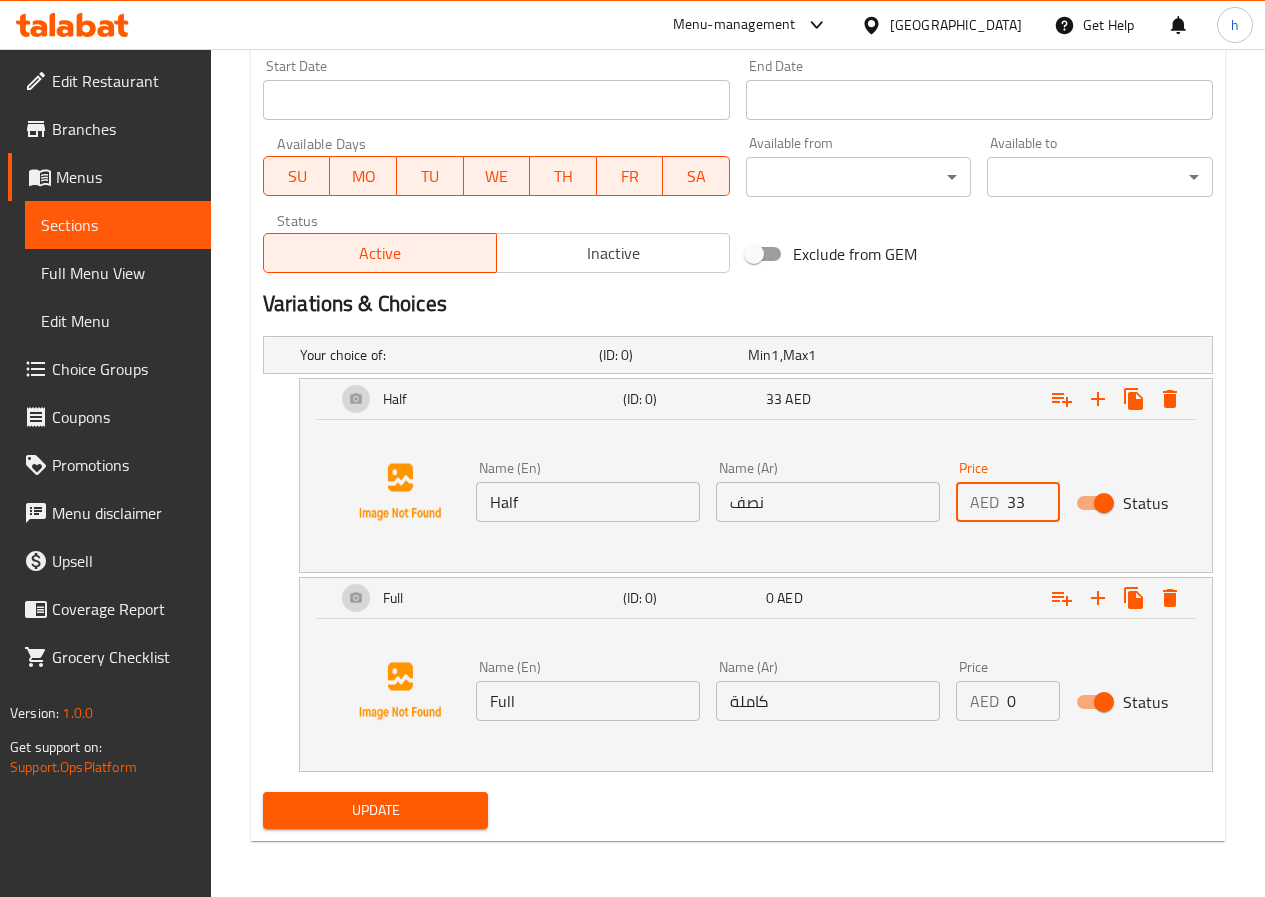 type on "3" 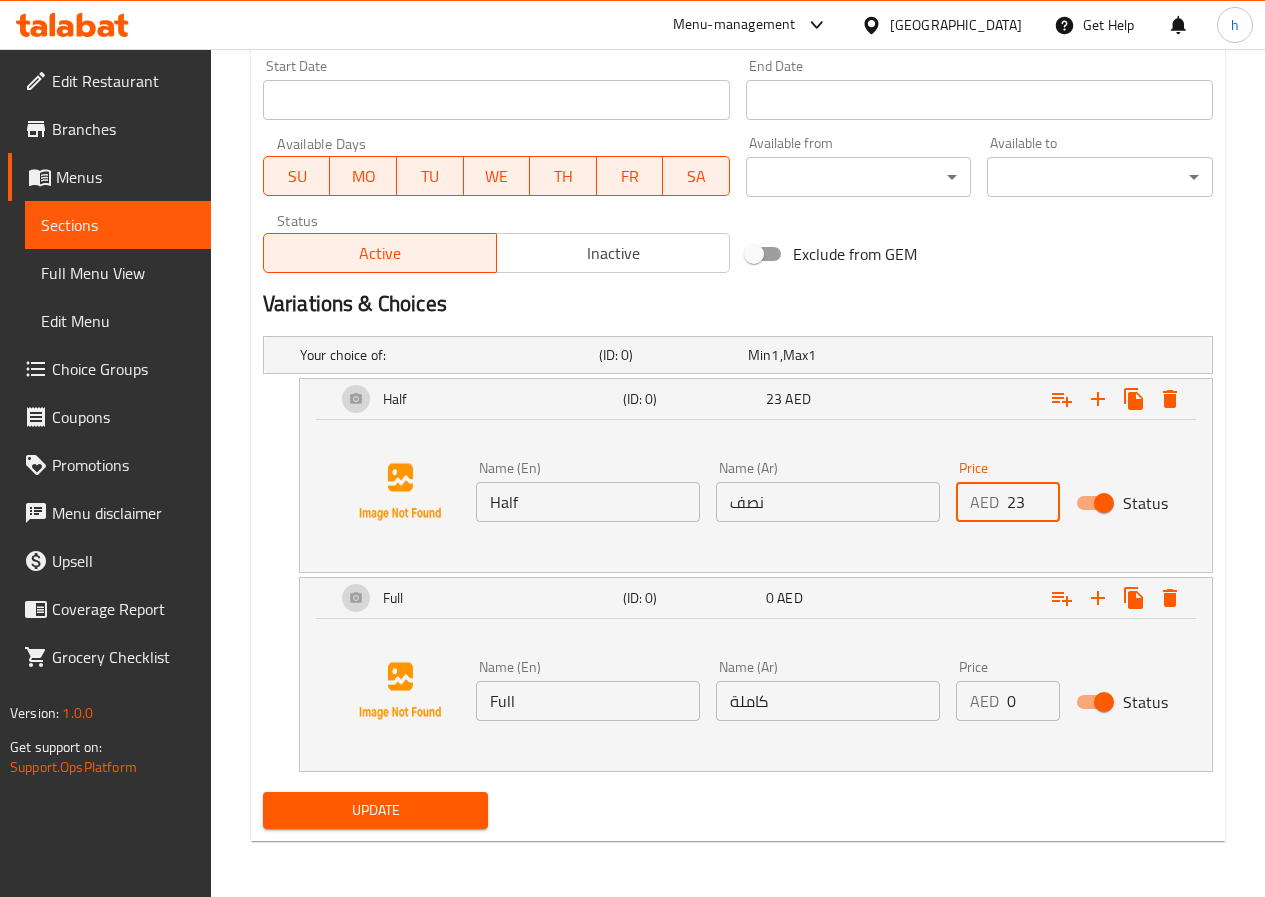 type on "23" 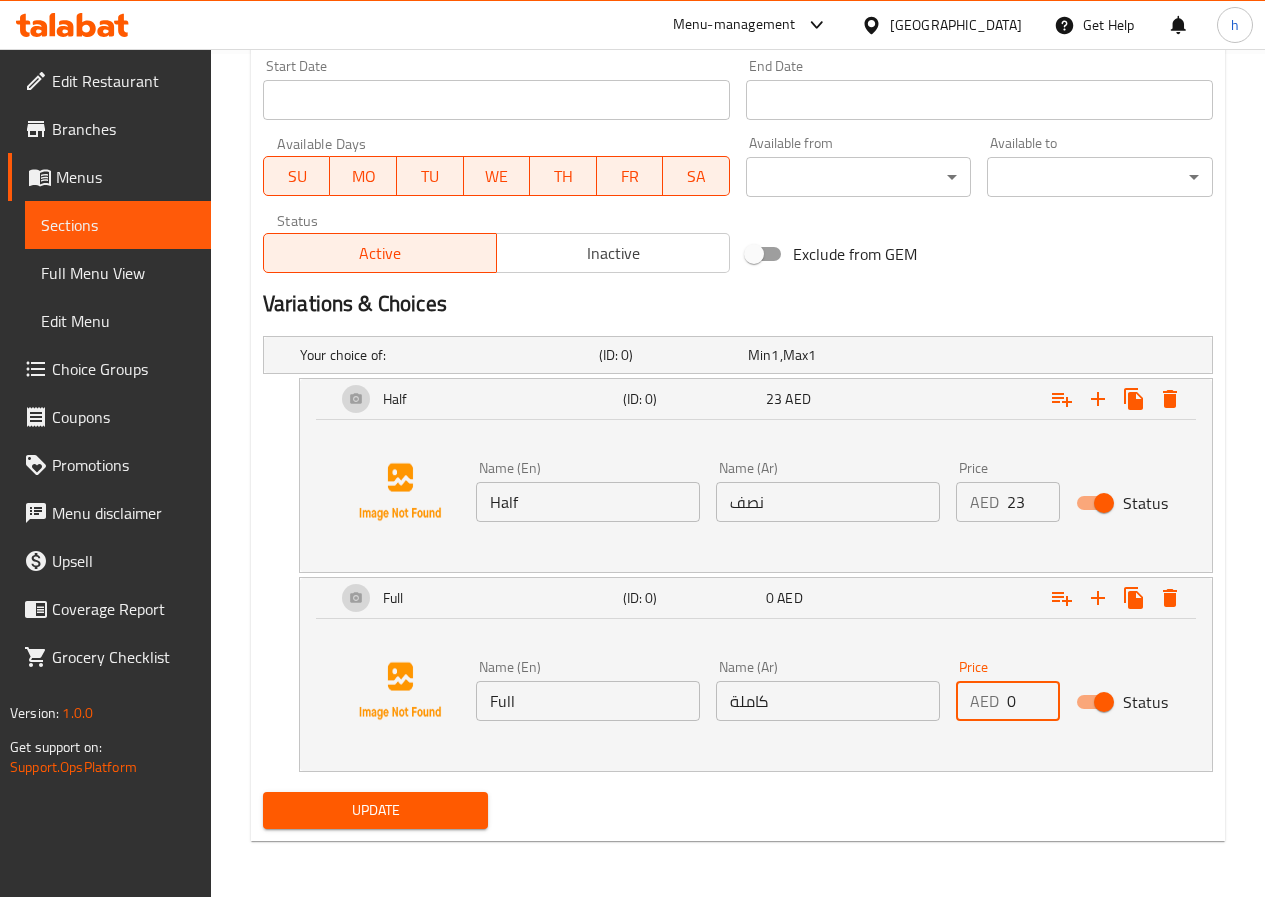 click on "0" at bounding box center [1033, 701] 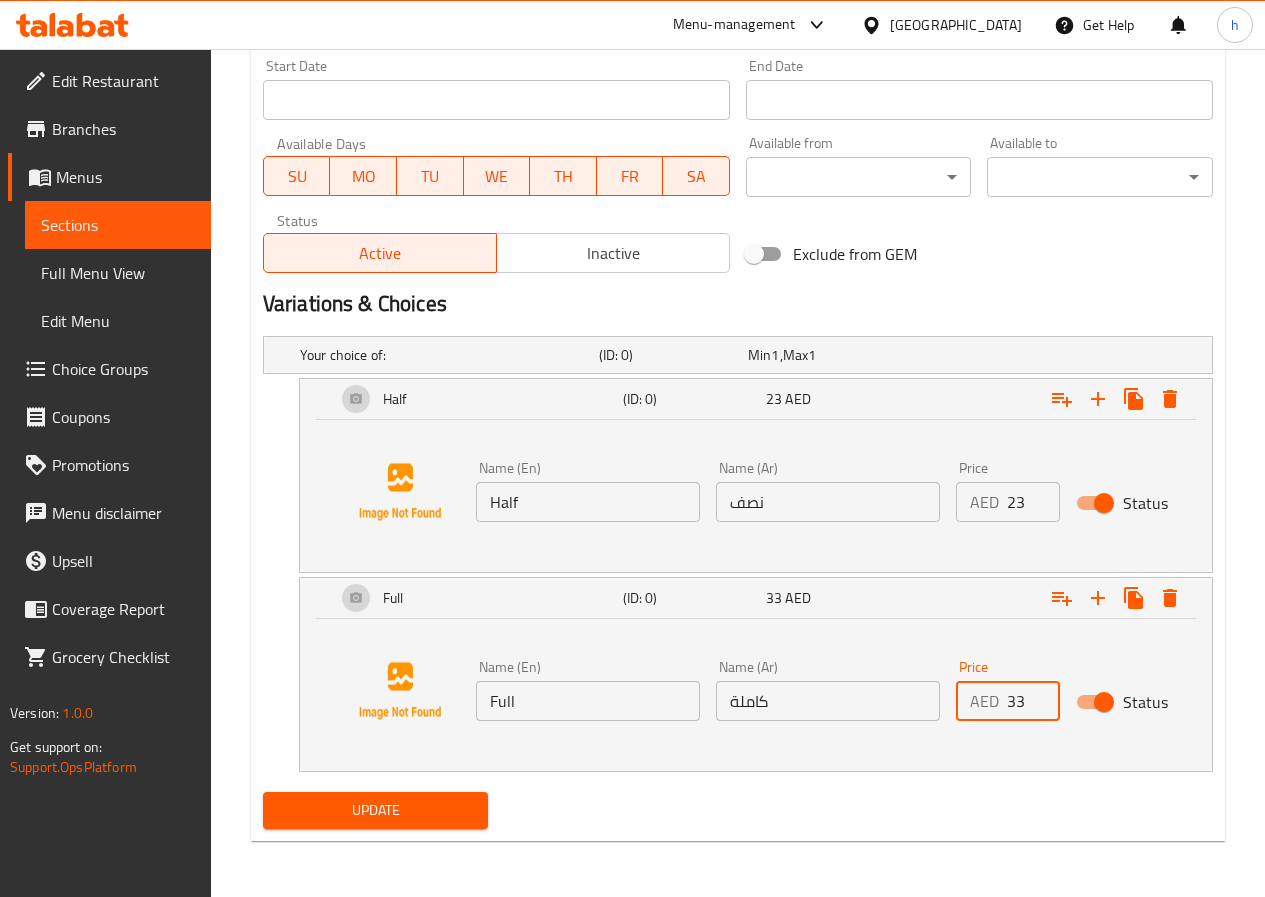 type on "33" 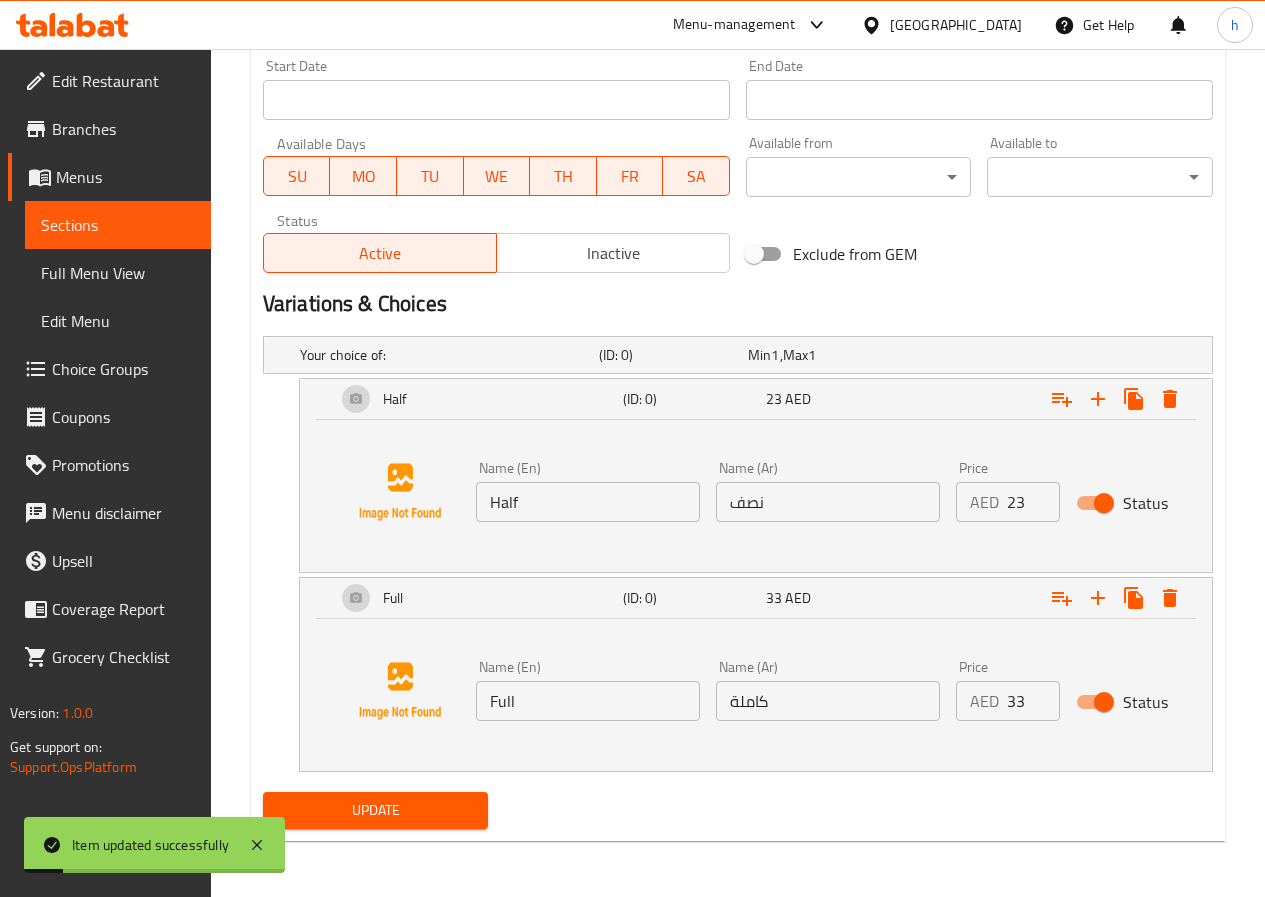 click on "Sections" at bounding box center (118, 225) 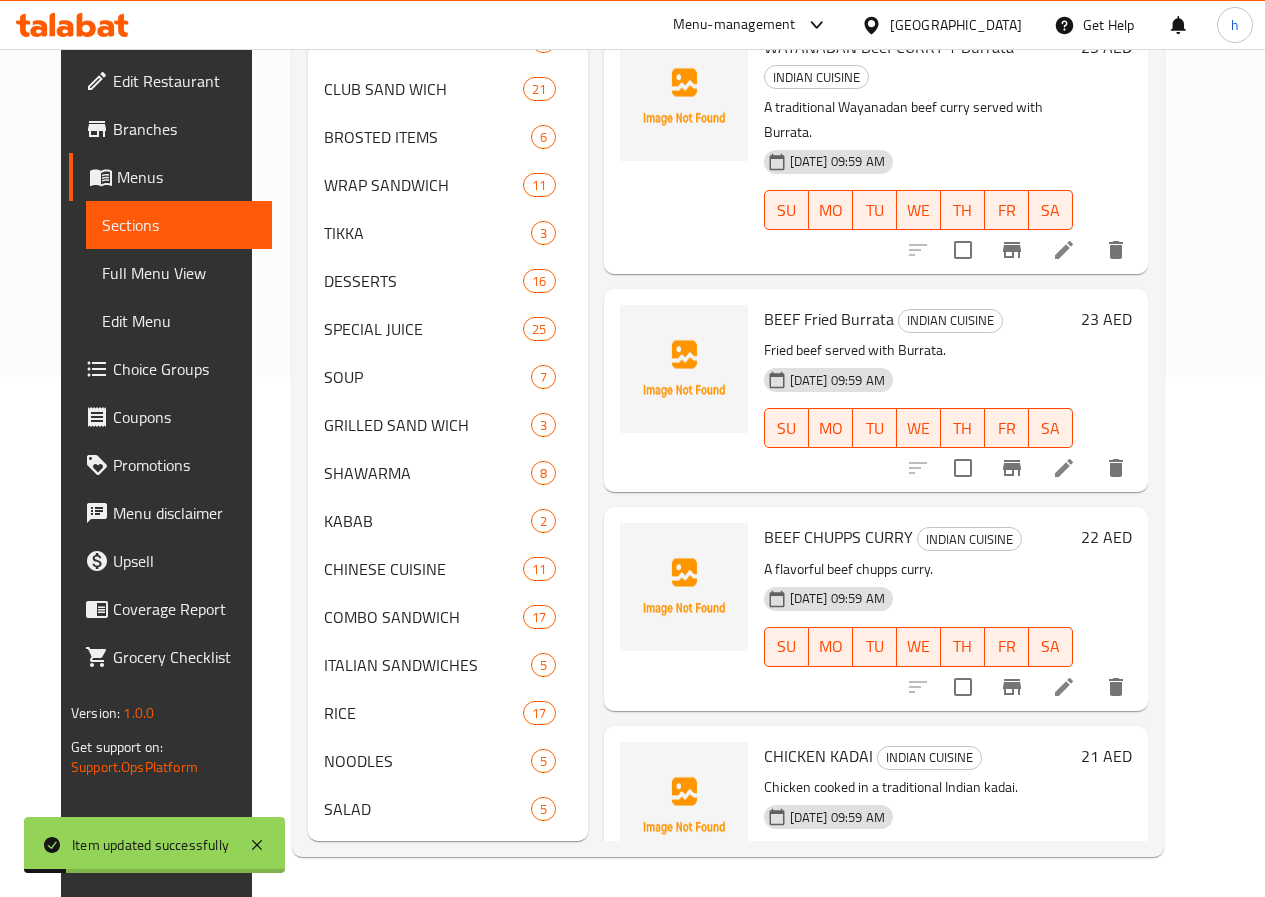 scroll, scrollTop: 550, scrollLeft: 0, axis: vertical 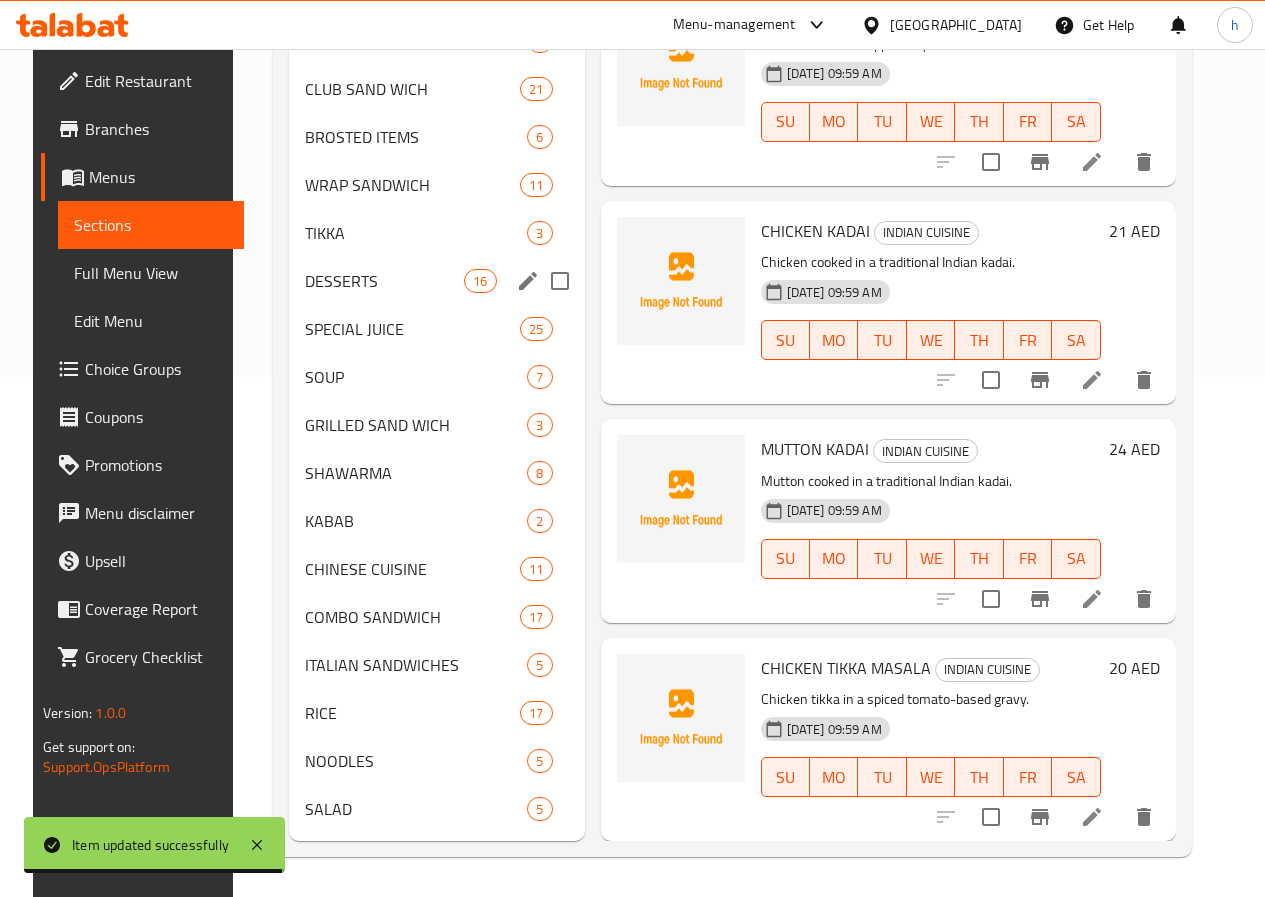 click on "DESSERTS" at bounding box center (384, 281) 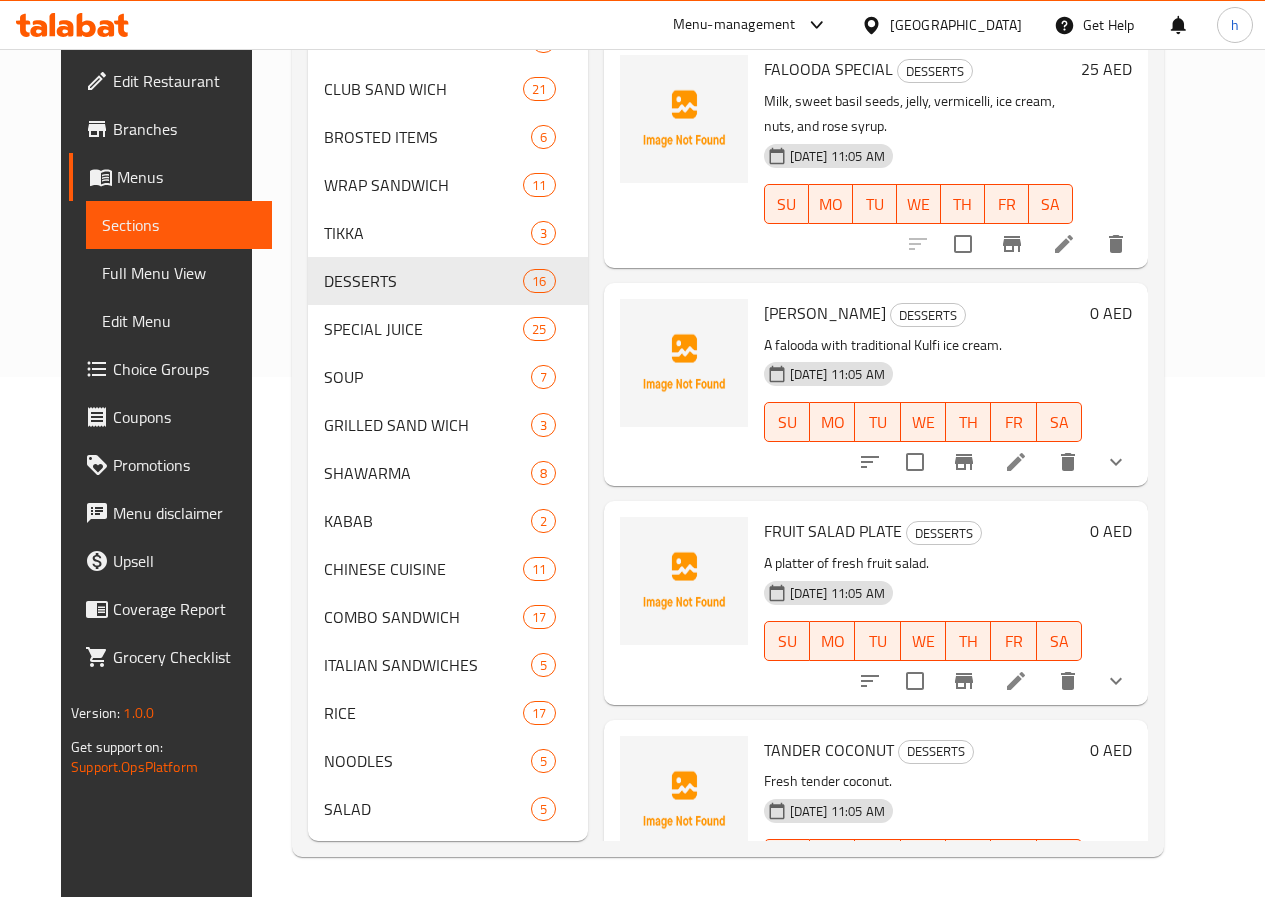 scroll, scrollTop: 2408, scrollLeft: 0, axis: vertical 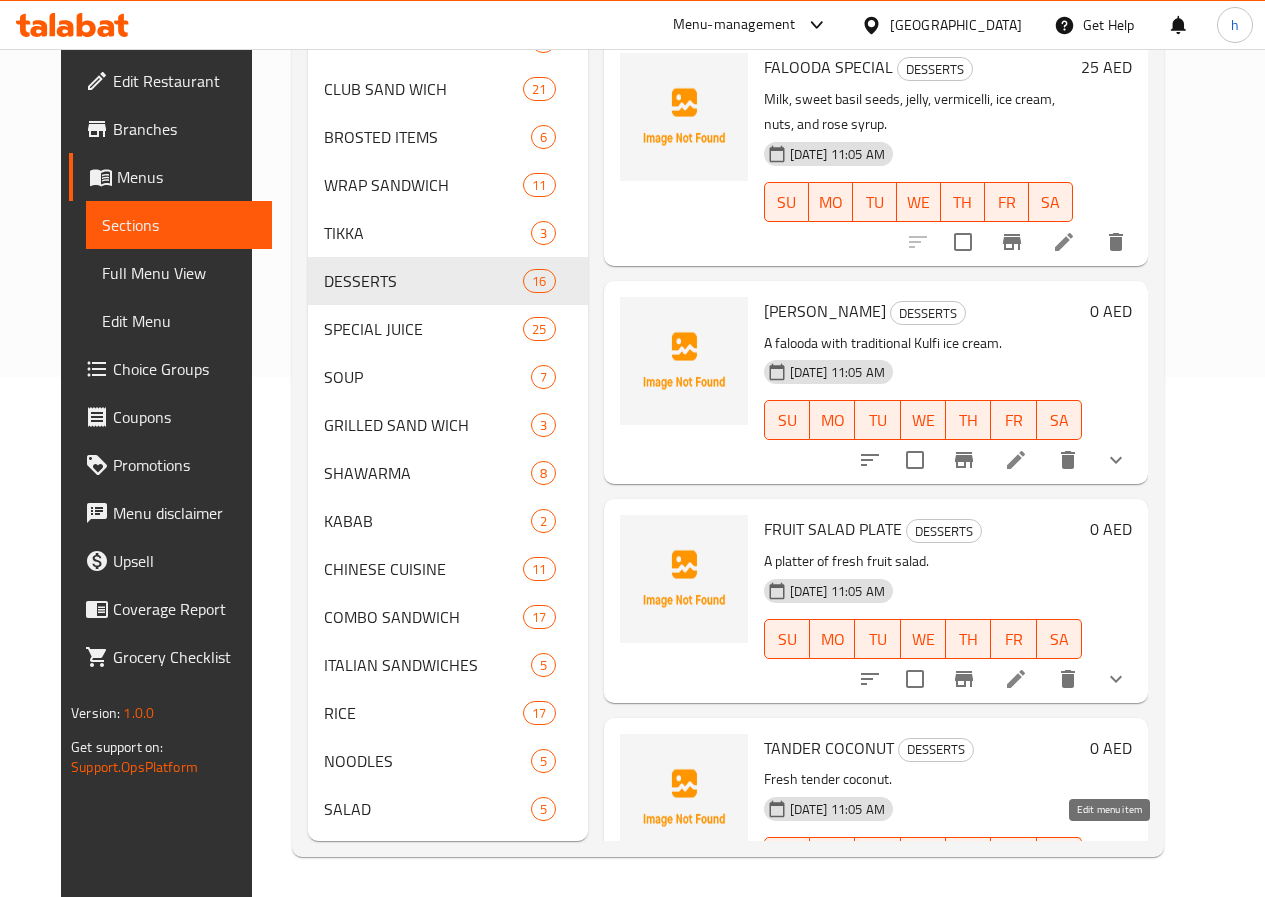 click 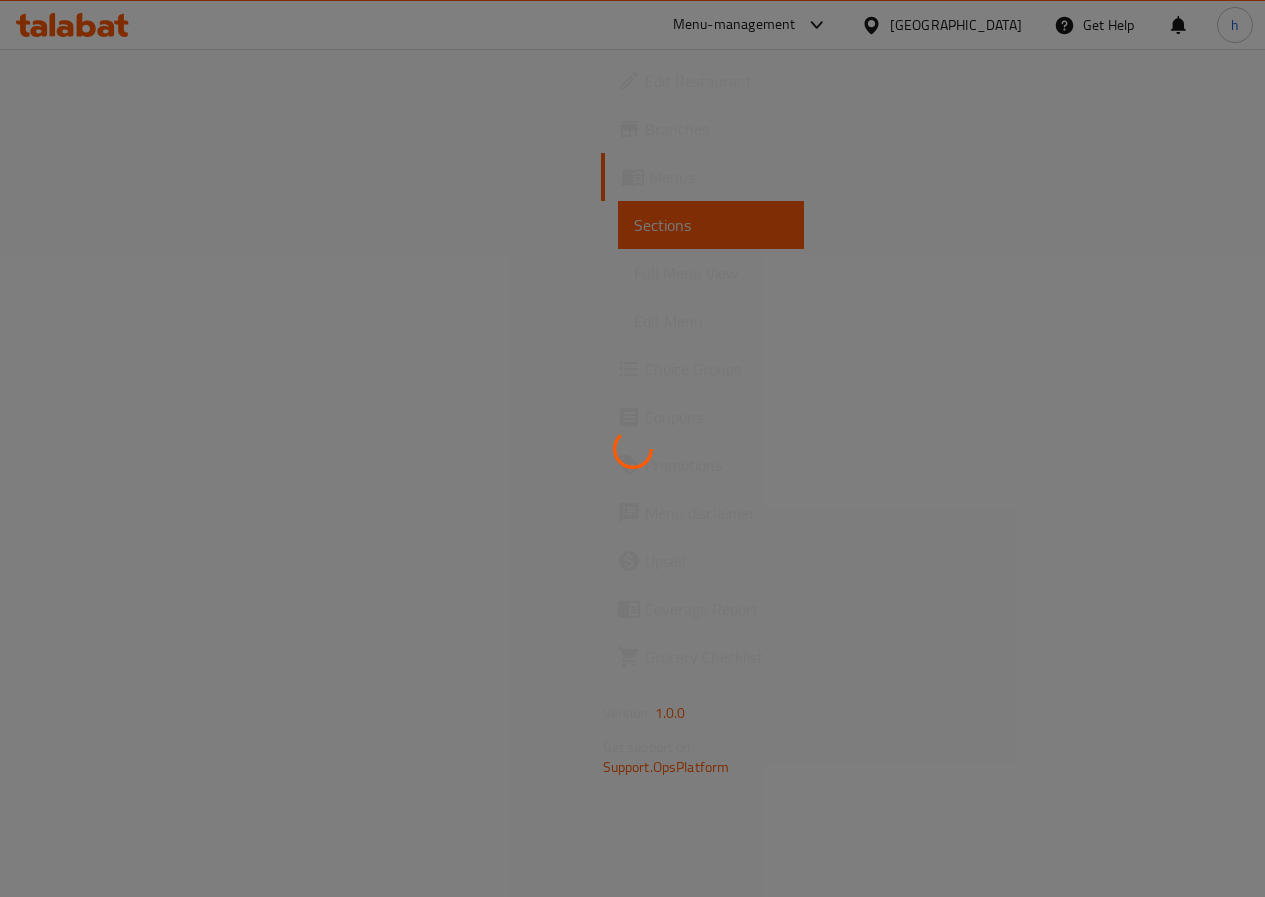 scroll, scrollTop: 0, scrollLeft: 0, axis: both 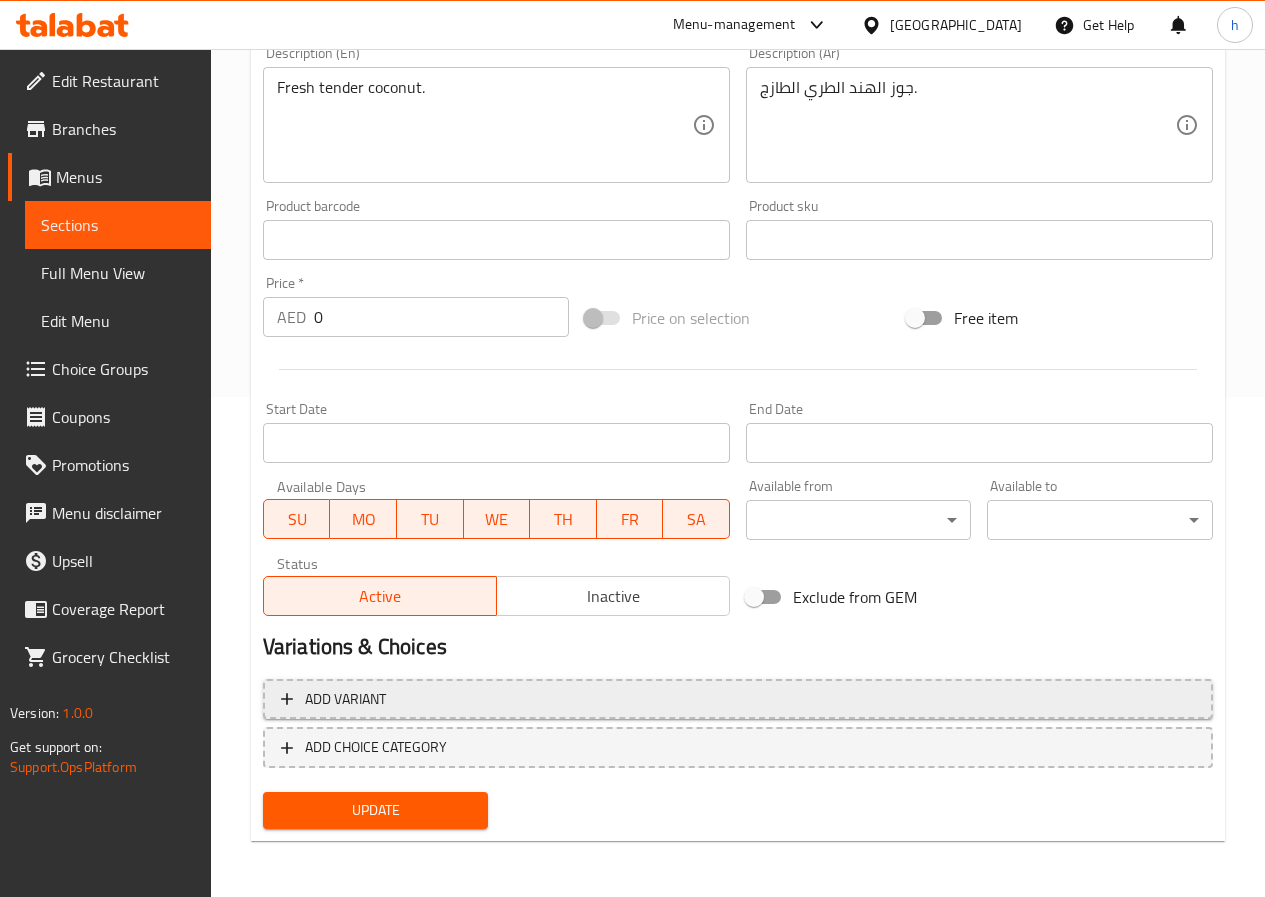 click on "Add variant" at bounding box center [738, 699] 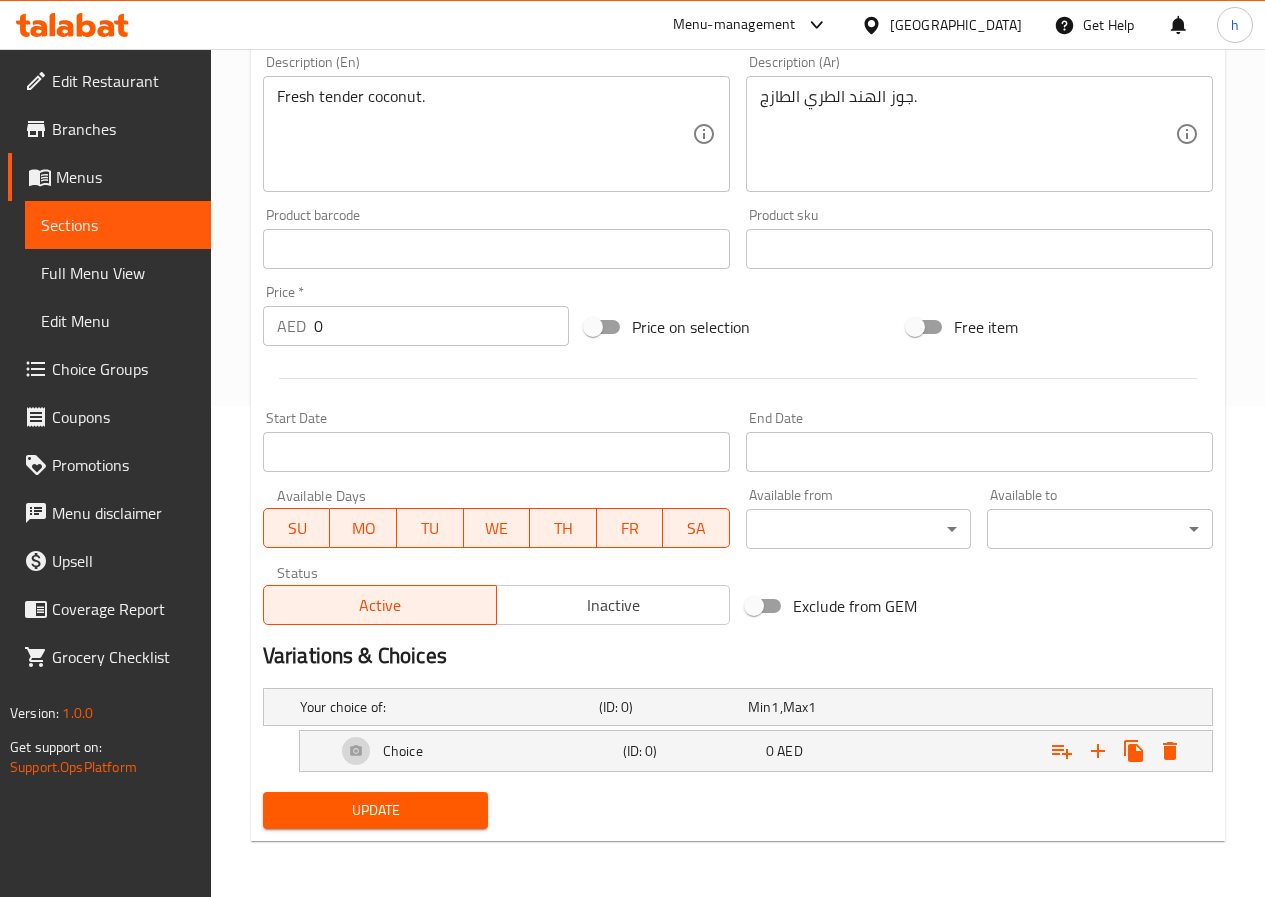 scroll, scrollTop: 491, scrollLeft: 0, axis: vertical 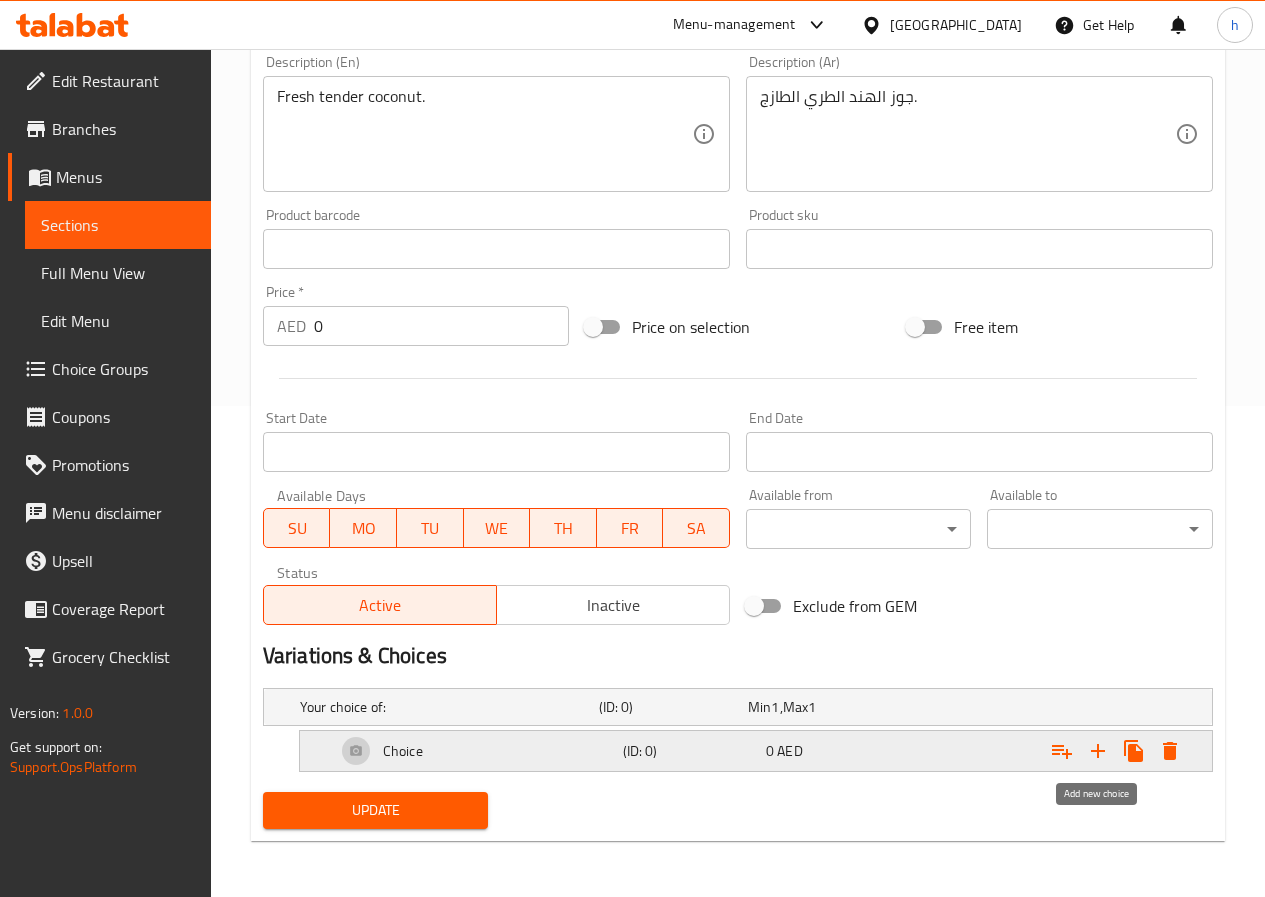click 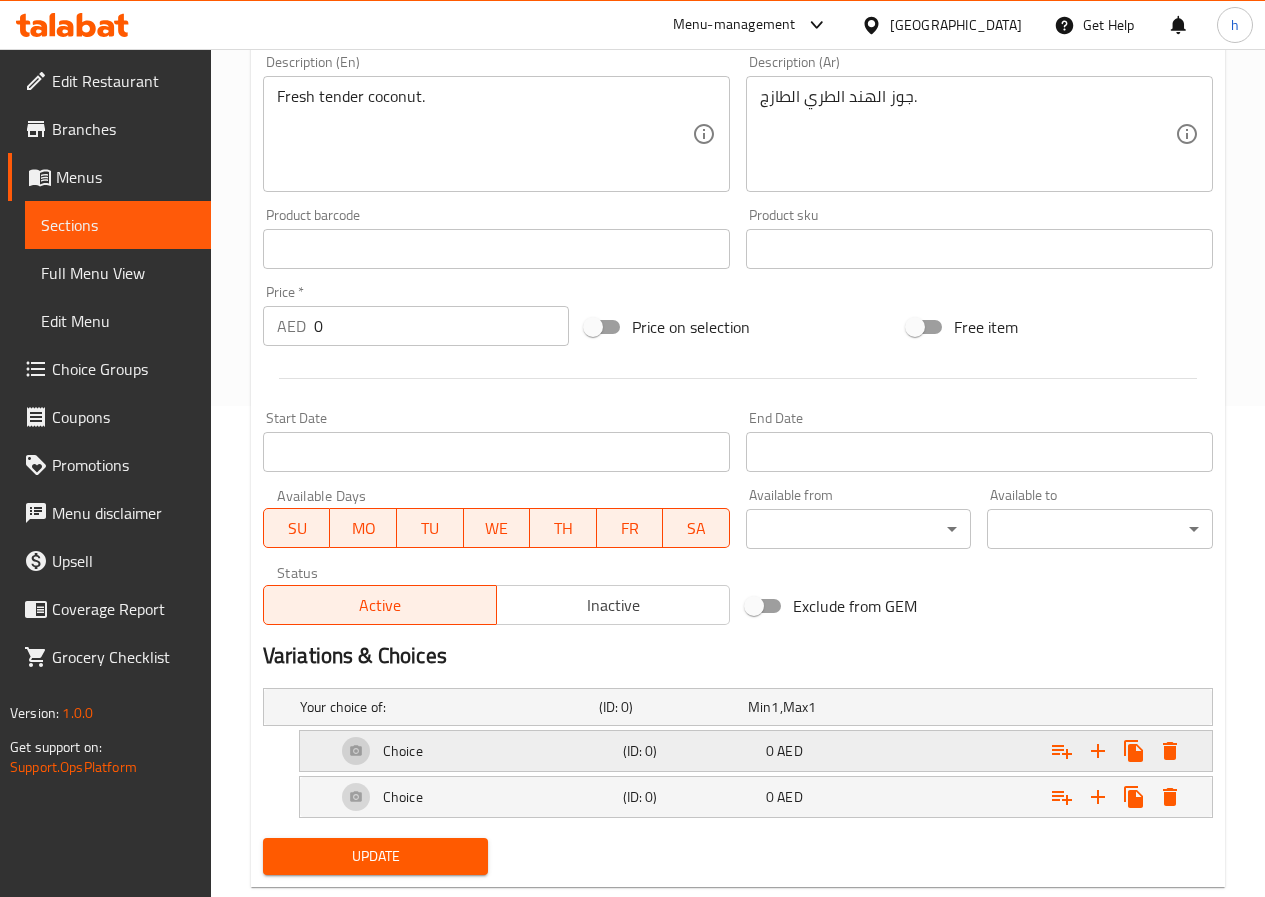 scroll, scrollTop: 537, scrollLeft: 0, axis: vertical 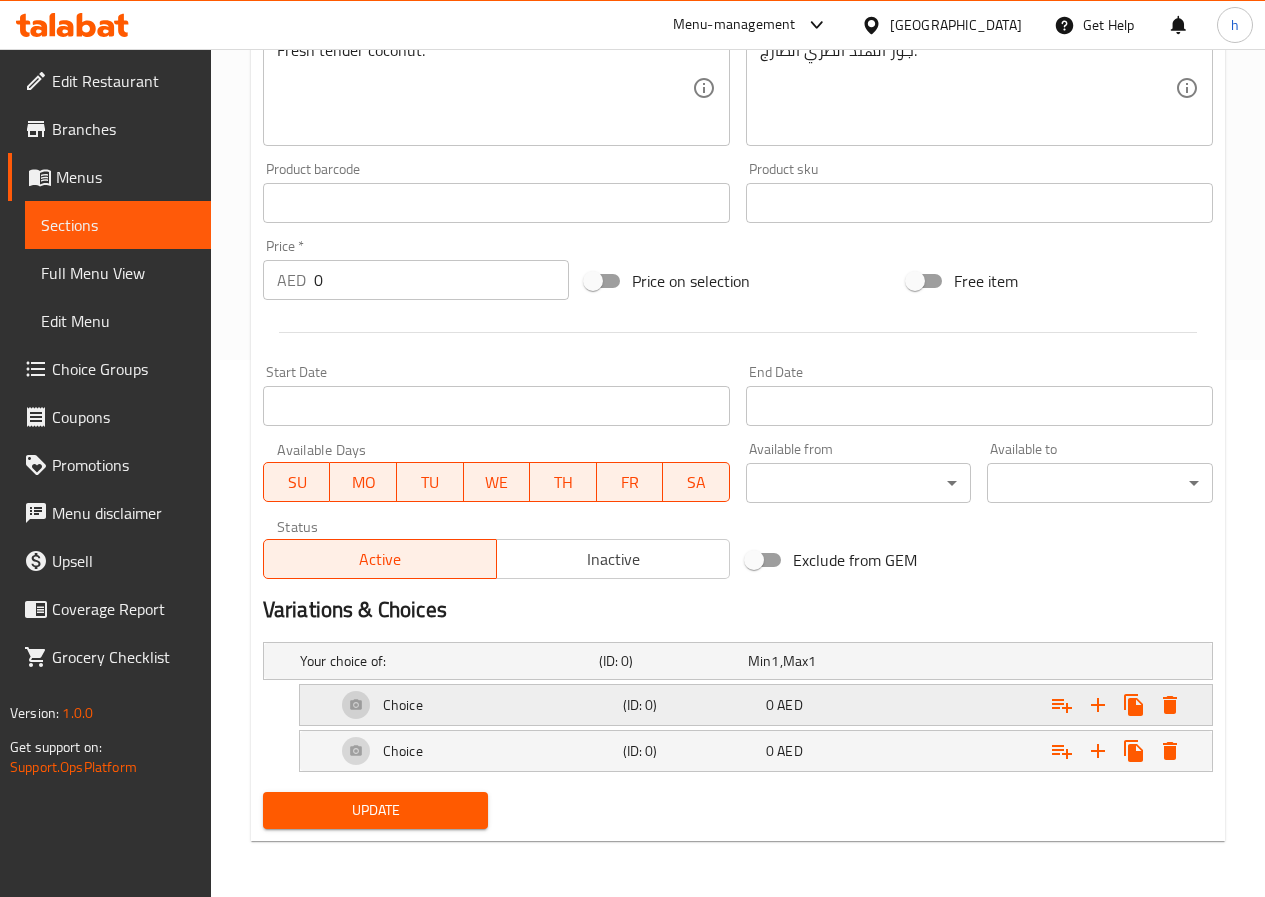 click on "(ID: 0)" at bounding box center [669, 661] 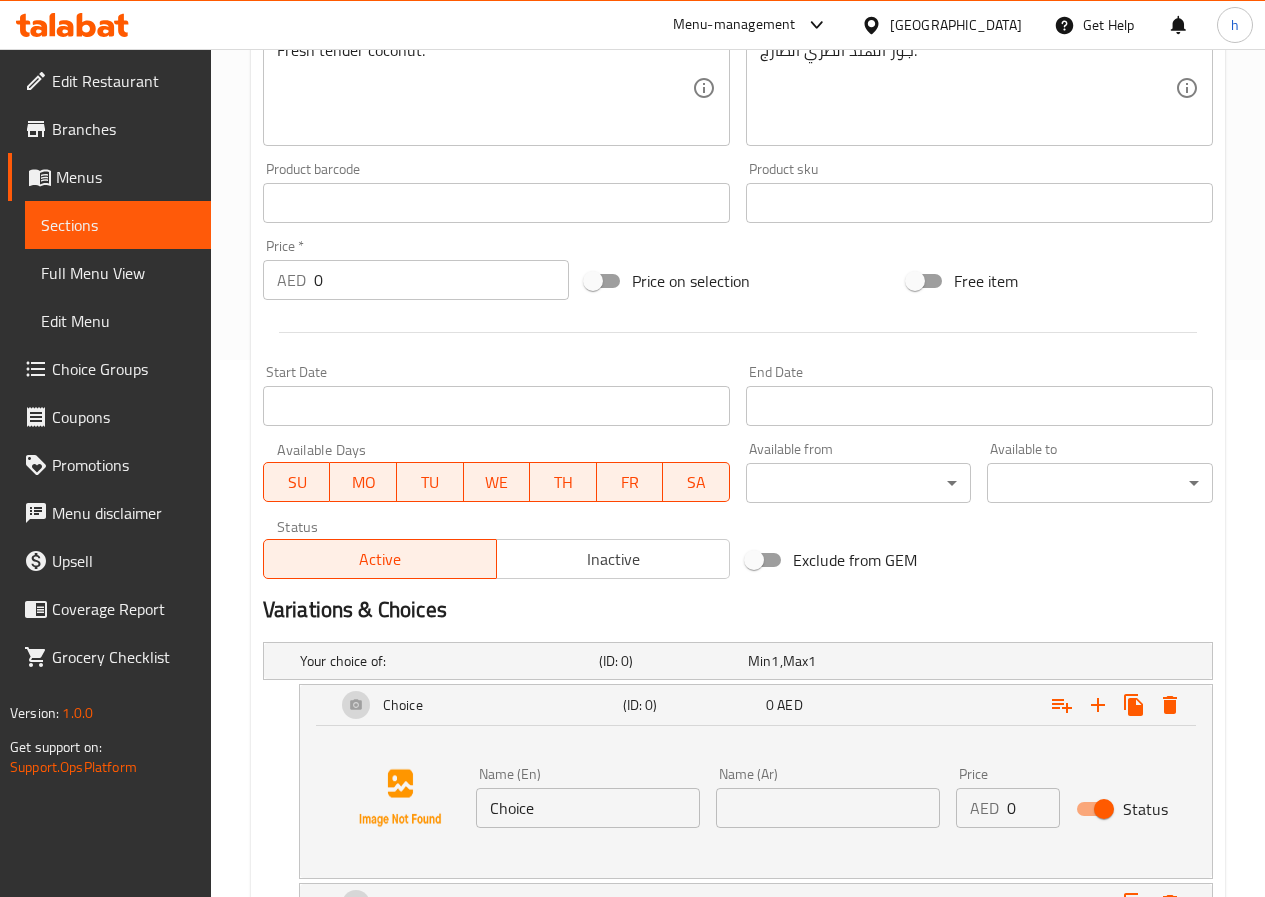 click on "Choice" at bounding box center [588, 808] 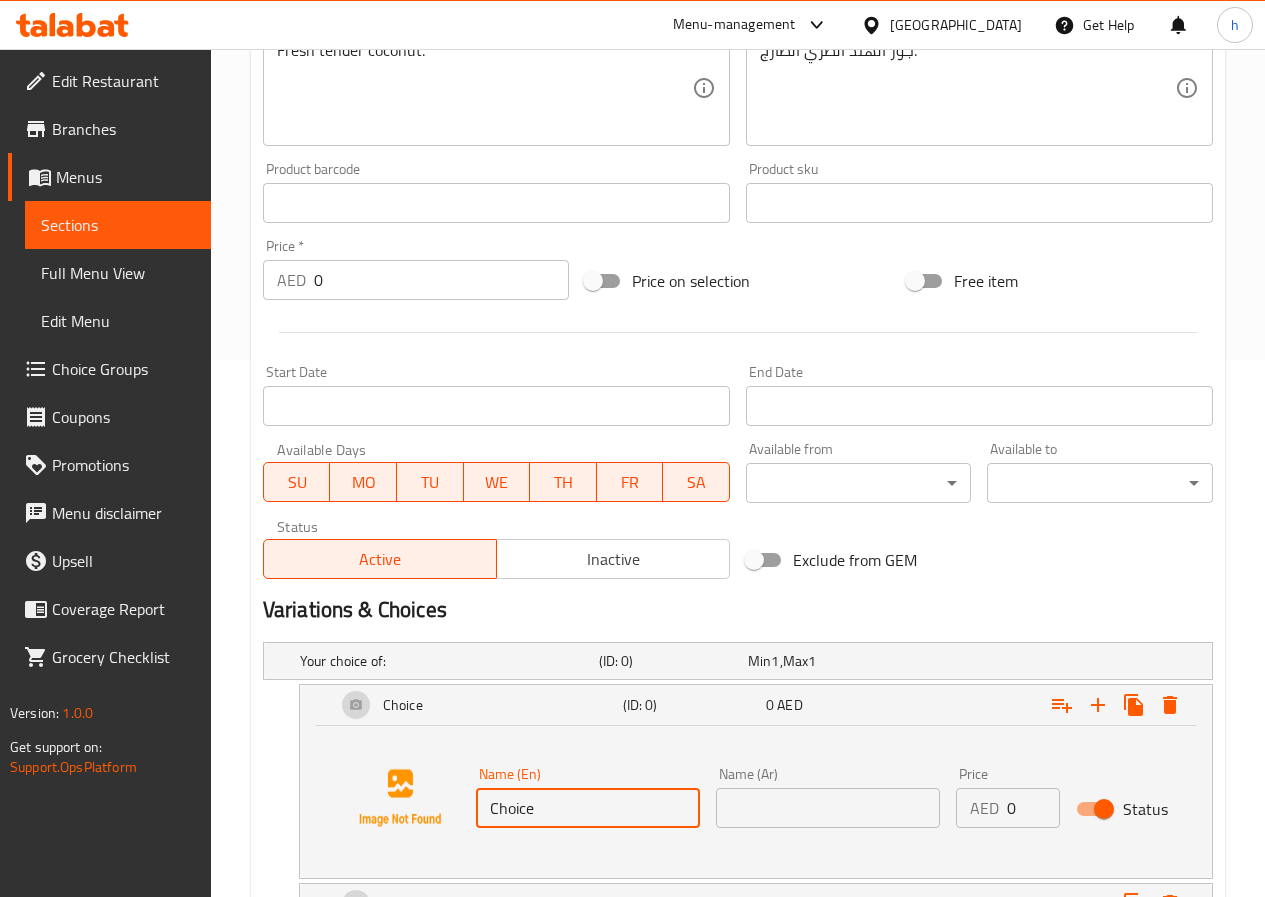 click on "Choice" at bounding box center [588, 808] 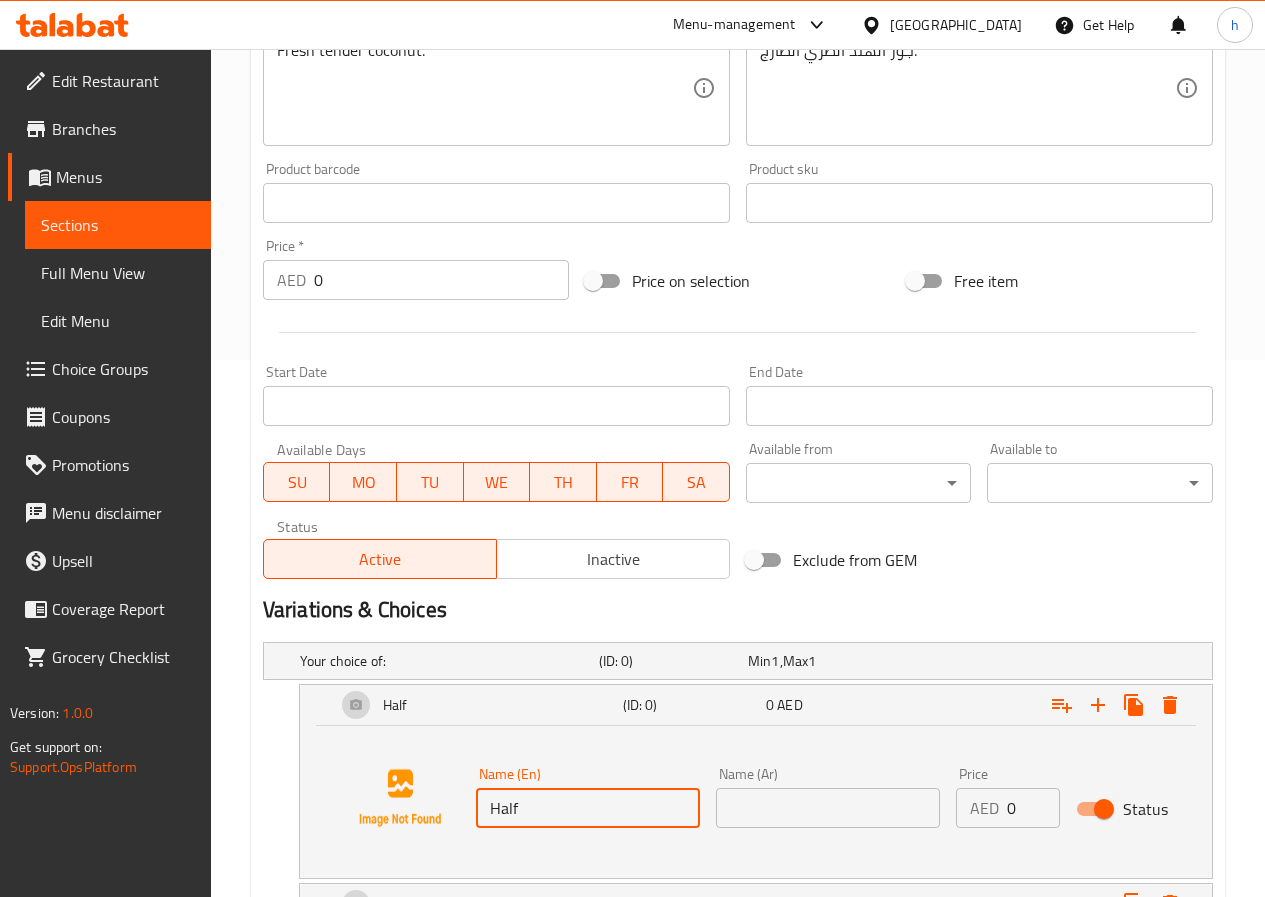 scroll, scrollTop: 690, scrollLeft: 0, axis: vertical 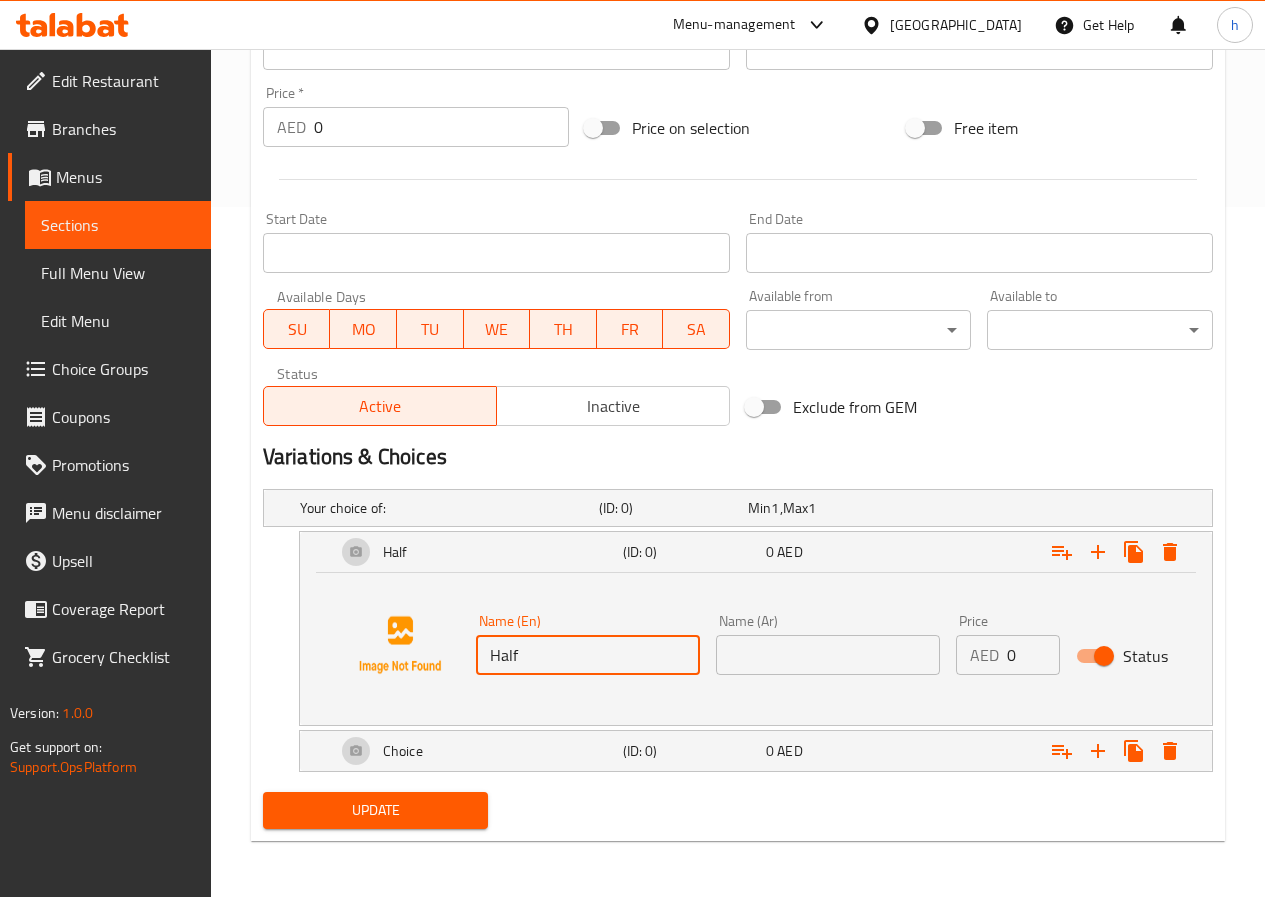 type on "Half" 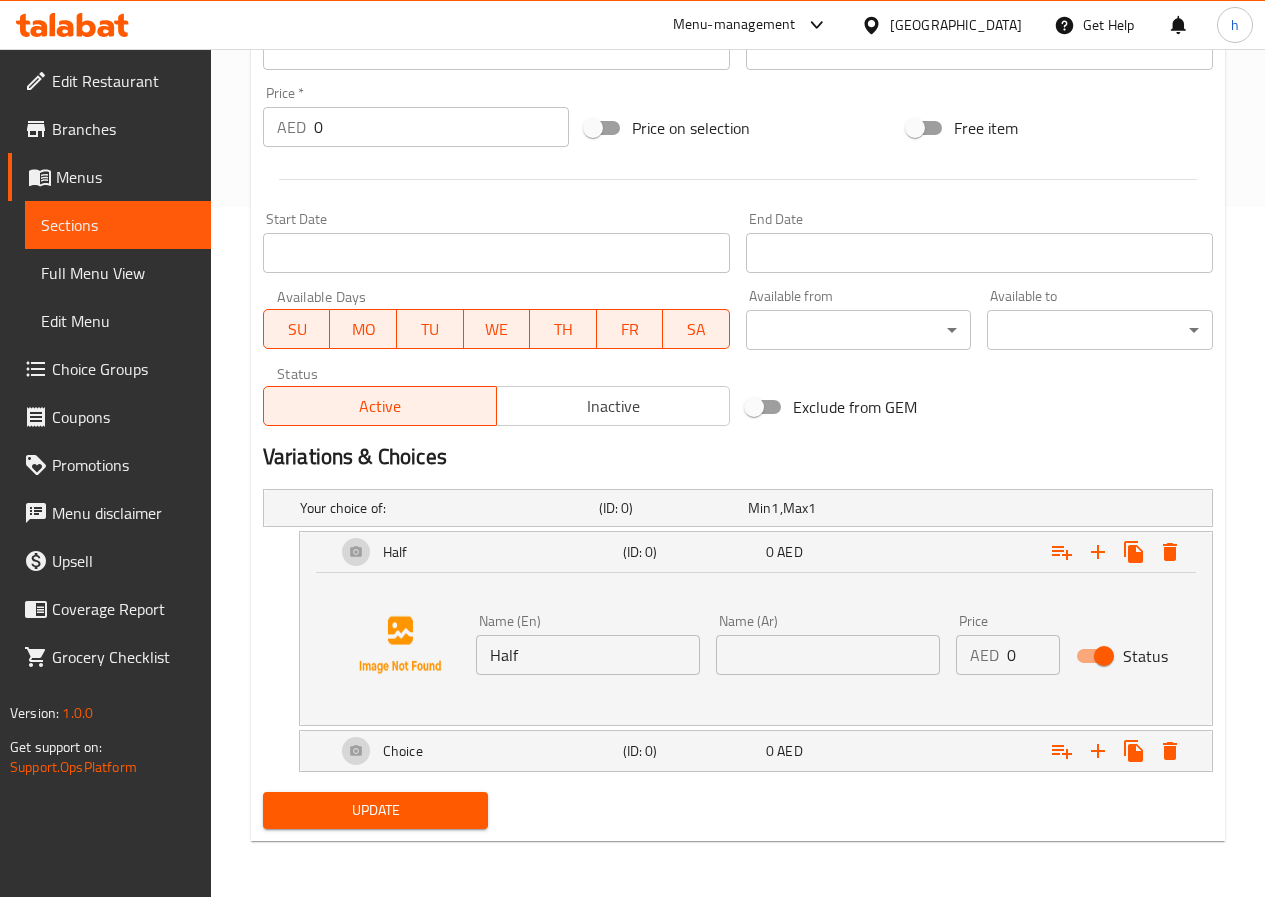 click at bounding box center (828, 655) 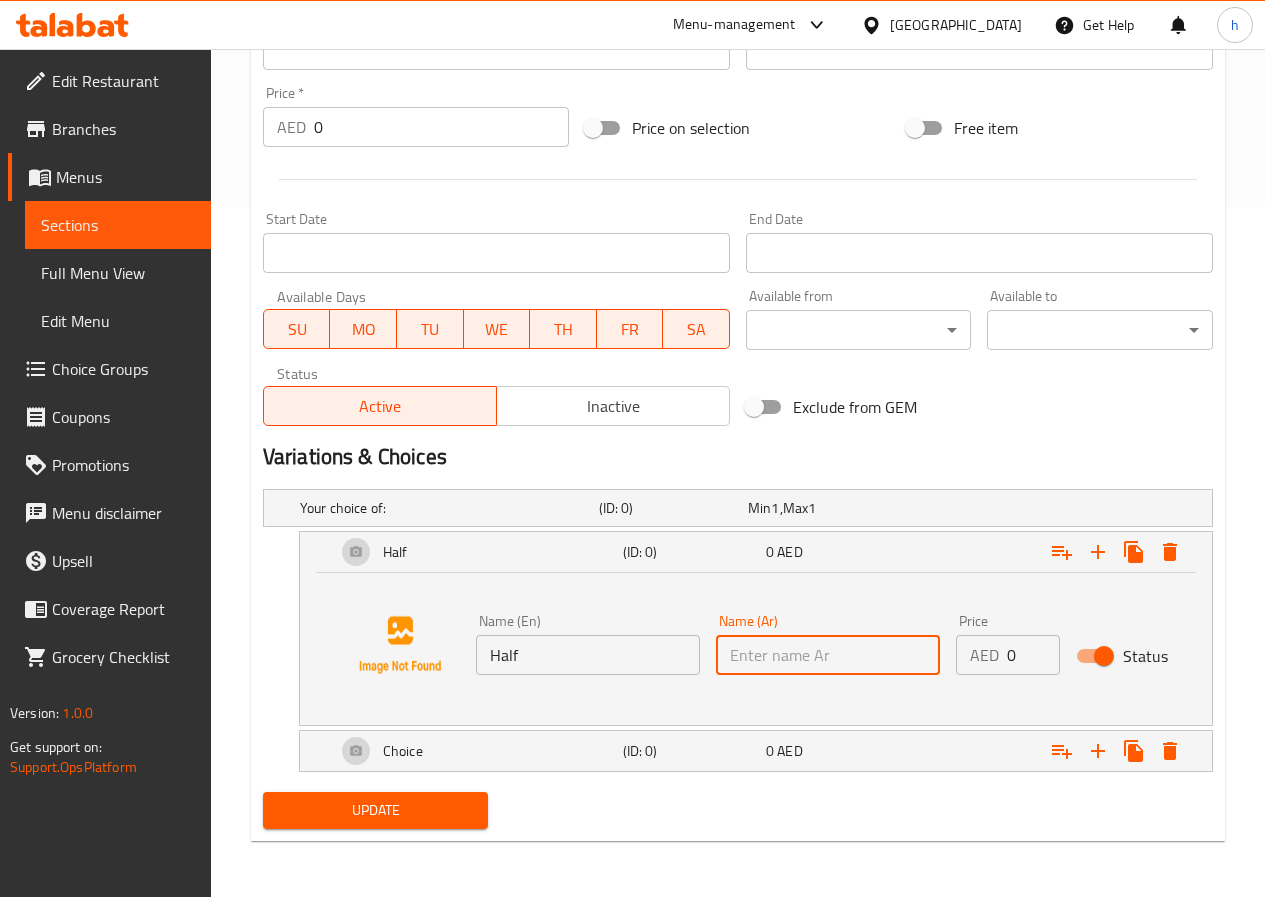 paste on "نصف" 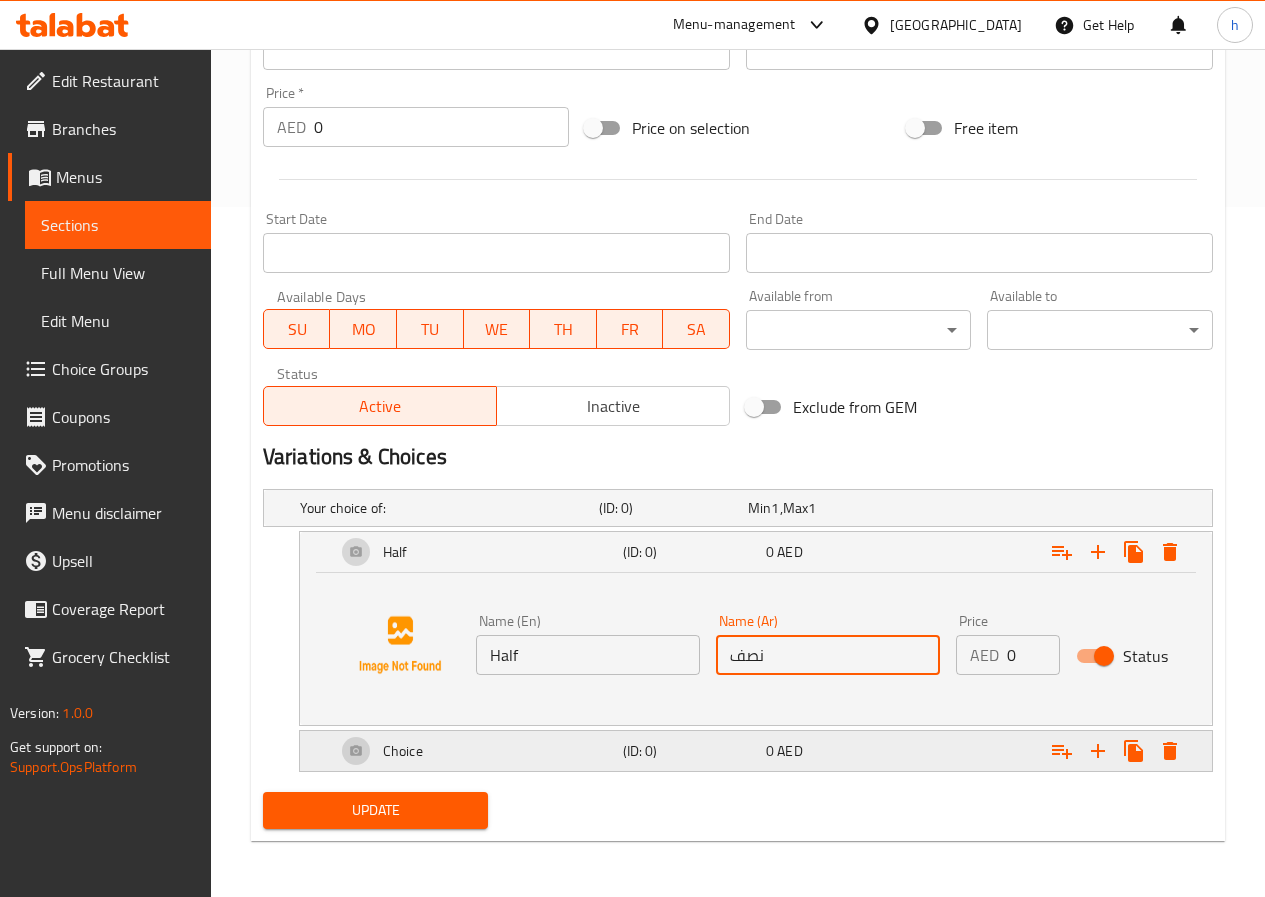 type on "نصف" 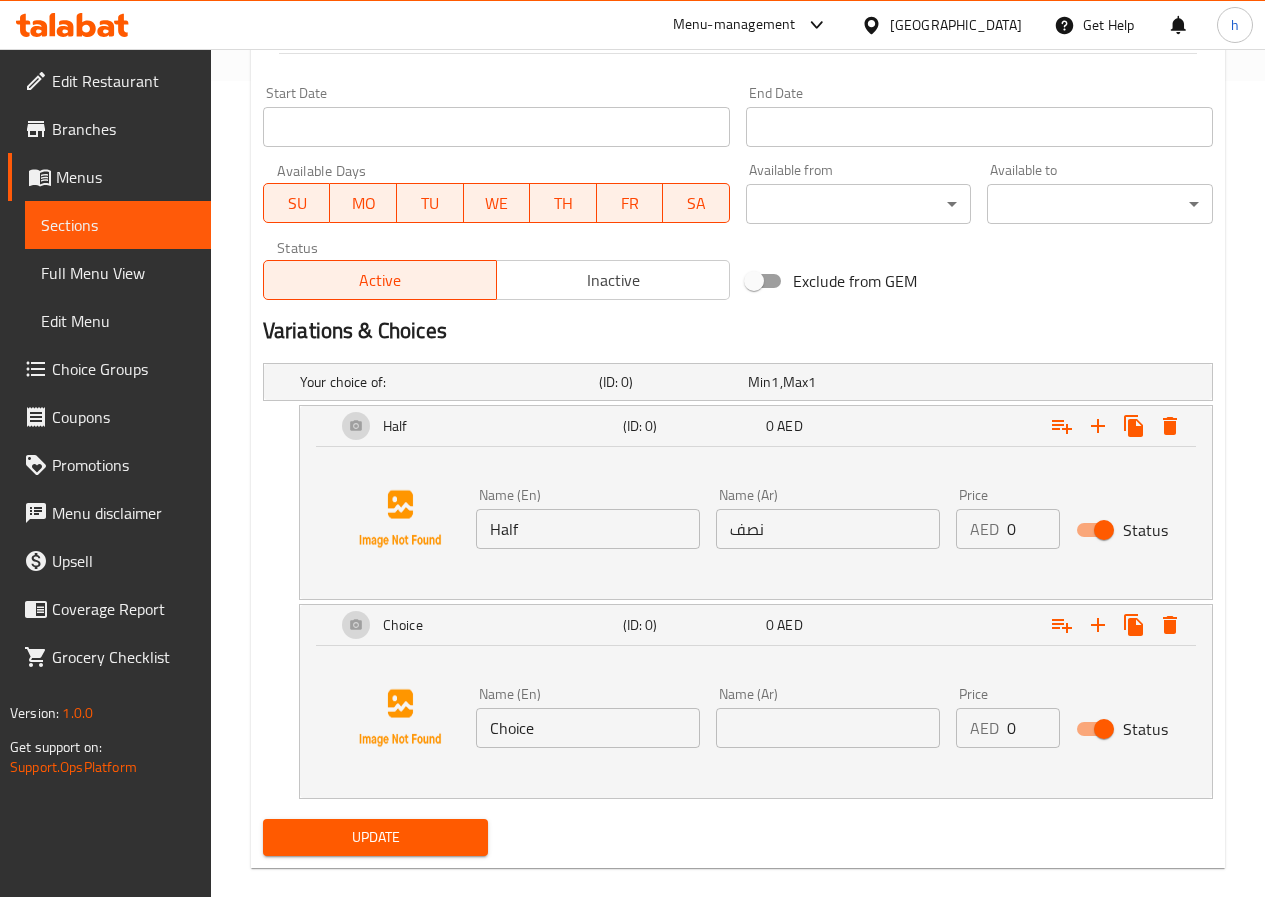 scroll, scrollTop: 843, scrollLeft: 0, axis: vertical 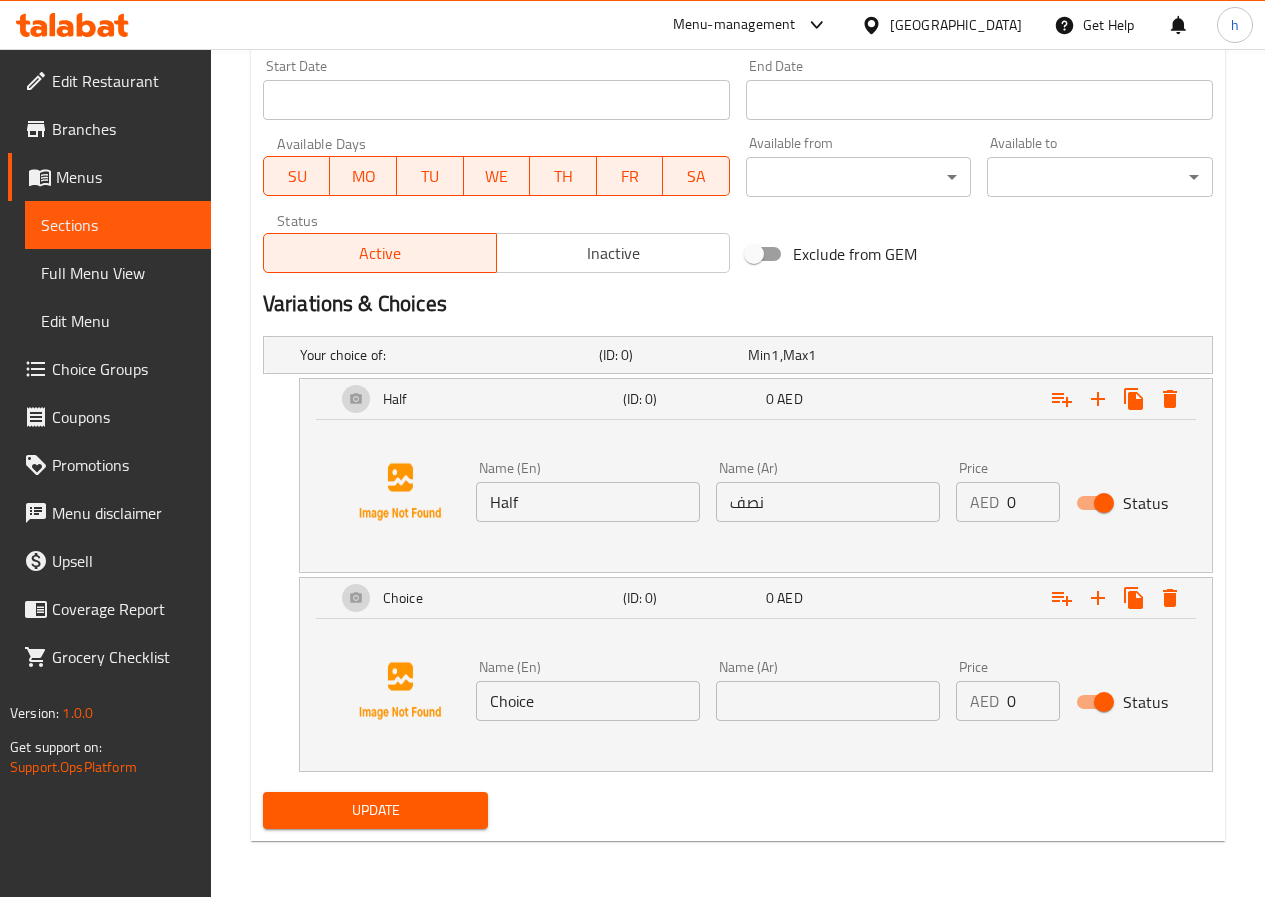 click on "Choice" at bounding box center [588, 701] 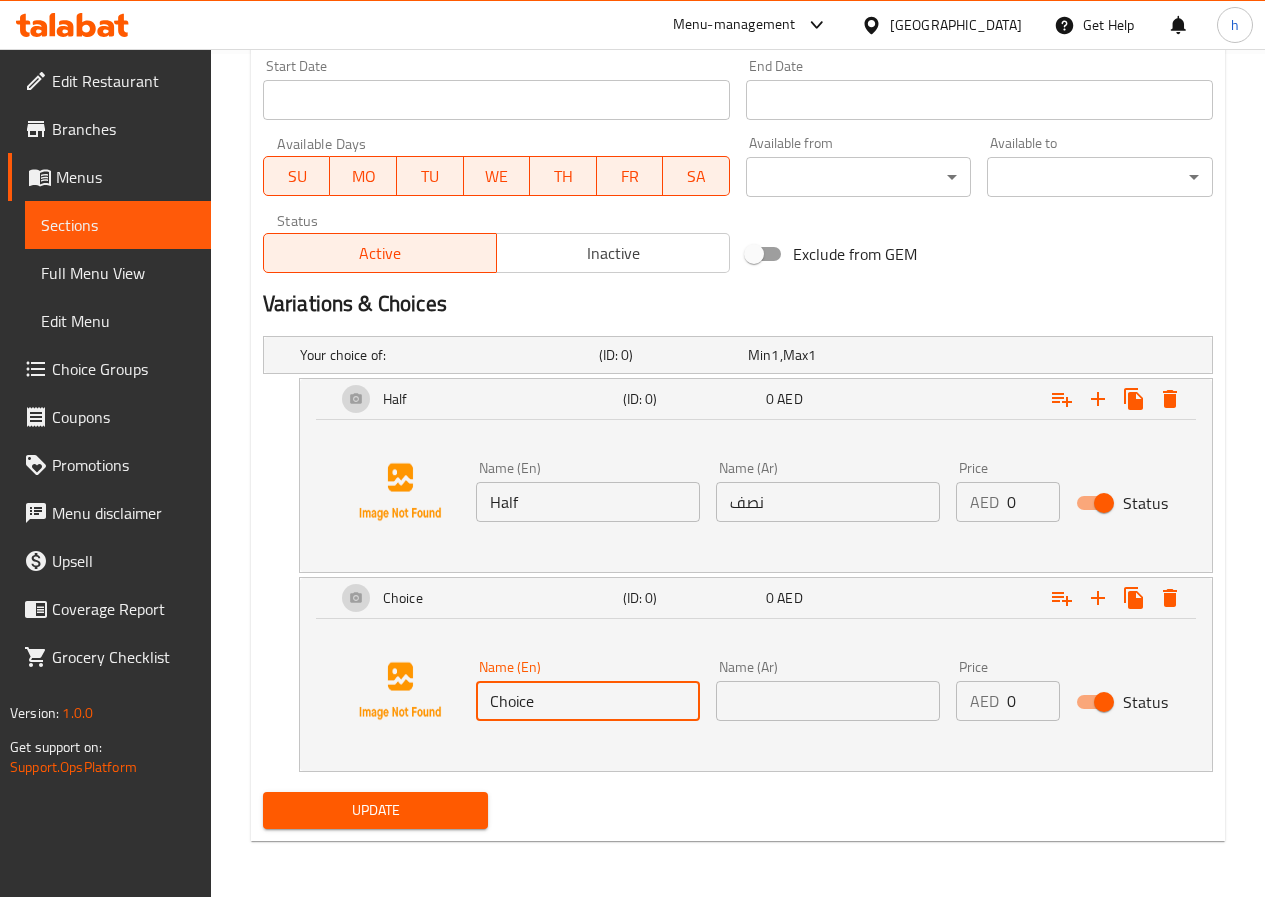 click on "0" at bounding box center [1033, 502] 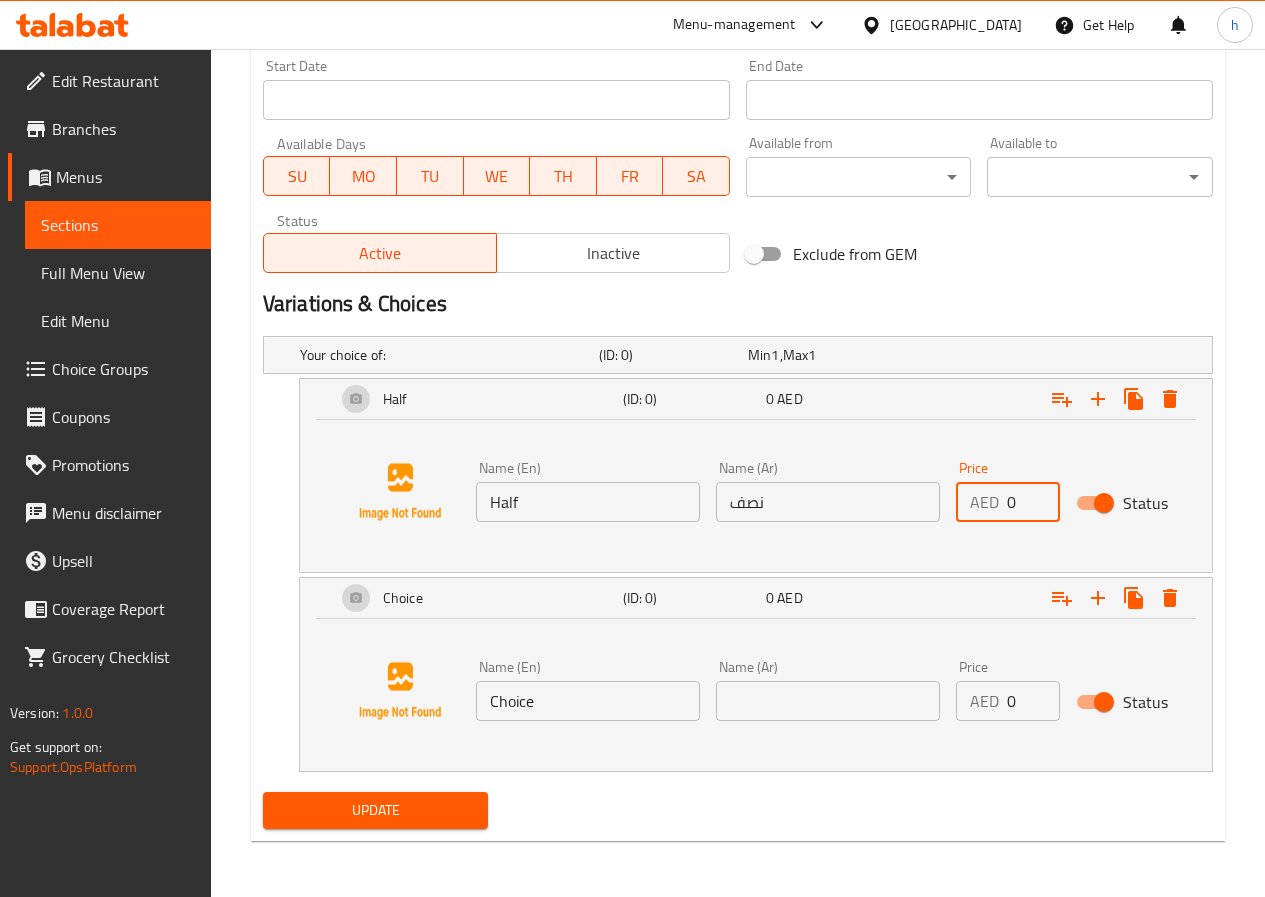click on "0" at bounding box center (1033, 502) 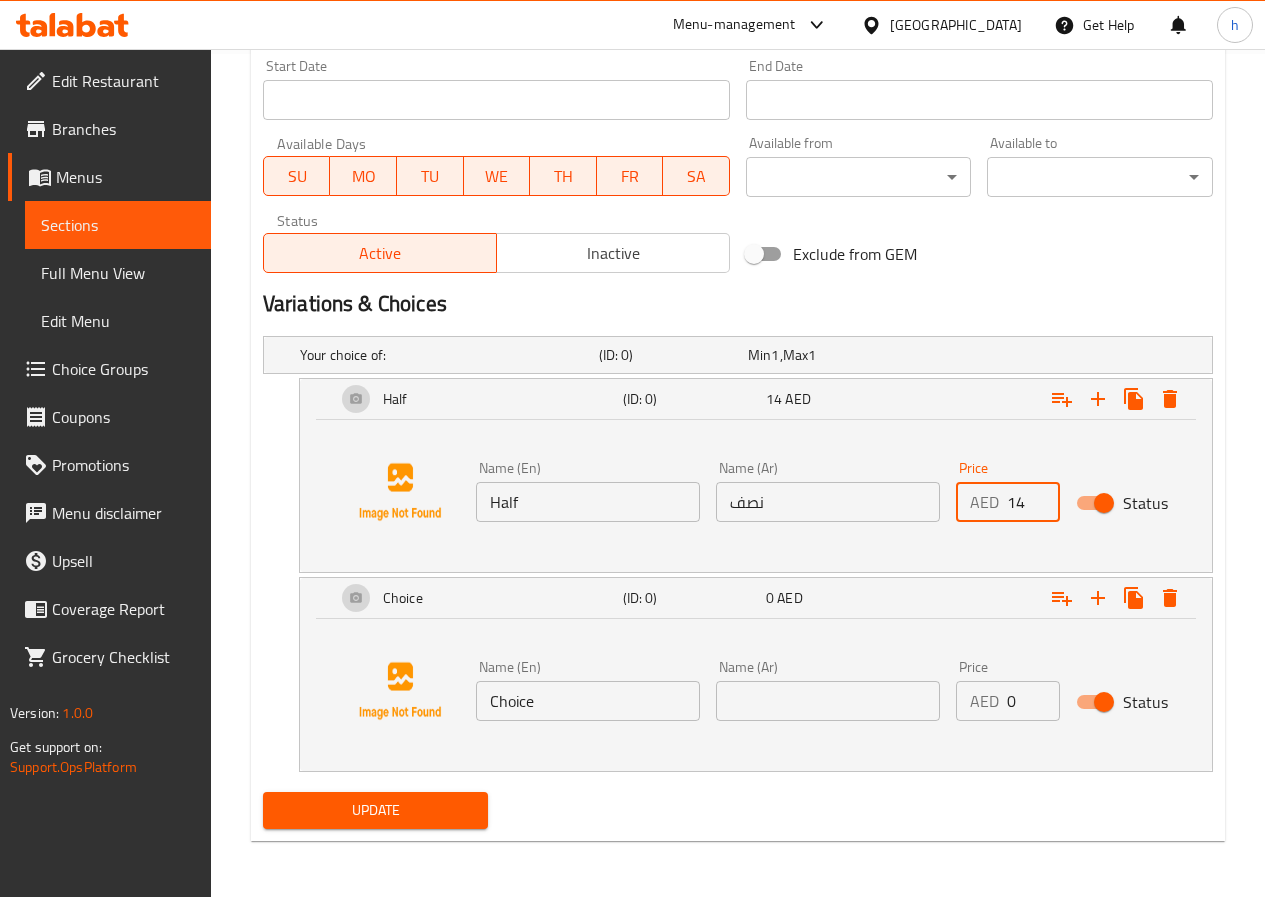 type on "14" 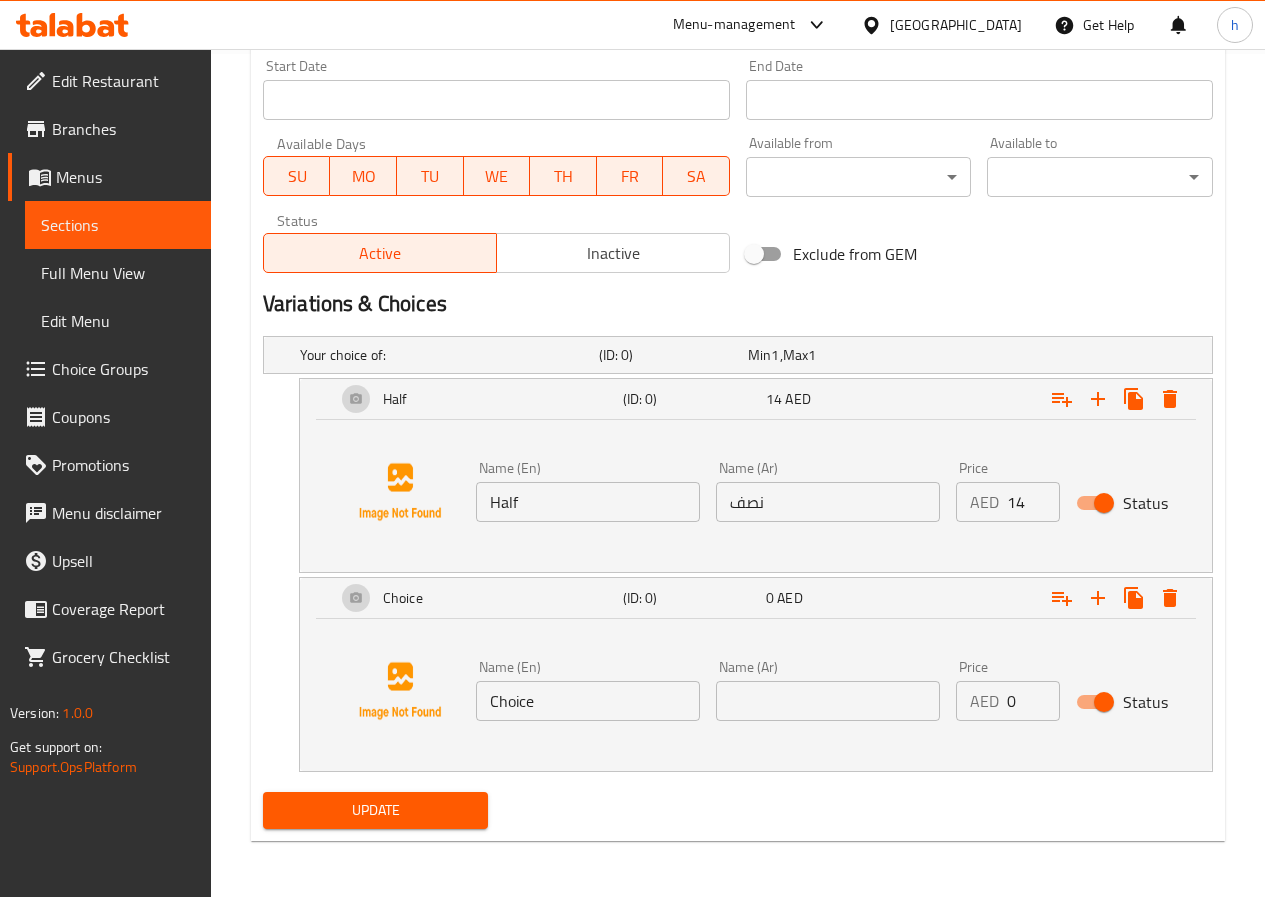 click on "Choice" at bounding box center (588, 701) 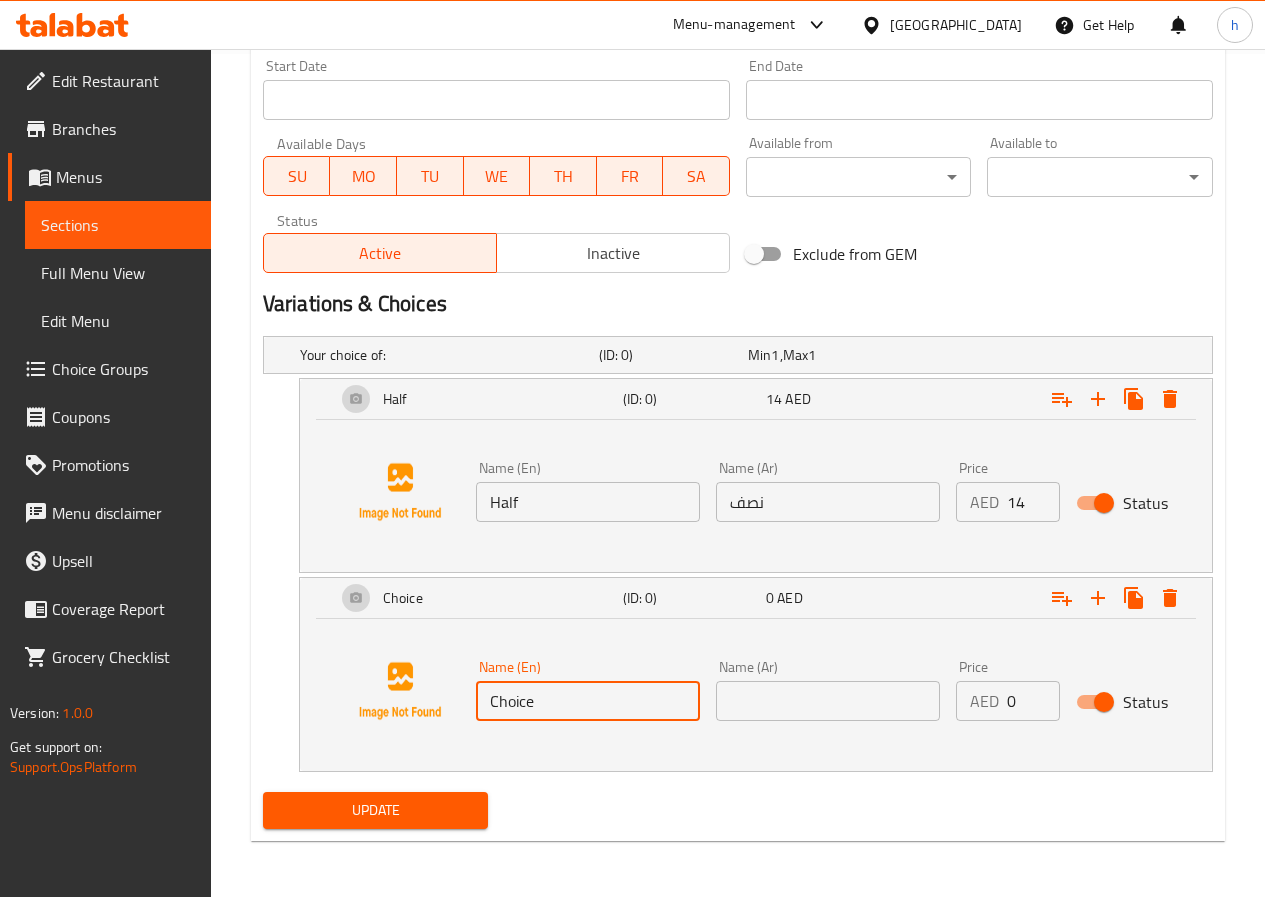 paste on "Full" 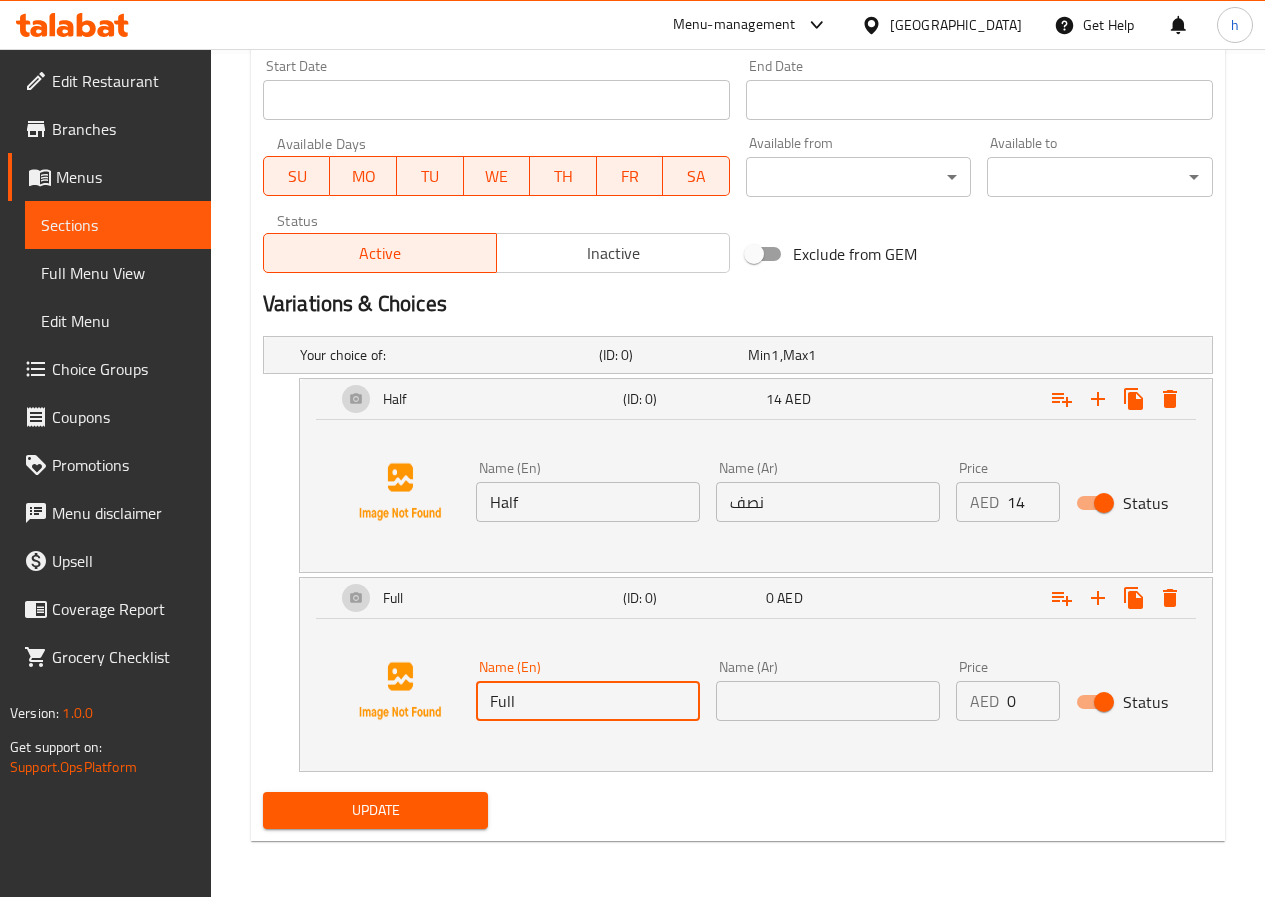 type on "Full" 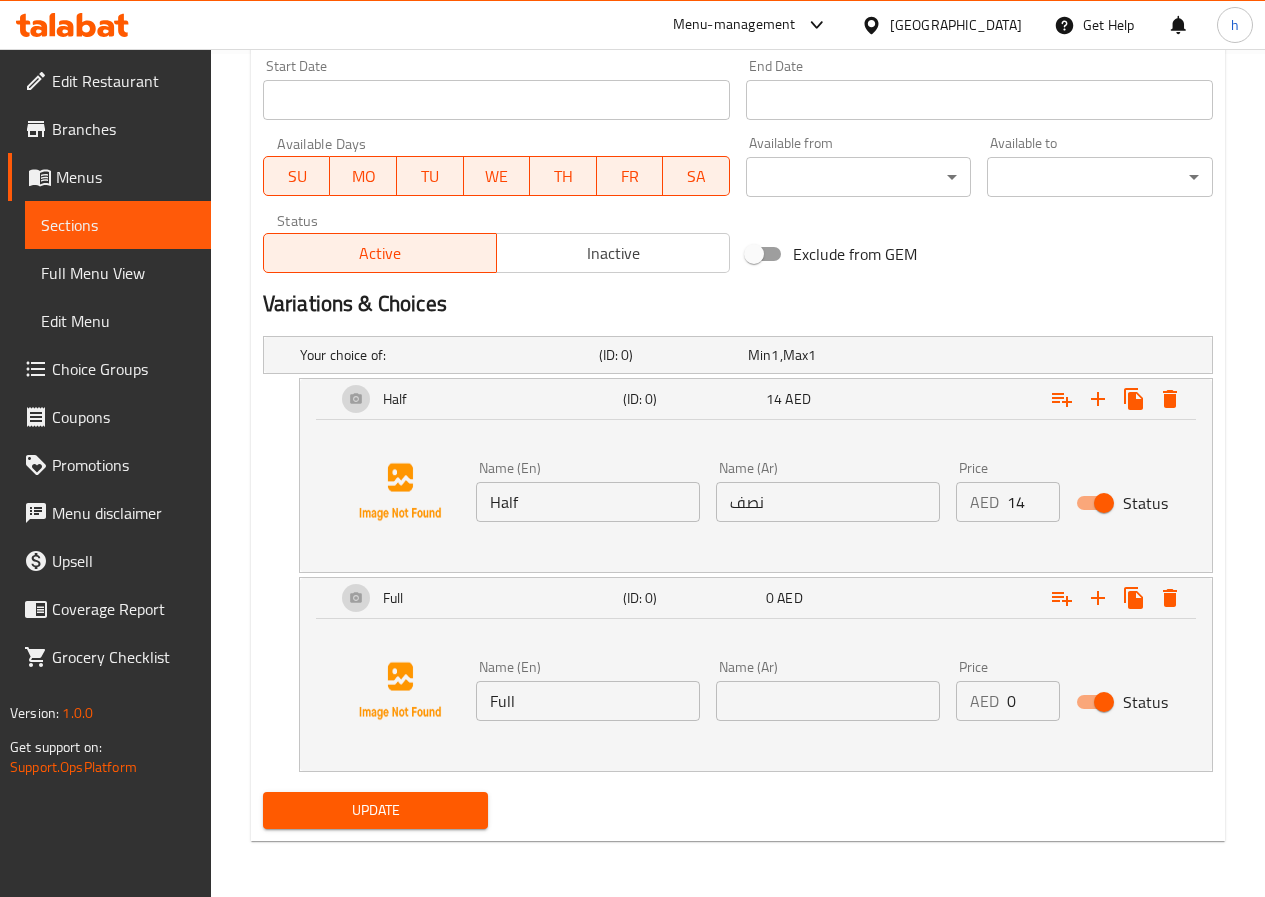 click on "Name (Ar) Name (Ar)" at bounding box center (828, 690) 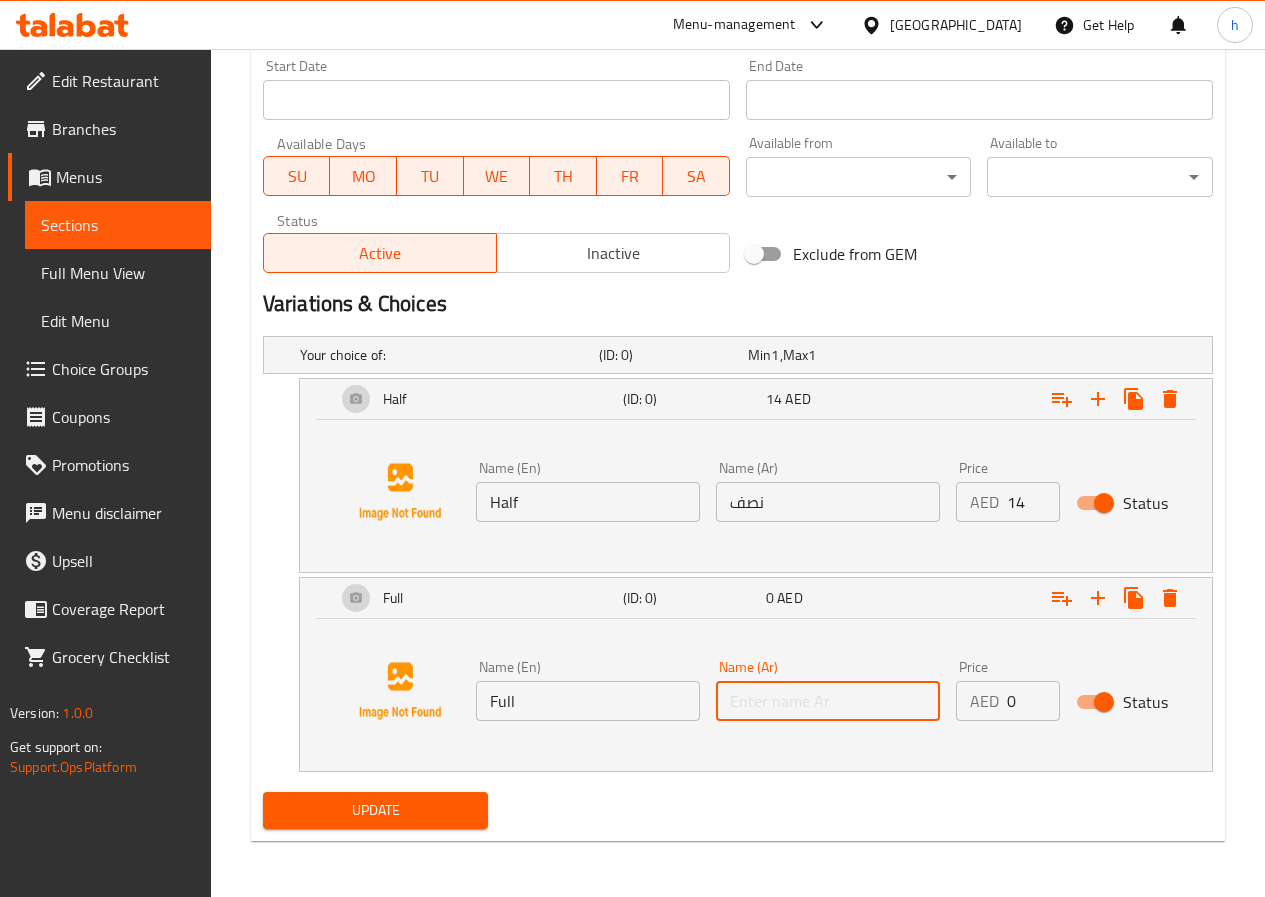 paste on "كاملة" 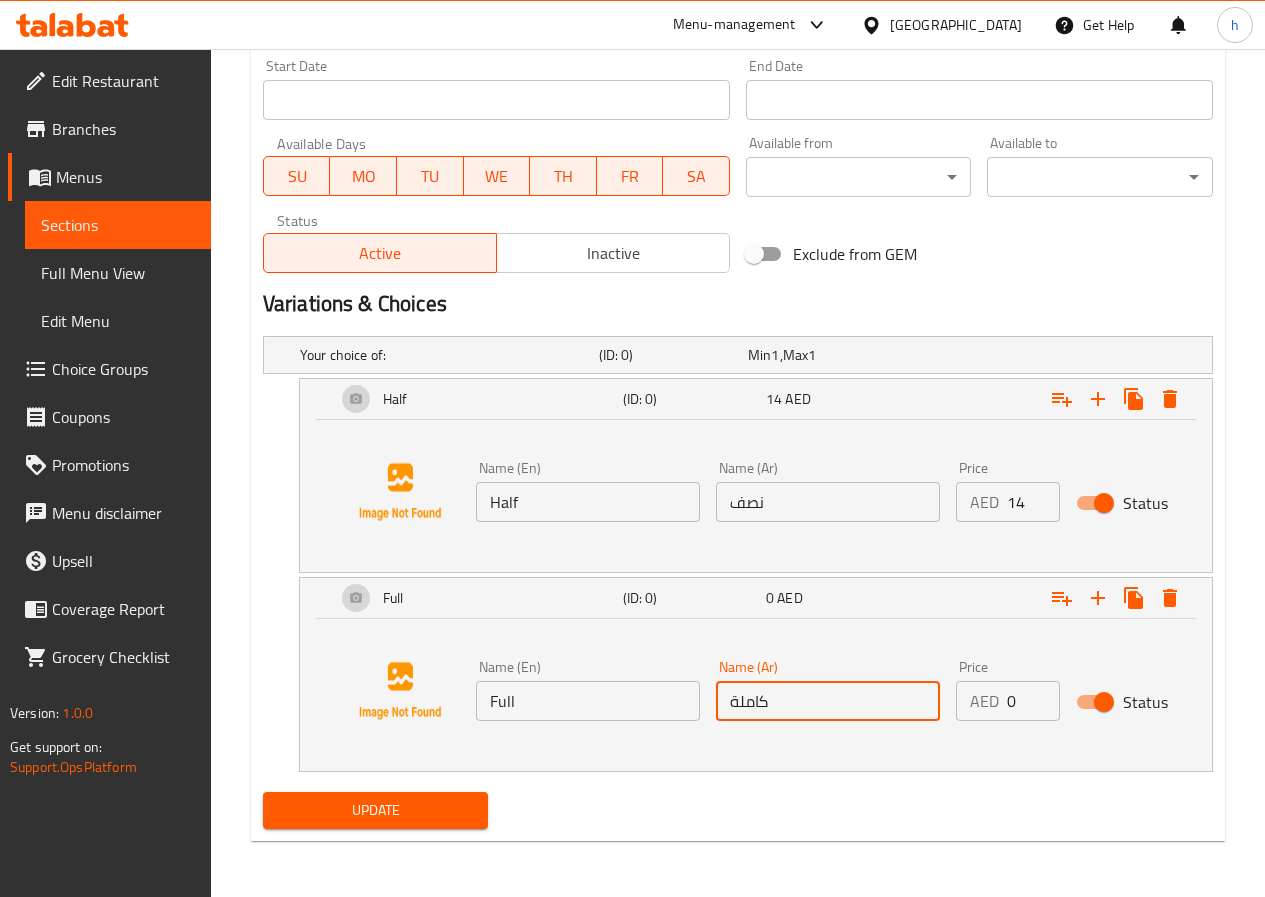 type on "كاملة" 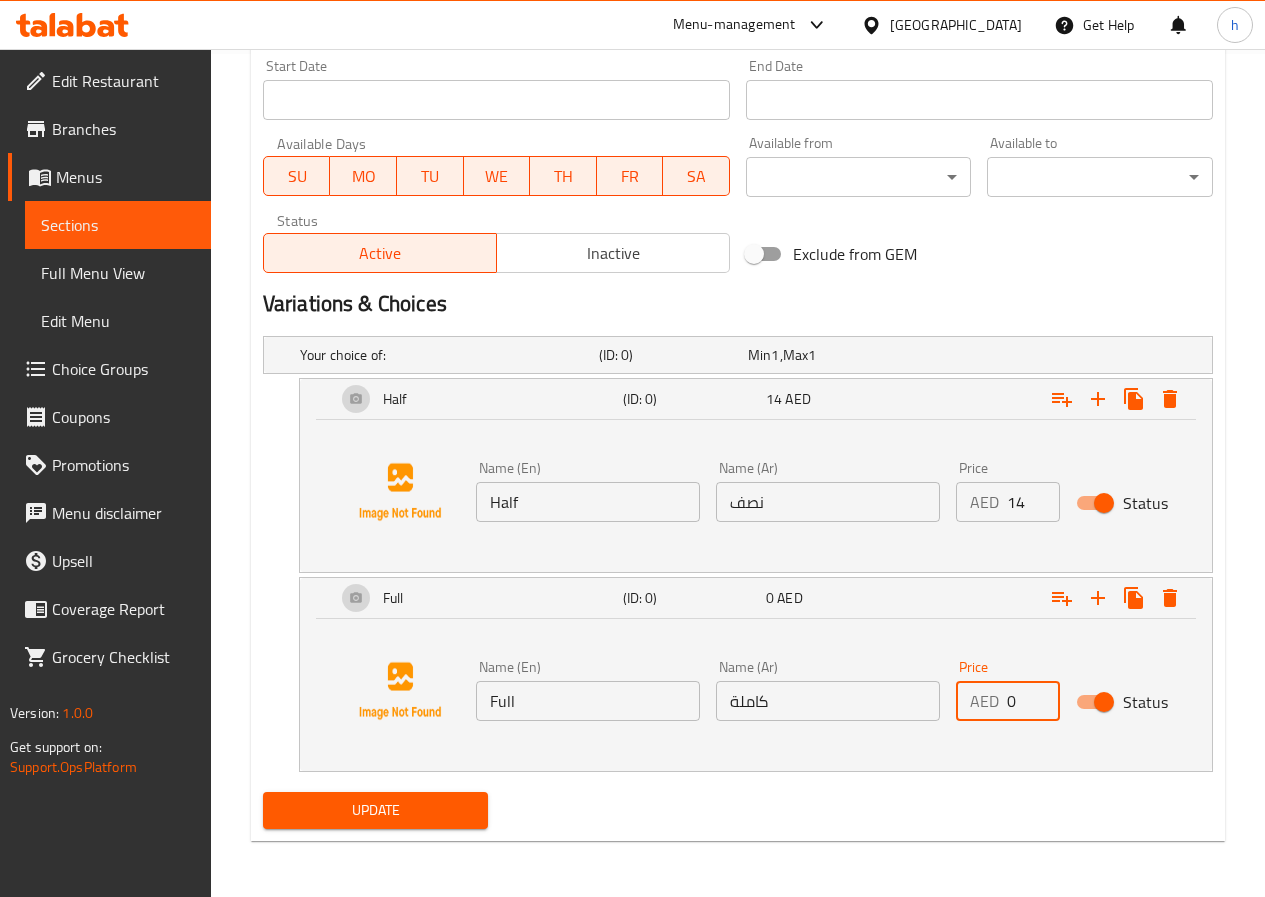 click on "0" at bounding box center (1033, 701) 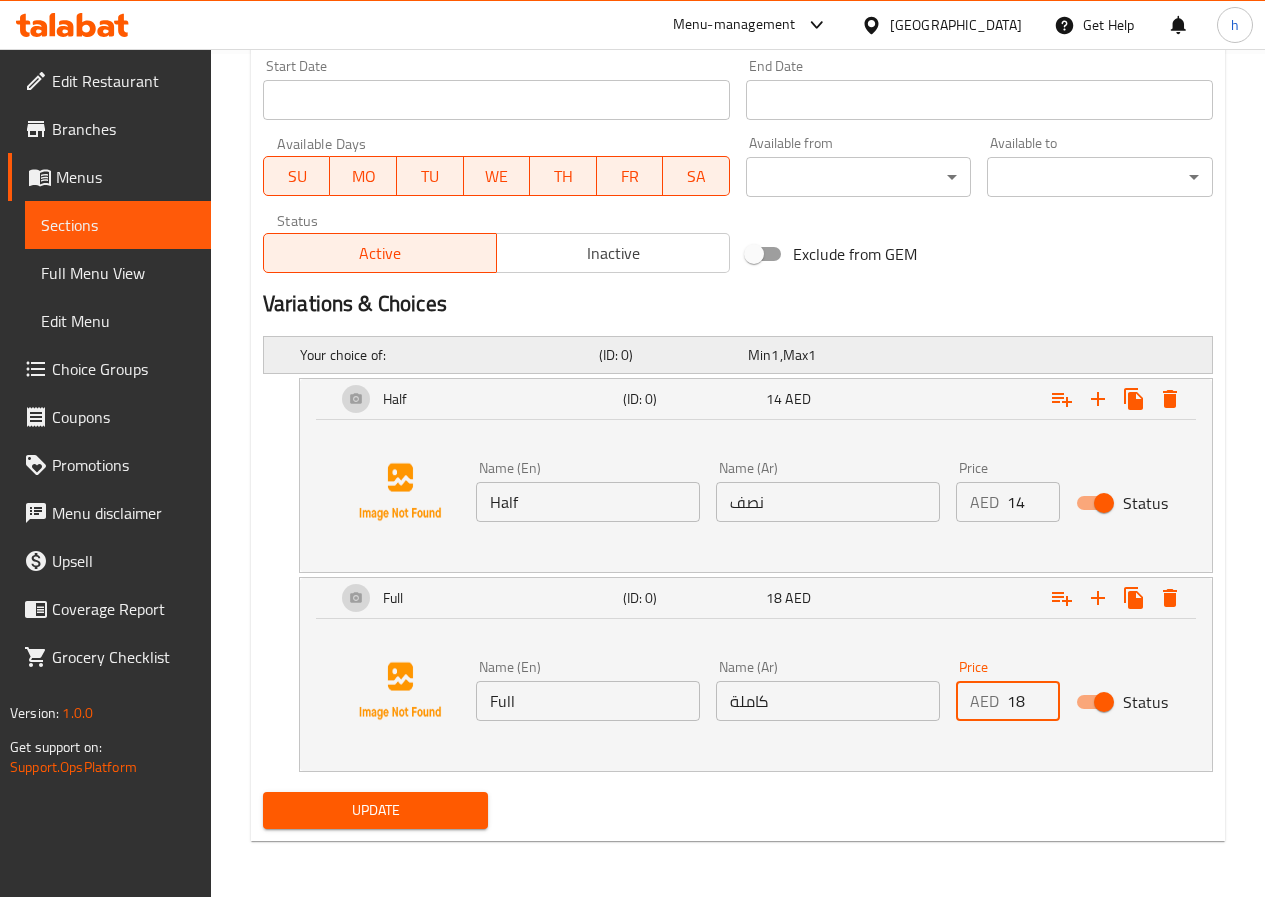 type on "18" 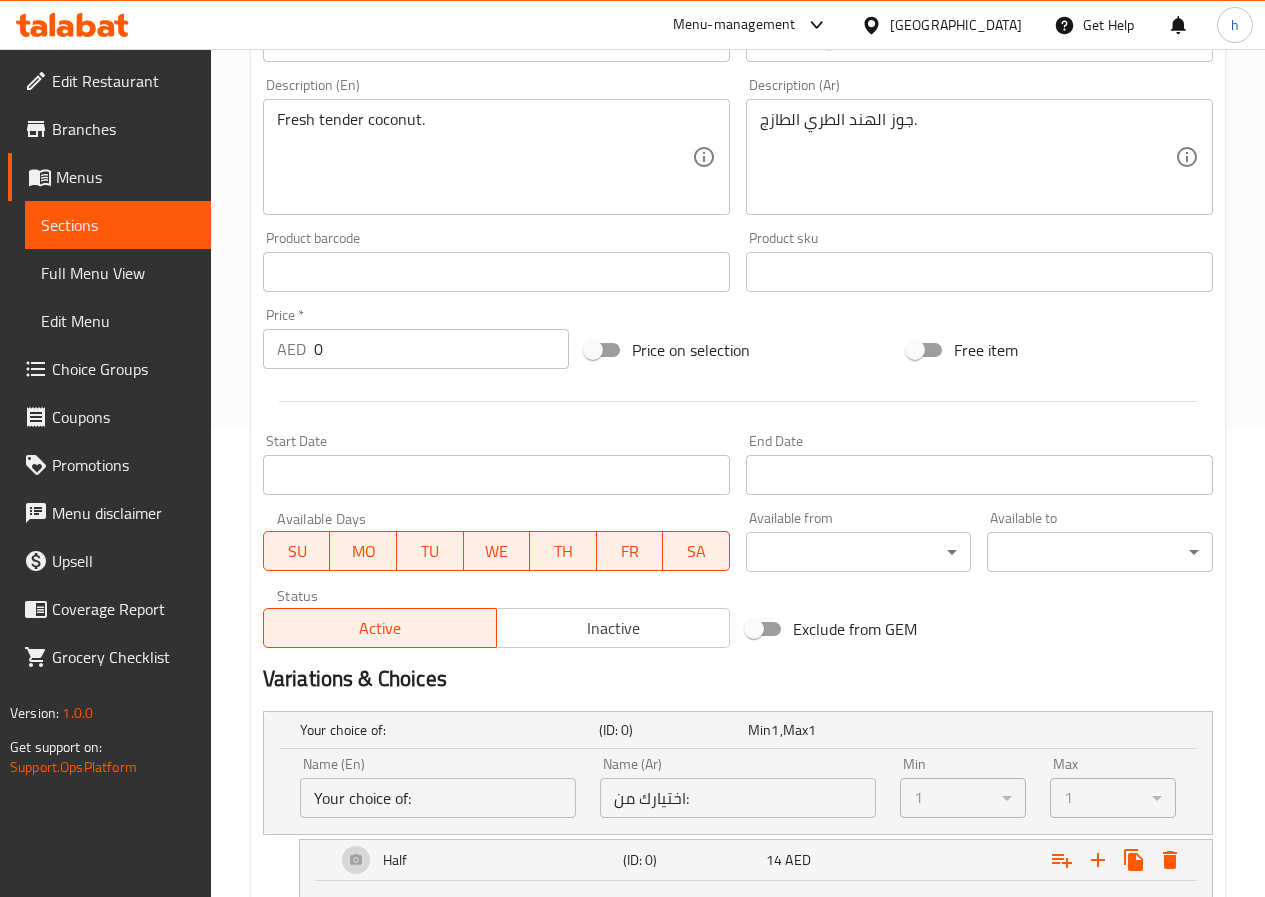 scroll, scrollTop: 929, scrollLeft: 0, axis: vertical 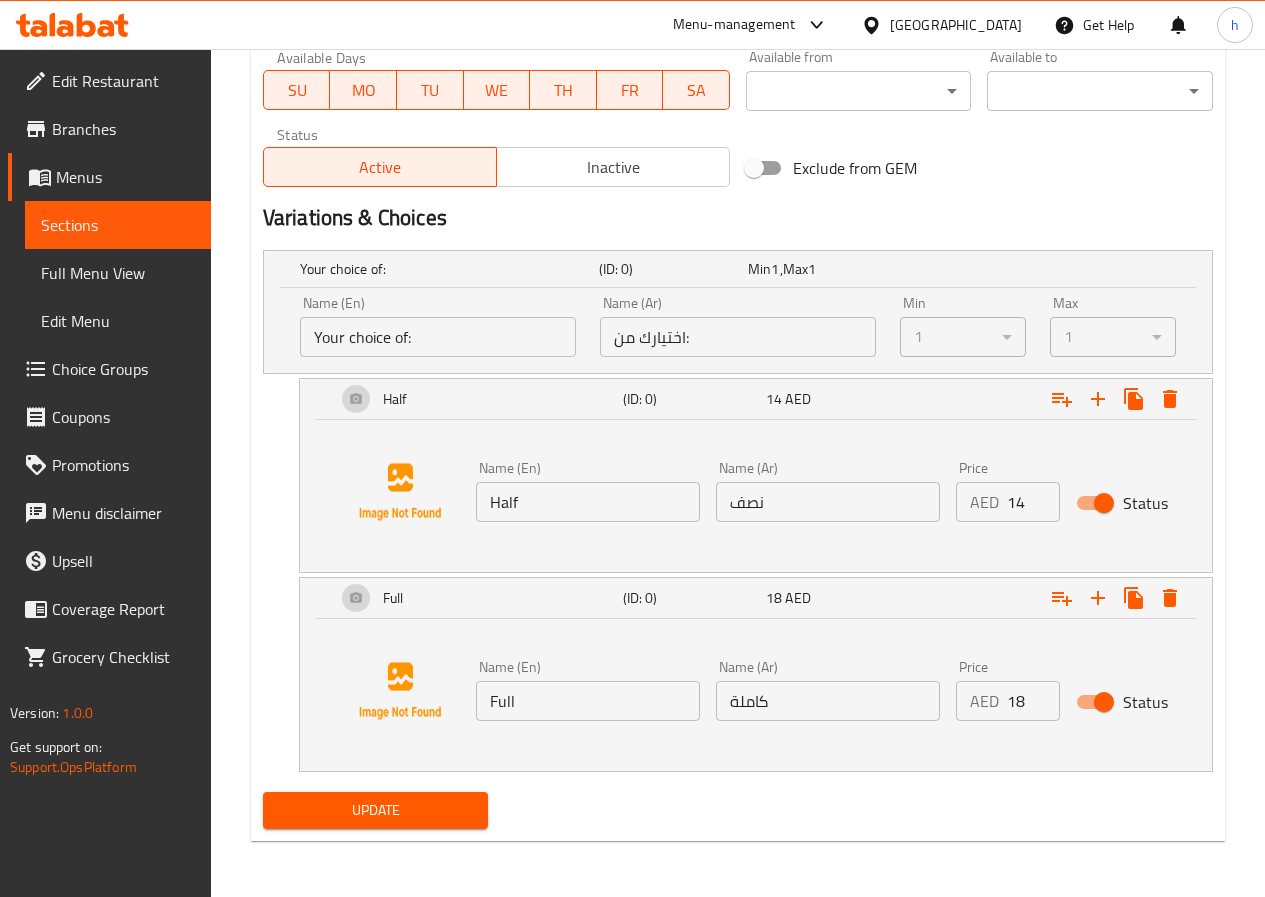 click on "Update" at bounding box center (376, 810) 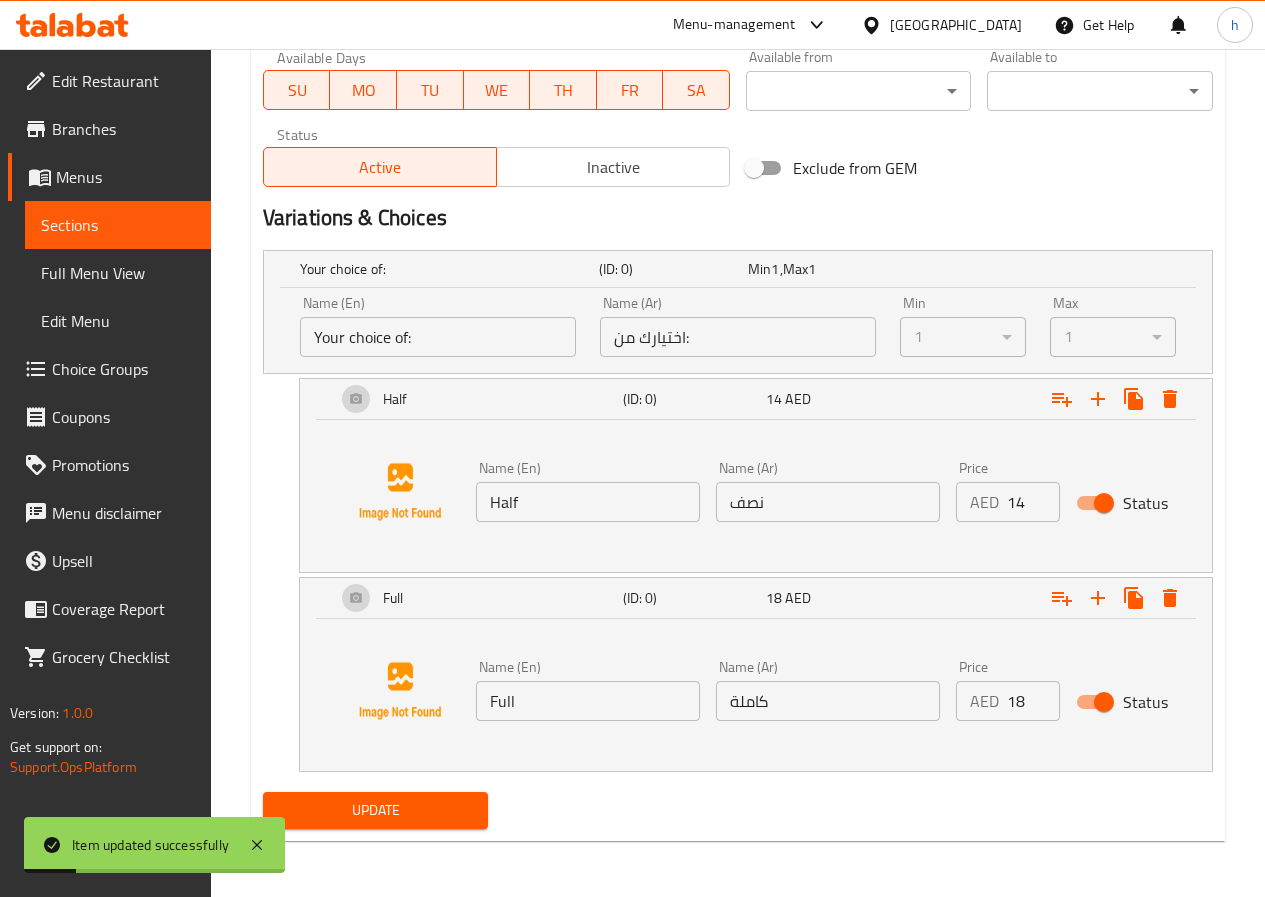 click on "Sections" at bounding box center (118, 225) 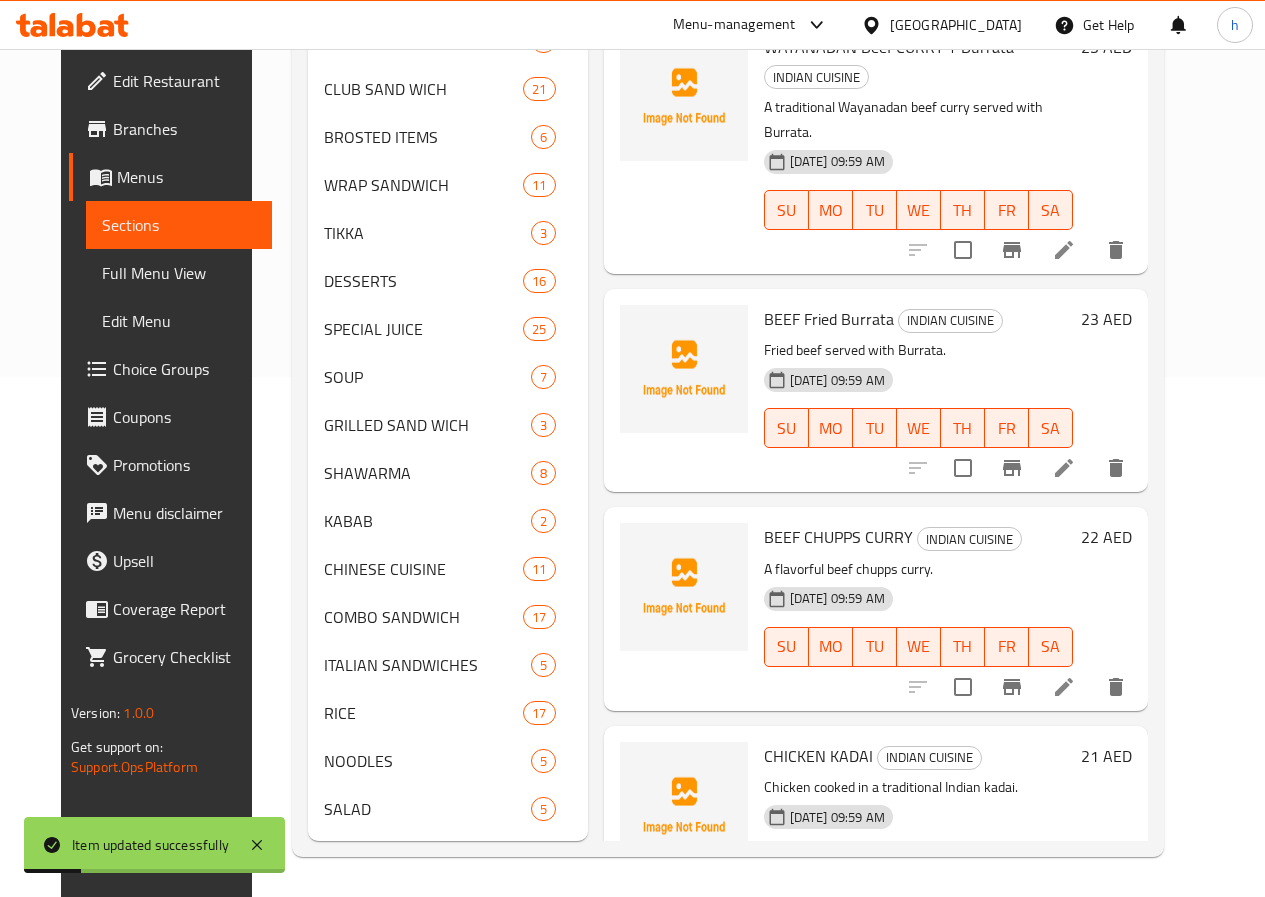 scroll, scrollTop: 550, scrollLeft: 0, axis: vertical 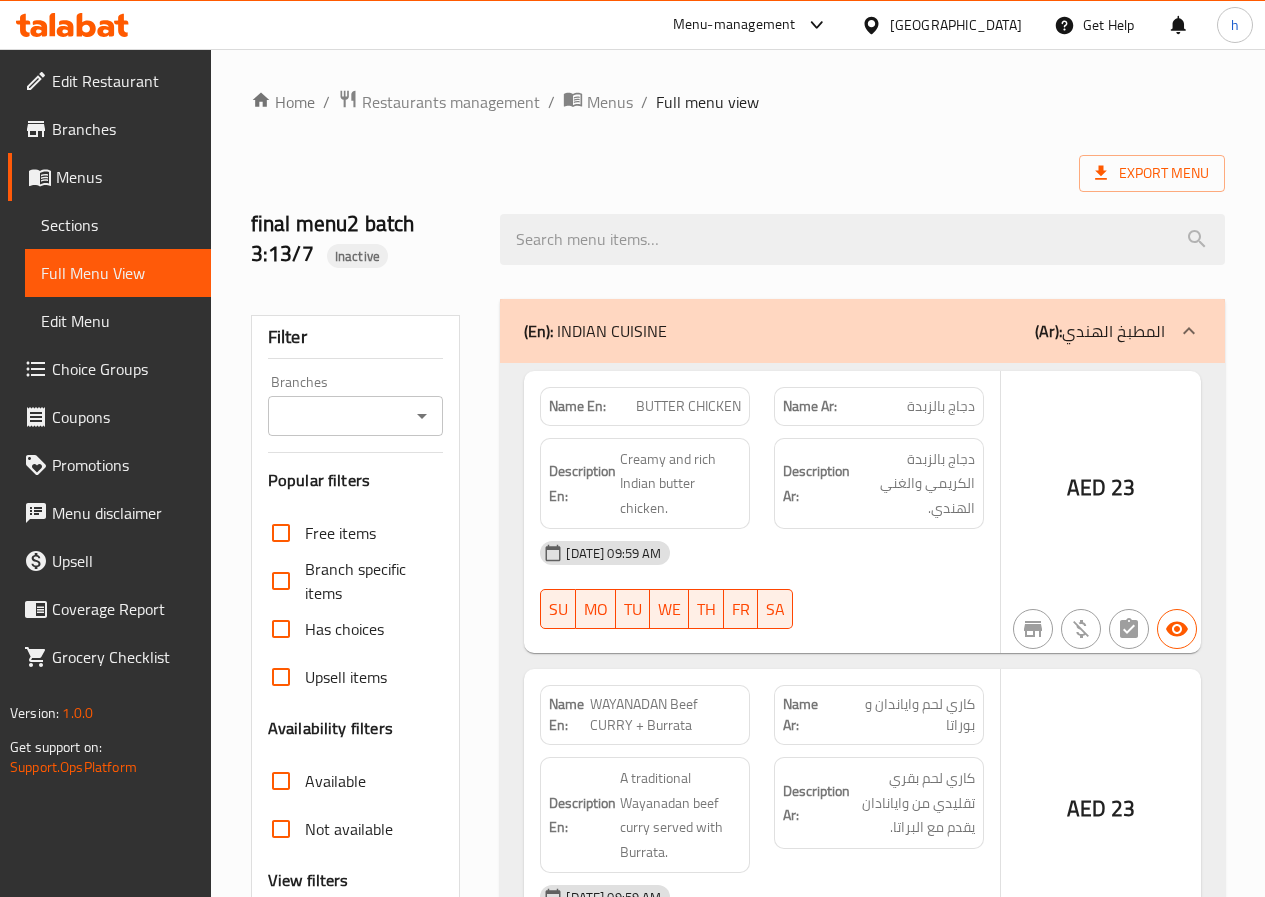 click at bounding box center [632, 448] 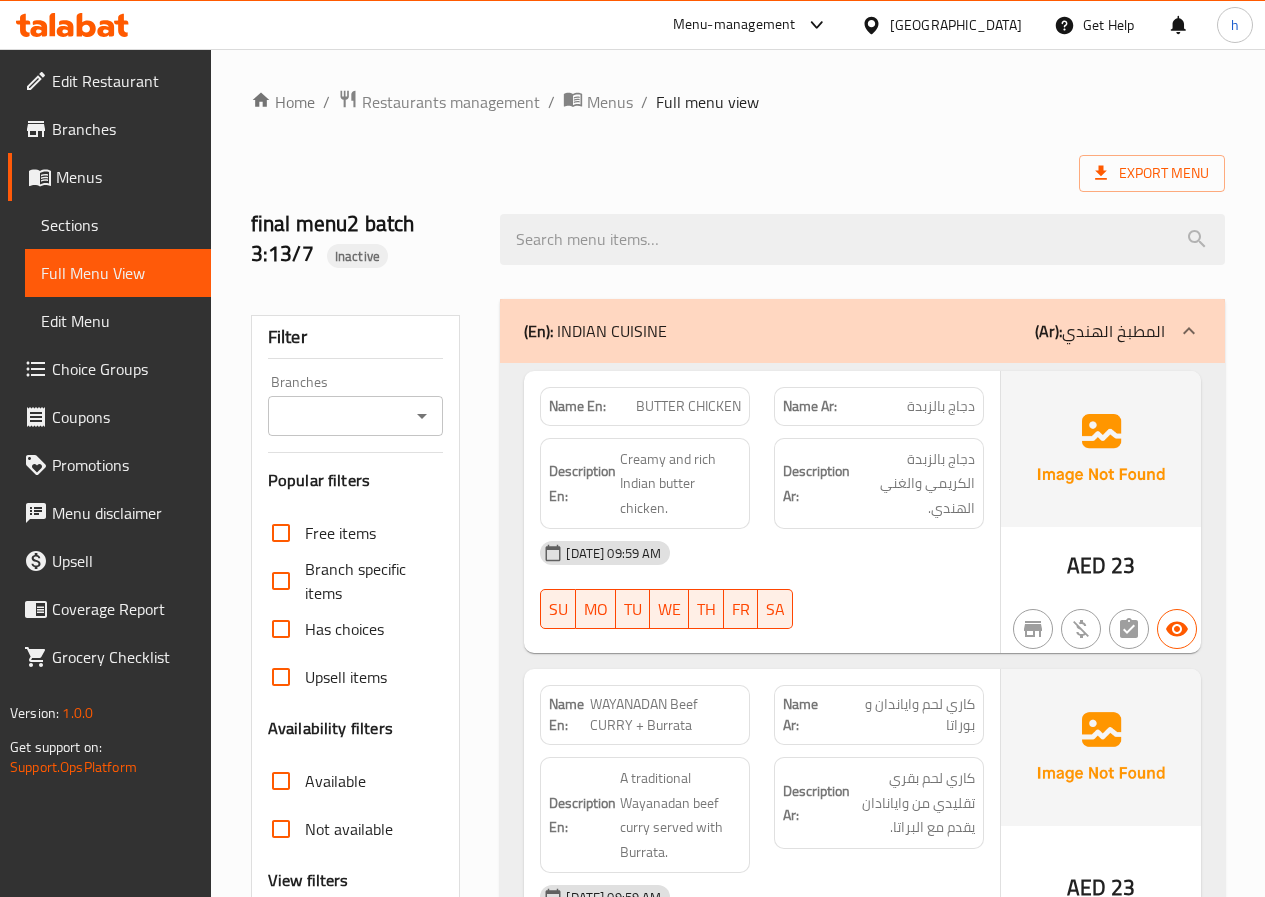 scroll, scrollTop: 700, scrollLeft: 0, axis: vertical 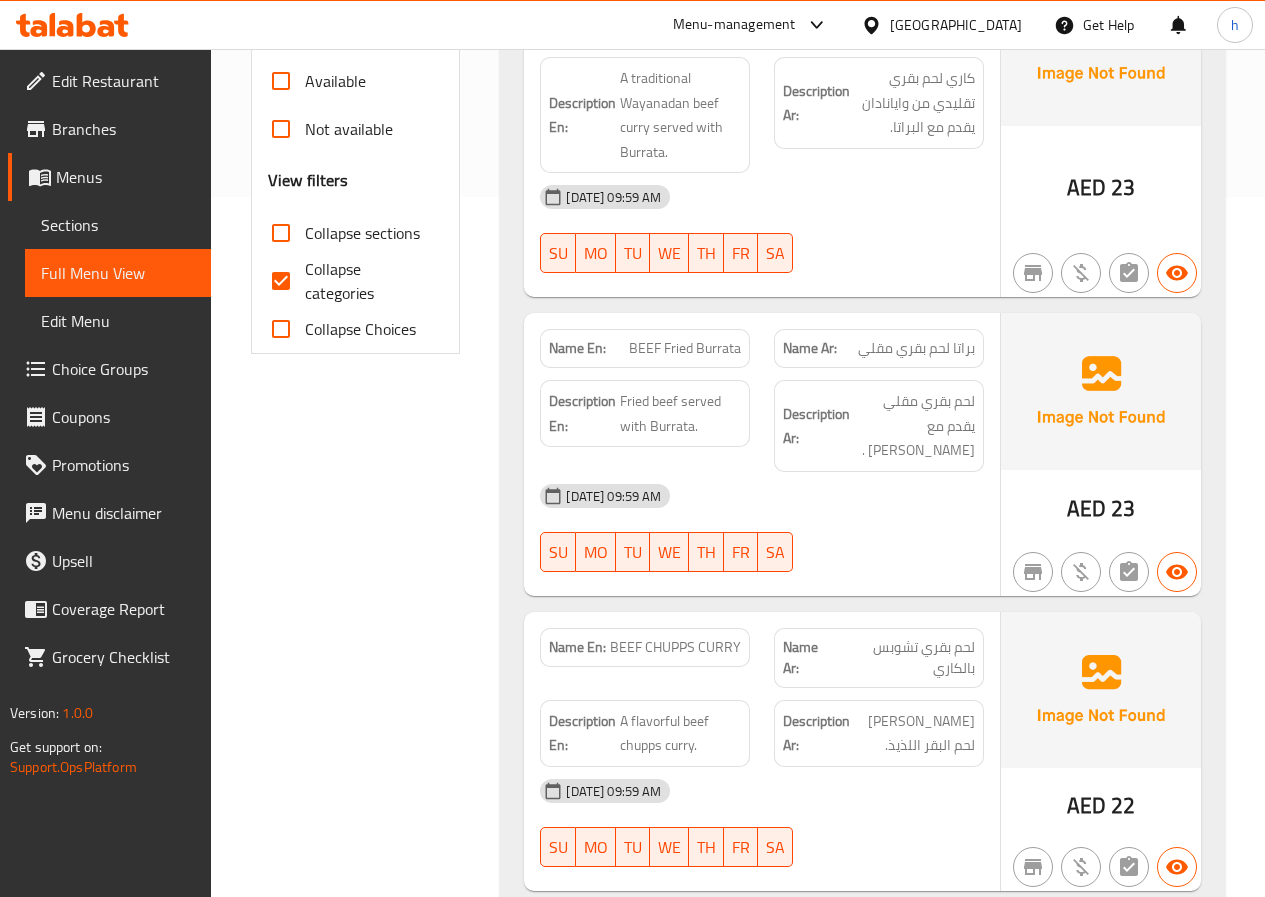 drag, startPoint x: 286, startPoint y: 279, endPoint x: 459, endPoint y: 435, distance: 232.94849 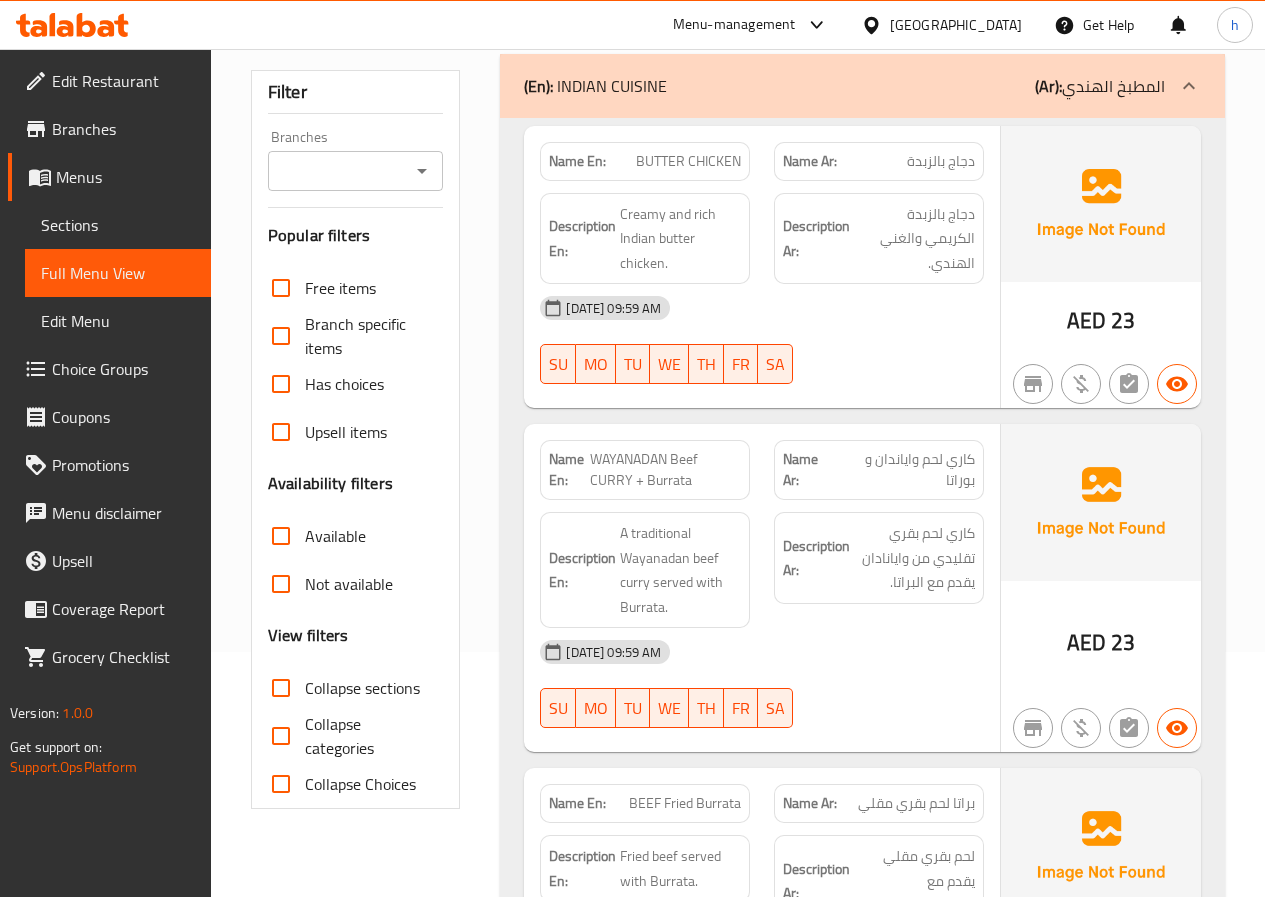 scroll, scrollTop: 300, scrollLeft: 0, axis: vertical 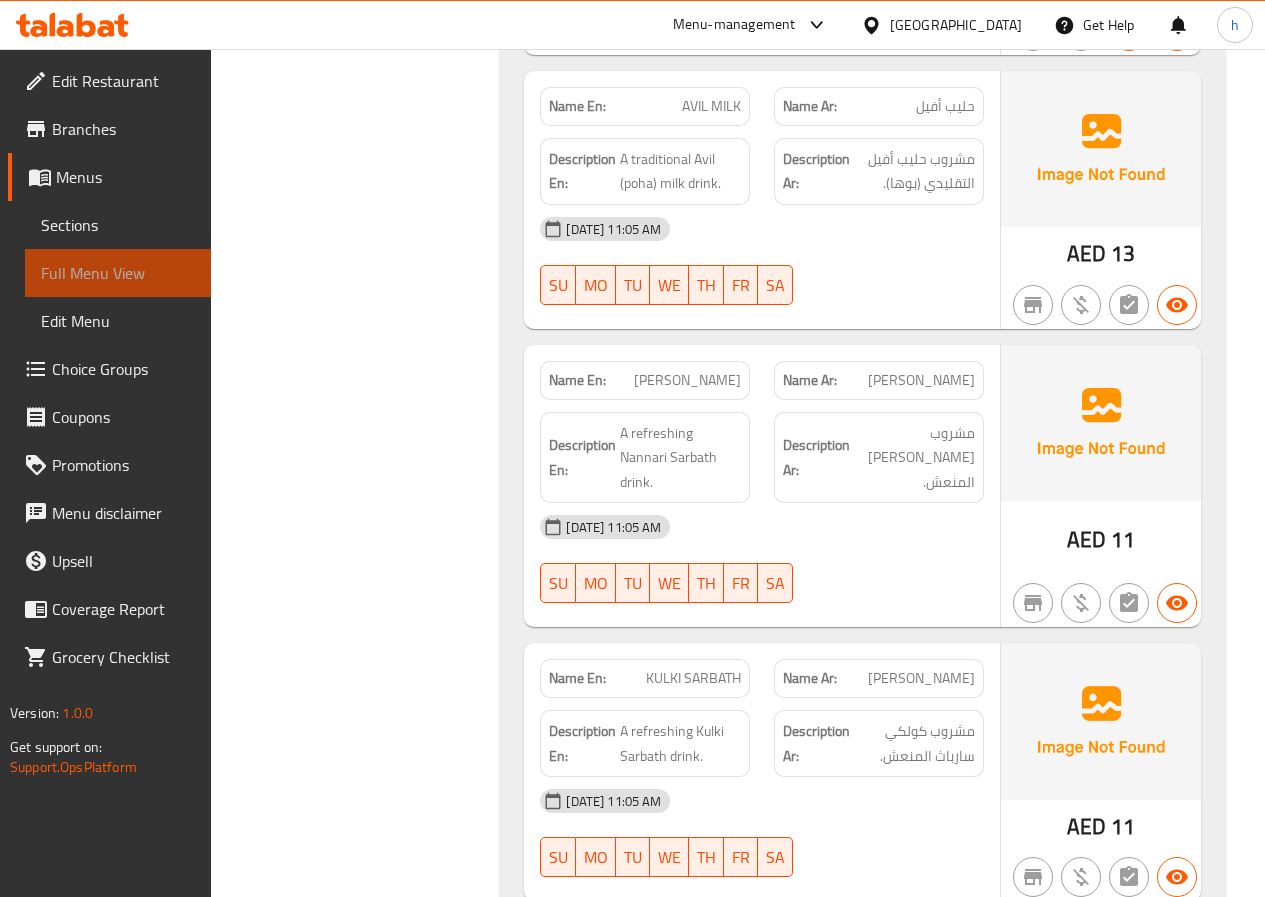 click on "Full Menu View" at bounding box center (118, 273) 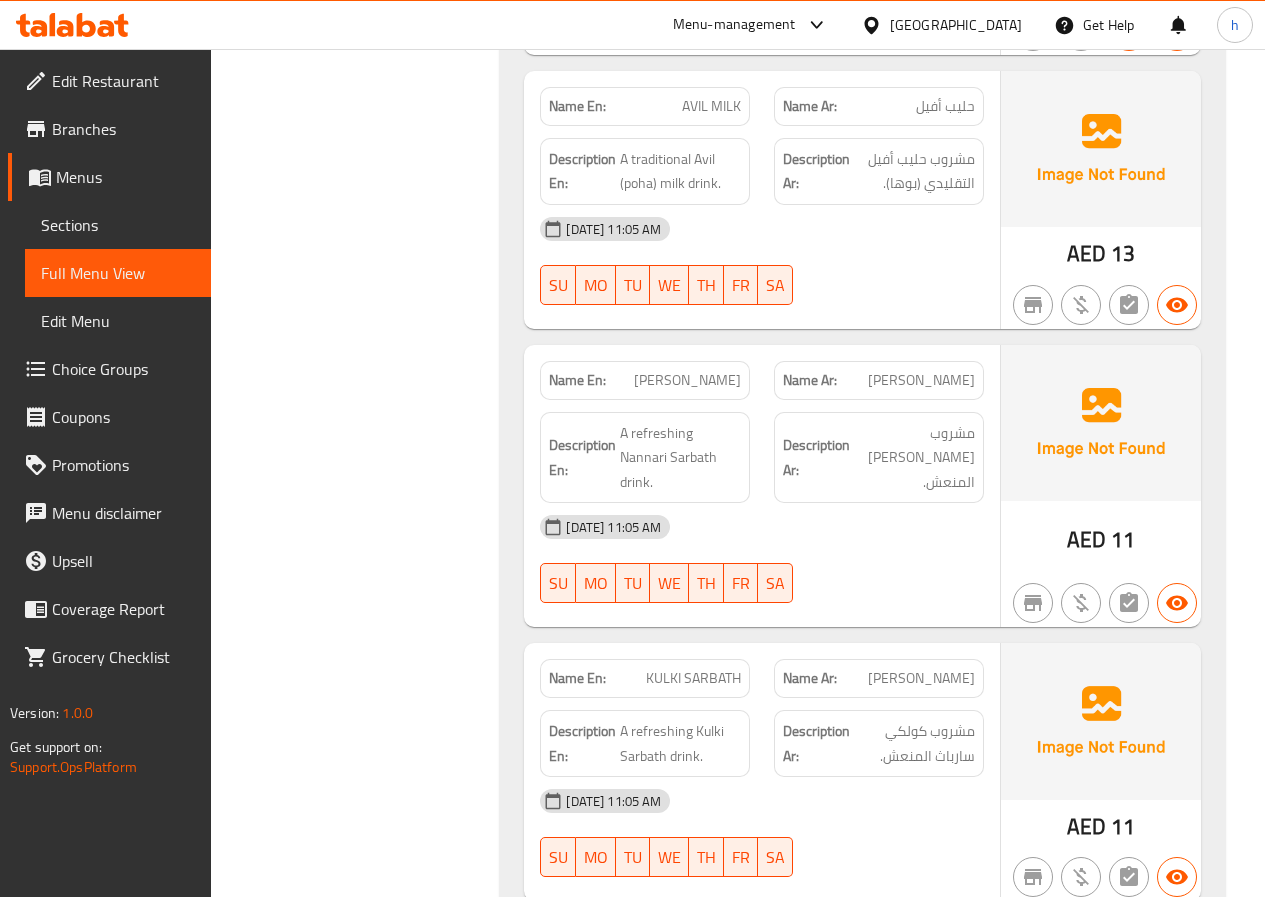 click on "Menus" at bounding box center (125, 177) 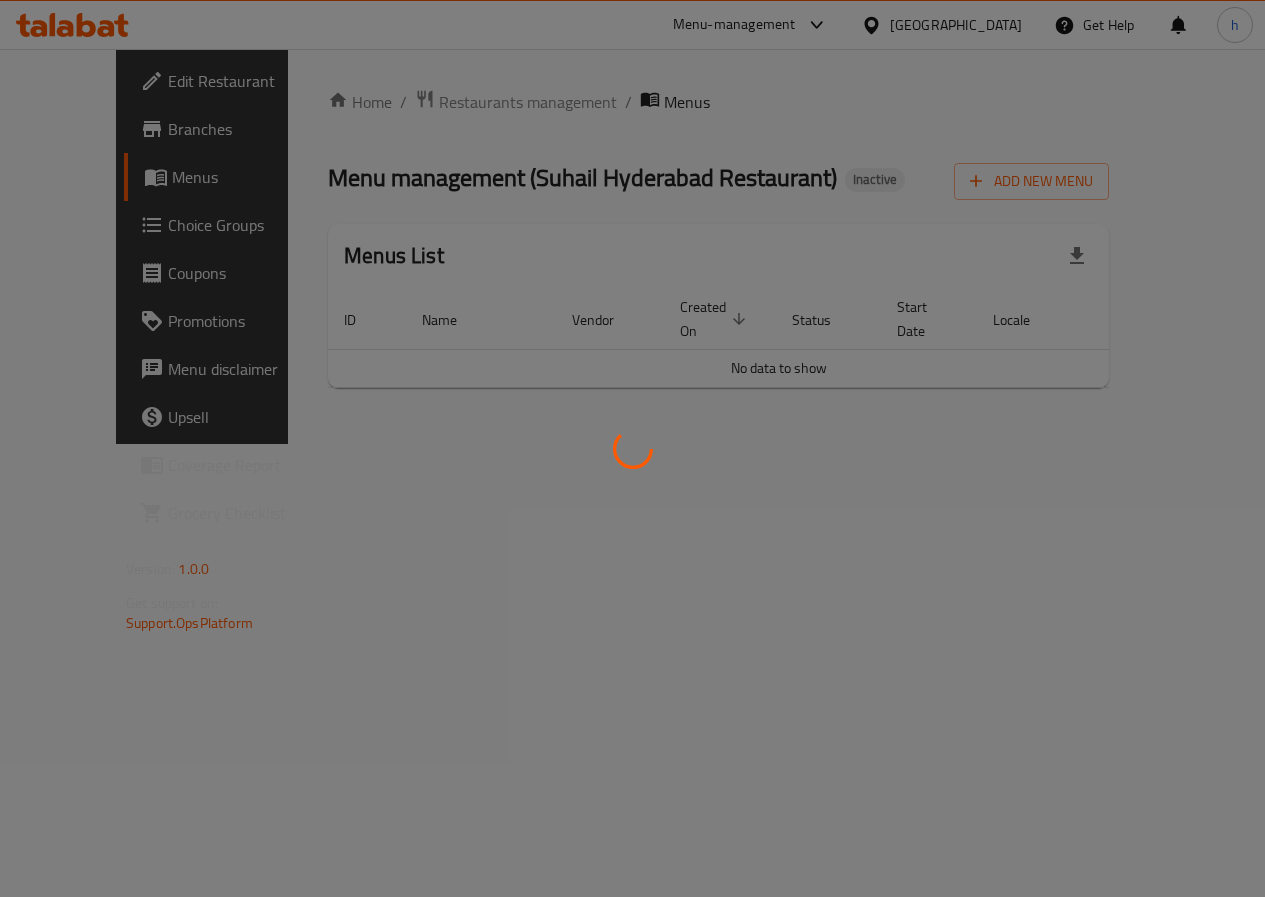 scroll, scrollTop: 0, scrollLeft: 0, axis: both 